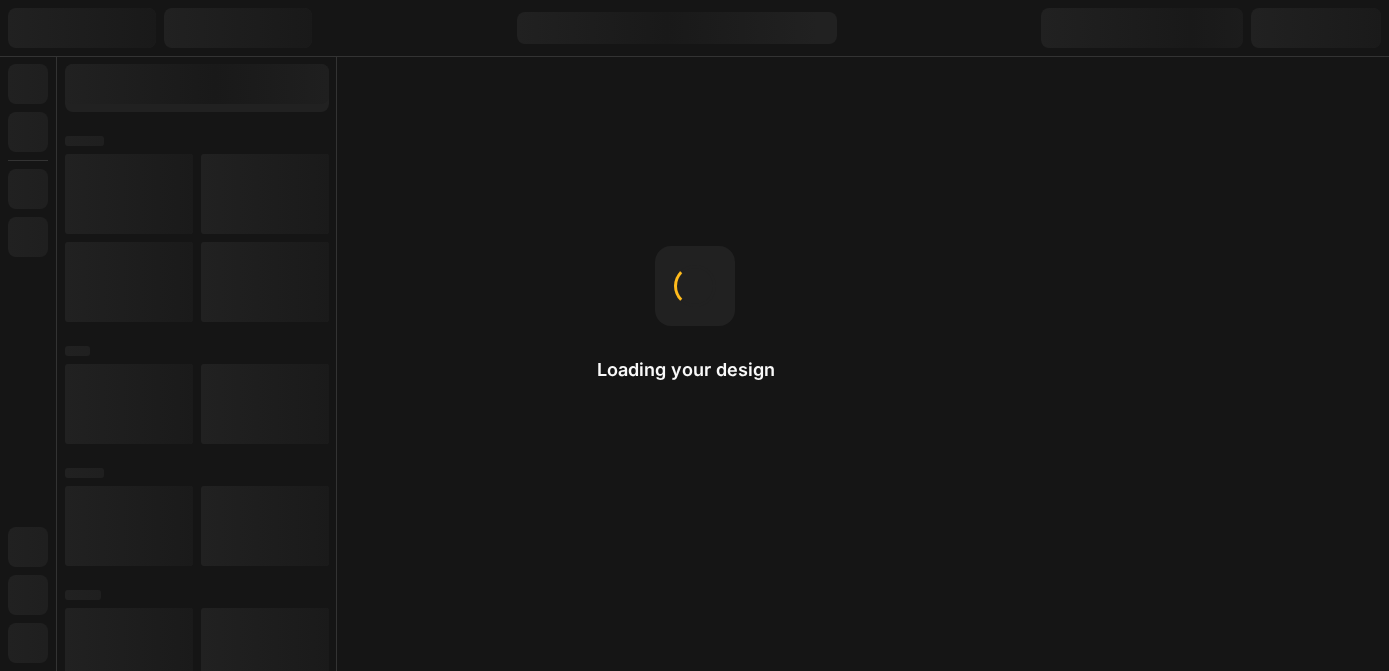 scroll, scrollTop: 0, scrollLeft: 0, axis: both 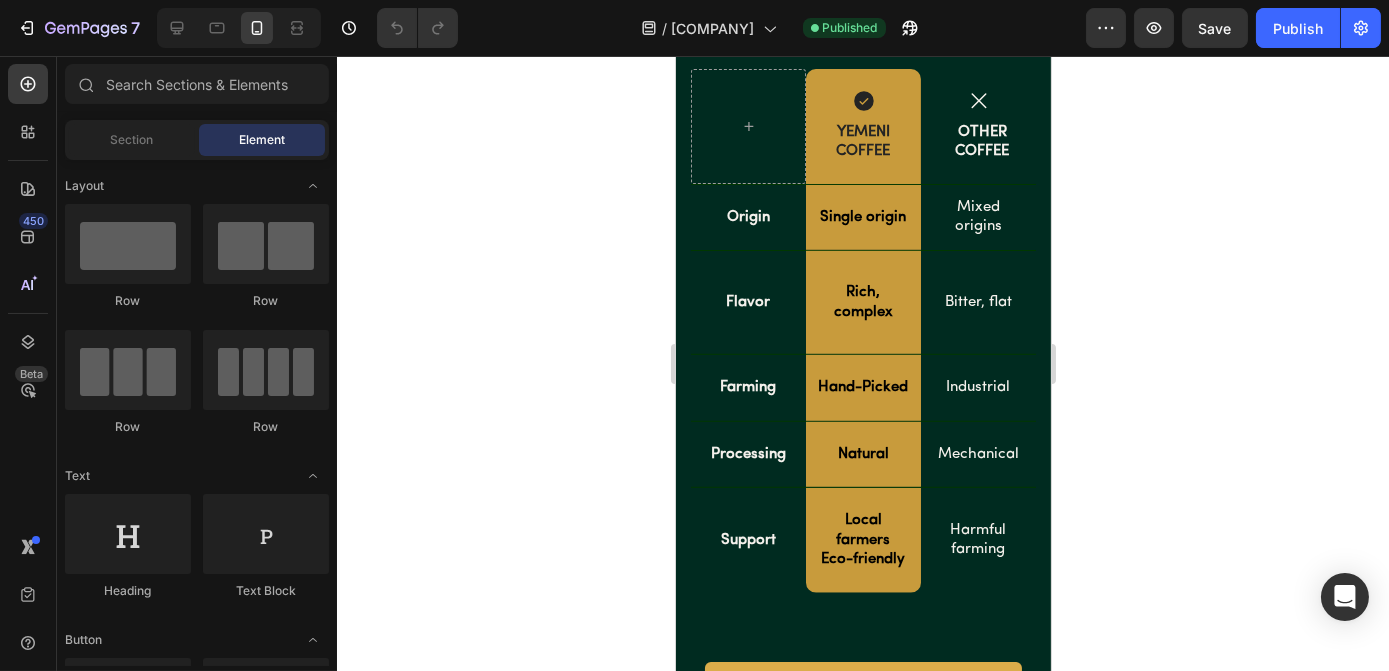 drag, startPoint x: 1045, startPoint y: 102, endPoint x: 1731, endPoint y: 466, distance: 776.58997 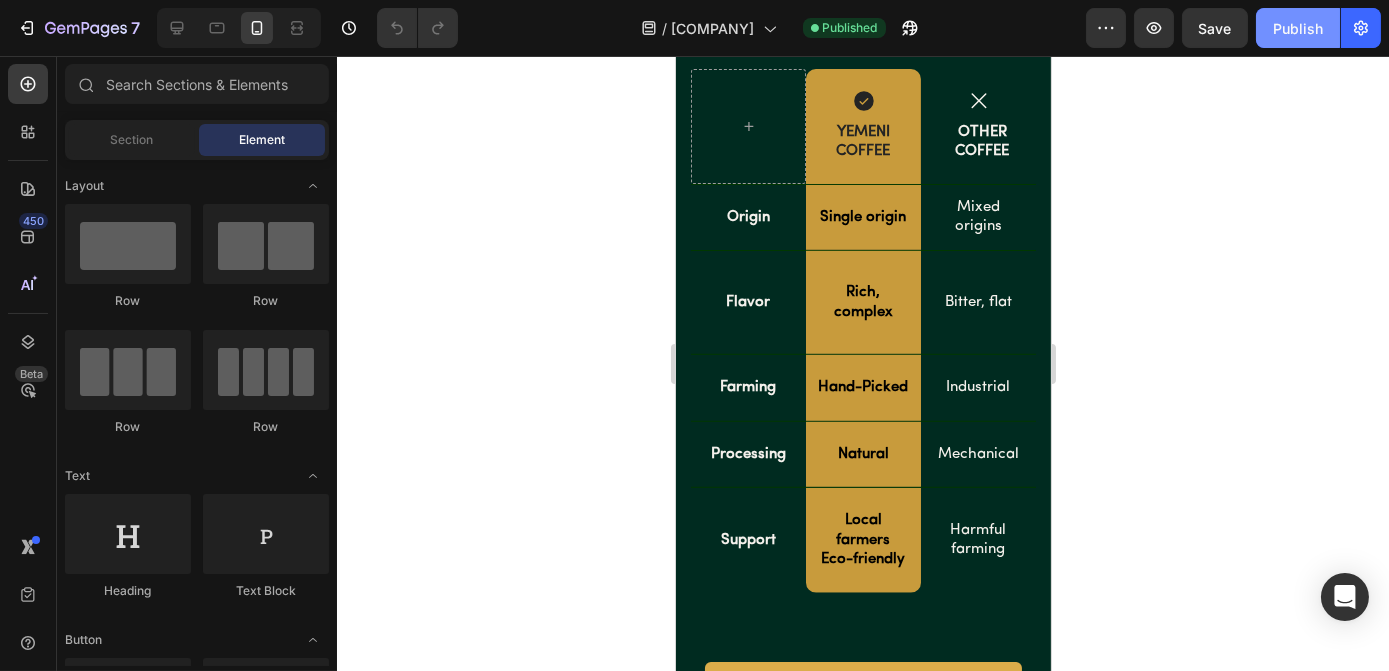 click on "Publish" at bounding box center (1298, 28) 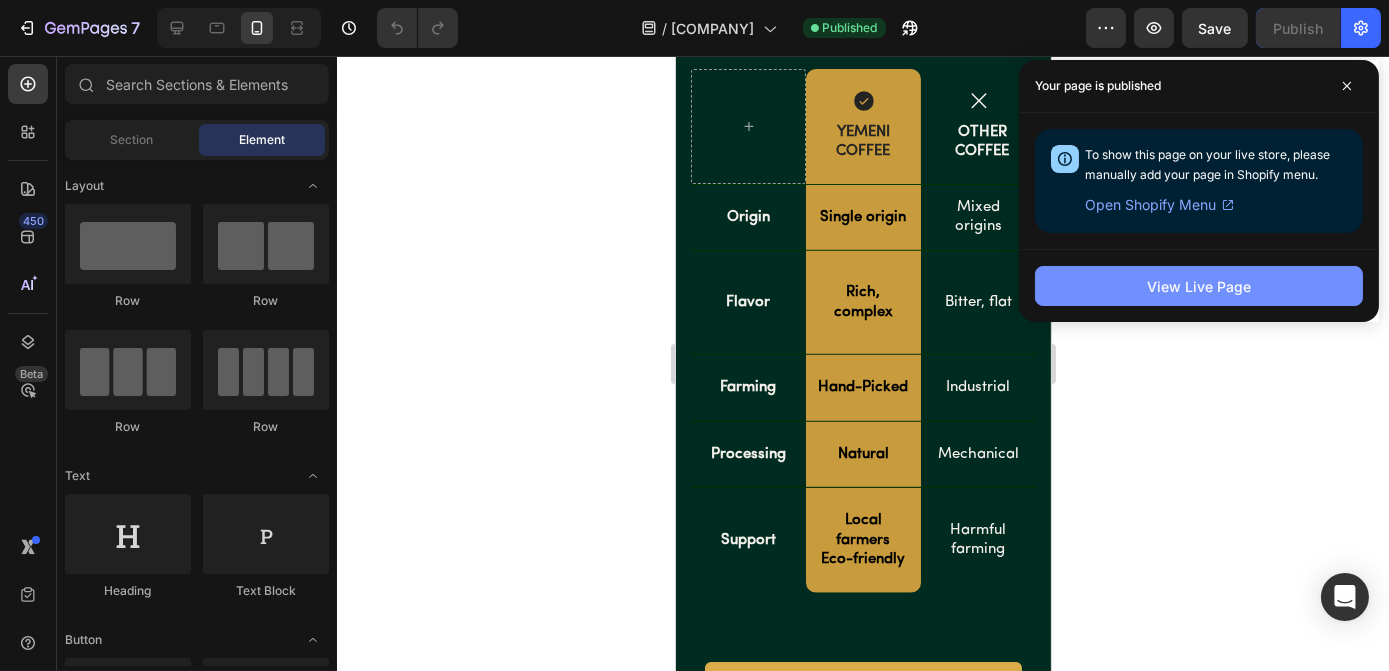 click on "View Live Page" at bounding box center (1199, 286) 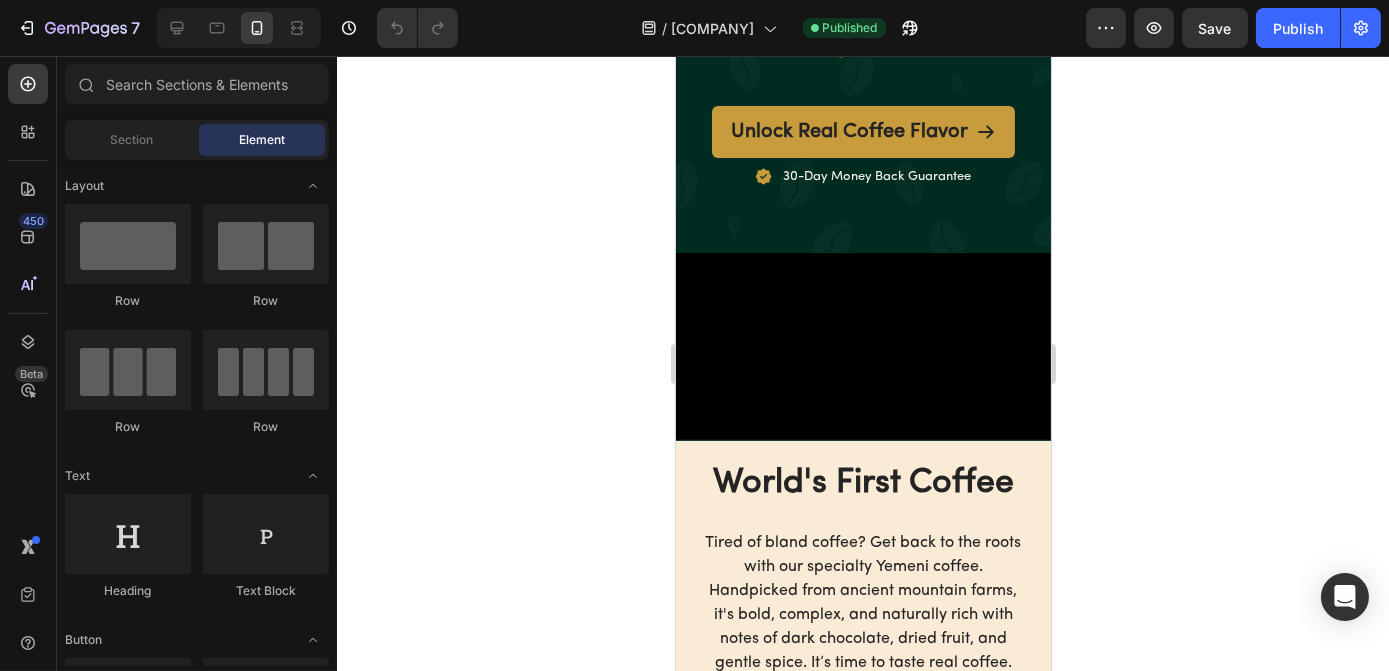 scroll, scrollTop: 628, scrollLeft: 0, axis: vertical 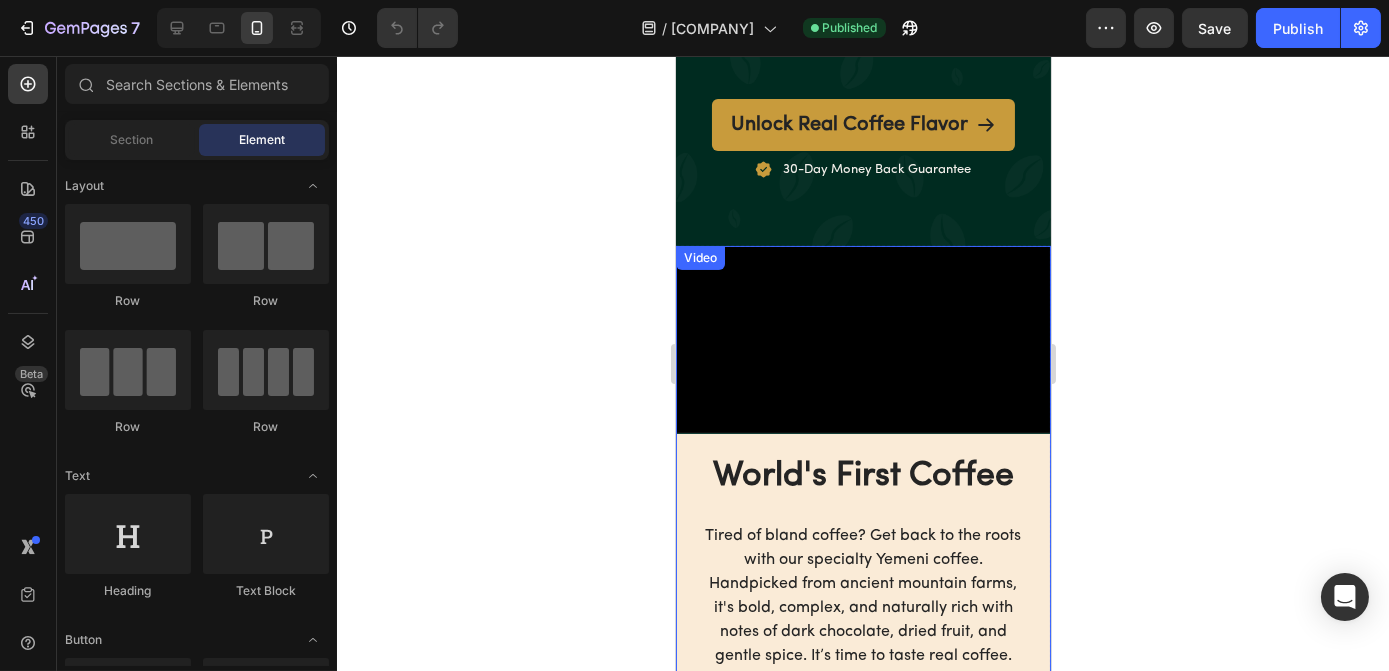 click on "Video" at bounding box center (699, 258) 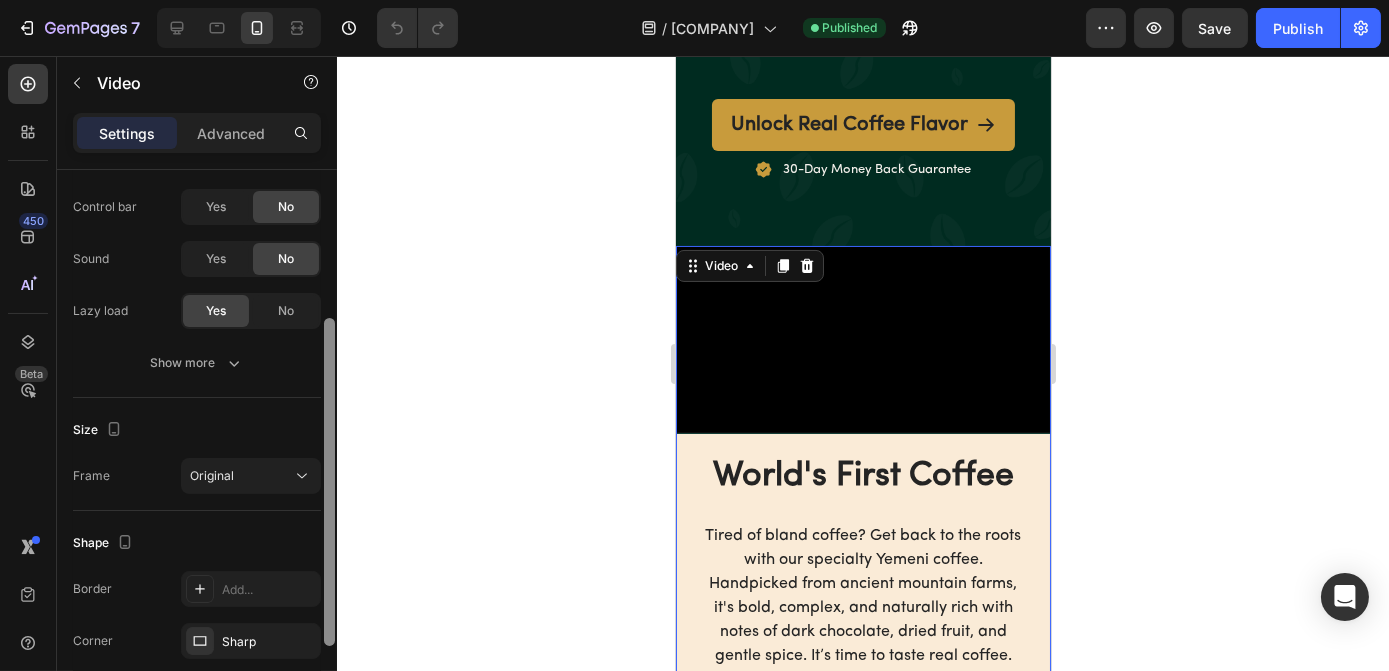 scroll, scrollTop: 256, scrollLeft: 0, axis: vertical 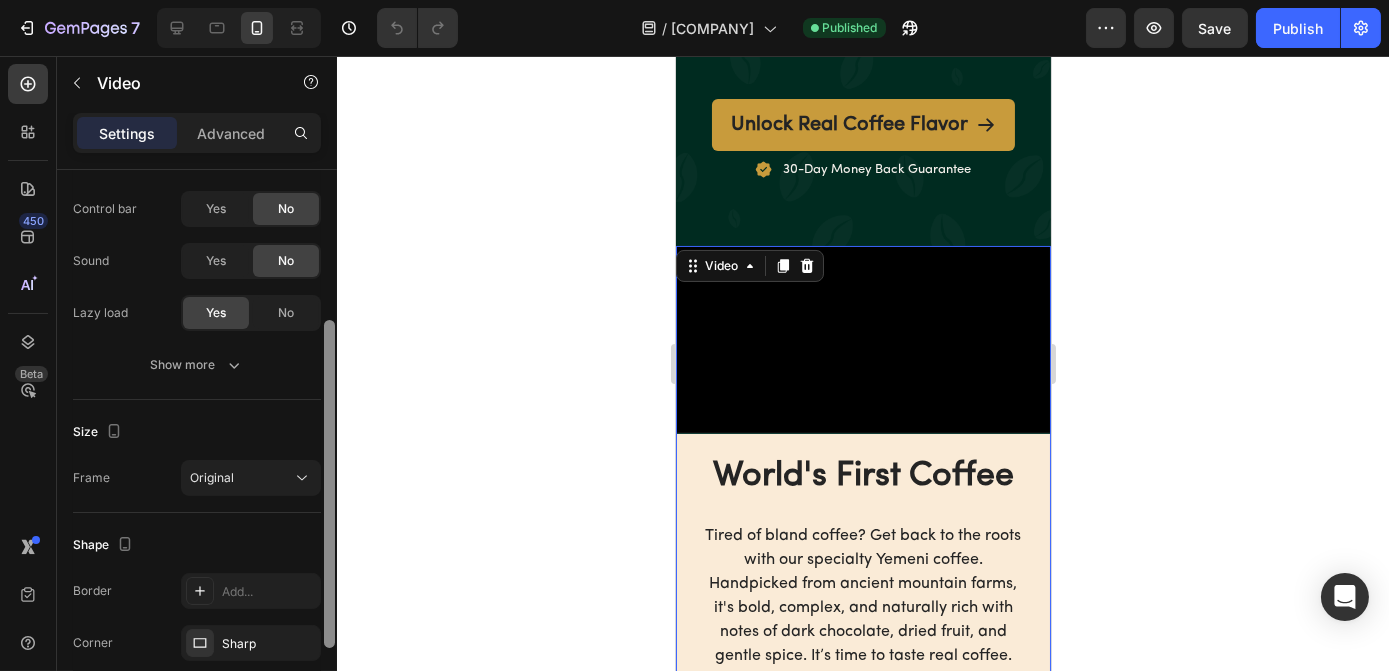 drag, startPoint x: 330, startPoint y: 326, endPoint x: 341, endPoint y: 476, distance: 150.40279 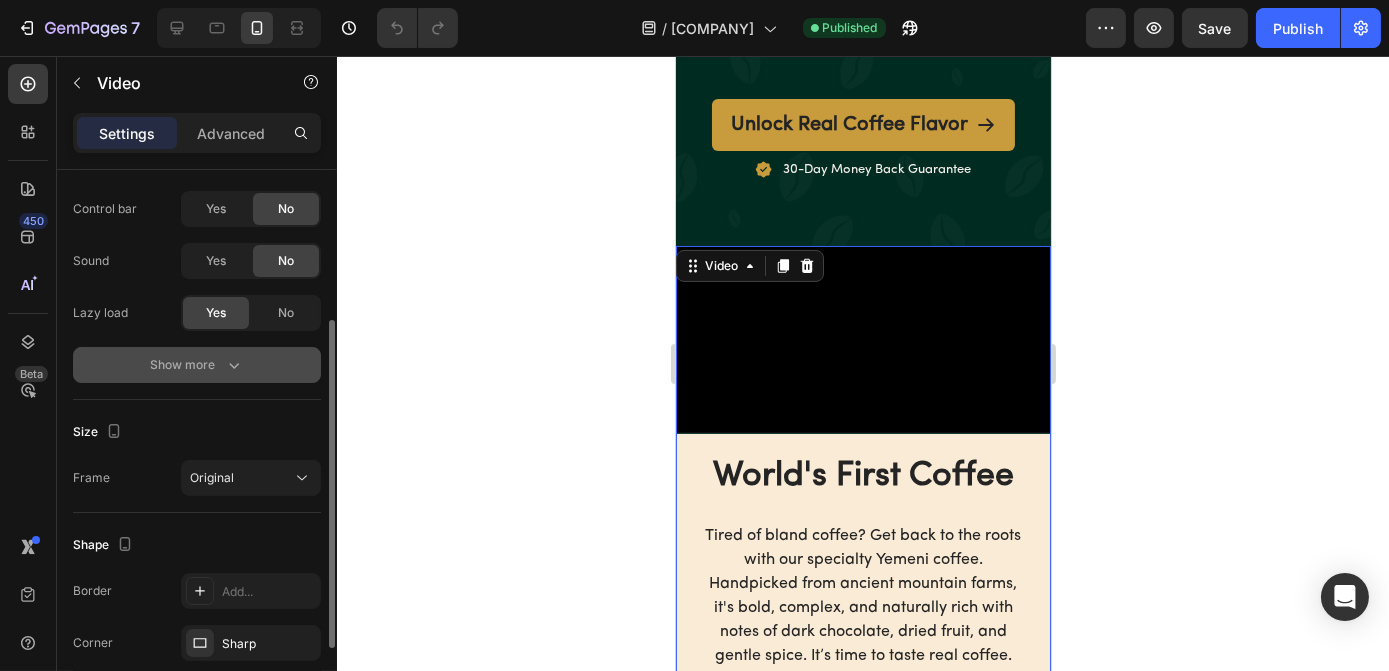 click 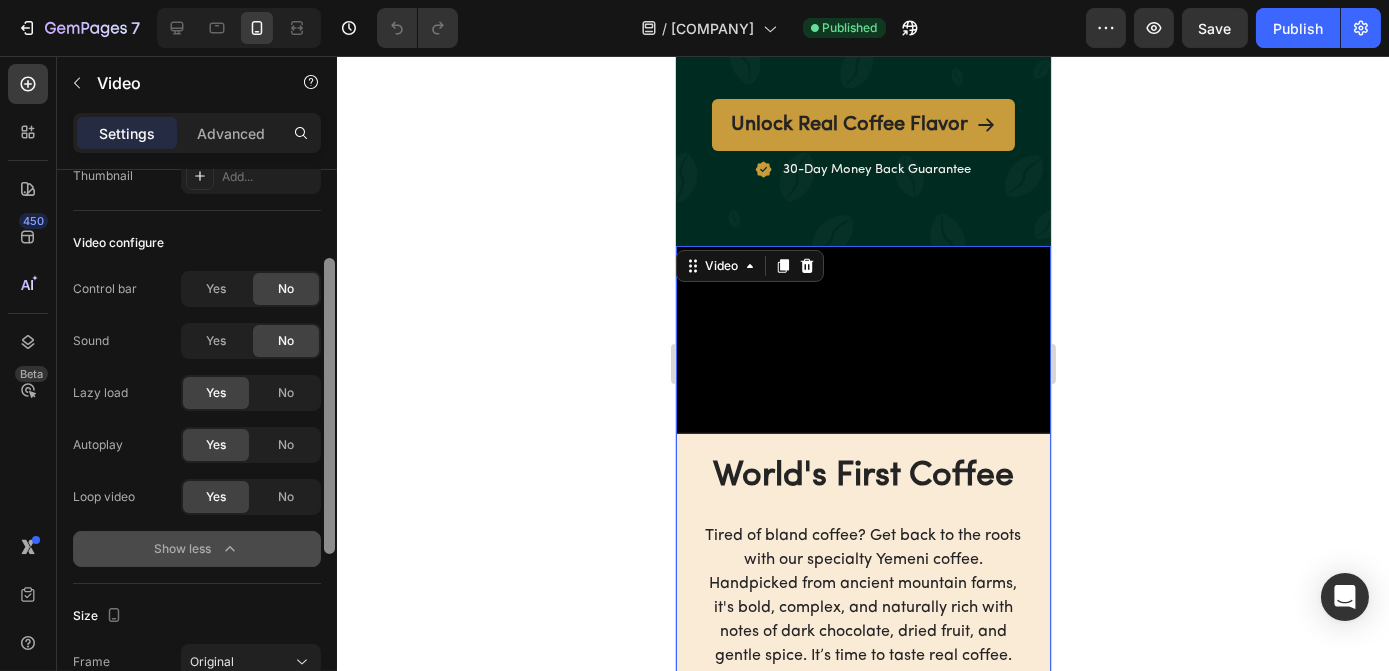 scroll, scrollTop: 170, scrollLeft: 0, axis: vertical 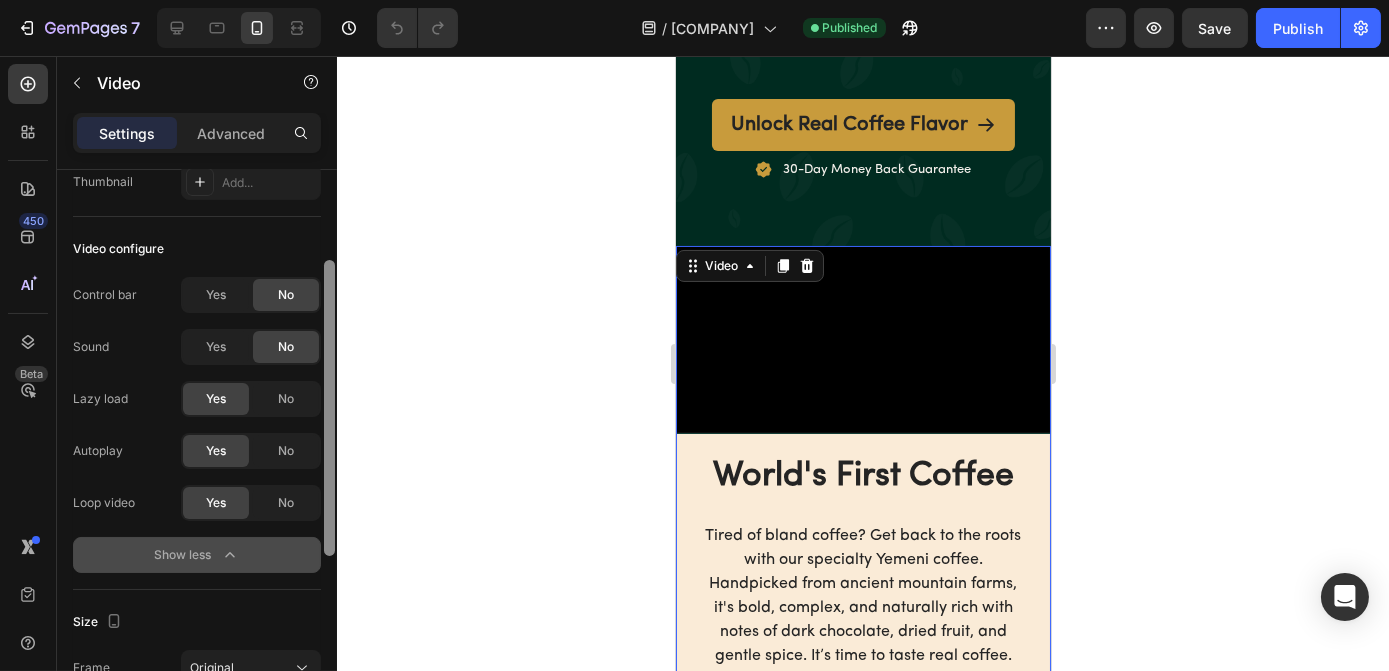 drag, startPoint x: 330, startPoint y: 430, endPoint x: 334, endPoint y: 380, distance: 50.159744 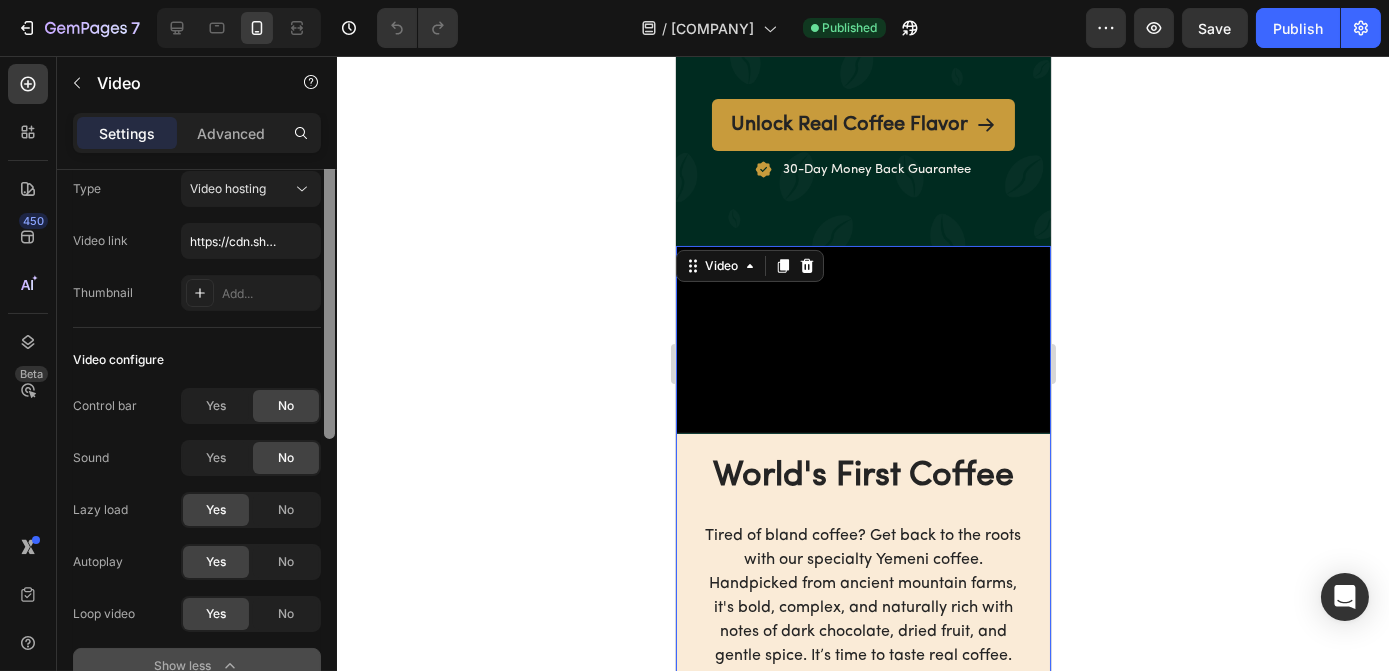 scroll, scrollTop: 0, scrollLeft: 0, axis: both 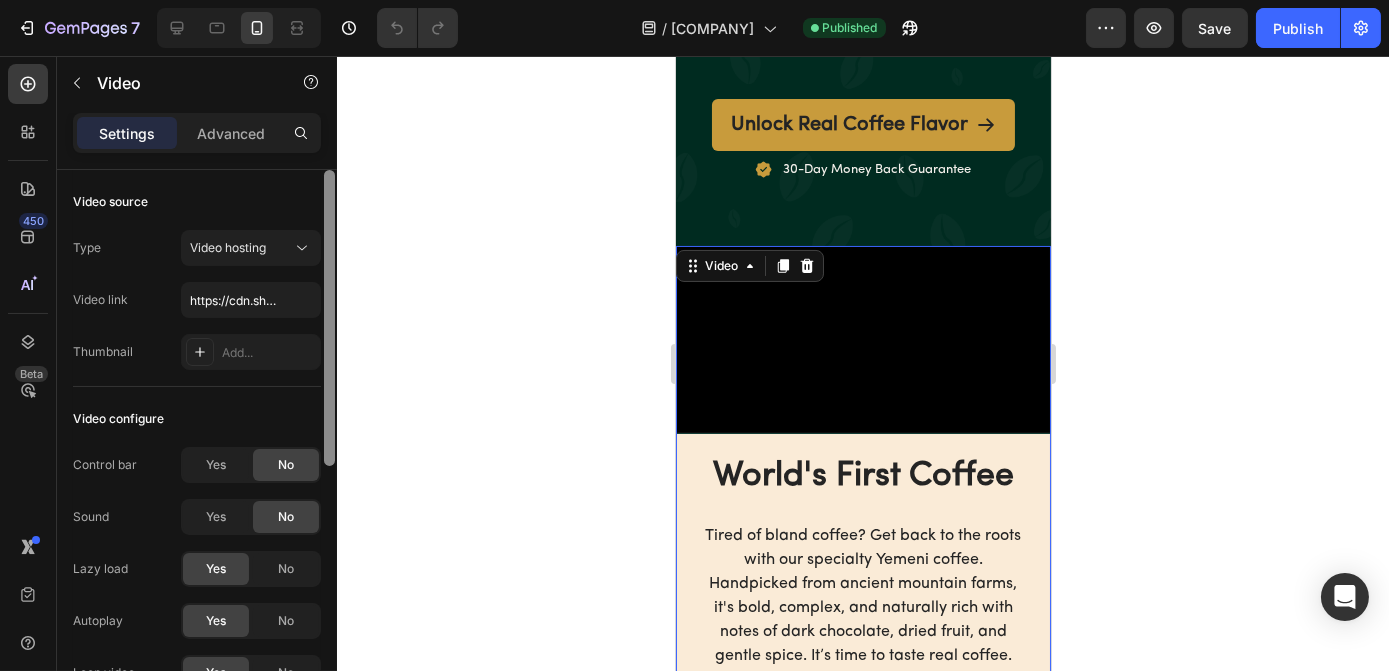 drag, startPoint x: 334, startPoint y: 380, endPoint x: 336, endPoint y: 197, distance: 183.01093 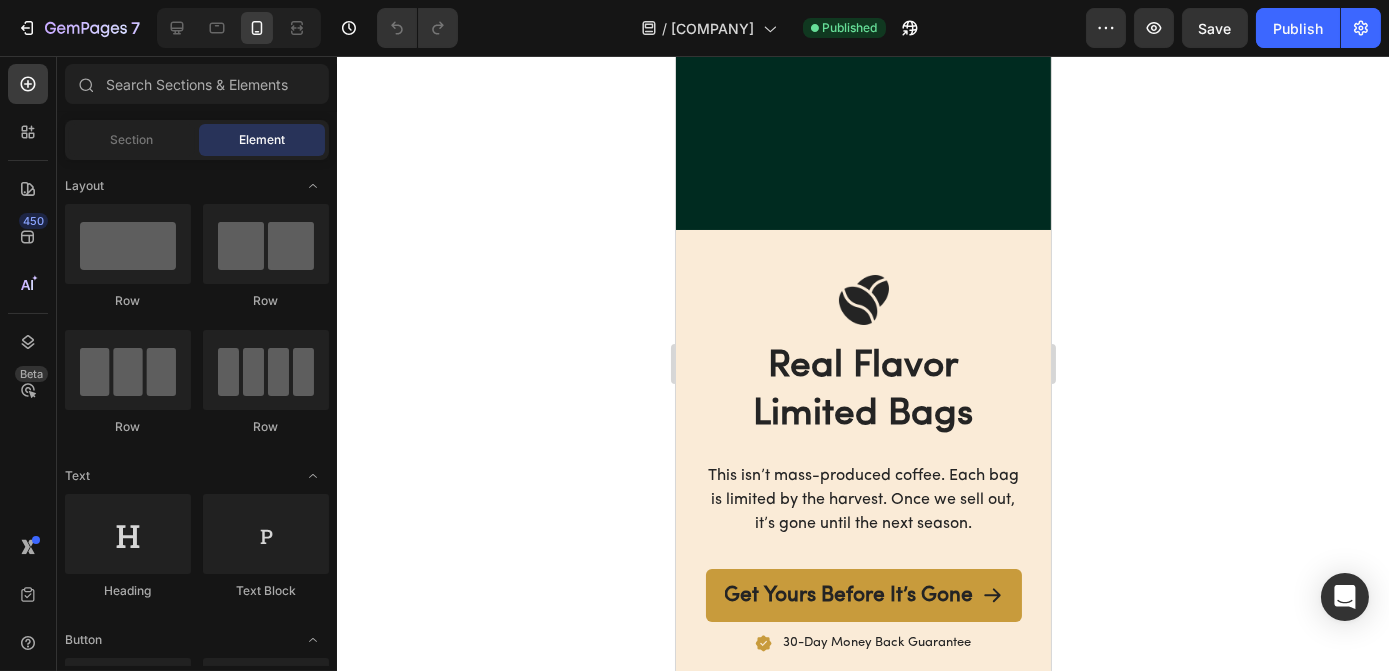 scroll, scrollTop: 2698, scrollLeft: 0, axis: vertical 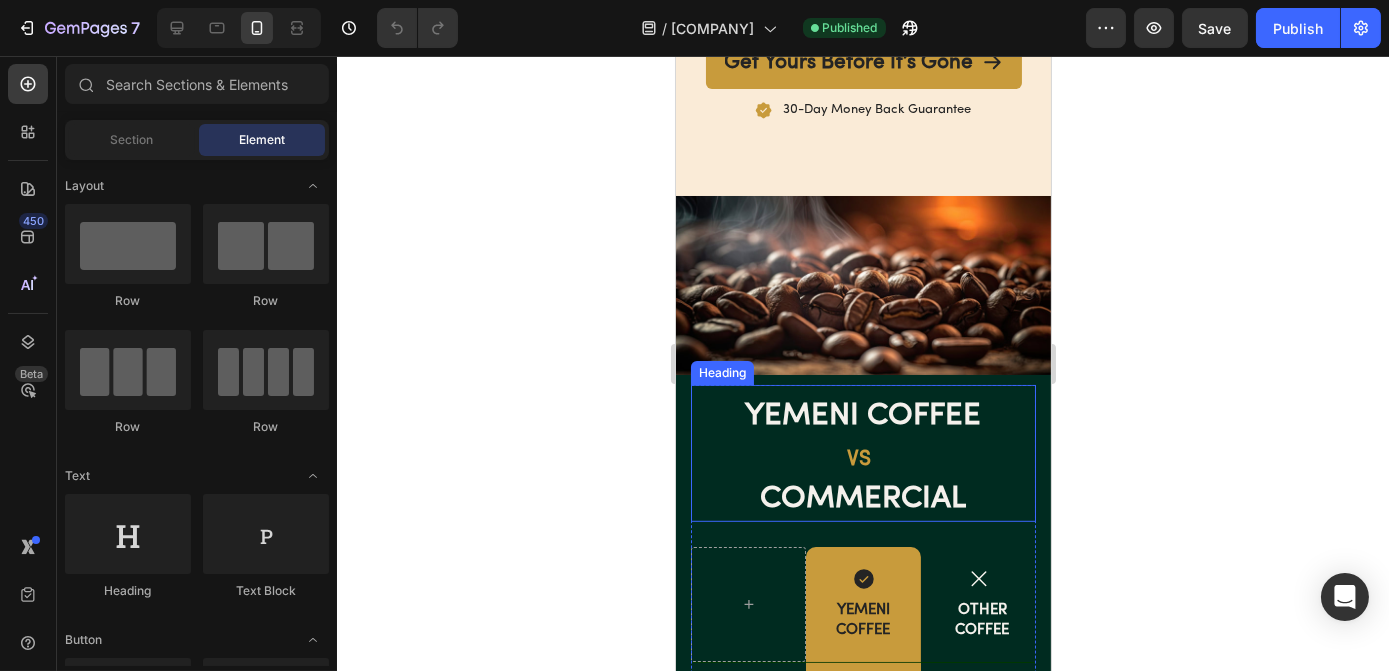 click on "YEMENI COFFEE VS   COMMERCIAL" at bounding box center (862, 458) 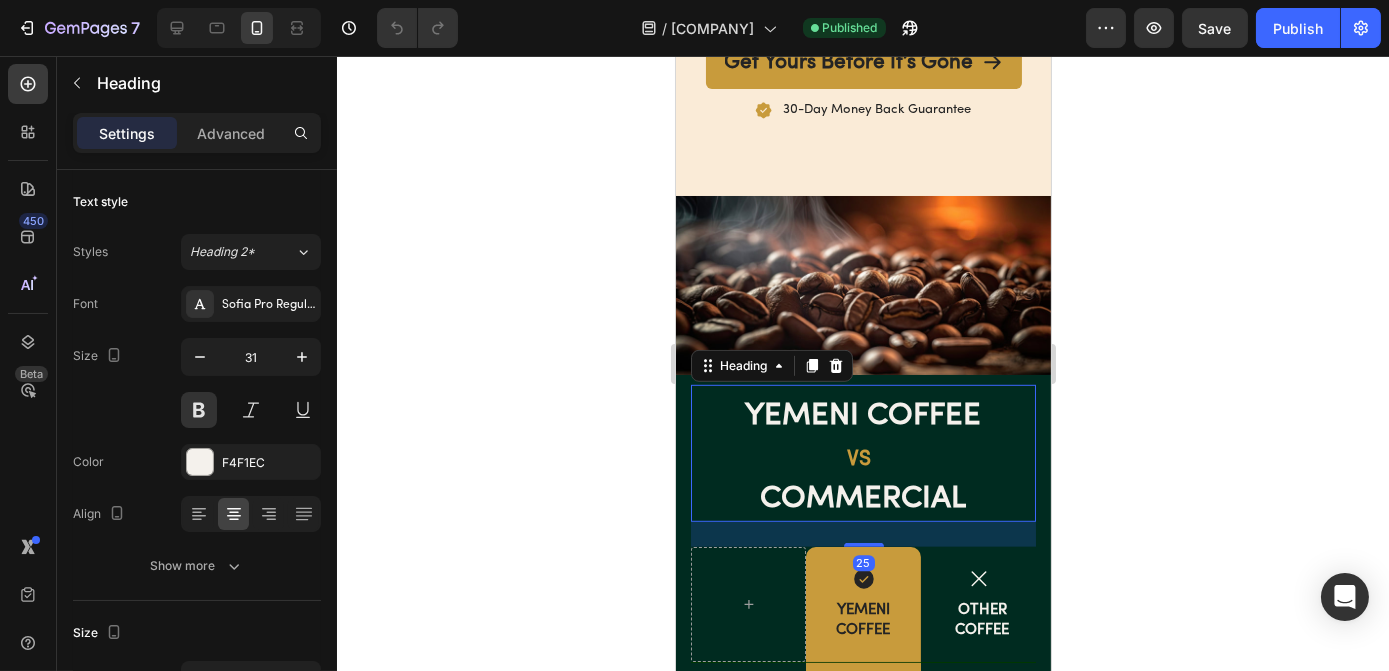 click on "YEMENI COFFEE VS   COMMERCIAL" at bounding box center (862, 458) 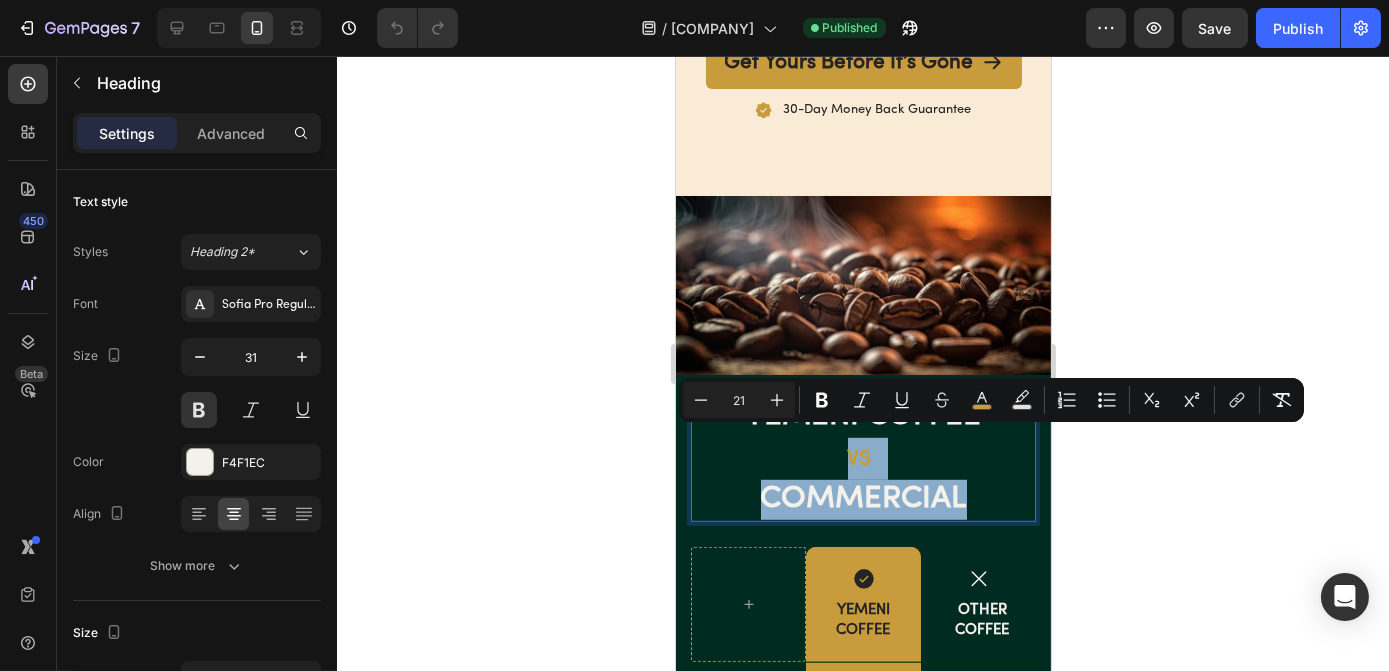 drag, startPoint x: 955, startPoint y: 494, endPoint x: 835, endPoint y: 471, distance: 122.18429 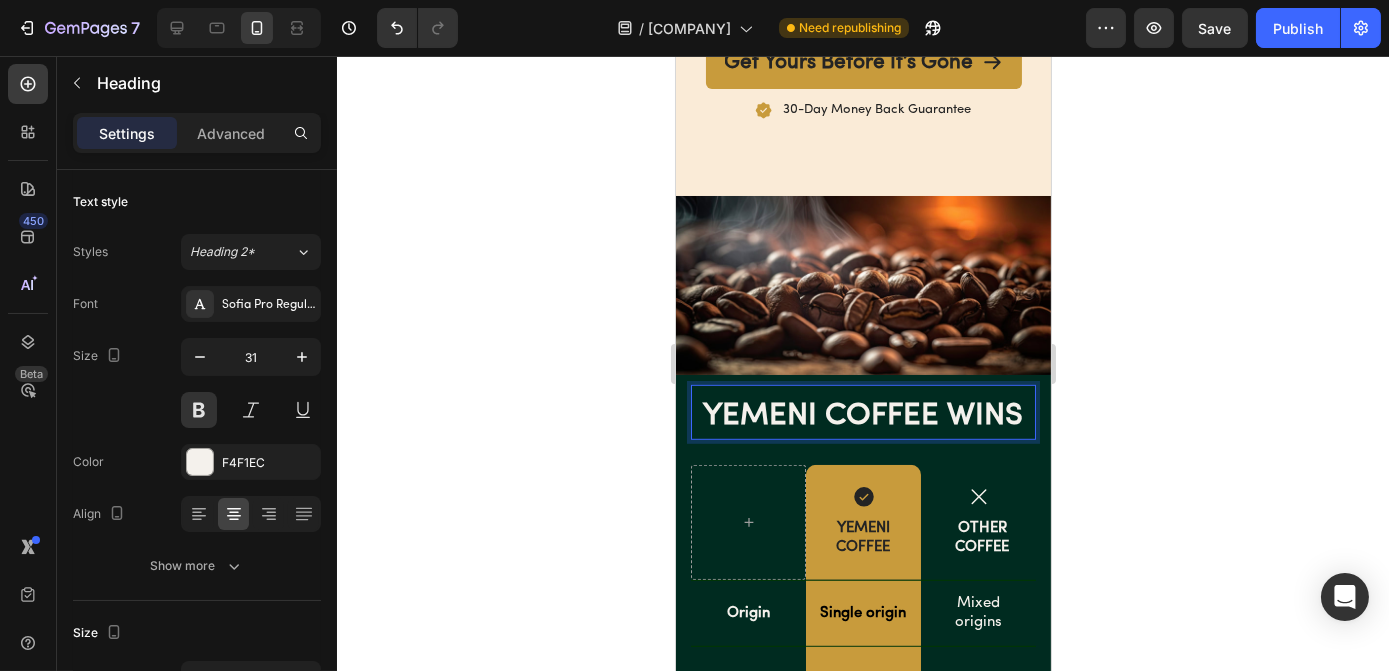 click on "YEMENI COFFEE WINS" at bounding box center (862, 417) 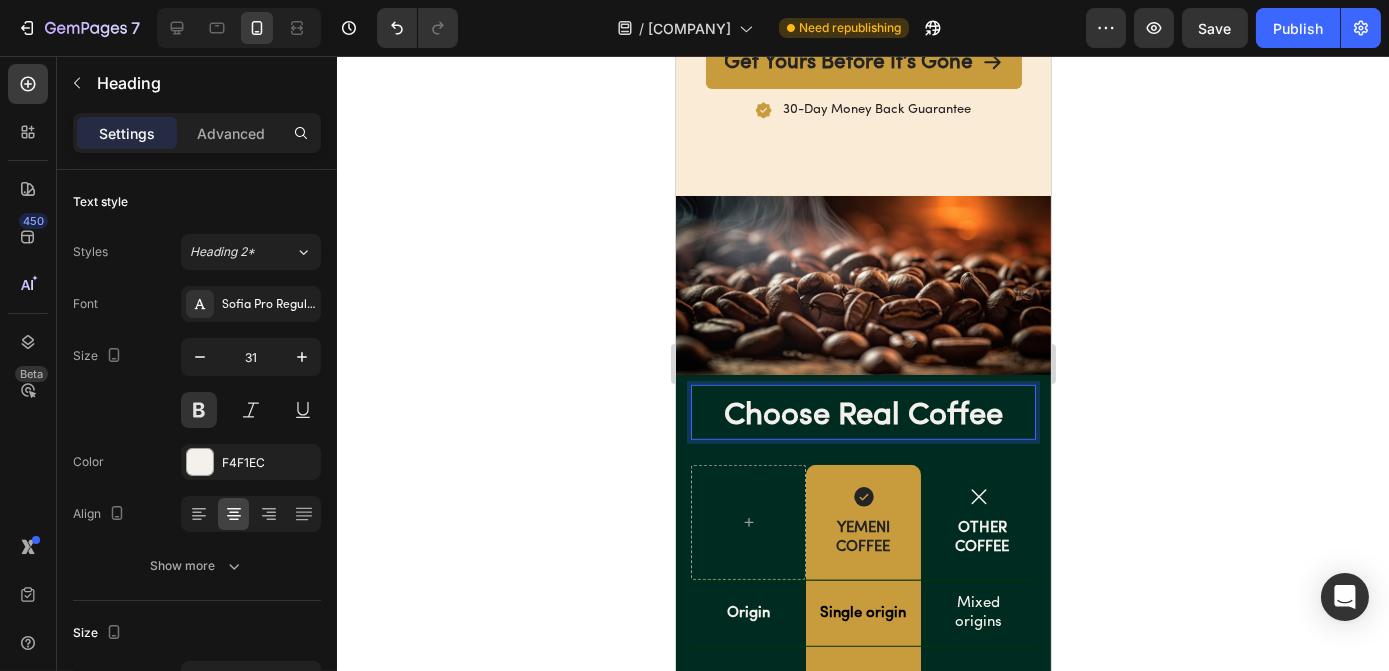 click 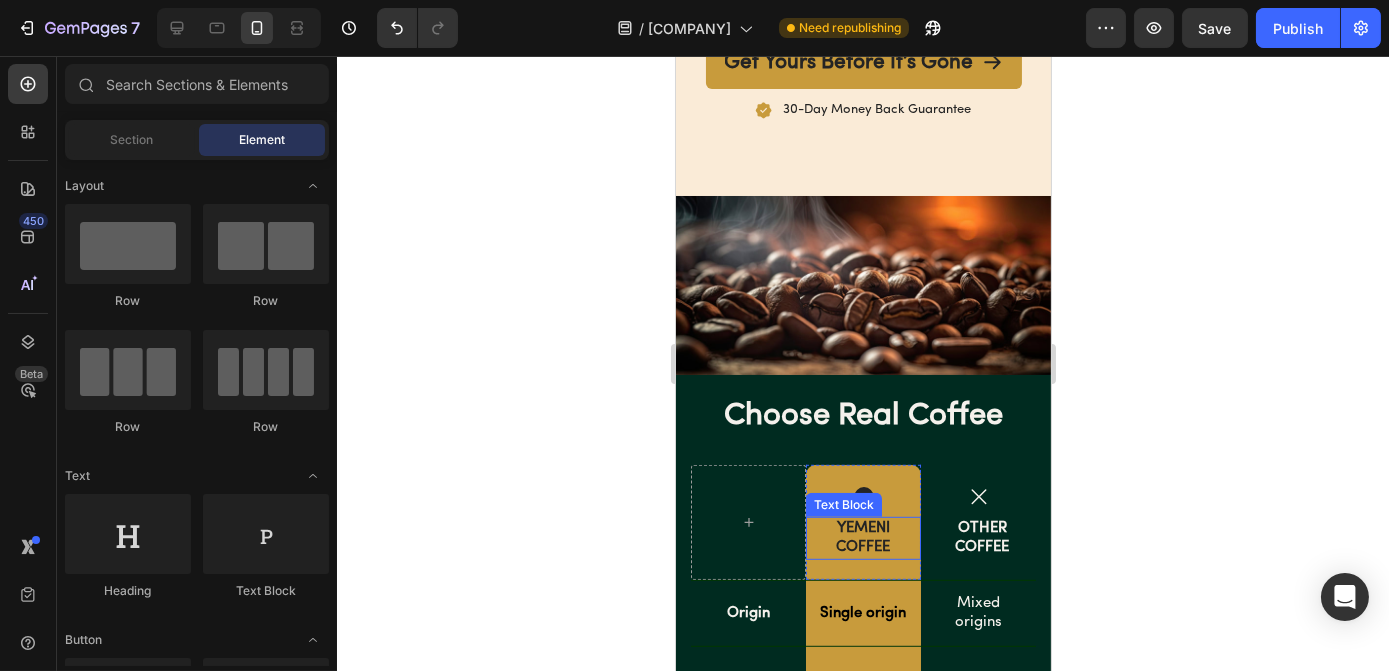 click on "YEMENI" at bounding box center [862, 529] 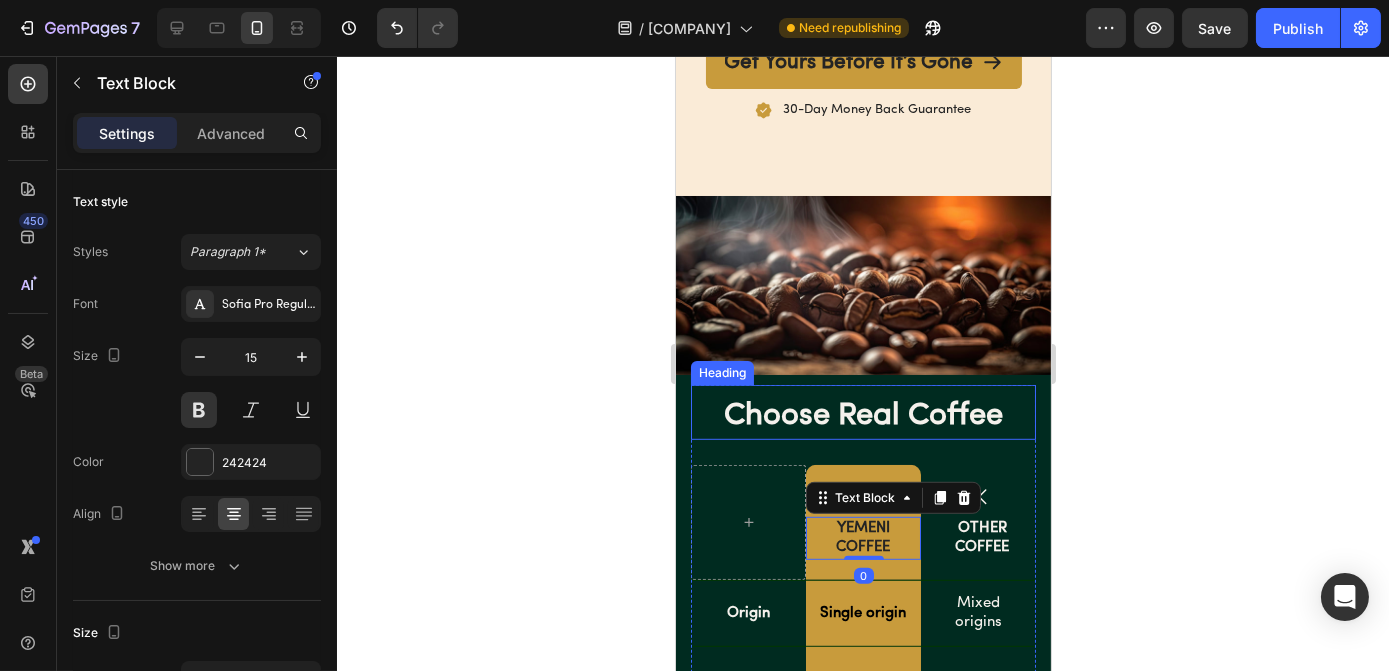 click on "Choose Real Coffee" at bounding box center (862, 417) 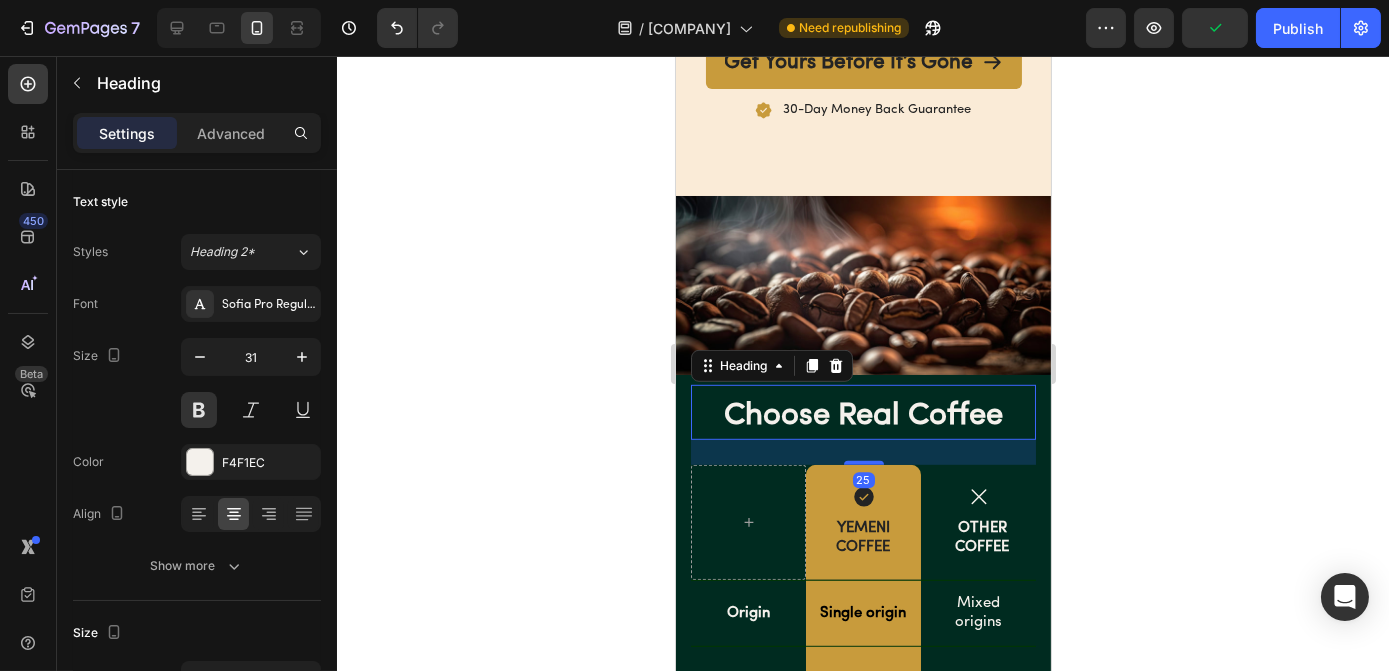 click 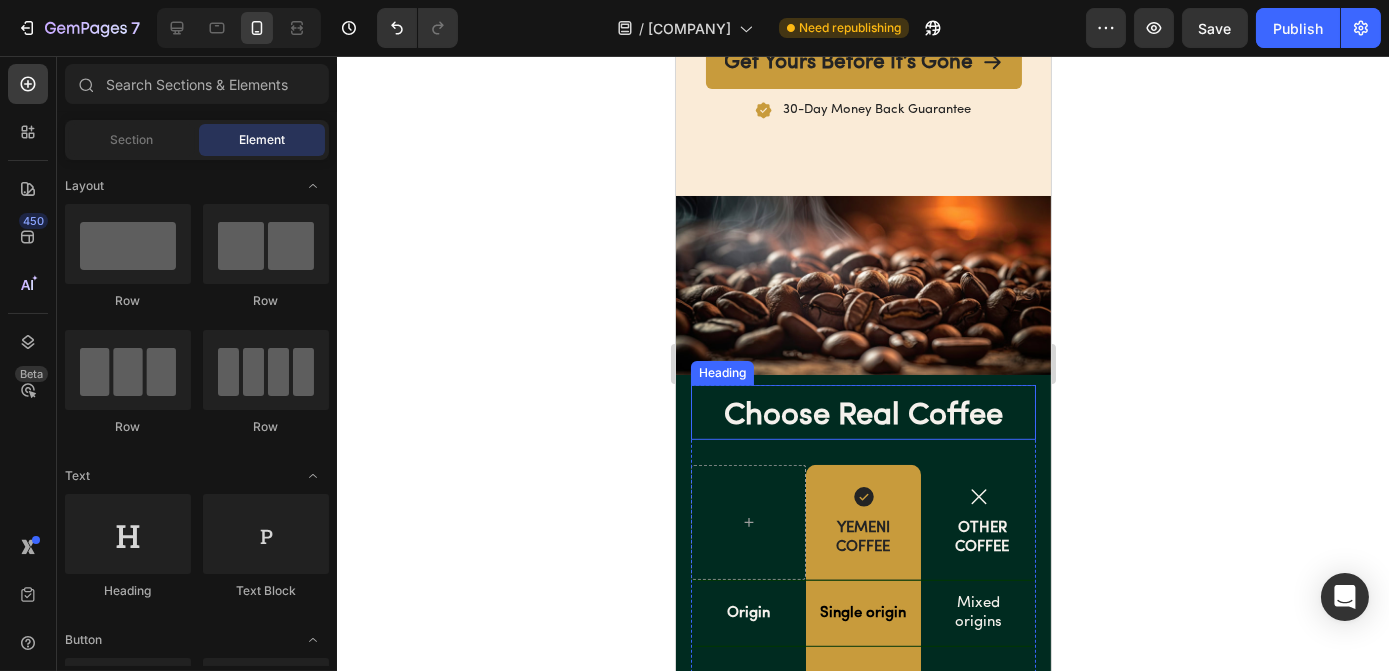 click on "Choose Real Coffee" at bounding box center [862, 417] 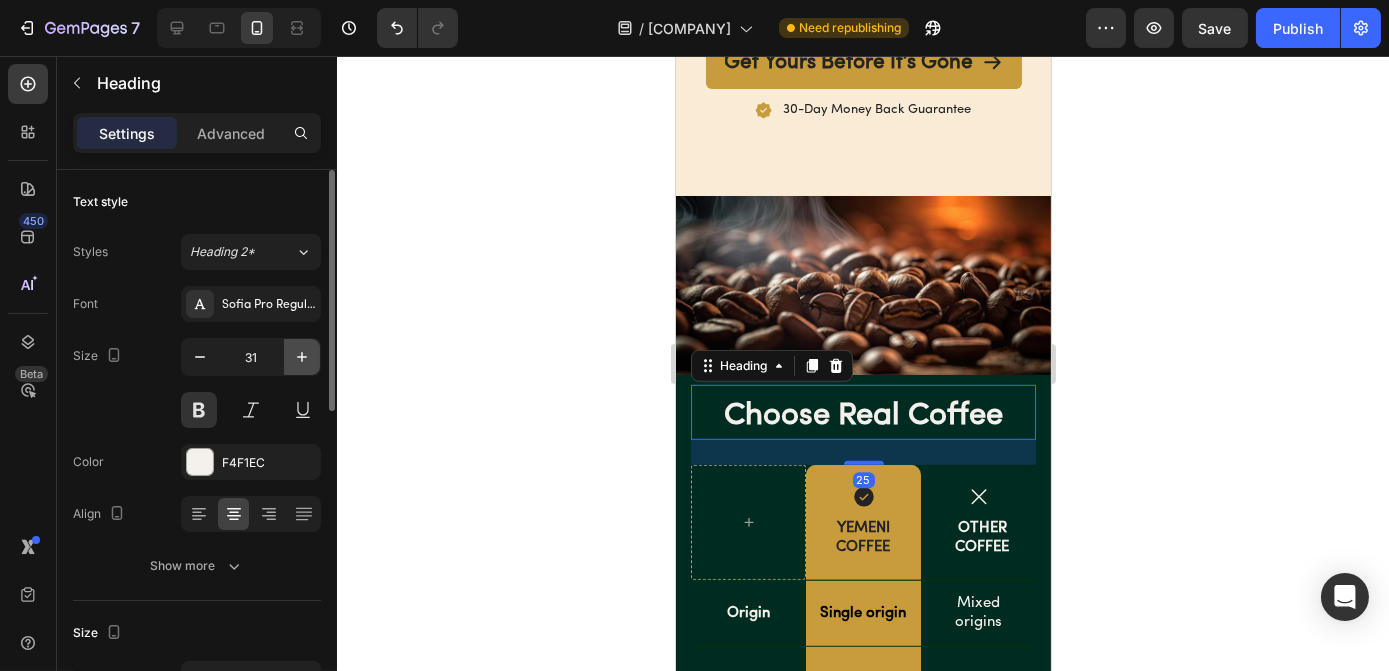 click 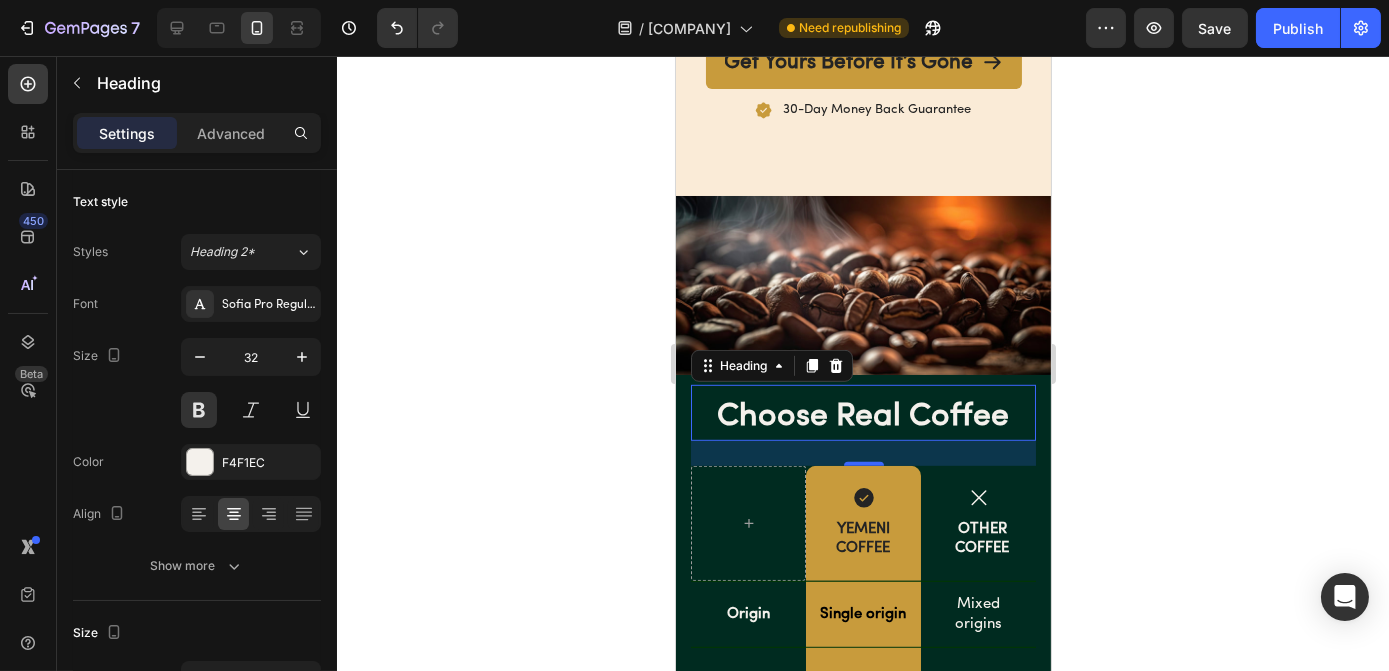 click 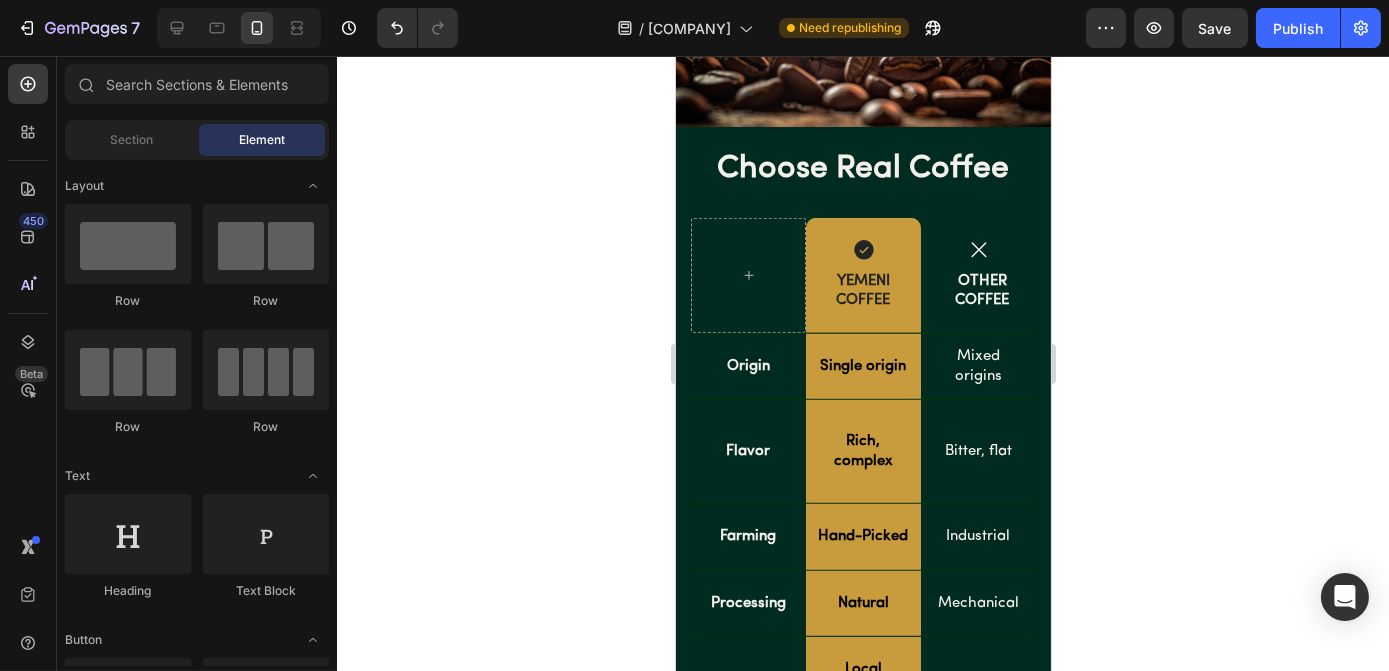 scroll, scrollTop: 2953, scrollLeft: 0, axis: vertical 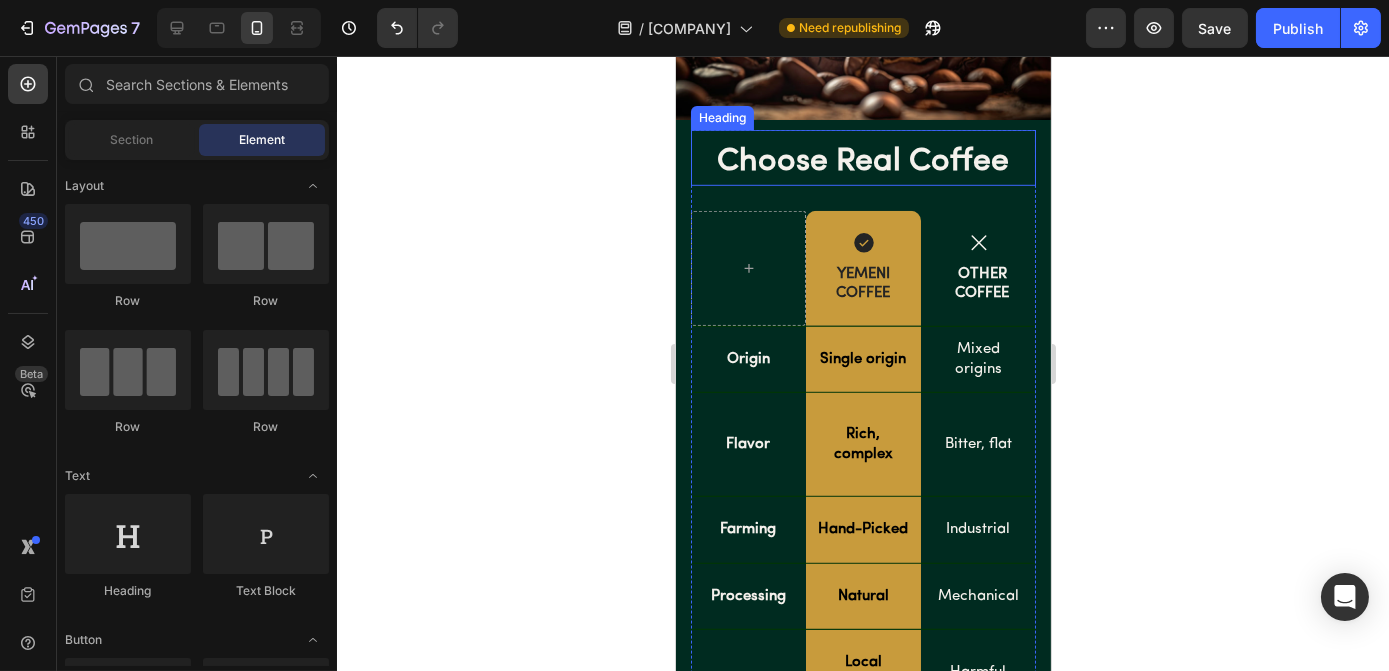 click on "Choose Real Coffee" at bounding box center (862, 163) 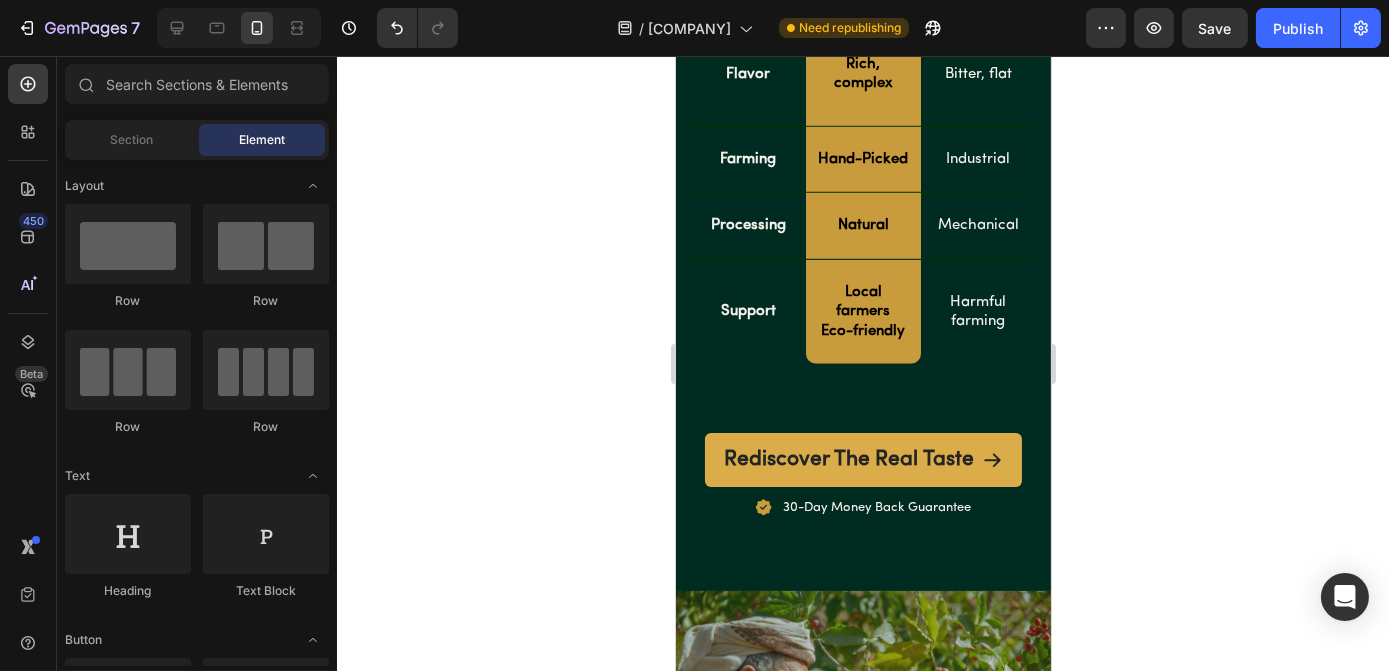 scroll, scrollTop: 3309, scrollLeft: 0, axis: vertical 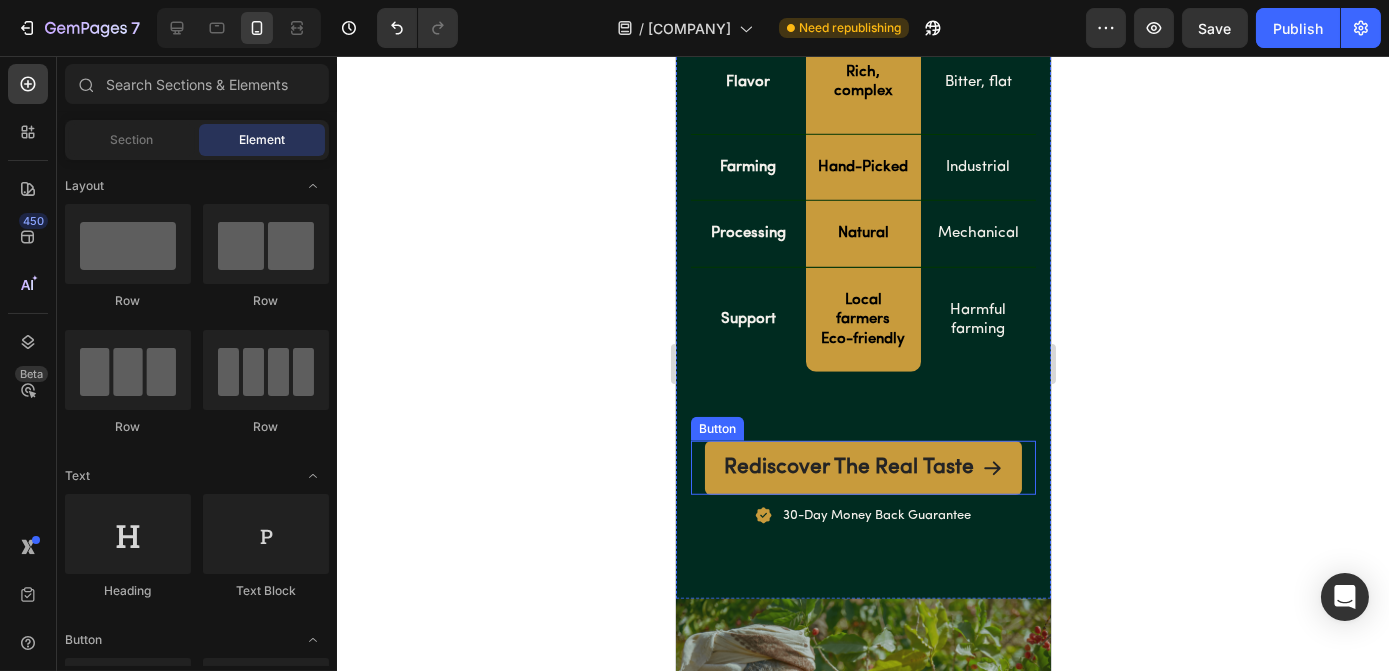 click on "Rediscover The Real Taste" at bounding box center (862, 467) 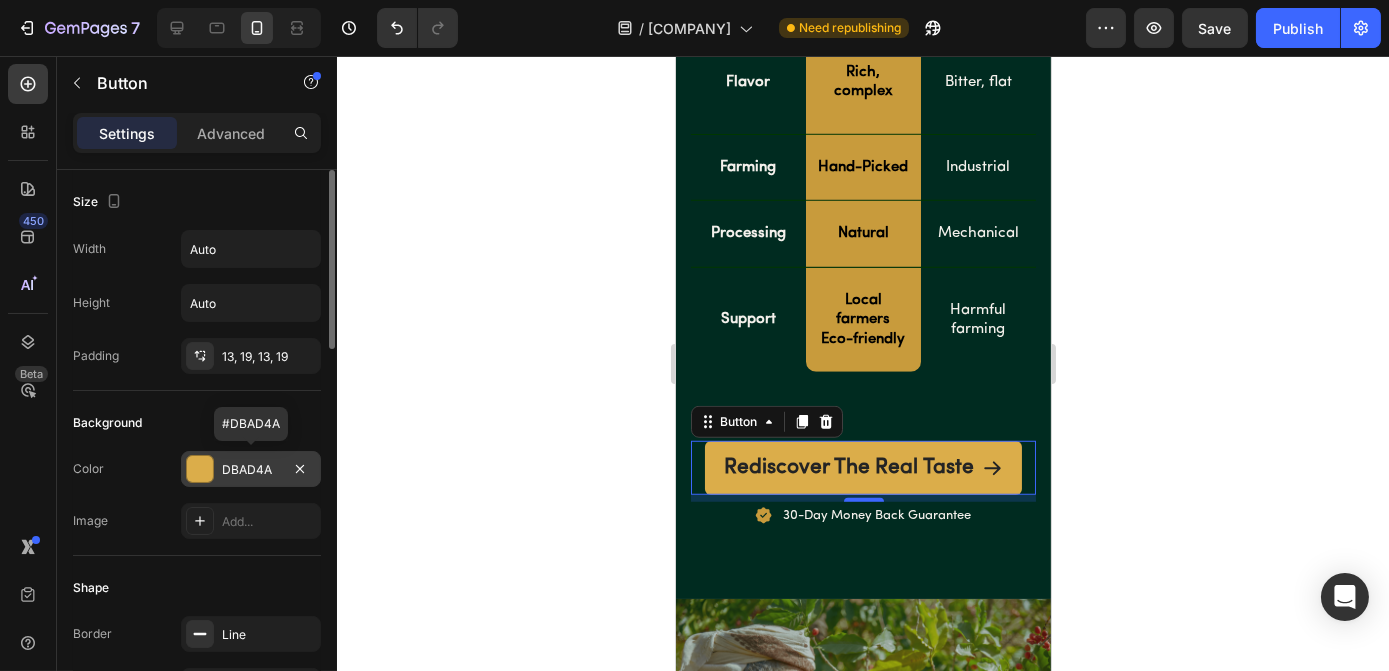 click on "DBAD4A" at bounding box center [251, 470] 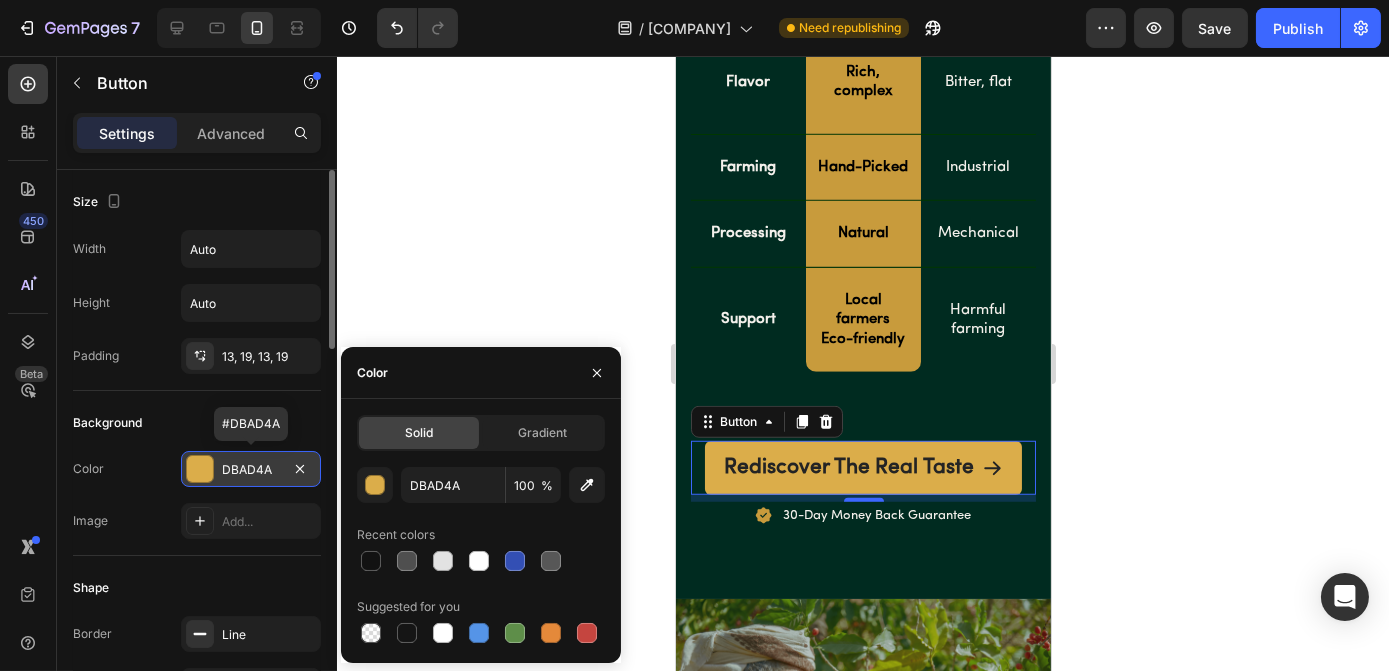 click on "DBAD4A" at bounding box center [251, 470] 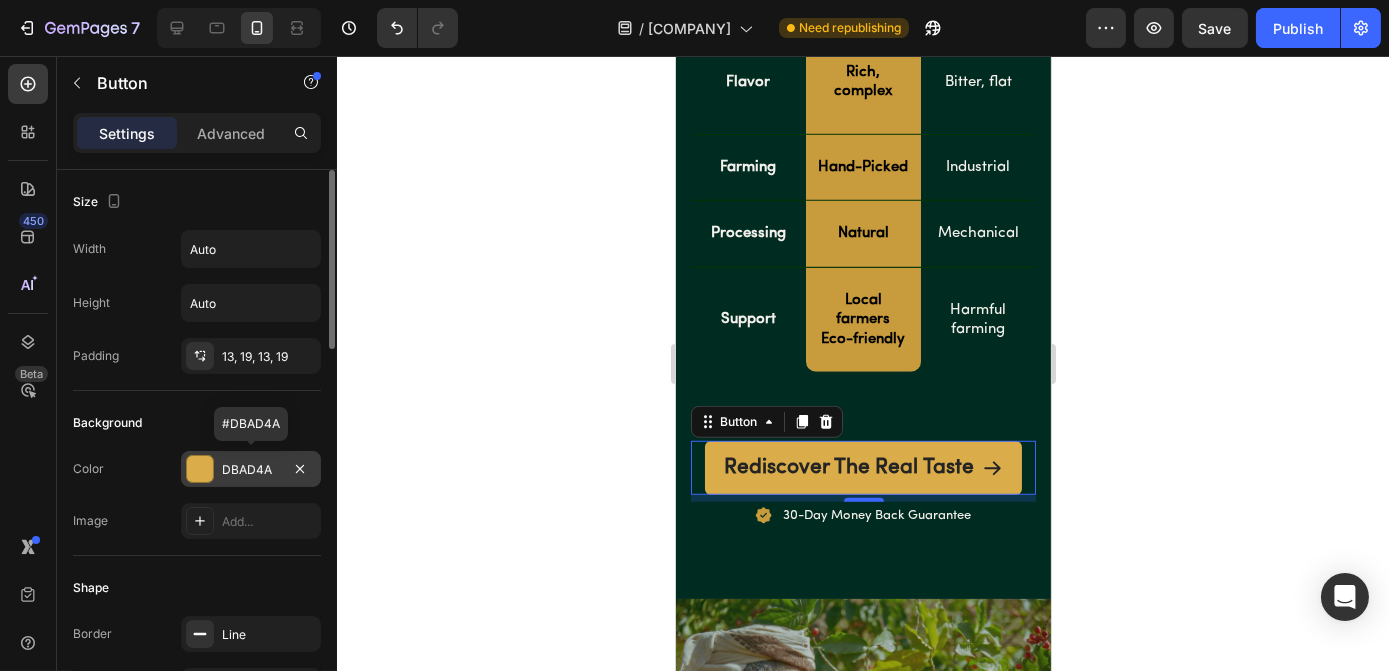click on "DBAD4A" at bounding box center (251, 470) 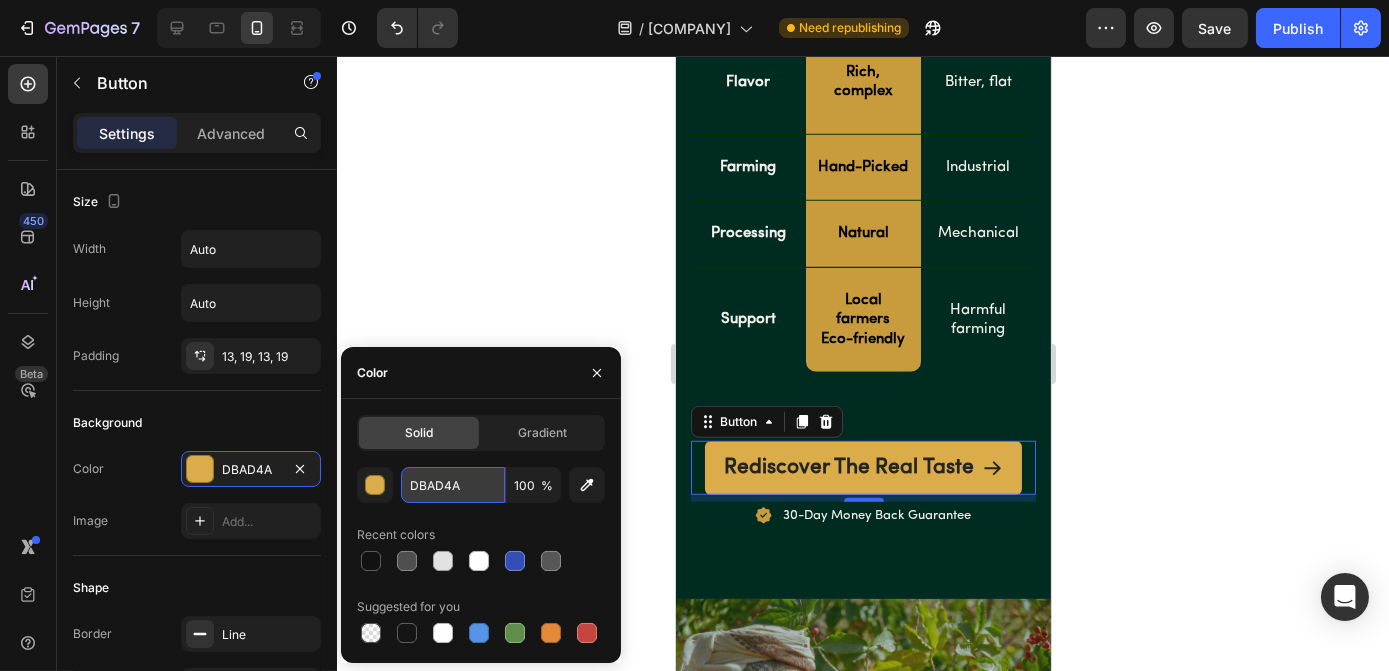 click on "DBAD4A" at bounding box center (453, 485) 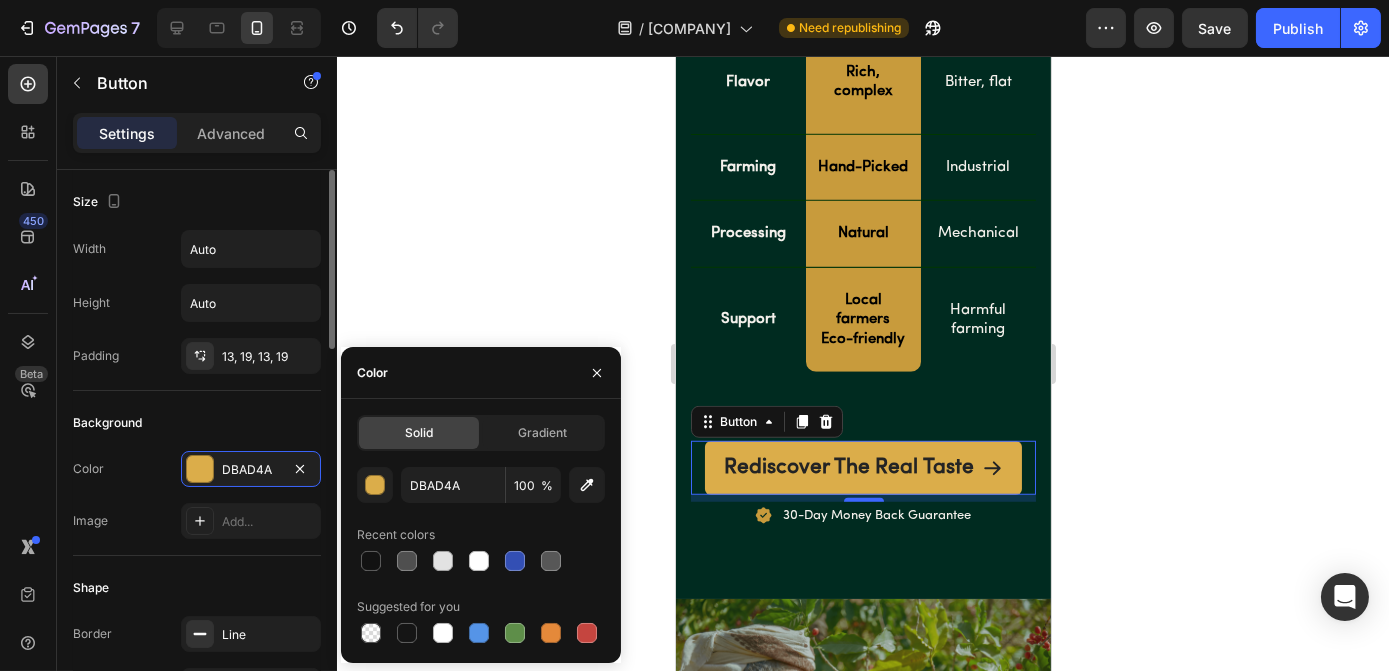 click on "Color DBAD4A" at bounding box center [197, 469] 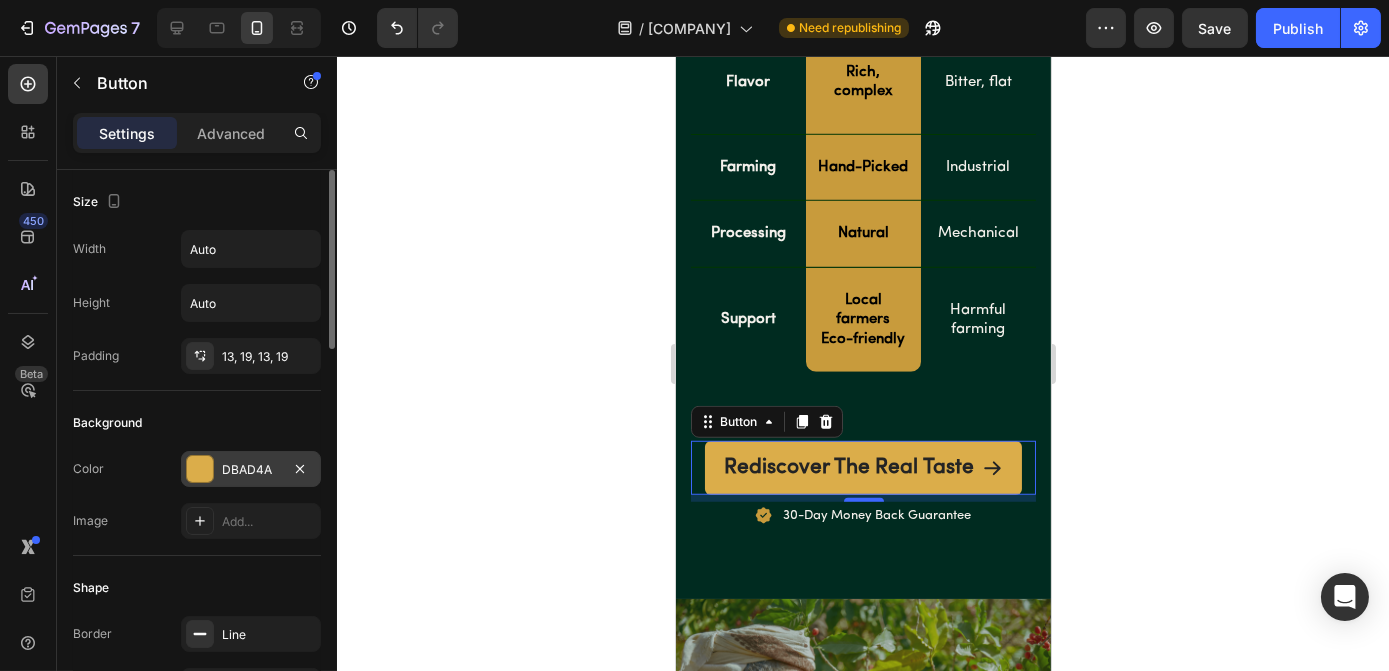 click on "DBAD4A" at bounding box center [251, 469] 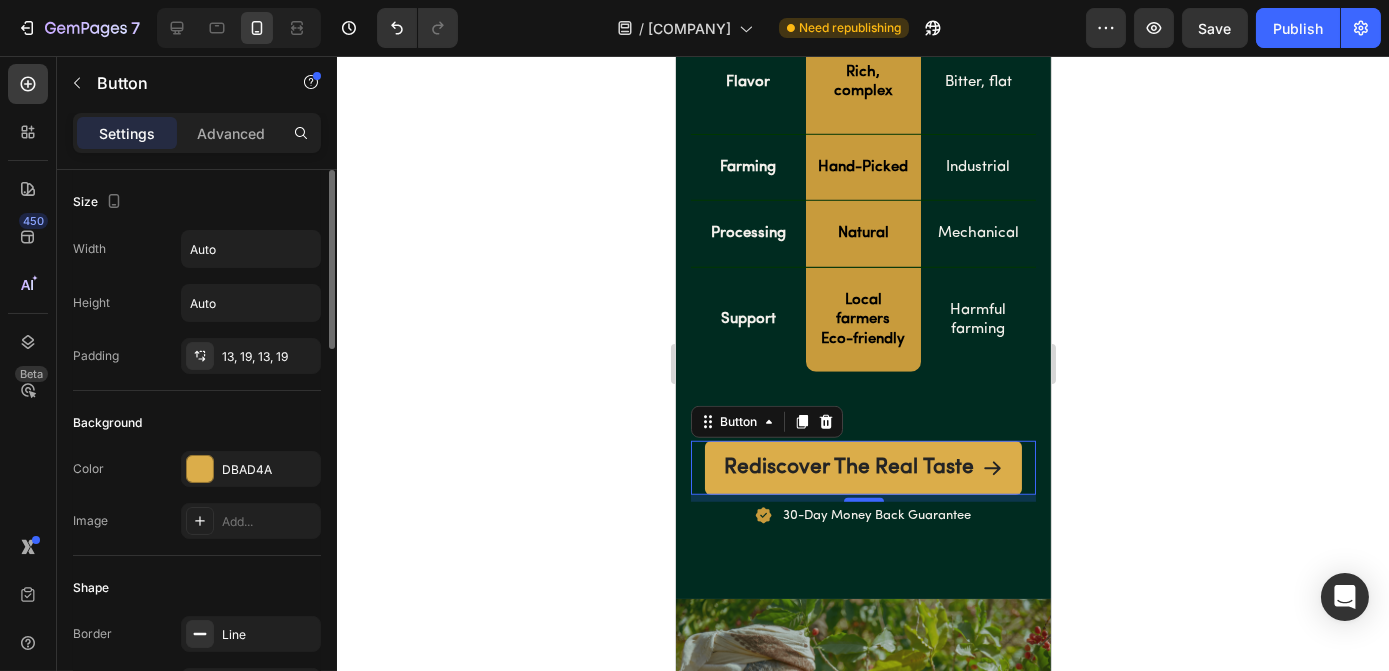 click on "Color DBAD4A" at bounding box center [197, 469] 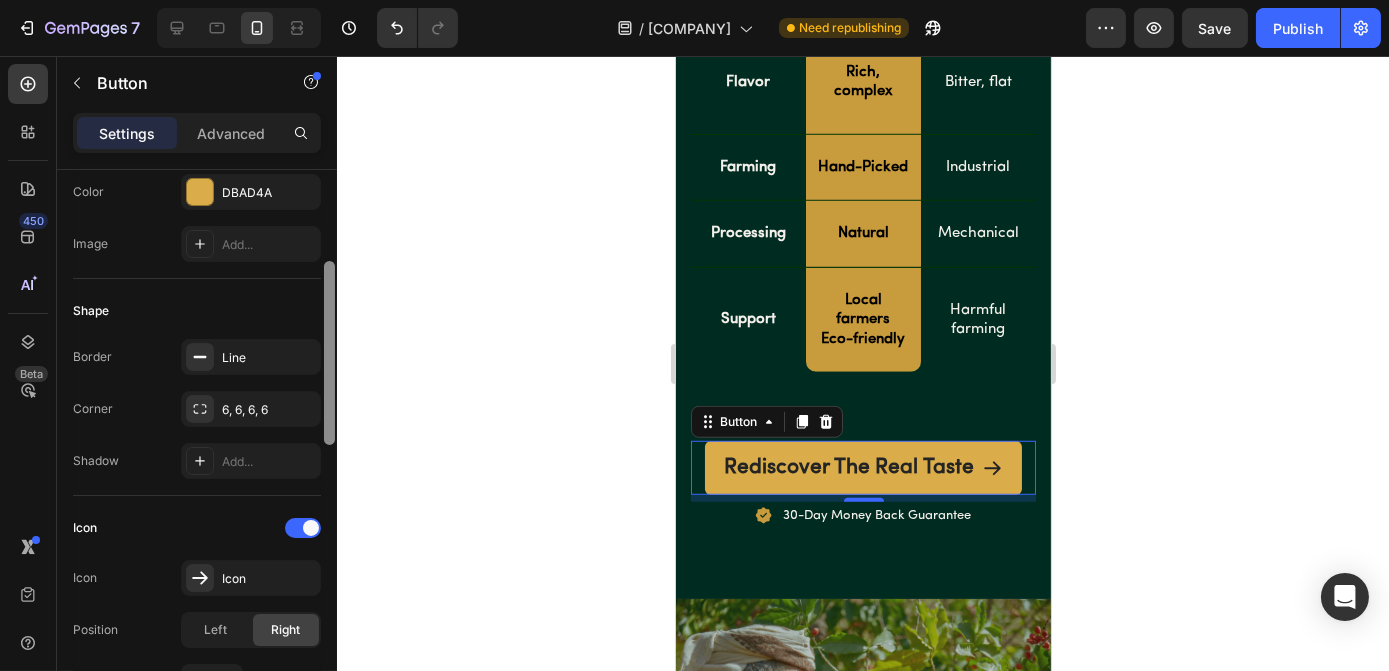 drag, startPoint x: 330, startPoint y: 194, endPoint x: 331, endPoint y: 283, distance: 89.005615 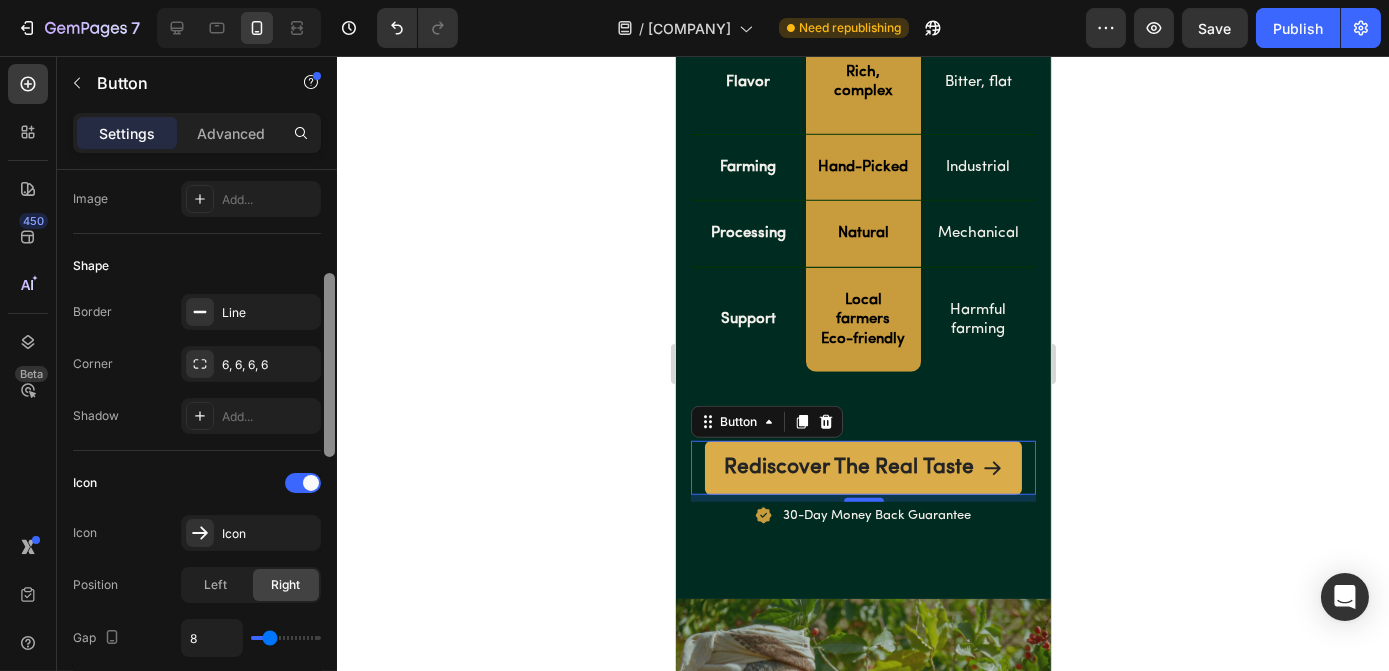 drag, startPoint x: 331, startPoint y: 283, endPoint x: 331, endPoint y: 302, distance: 19 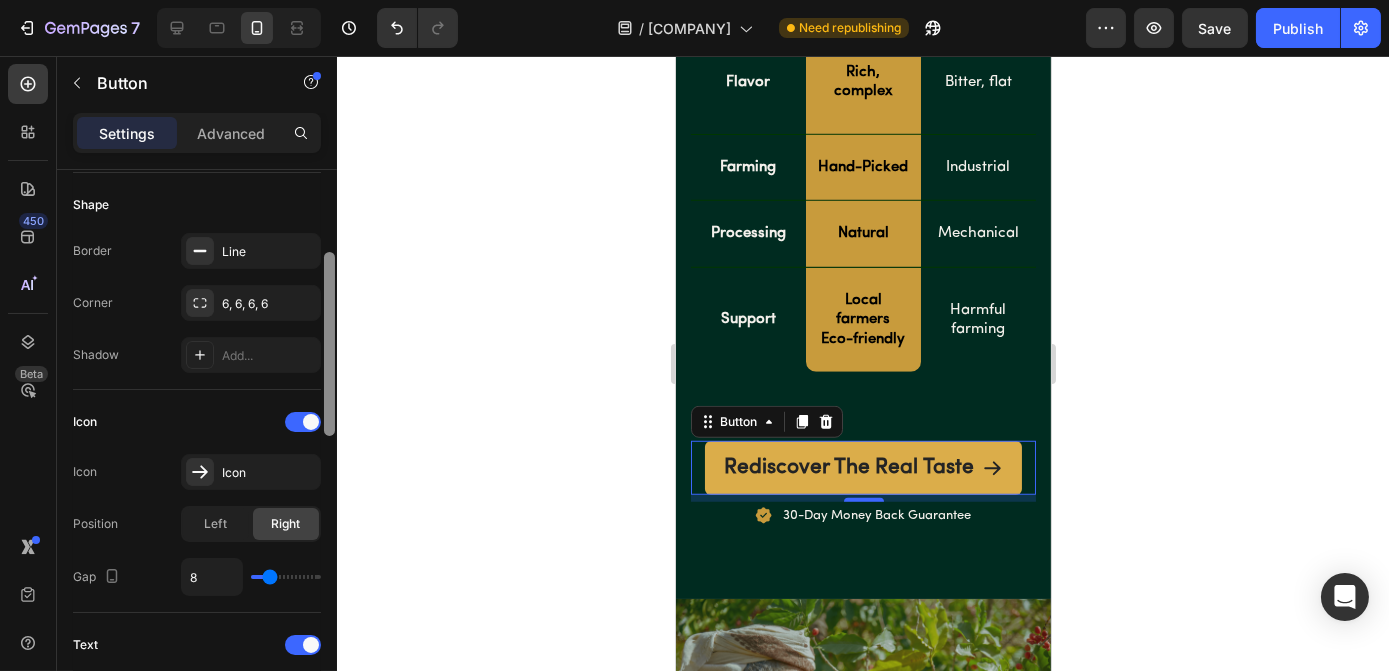 drag, startPoint x: 329, startPoint y: 321, endPoint x: 329, endPoint y: 332, distance: 11 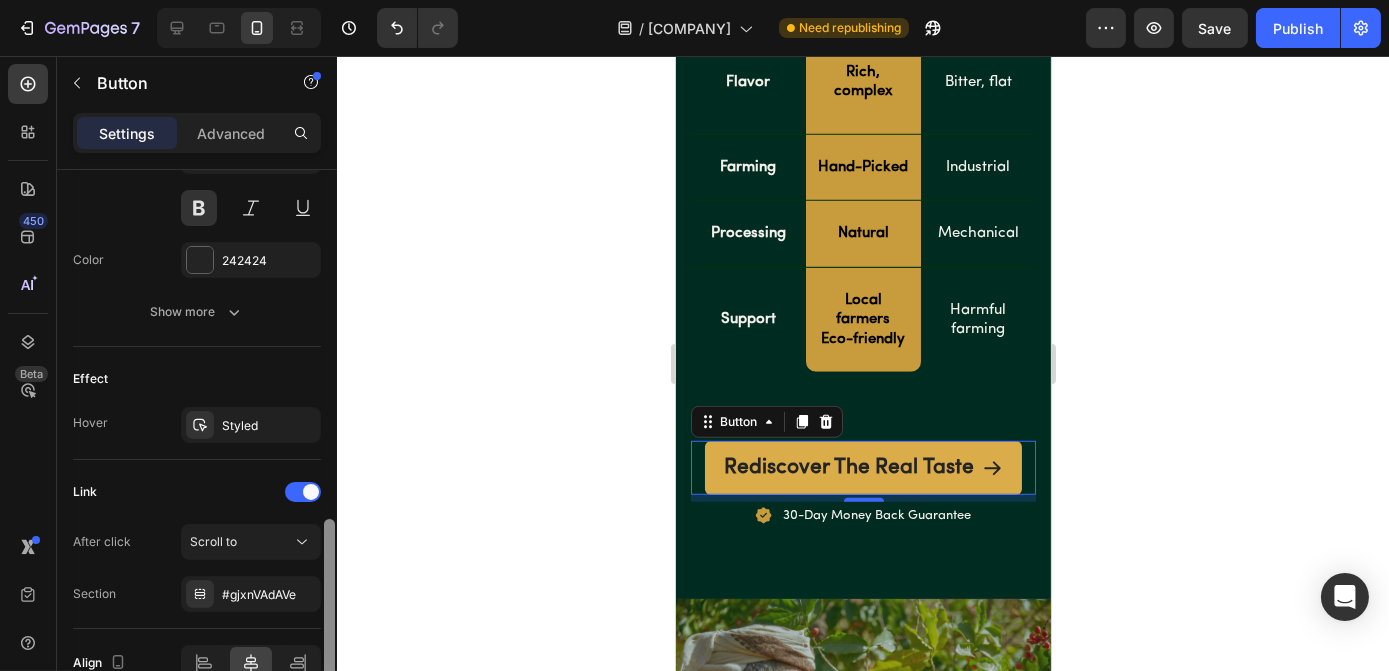 scroll, scrollTop: 1038, scrollLeft: 0, axis: vertical 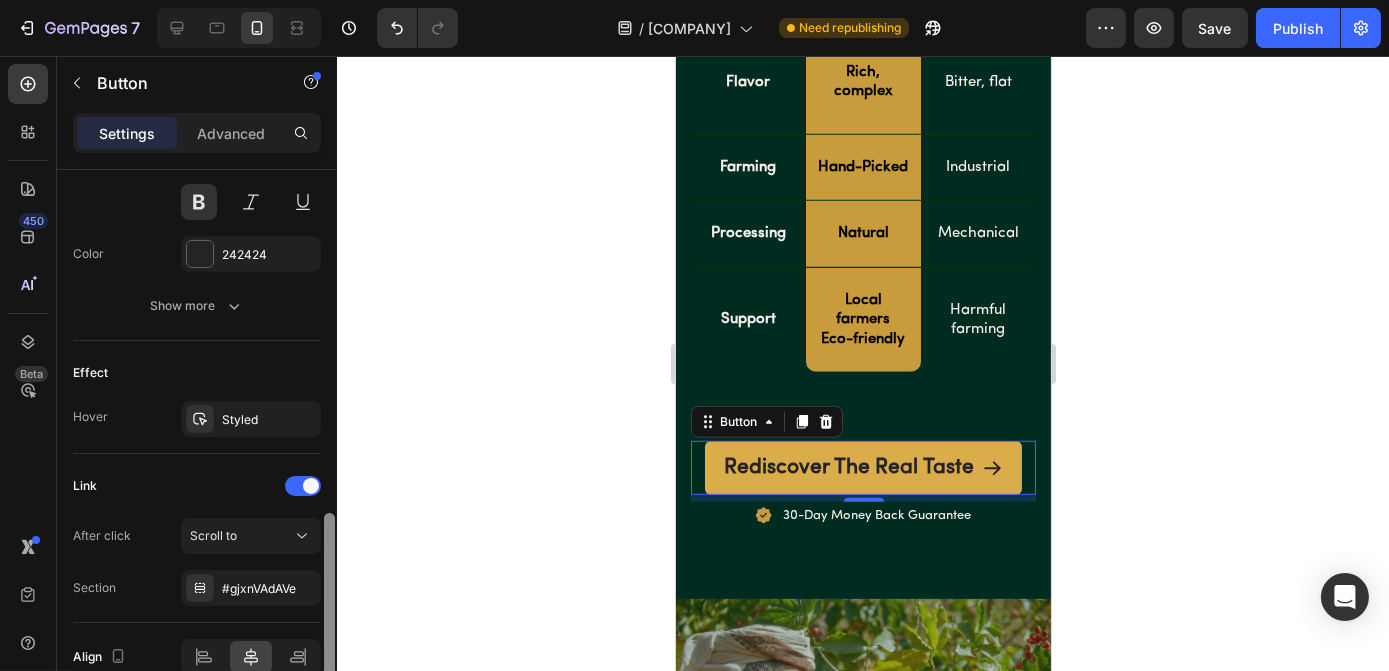 drag, startPoint x: 329, startPoint y: 332, endPoint x: 335, endPoint y: 549, distance: 217.08293 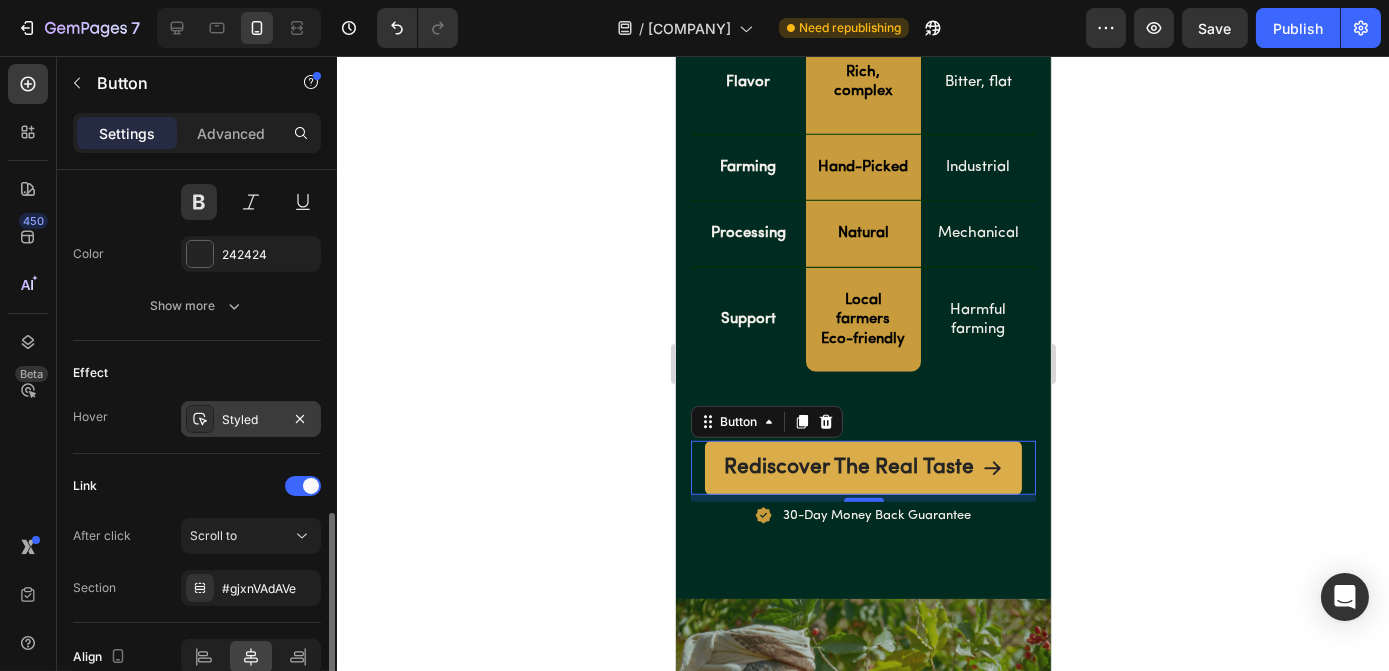 click on "Styled" at bounding box center (251, 420) 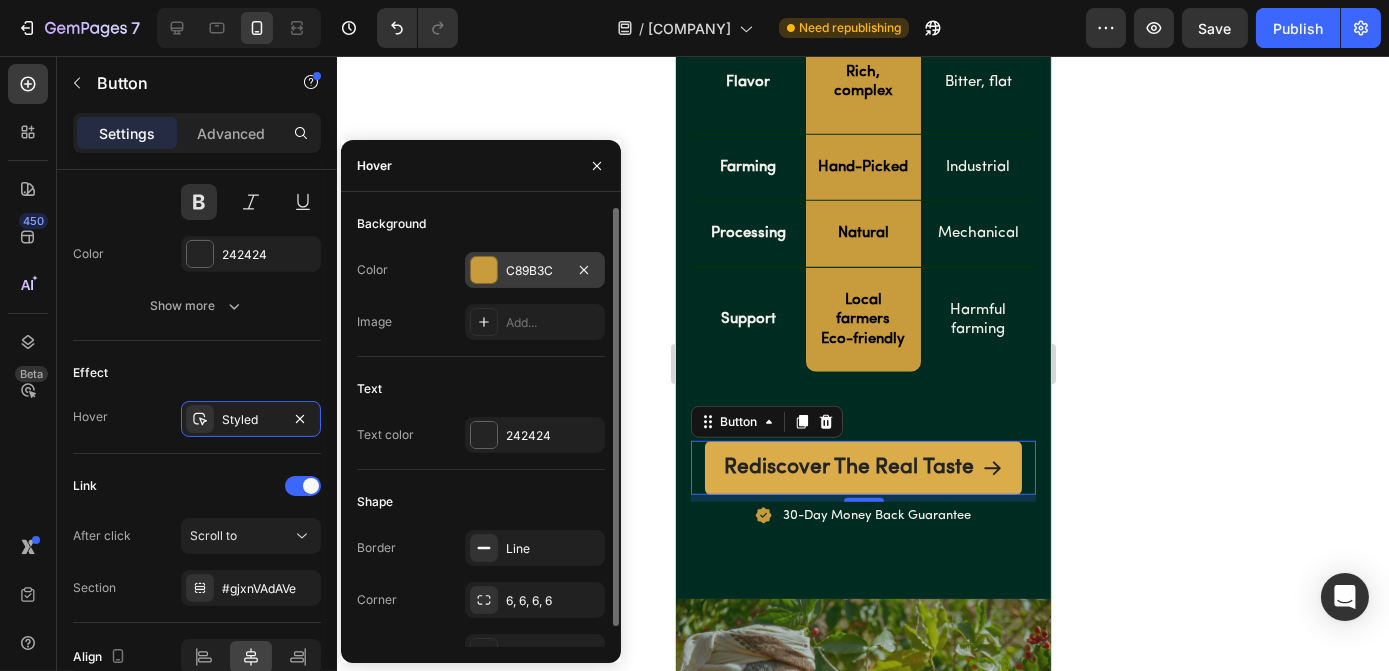 click on "C89B3C" at bounding box center [535, 271] 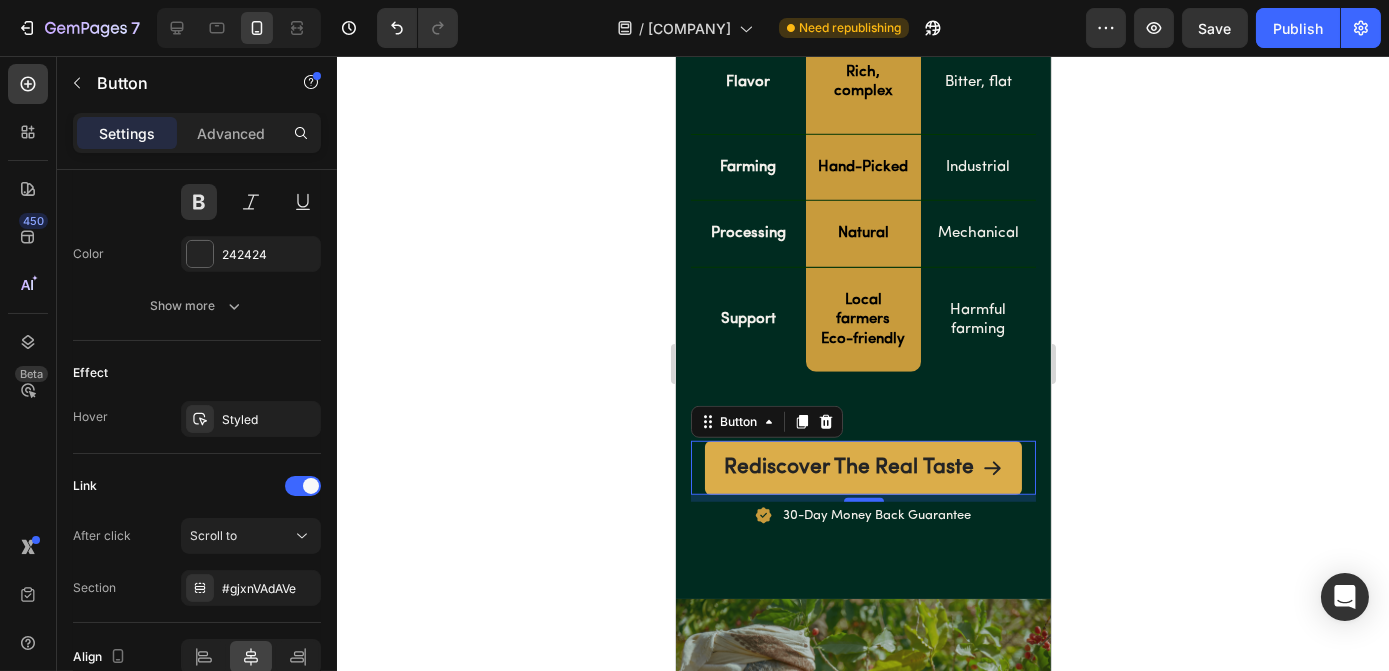 click 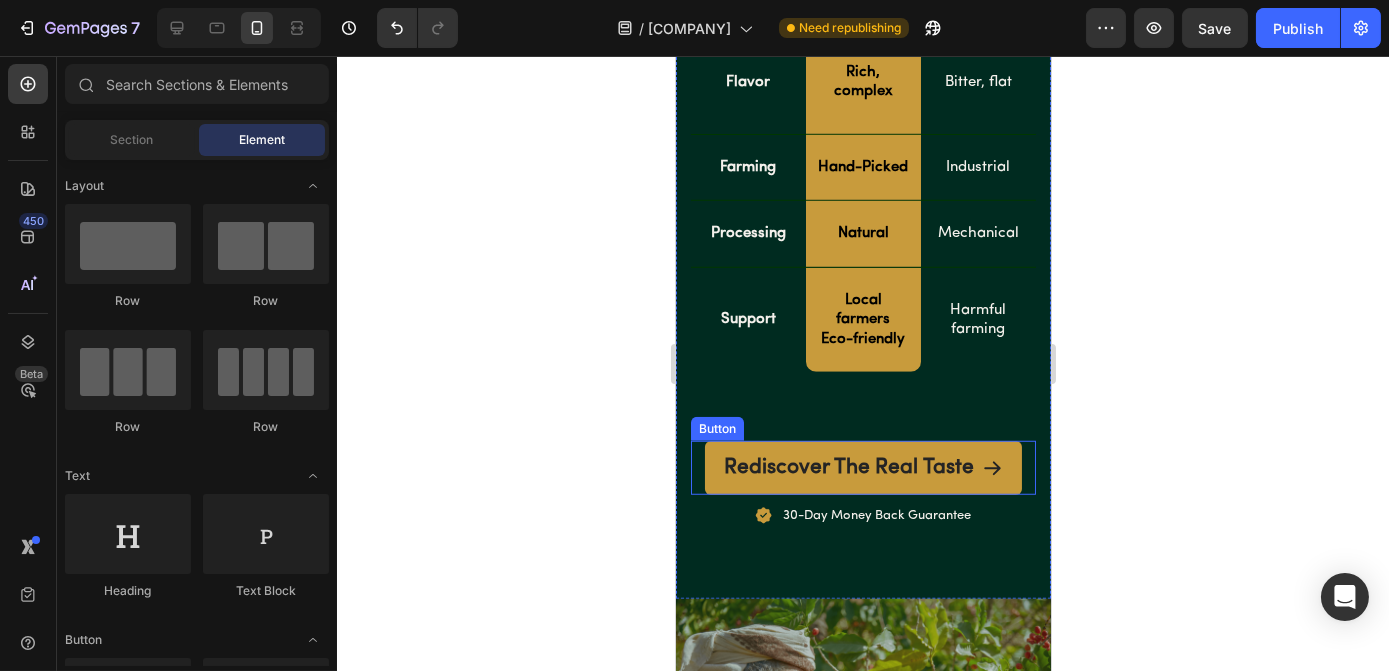click on "Rediscover The Real Taste" at bounding box center [862, 467] 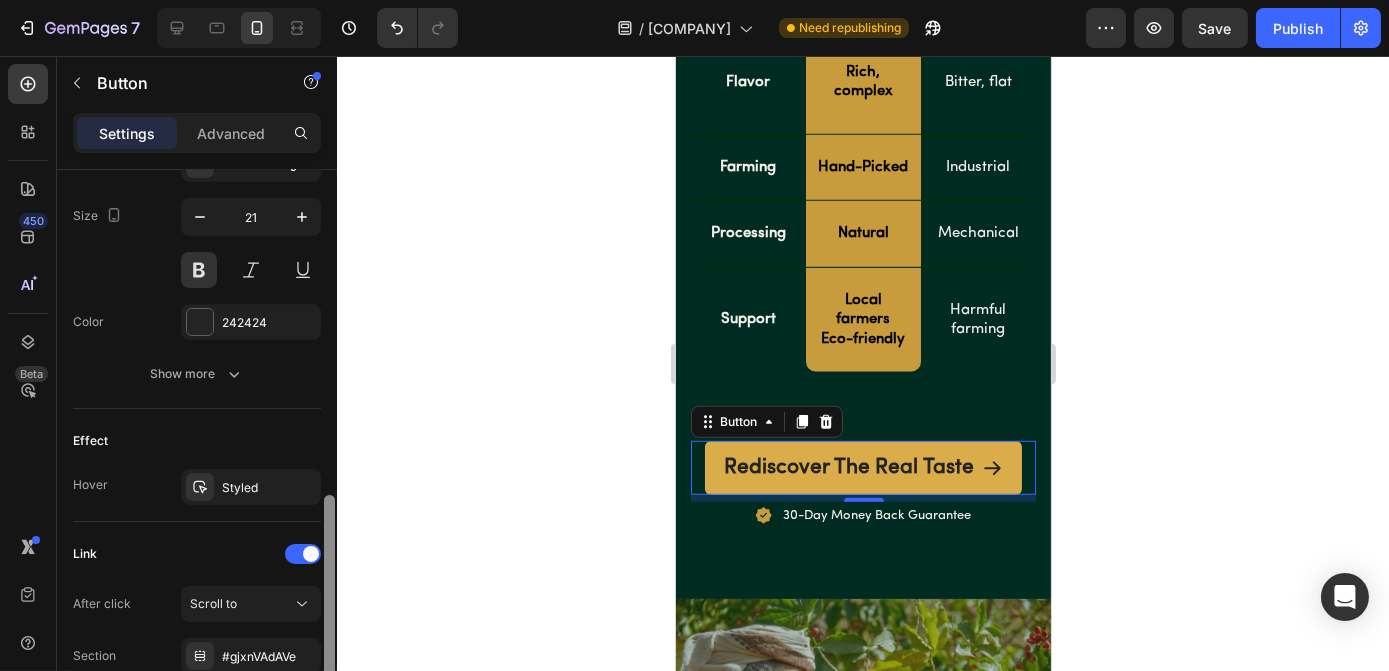 scroll, scrollTop: 1022, scrollLeft: 0, axis: vertical 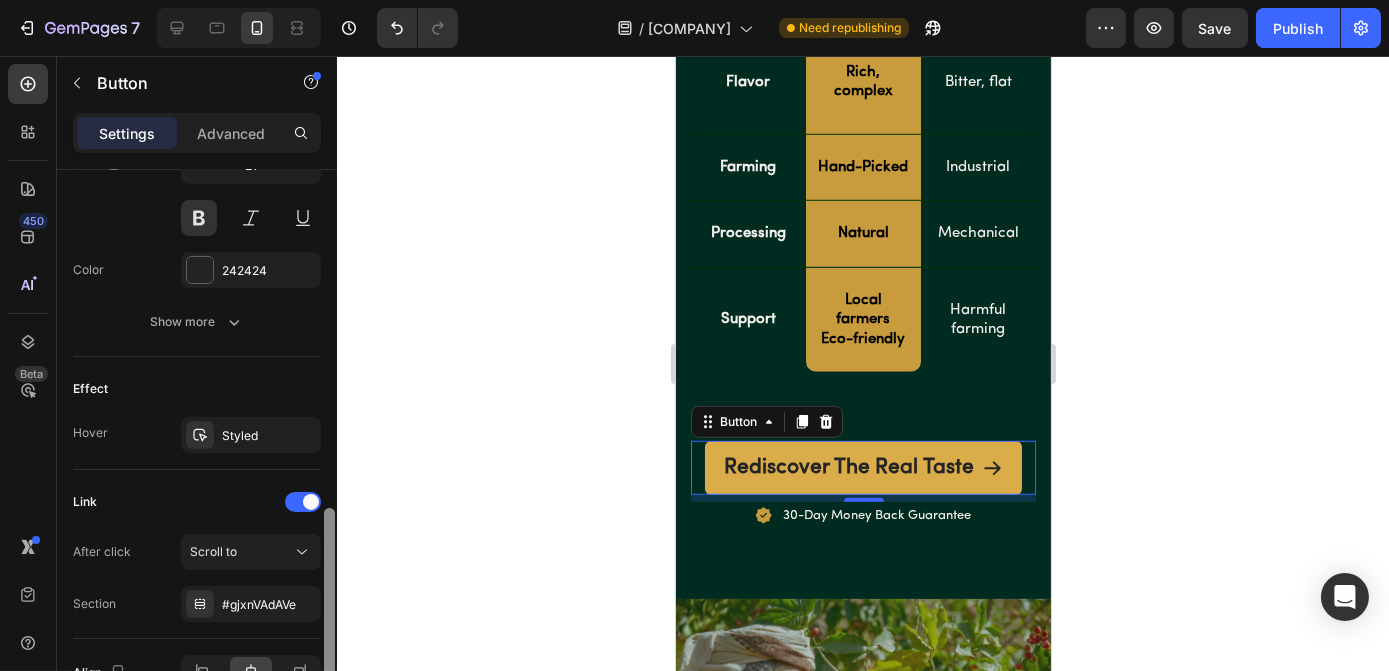 drag, startPoint x: 328, startPoint y: 297, endPoint x: 352, endPoint y: 625, distance: 328.87686 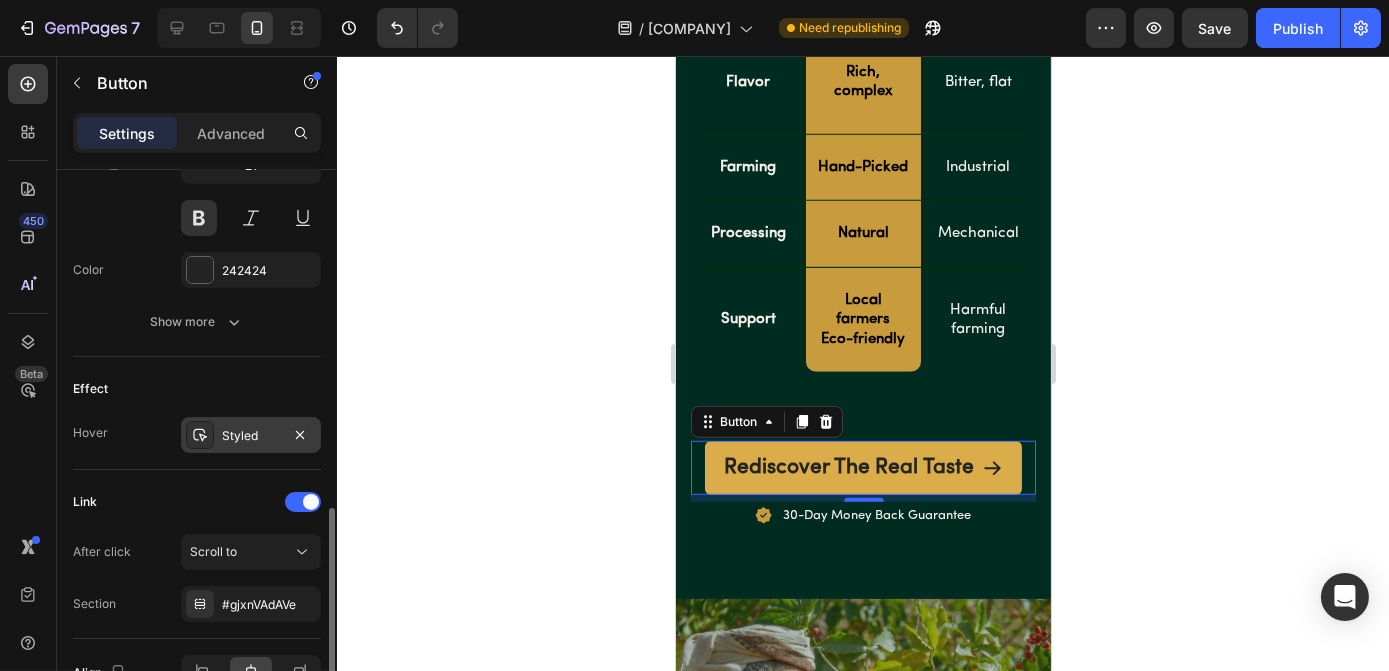 click on "Styled" at bounding box center [251, 436] 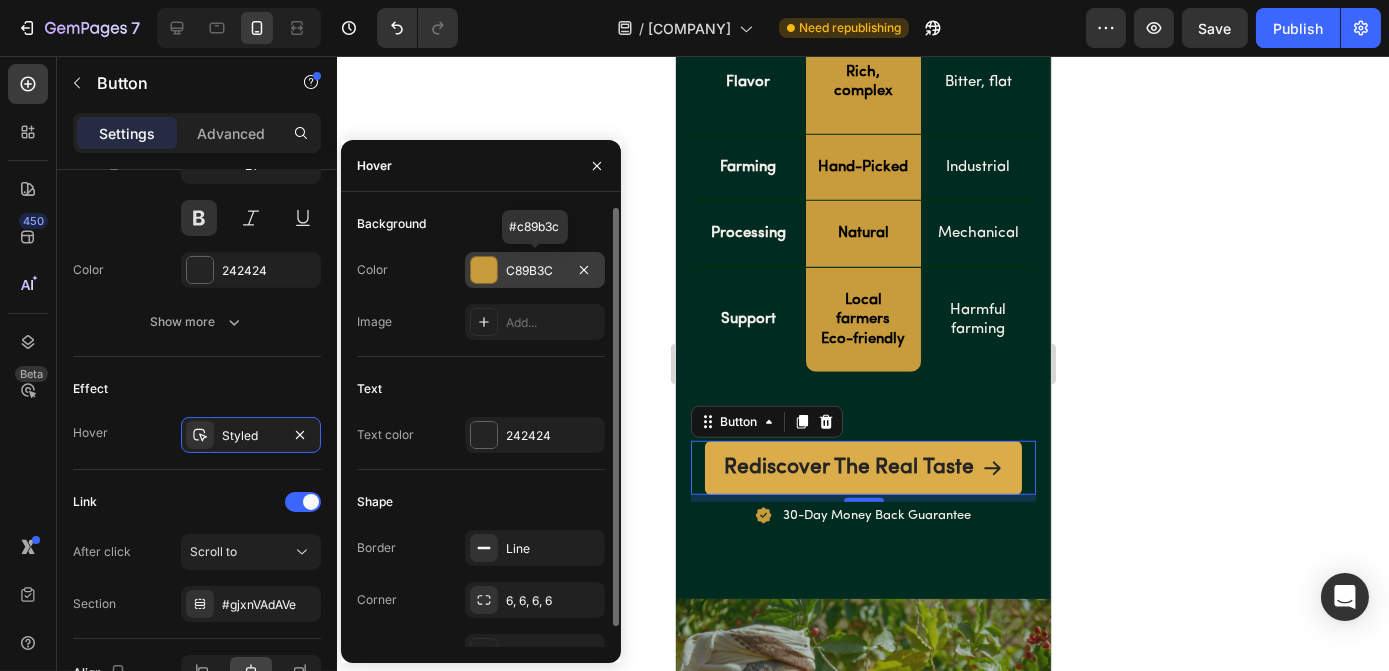 click on "C89B3C" at bounding box center (535, 271) 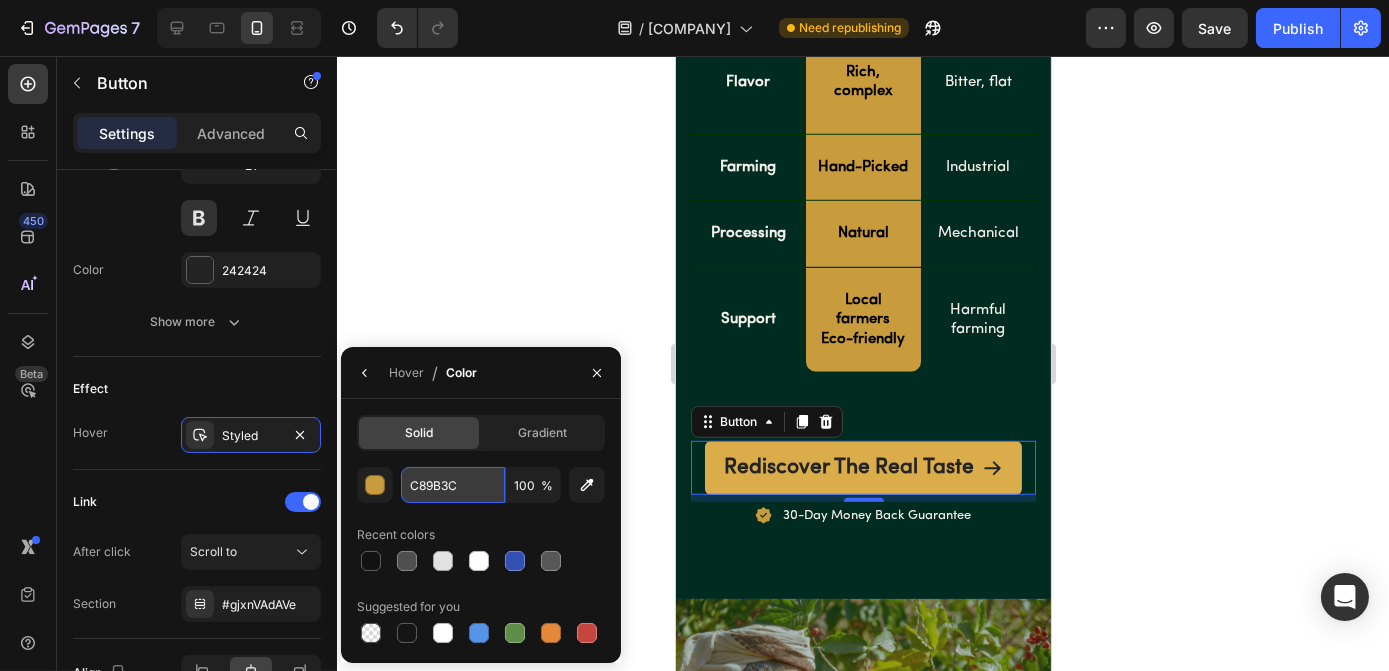 click on "C89B3C" at bounding box center (453, 485) 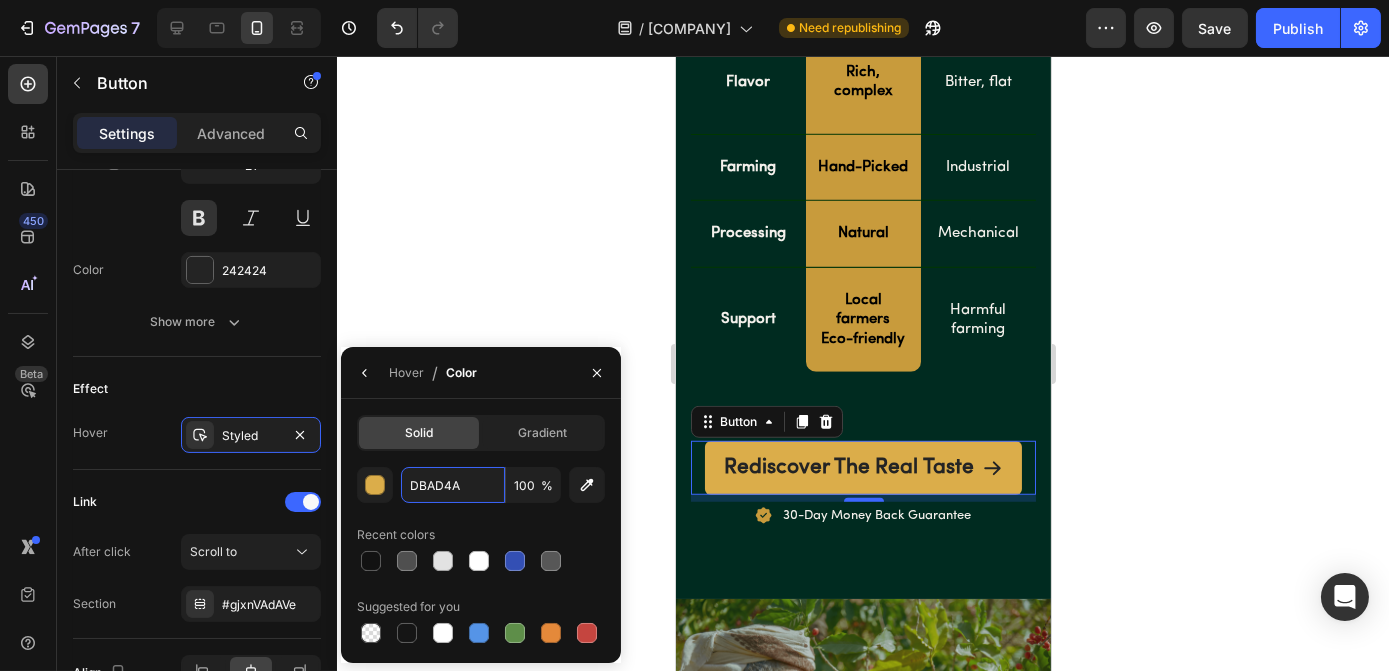 type on "DBAD4A" 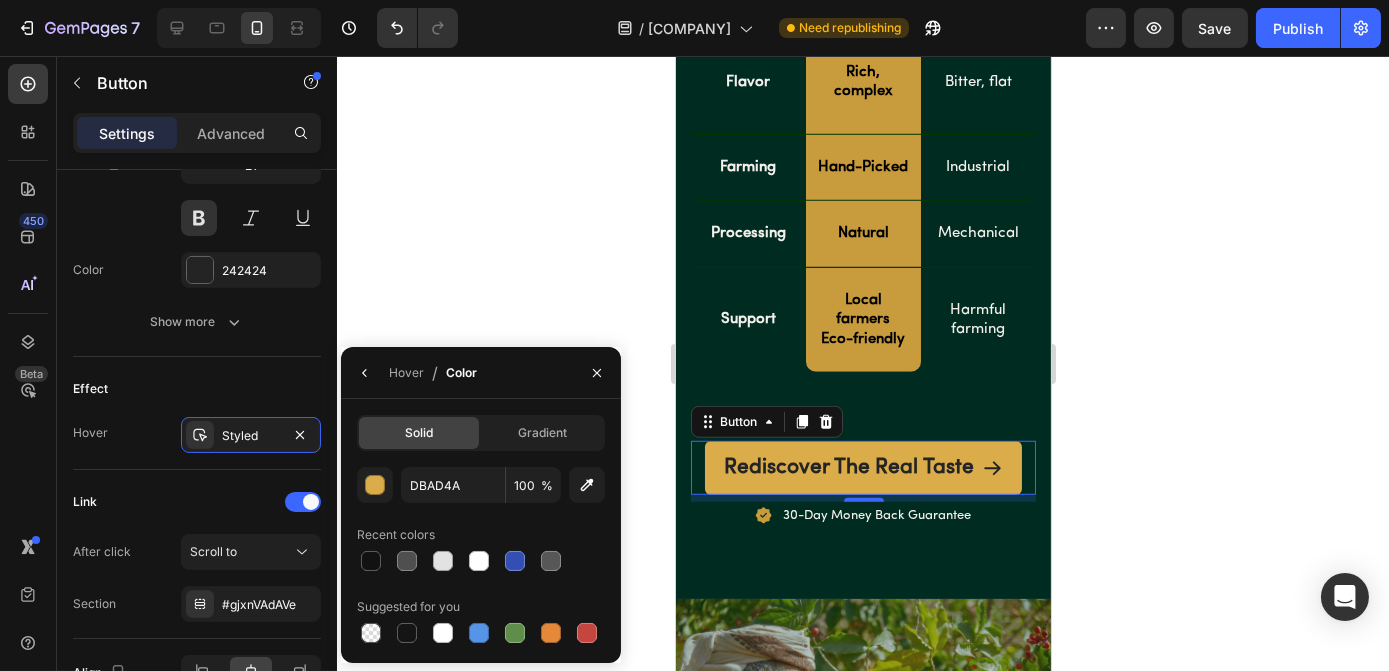 click on "DBAD4A 100 % Recent colors Suggested for you" at bounding box center [481, 557] 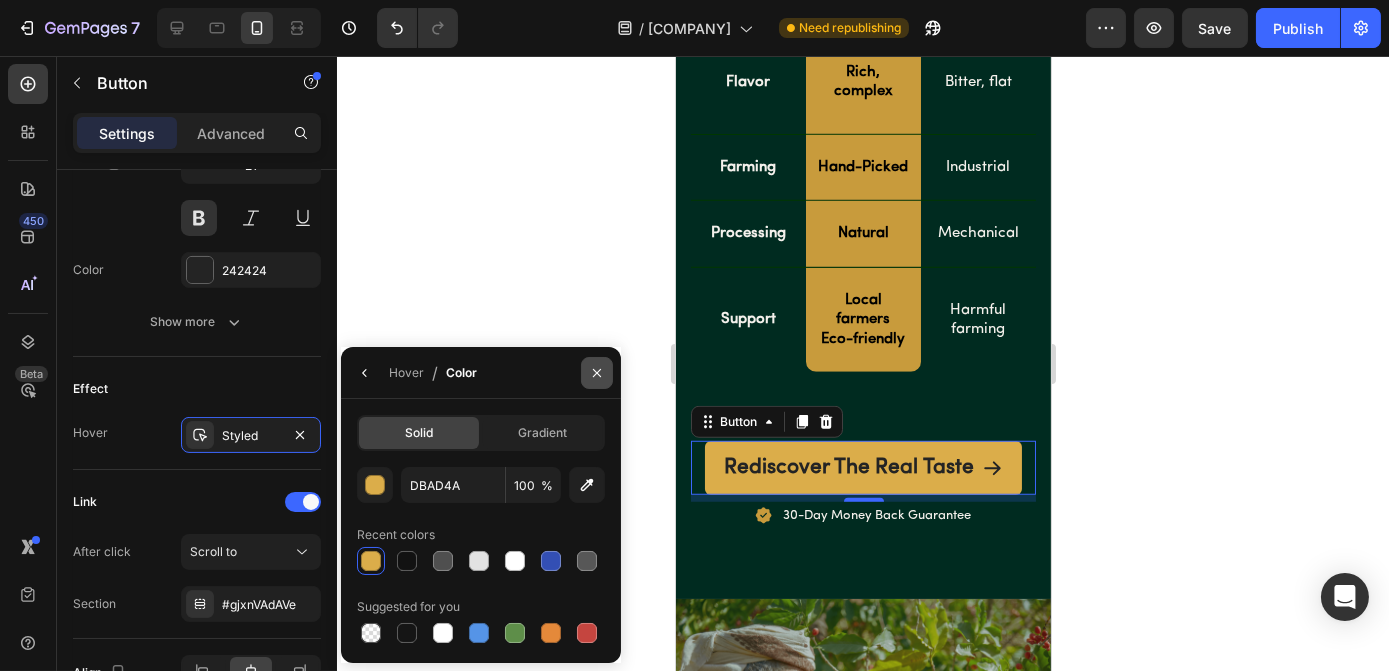 click at bounding box center [597, 373] 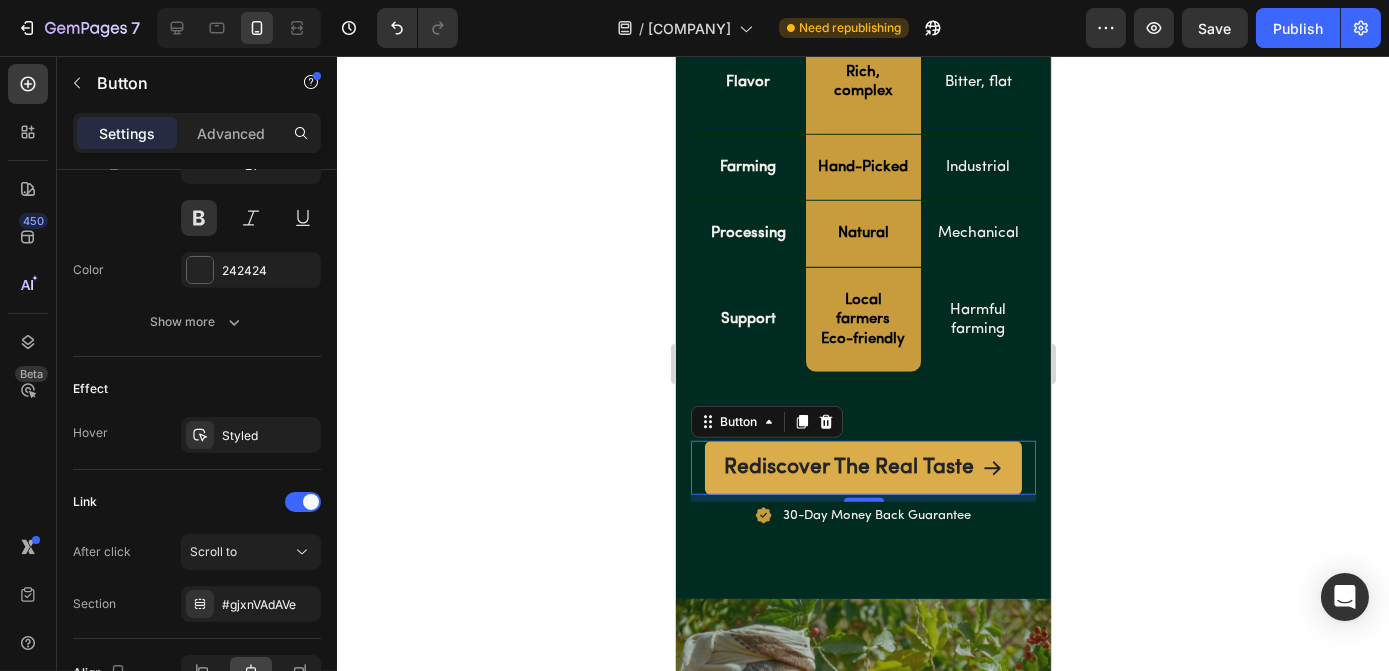 click 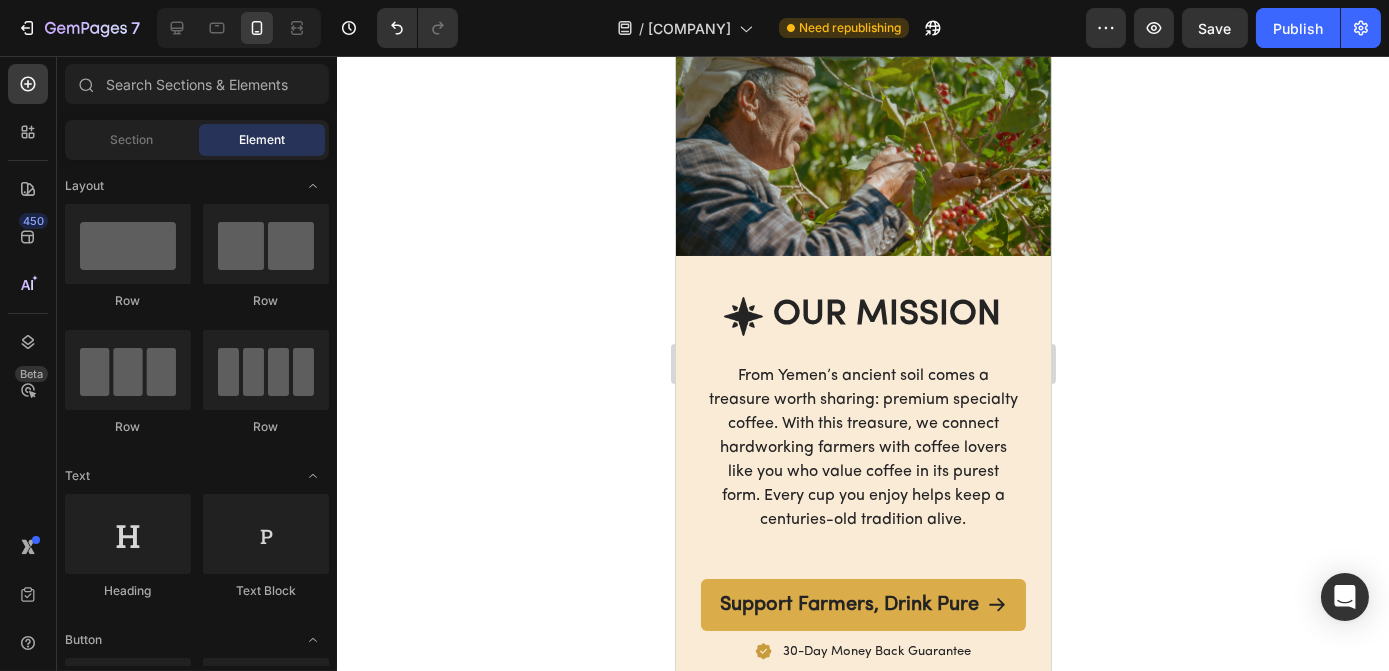 scroll, scrollTop: 4066, scrollLeft: 0, axis: vertical 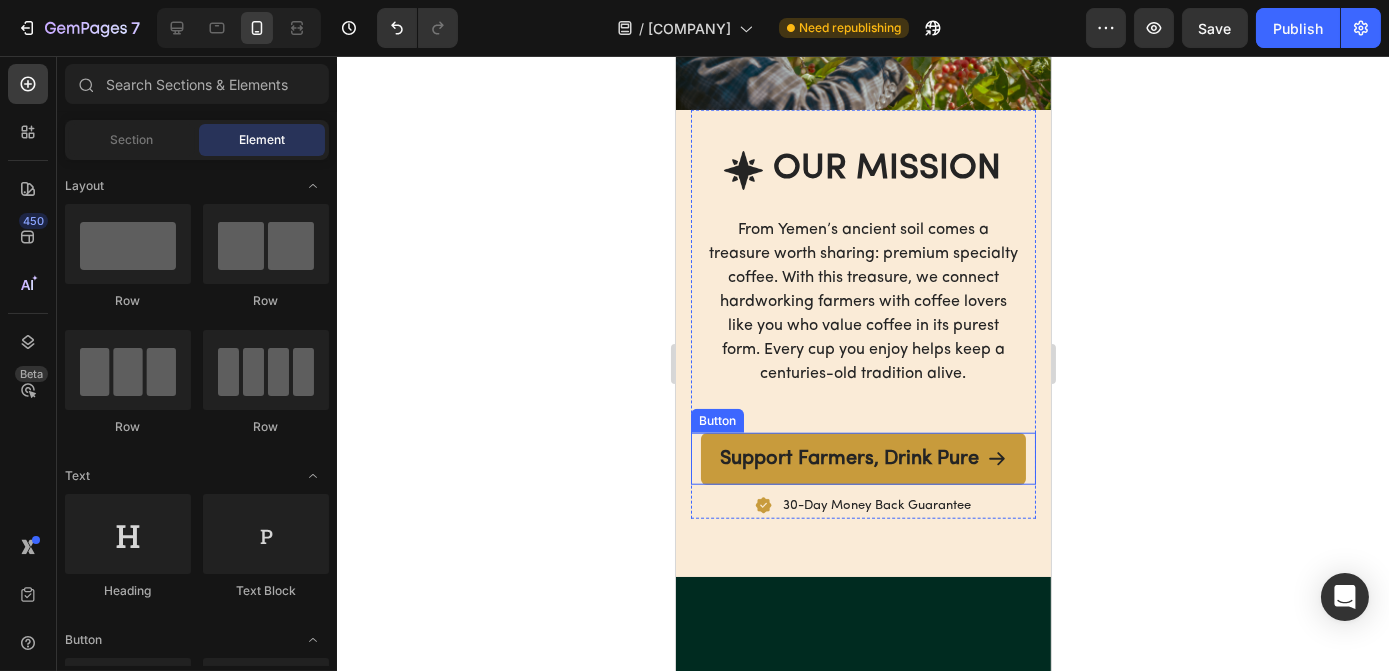 click on "Support Farmers, Drink Pure" at bounding box center [862, 459] 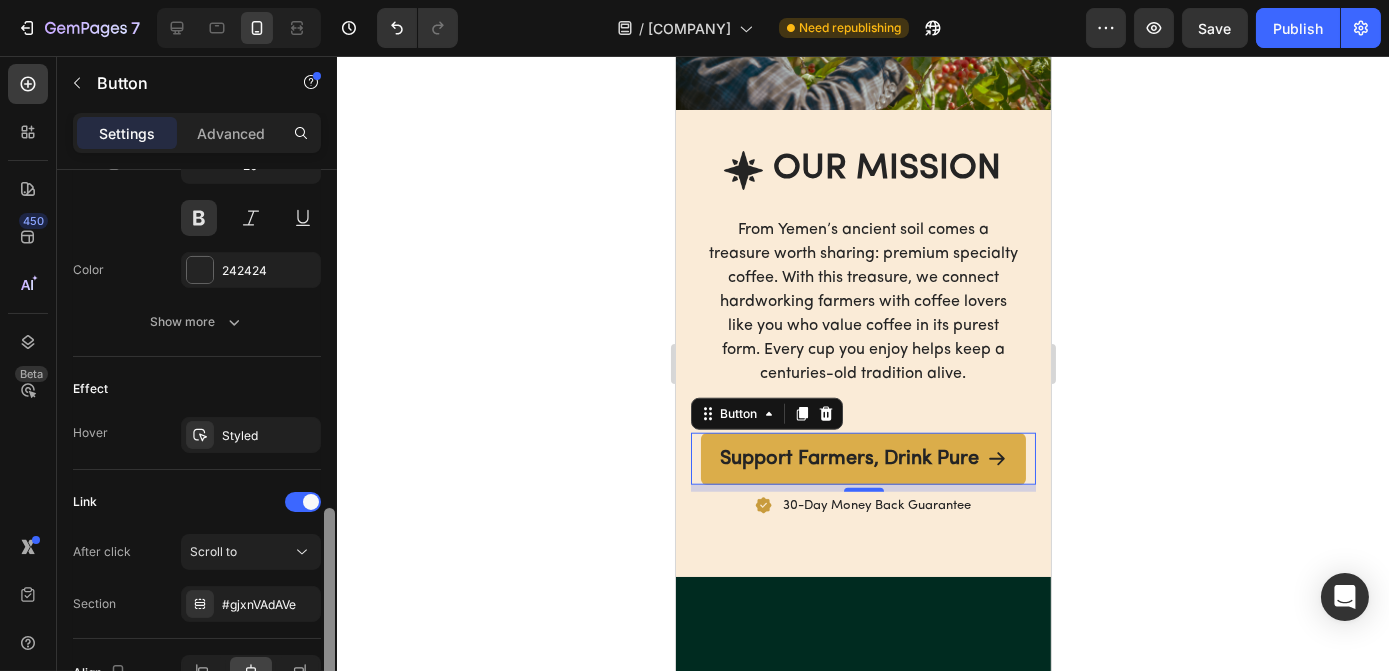 scroll, scrollTop: 1026, scrollLeft: 0, axis: vertical 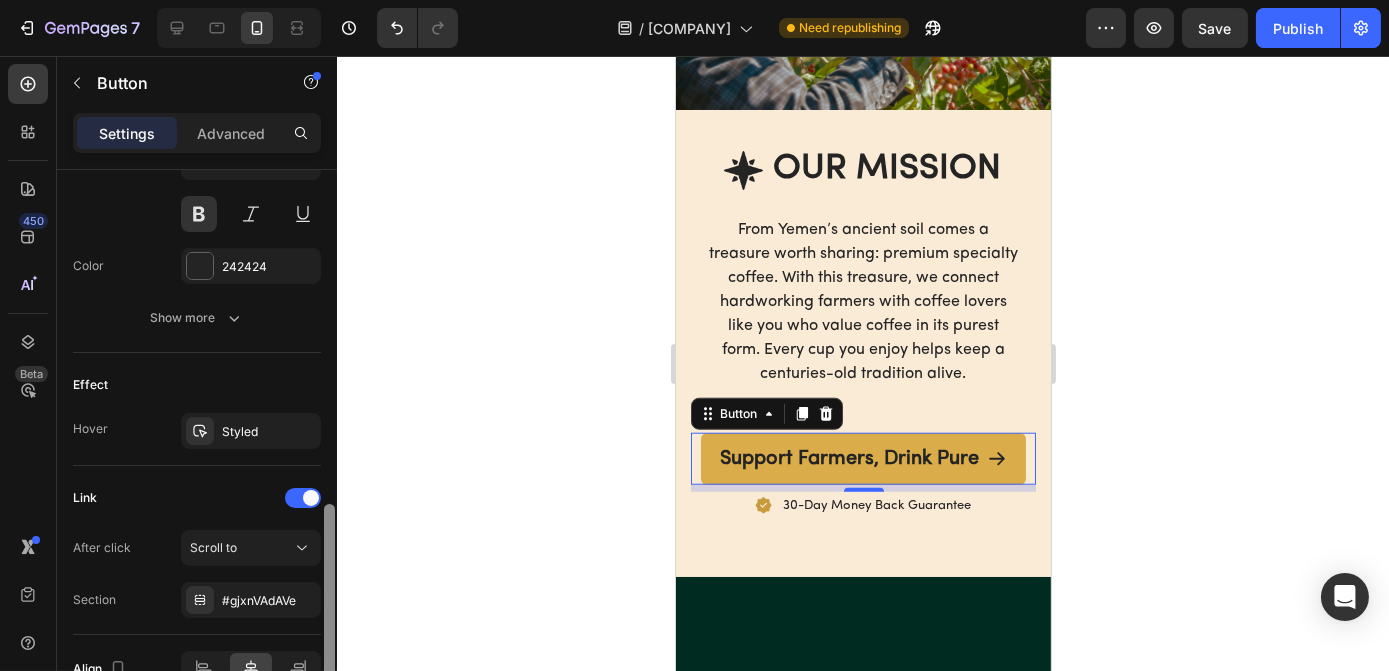 drag, startPoint x: 330, startPoint y: 316, endPoint x: 327, endPoint y: 645, distance: 329.01367 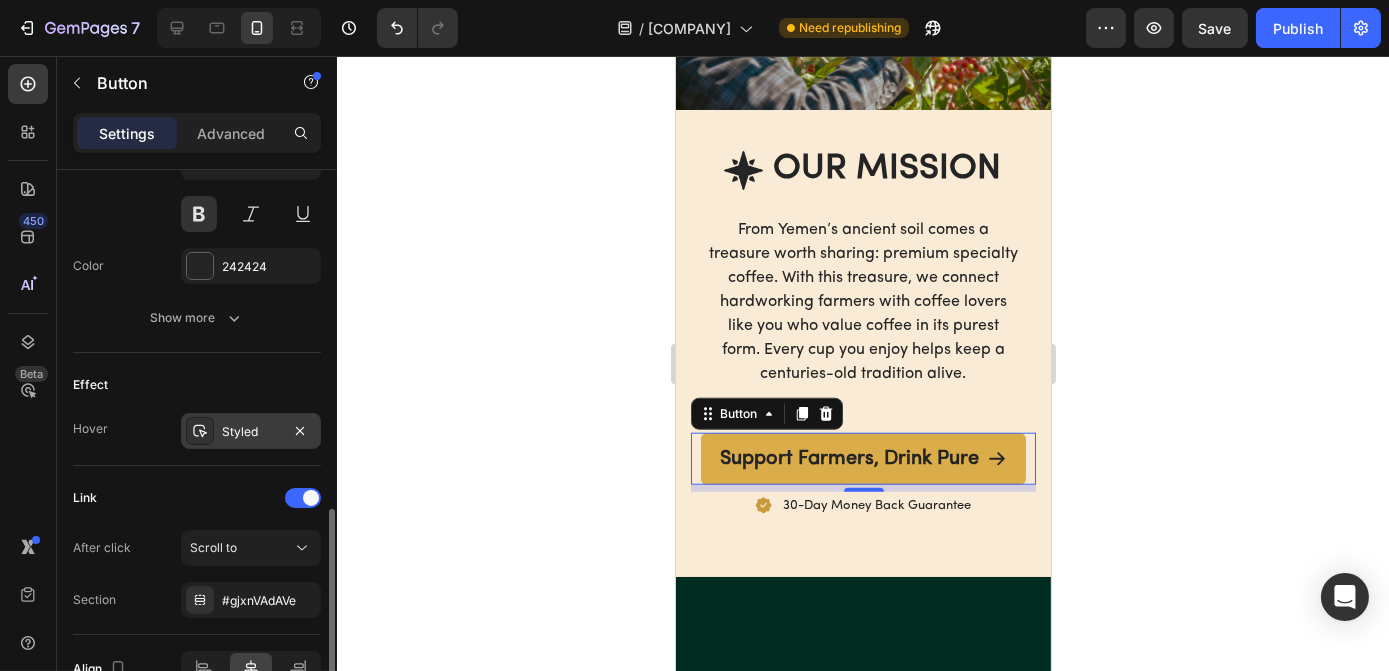 click on "Styled" at bounding box center (251, 431) 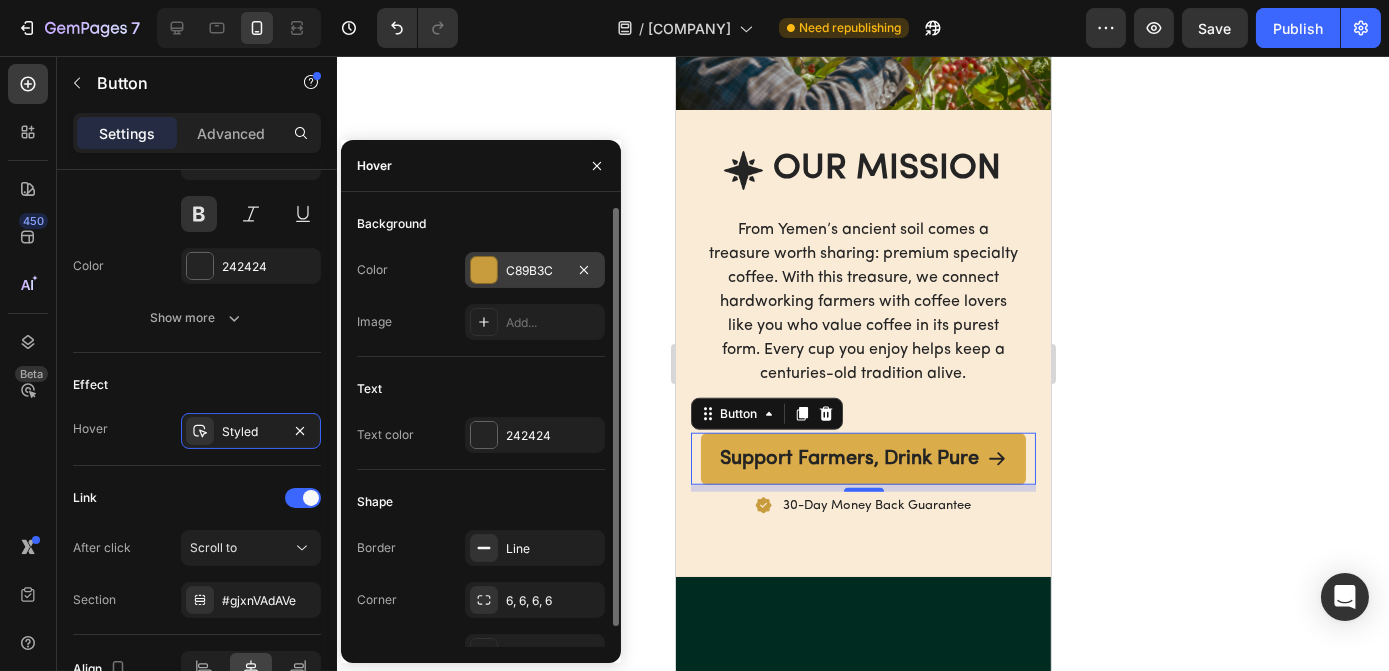 click on "C89B3C" at bounding box center (535, 271) 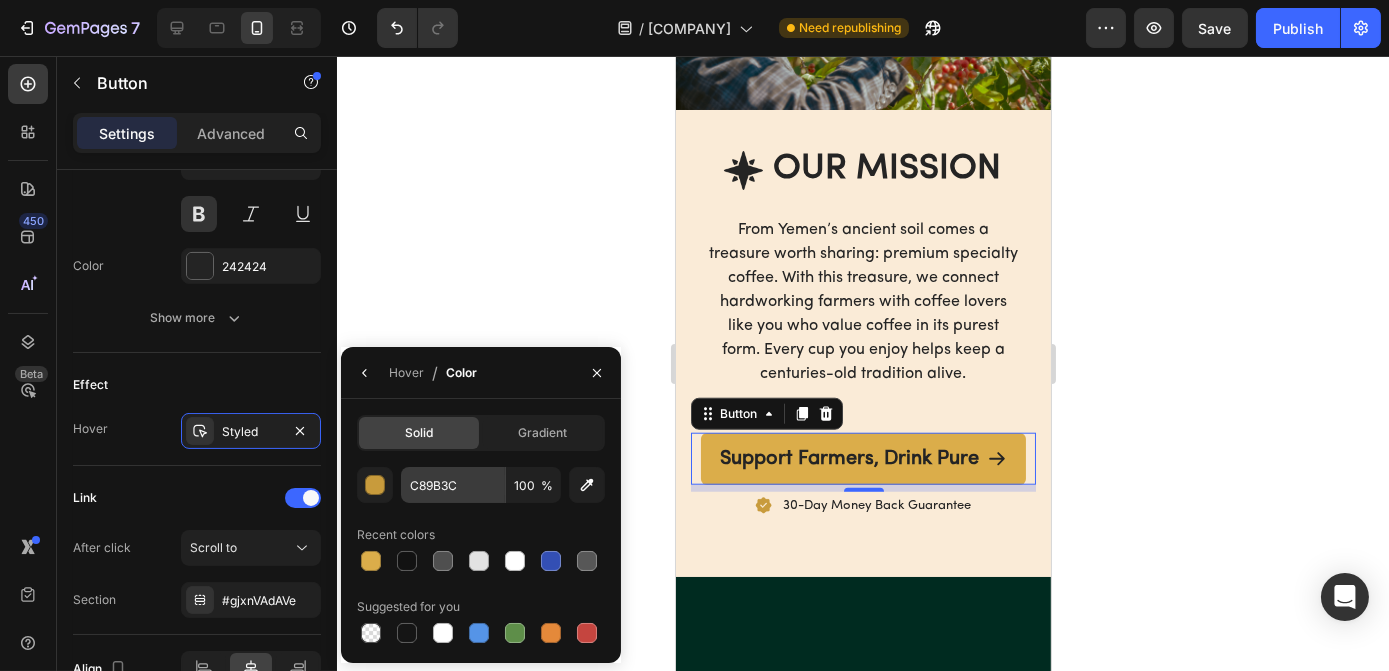 click on "C89B3C 100 % Recent colors Suggested for you" at bounding box center (481, 557) 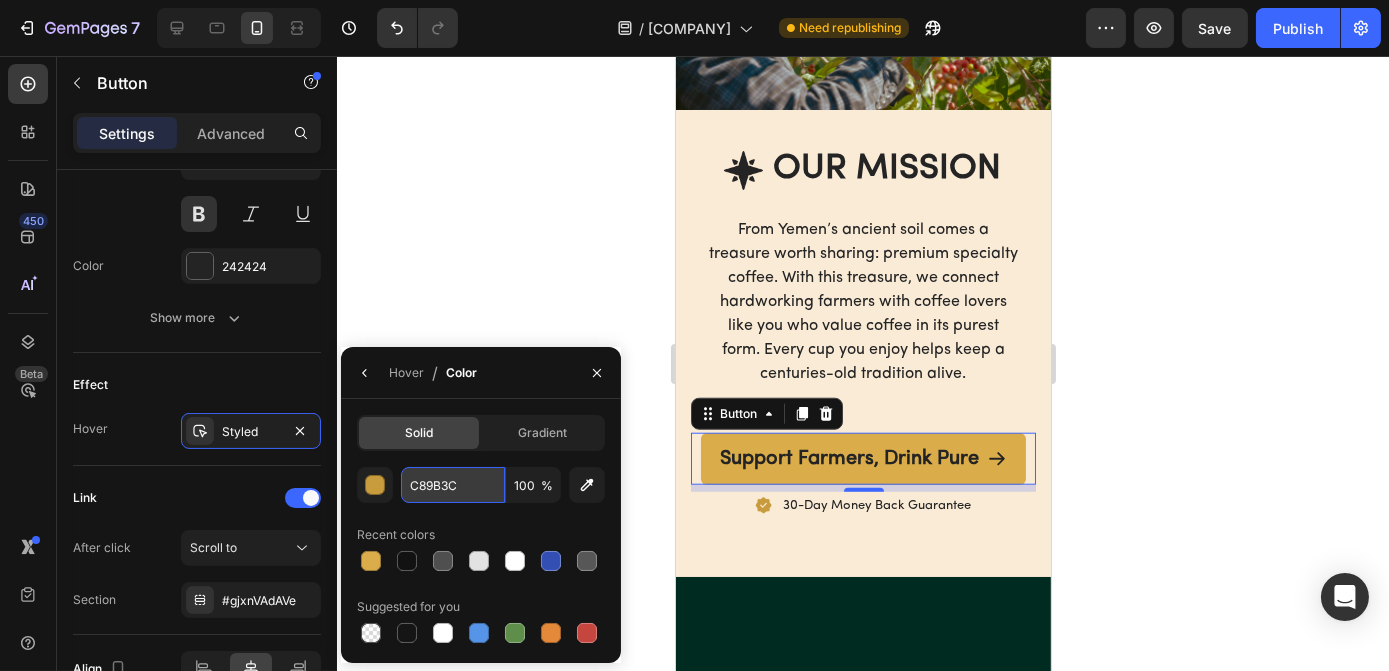 click on "C89B3C" at bounding box center (453, 485) 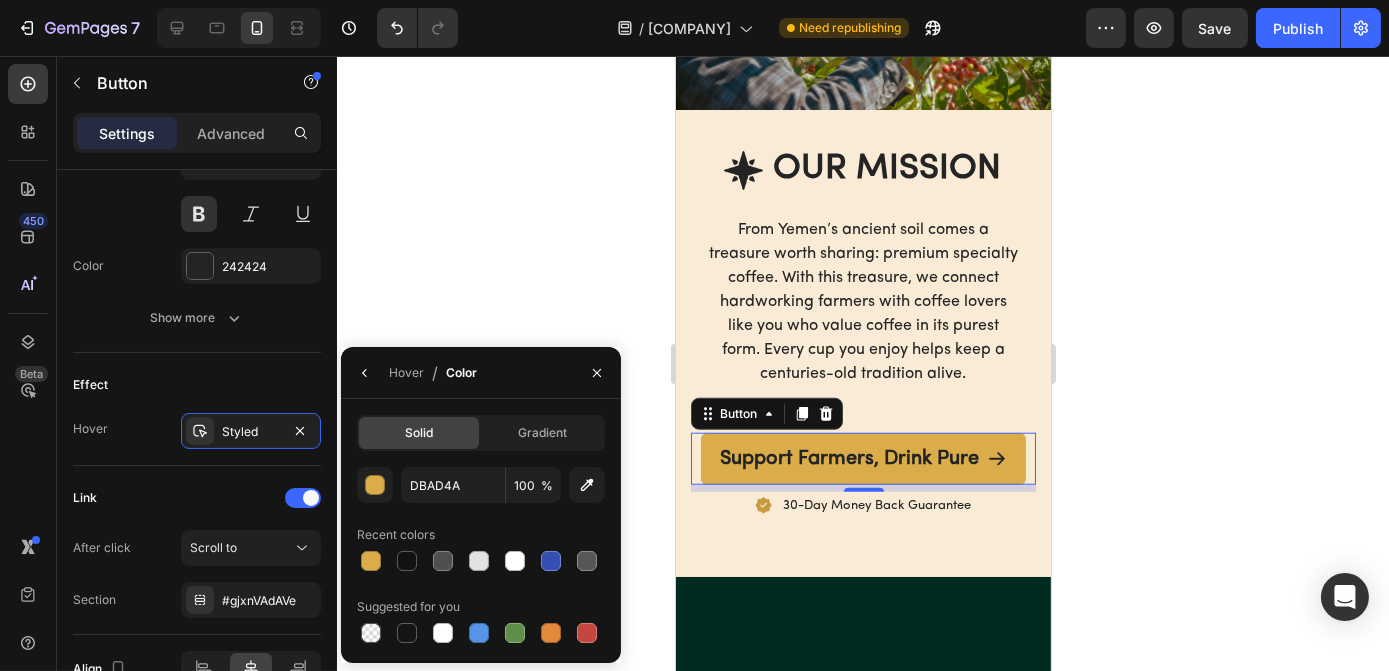 click 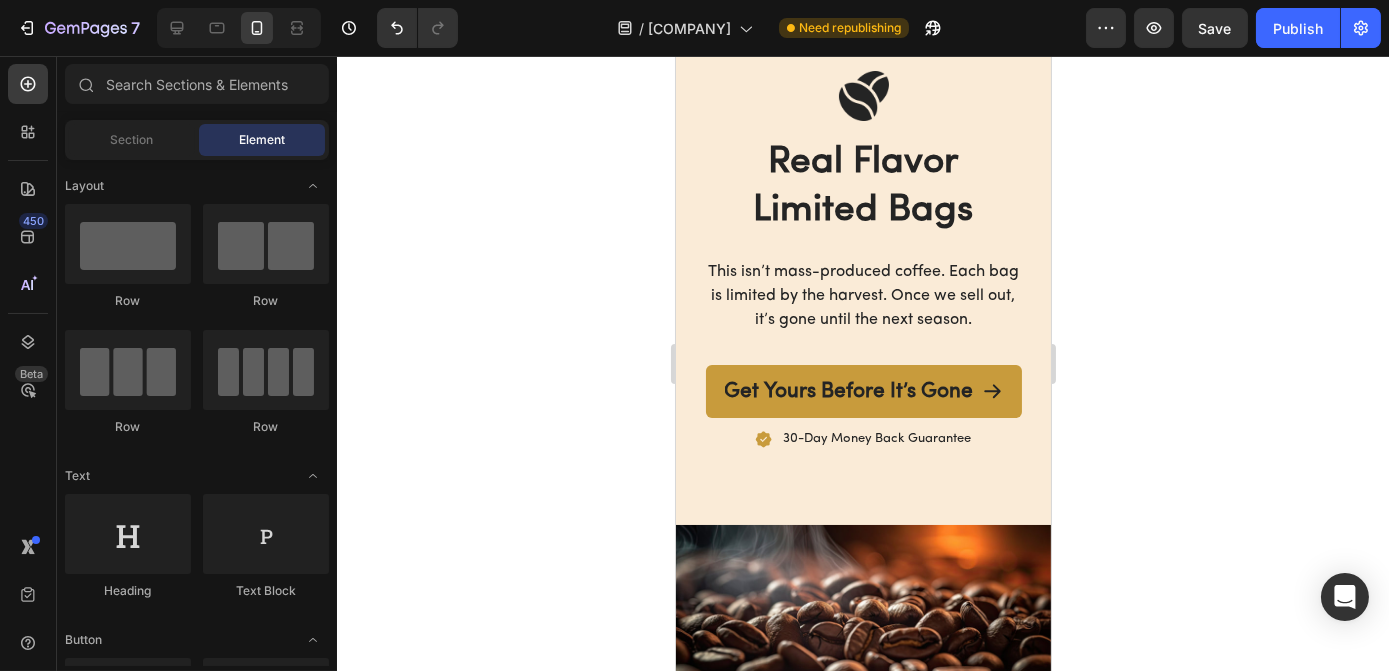 scroll, scrollTop: 2325, scrollLeft: 0, axis: vertical 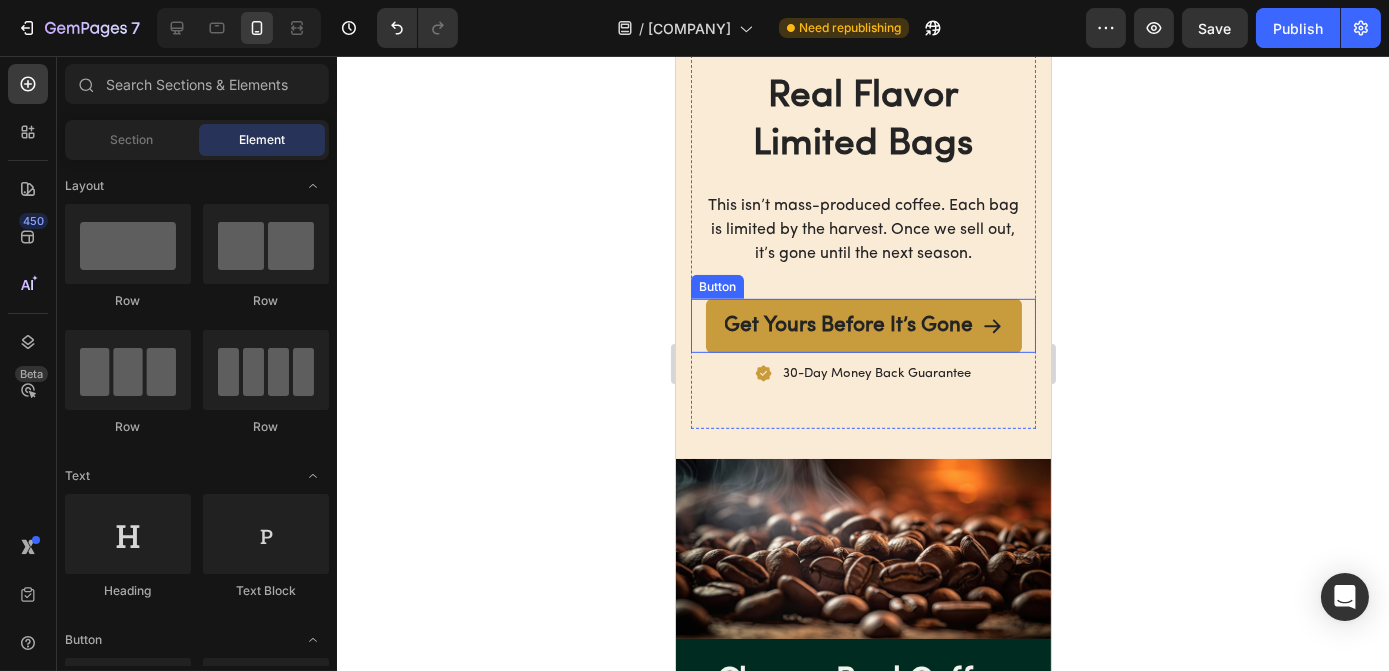 click on "Get Yours Before It’s Gone" at bounding box center [863, 325] 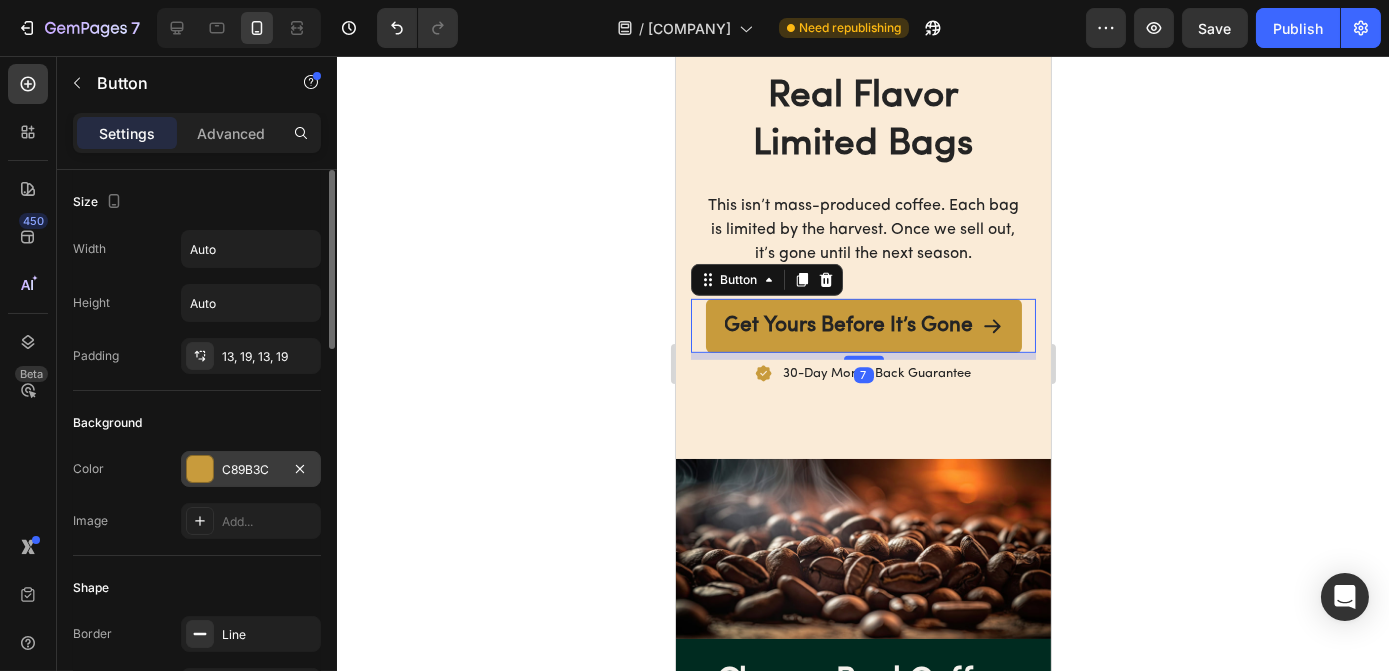 click on "C89B3C" at bounding box center [251, 470] 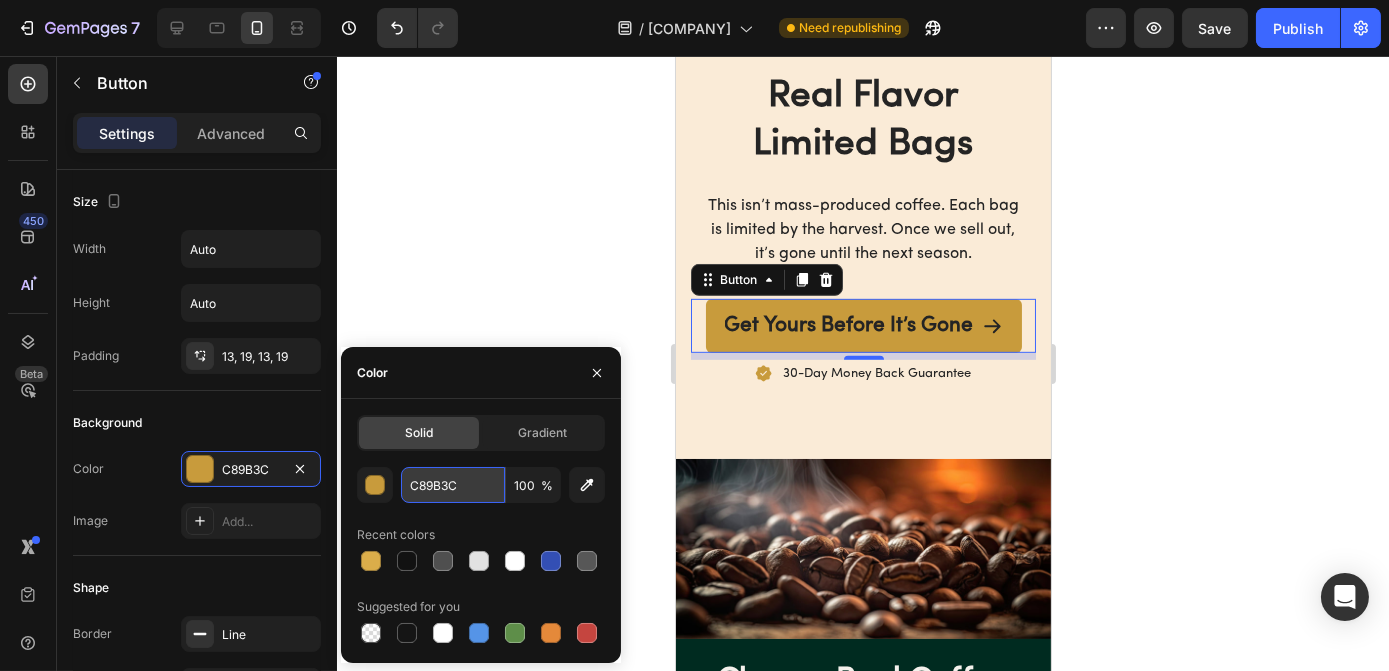 click on "C89B3C" at bounding box center (453, 485) 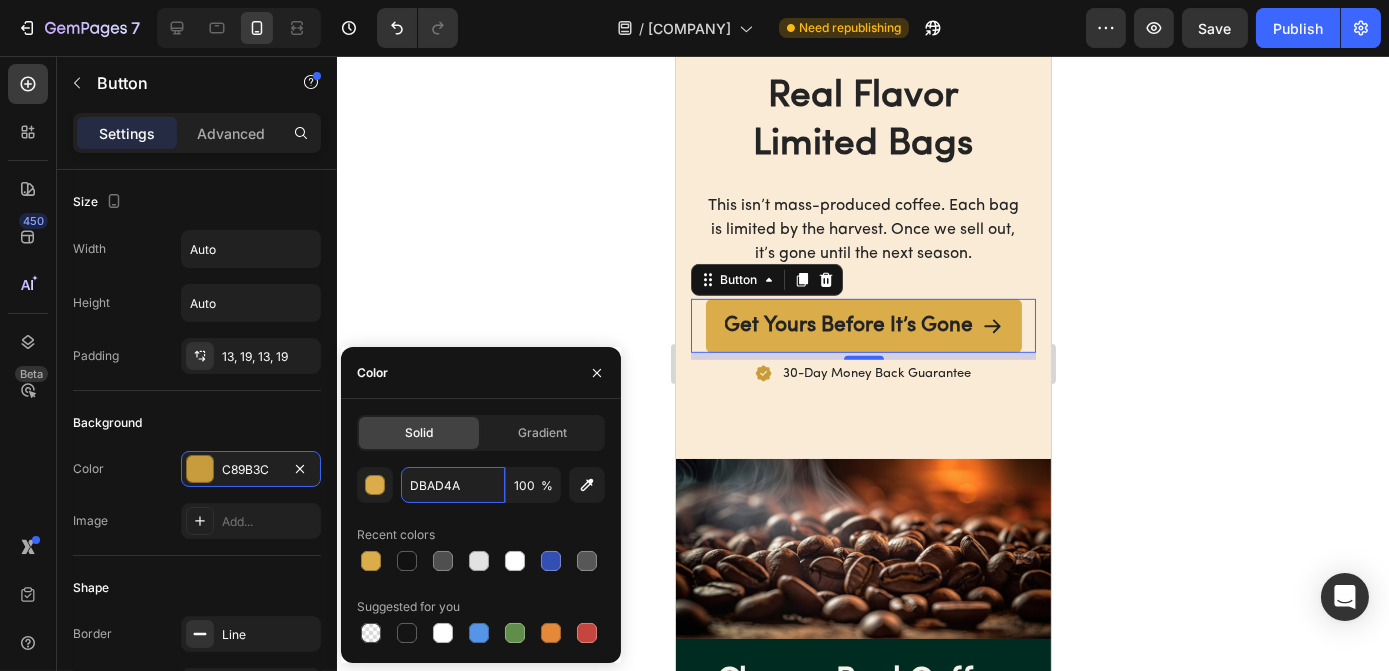 type on "DBAD4A" 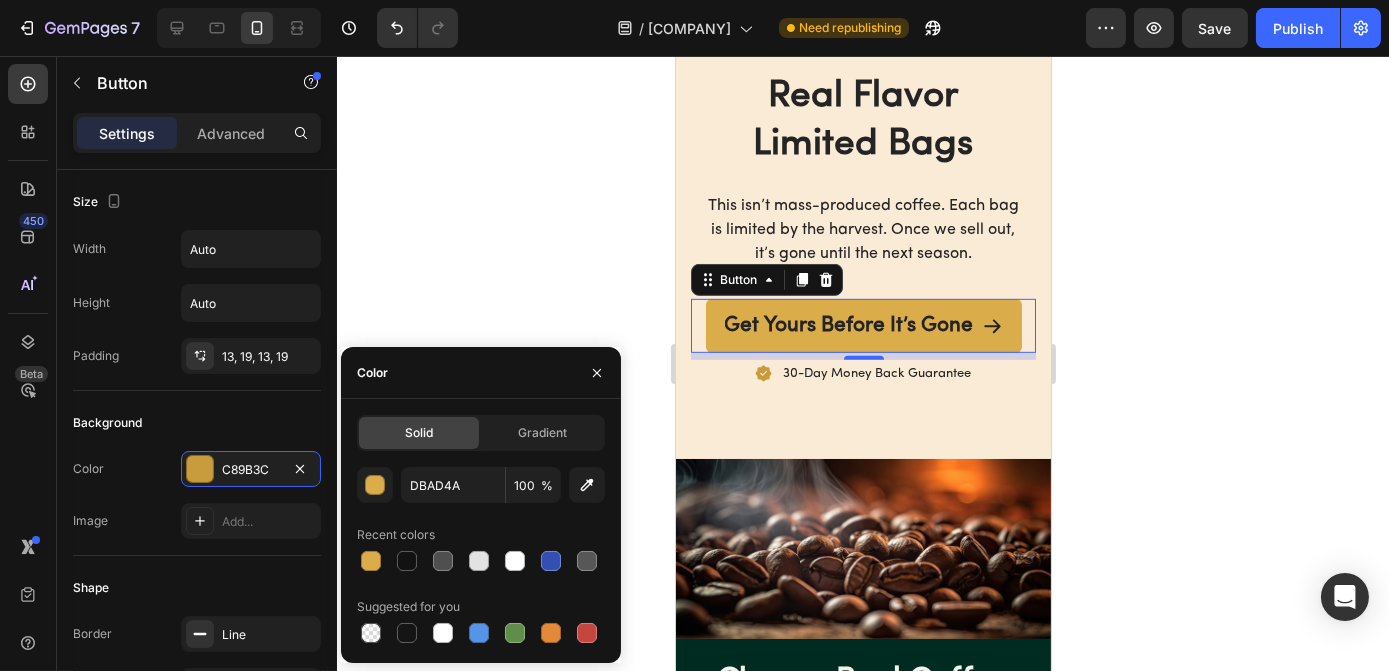 click on "Recent colors" at bounding box center [481, 535] 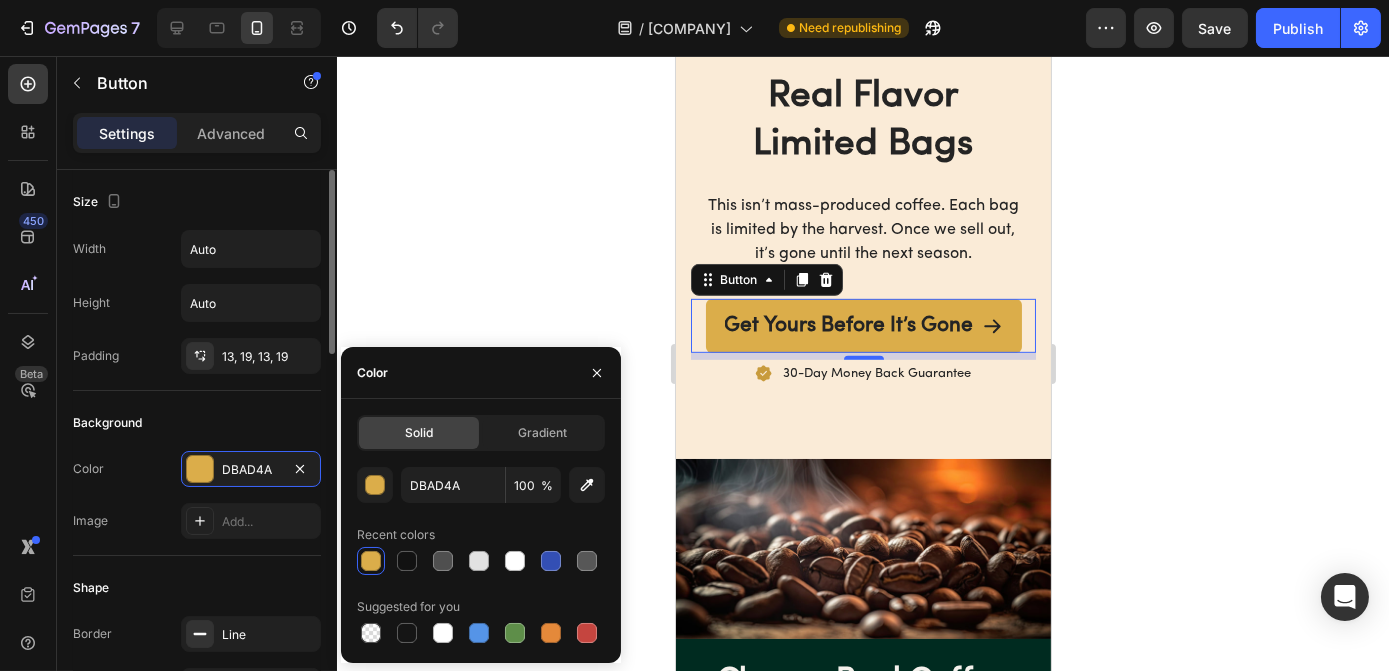 click on "Background" at bounding box center (197, 423) 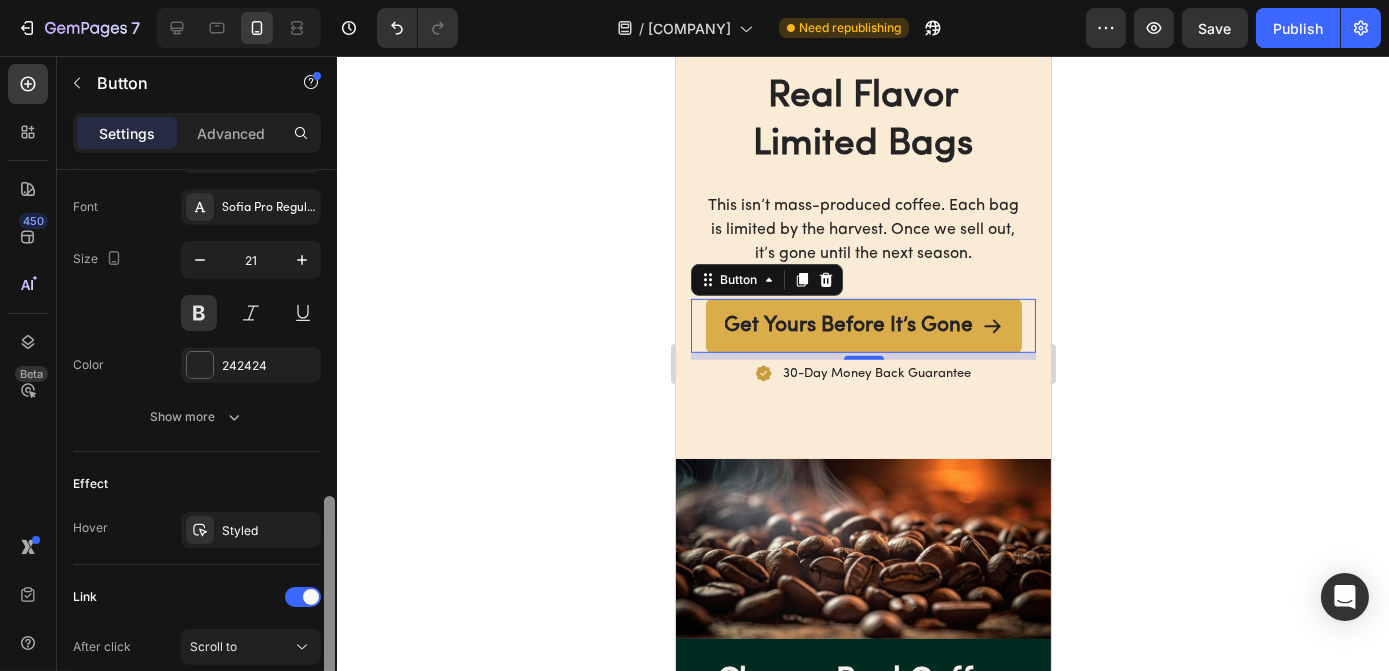 scroll, scrollTop: 945, scrollLeft: 0, axis: vertical 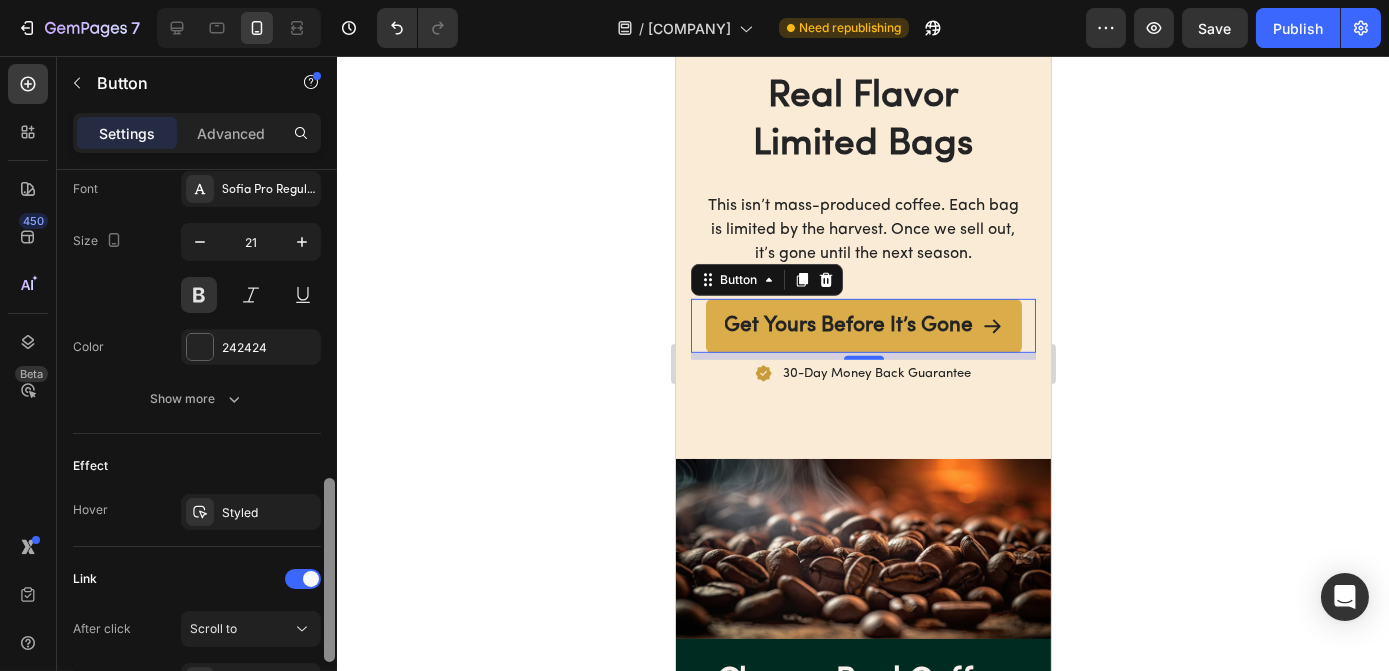 drag, startPoint x: 325, startPoint y: 299, endPoint x: 339, endPoint y: 612, distance: 313.31296 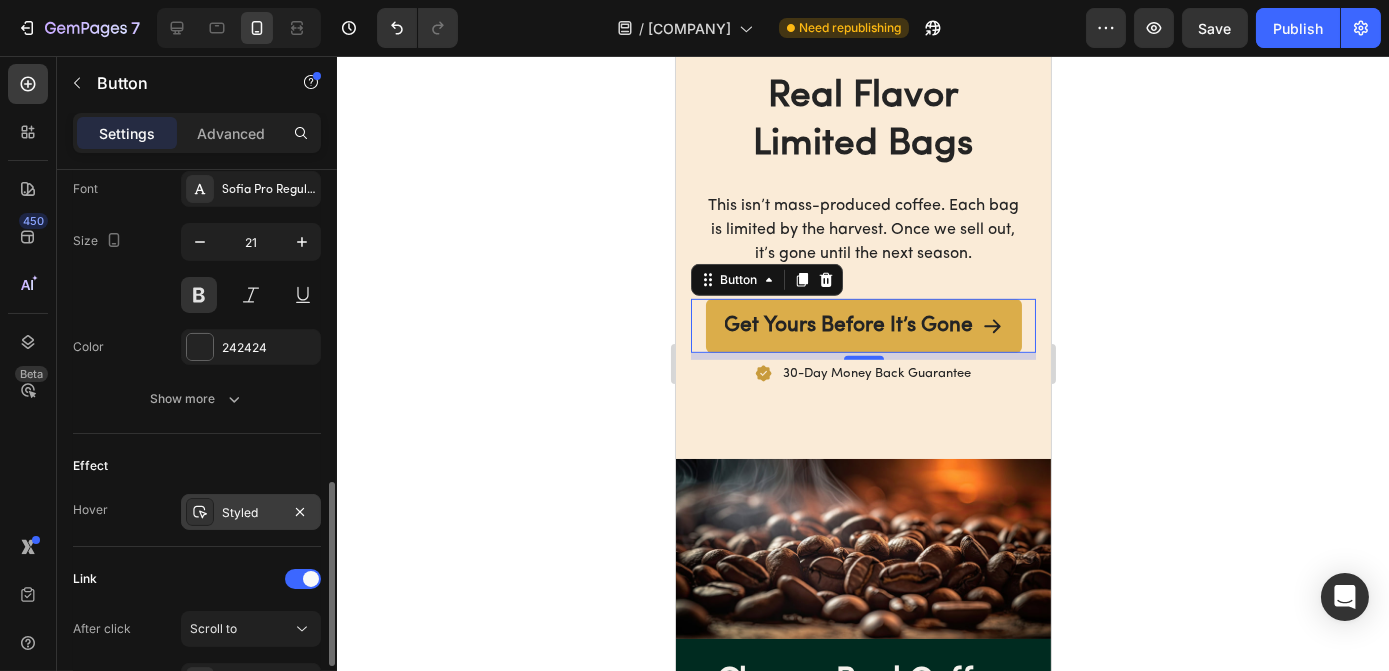 click on "Styled" at bounding box center (251, 512) 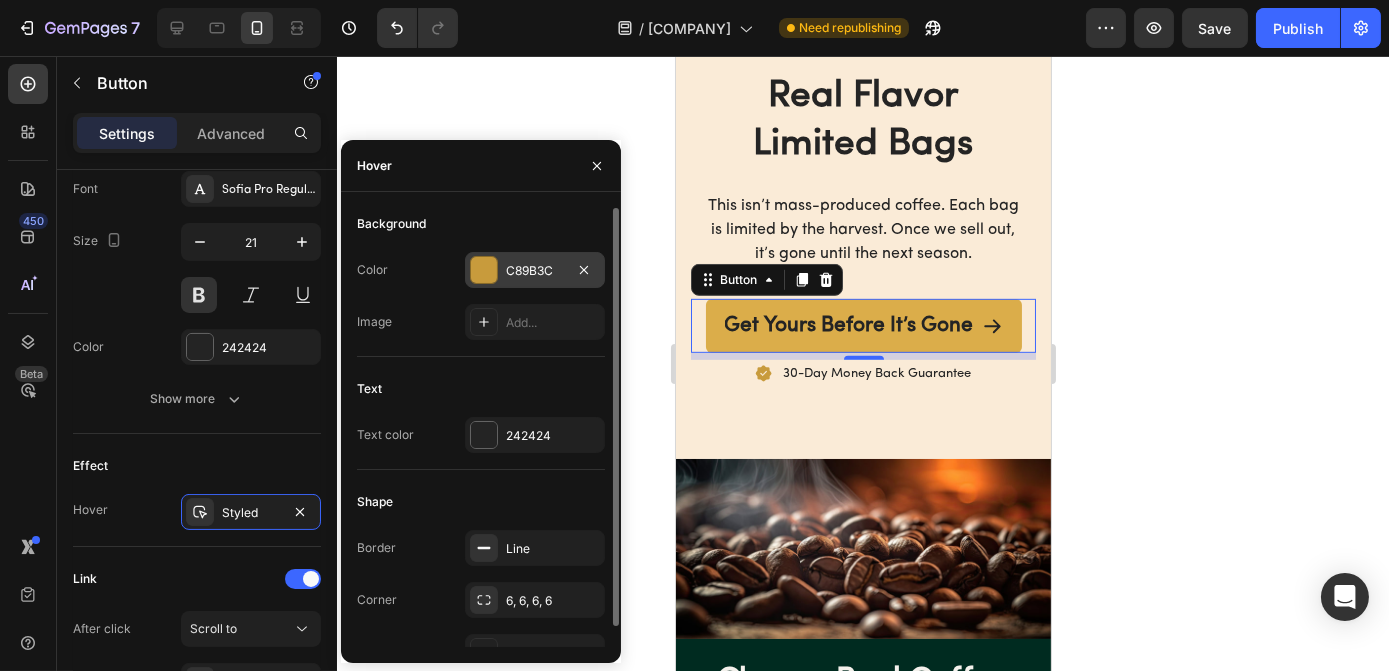 click on "C89B3C" at bounding box center [535, 271] 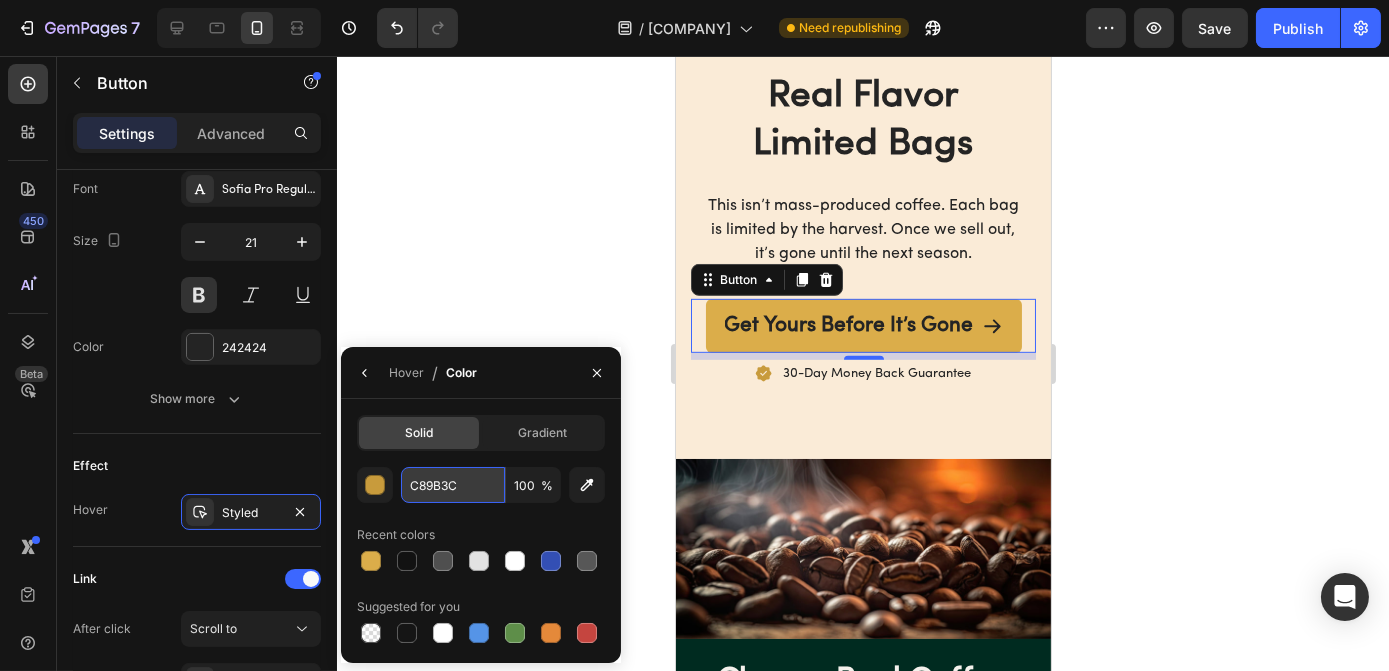 click on "C89B3C" at bounding box center (0, 0) 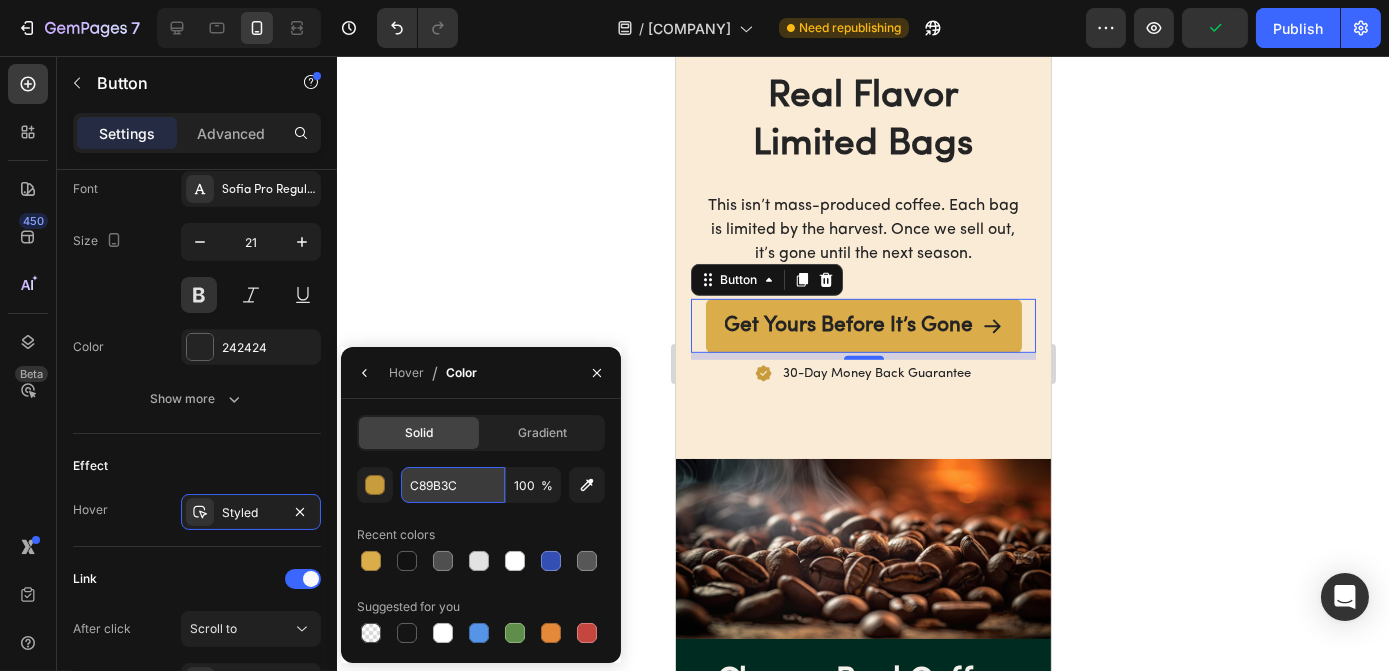 paste on "DBAD4A" 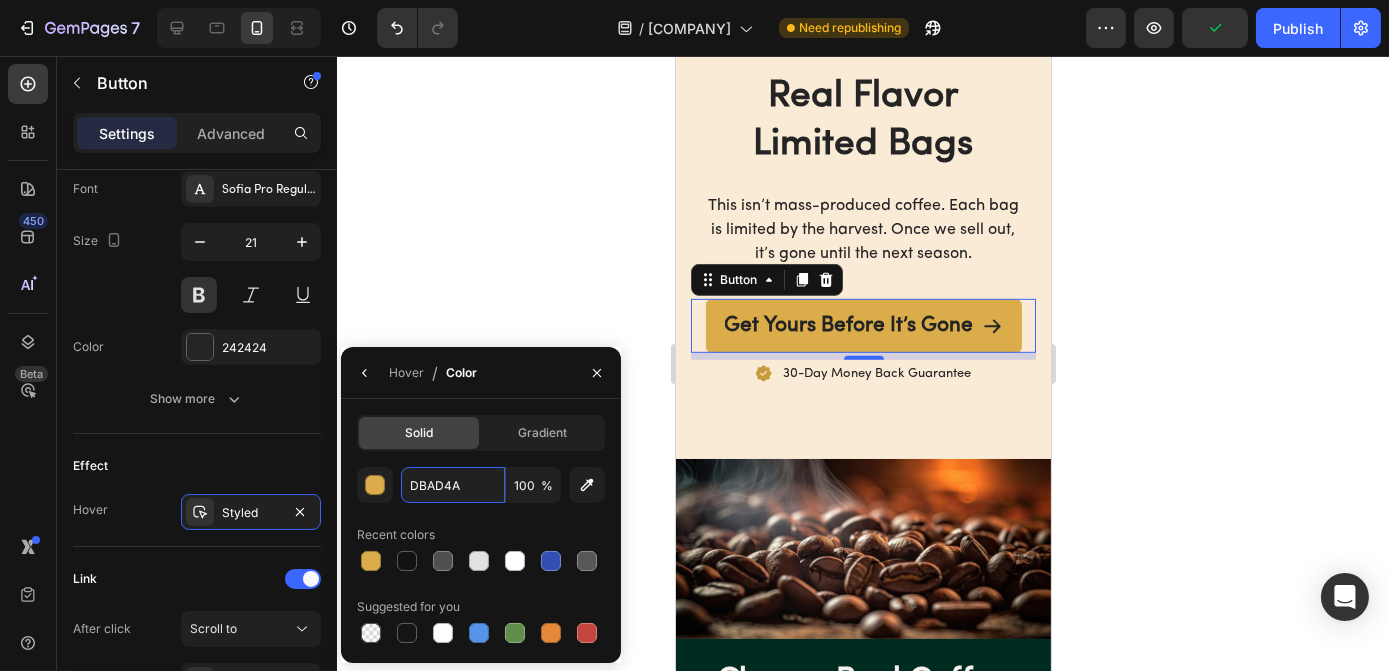 type on "DBAD4A" 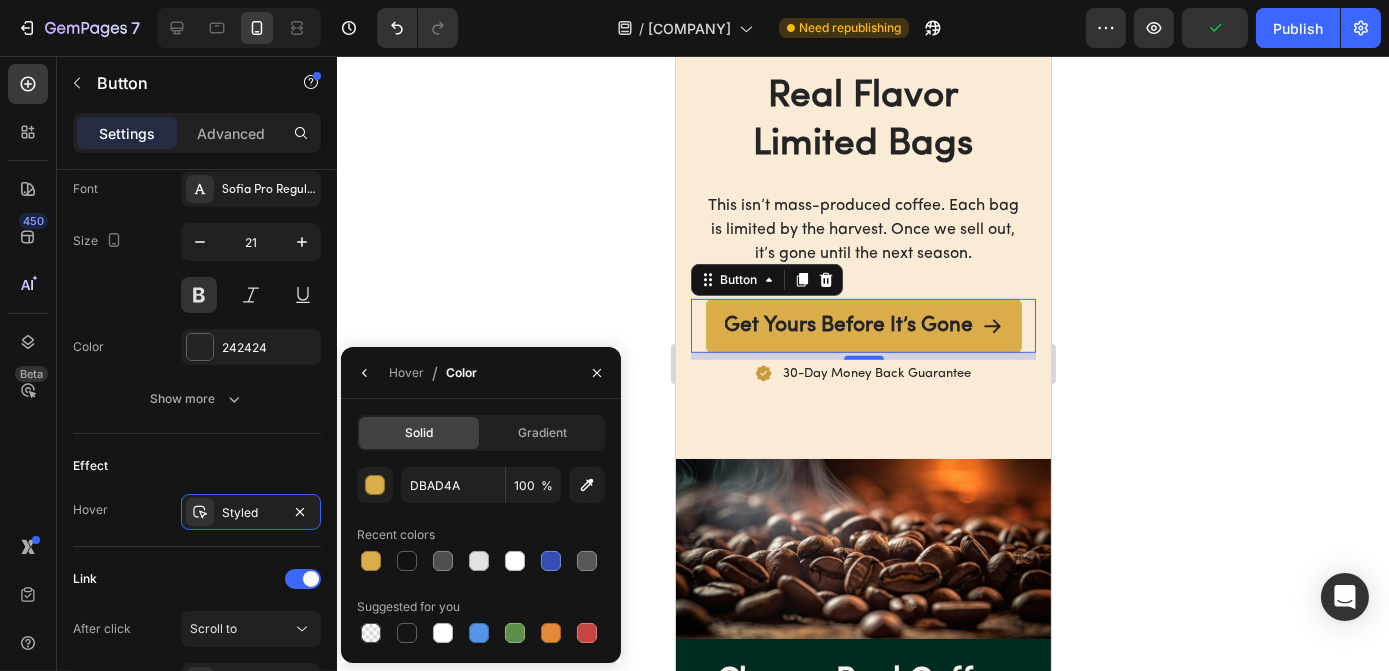 click on "Recent colors" at bounding box center (481, 535) 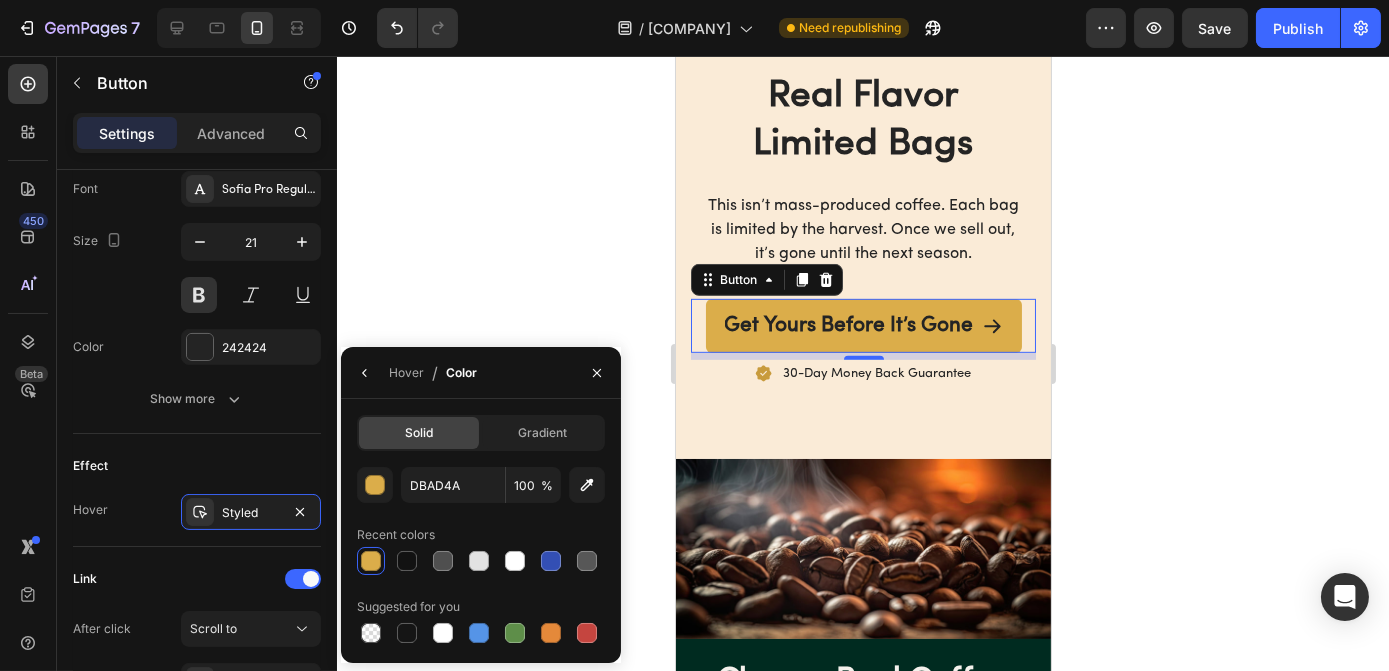 click 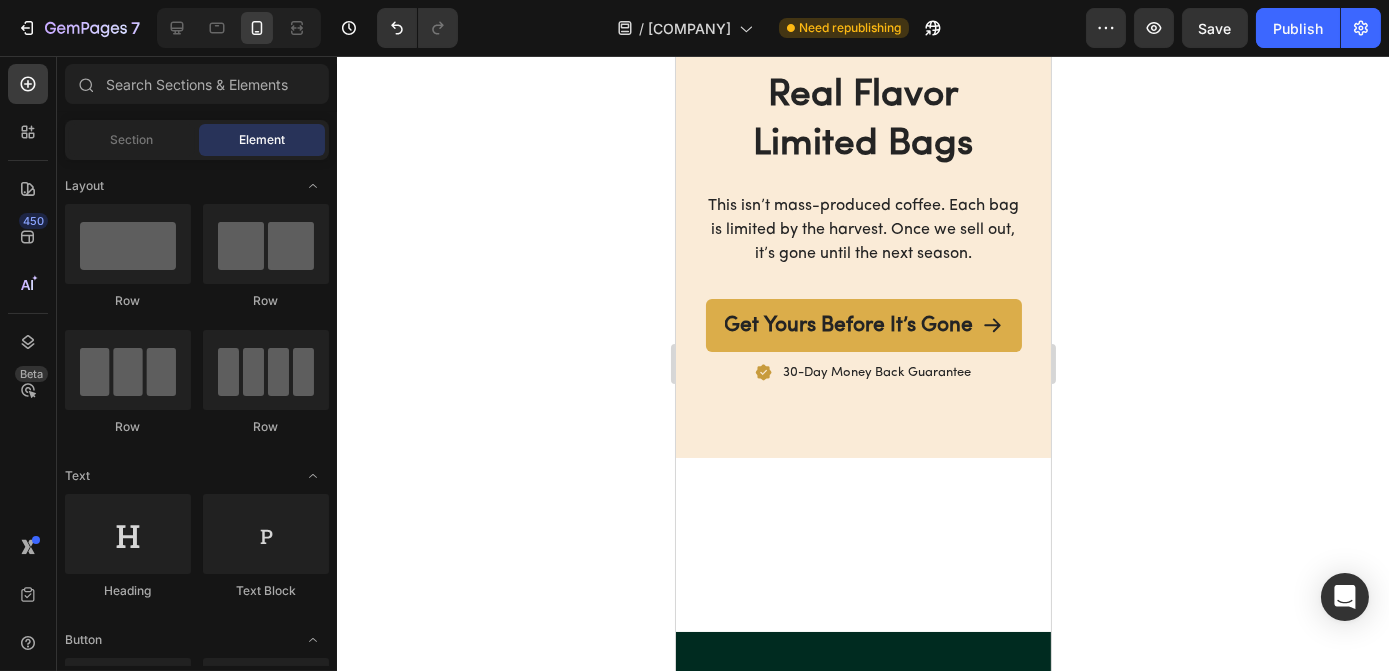 scroll, scrollTop: 1815, scrollLeft: 0, axis: vertical 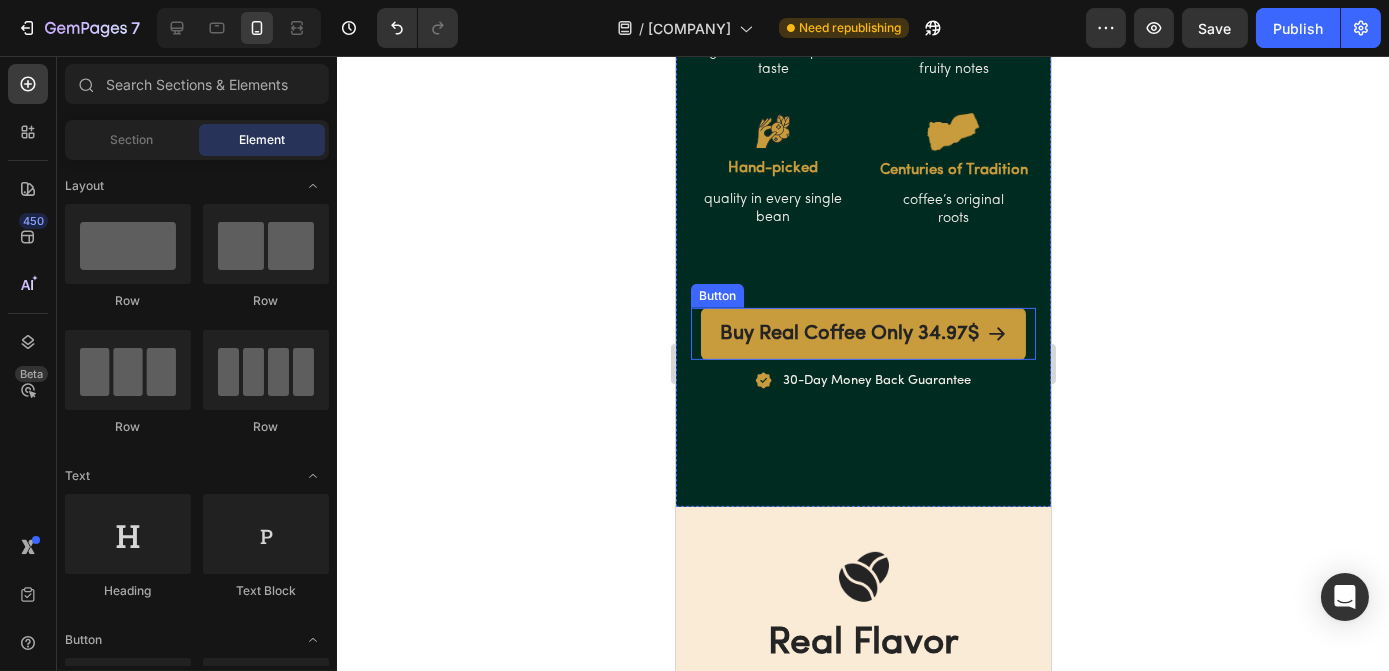click on "Buy Real Coffee Only 34.97$" at bounding box center [862, 334] 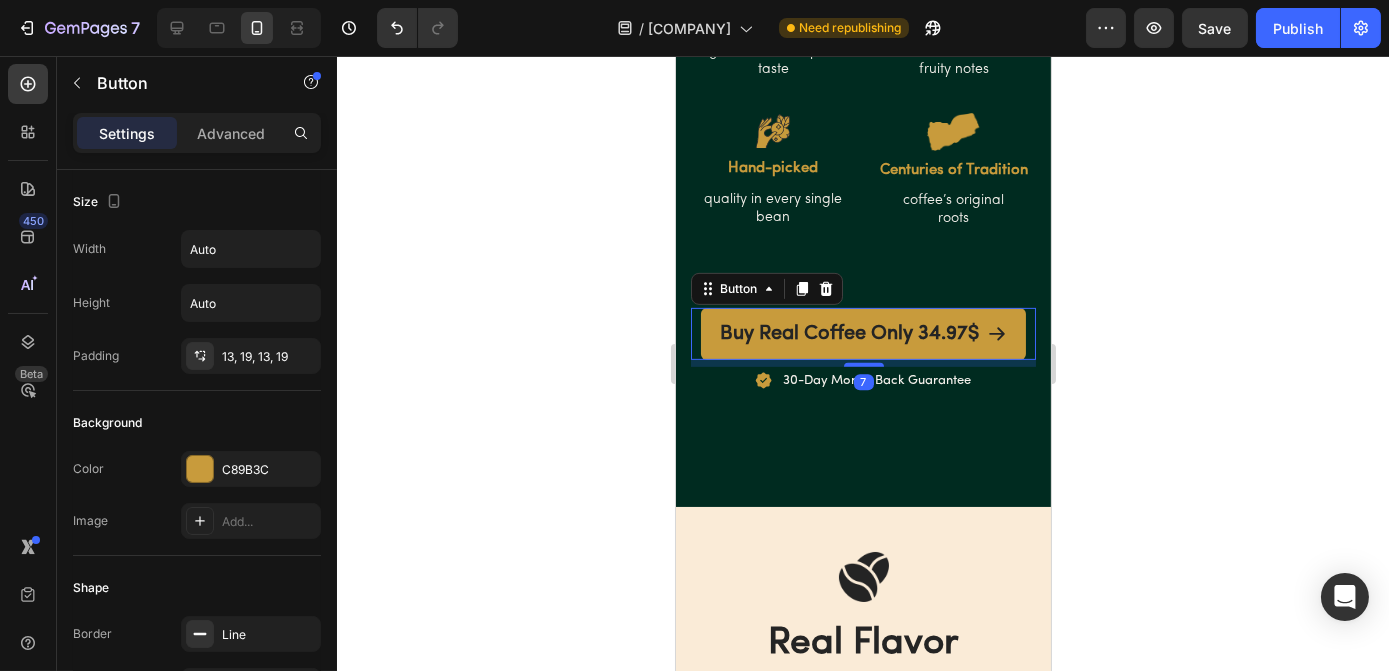 click 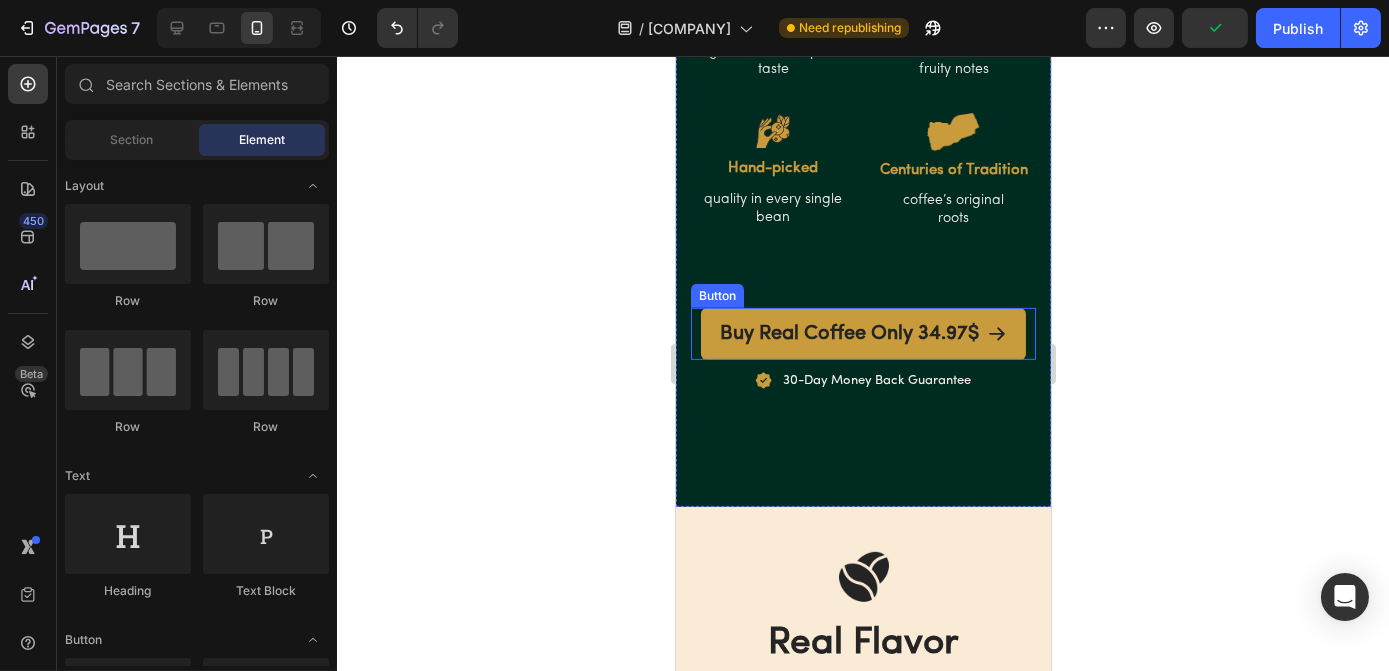 click on "Buy Real Coffee Only 34.97$" at bounding box center [862, 334] 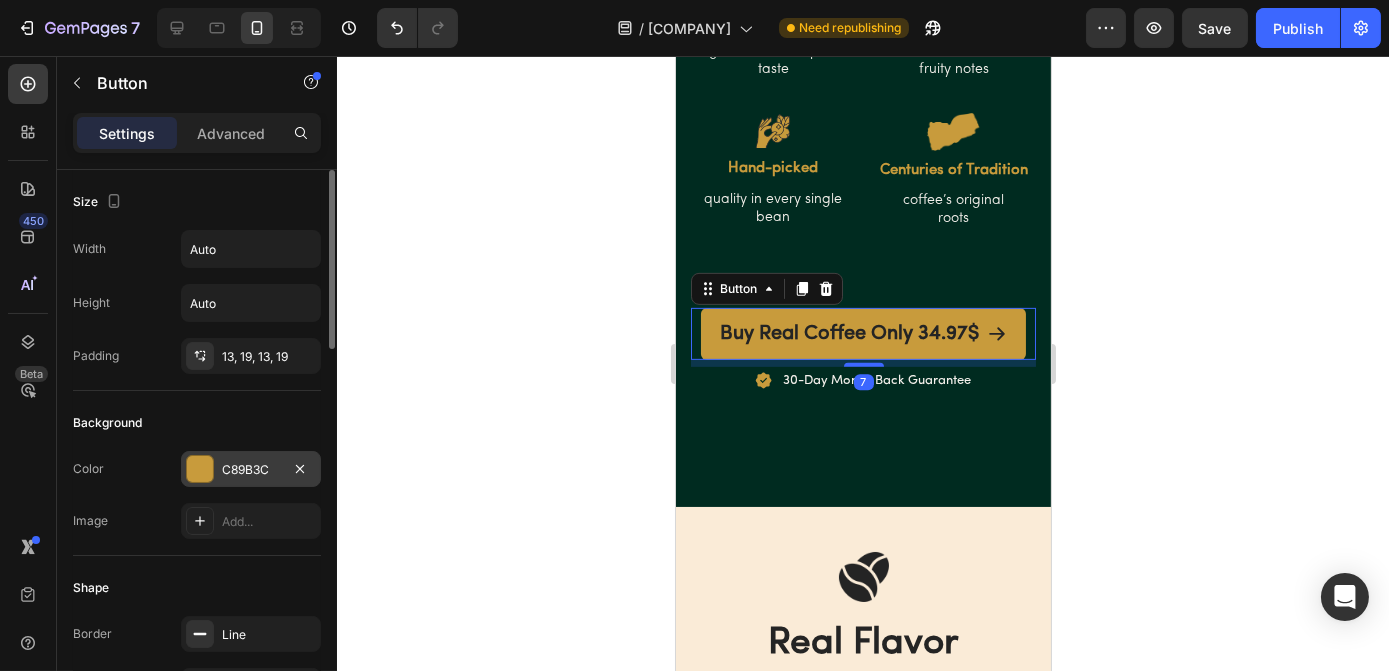 click on "C89B3C" at bounding box center (251, 470) 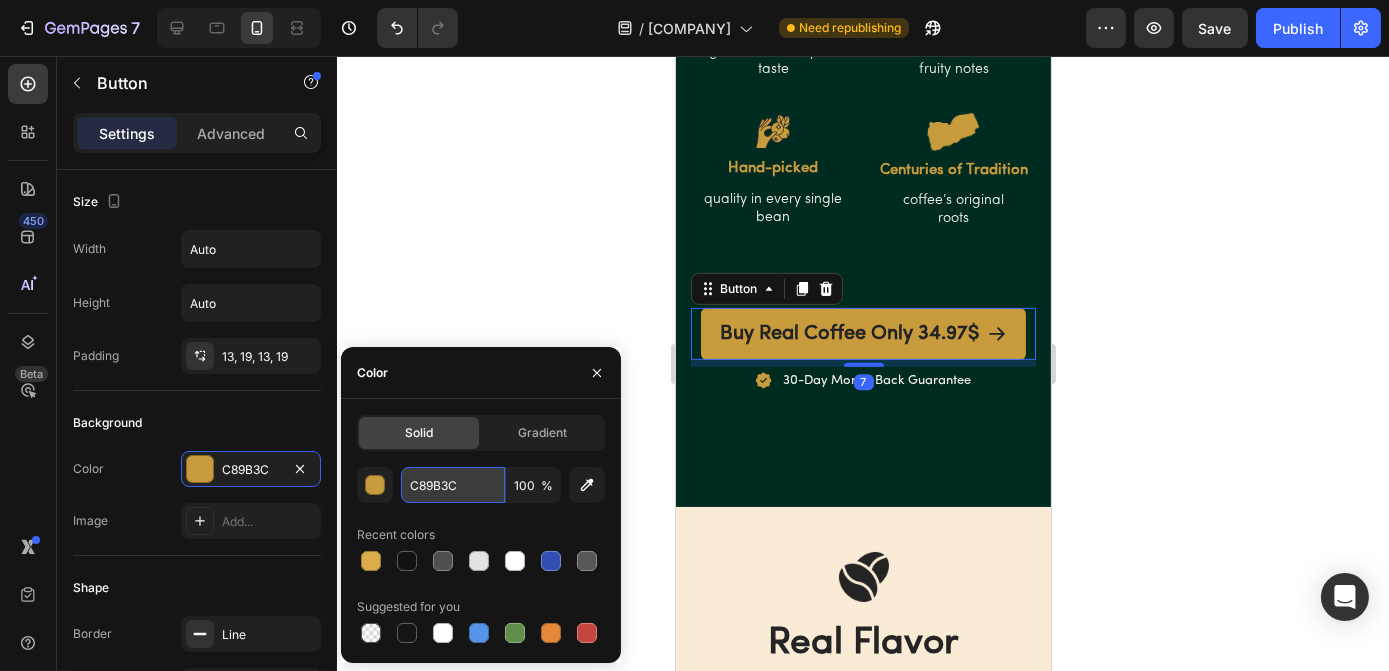 click on "C89B3C" at bounding box center (453, 485) 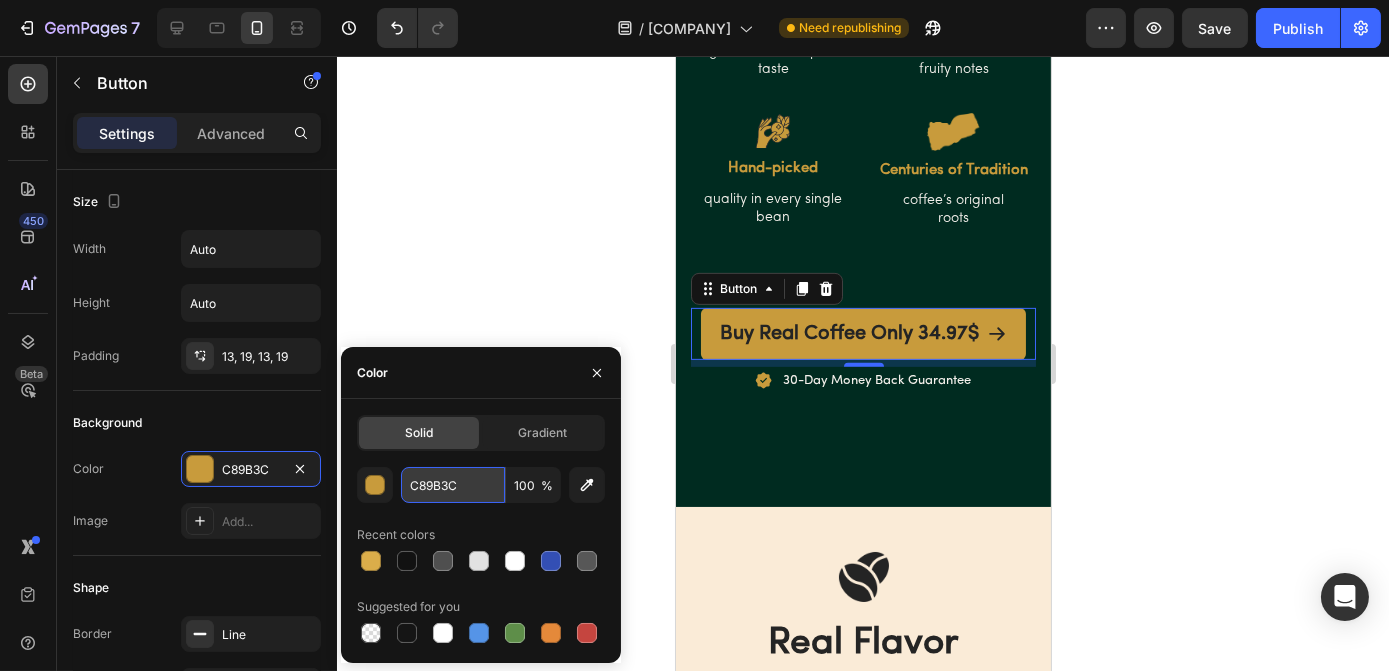 paste on "DBAD4A" 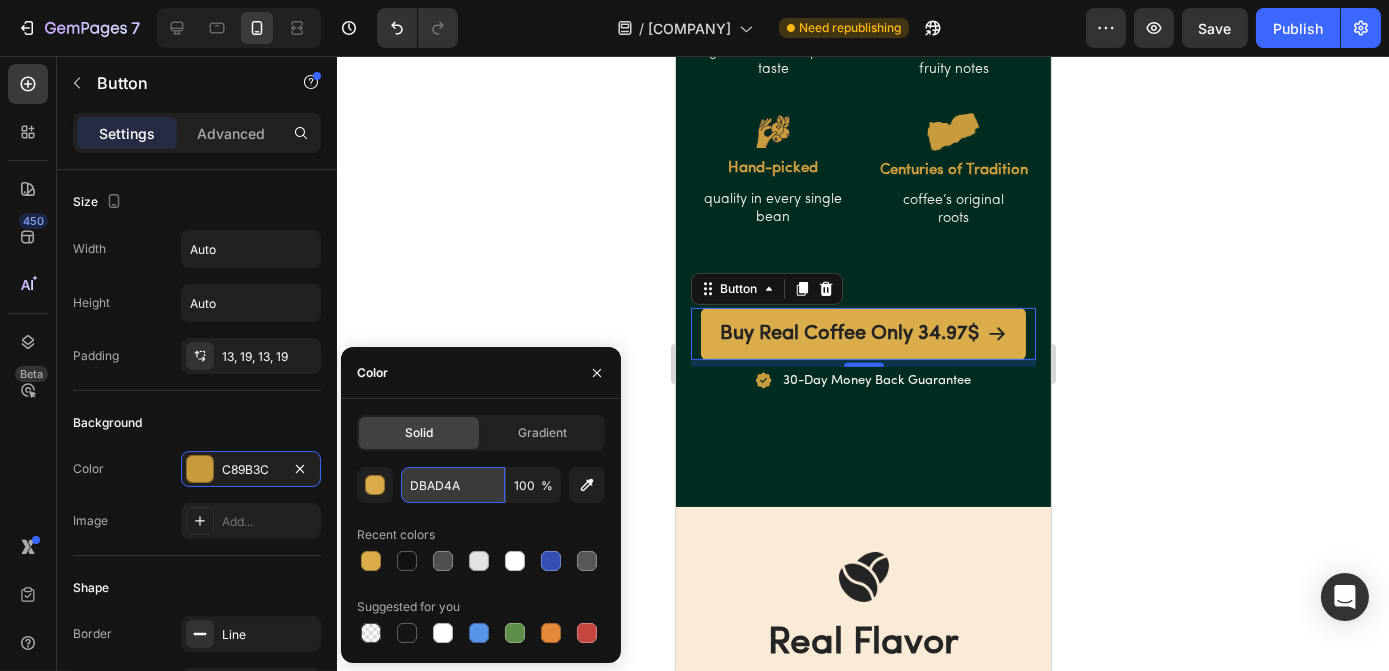 type on "C89B3C" 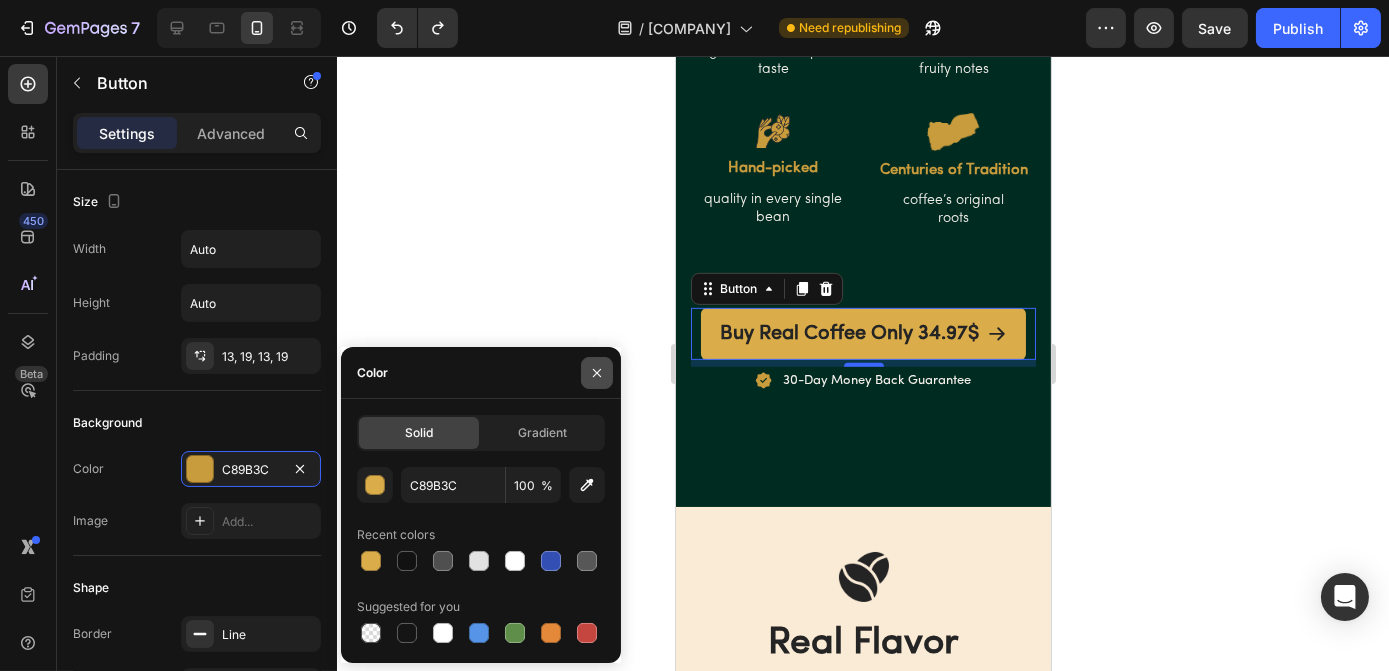 click 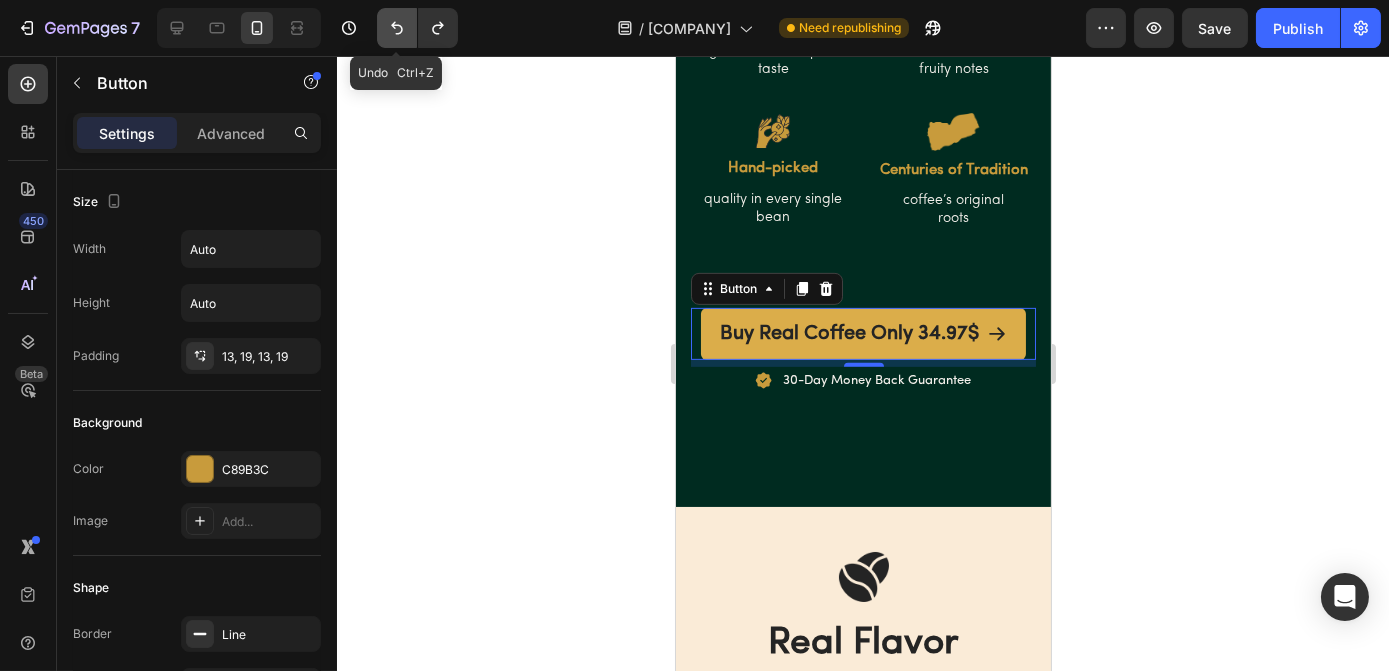 click 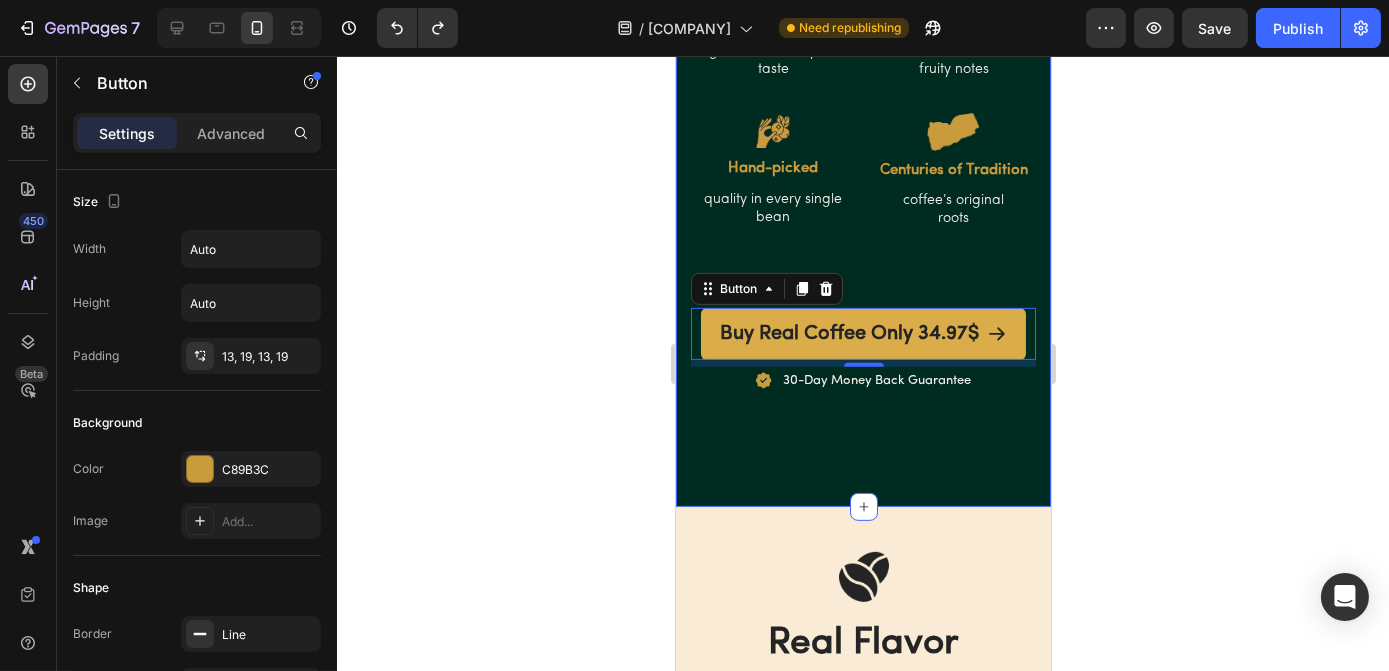click on "What Makes Our Coffee Special? Heading Image Sun-Dried Text Block preserves deep  rich flavor Text Block Image Heirloom Beans Text Block ancient, unmatched  genetics Text Block Row Image High-altitude Grown Text Block gives bold, complex  taste Text Block Image Natural Process Text Block full-bodied with  fruity notes Text Block Row Image Hand-picked Text Block quality in every single  bean Text Block Image Centuries of Tradition Text Block coffee’s original  roots Text Block Row Row
Buy Real Coffee Only 34.97$ Button   7 Image 30-Day Money Back Guarantee Text Block Row" at bounding box center (862, 79) 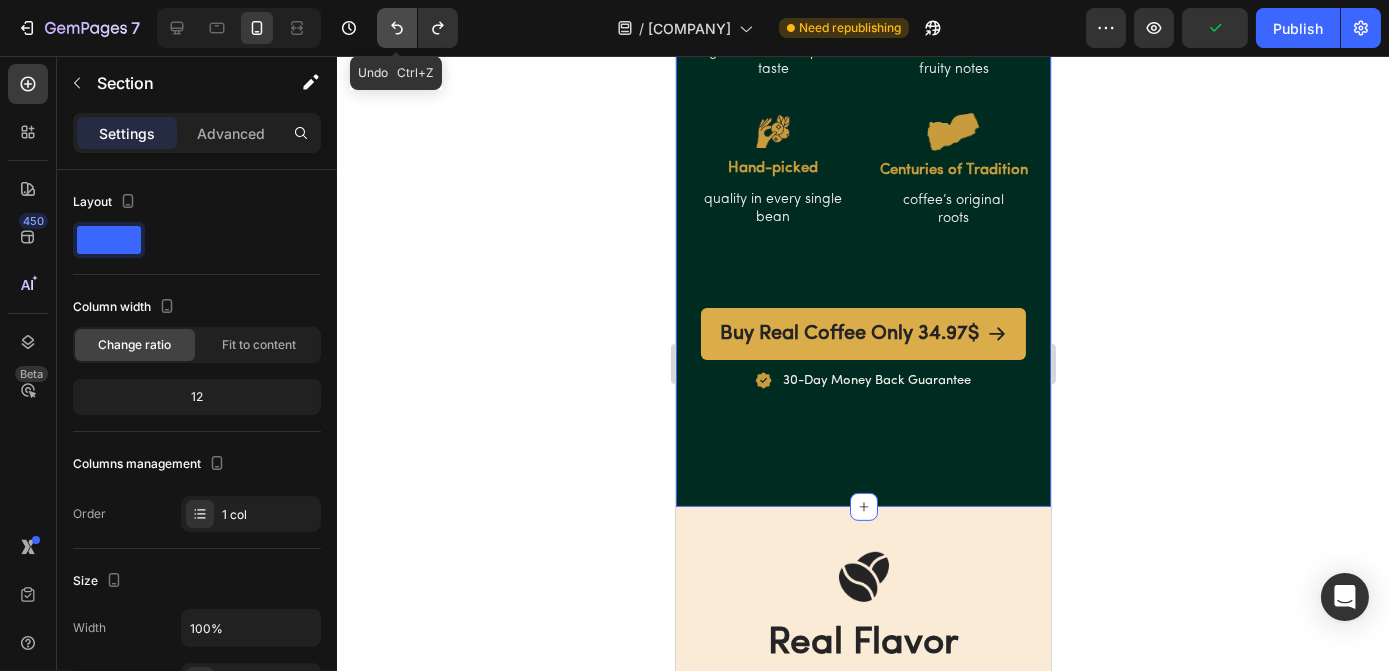 click 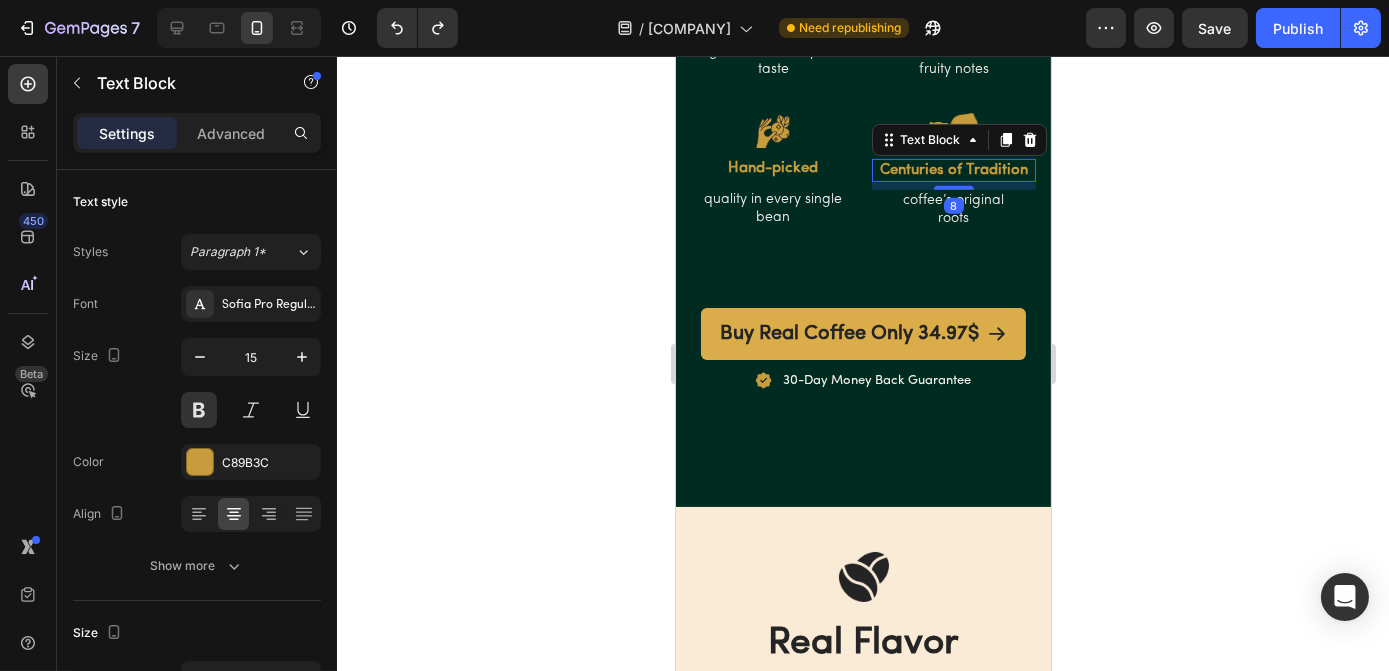 click on "Centuries of Tradition" at bounding box center [953, 171] 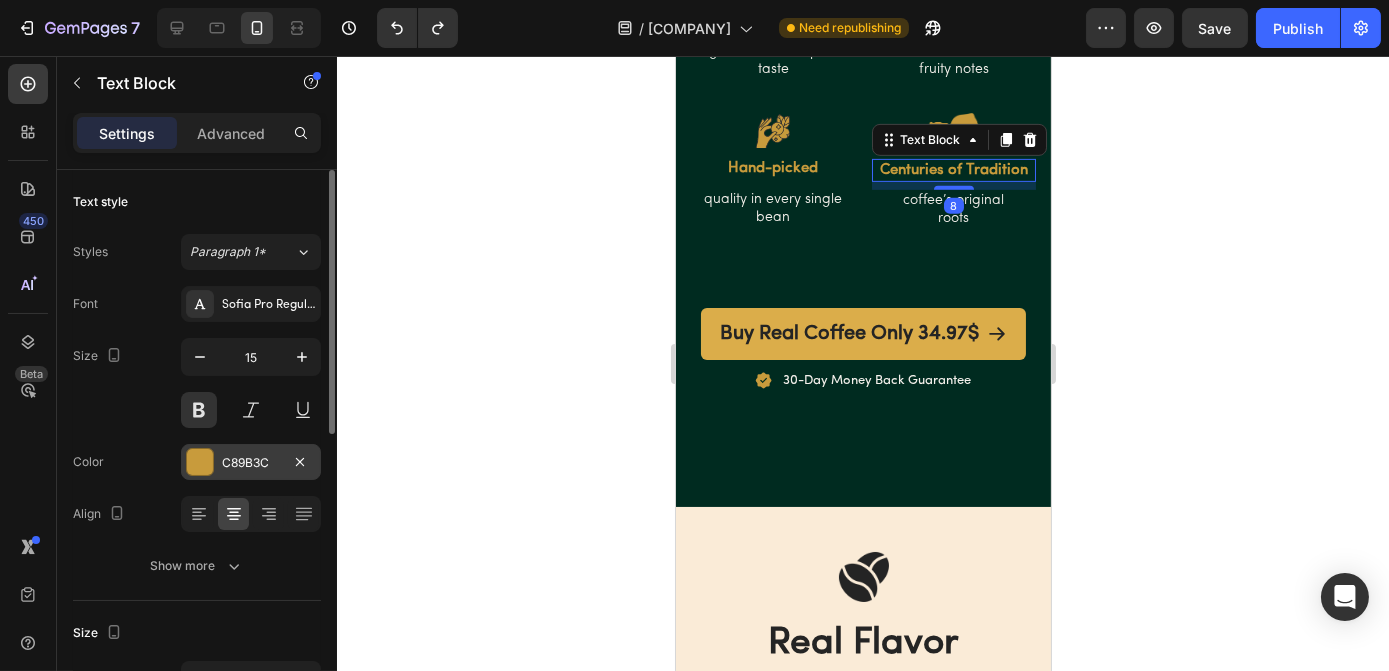 click on "C89B3C" at bounding box center [251, 463] 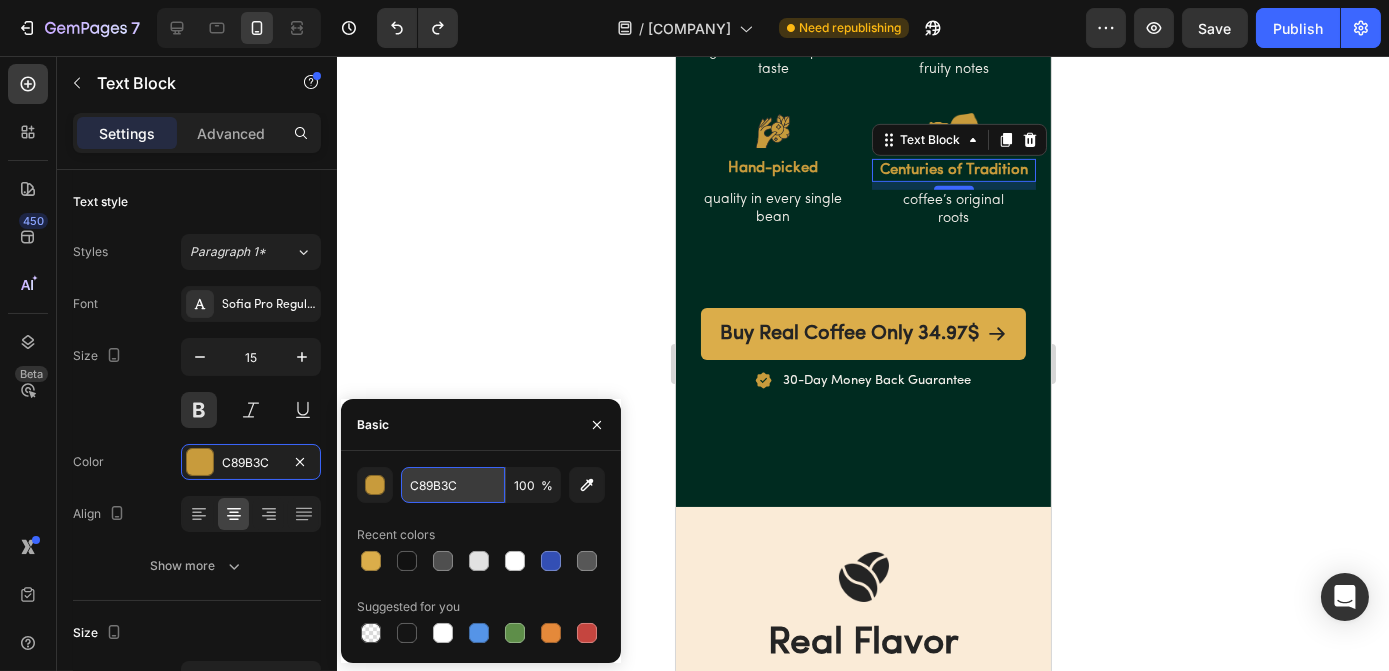 click on "C89B3C" at bounding box center (453, 485) 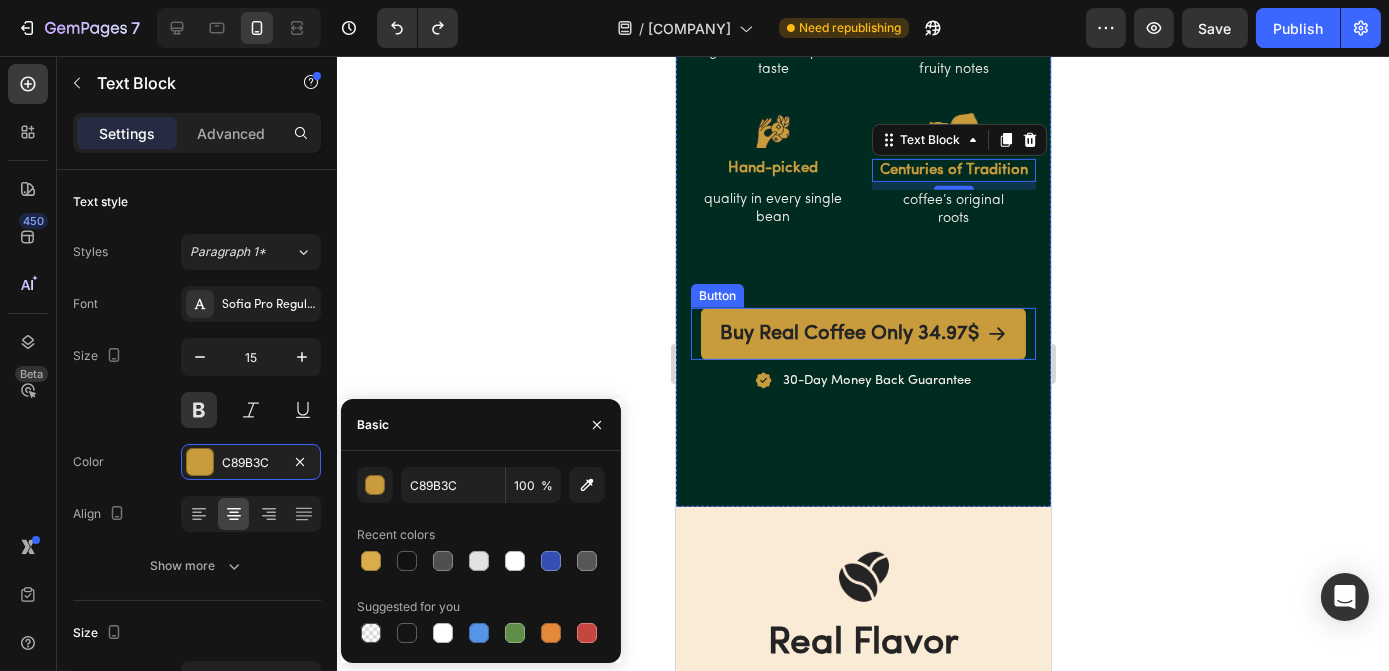 click on "Buy Real Coffee Only 34.97$" at bounding box center (862, 334) 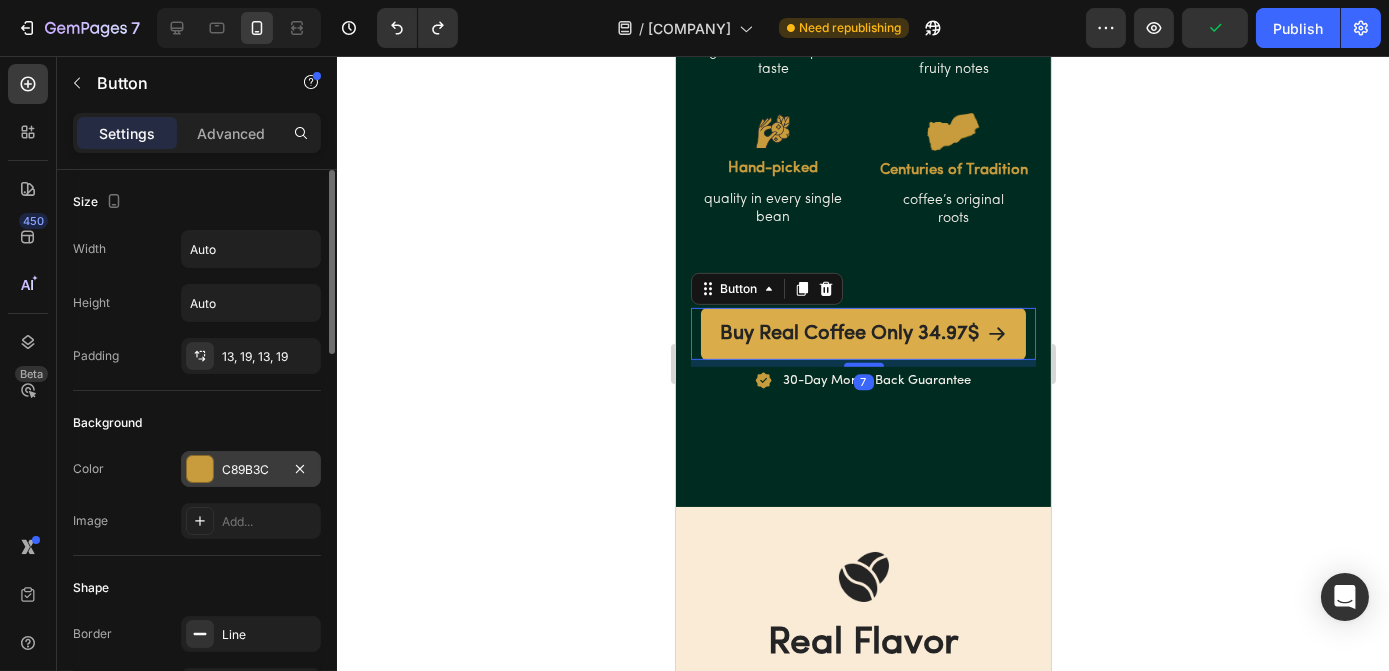 click on "C89B3C" at bounding box center [251, 470] 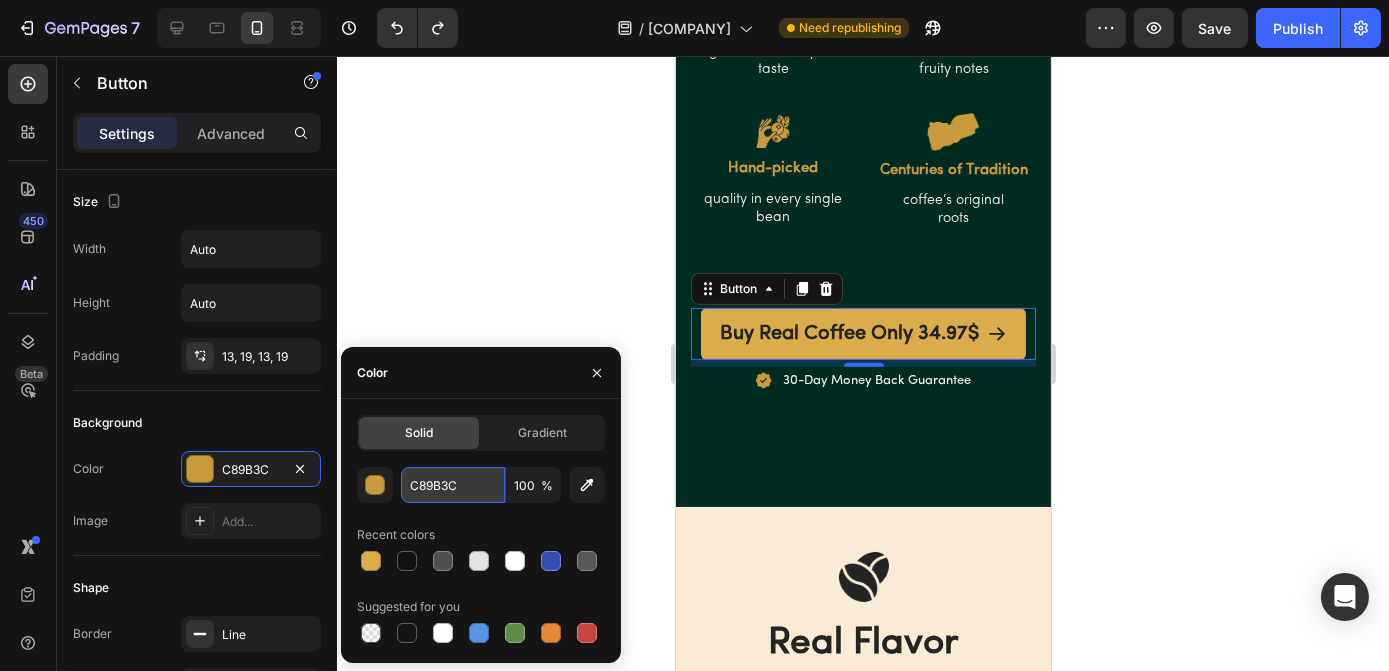 click on "C89B3C" at bounding box center [453, 485] 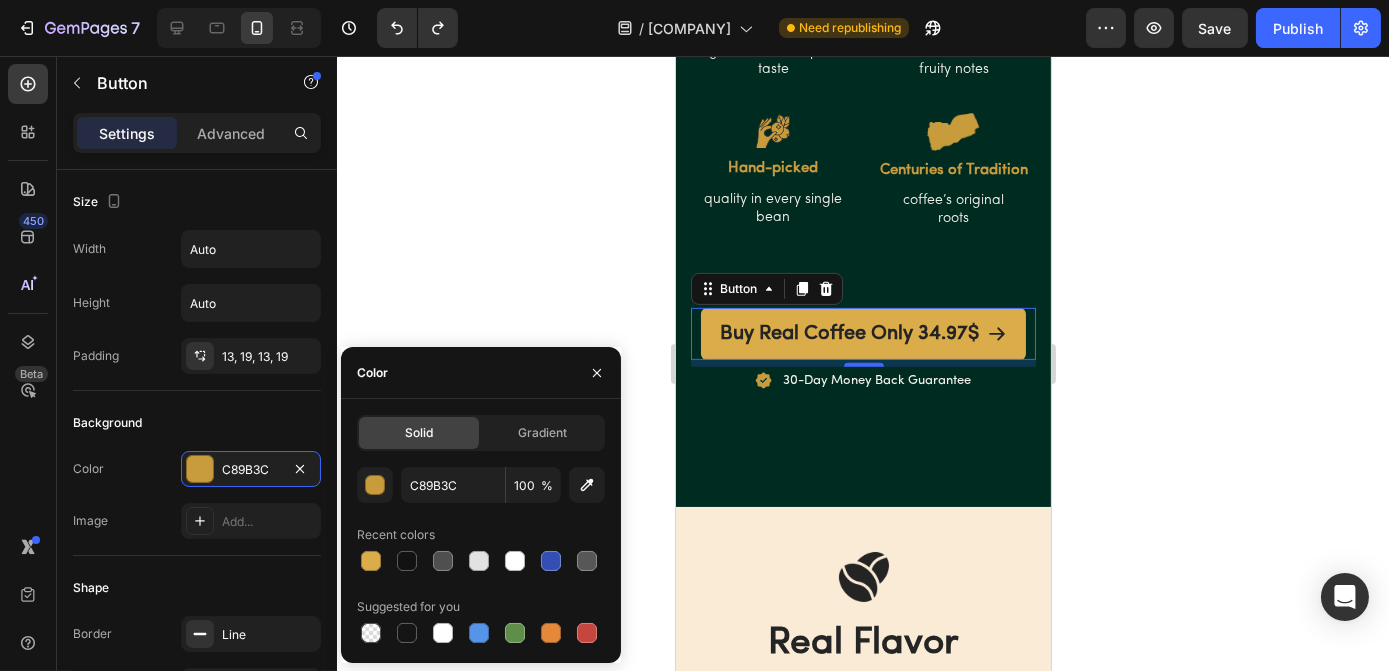 click on "Recent colors" at bounding box center (481, 535) 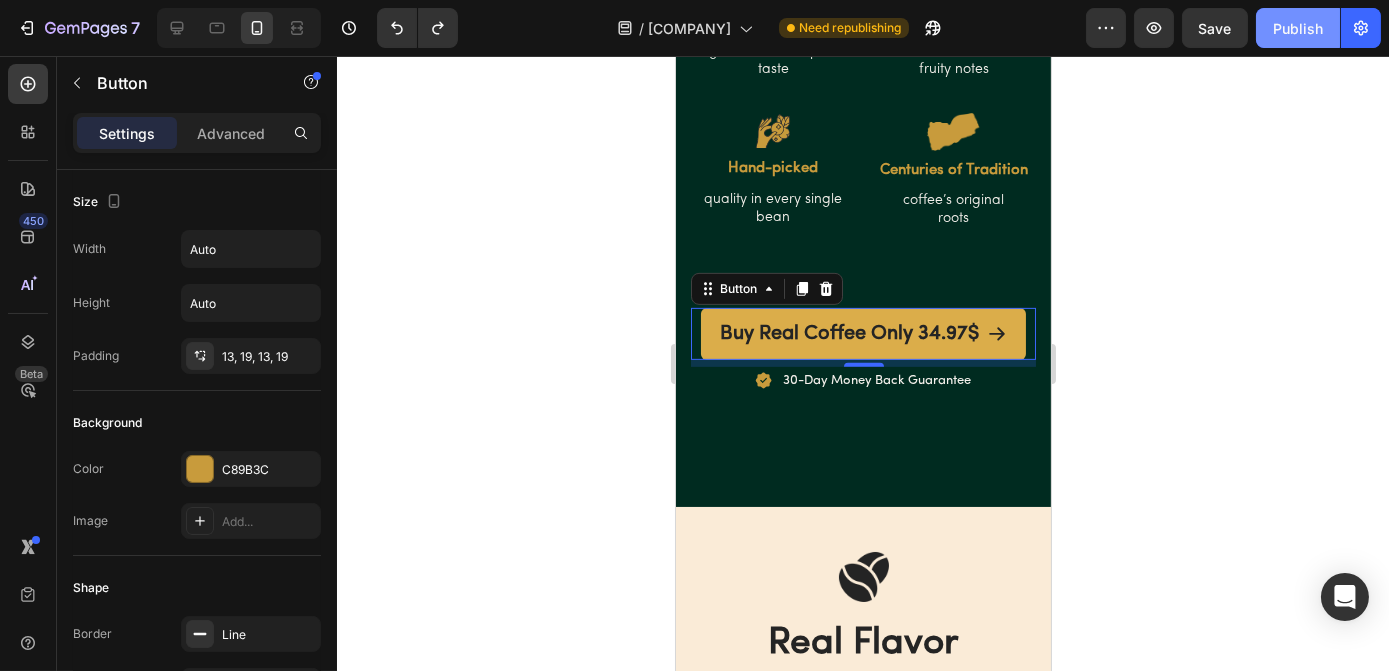 click on "Publish" 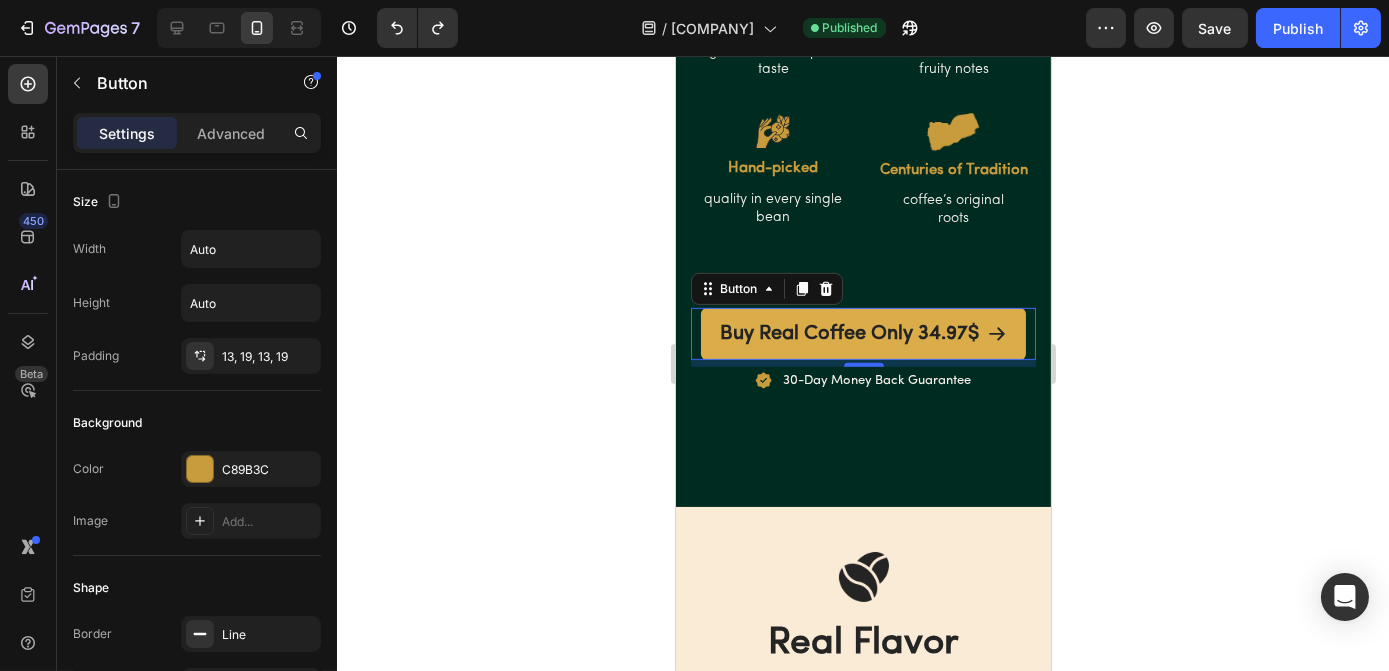 click 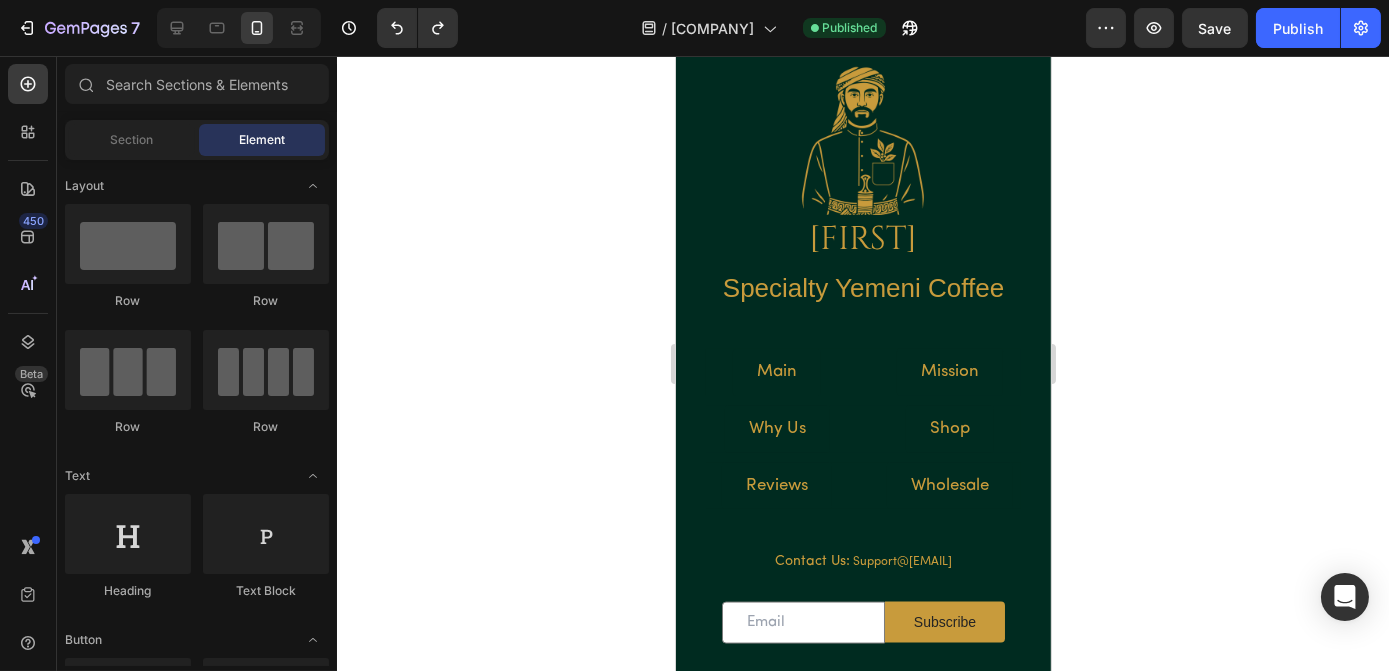 scroll, scrollTop: 5929, scrollLeft: 0, axis: vertical 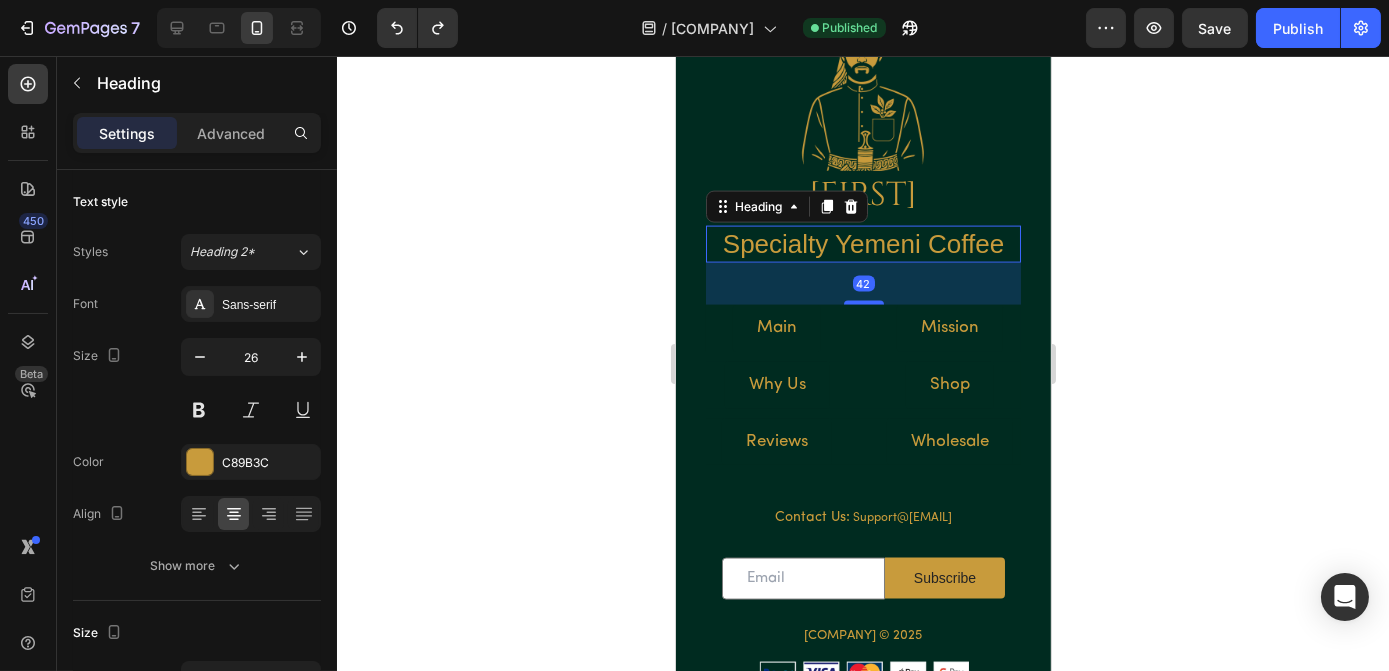 click on "Specialty Yemeni Coffee" at bounding box center [862, 245] 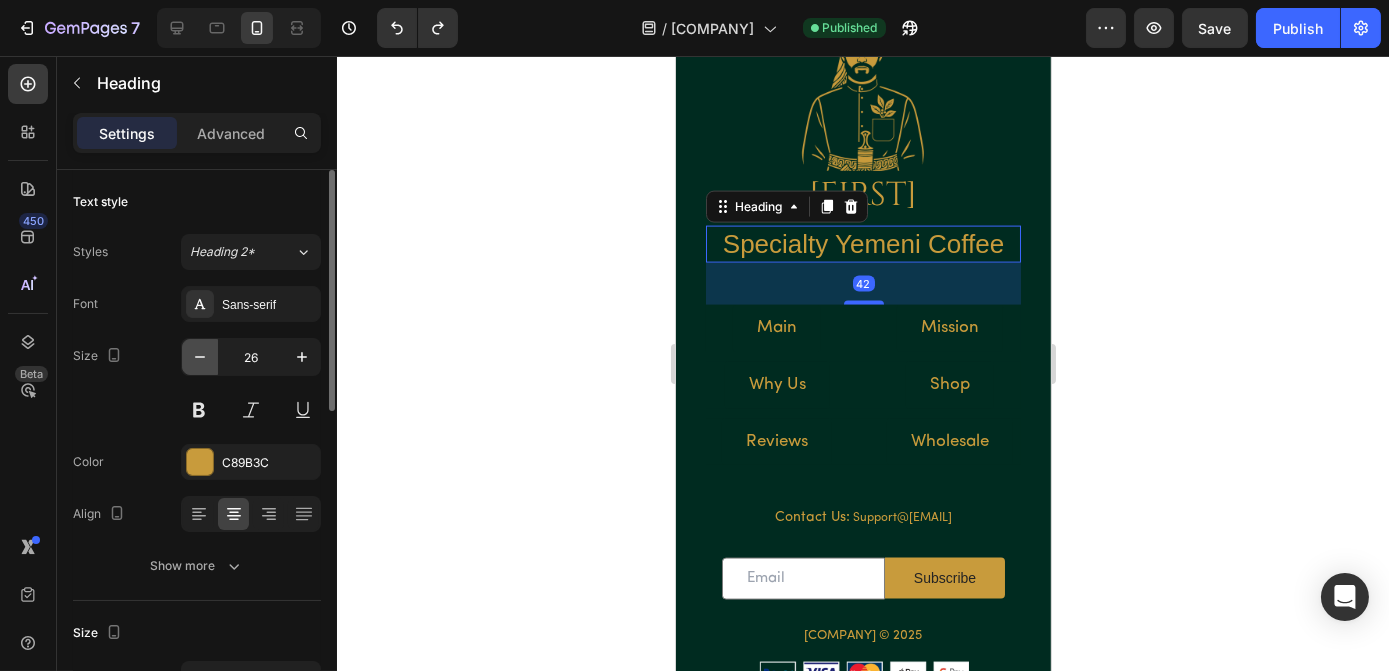 click 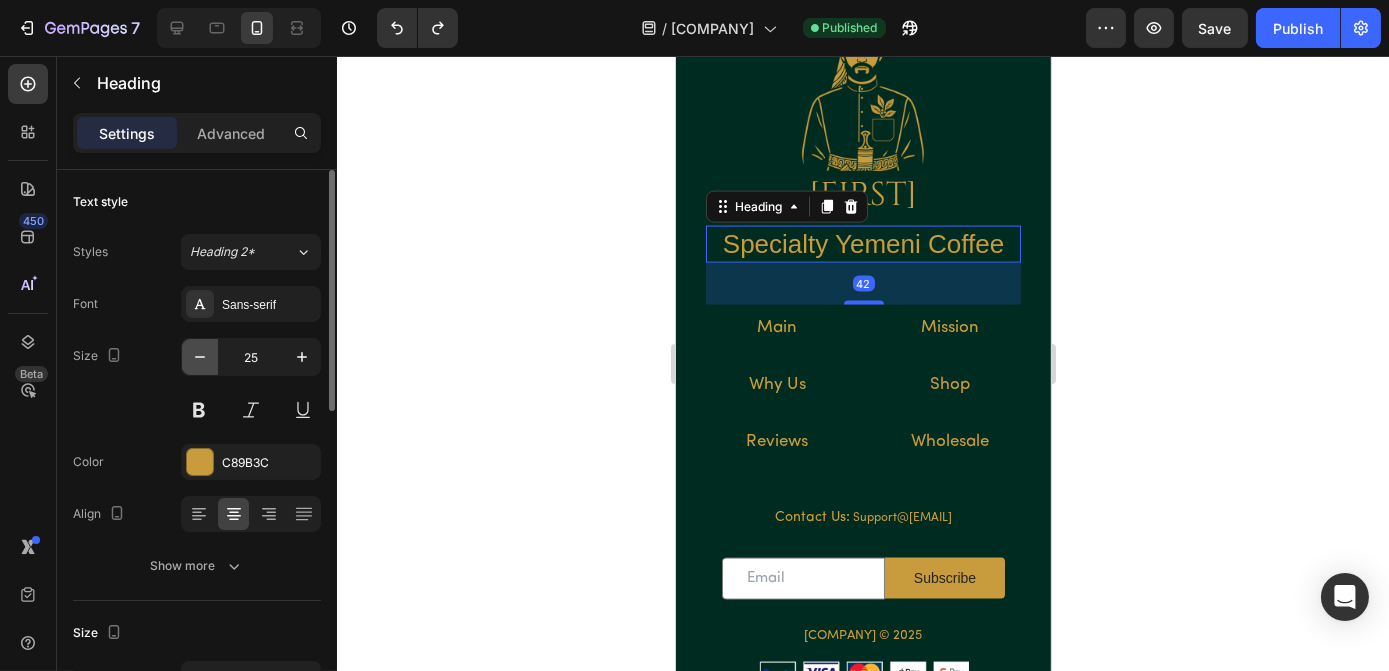 click 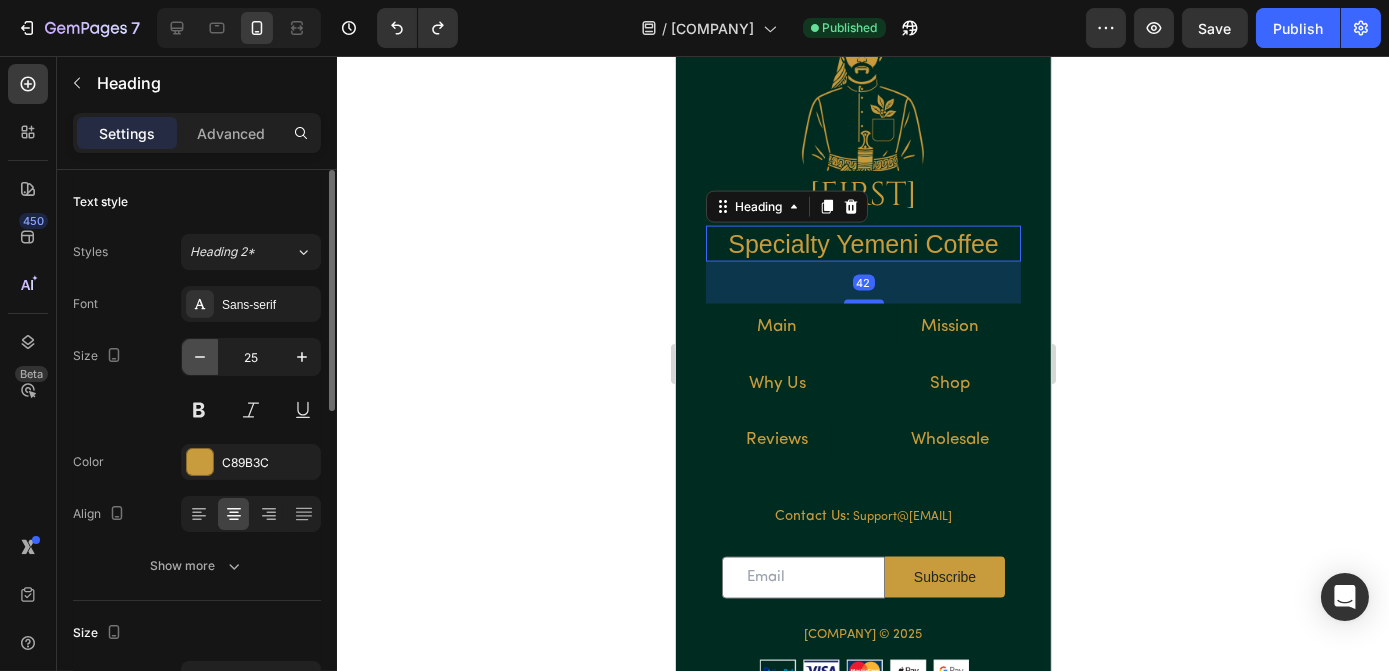 type on "24" 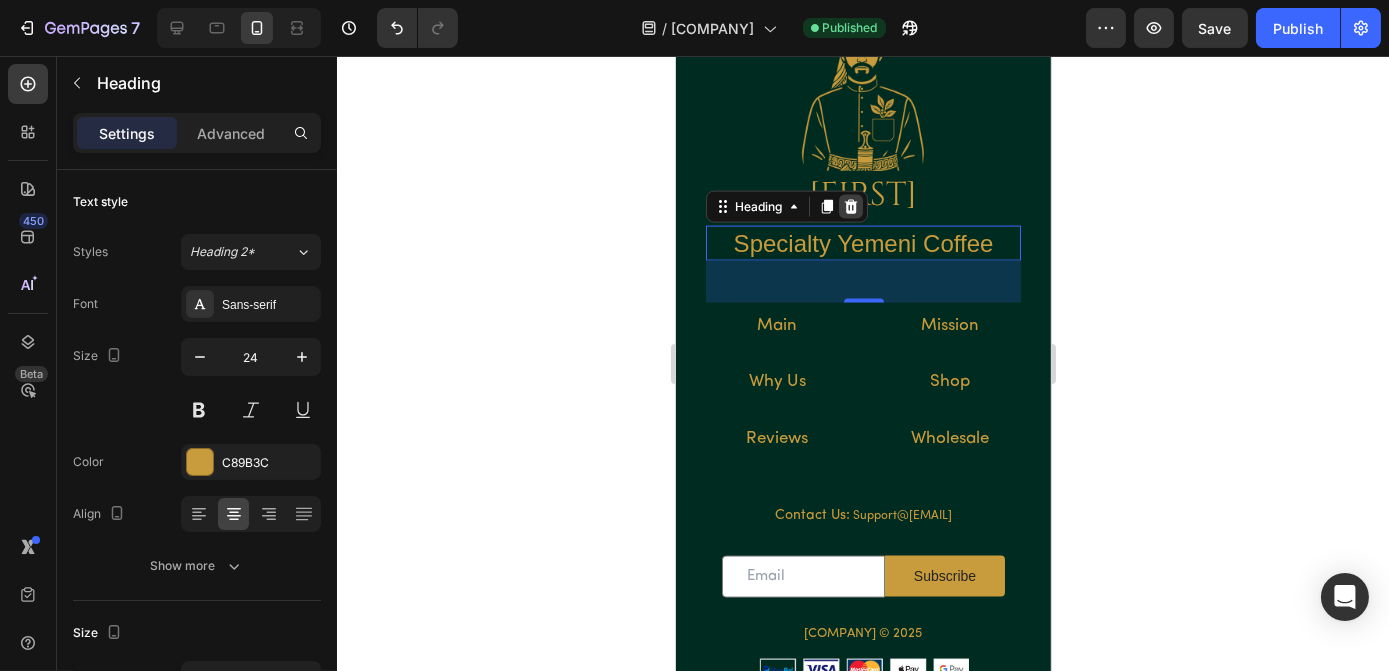 click at bounding box center [850, 207] 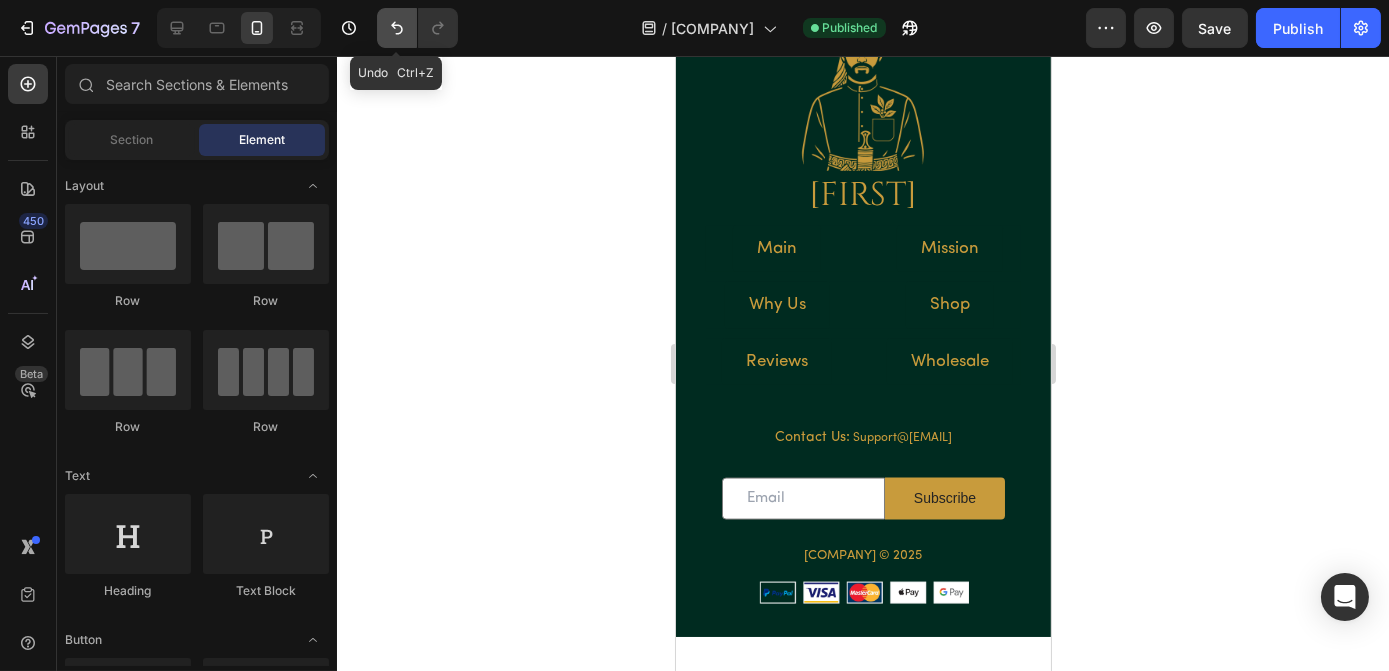 click 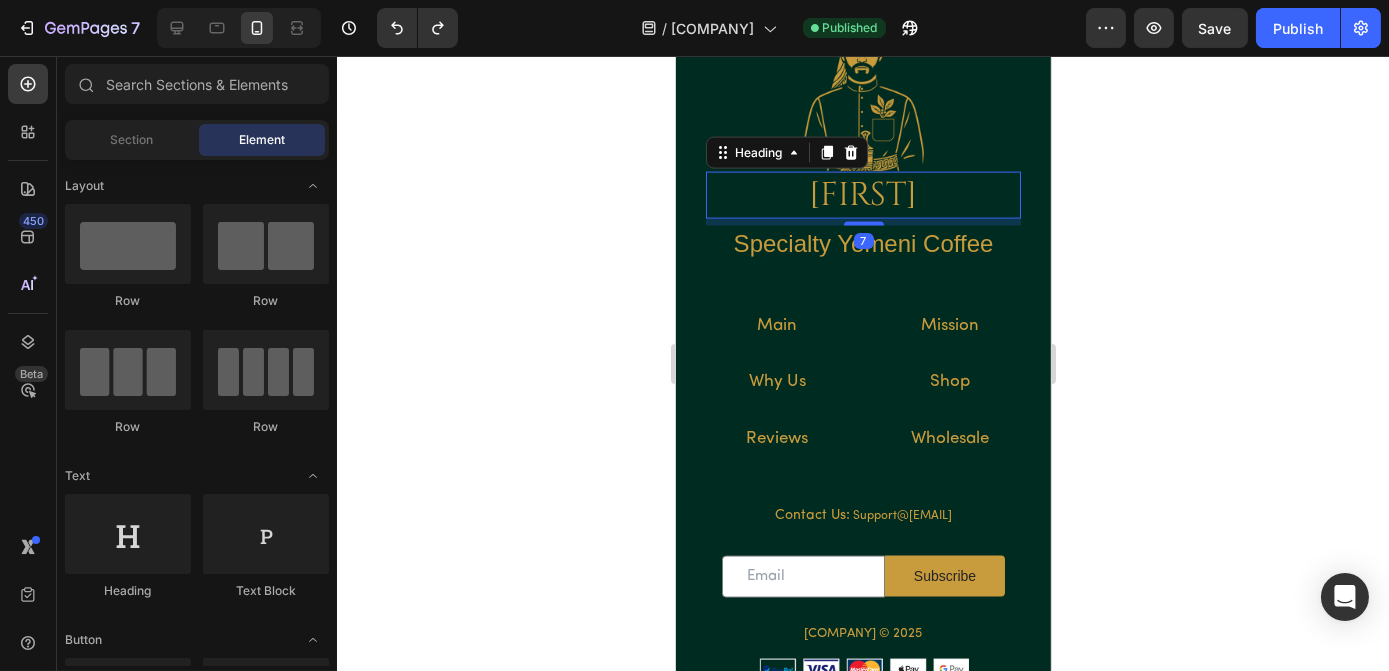 click on "NASER" at bounding box center (862, 195) 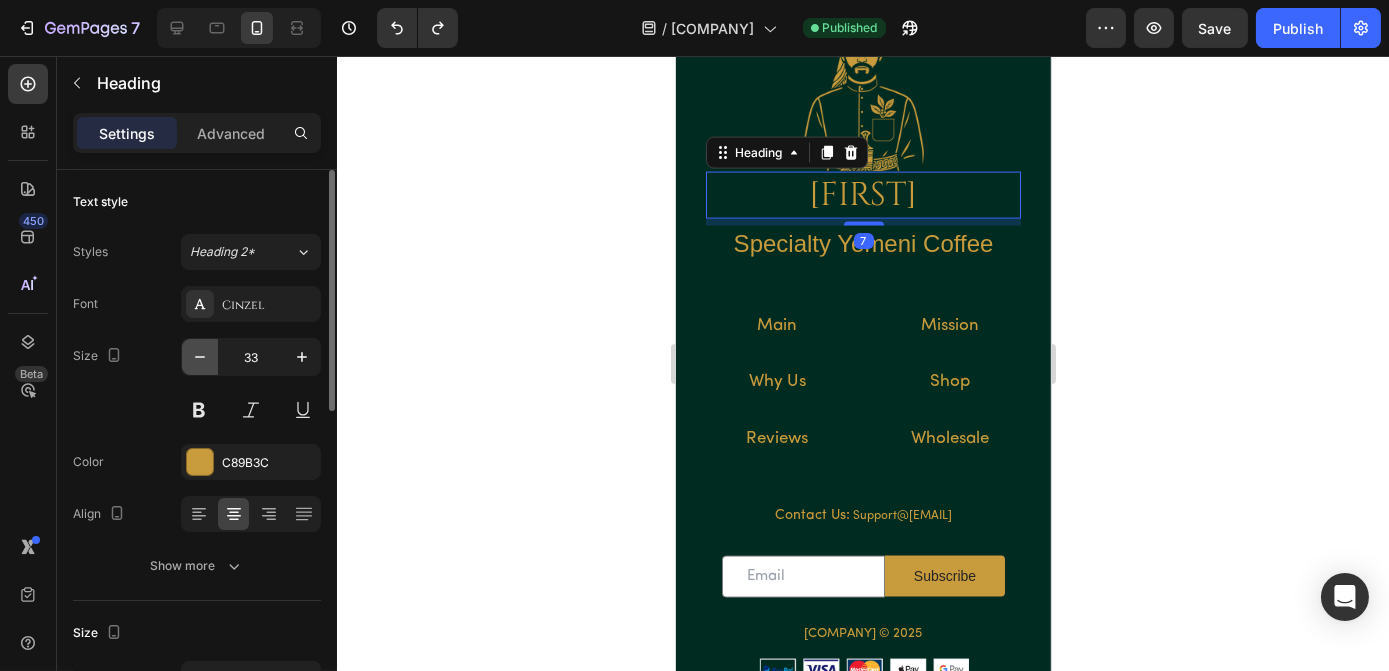 click 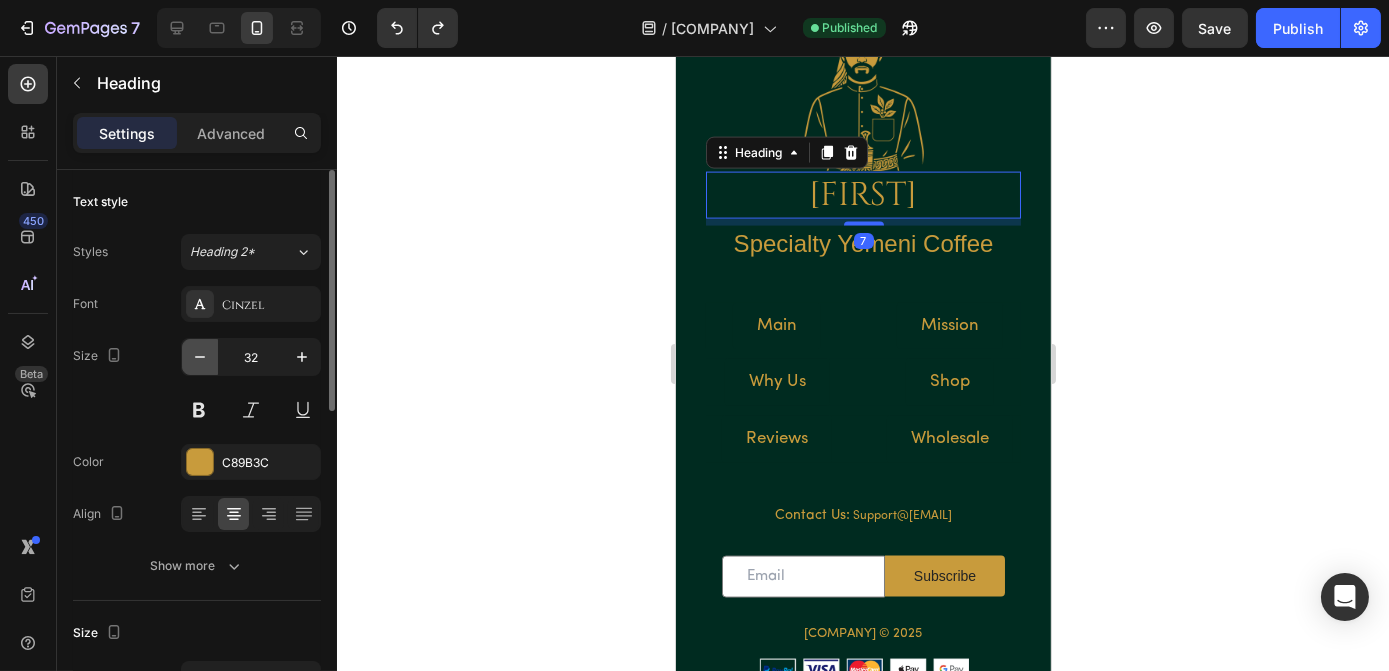 click 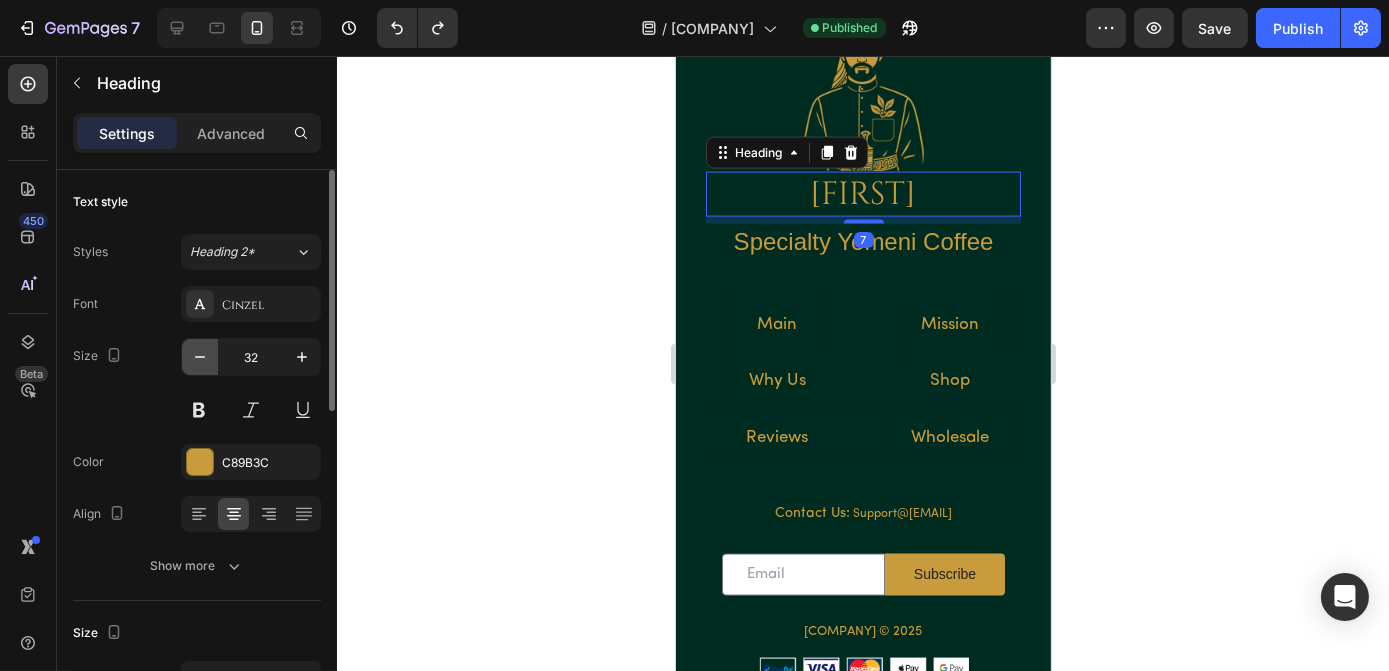 type on "31" 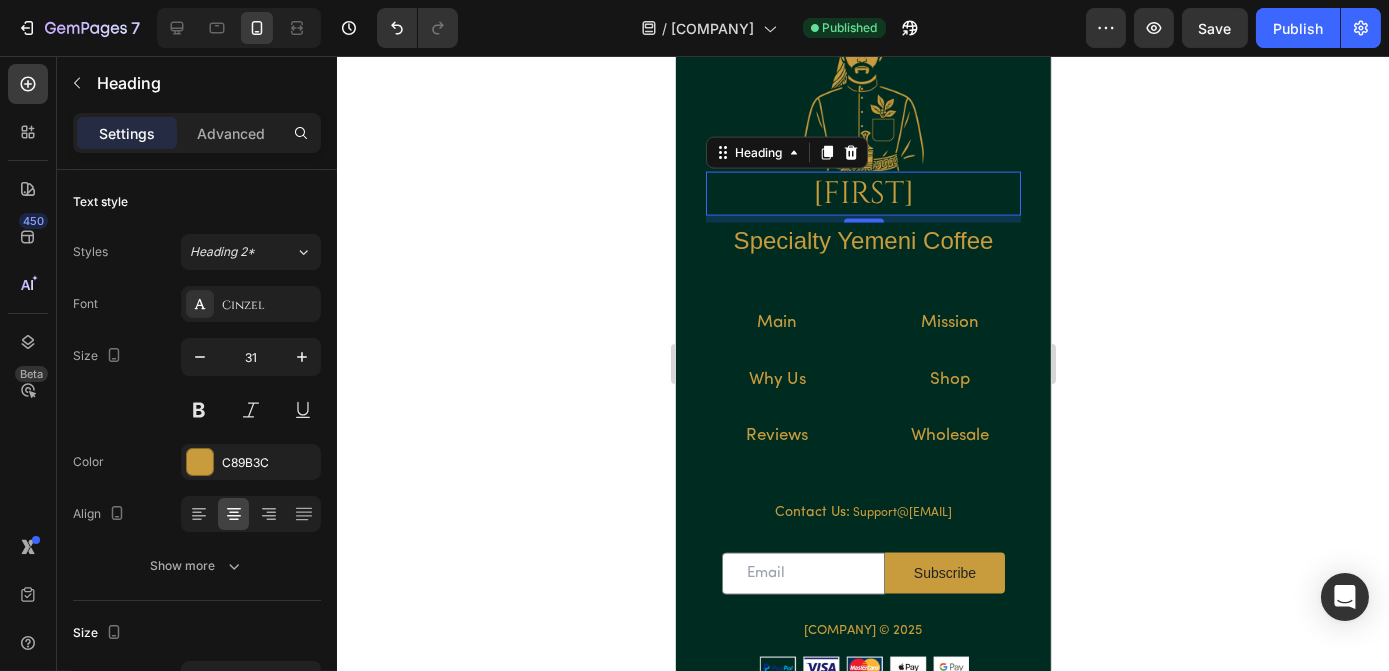 click 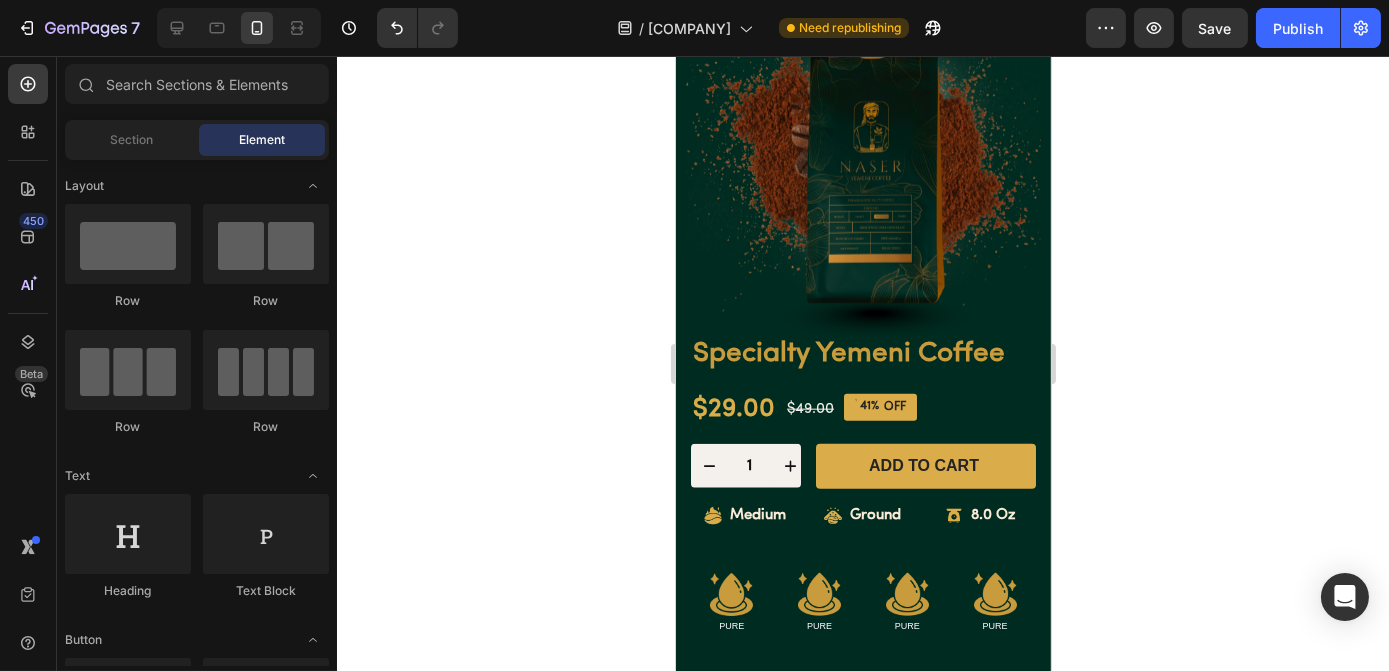 scroll, scrollTop: 4699, scrollLeft: 0, axis: vertical 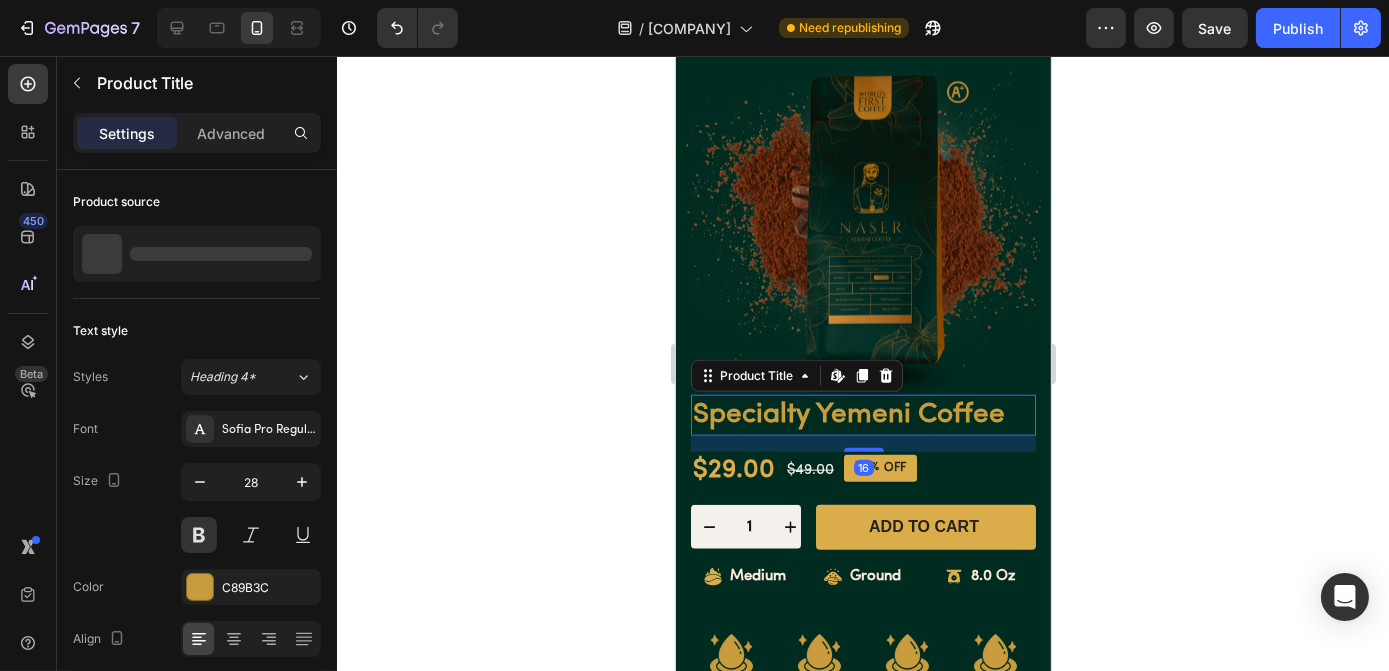 click on "Specialty Yemeni Coffee" at bounding box center (862, 415) 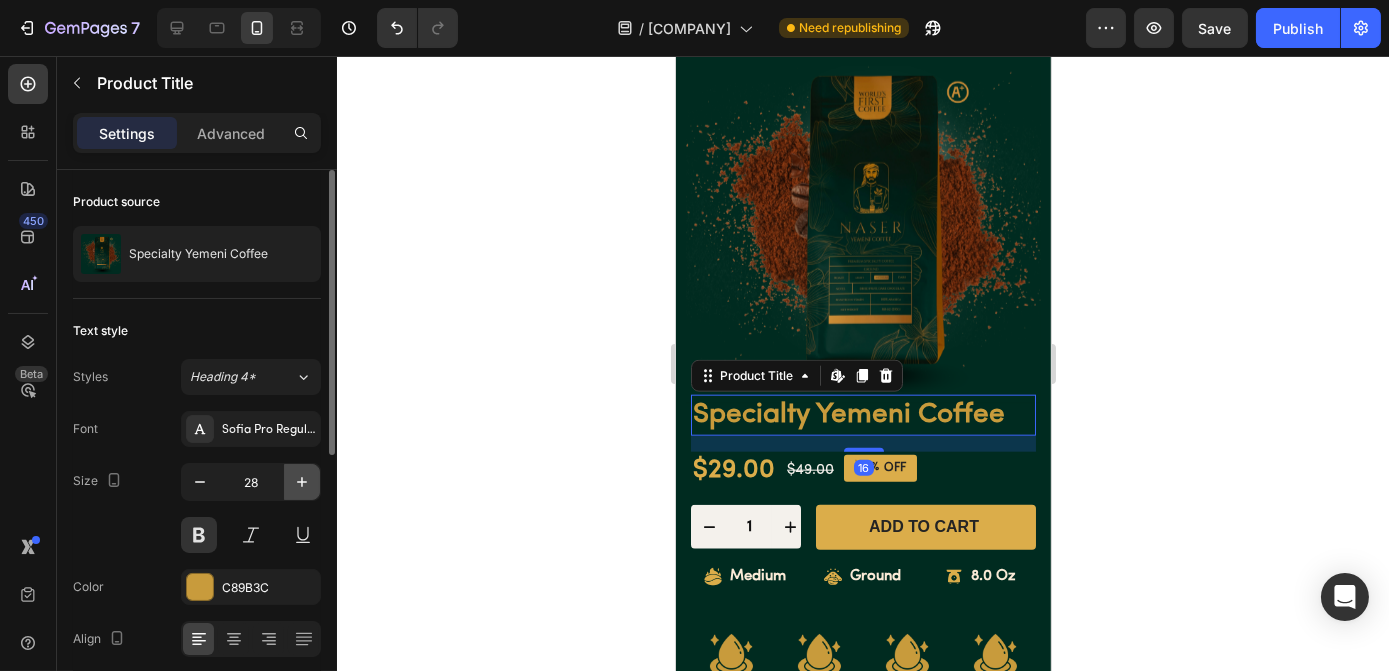 click 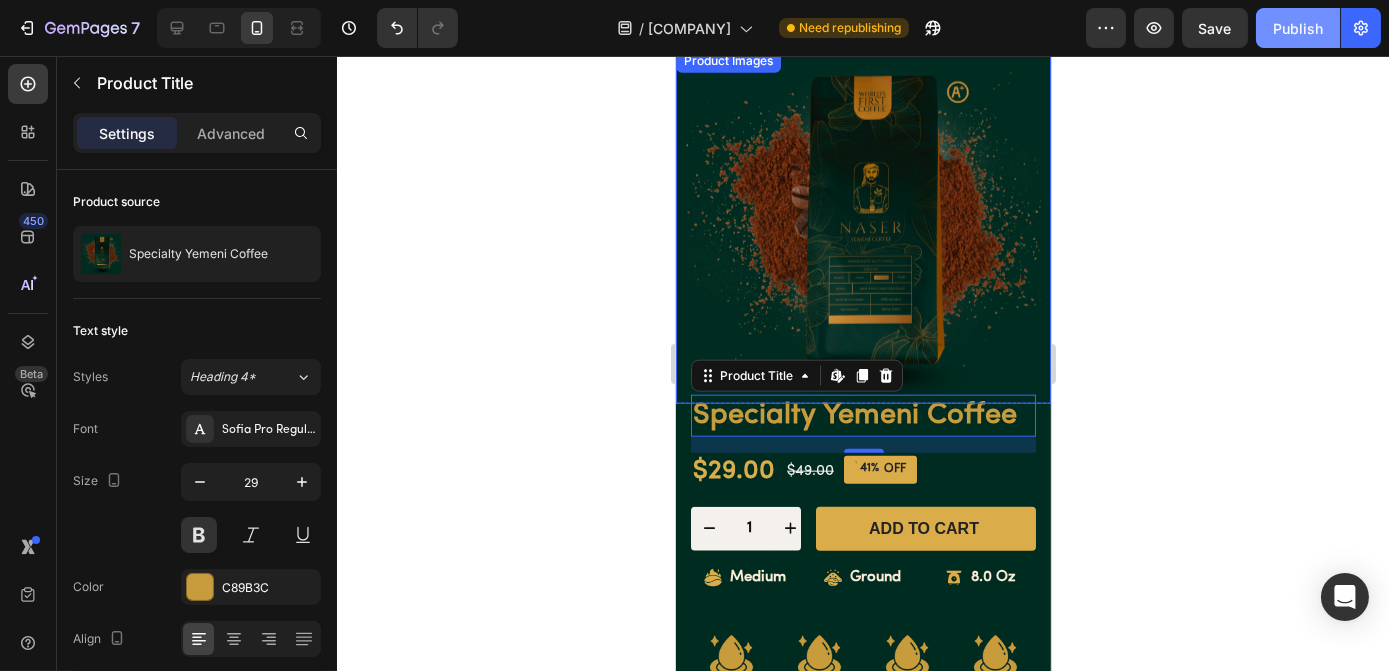 click on "Publish" at bounding box center (1298, 28) 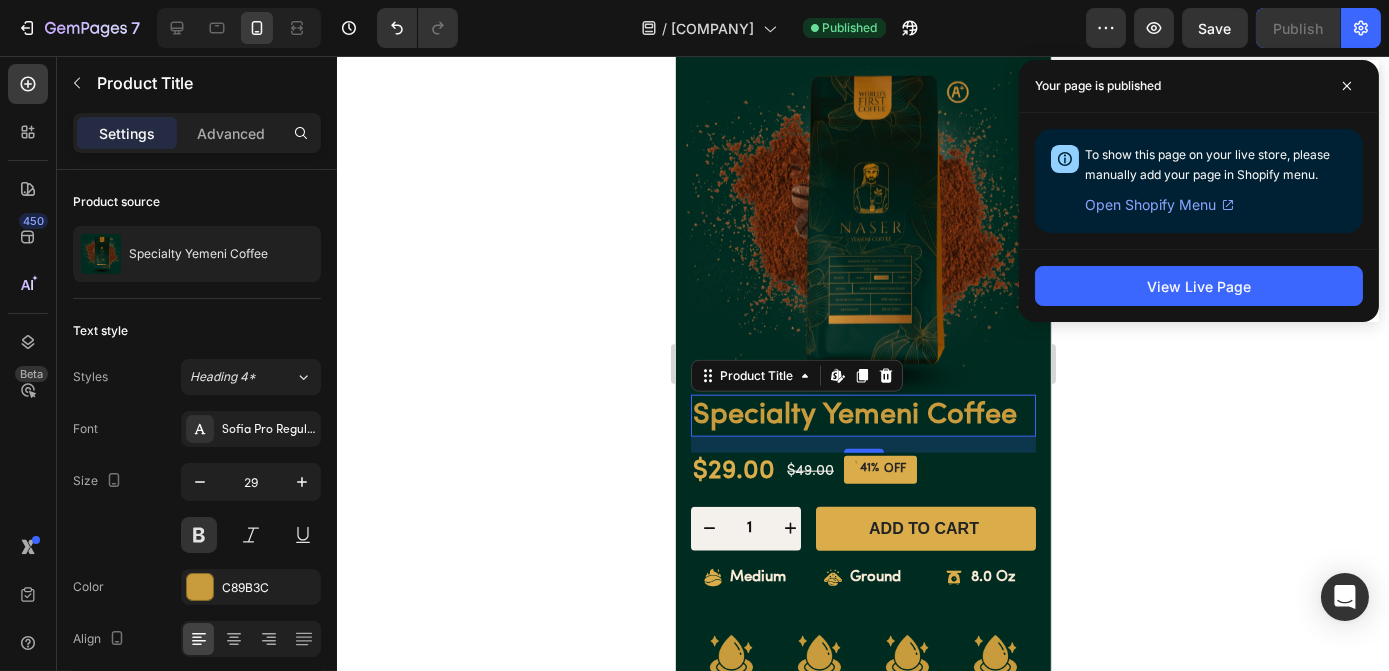 click 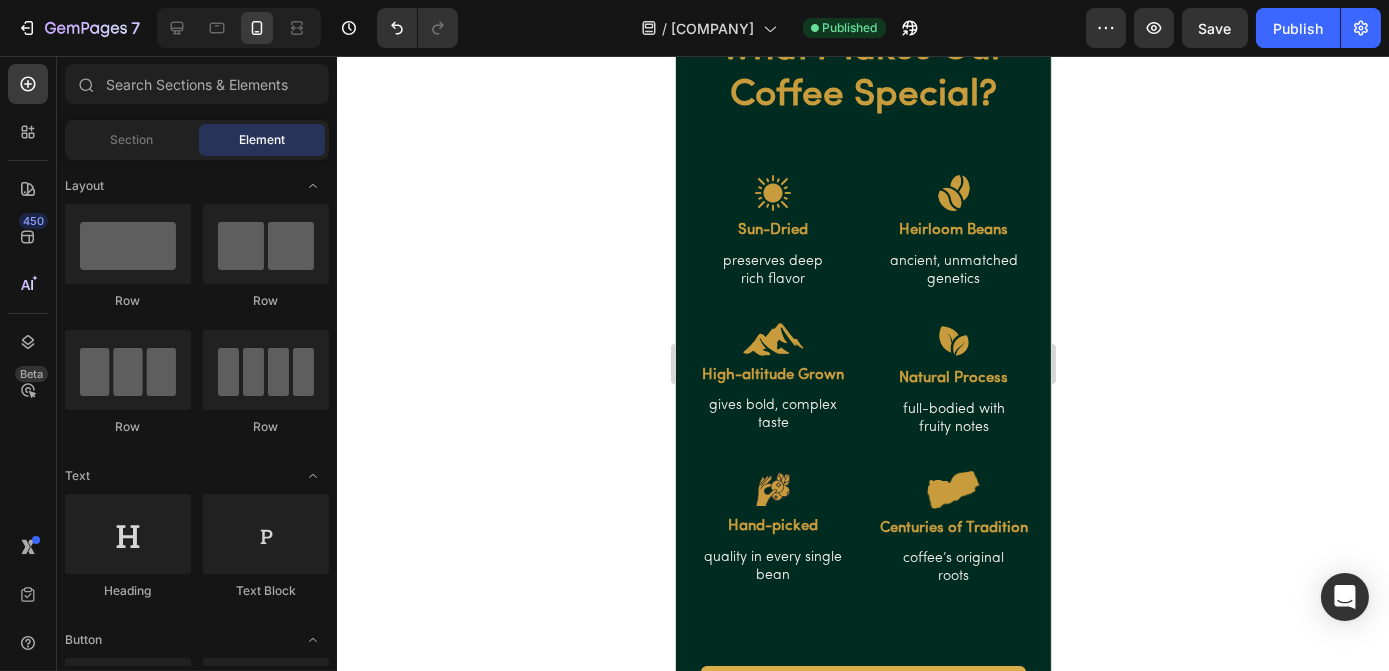 scroll, scrollTop: 1357, scrollLeft: 0, axis: vertical 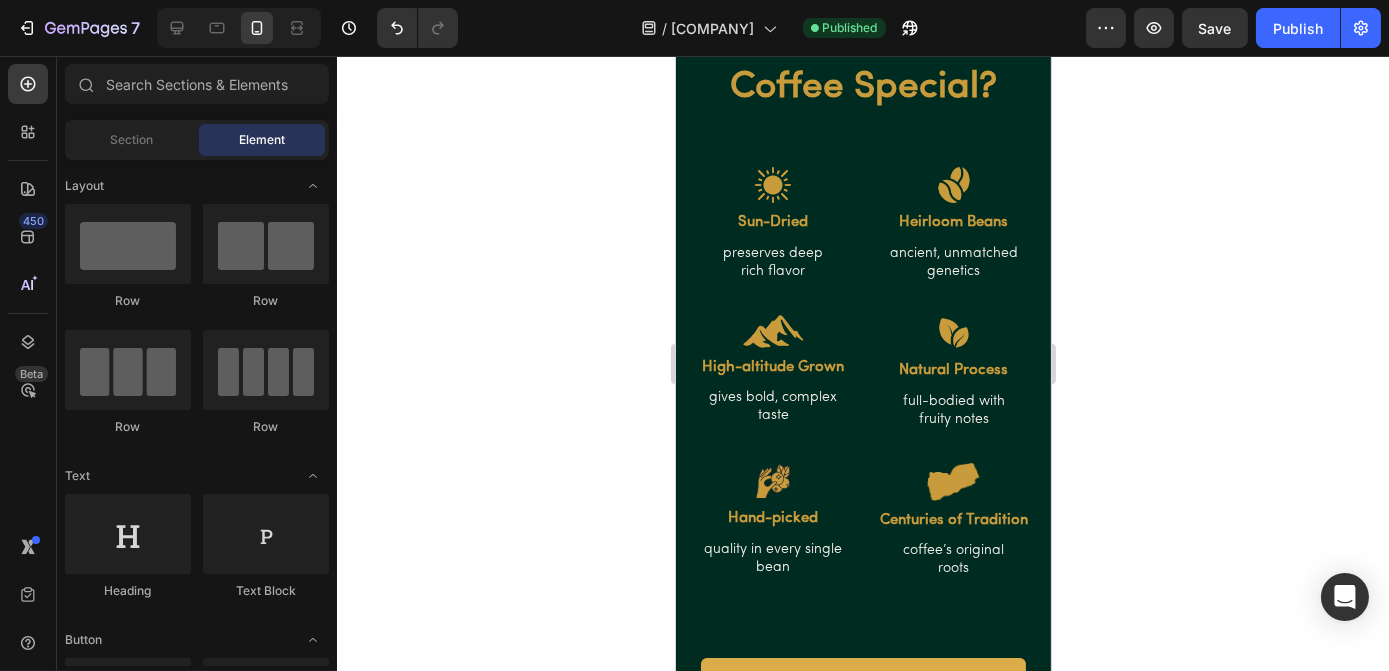 drag, startPoint x: 1043, startPoint y: 487, endPoint x: 1765, endPoint y: 252, distance: 759.2819 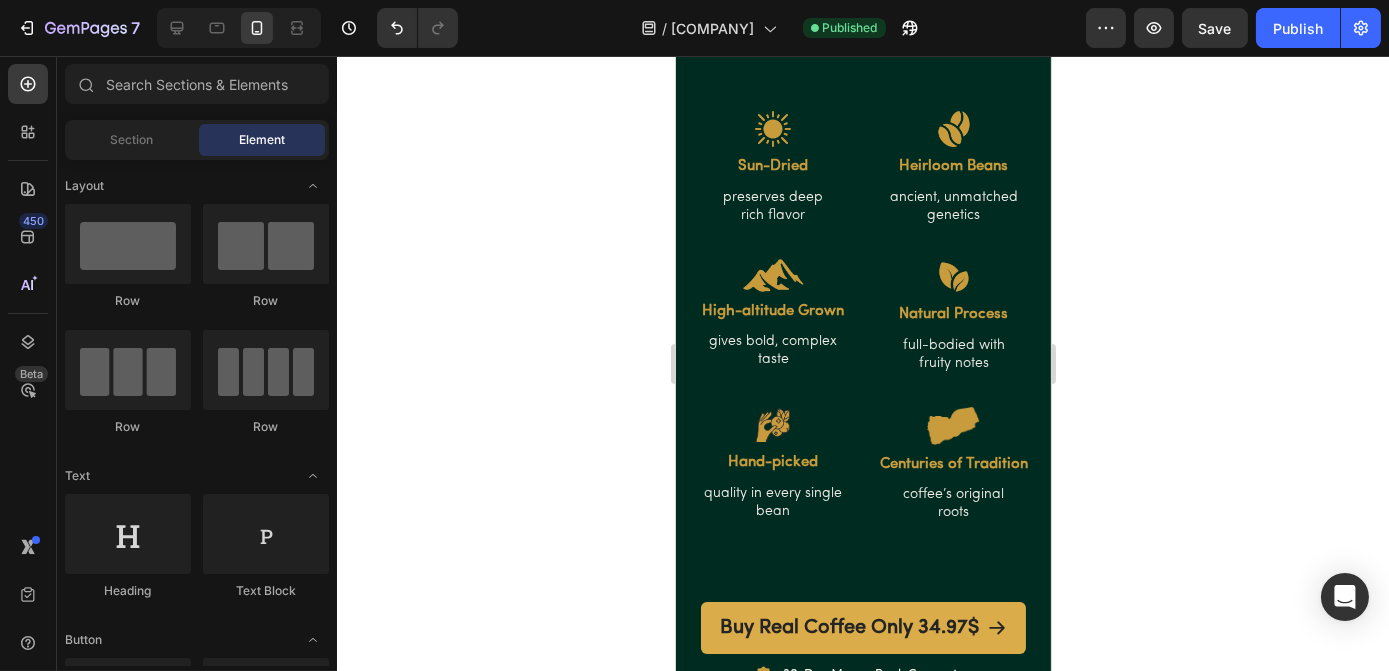 scroll, scrollTop: 1421, scrollLeft: 0, axis: vertical 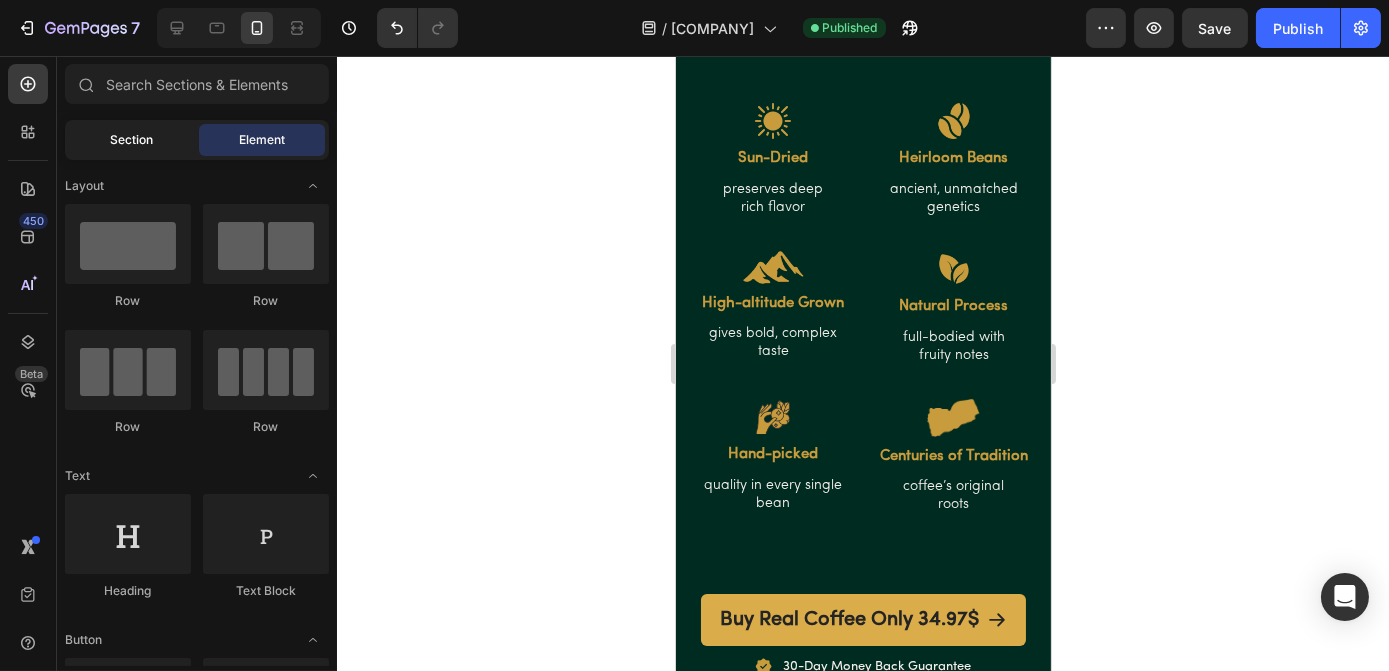 click on "Section" at bounding box center (132, 140) 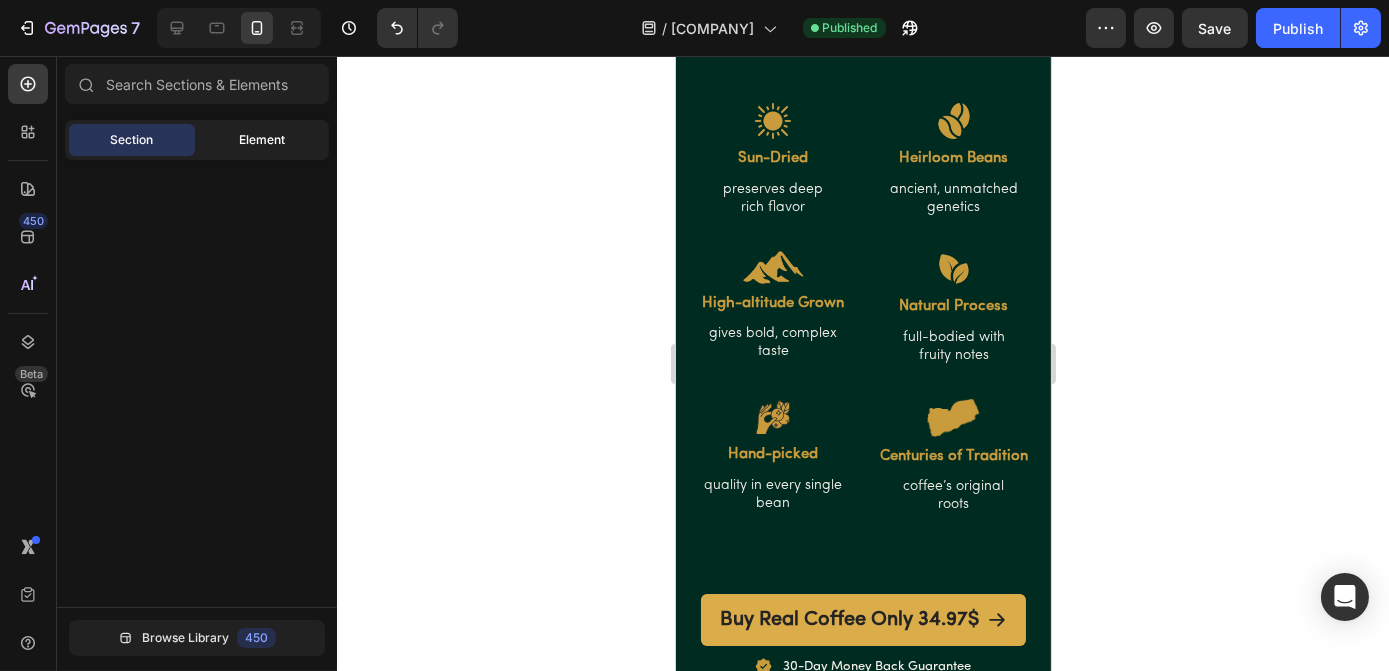 click on "Element" at bounding box center (262, 140) 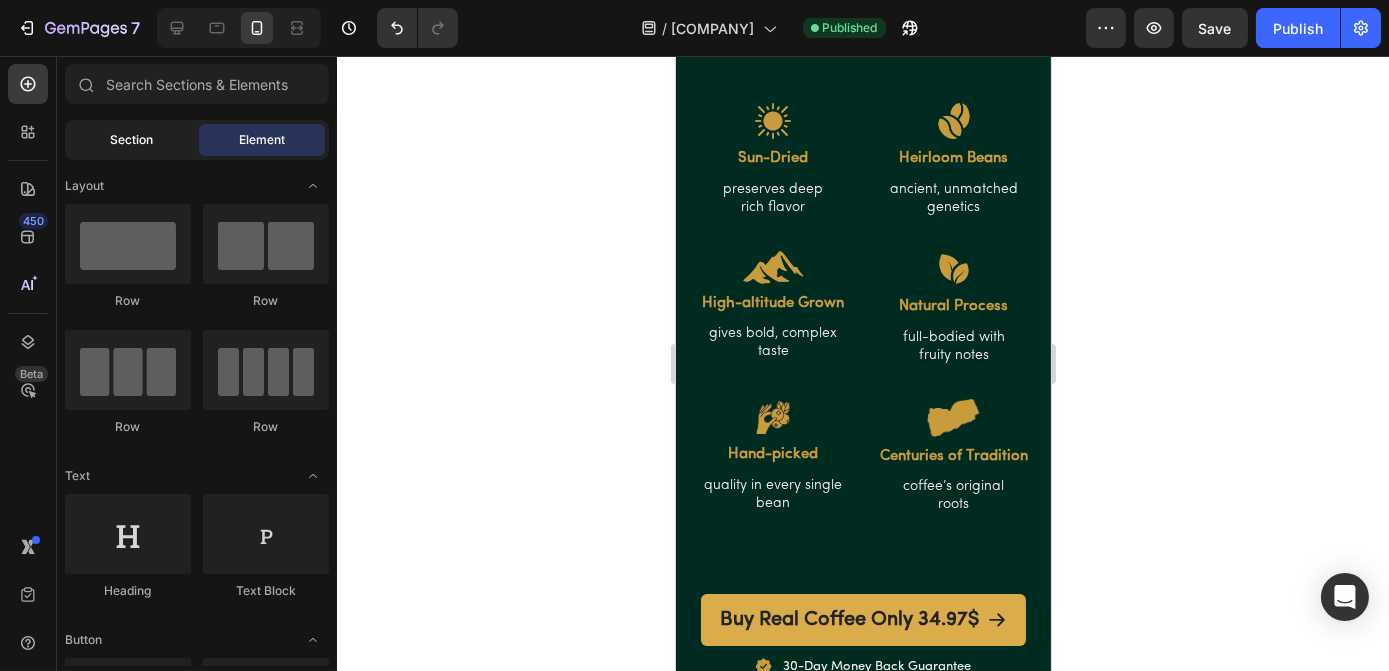 click on "Section" at bounding box center [132, 140] 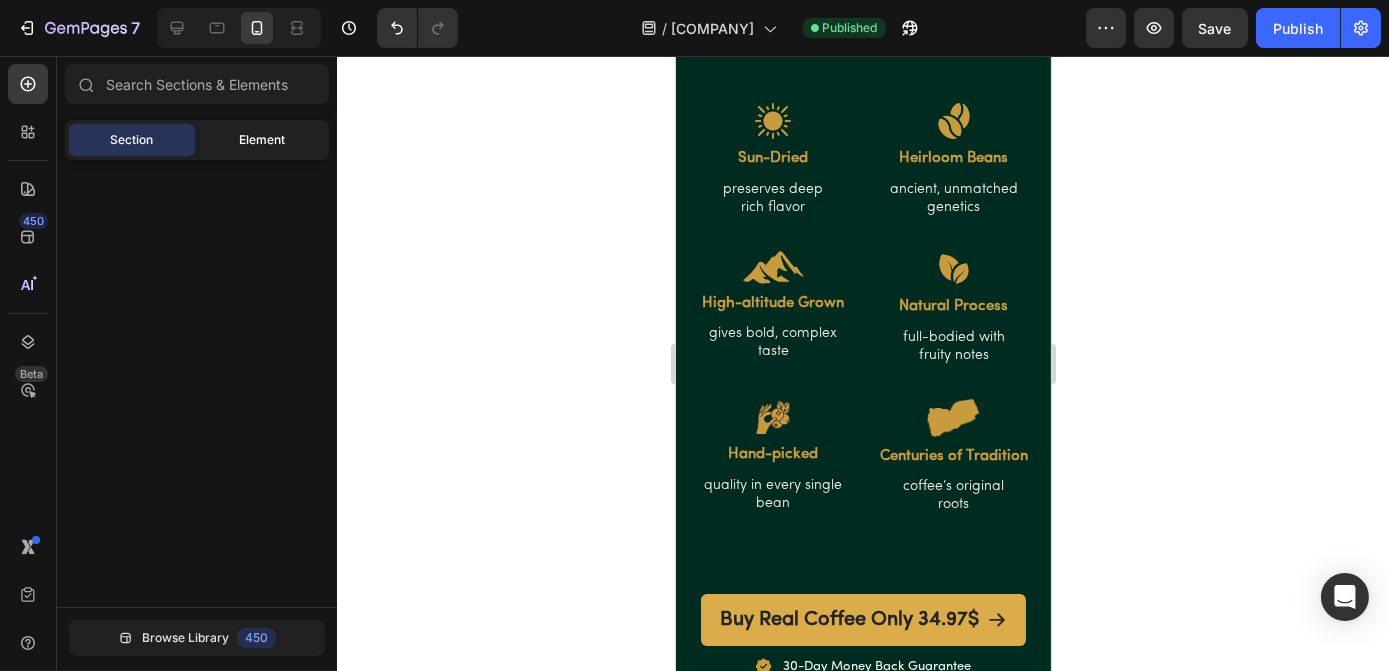 click on "Element" at bounding box center (262, 140) 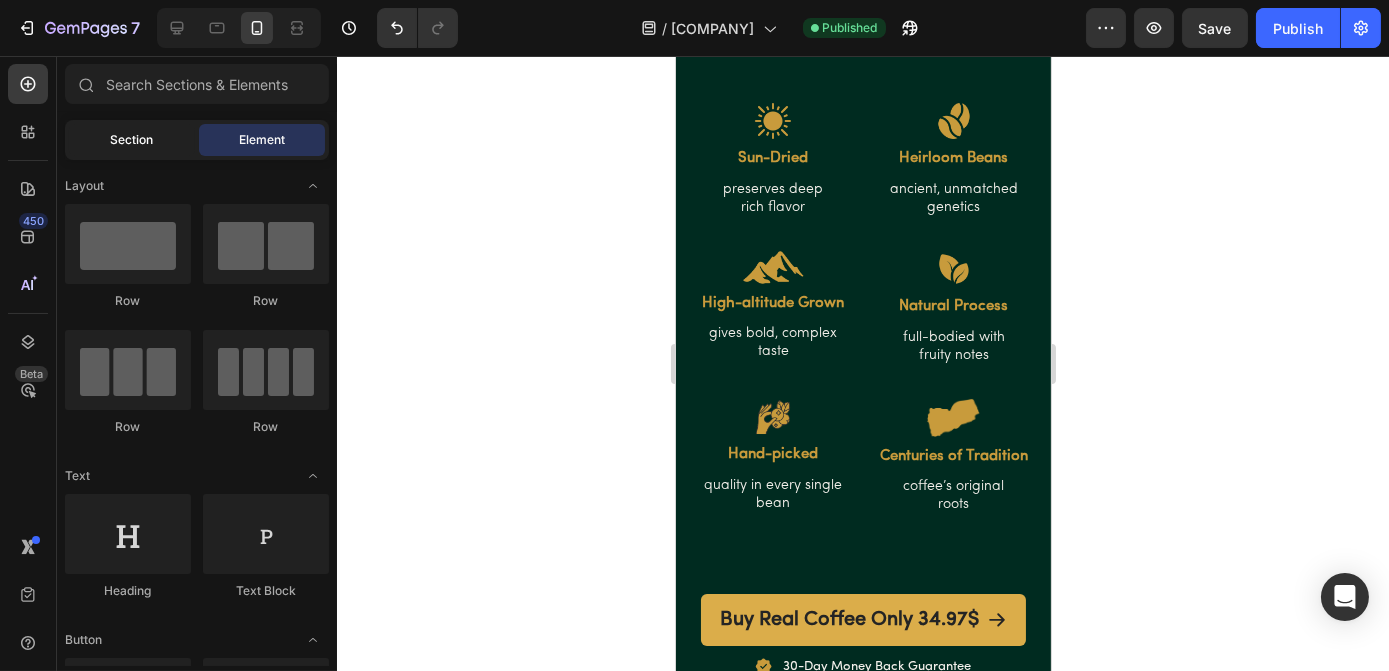 click on "Section" 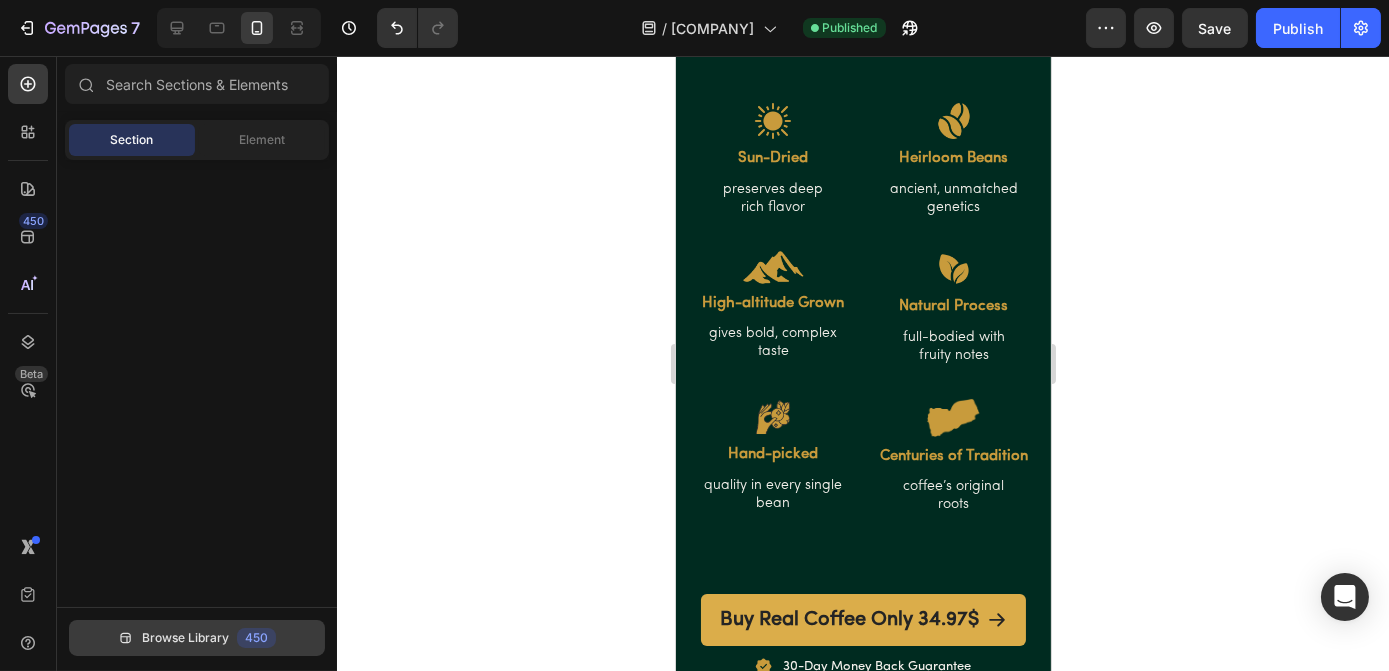 click on "Browse Library" at bounding box center [185, 638] 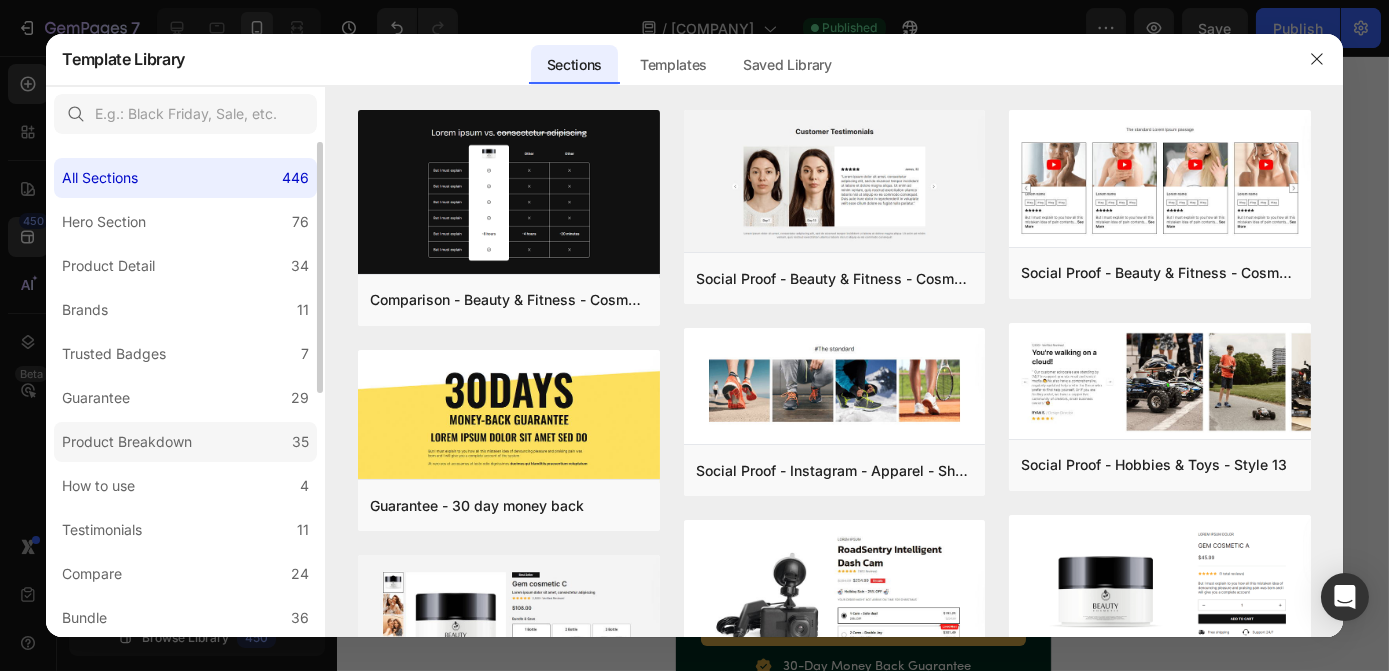 click on "Product Breakdown" at bounding box center [127, 442] 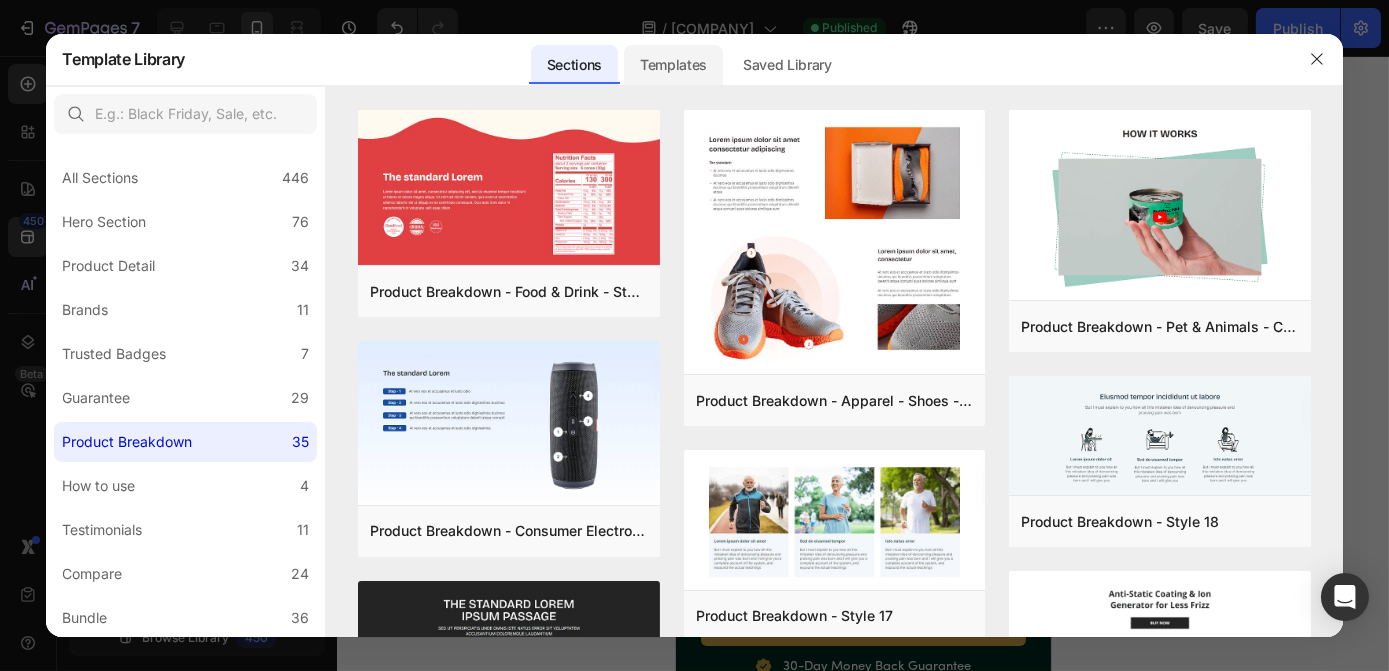 click on "Templates" 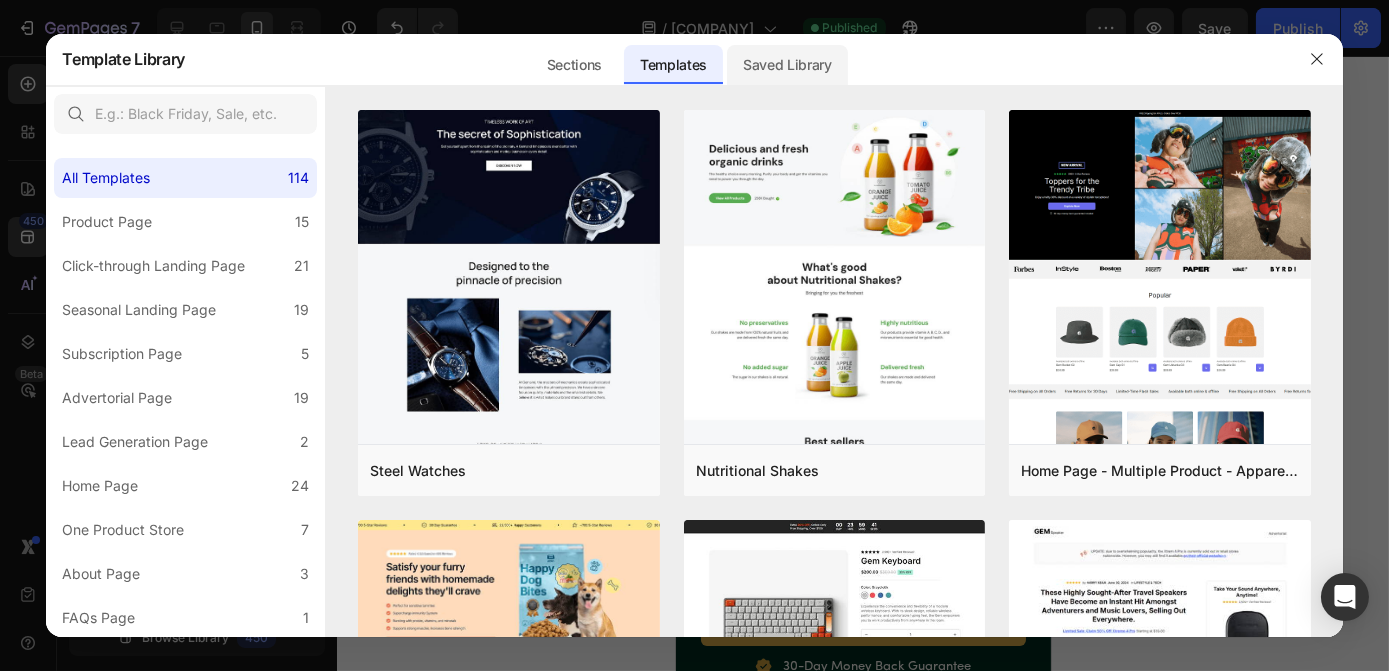 click on "Saved Library" 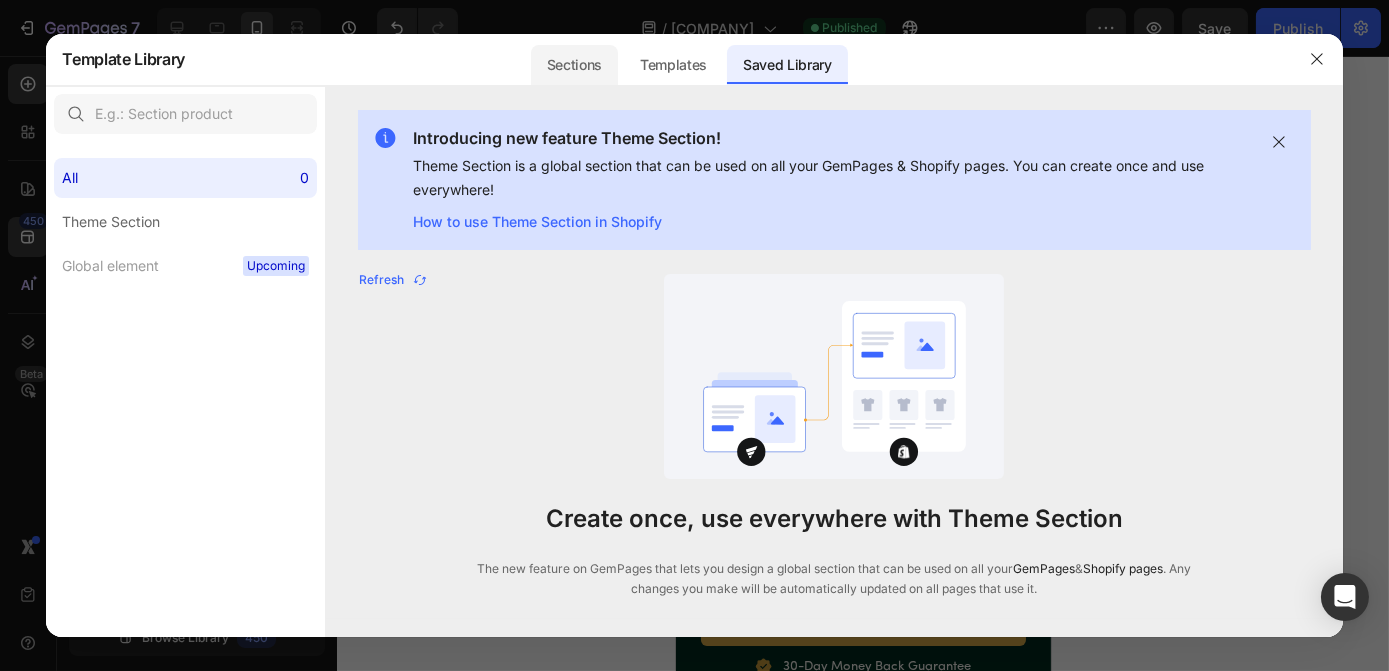 click on "Sections" 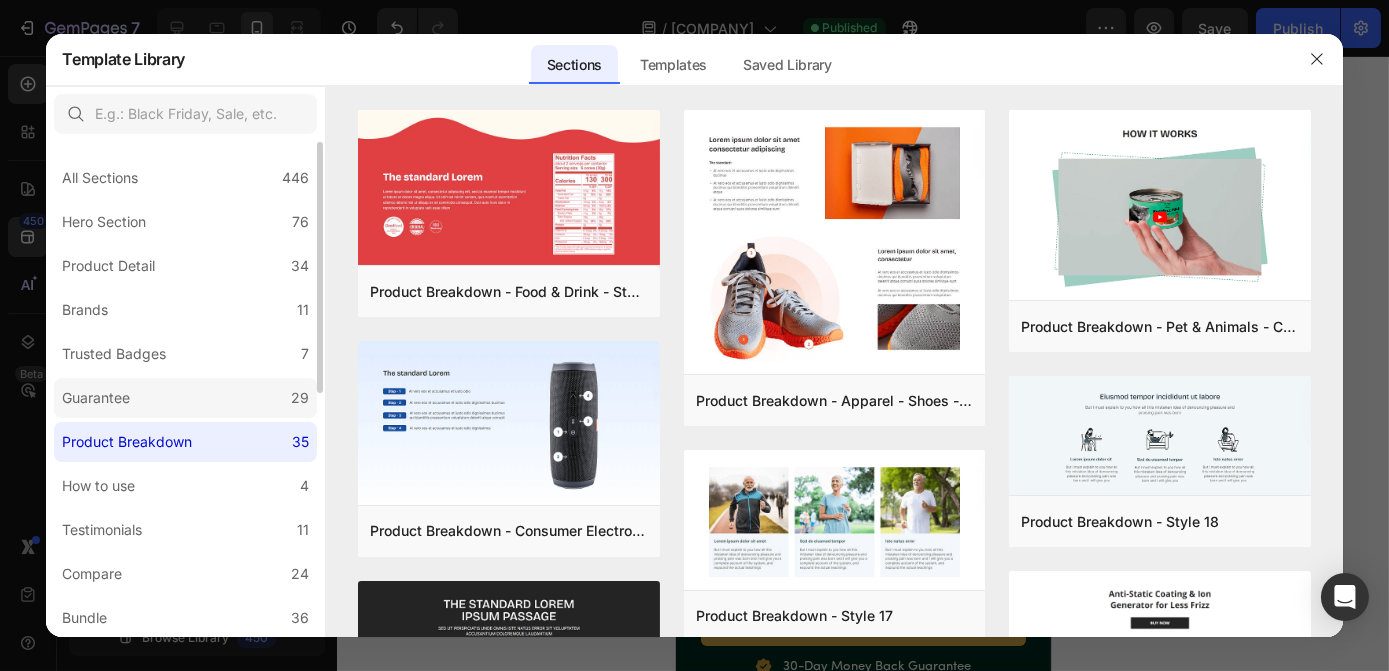 click on "Guarantee 29" 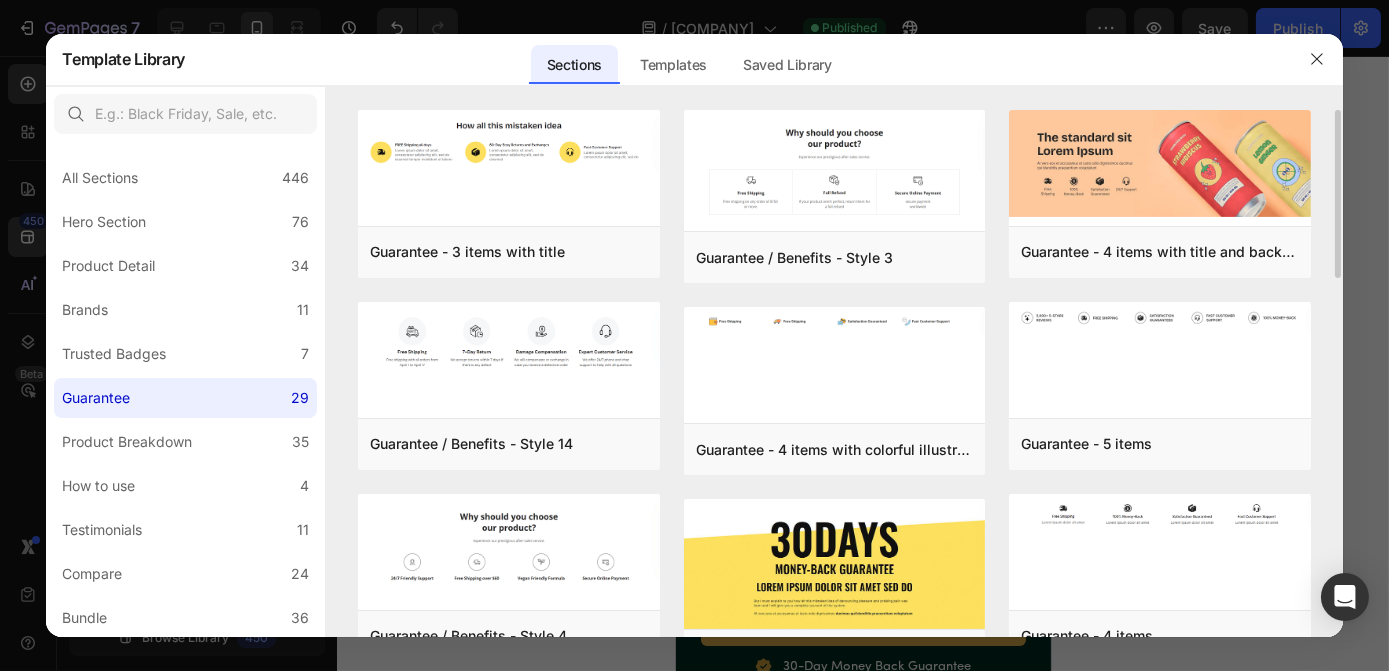 drag, startPoint x: 1336, startPoint y: 171, endPoint x: 1314, endPoint y: 292, distance: 122.98374 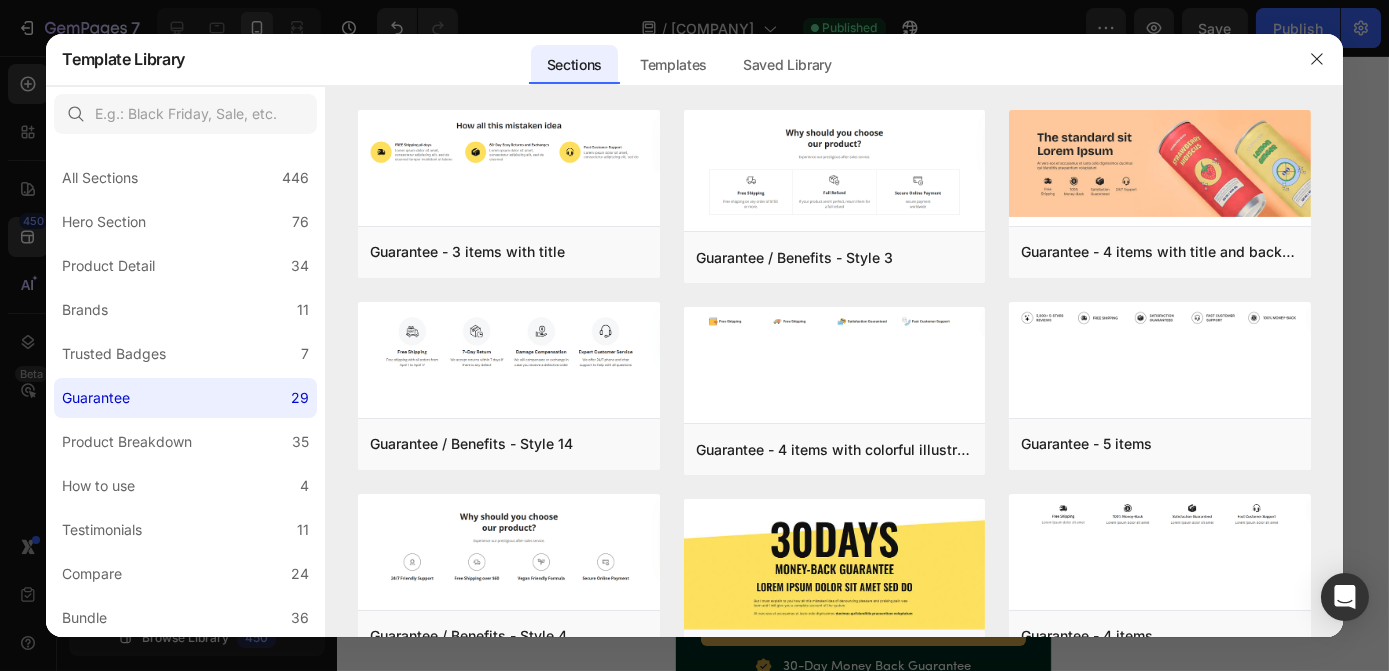 drag, startPoint x: 1314, startPoint y: 292, endPoint x: 1227, endPoint y: 94, distance: 216.27066 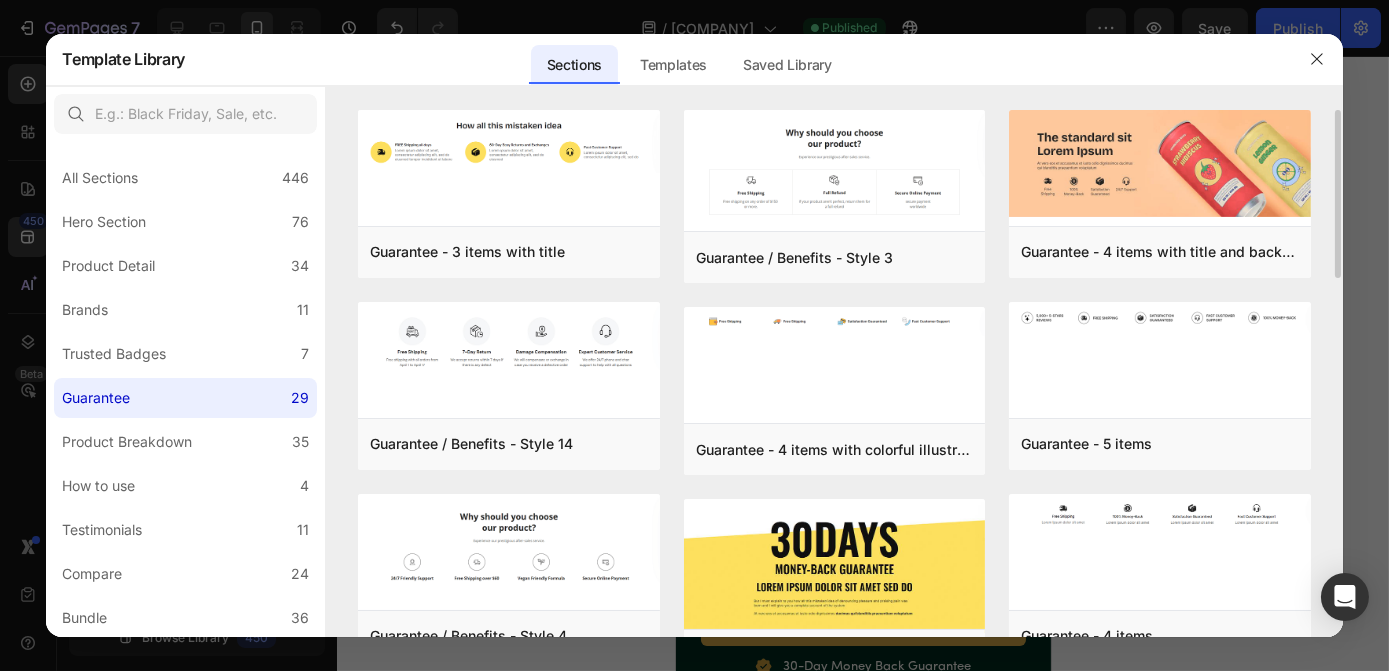 drag, startPoint x: 1339, startPoint y: 127, endPoint x: 1342, endPoint y: 275, distance: 148.0304 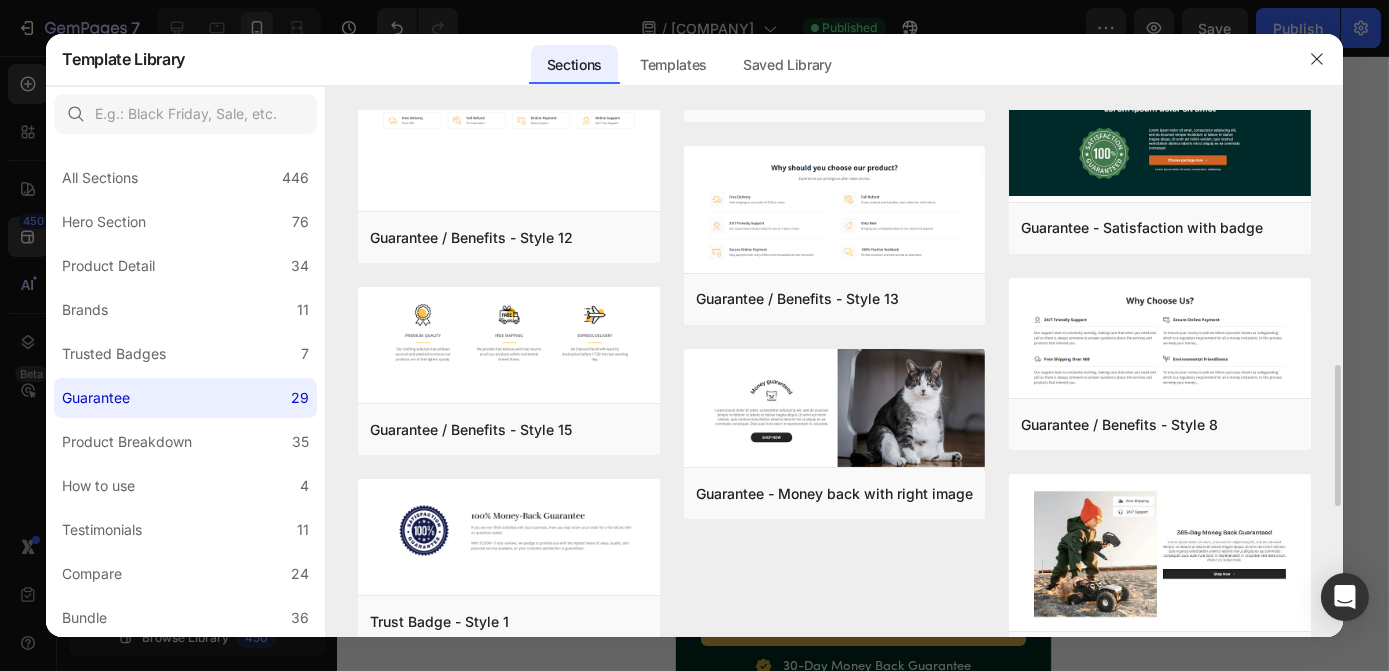 scroll, scrollTop: 1437, scrollLeft: 0, axis: vertical 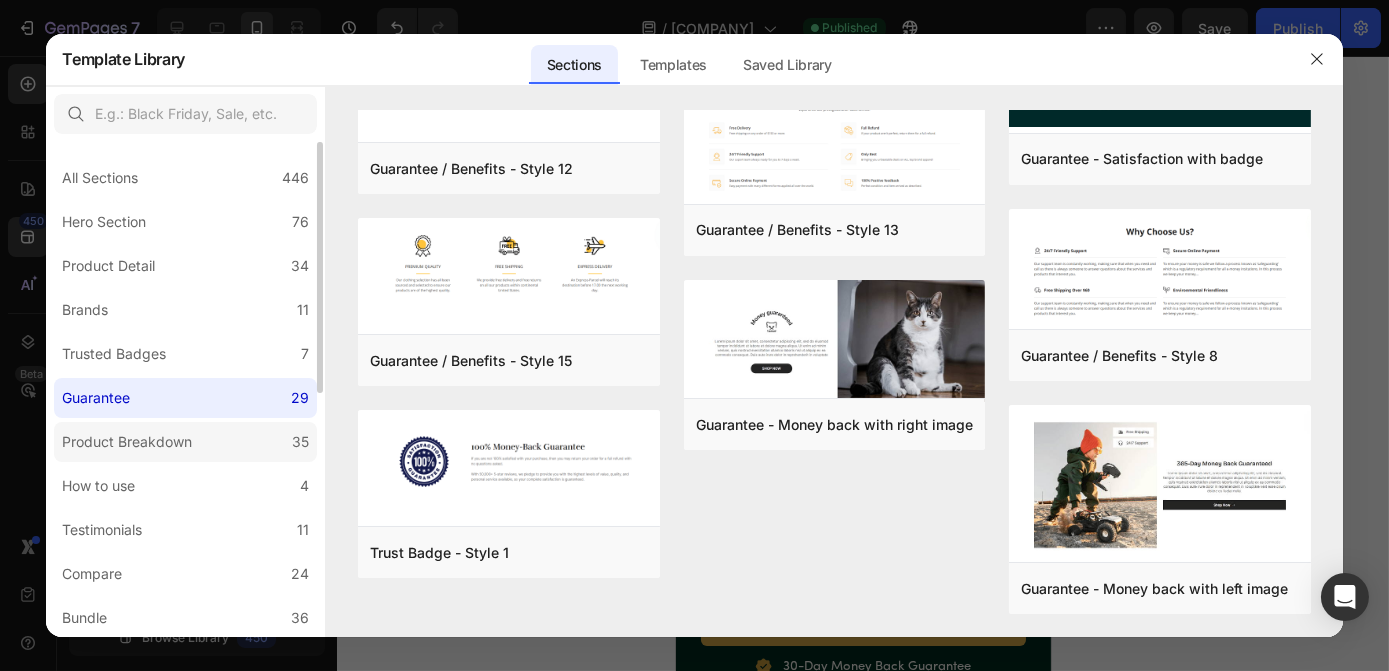 click on "Product Breakdown" at bounding box center (127, 442) 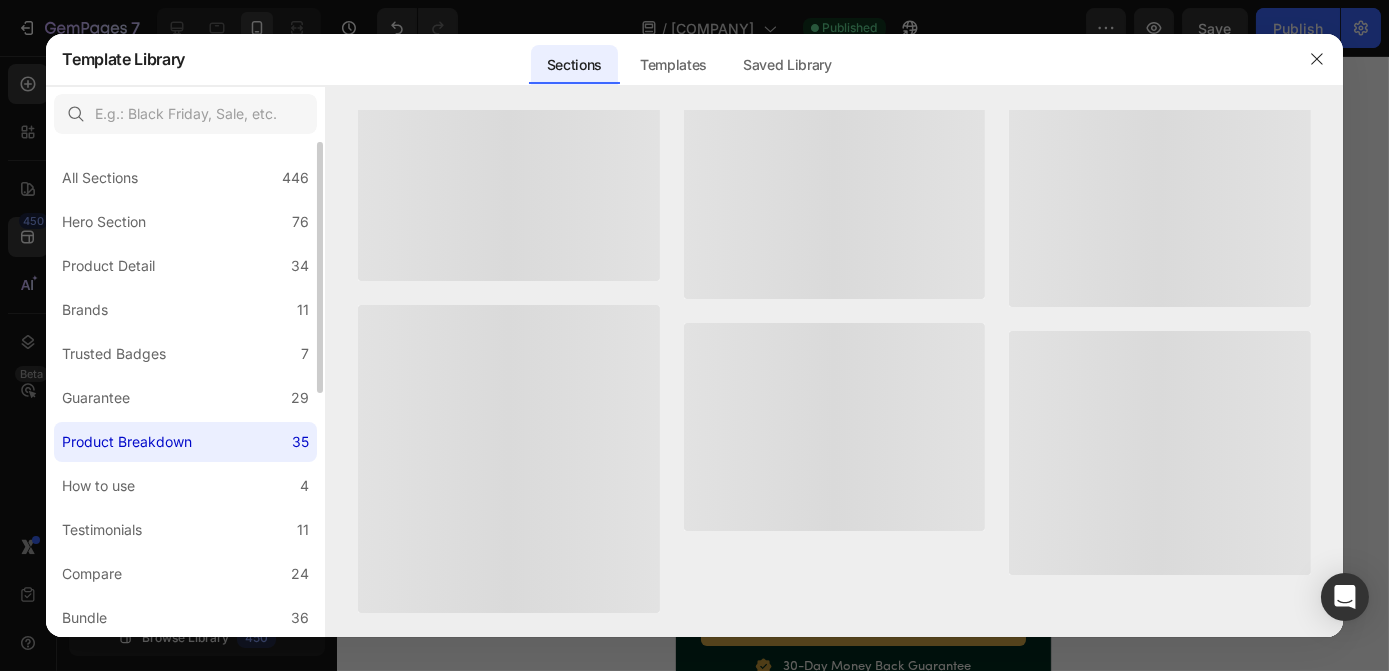 scroll, scrollTop: 0, scrollLeft: 0, axis: both 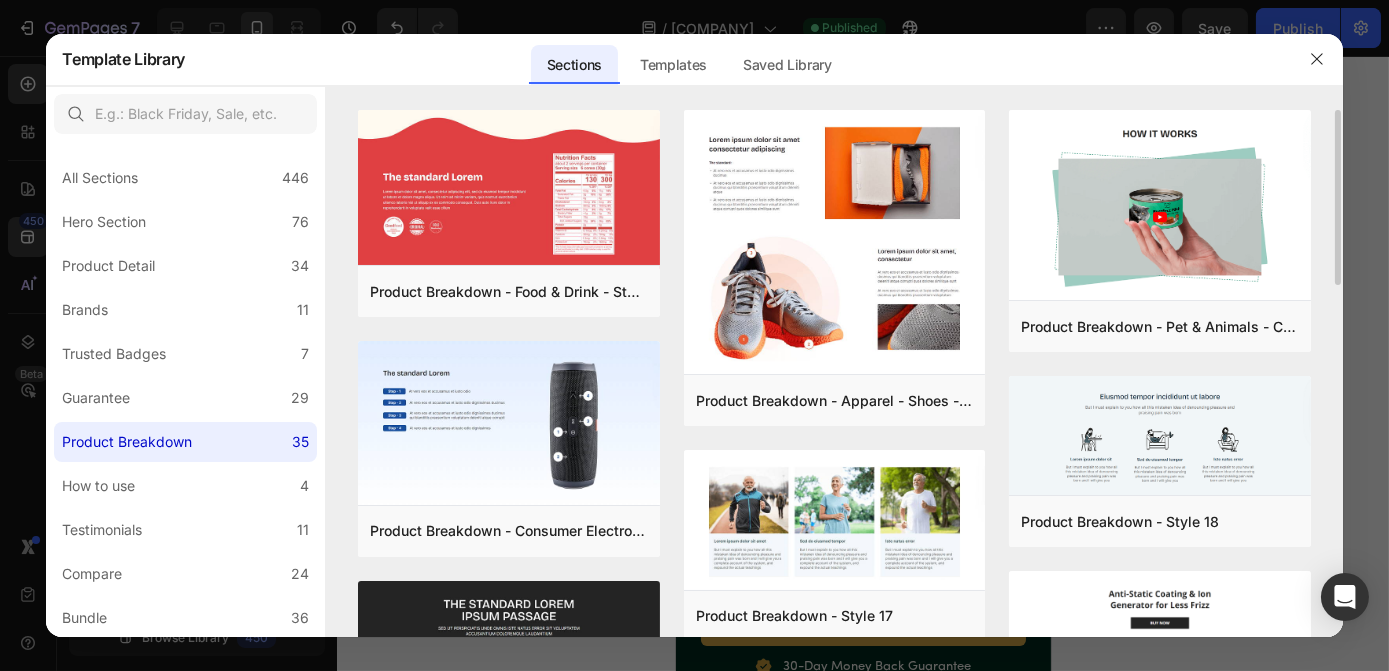 click on "Product Breakdown - Food & Drink - Style 9 Add to page  Preview  Product Breakdown - Consumer Electronics - Bluetooth Speaker - Style 8 Add to page  Preview  Product Breakdown - Sport - bicycle - Style 14 Add to page  Preview  Features - Style 3 Add to page  Preview  Product Information - Style 1 Add to page  Preview  Features - Style 6 Add to page  Preview  Product Breakdown - Apparel - Shoes - Style 7 Add to page  Preview   Product Breakdown - Style 17 Add to page  Preview  Features - Style 1 Add to page  Preview  Content - Style 8 Add to page  Preview  Features - Style 15 Add to page  Preview  Features - Style 4 Add to page  Preview  Product Breakdown - Pet & Animals - Cat Food - Style 24 Add to page  Preview   Product Breakdown - Style 18 Add to page  Preview  Features - Style 2 Add to page  Preview  Features - Style 11 Add to page  Preview  Features - Style 5 Add to page  Preview  Product Information - Style 3 Add to page  Preview   Product Breakdown - Food & Drink - Style 9 Add to page  Preview" at bounding box center (834, 906) 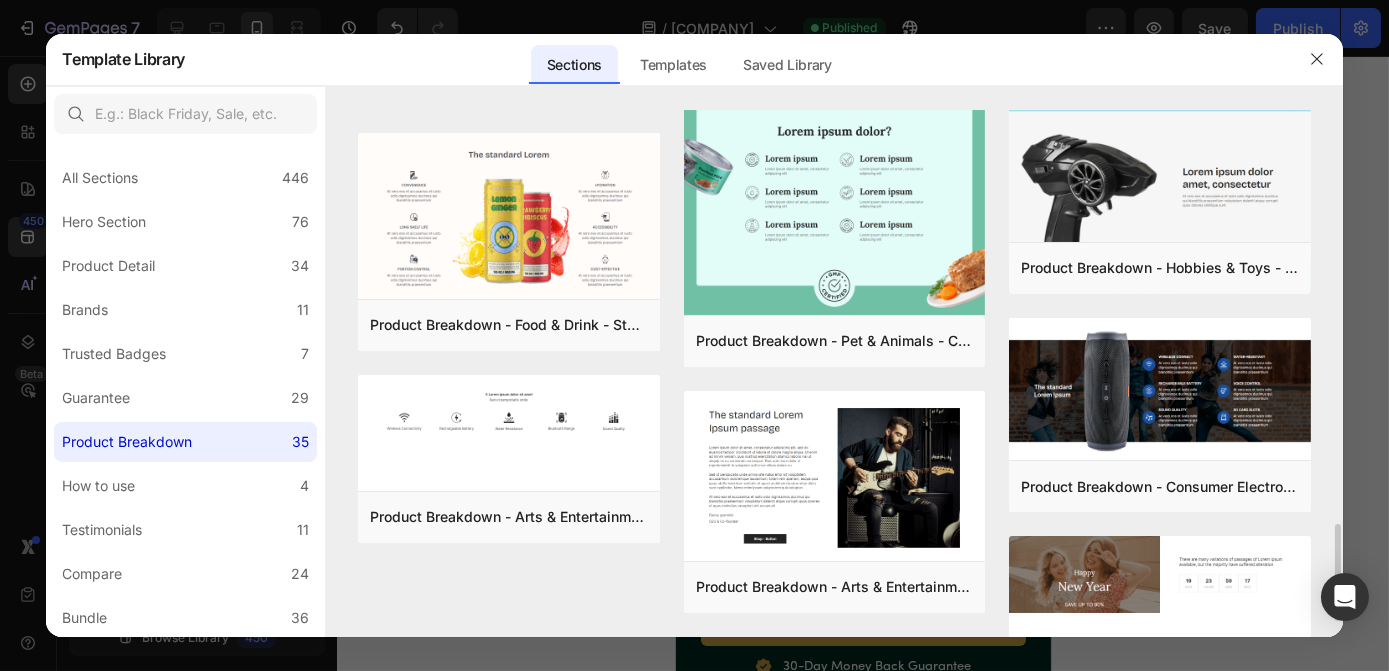 scroll, scrollTop: 2345, scrollLeft: 0, axis: vertical 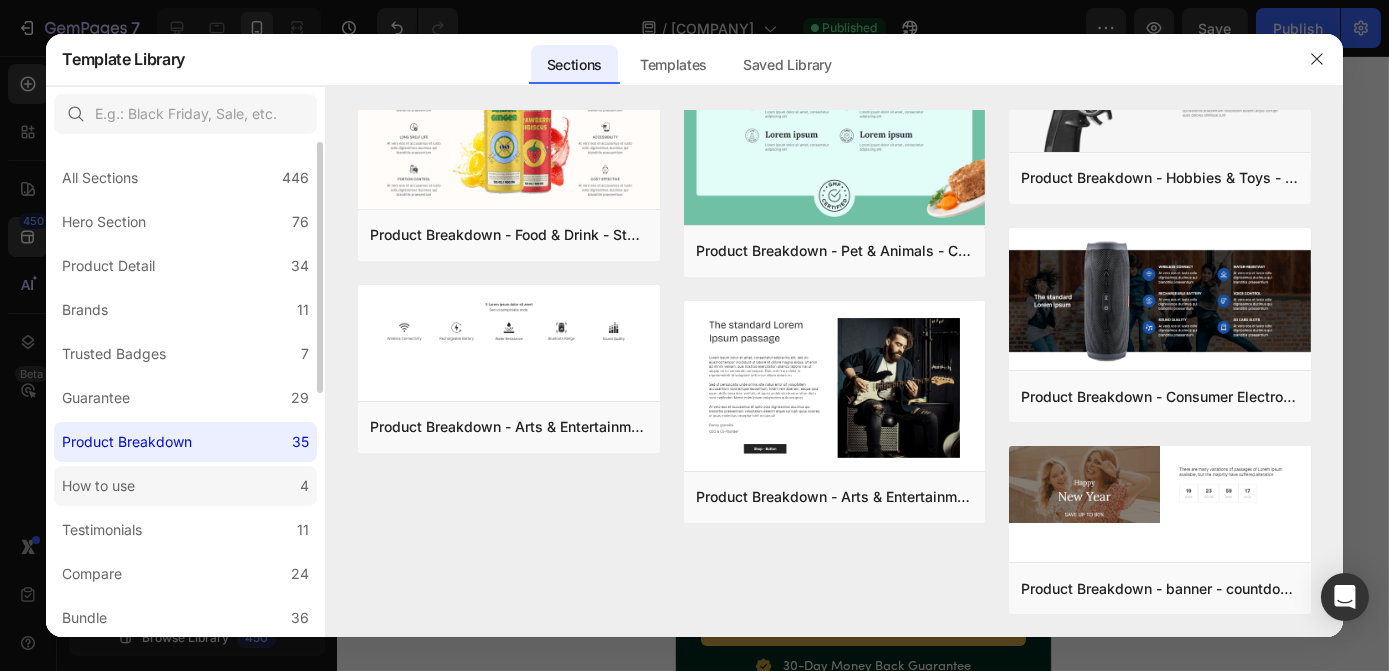 click on "How to use 4" 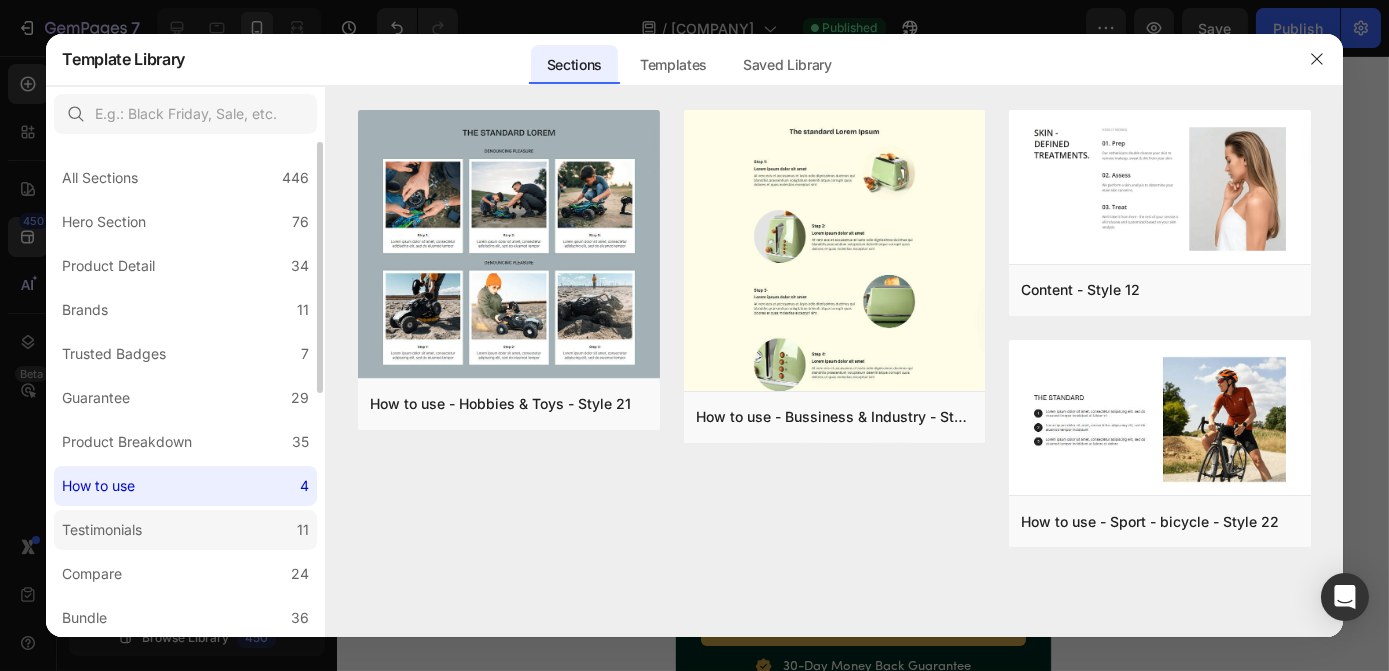 click on "Testimonials 11" 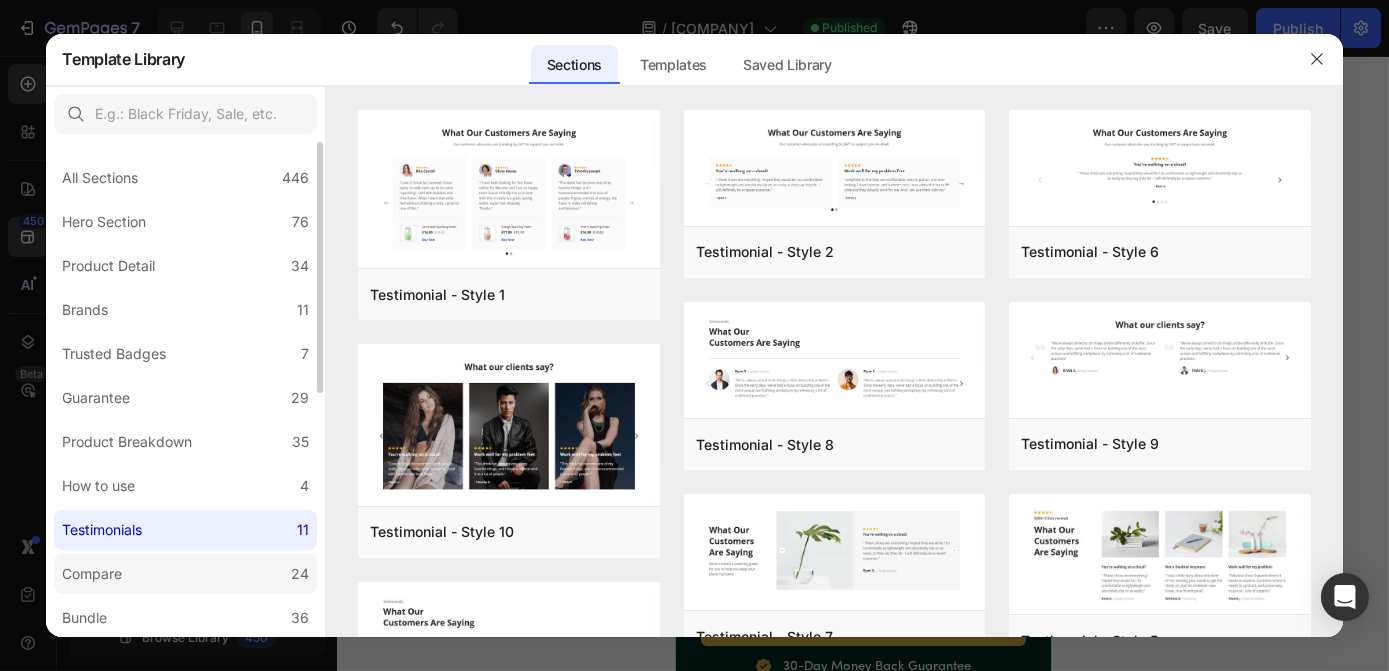 click on "Compare 24" 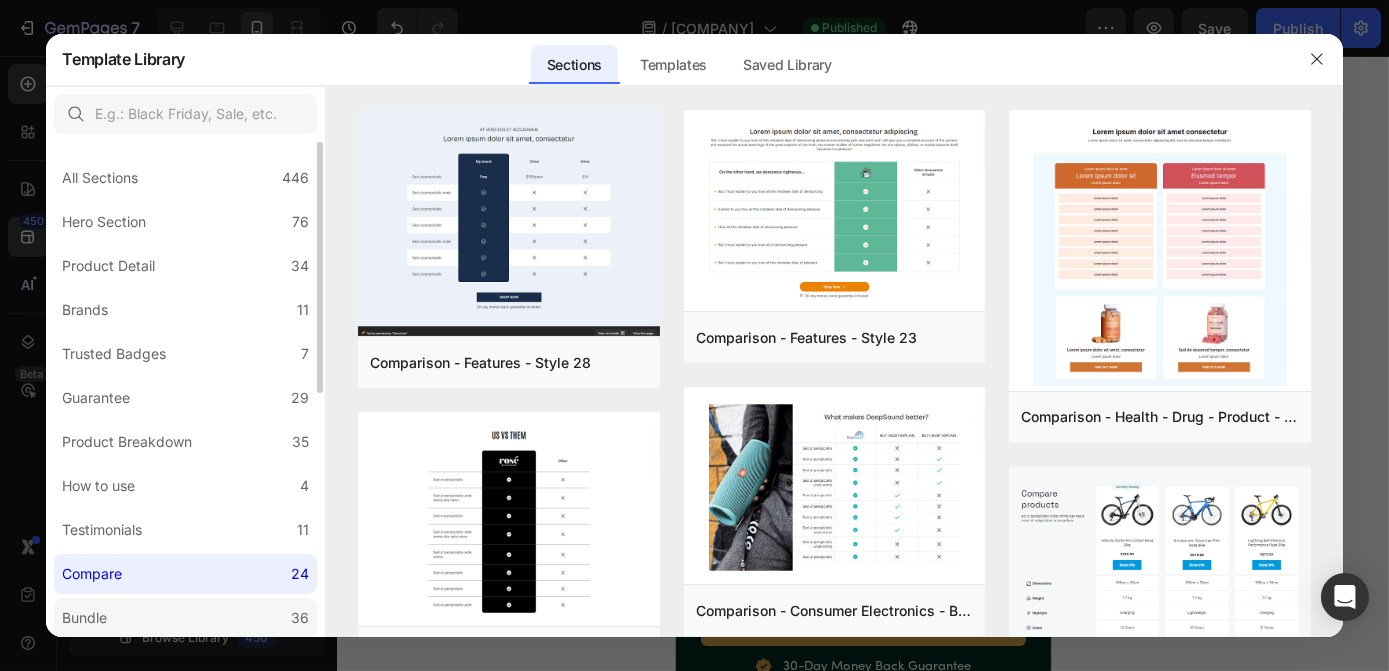click on "Bundle 36" 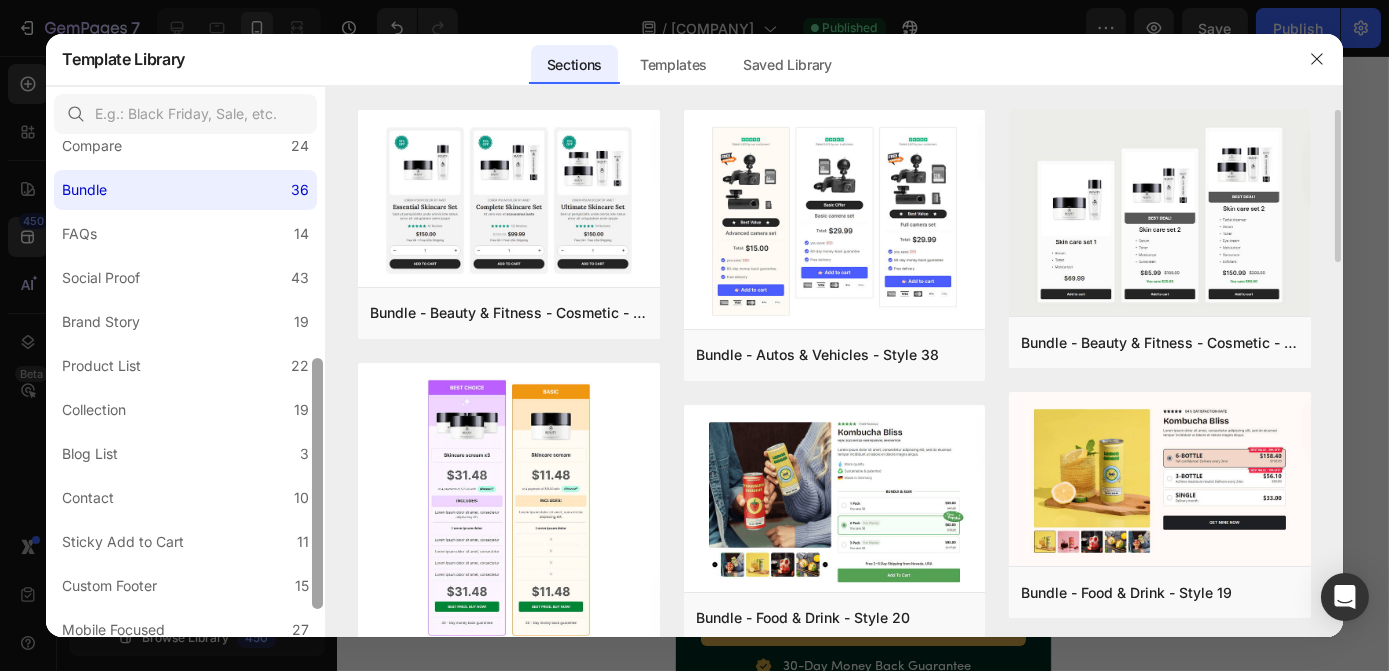 scroll, scrollTop: 430, scrollLeft: 0, axis: vertical 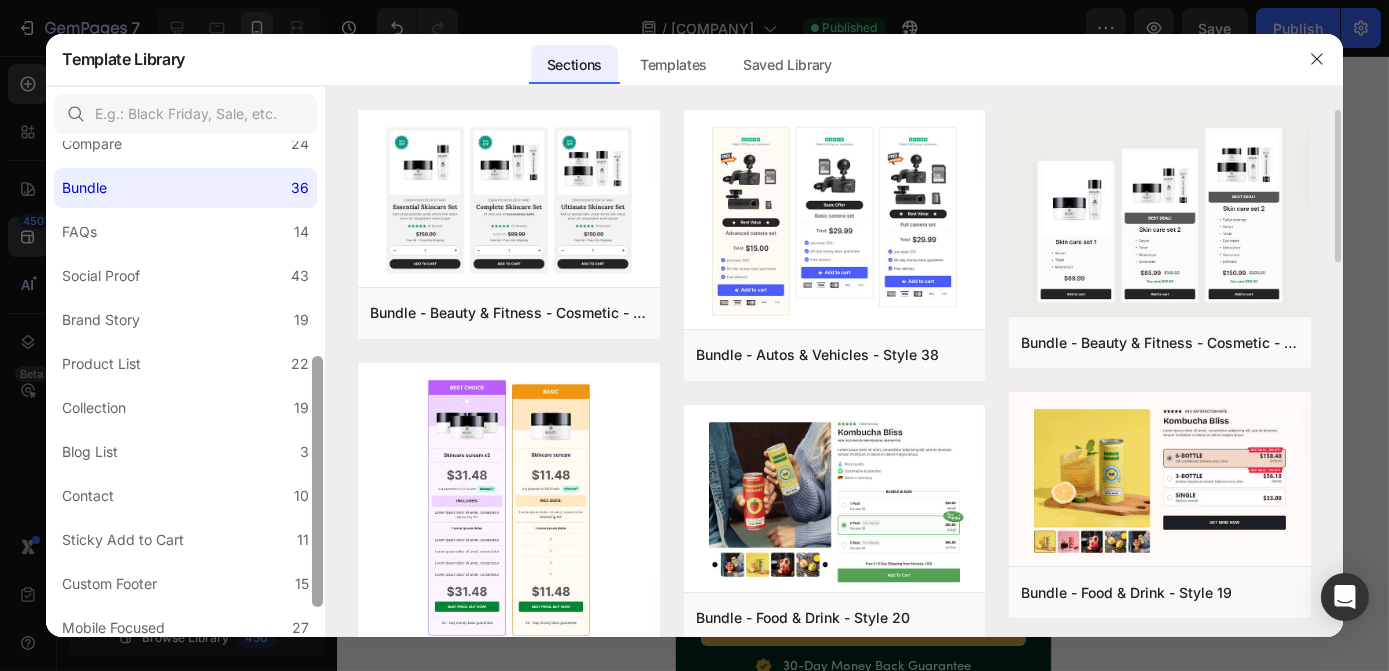 drag, startPoint x: 321, startPoint y: 273, endPoint x: 327, endPoint y: 491, distance: 218.08255 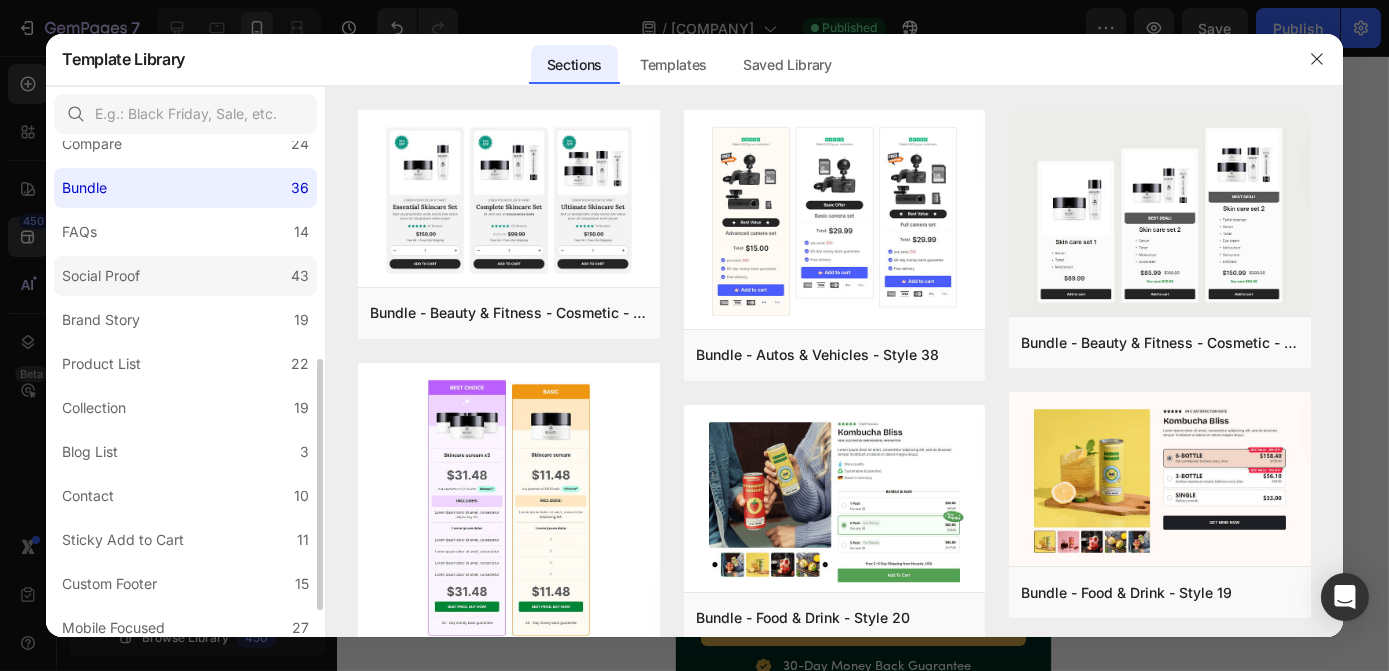 click on "Social Proof 43" 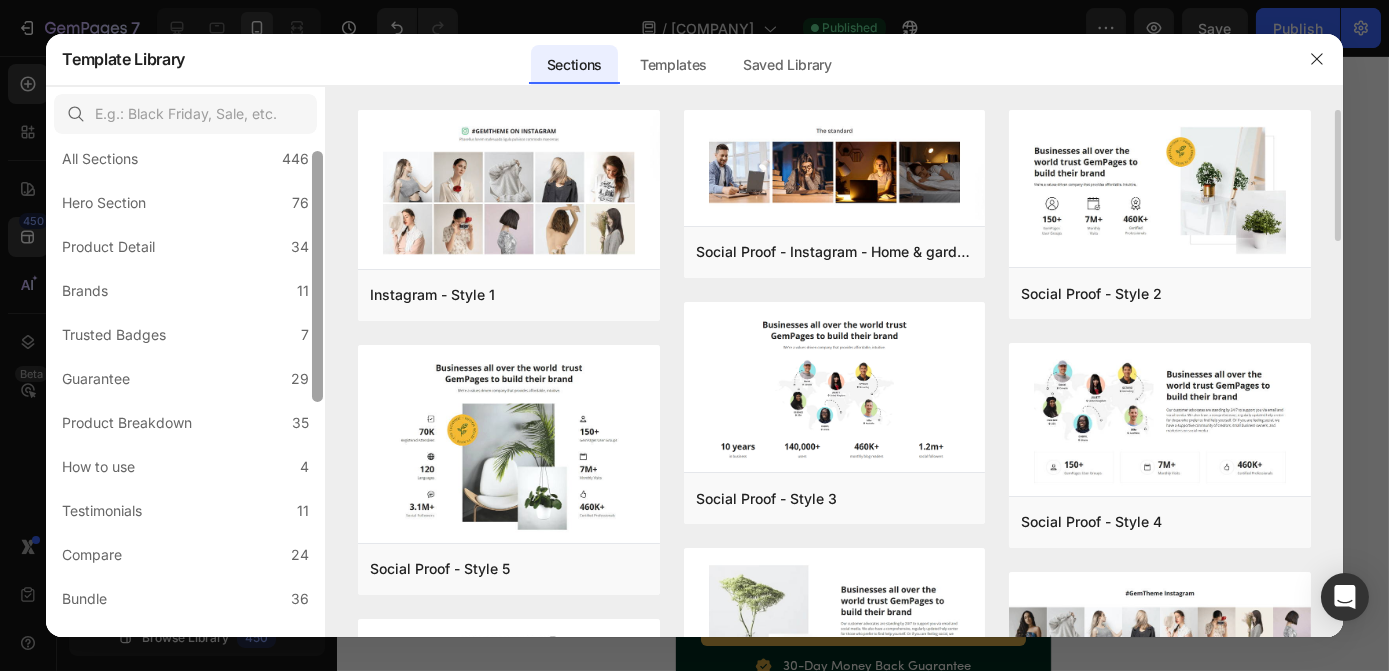 scroll, scrollTop: 0, scrollLeft: 0, axis: both 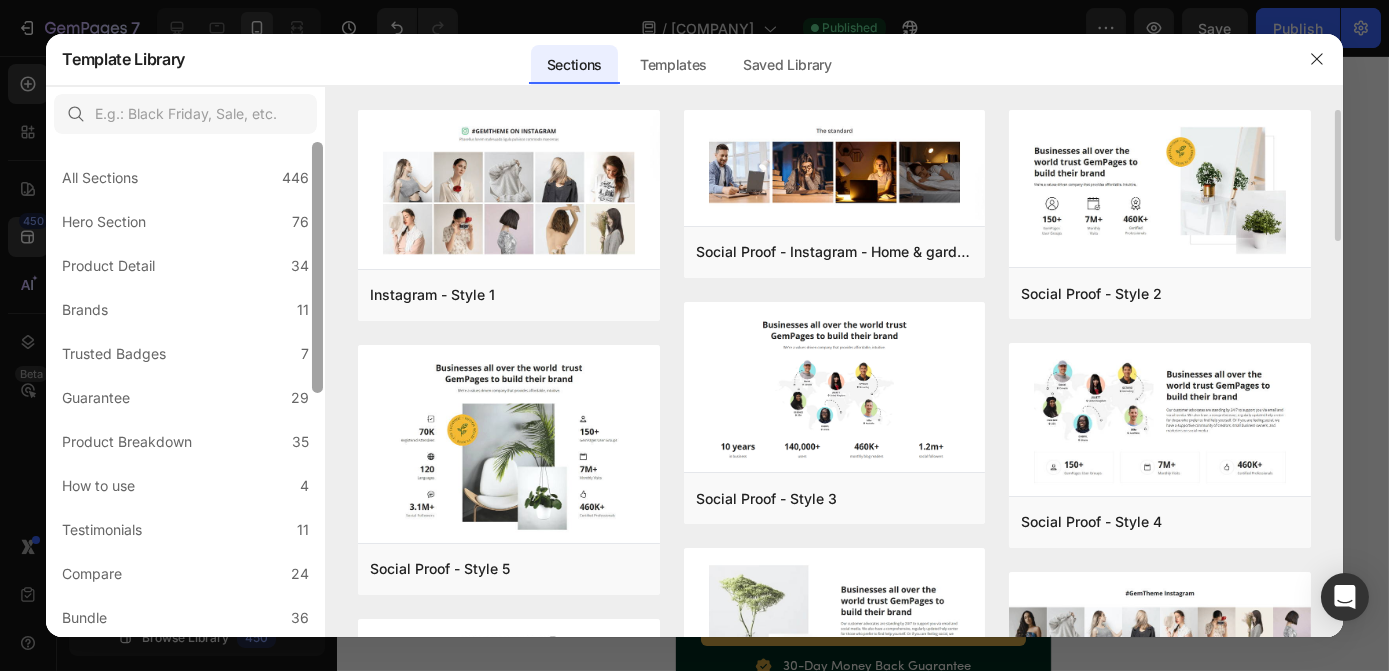 drag, startPoint x: 315, startPoint y: 533, endPoint x: 330, endPoint y: 267, distance: 266.4226 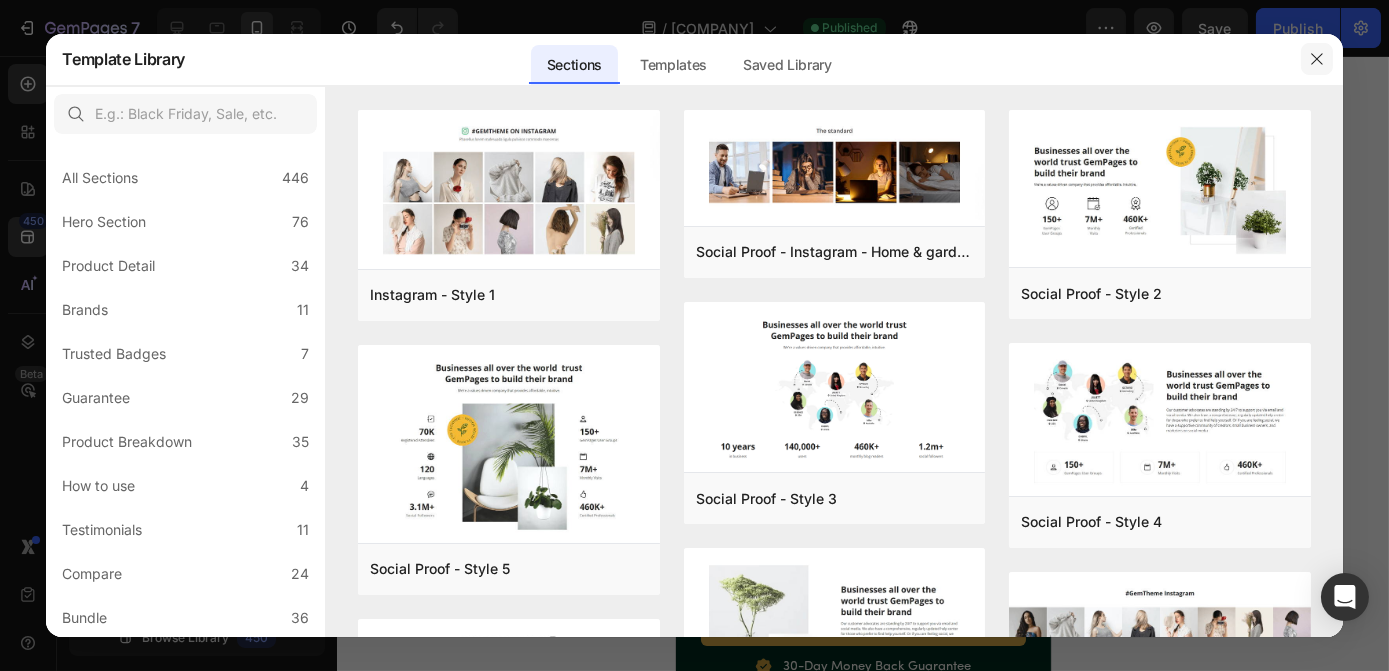 click at bounding box center (1317, 59) 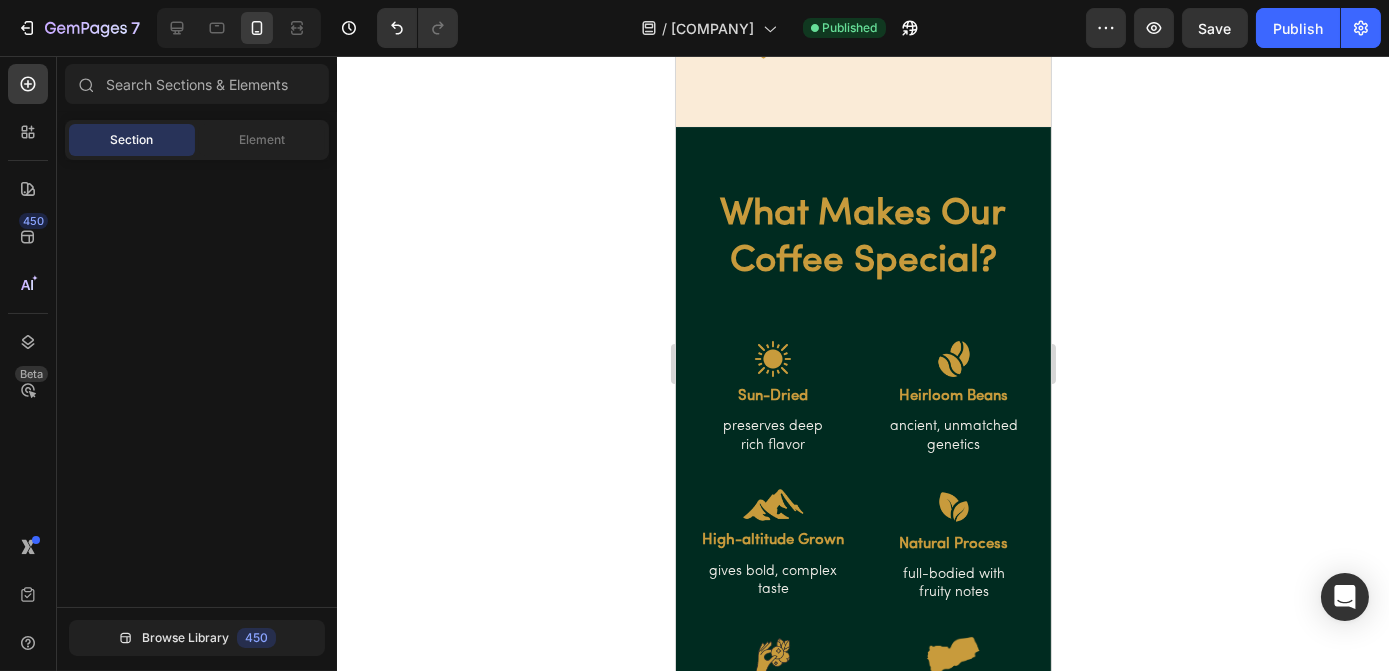scroll, scrollTop: 1160, scrollLeft: 0, axis: vertical 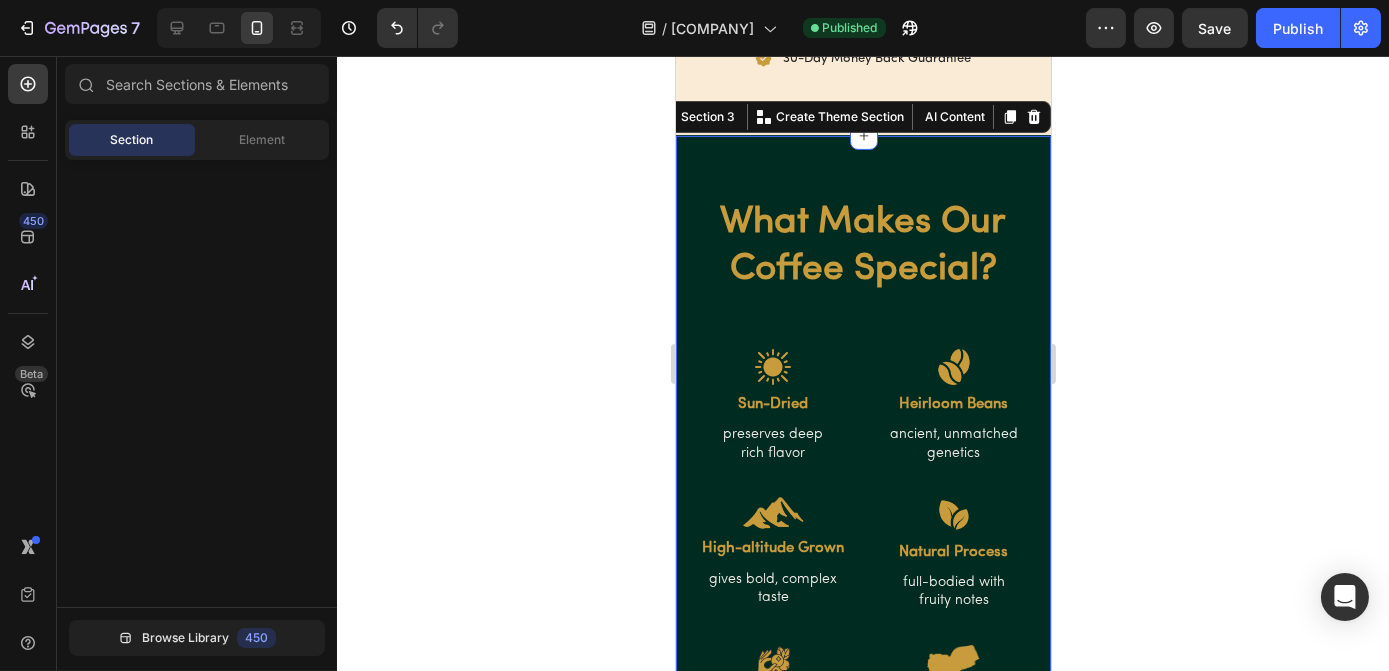 click on "What Makes Our Coffee Special? Heading Image Sun-Dried Text Block preserves deep  rich flavor Text Block Image Heirloom Beans Text Block ancient, unmatched  genetics Text Block Row Image High-altitude Grown Text Block gives bold, complex  taste Text Block Image Natural Process Text Block full-bodied with  fruity notes Text Block Row Image Hand-picked Text Block quality in every single  bean Text Block Image Centuries of Tradition Text Block coffee’s original  roots Text Block Row Row
Buy Real Coffee Only 34.97$ Button Image 30-Day Money Back Guarantee Text Block Row Section 3   You can create reusable sections Create Theme Section AI Content Write with GemAI What would you like to describe here? Tone and Voice Persuasive Product Show more Generate" at bounding box center (862, 586) 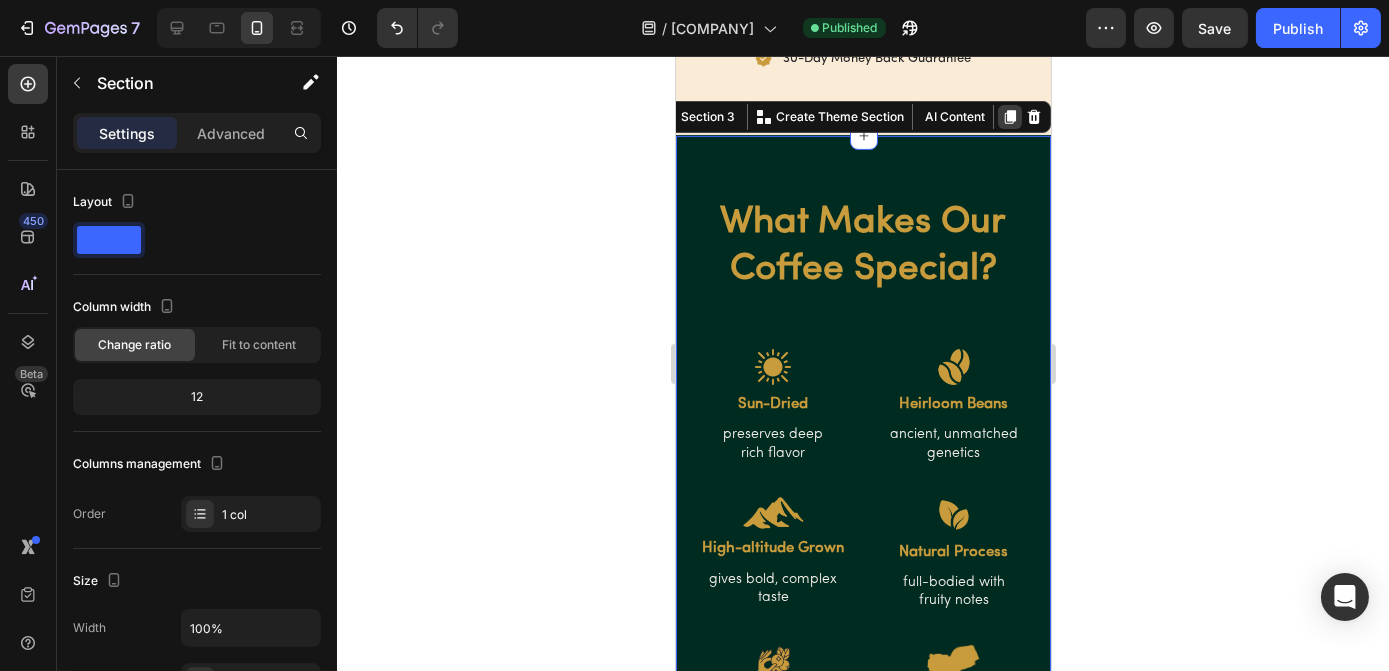 click 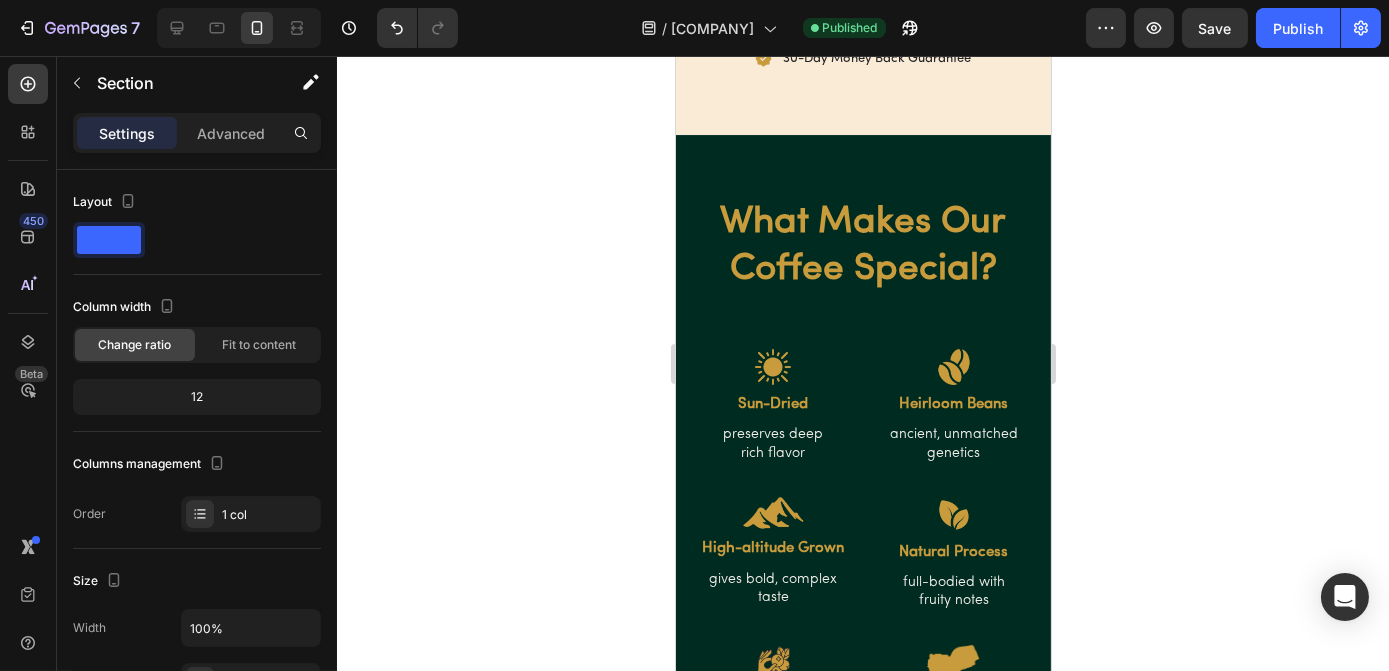 scroll, scrollTop: 607, scrollLeft: 0, axis: vertical 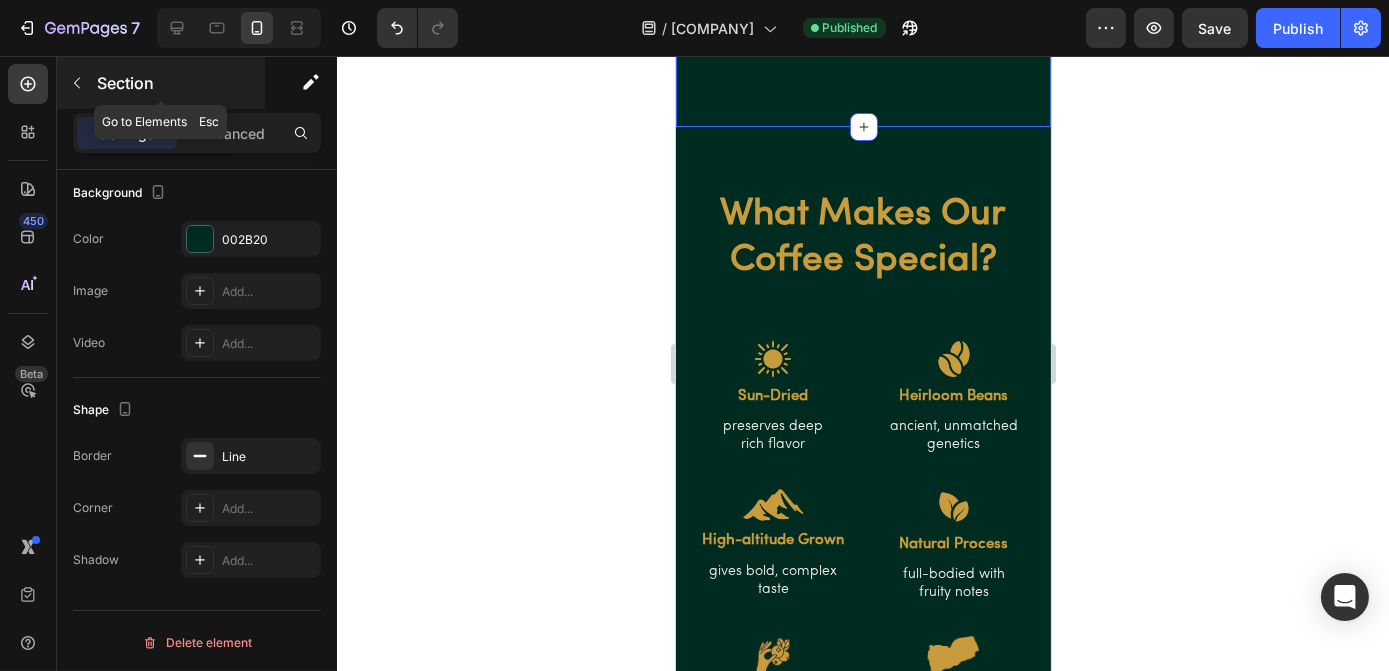 click 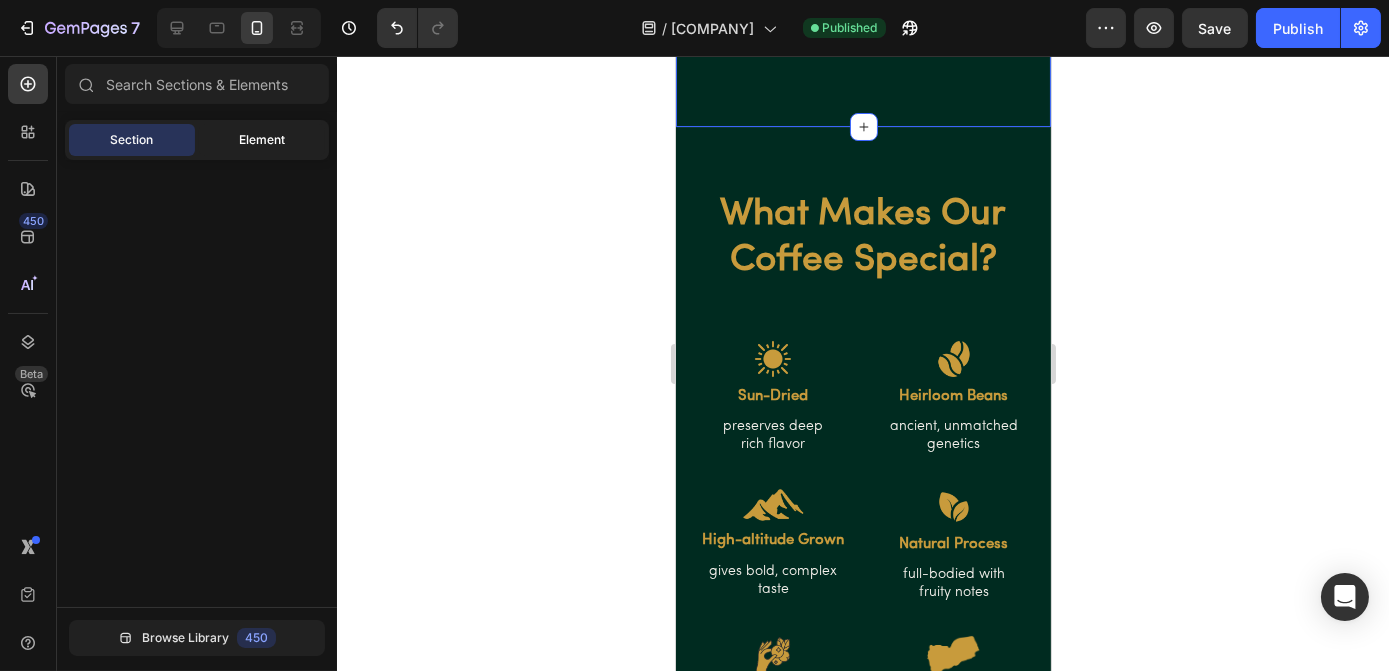 click on "Element" 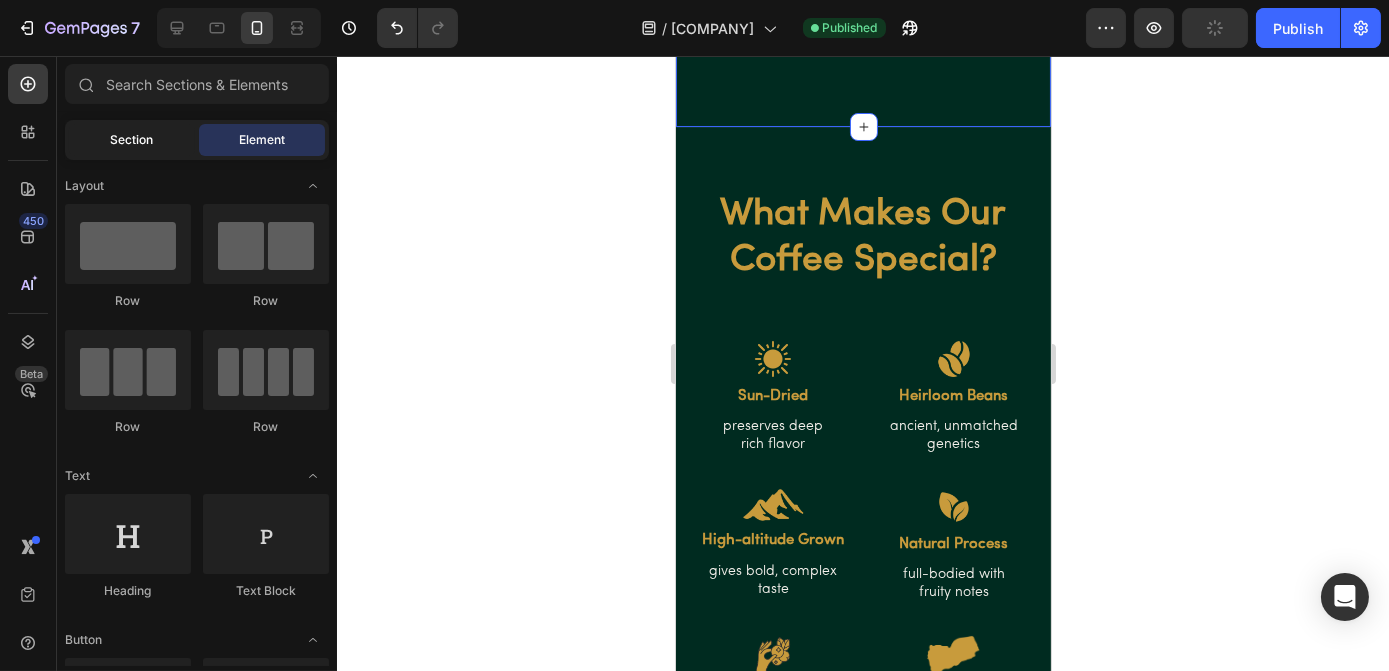 click on "Section" 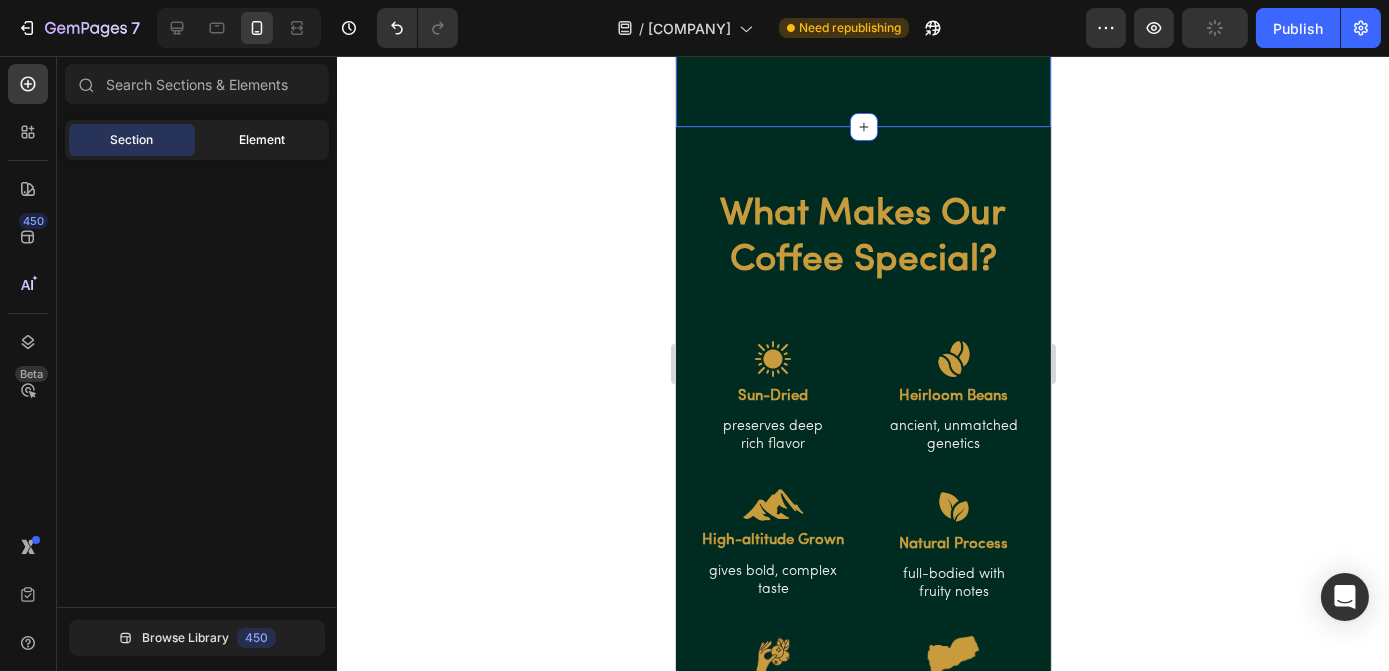 click on "Element" at bounding box center [262, 140] 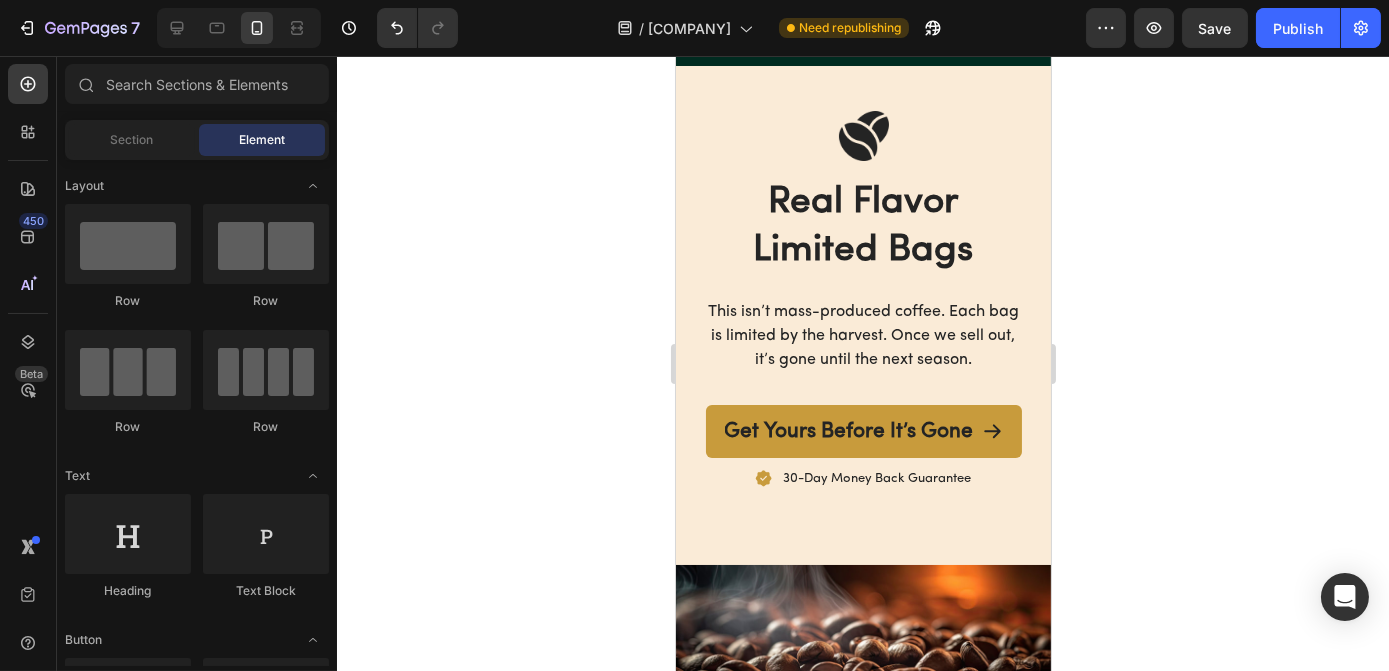 scroll, scrollTop: 3218, scrollLeft: 0, axis: vertical 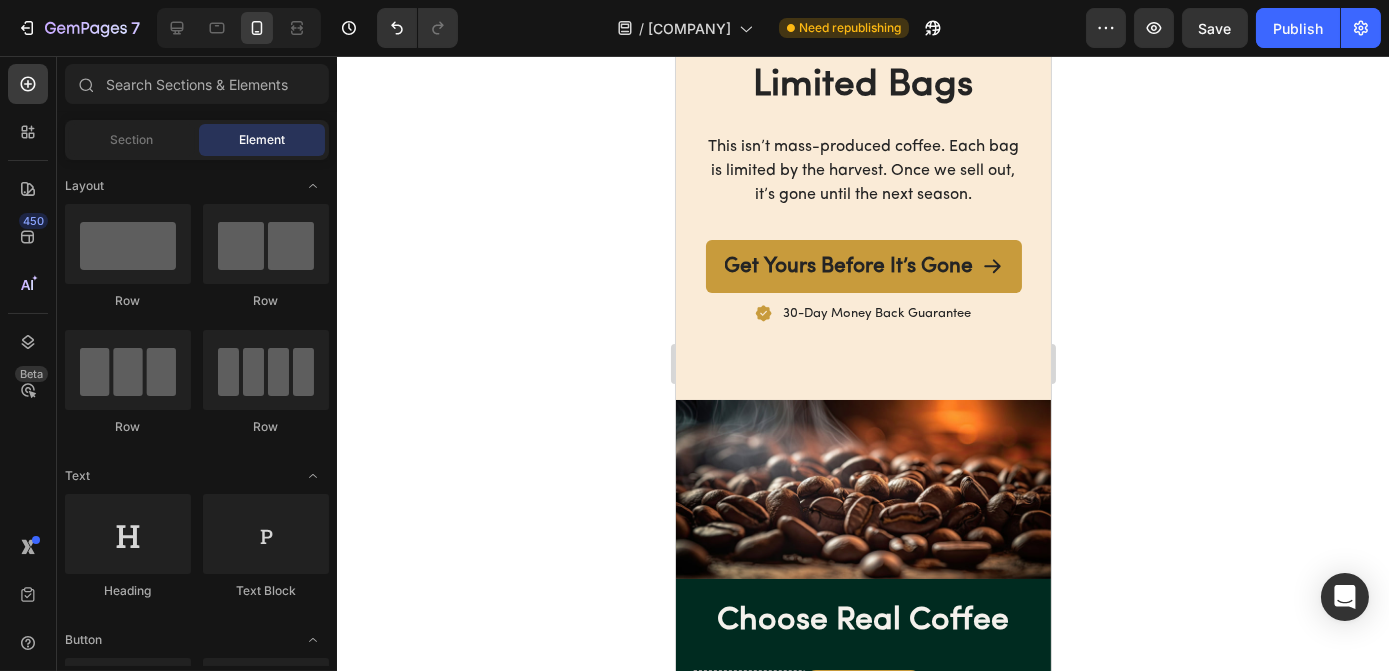 drag, startPoint x: 1040, startPoint y: 250, endPoint x: 1731, endPoint y: 395, distance: 706.04956 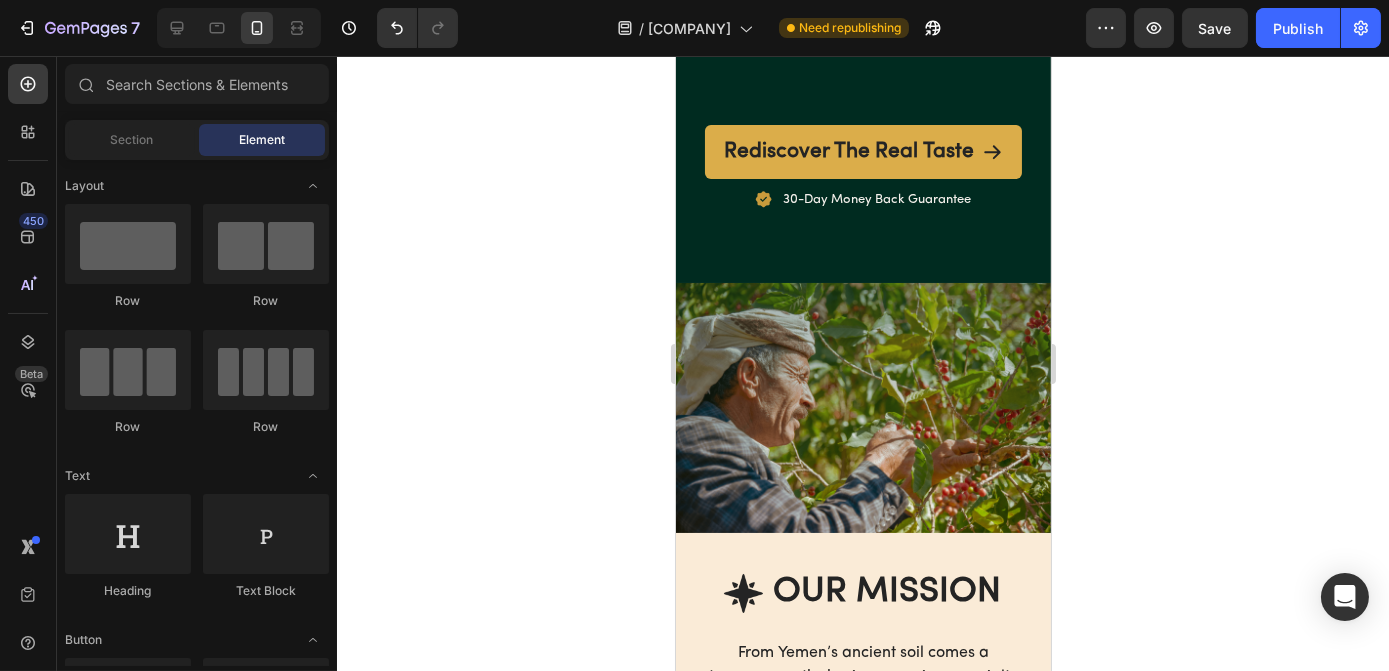 scroll, scrollTop: 4359, scrollLeft: 0, axis: vertical 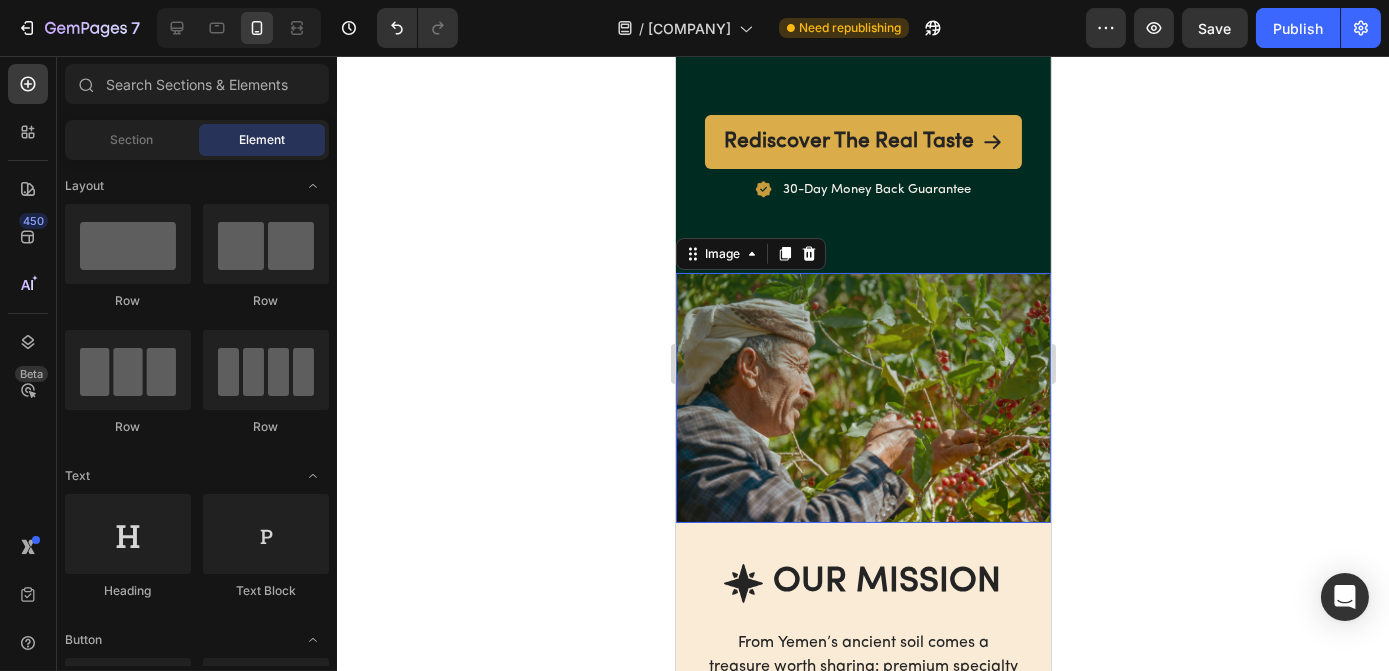 click at bounding box center [862, 398] 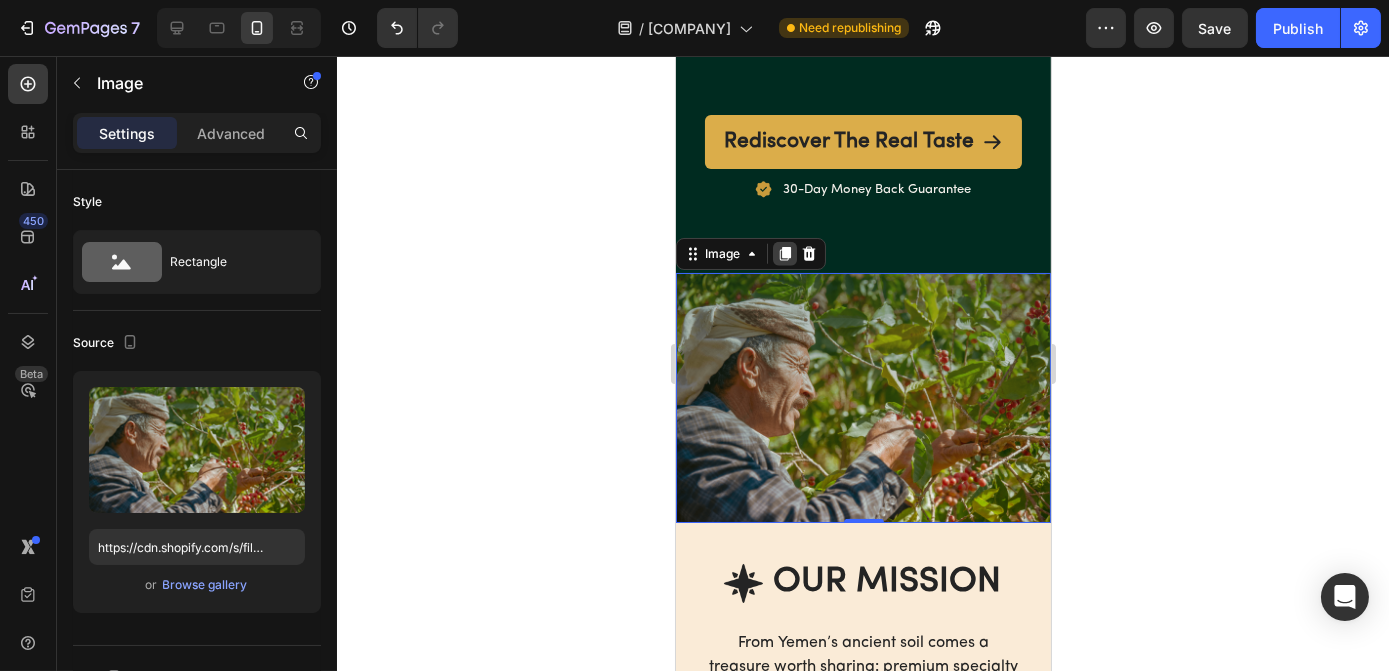 click 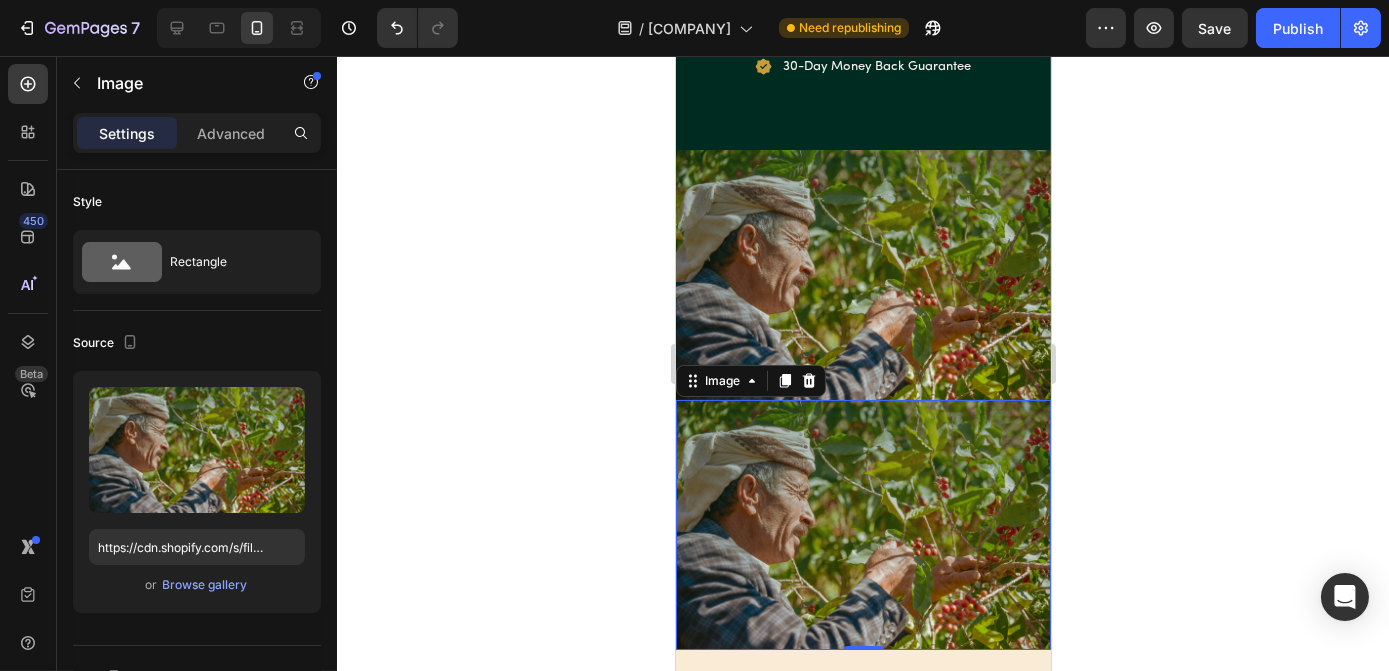 scroll, scrollTop: 607, scrollLeft: 0, axis: vertical 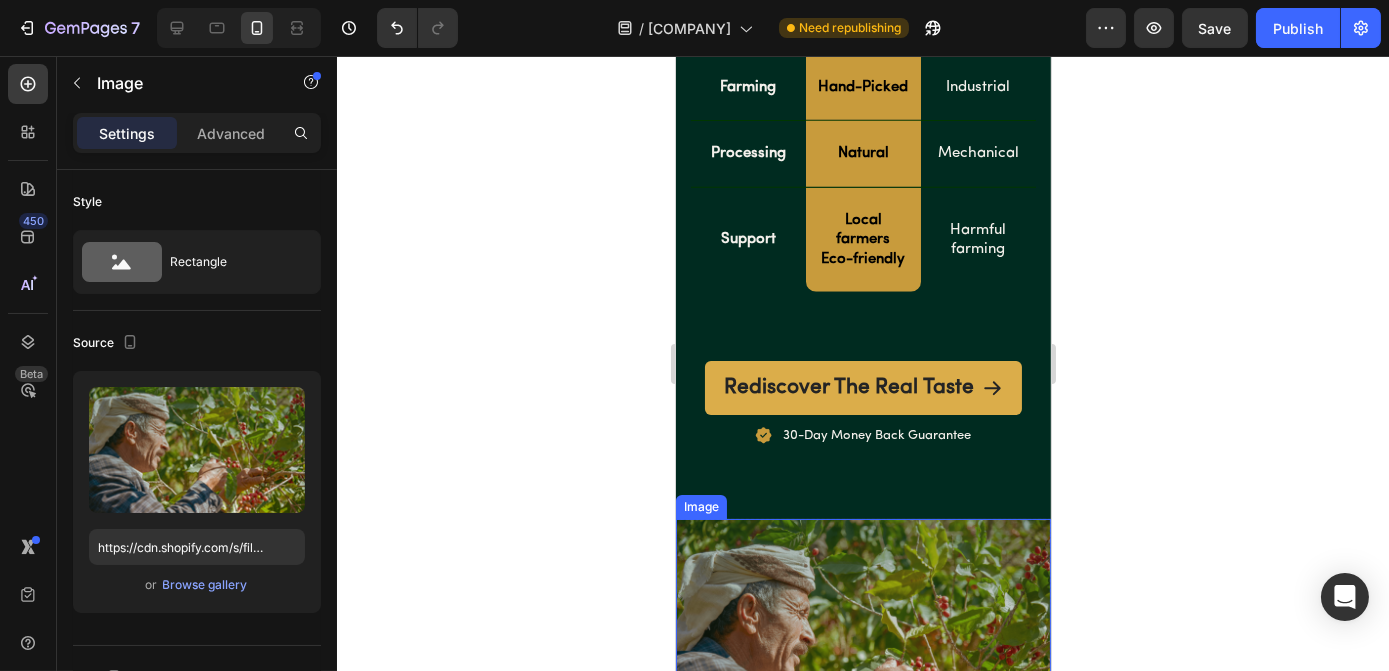 click at bounding box center [862, 644] 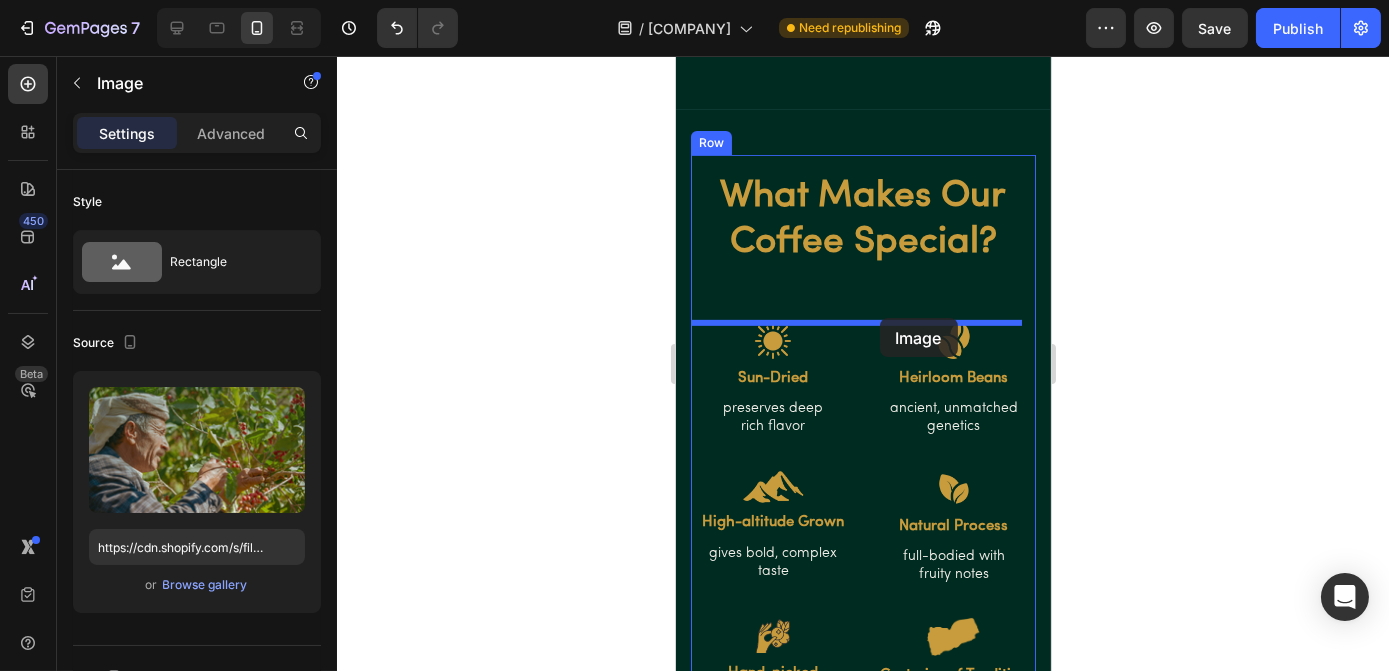 scroll, scrollTop: 2053, scrollLeft: 0, axis: vertical 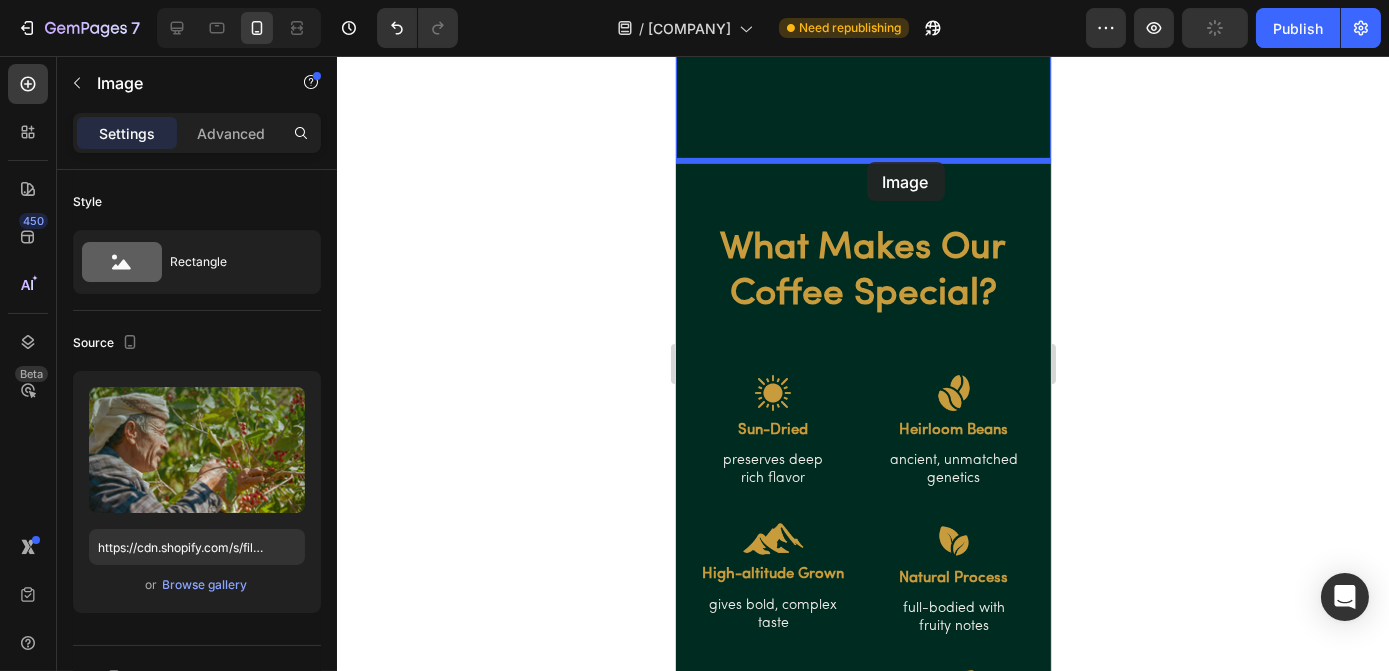 drag, startPoint x: 946, startPoint y: 587, endPoint x: 866, endPoint y: 161, distance: 433.44666 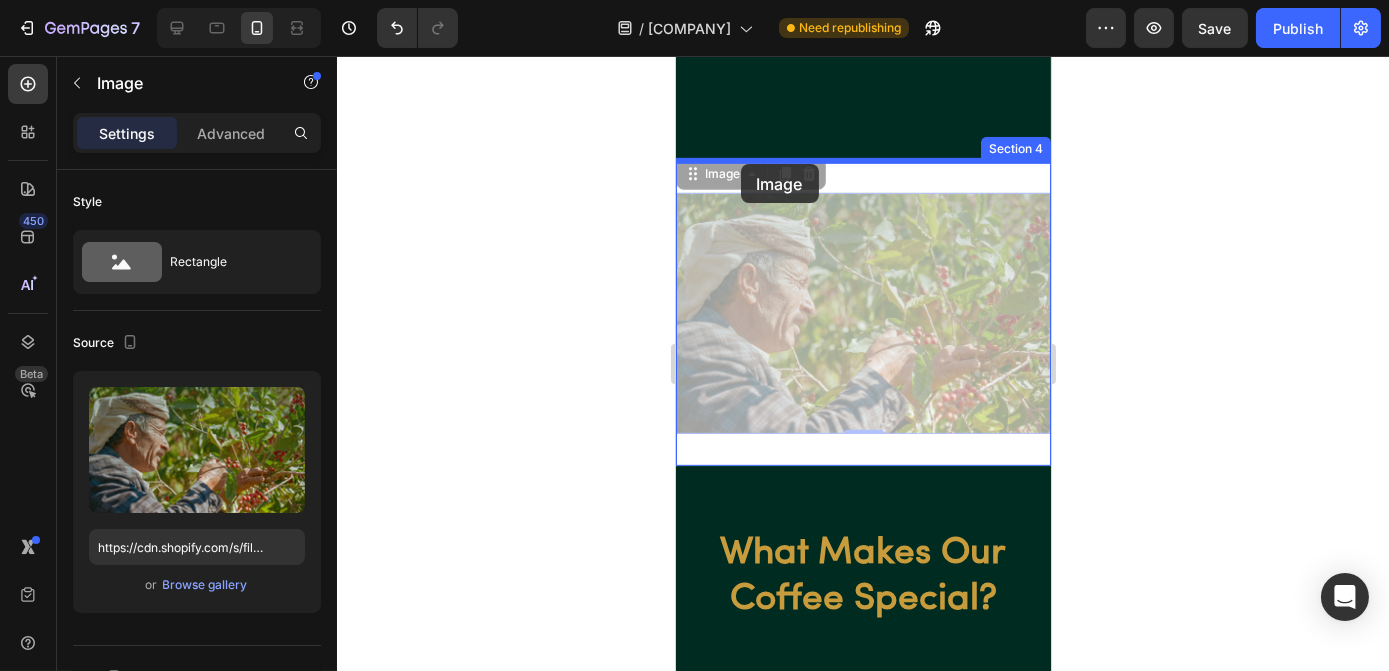 drag, startPoint x: 718, startPoint y: 177, endPoint x: 740, endPoint y: 164, distance: 25.553865 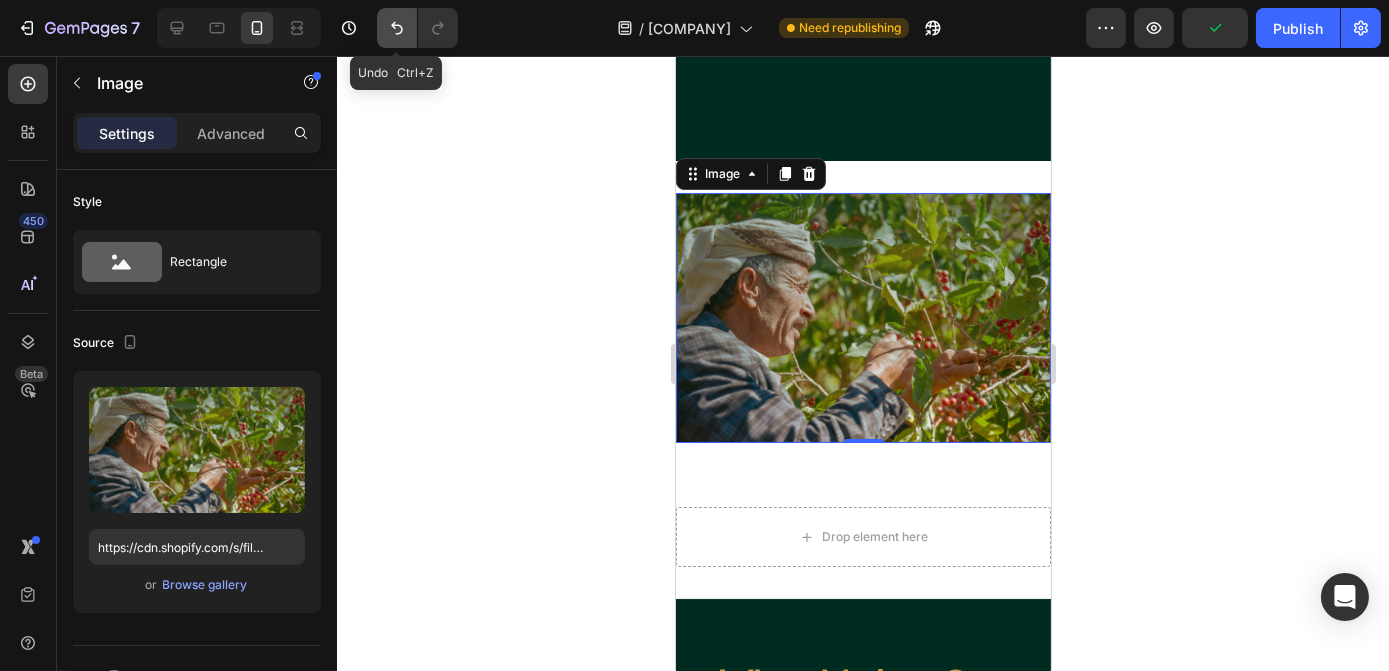 click 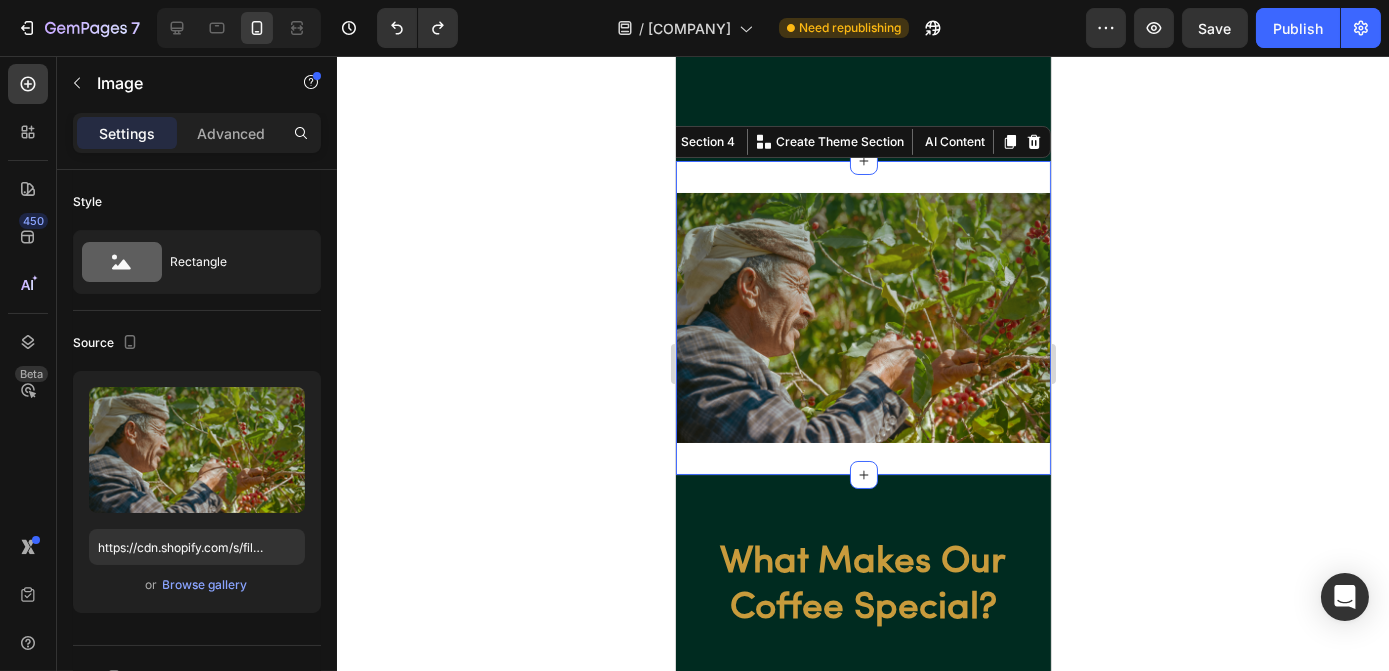 click on "Image Section 4   You can create reusable sections Create Theme Section AI Content Write with GemAI What would you like to describe here? Tone and Voice Persuasive Product Specialty Yemeni Coffee Show more Generate" at bounding box center (862, 318) 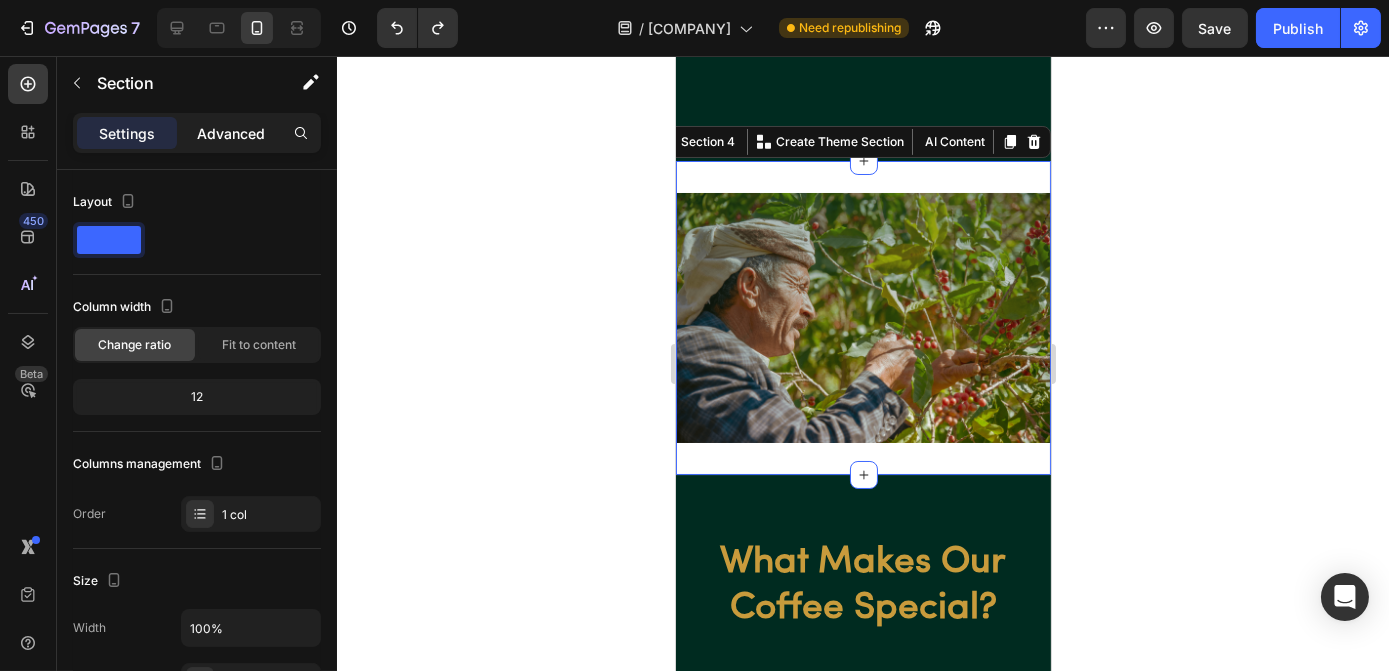 click on "Advanced" at bounding box center [231, 133] 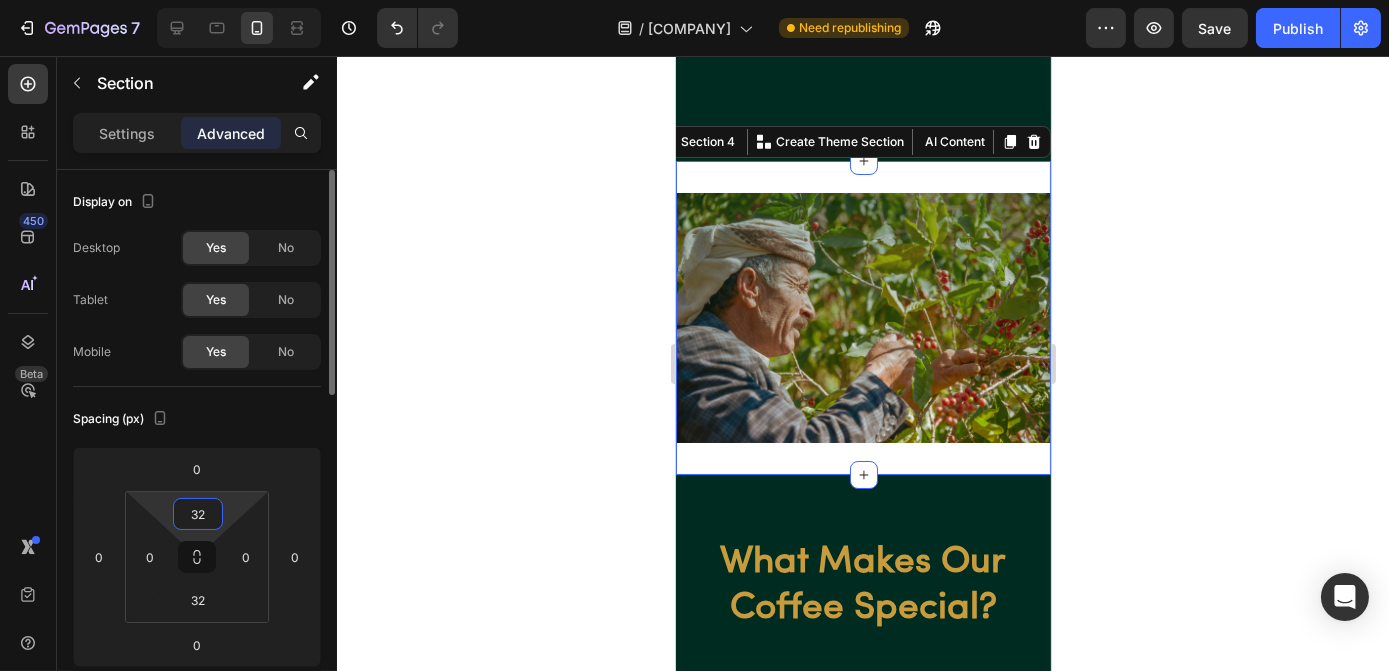 click on "32" at bounding box center (198, 514) 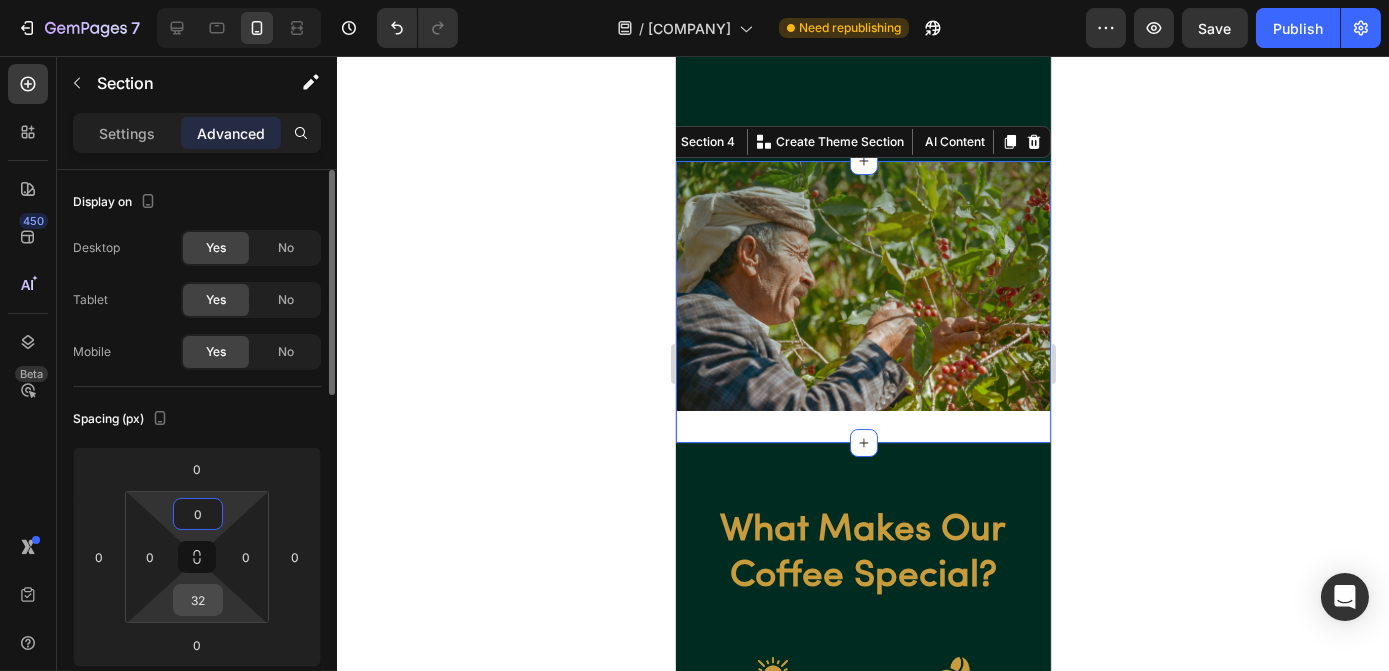 type on "0" 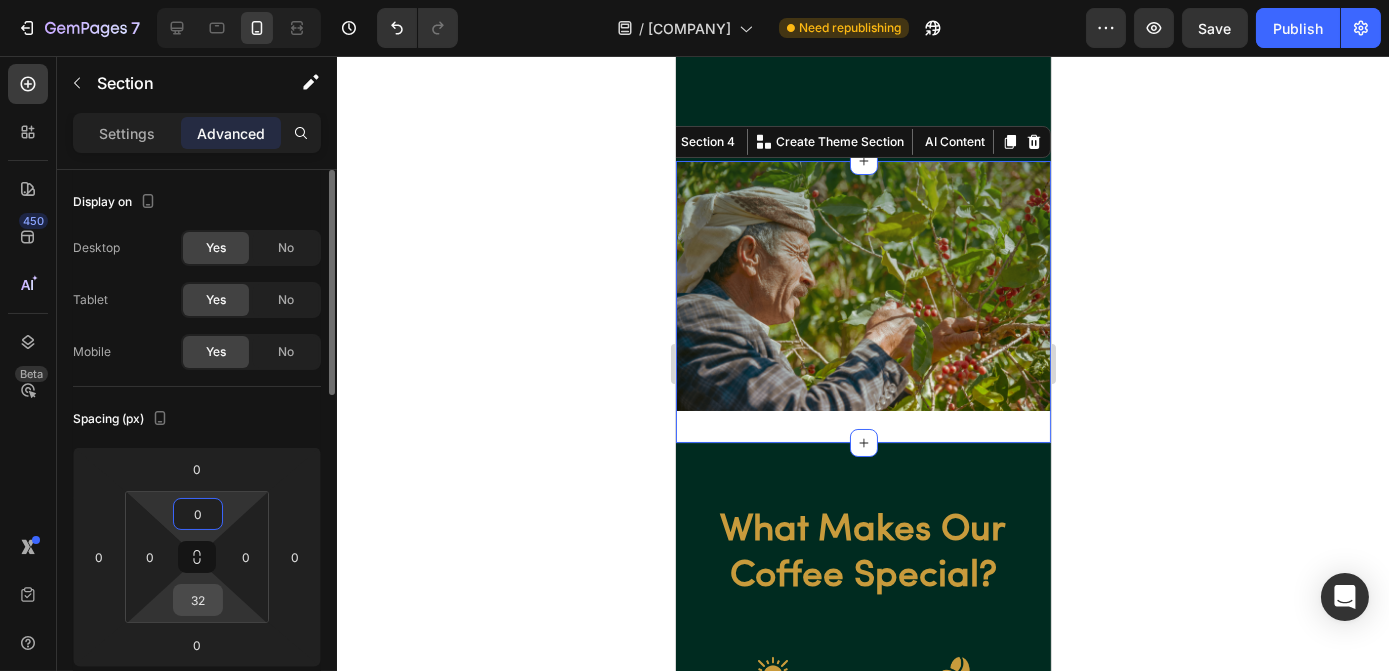 click on "32" at bounding box center [198, 600] 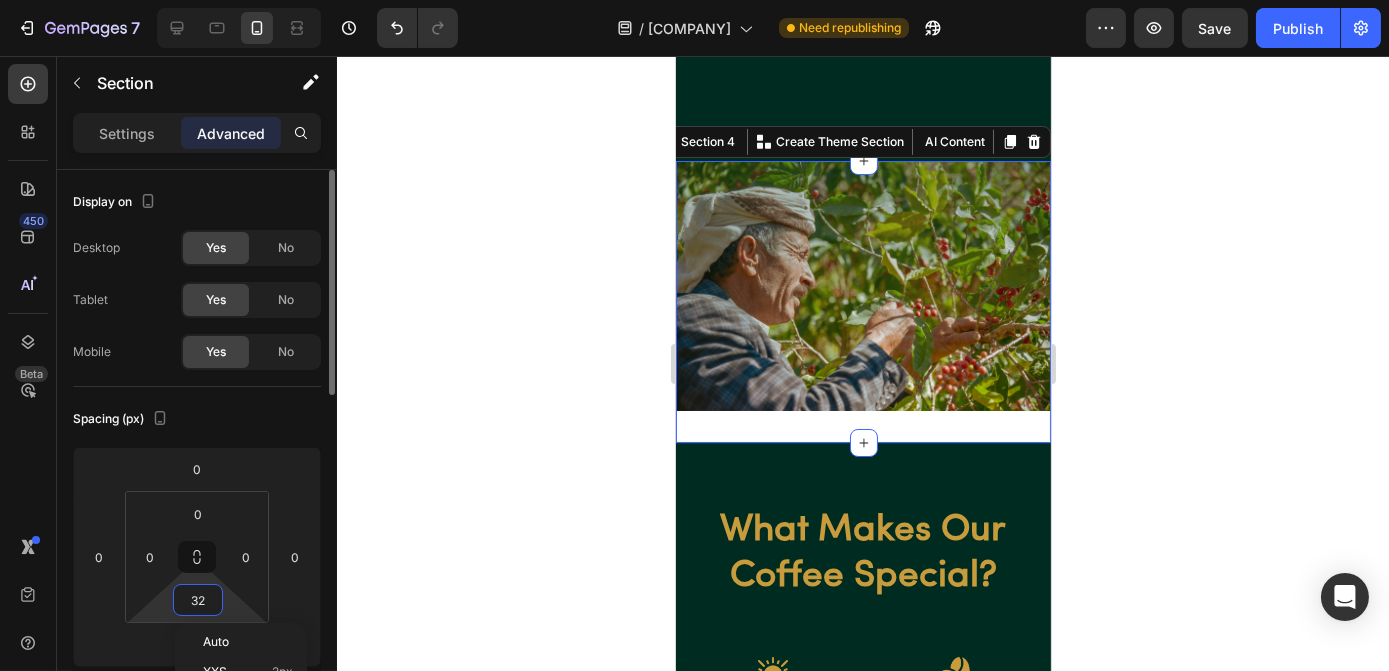 type on "0" 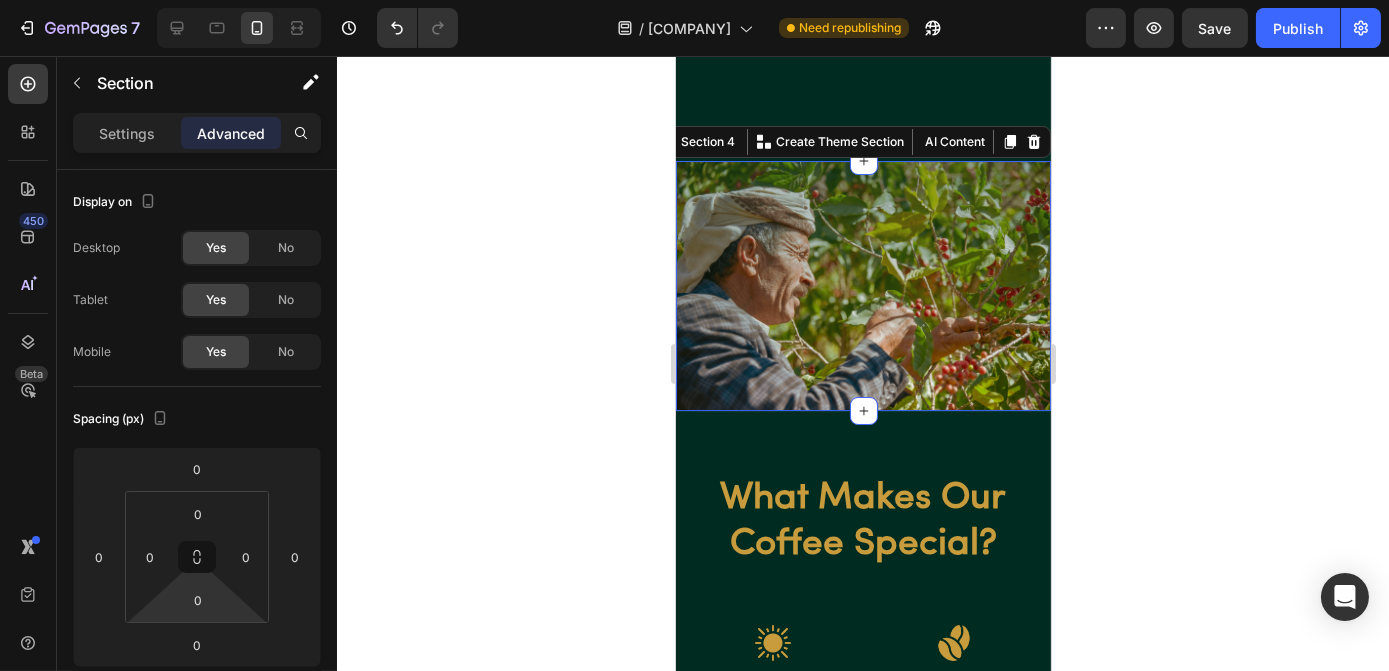click 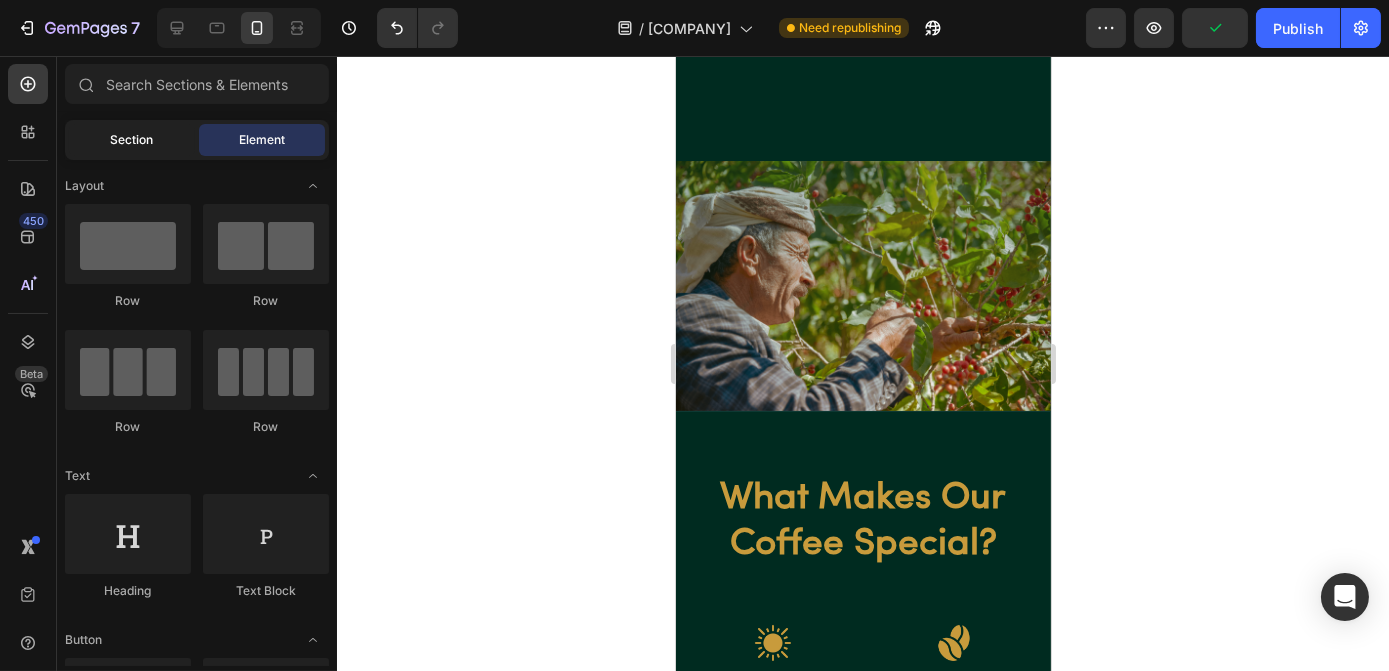 click on "Section" 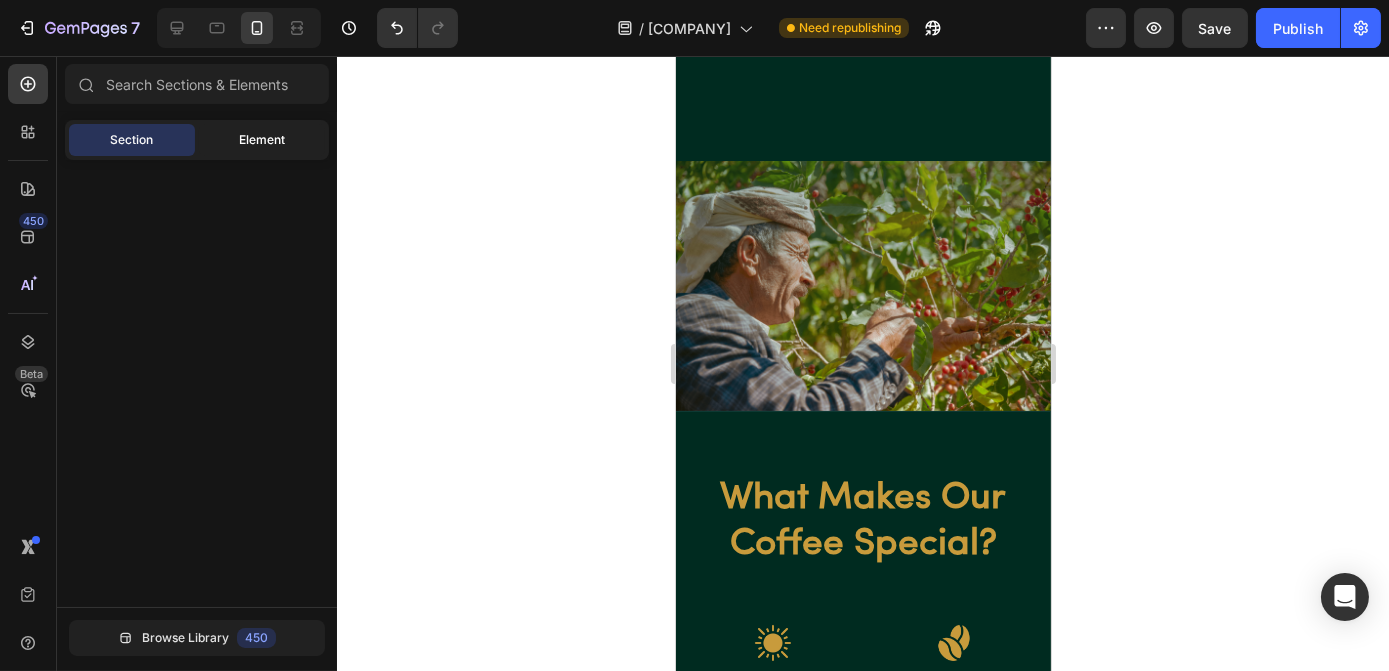 click on "Element" at bounding box center [262, 140] 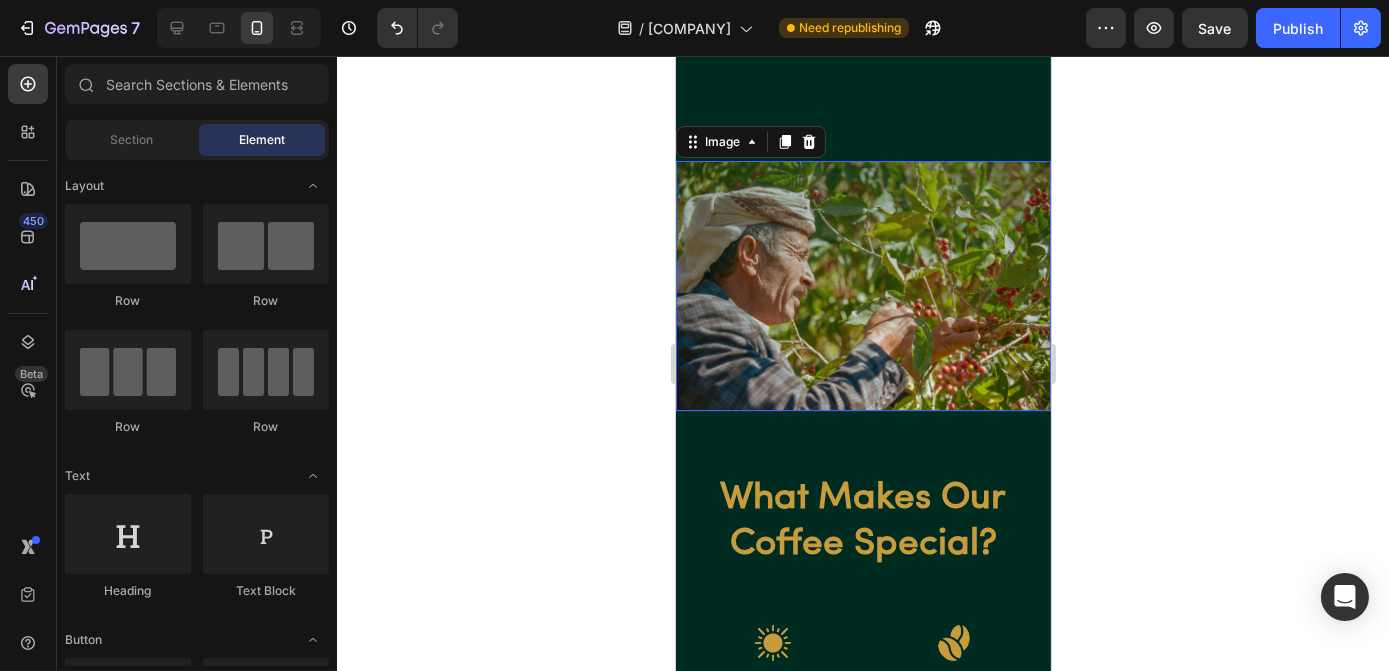 click at bounding box center [862, 286] 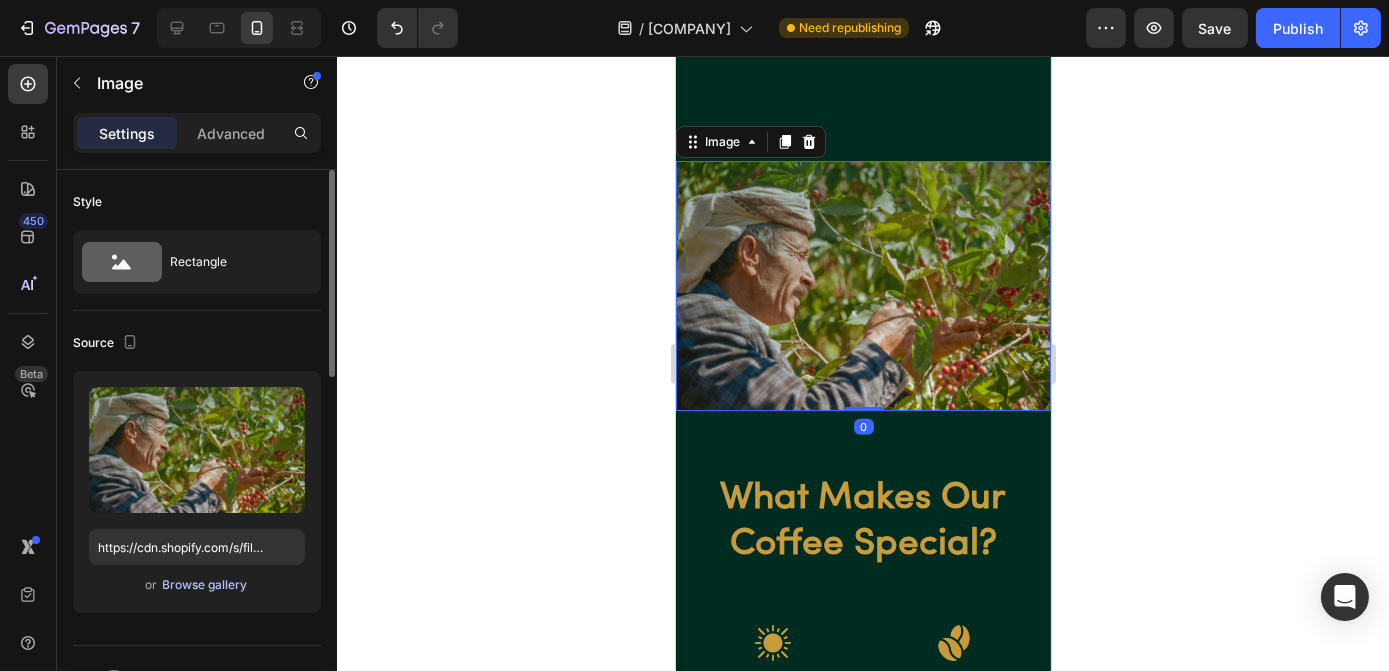 click on "Browse gallery" at bounding box center (205, 585) 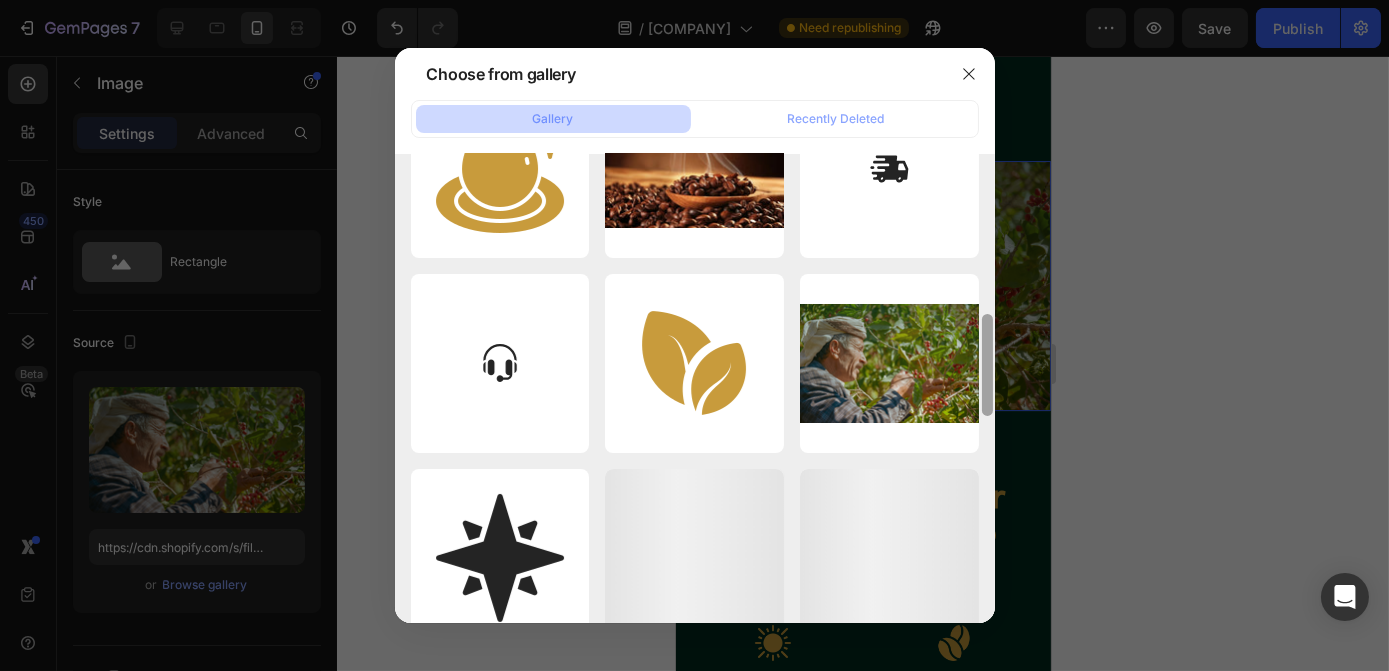 scroll, scrollTop: 874, scrollLeft: 0, axis: vertical 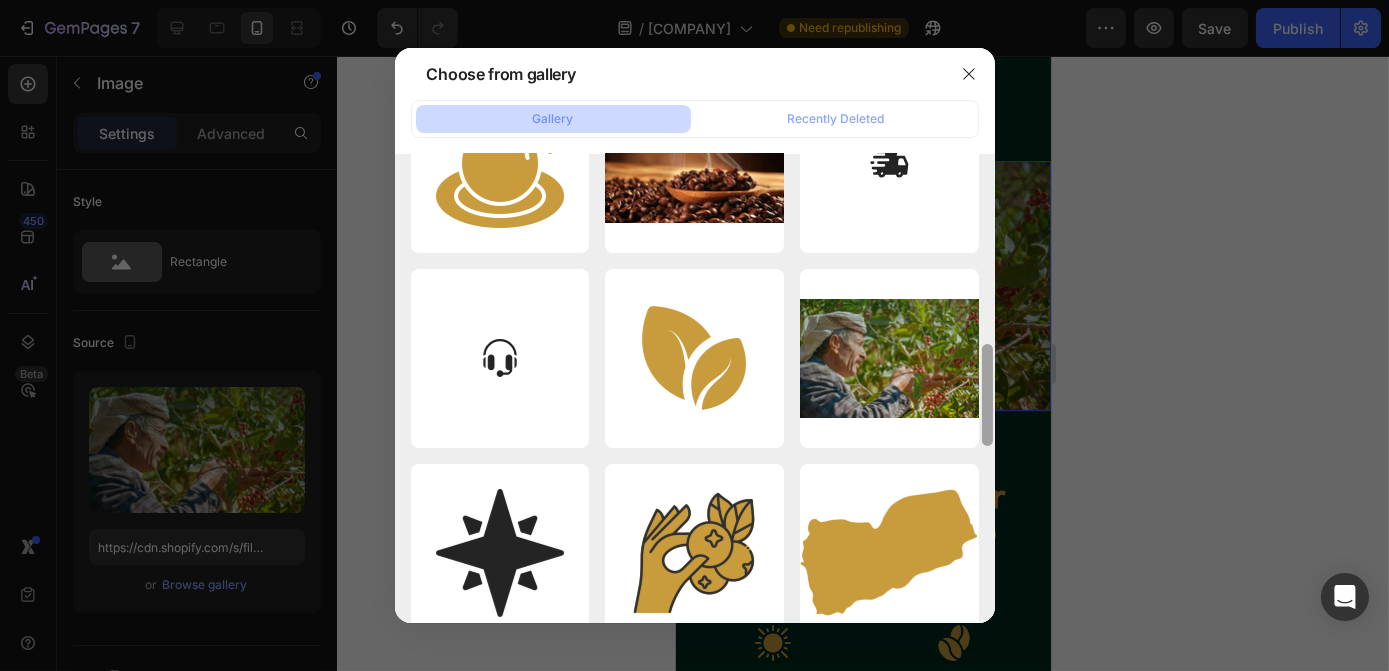 drag, startPoint x: 983, startPoint y: 165, endPoint x: 1015, endPoint y: 514, distance: 350.464 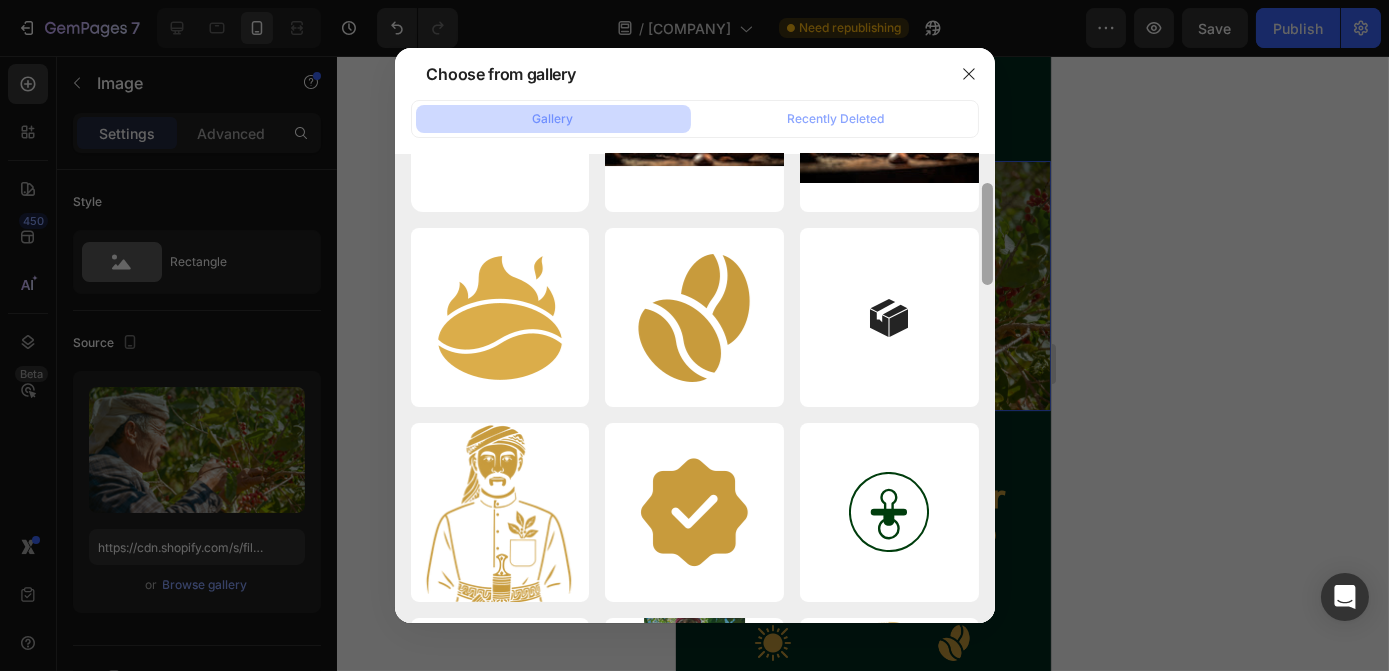 scroll, scrollTop: 0, scrollLeft: 0, axis: both 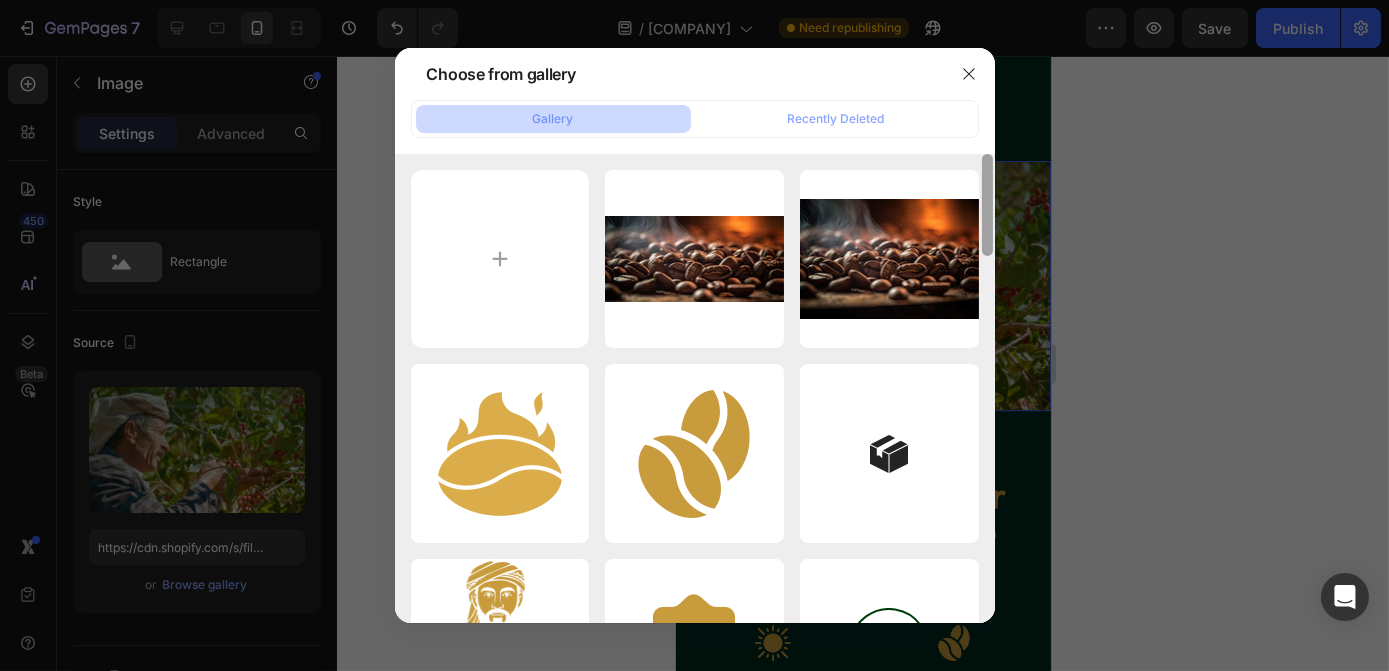 drag, startPoint x: 989, startPoint y: 381, endPoint x: 1025, endPoint y: 137, distance: 246.64143 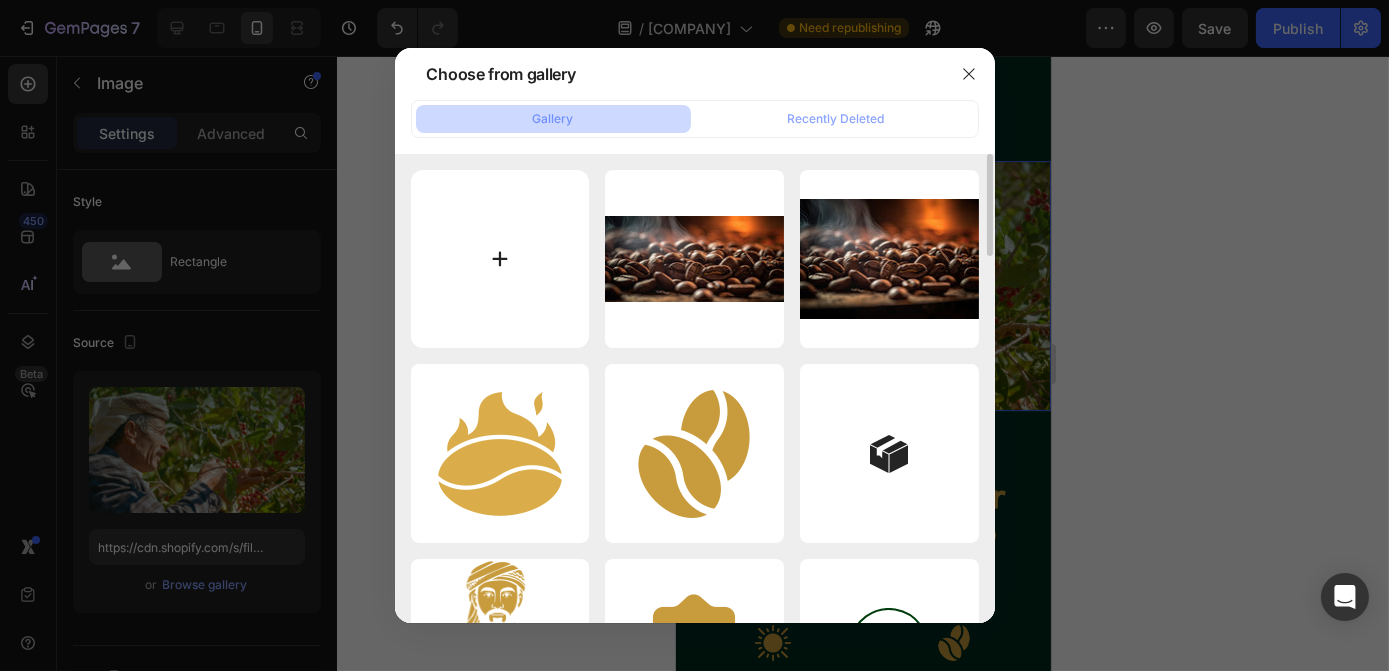 click at bounding box center [500, 259] 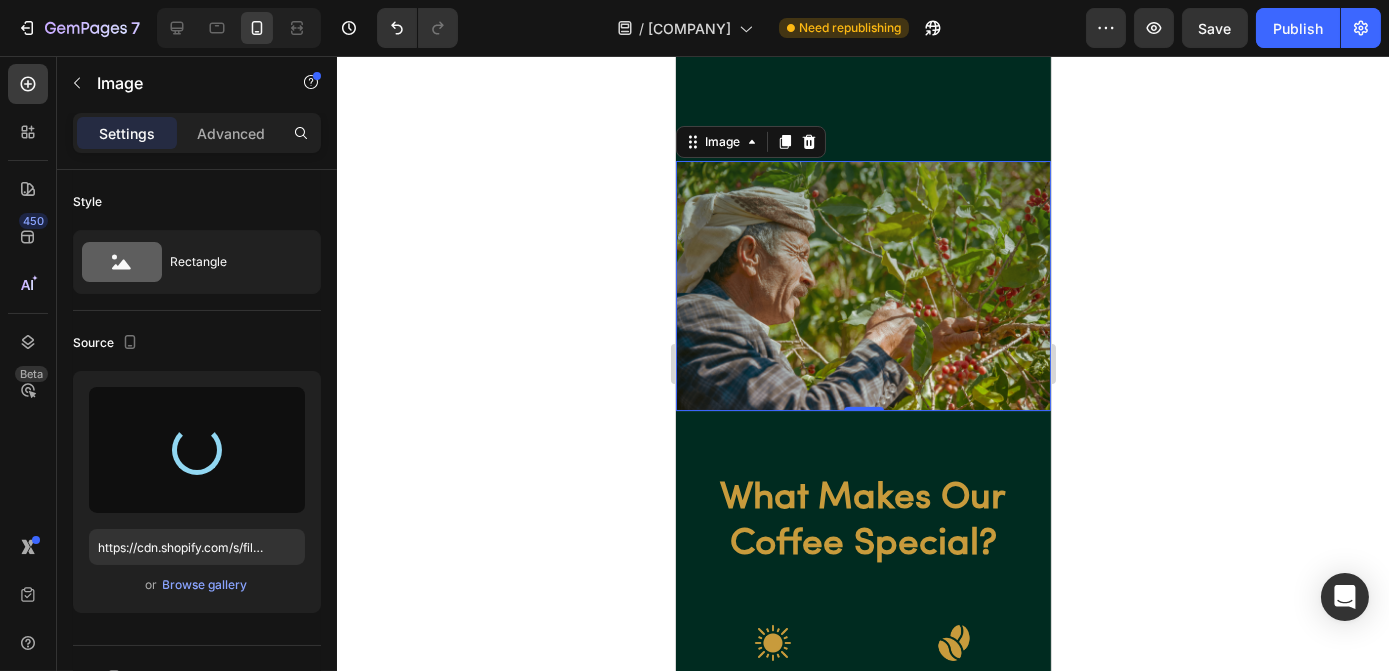 type on "https://cdn.shopify.com/s/files/1/0949/7224/8384/files/gempages_577909792798933778-b1f175be-9073-47e3-8feb-f8d74a28092f.jpg" 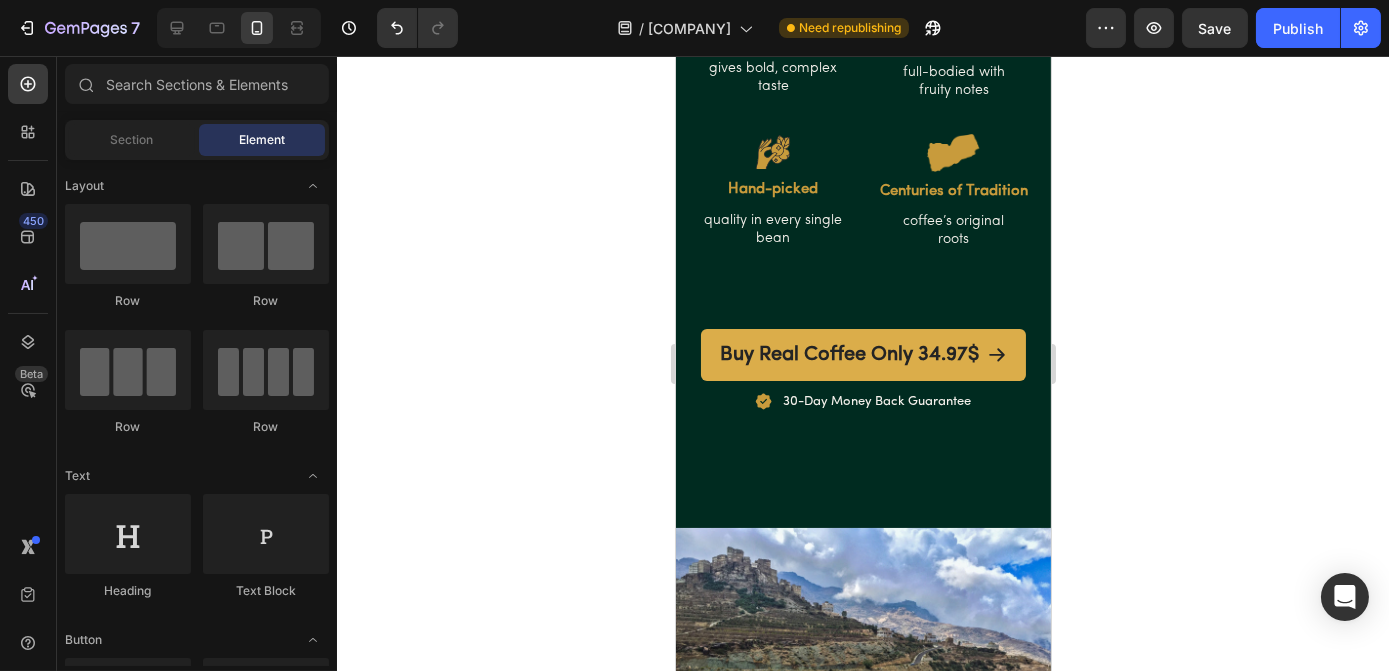 scroll, scrollTop: 2066, scrollLeft: 0, axis: vertical 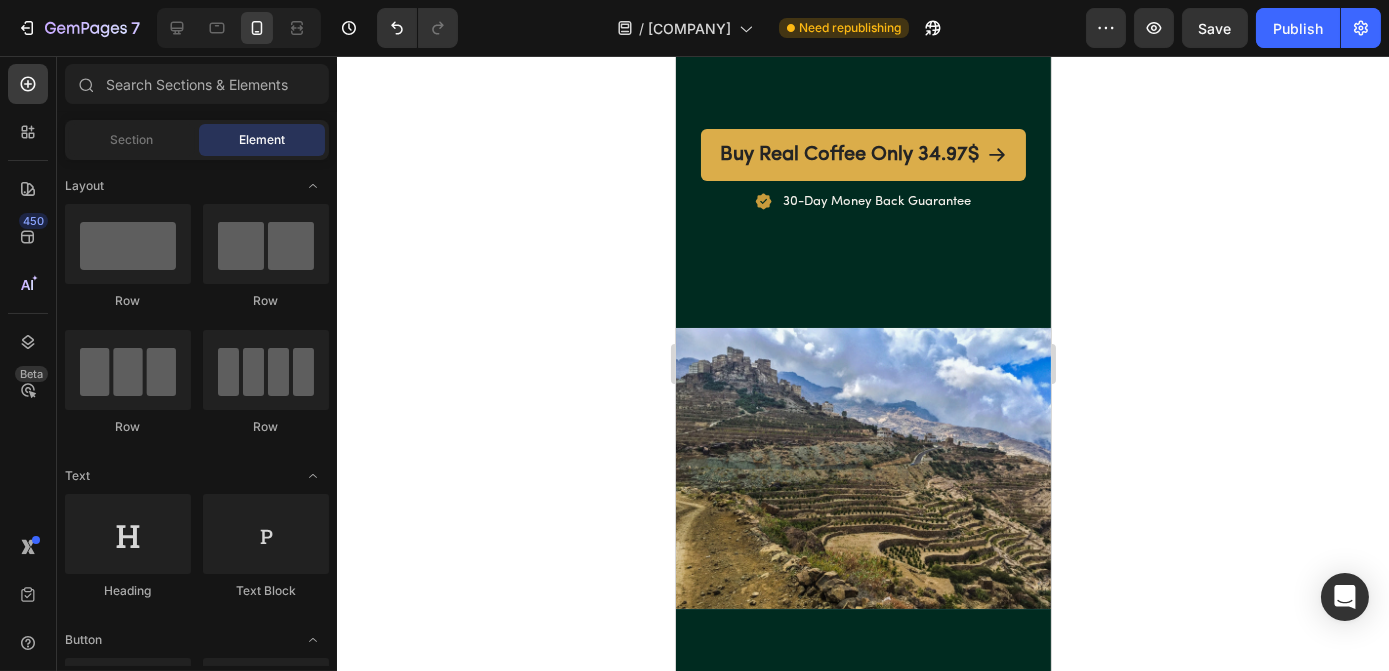 drag, startPoint x: 1042, startPoint y: 235, endPoint x: 1738, endPoint y: 273, distance: 697.03656 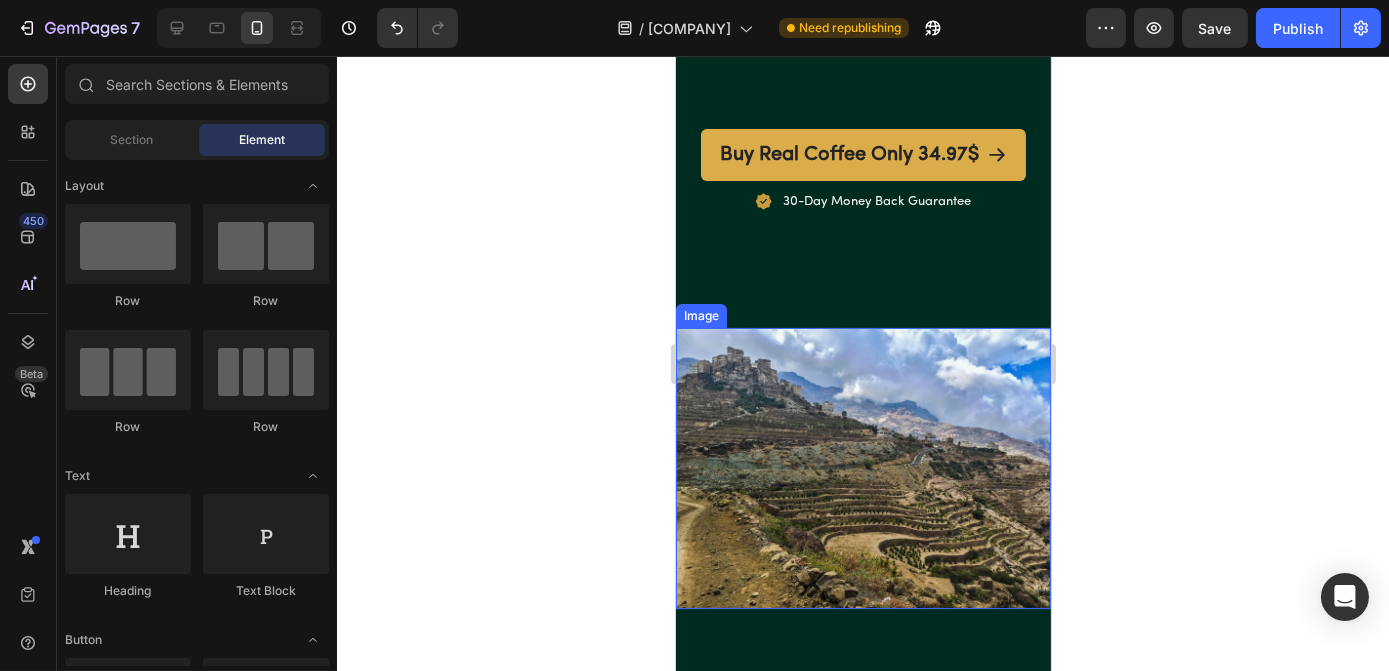 click at bounding box center (862, 468) 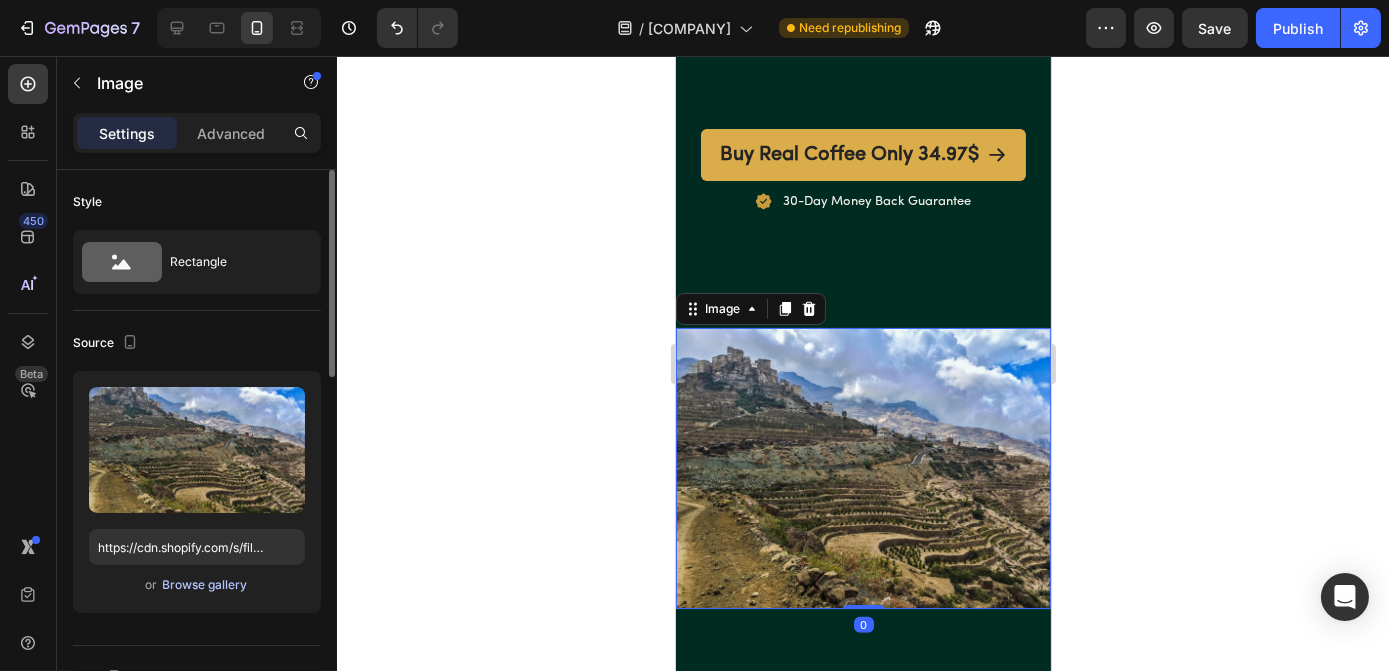 click on "Browse gallery" at bounding box center (205, 585) 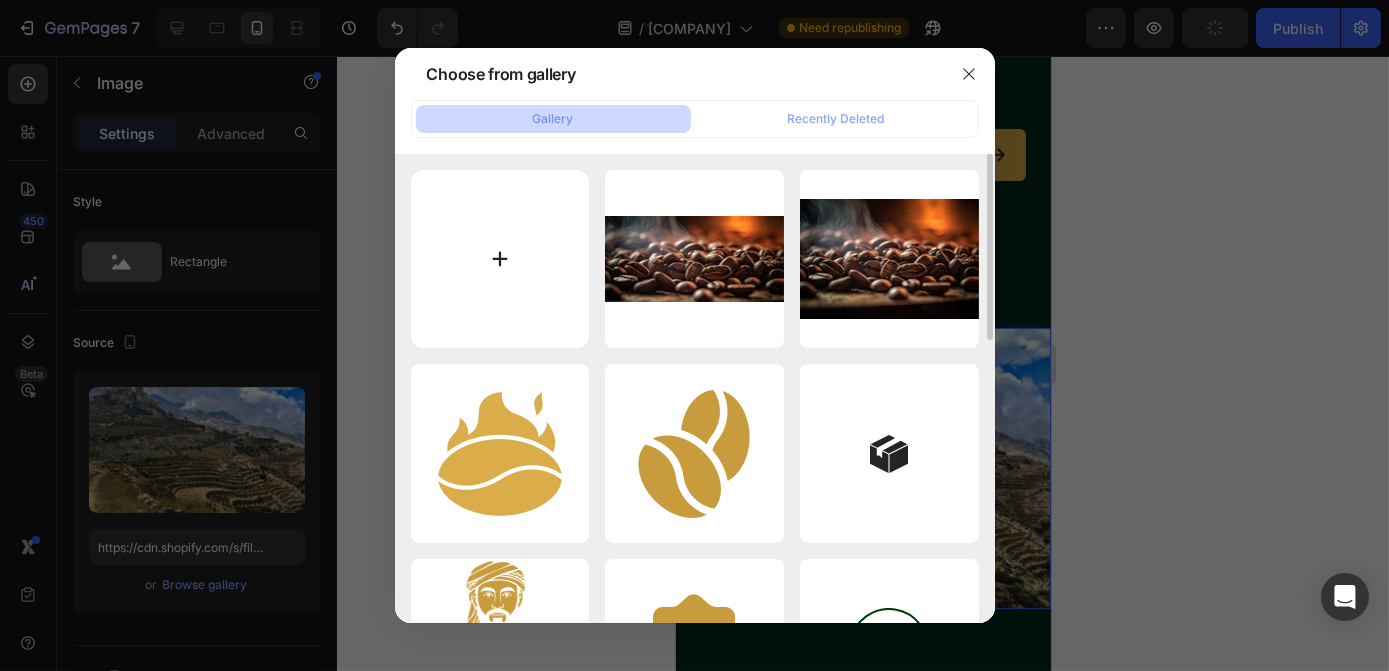 click at bounding box center (500, 259) 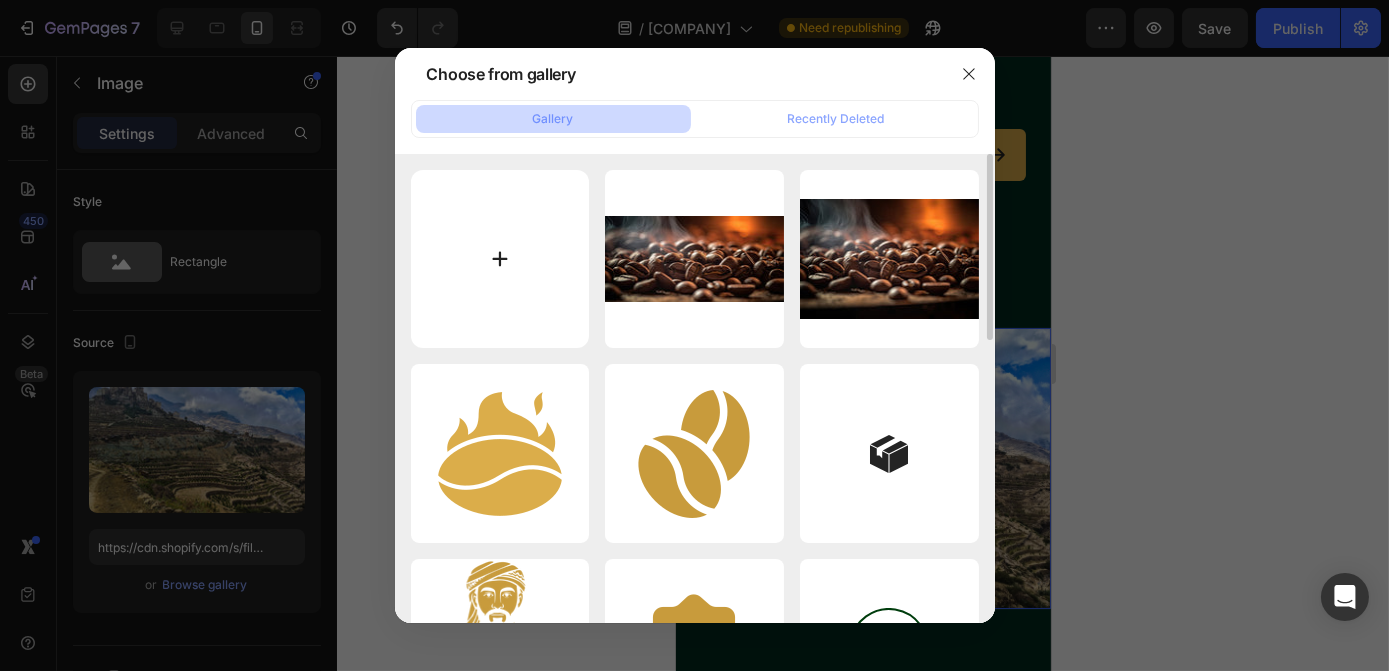 type on "C:\fakepath\Haraaz1.jpg" 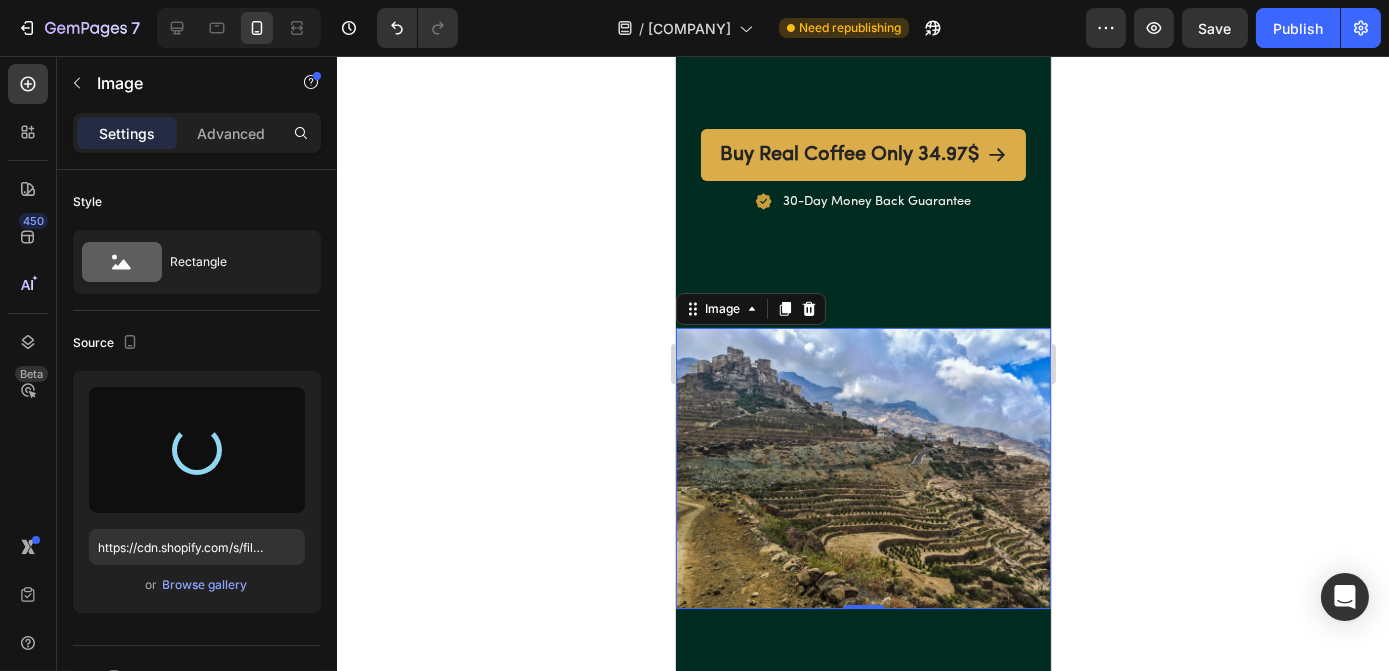 type on "https://cdn.shopify.com/s/files/1/0949/7224/8384/files/gempages_577909792798933778-de9bf795-0f33-43f5-8d6f-a90329d220a7.jpg" 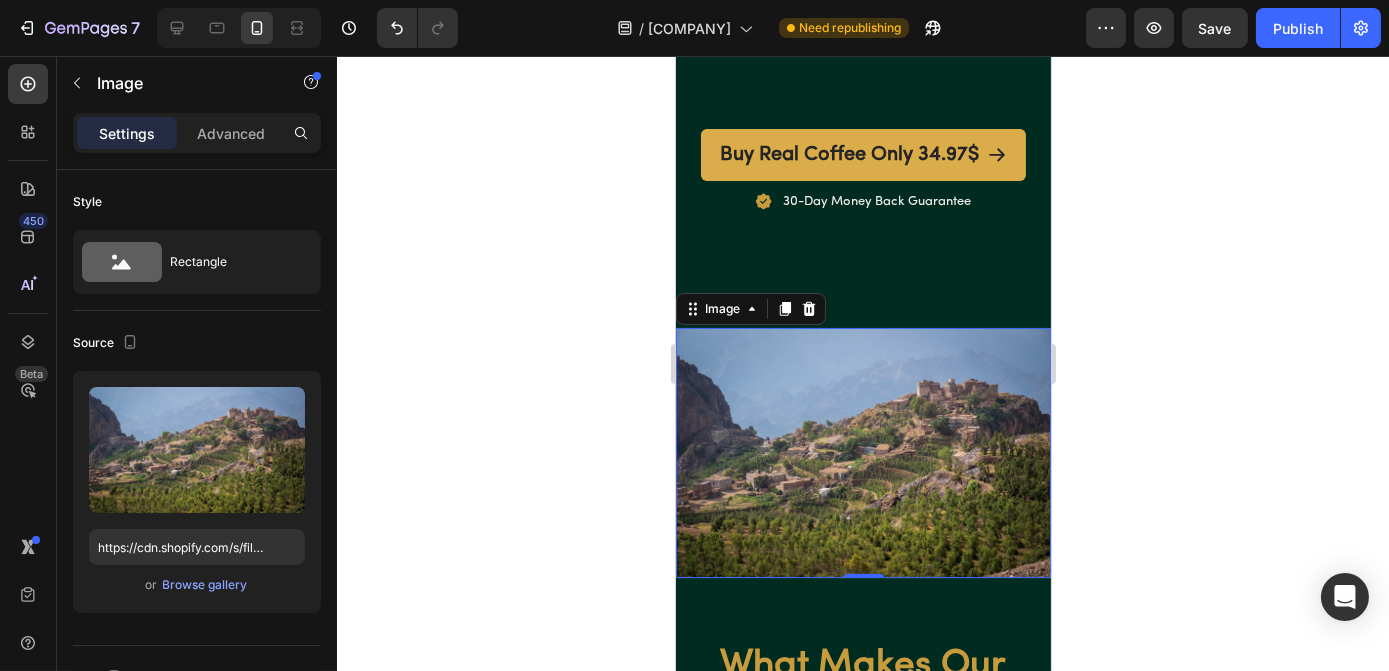 click 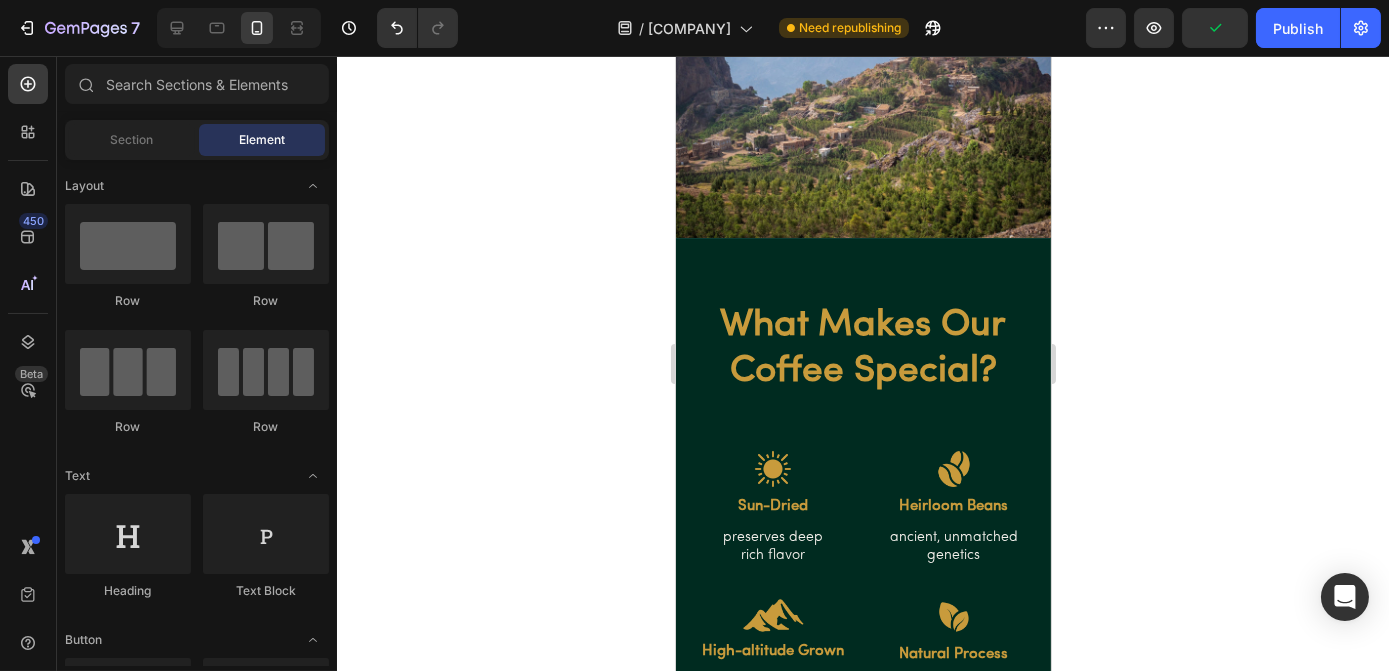 scroll, scrollTop: 2417, scrollLeft: 0, axis: vertical 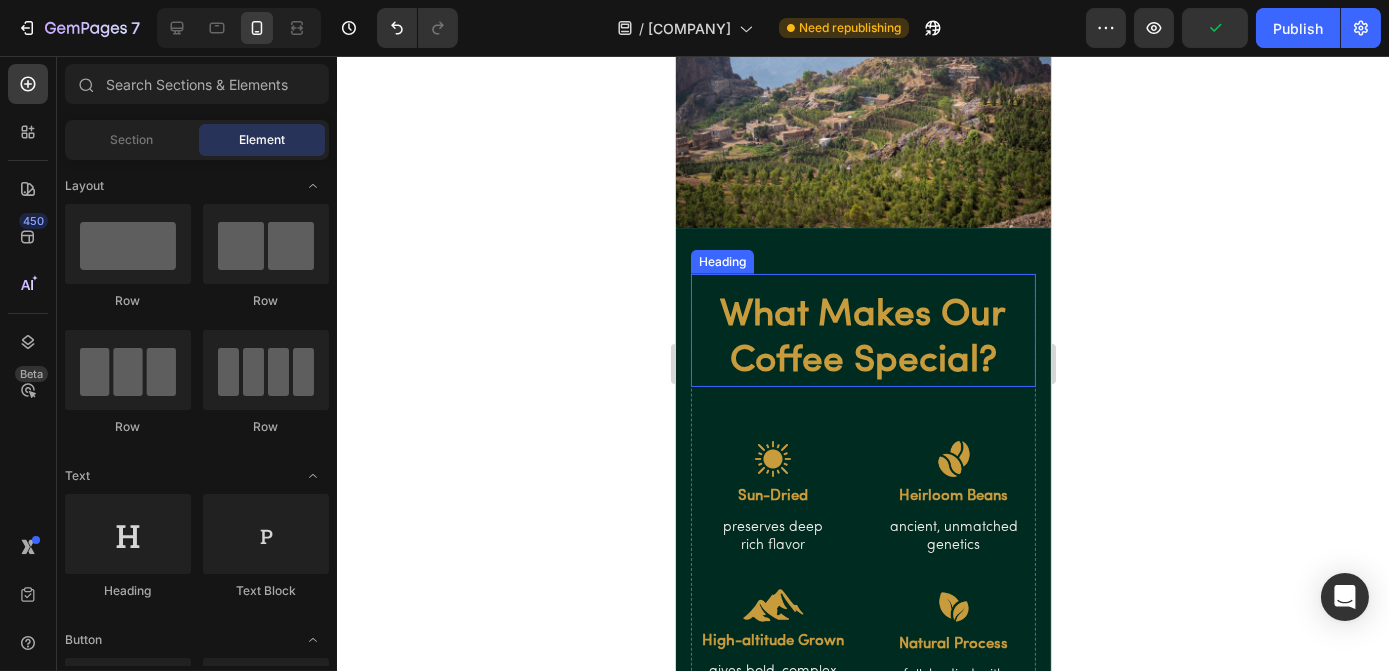 click on "What Makes Our Coffee Special?" at bounding box center [862, 339] 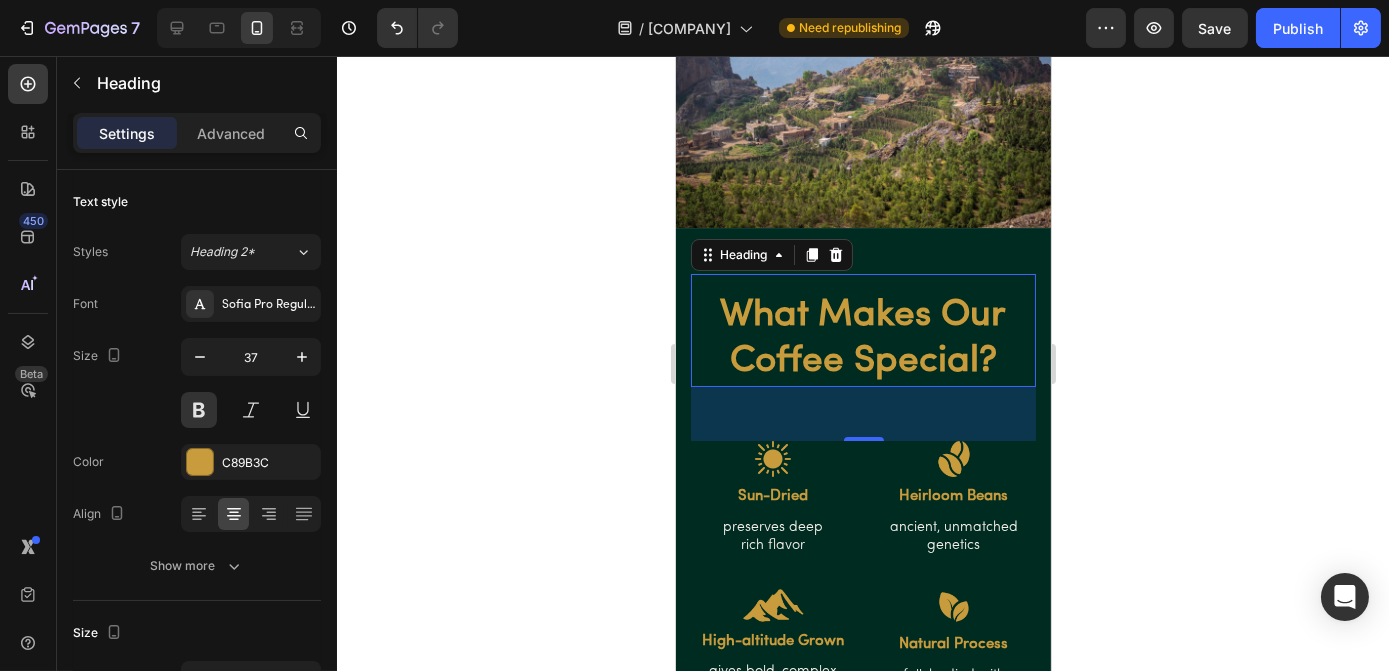 click on "What Makes Our Coffee Special?" at bounding box center (862, 339) 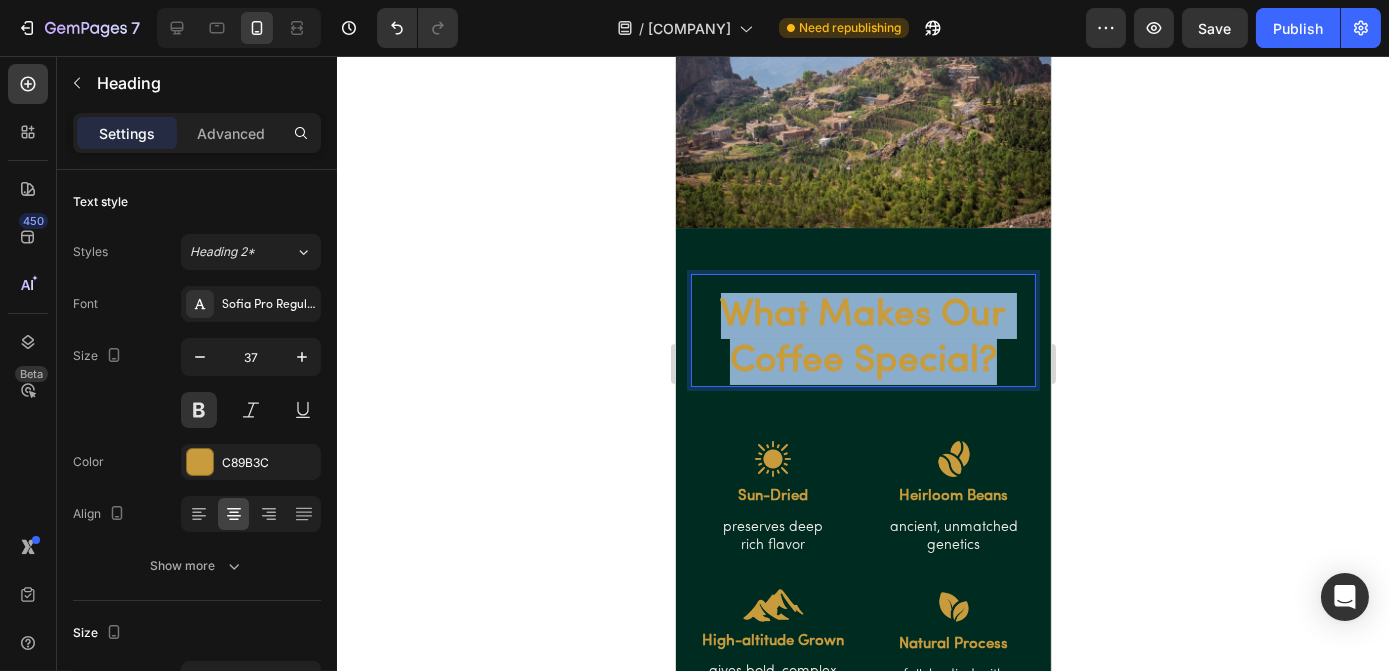 click on "What Makes Our Coffee Special?" at bounding box center [862, 339] 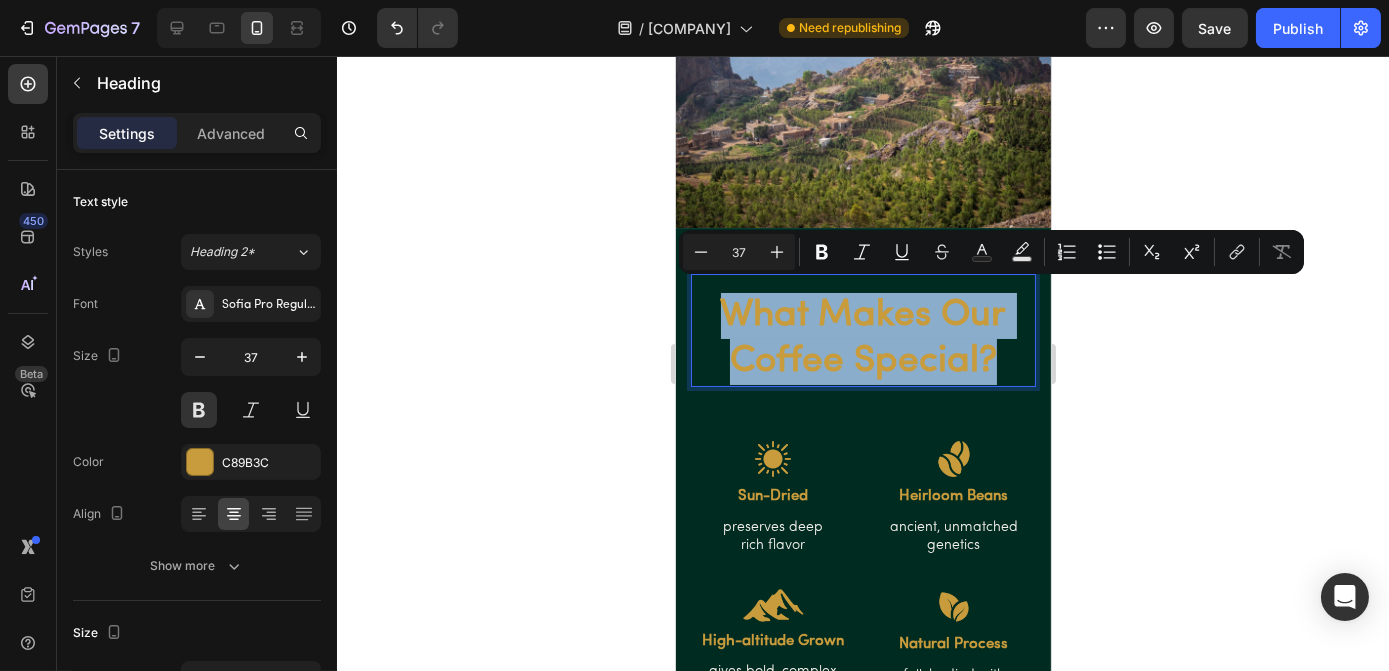 type on "11" 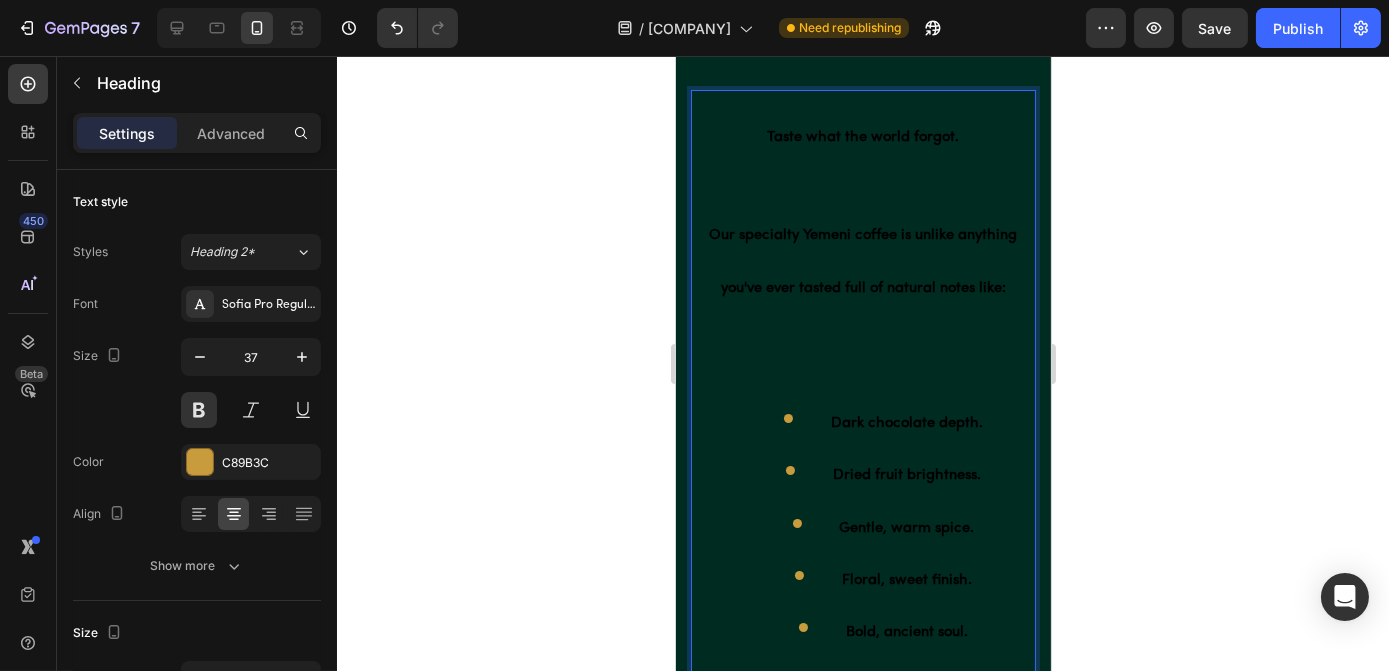 scroll, scrollTop: 2592, scrollLeft: 0, axis: vertical 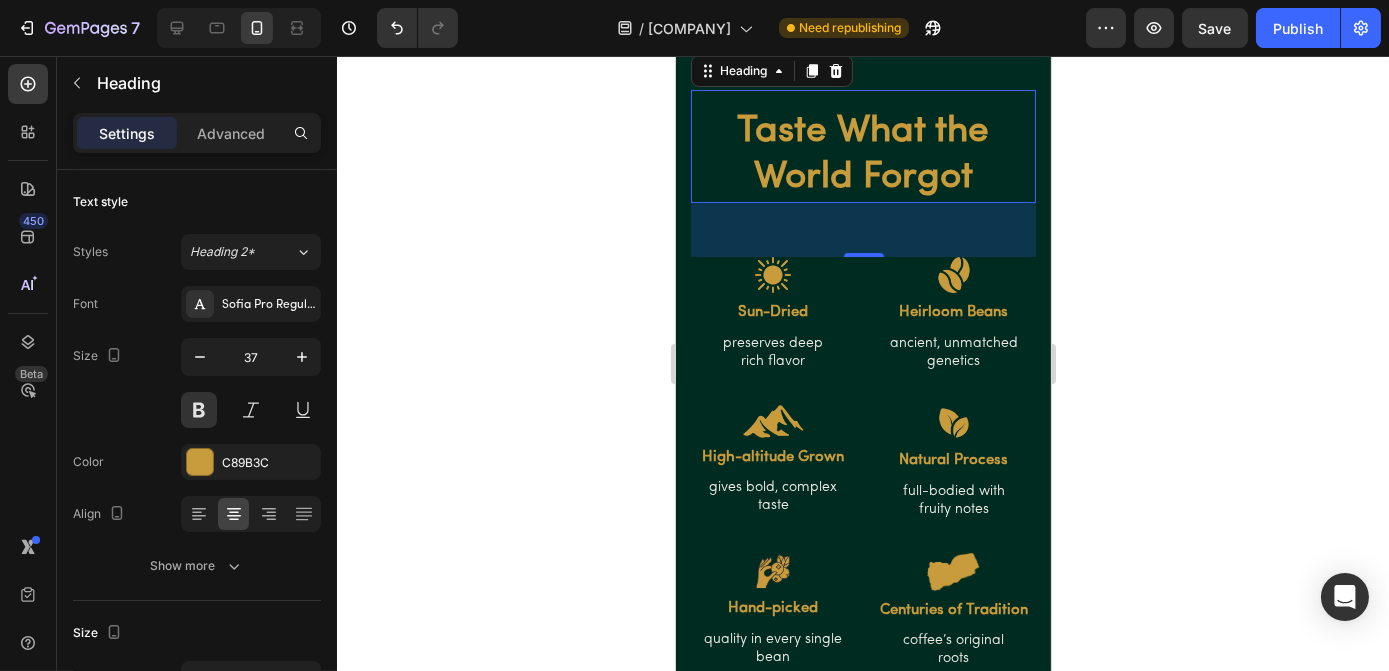click 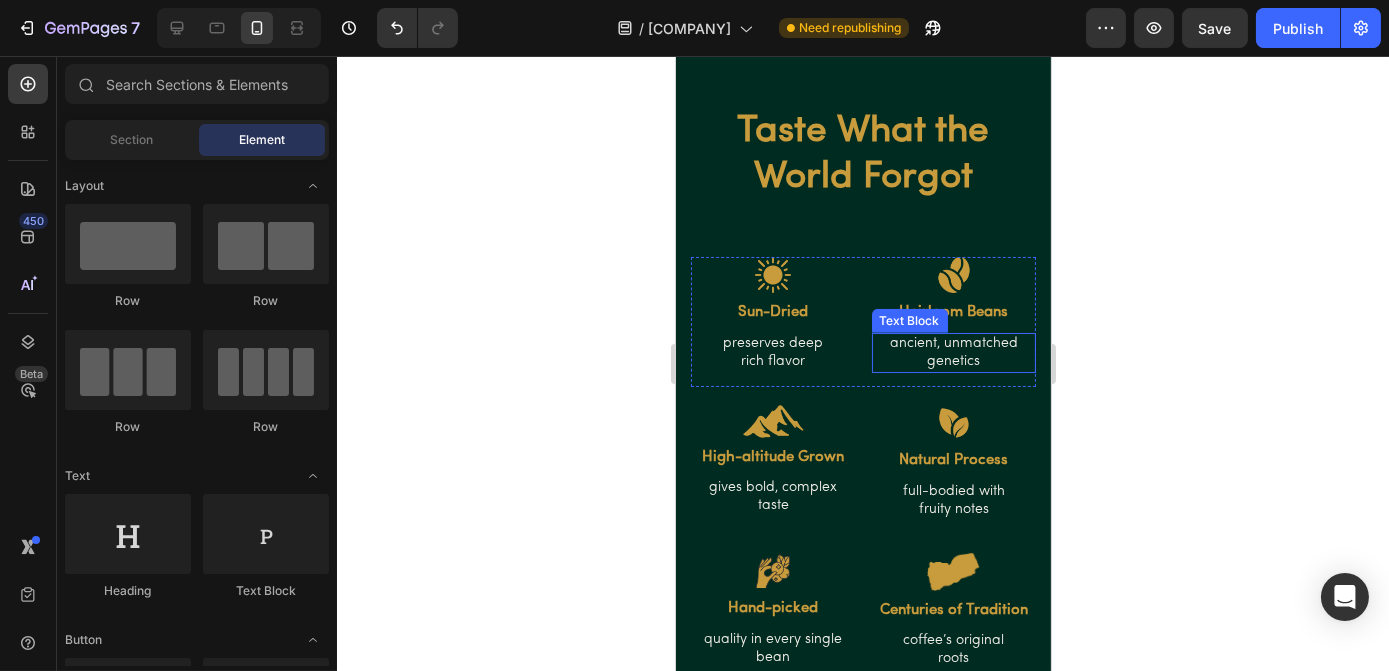 click on "genetics" at bounding box center [953, 362] 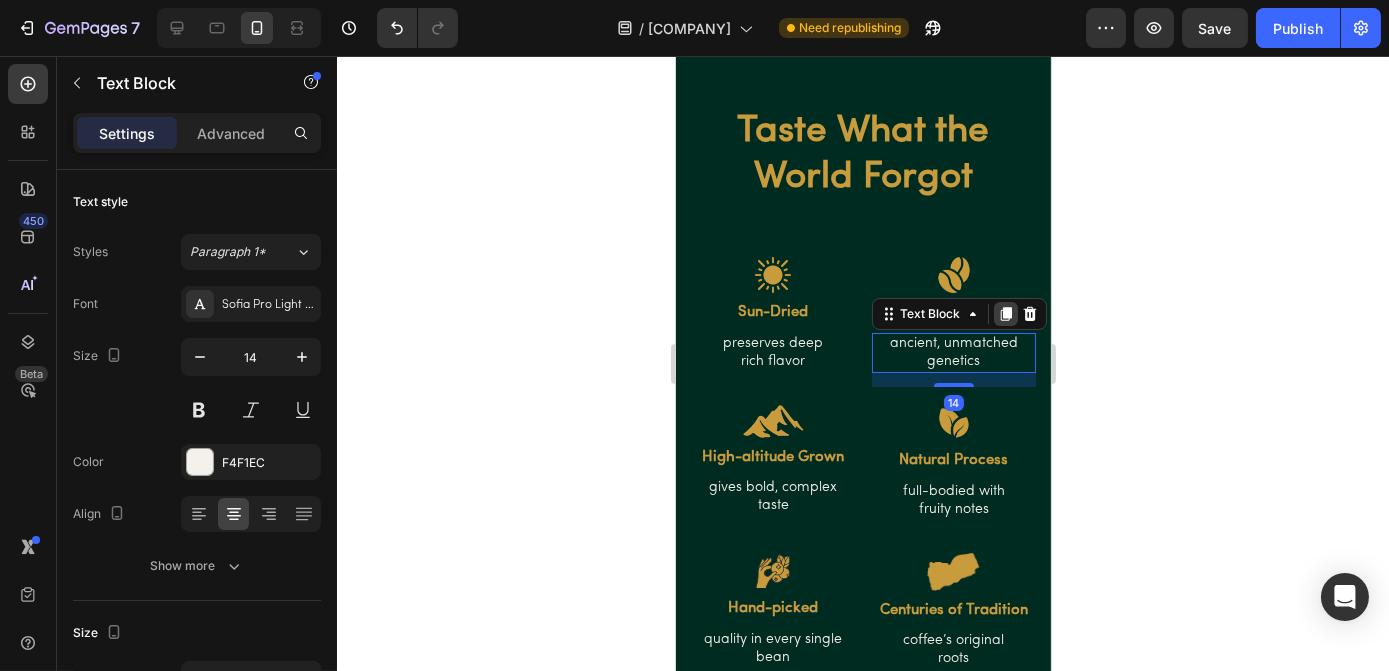 click 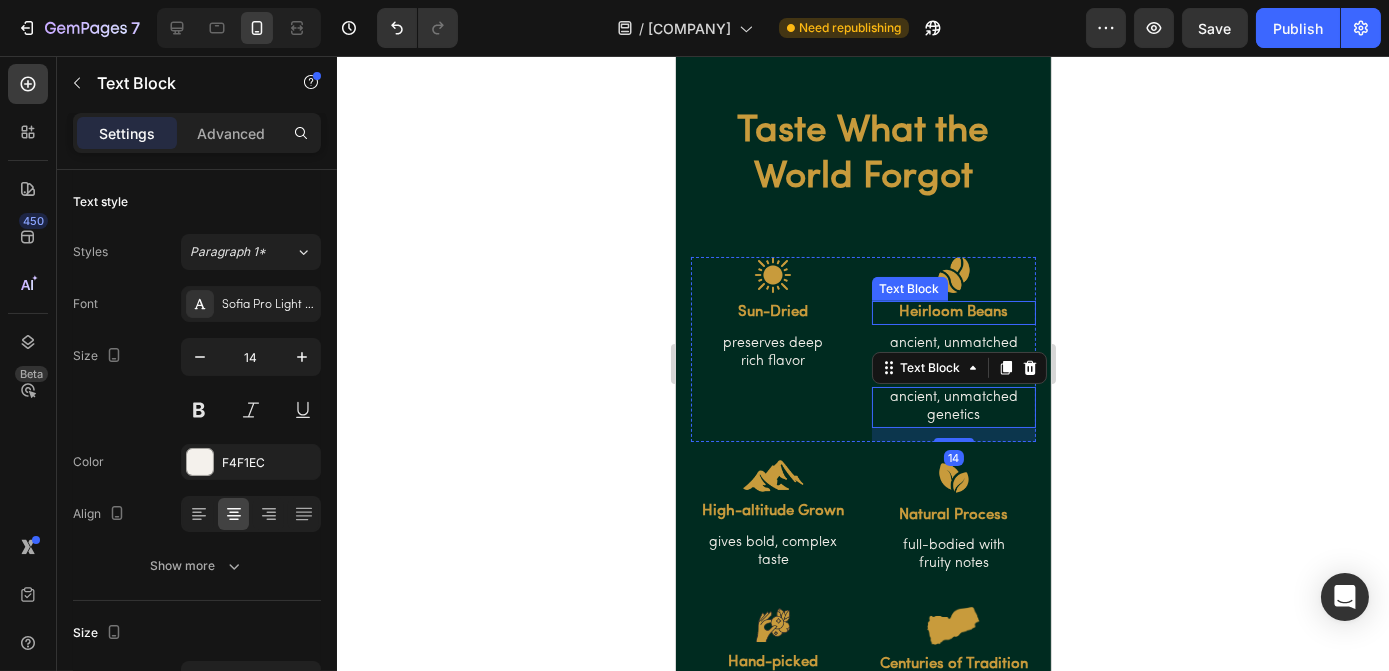 scroll, scrollTop: 607, scrollLeft: 0, axis: vertical 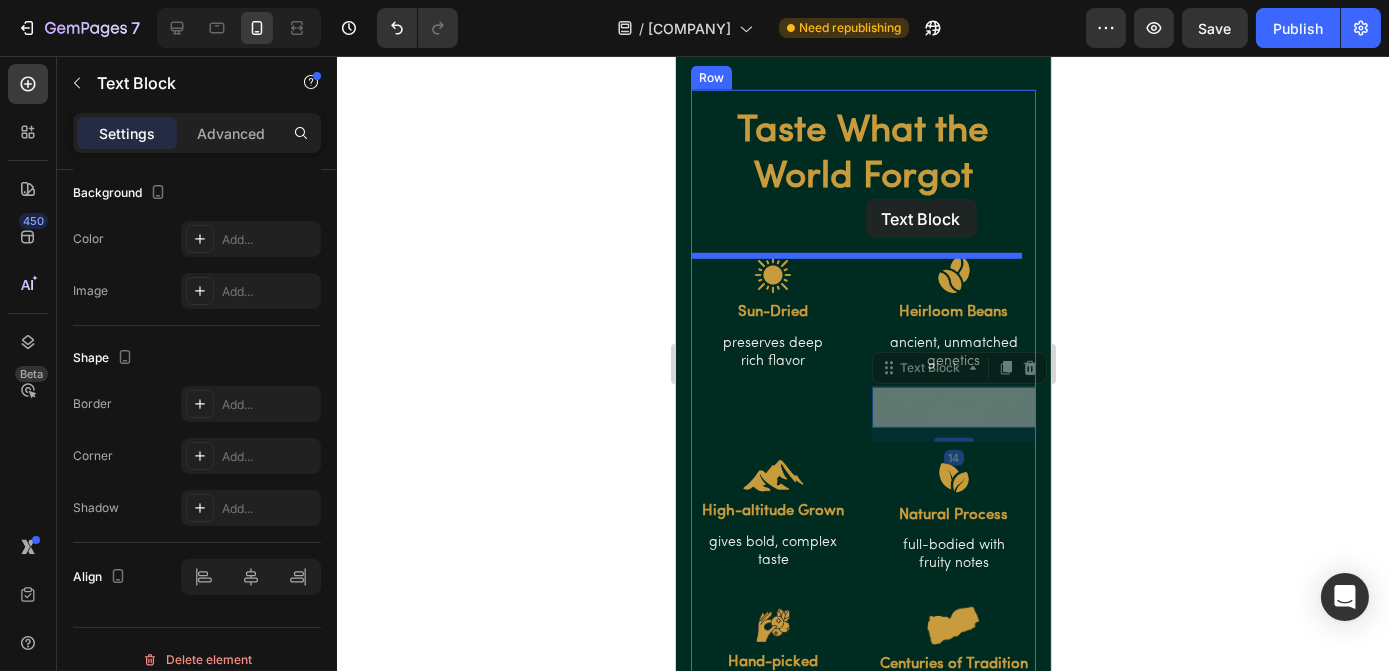 drag, startPoint x: 880, startPoint y: 369, endPoint x: 865, endPoint y: 199, distance: 170.66048 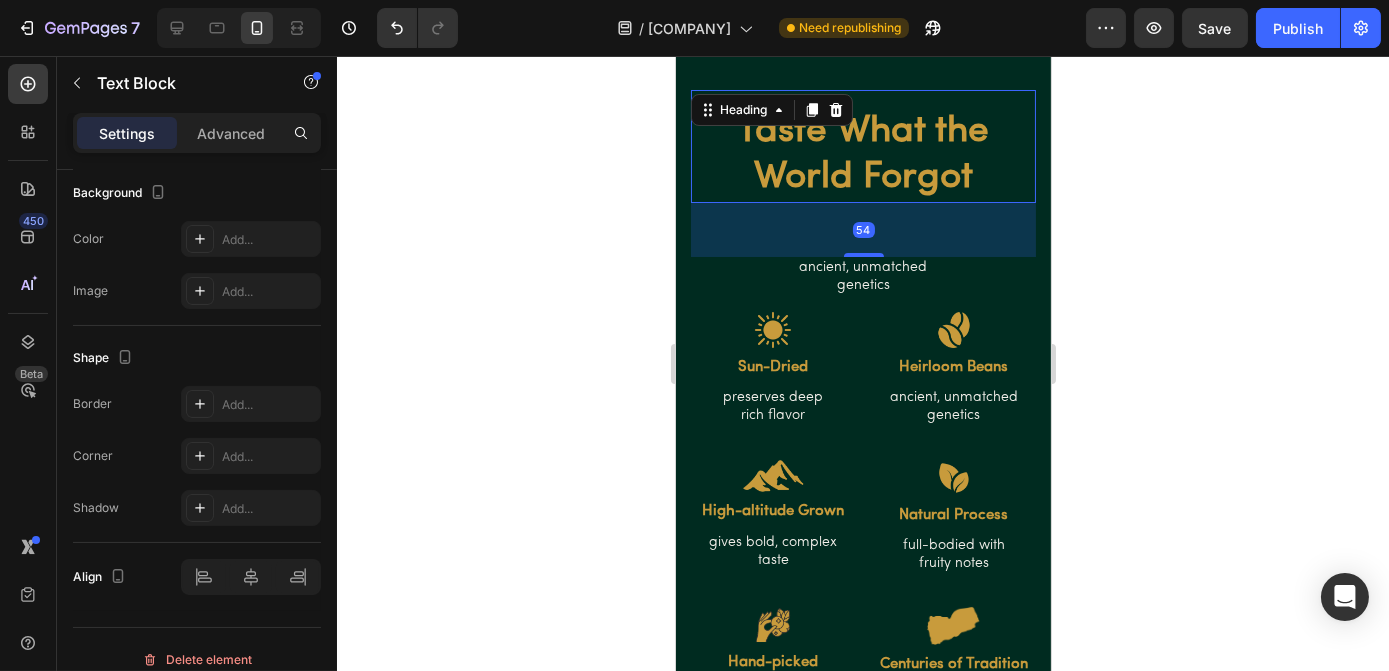 click on "Taste What the World Forgot" at bounding box center [862, 155] 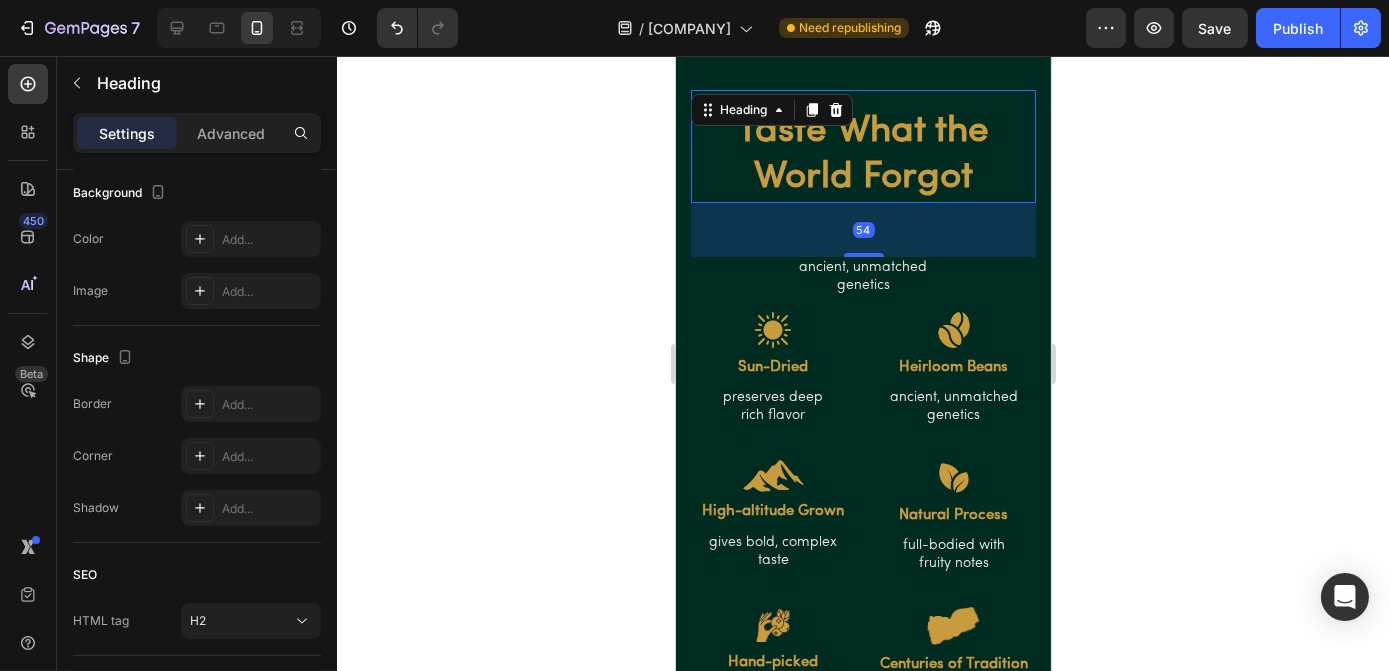 scroll, scrollTop: 0, scrollLeft: 0, axis: both 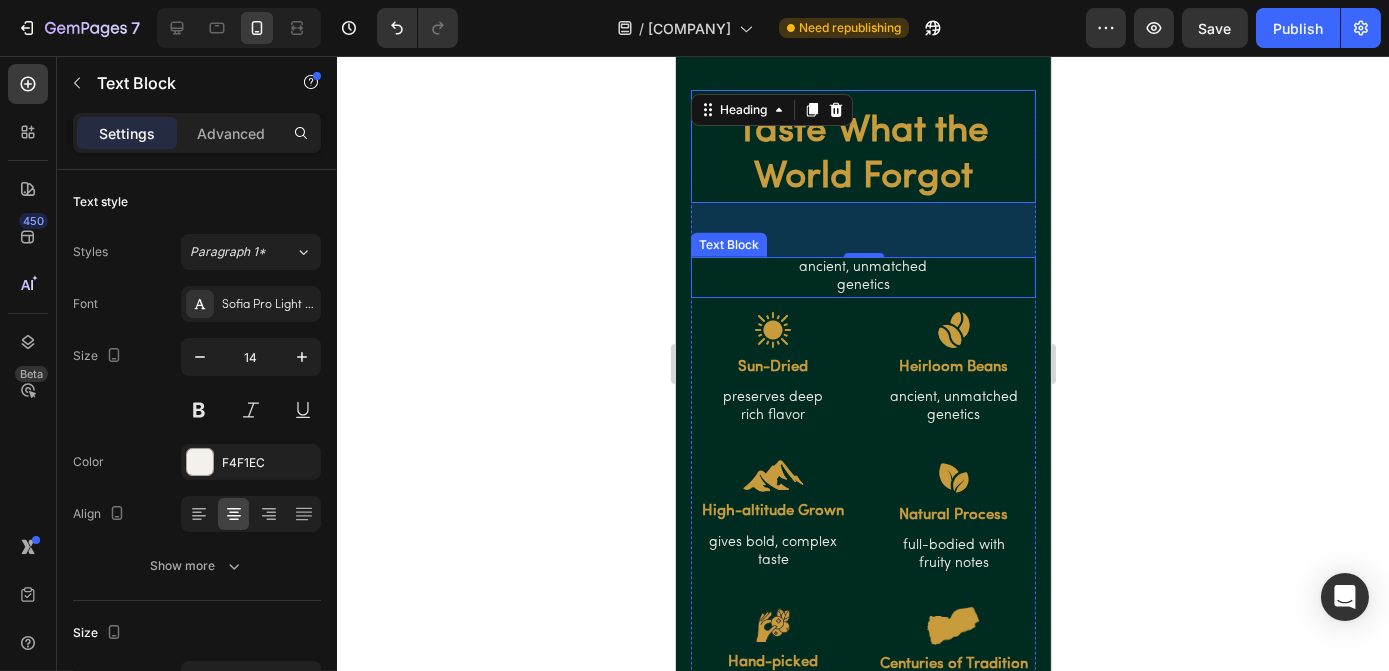 click on "ancient, unmatched" at bounding box center [862, 268] 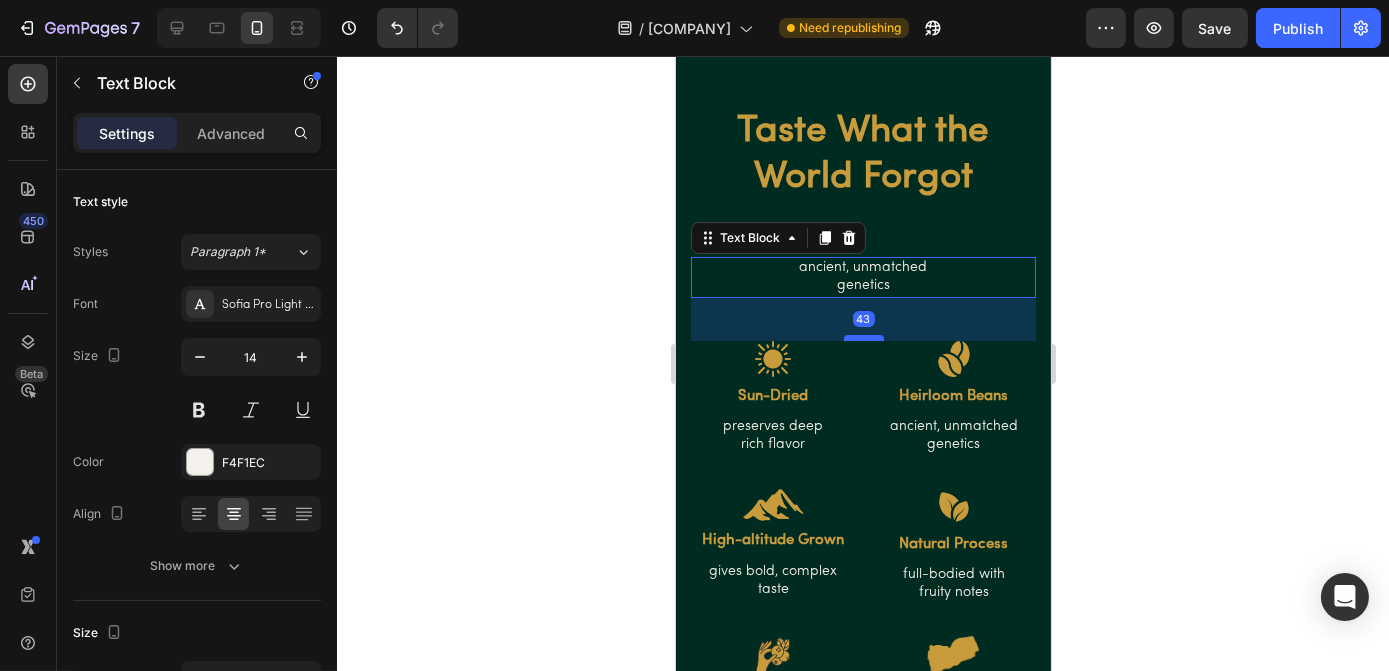 drag, startPoint x: 853, startPoint y: 308, endPoint x: 858, endPoint y: 337, distance: 29.427877 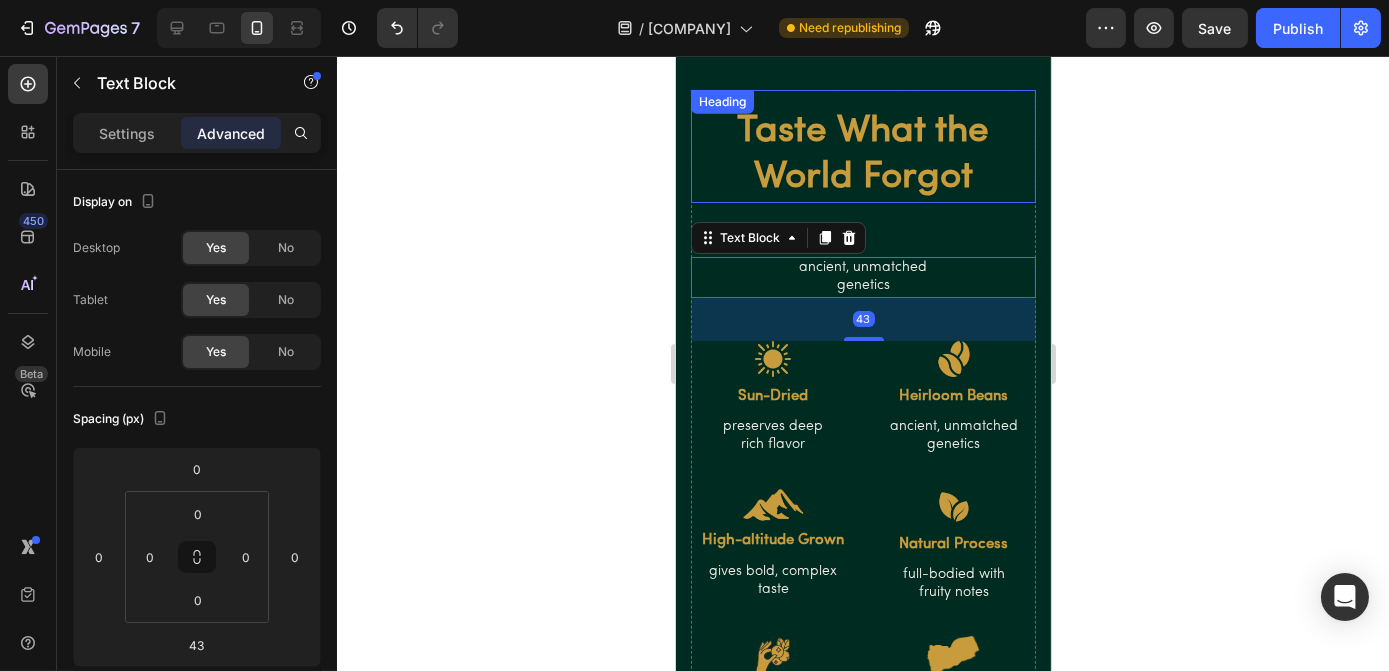 click on "Taste What the World Forgot" at bounding box center [862, 155] 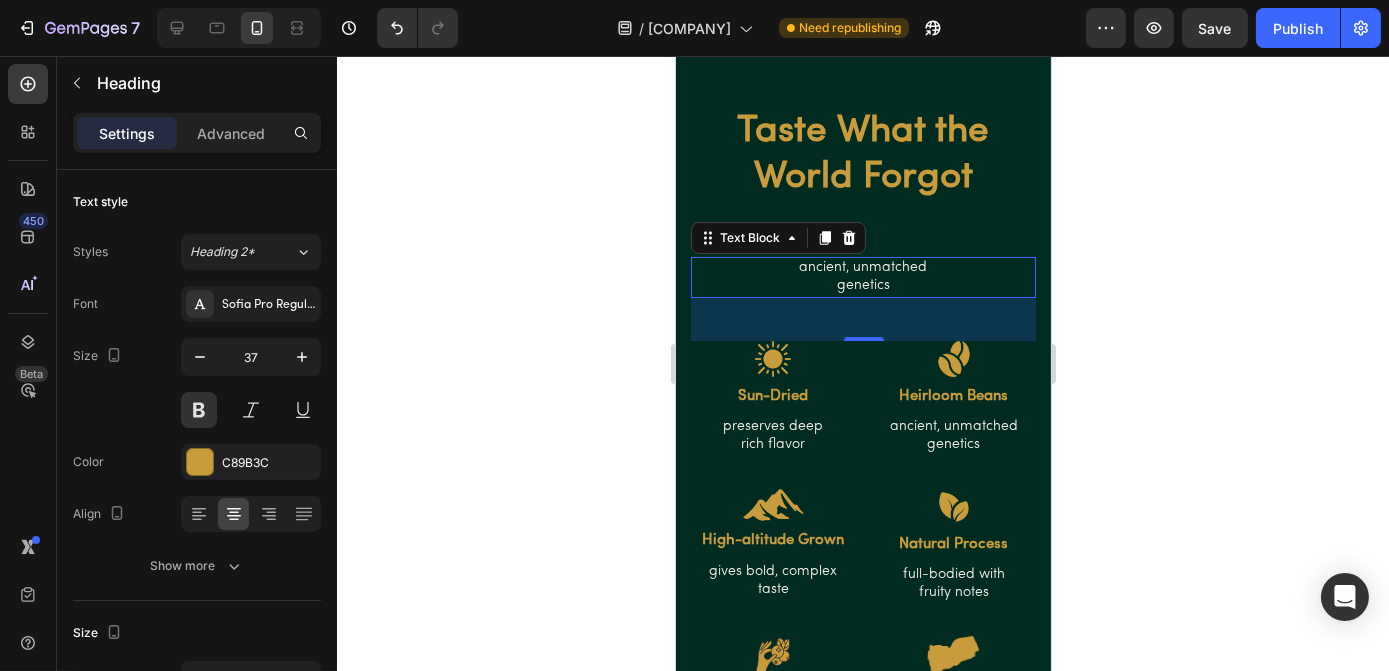 click on "genetics" at bounding box center [862, 286] 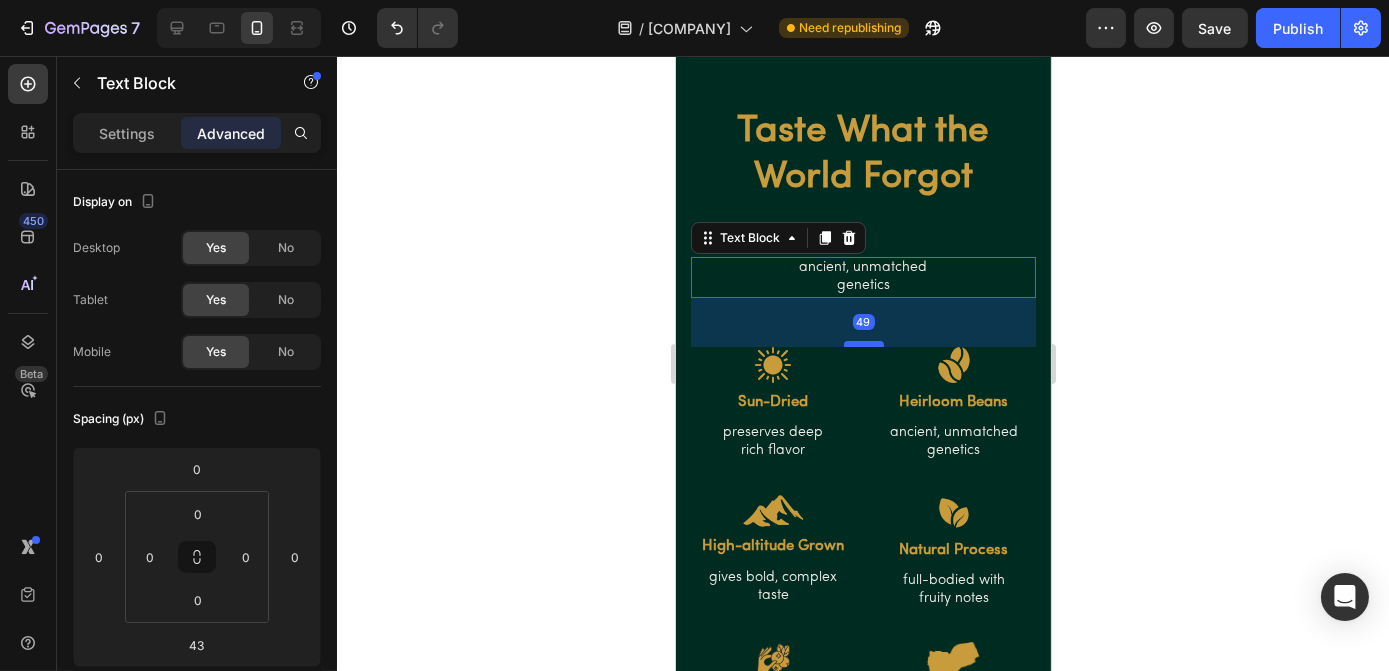 click at bounding box center [863, 344] 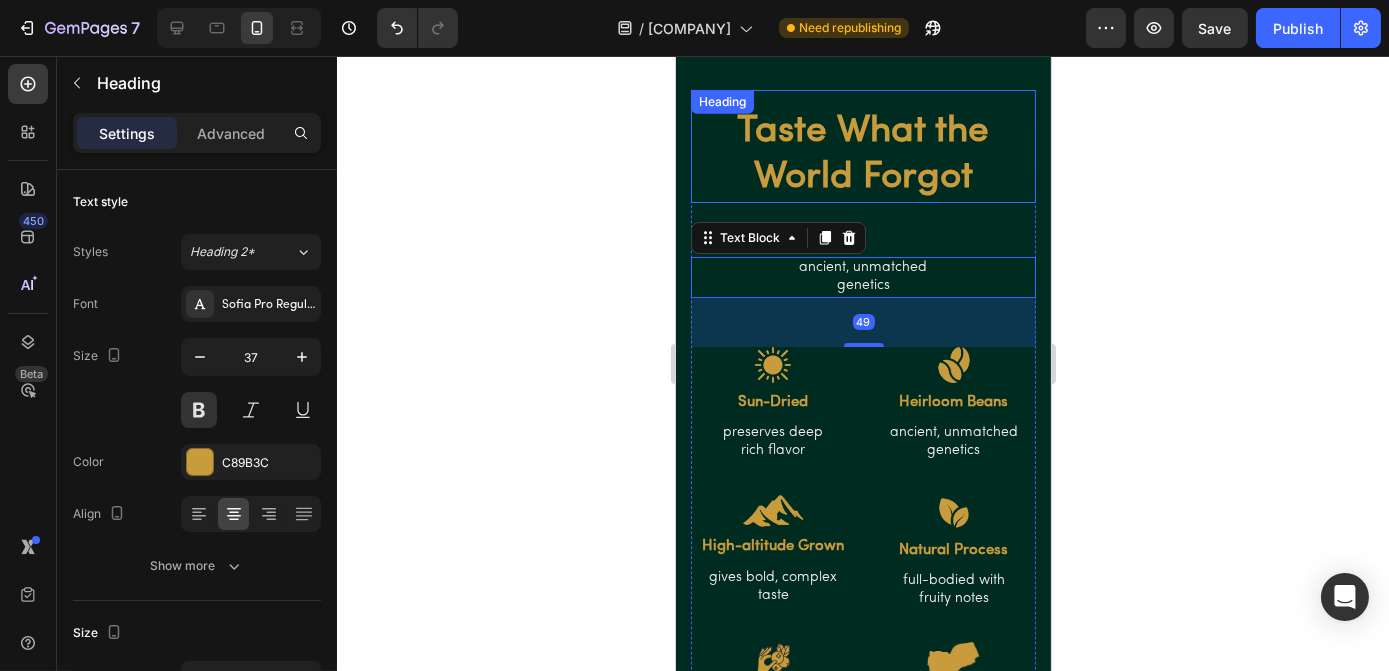 click on "Taste What the World Forgot" at bounding box center (862, 155) 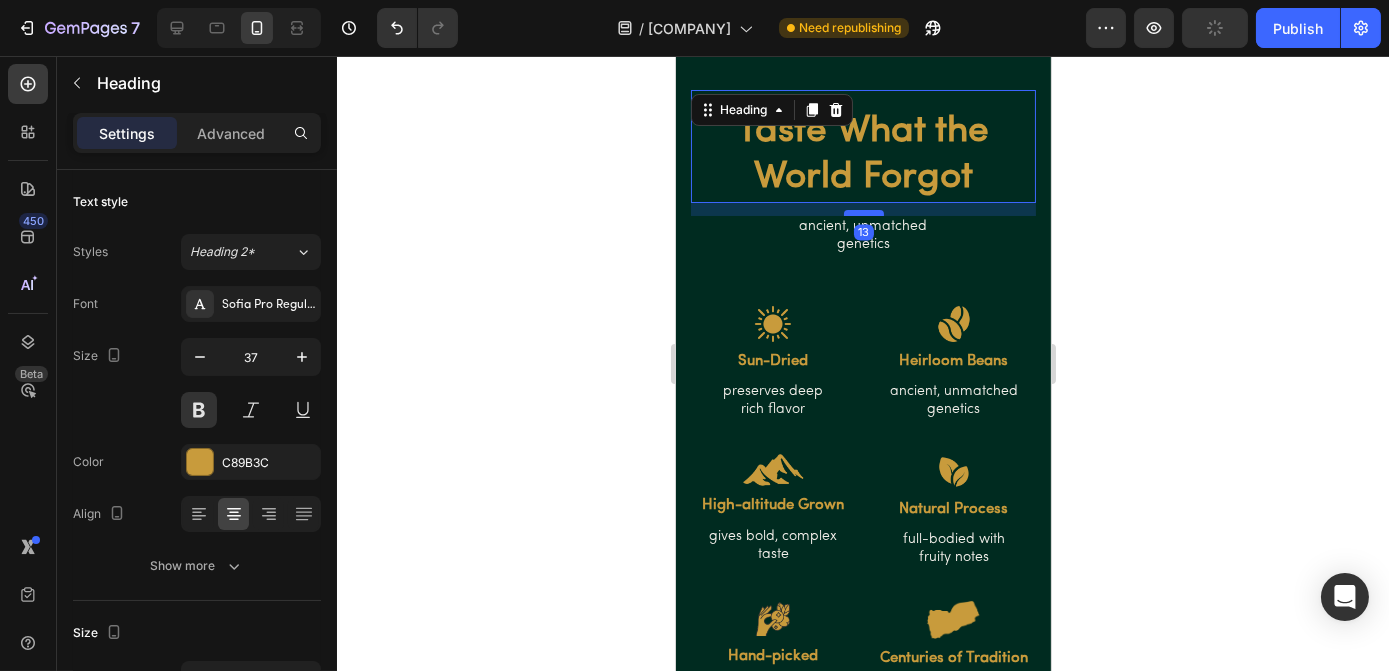 drag, startPoint x: 854, startPoint y: 253, endPoint x: 856, endPoint y: 212, distance: 41.04875 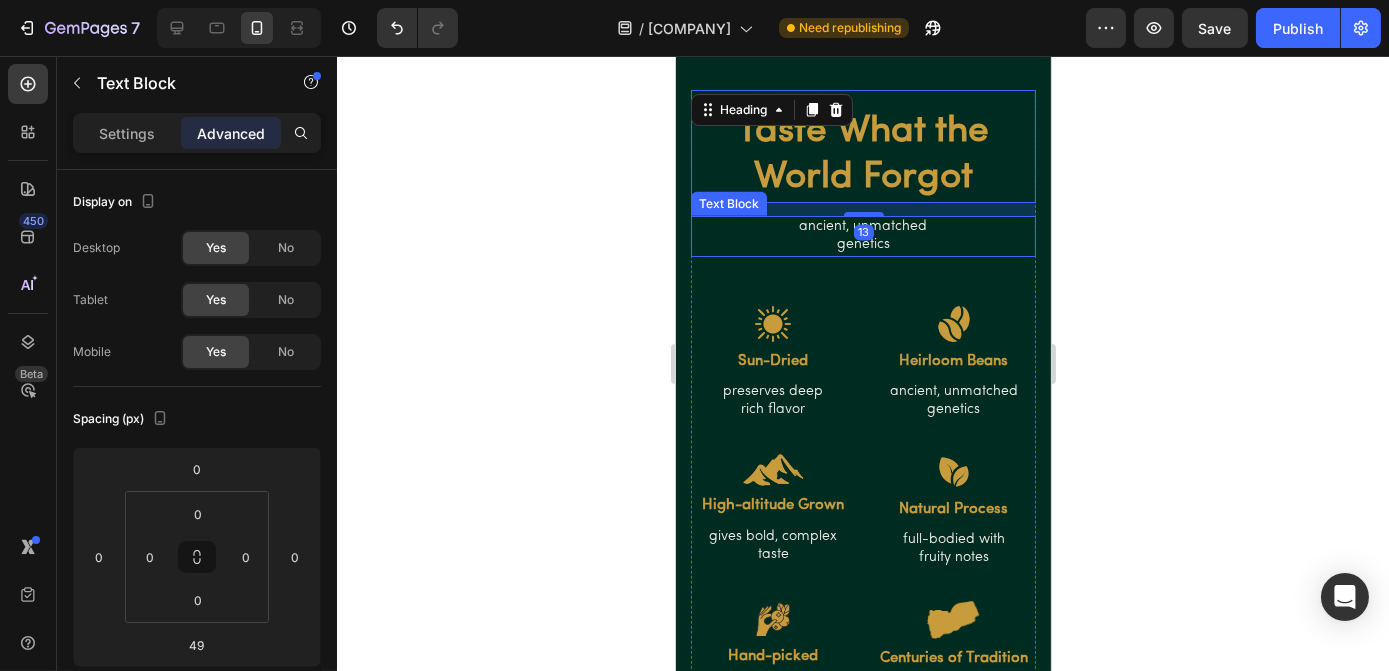 click on "genetics" at bounding box center [862, 245] 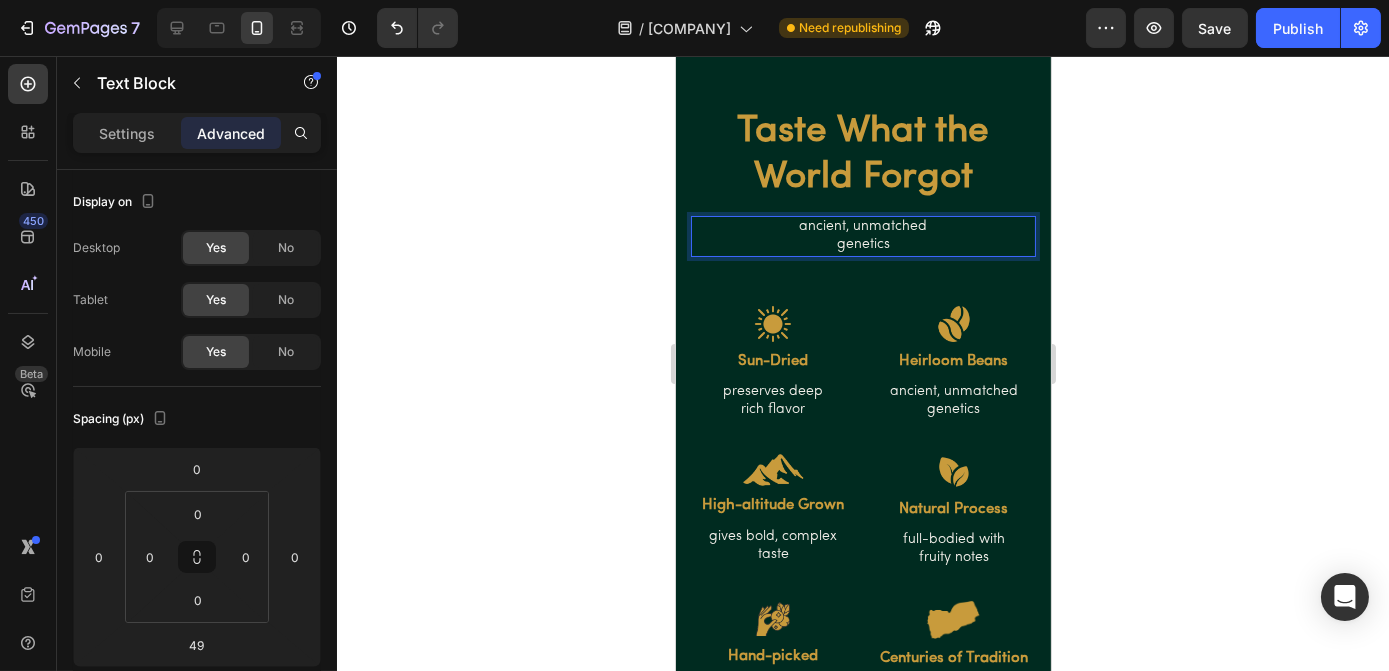 click on "genetics" at bounding box center (862, 245) 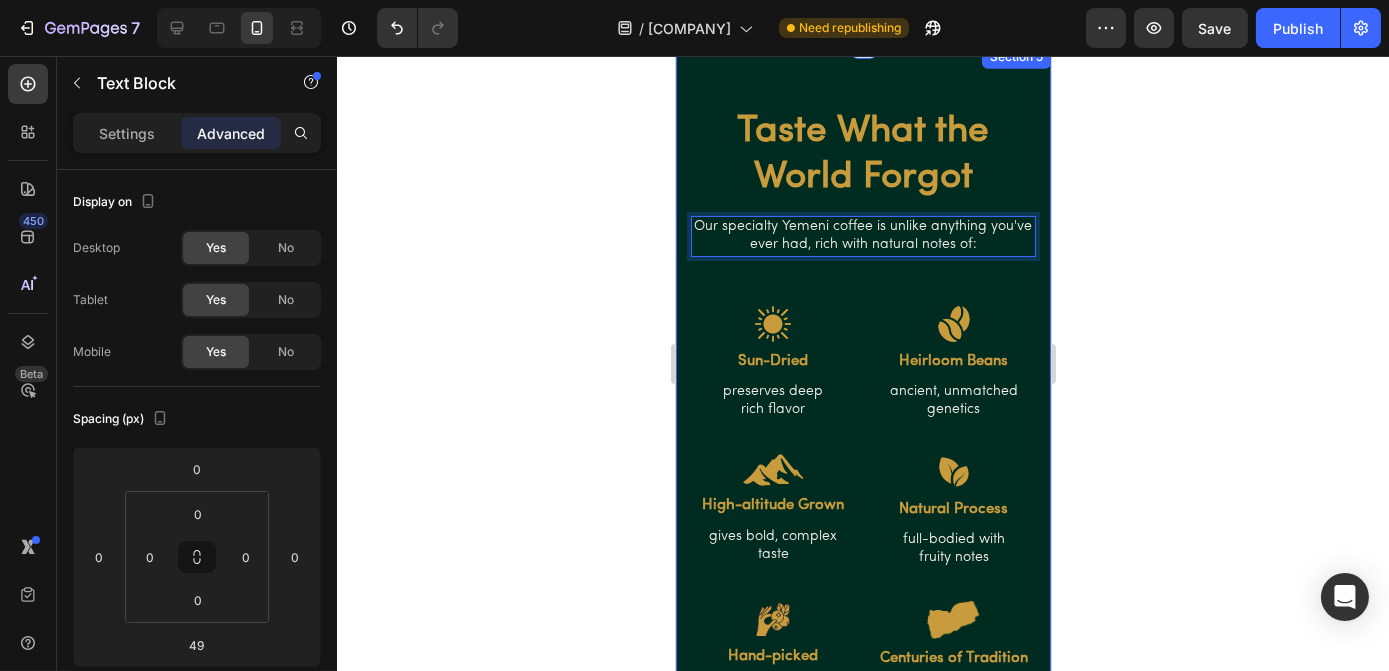 click 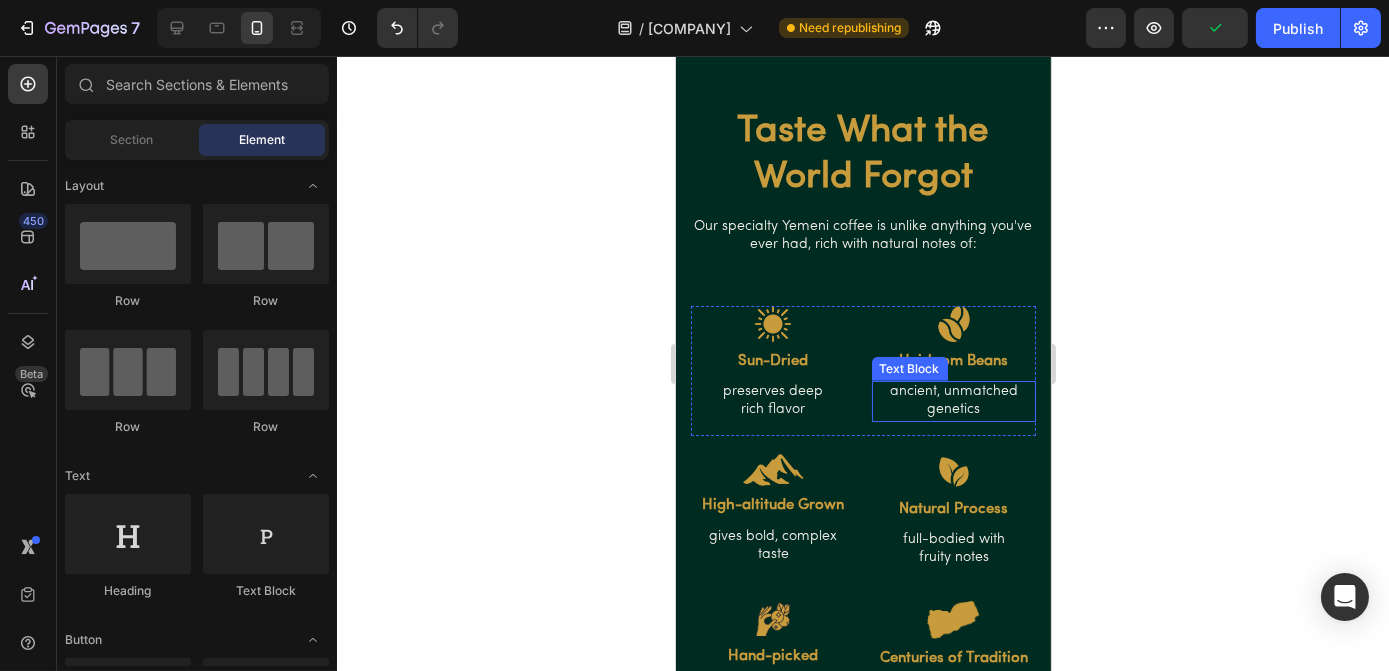 click on "ancient, unmatched" at bounding box center [953, 392] 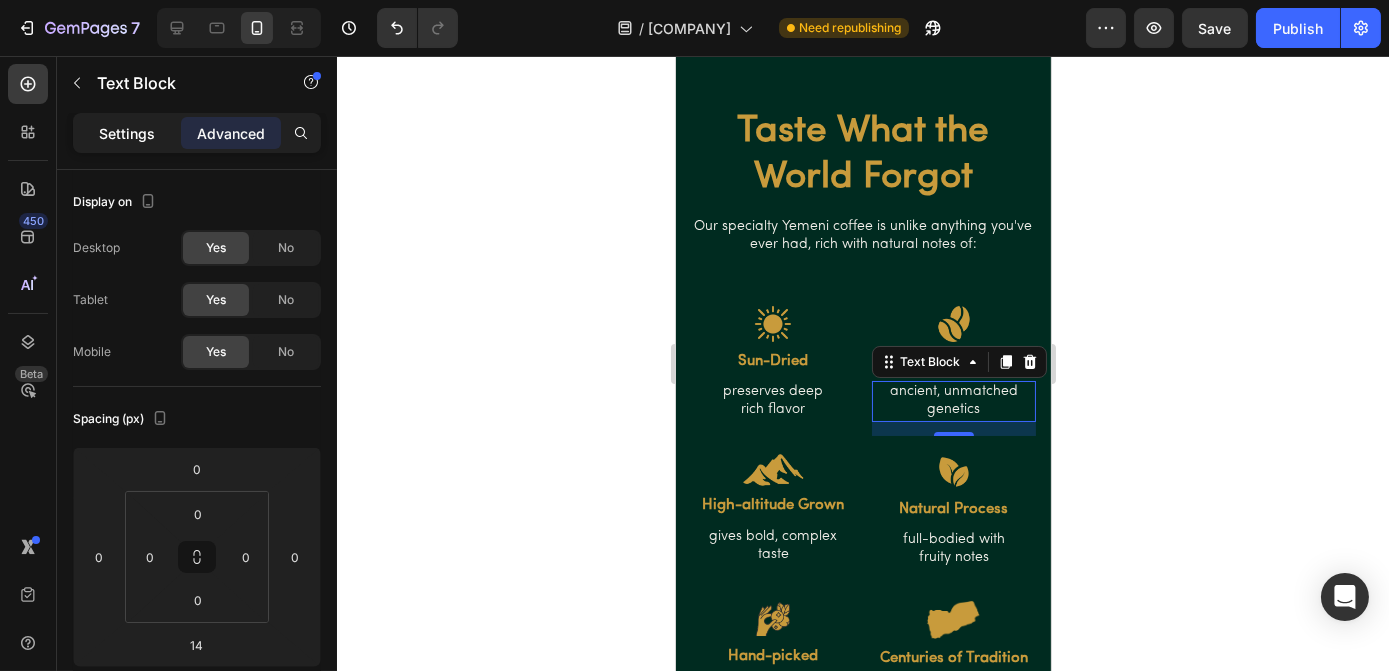 click on "Settings" 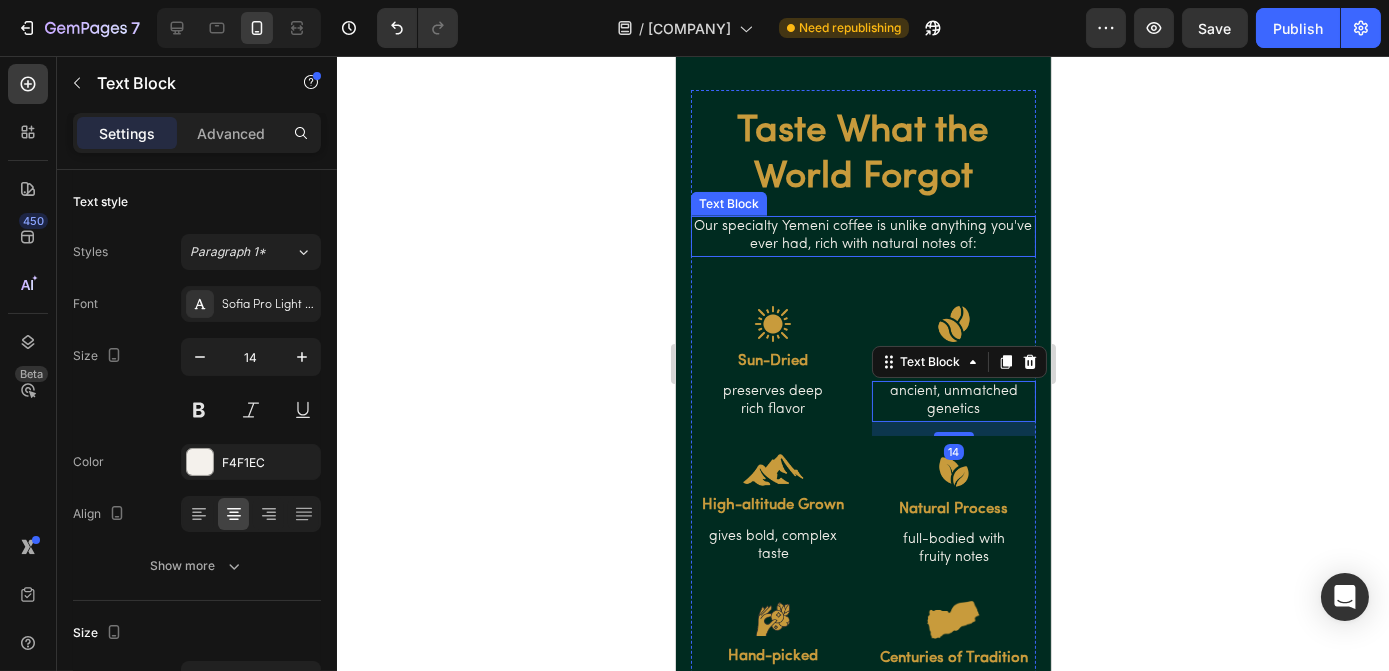 click on "Our specialty Yemeni coffee is unlike anything you've ever had, rich with natural notes of:" at bounding box center (862, 236) 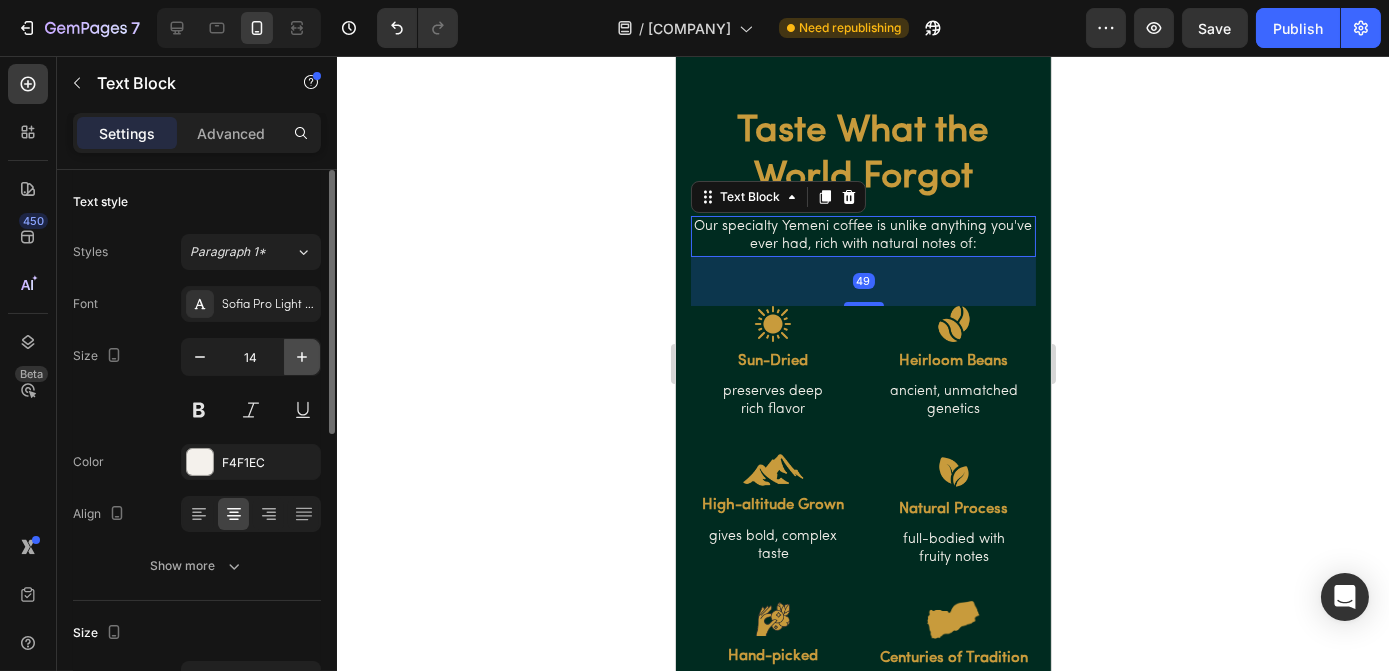 click 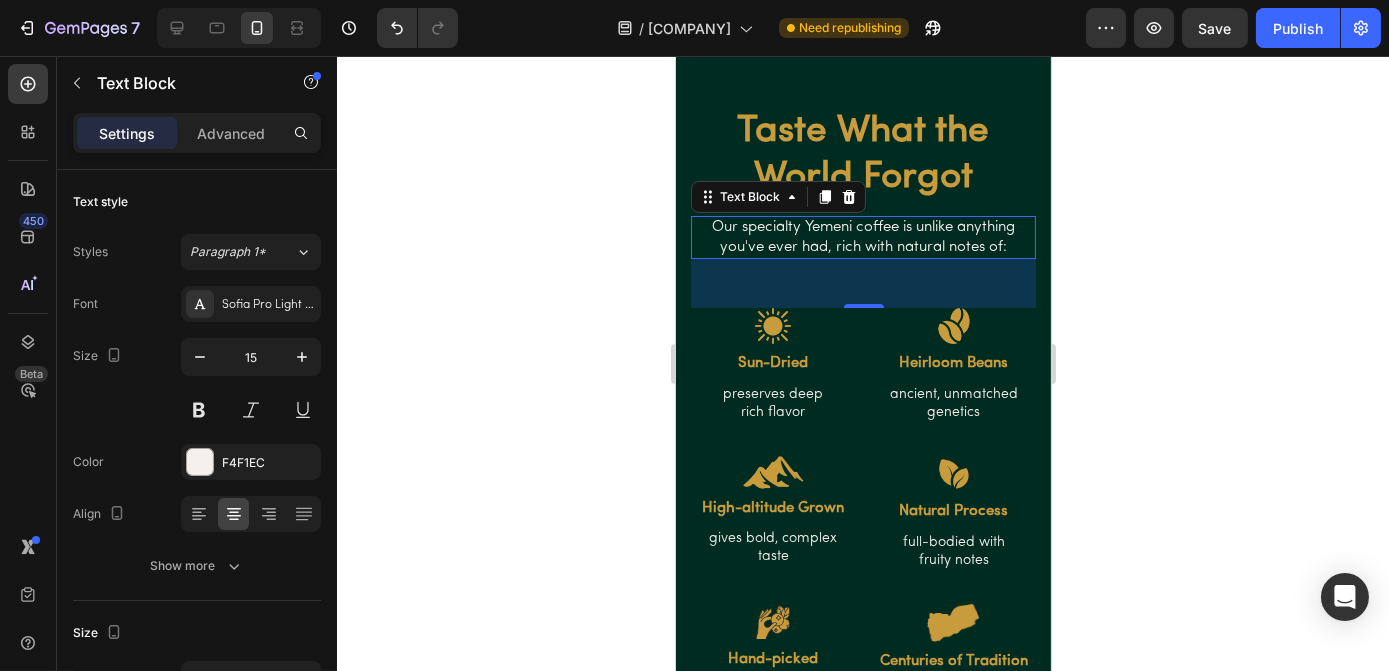 click 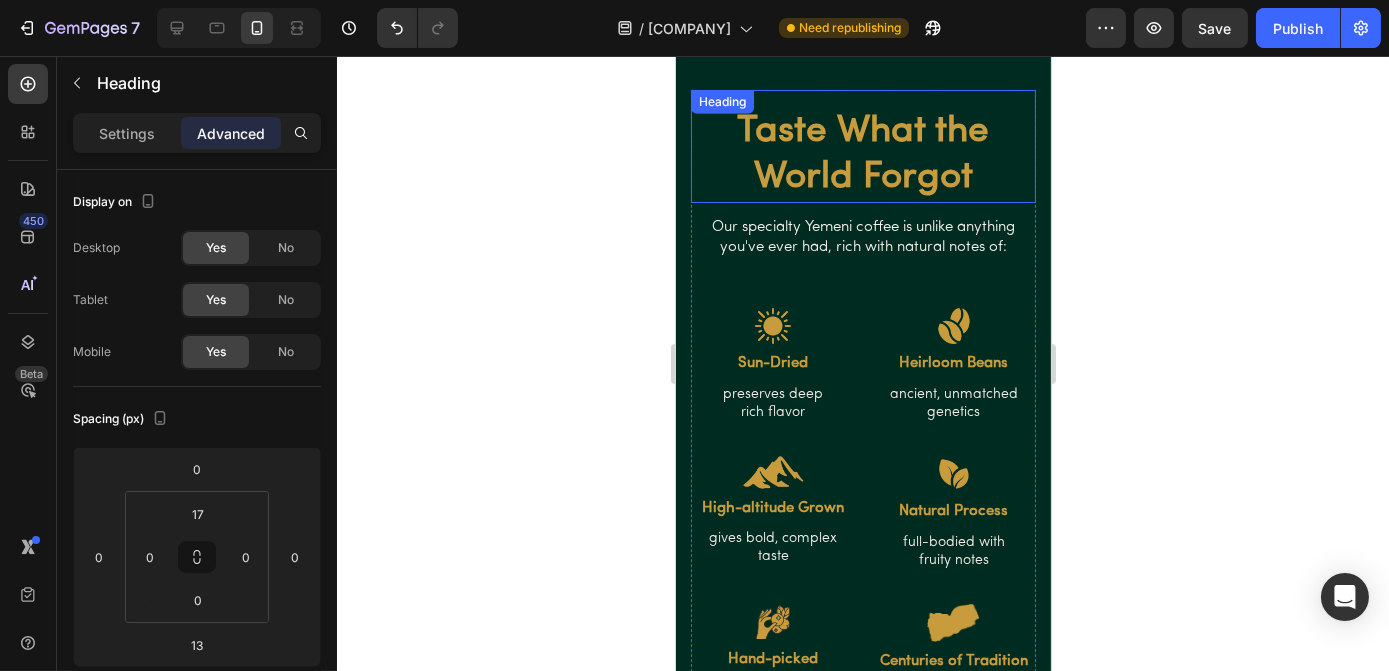 click on "Taste What the World Forgot" at bounding box center [862, 155] 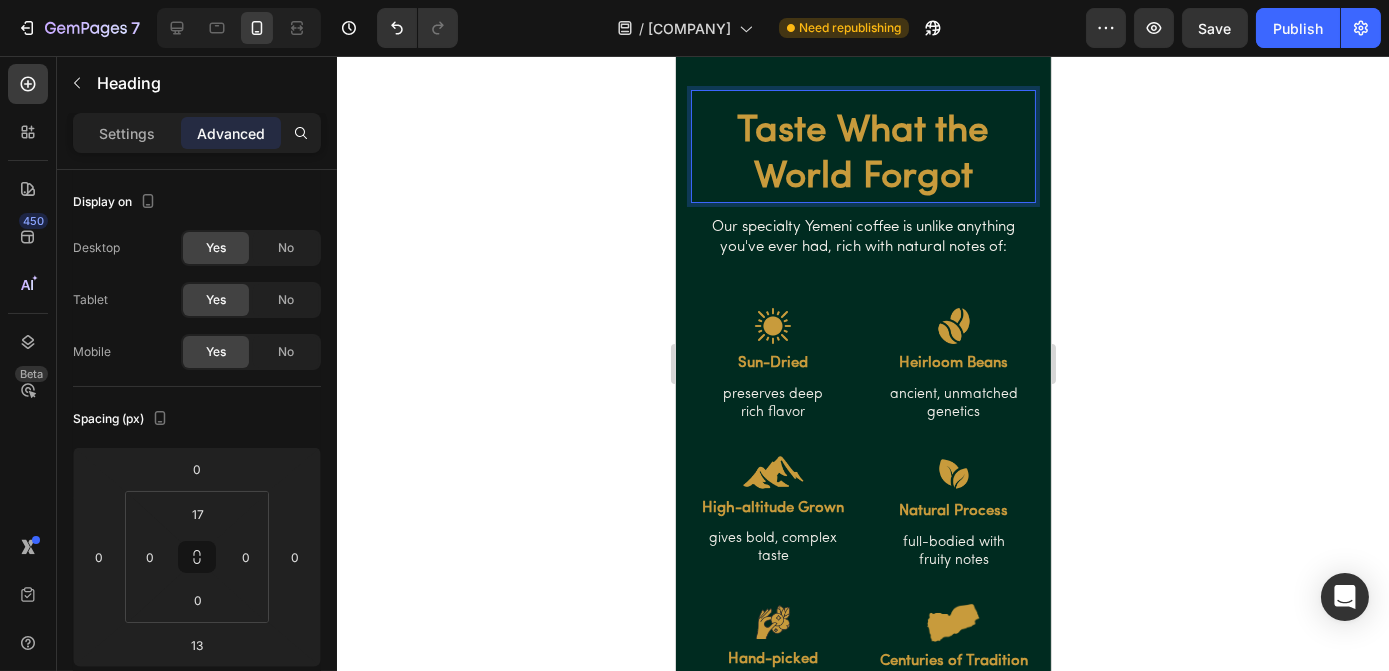 click on "Taste What the World Forgot" at bounding box center [862, 155] 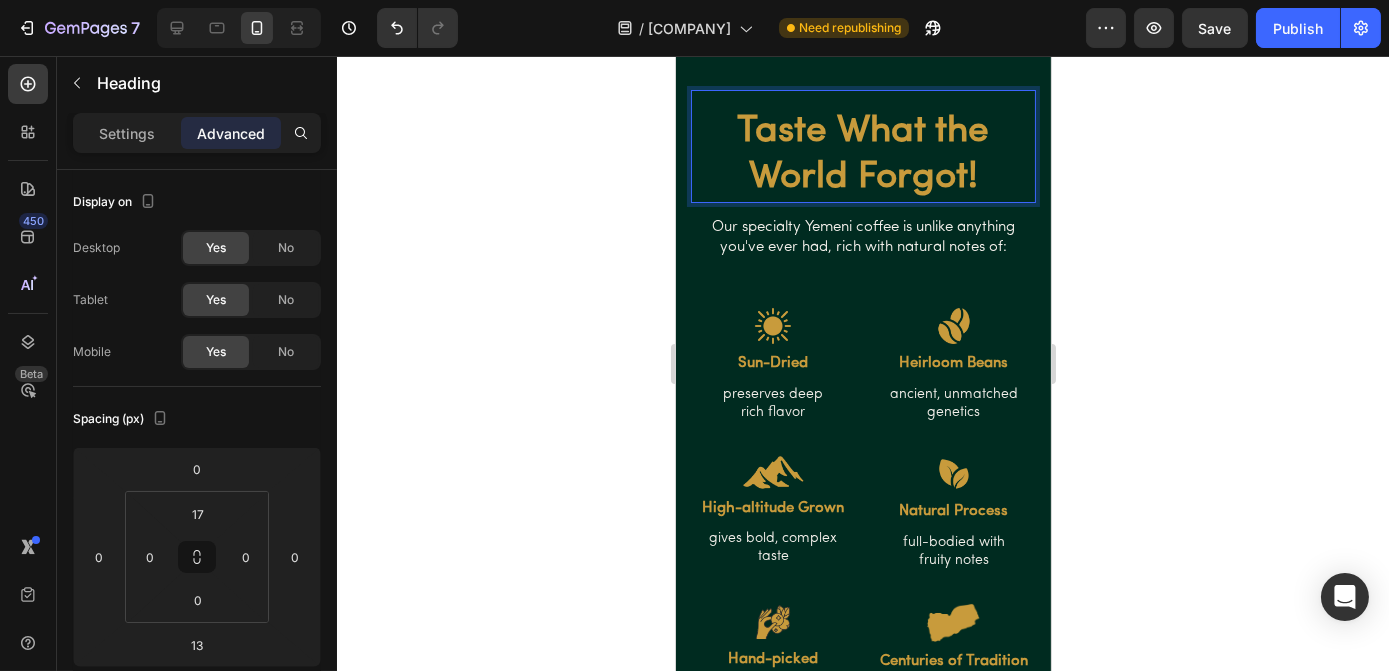 click 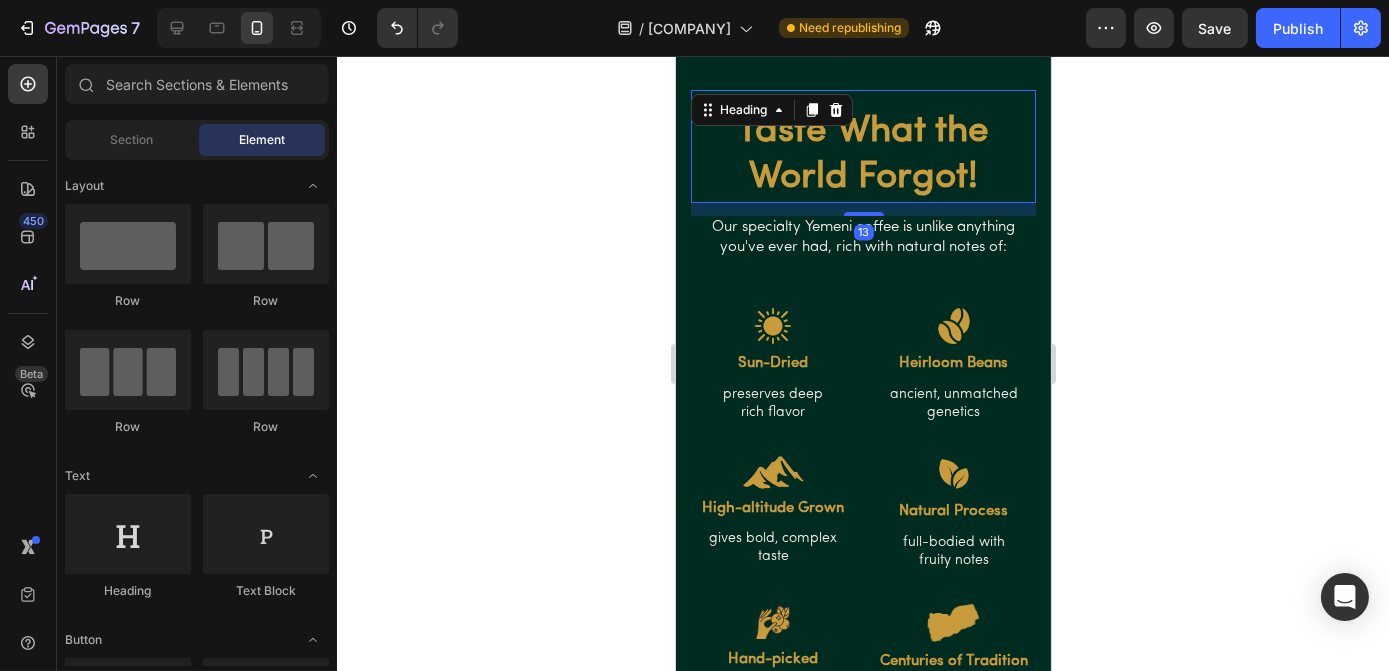 click on "Taste What the World Forgot!" at bounding box center (862, 155) 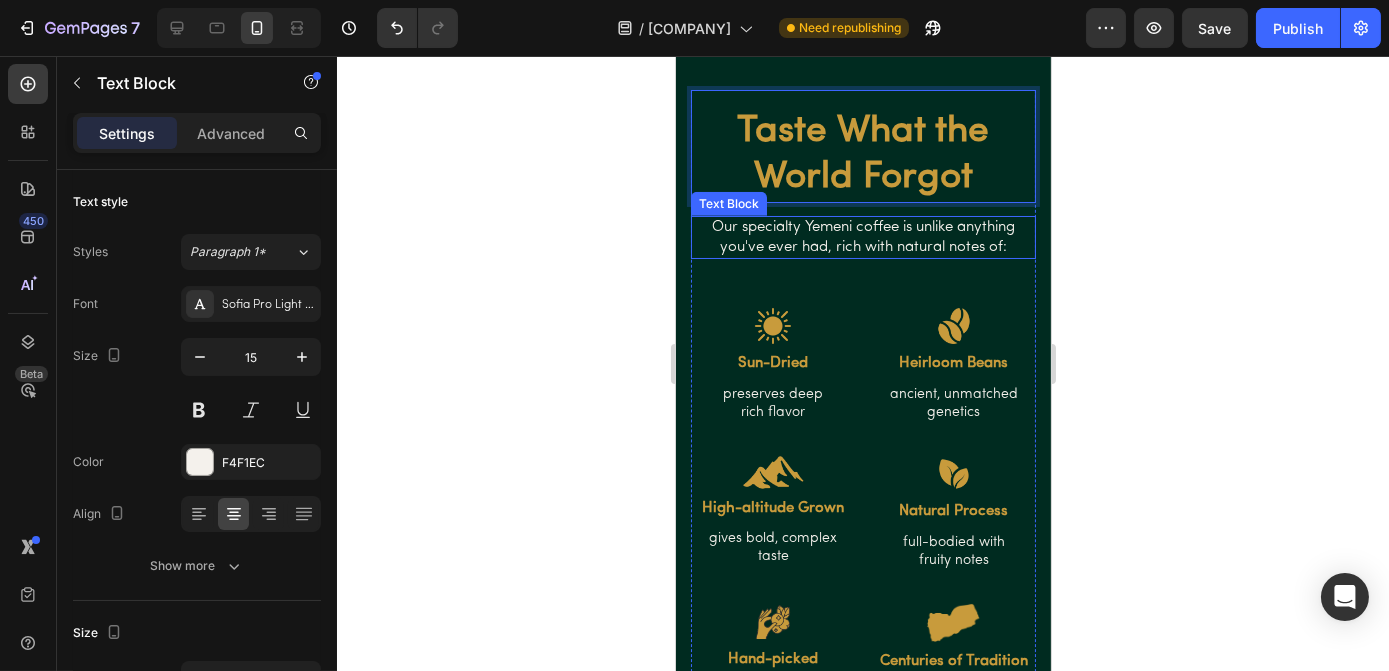 click on "Our specialty Yemeni coffee is unlike anything you've ever had, rich with natural notes of:" at bounding box center [862, 237] 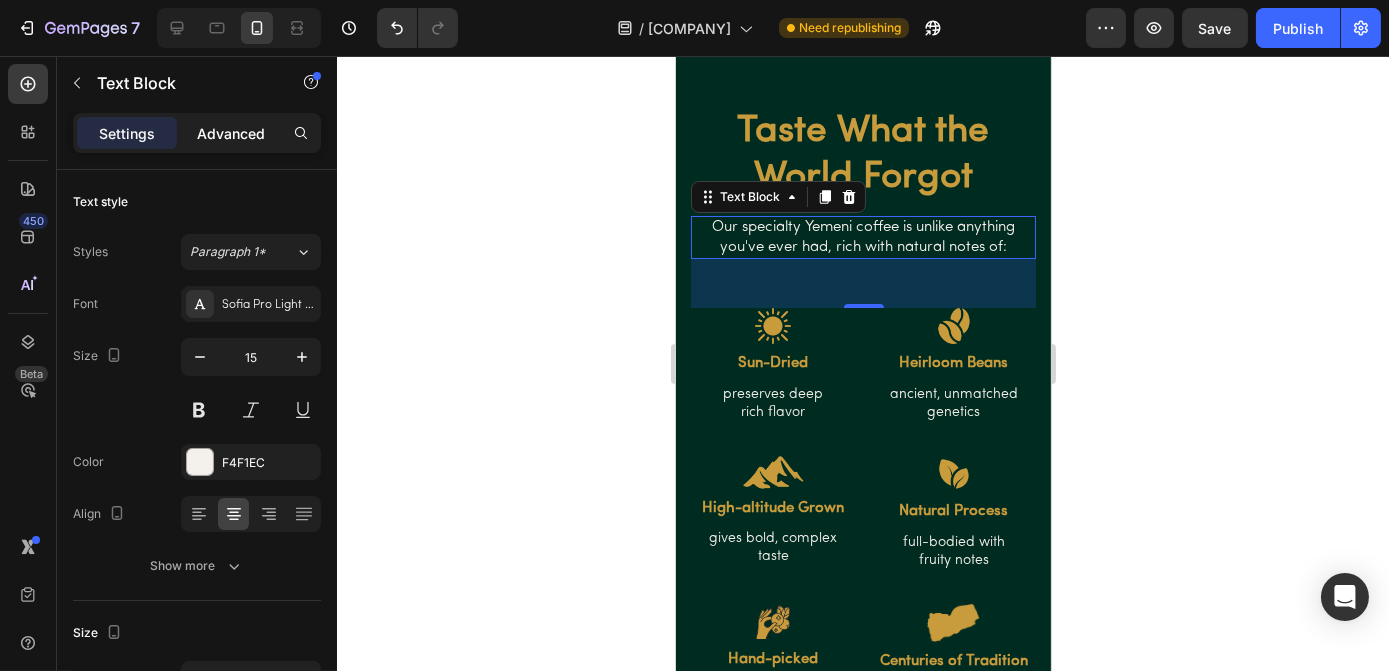 click on "Advanced" at bounding box center [231, 133] 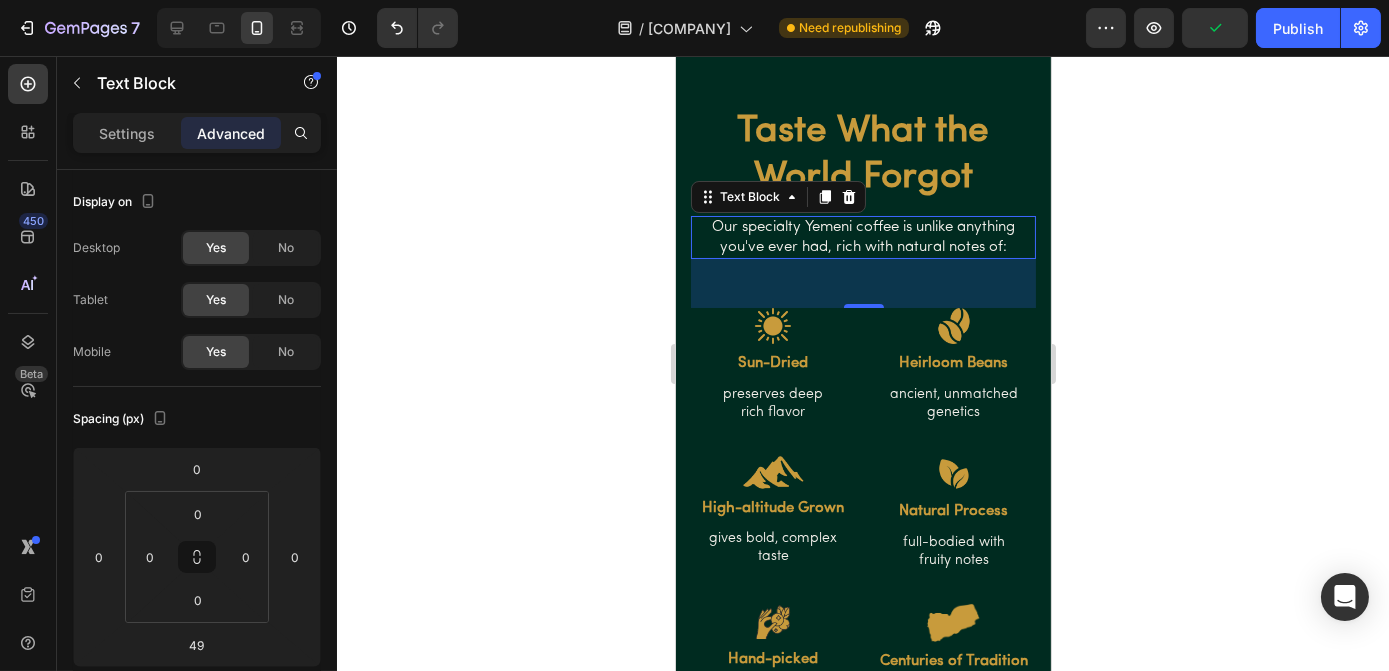 click 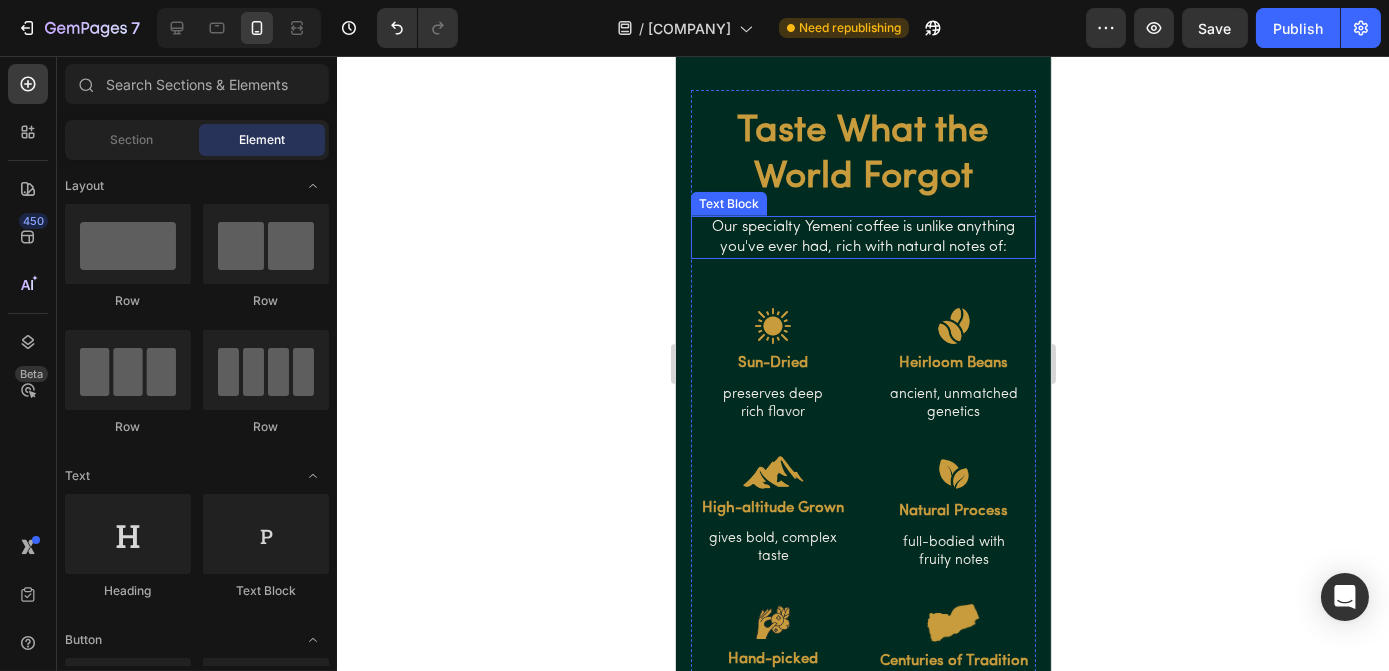 click on "Our specialty Yemeni coffee is unlike anything you've ever had, rich with natural notes of:" at bounding box center (862, 237) 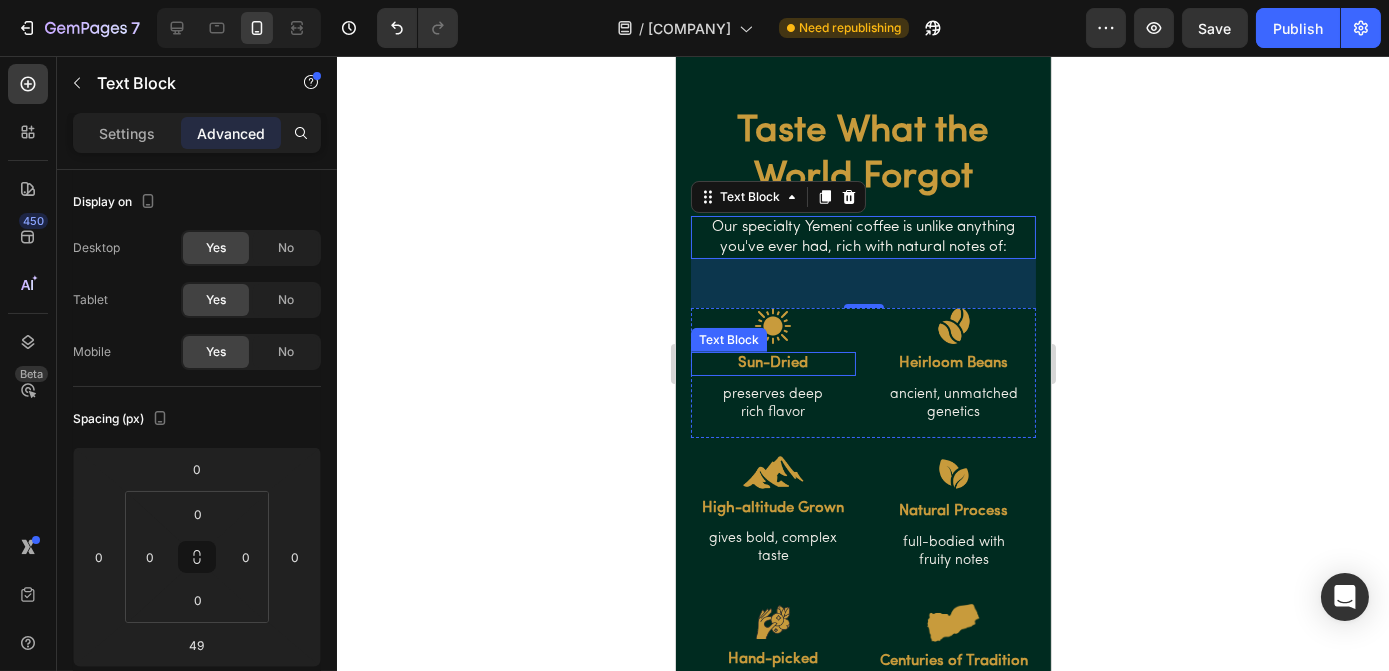 click on "Sun-Dried" at bounding box center (772, 364) 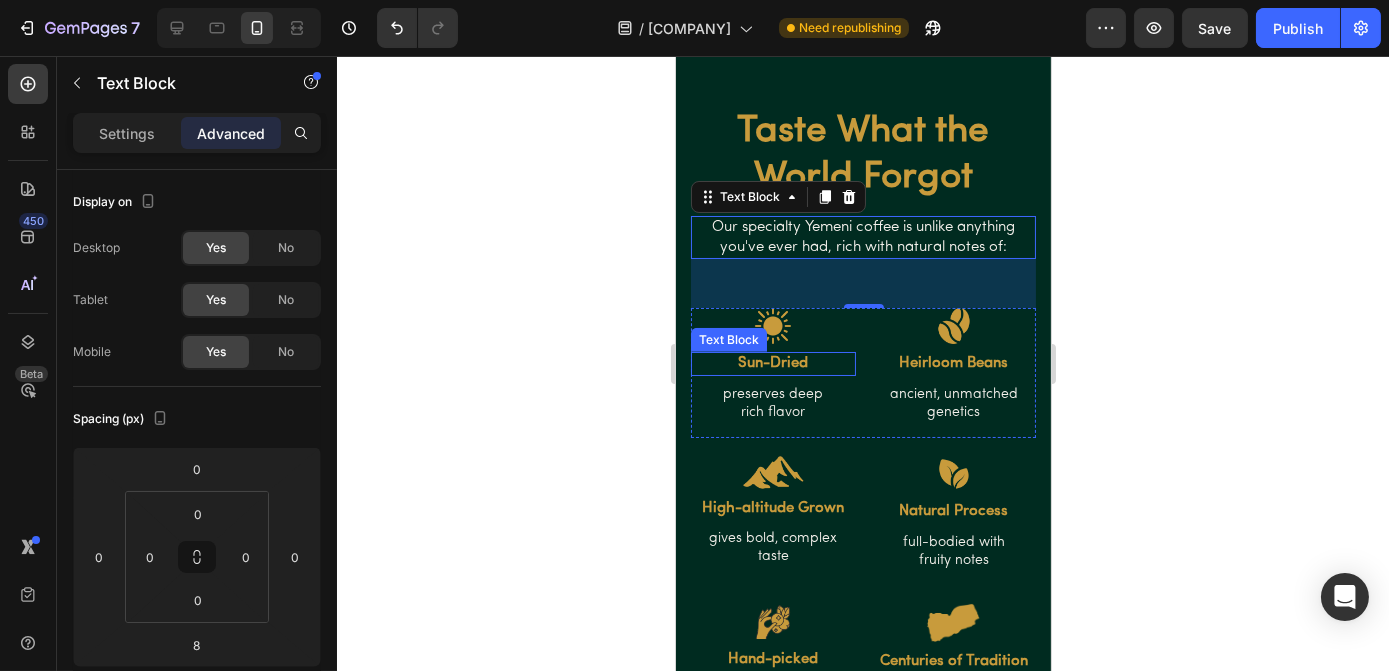 click on "Sun-Dried" at bounding box center [772, 364] 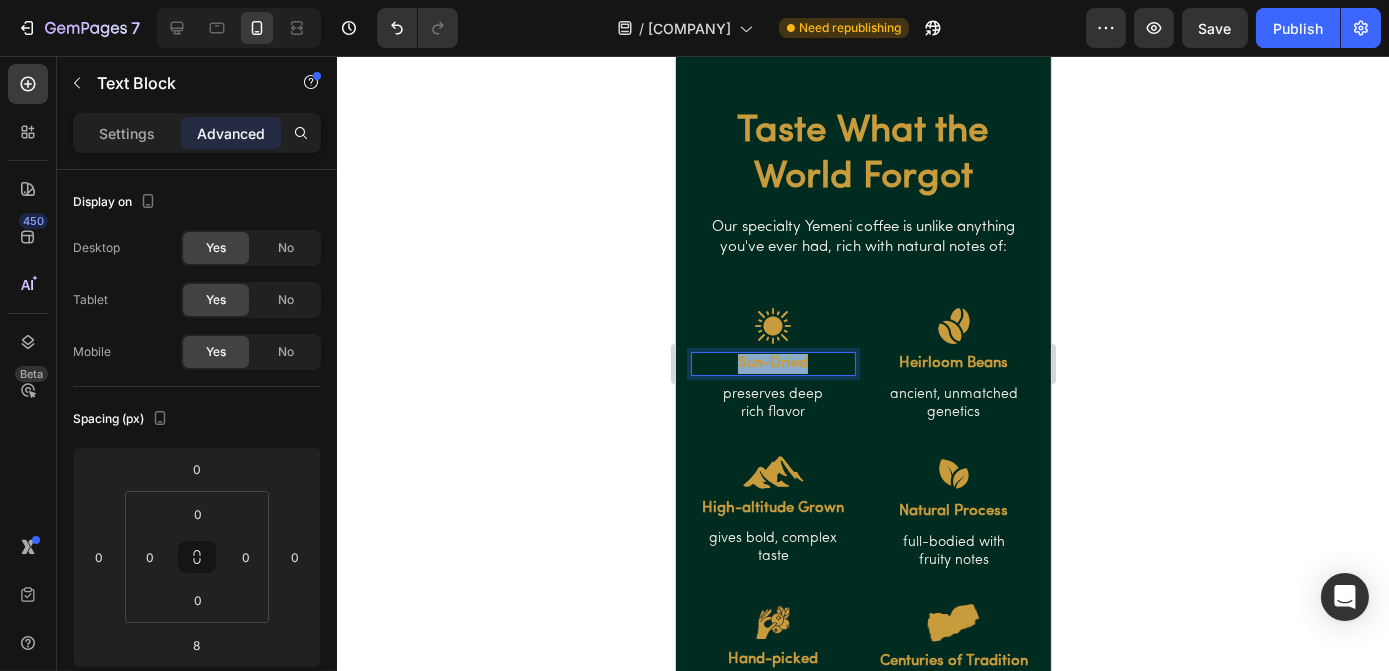 click on "Sun-Dried" at bounding box center (772, 364) 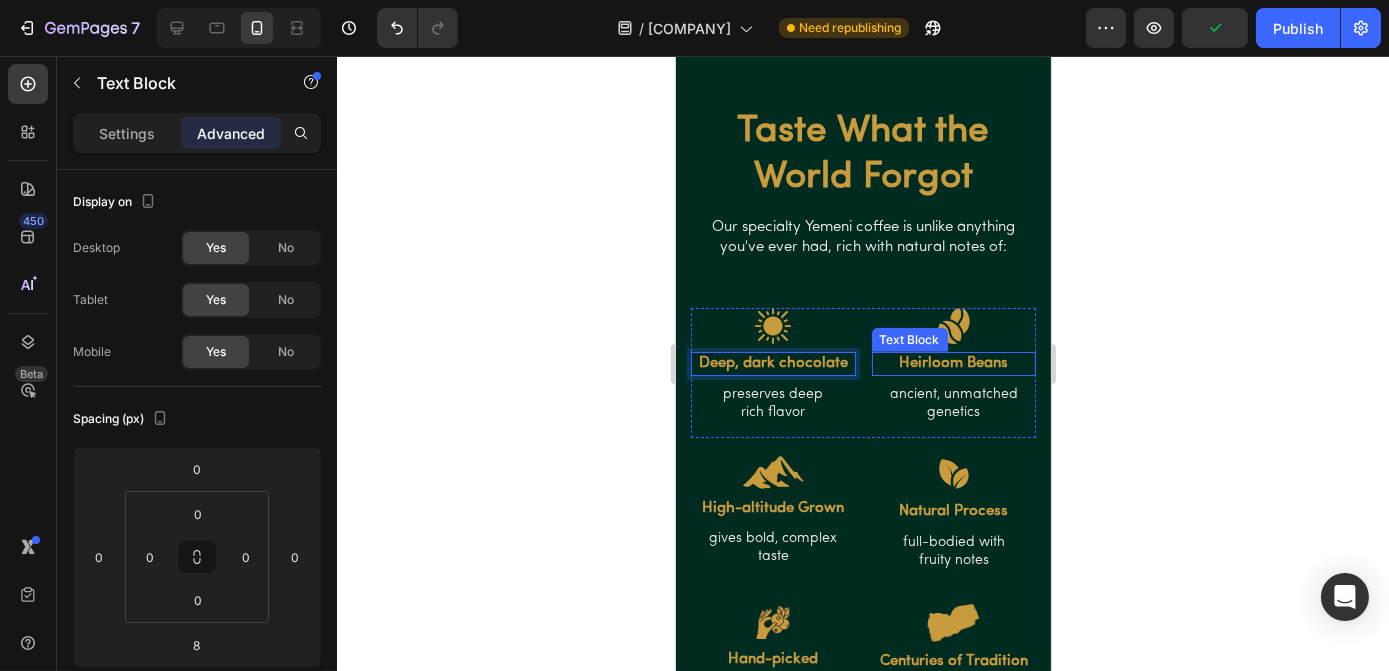 click on "Heirloom Beans" at bounding box center [953, 364] 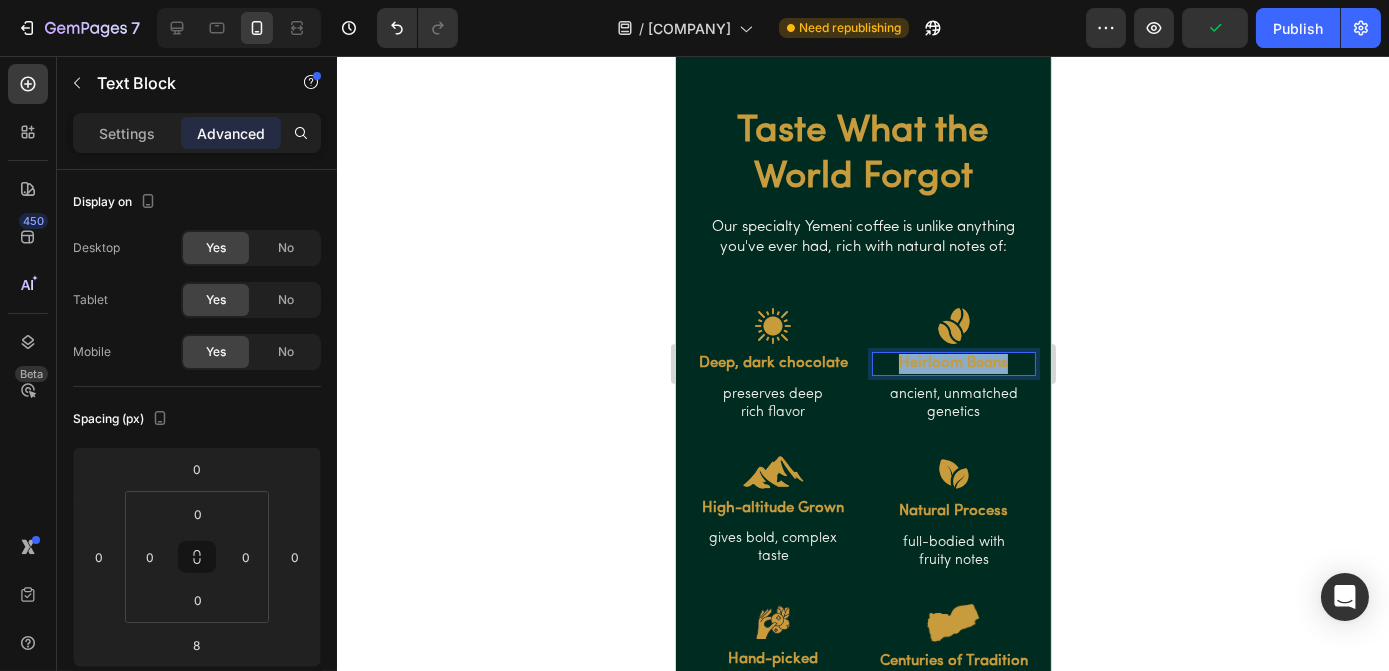 click on "Heirloom Beans" at bounding box center [953, 364] 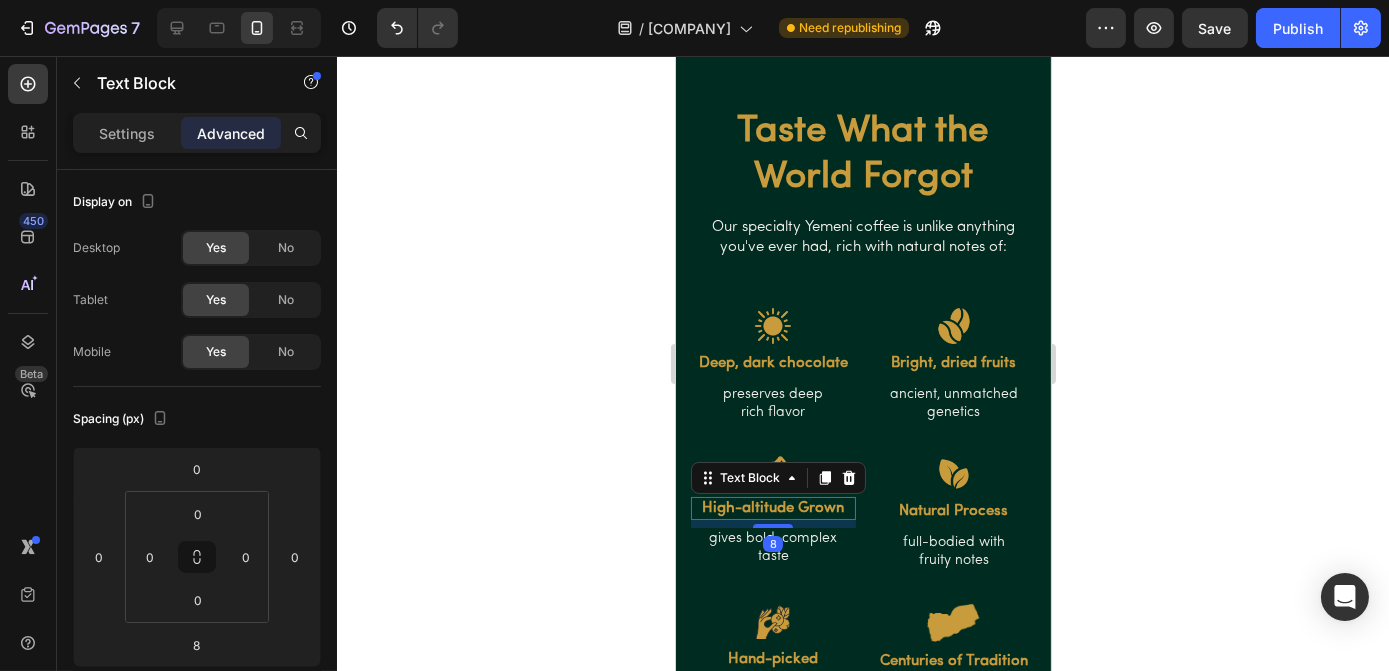 click on "High-altitude Grown" at bounding box center [772, 509] 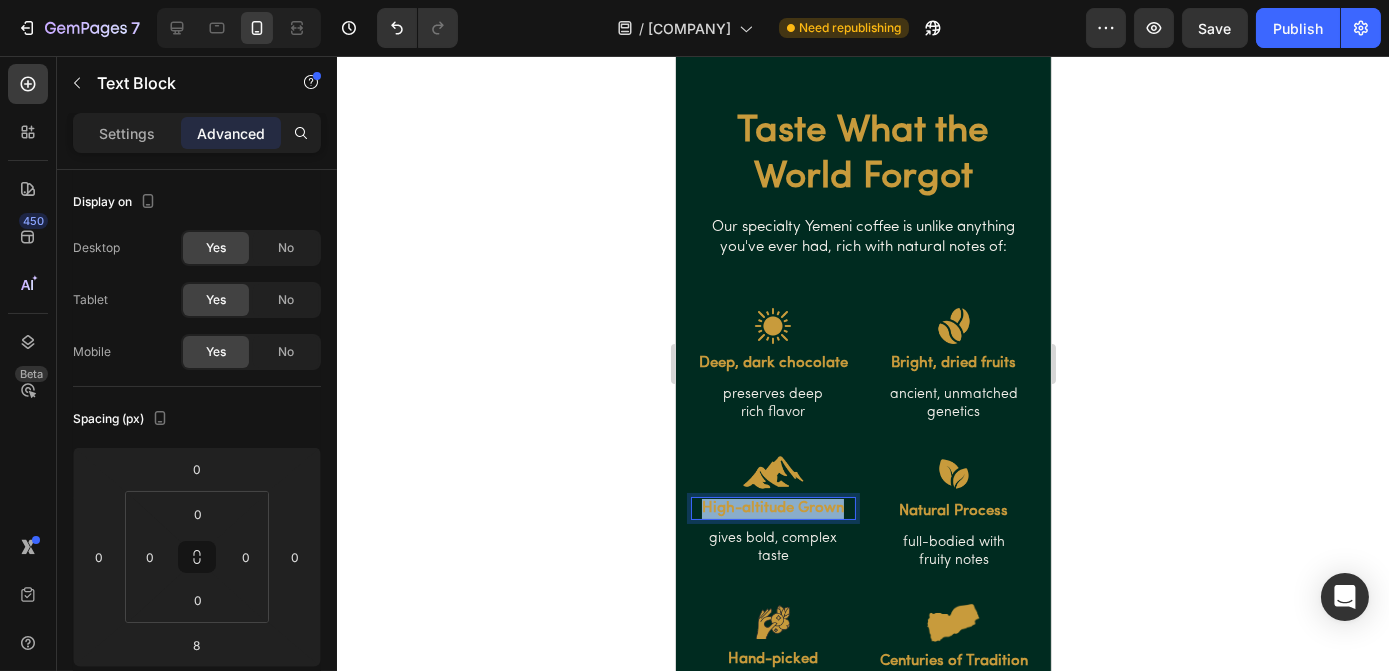 click on "High-altitude Grown" at bounding box center (772, 509) 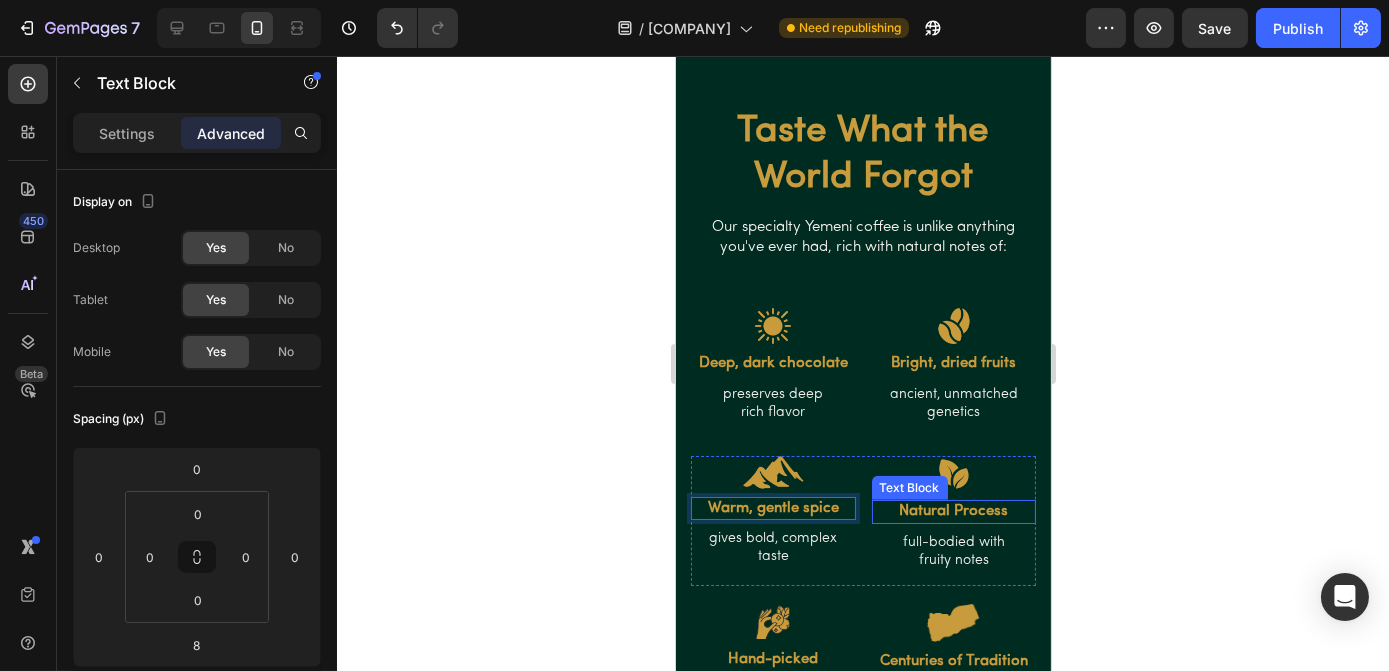 click on "Natural Process" at bounding box center (953, 512) 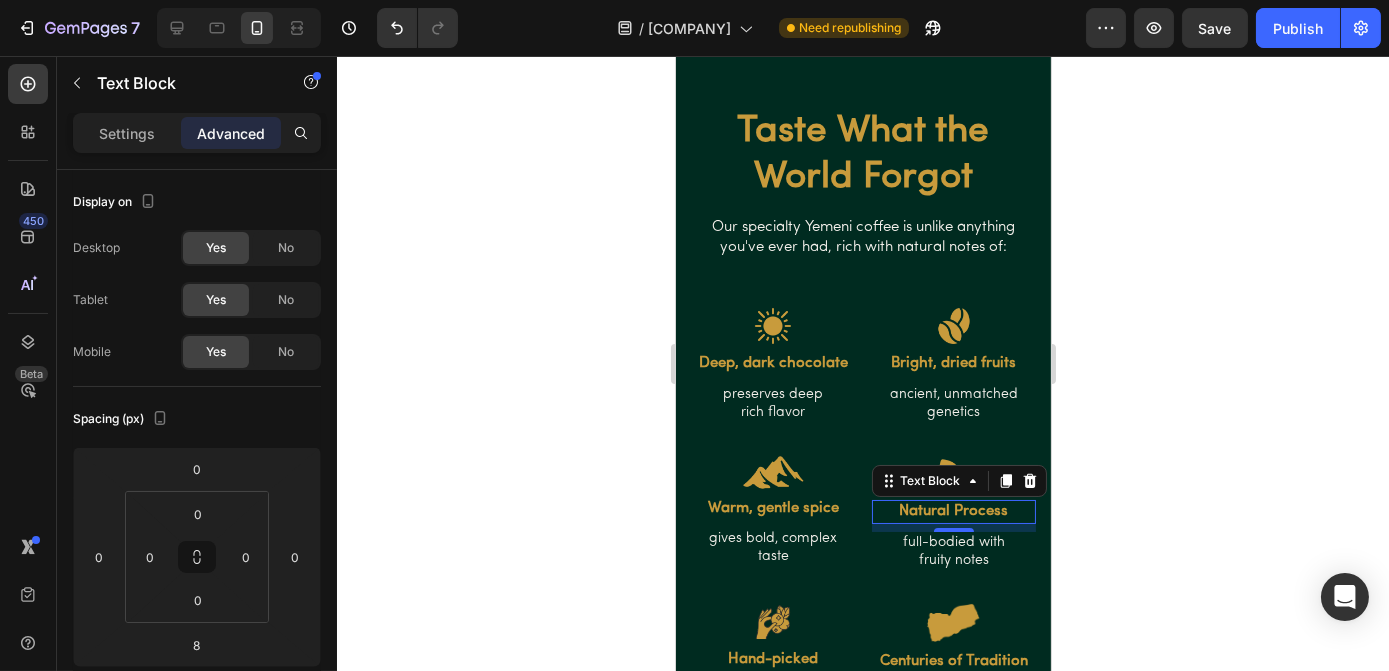 click on "Natural Process" at bounding box center (953, 512) 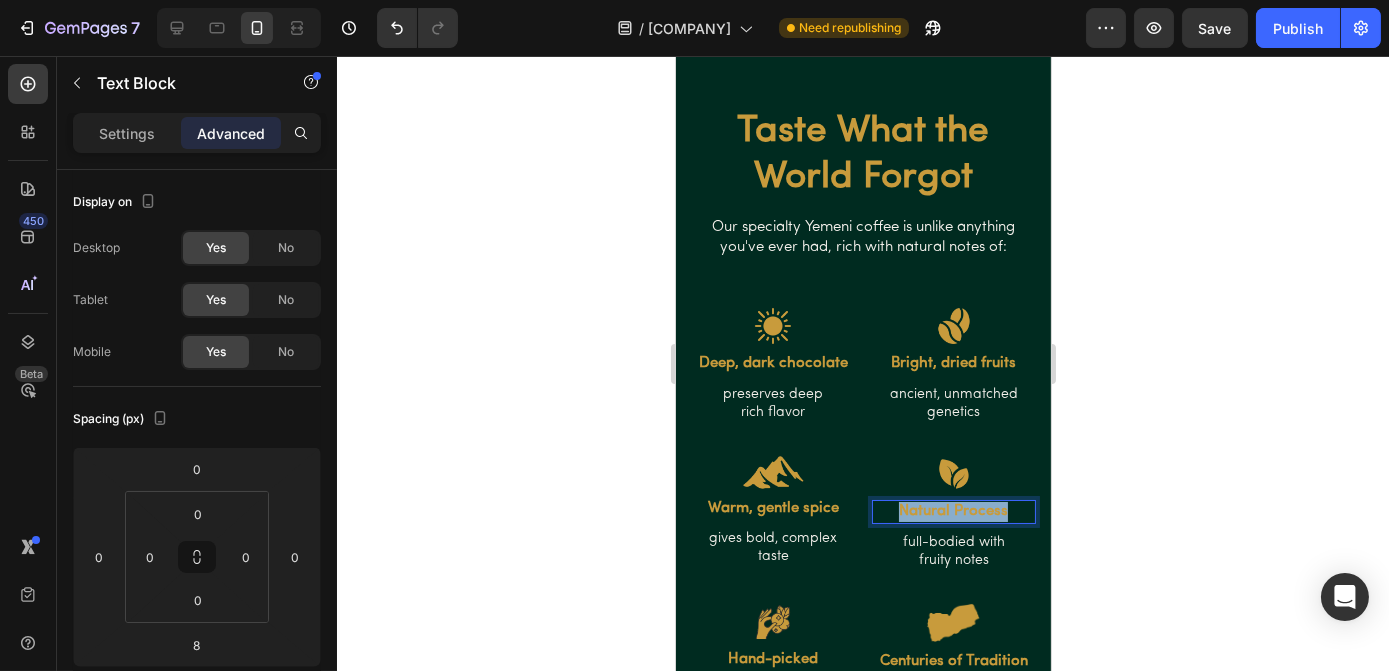 click on "Natural Process" at bounding box center (953, 512) 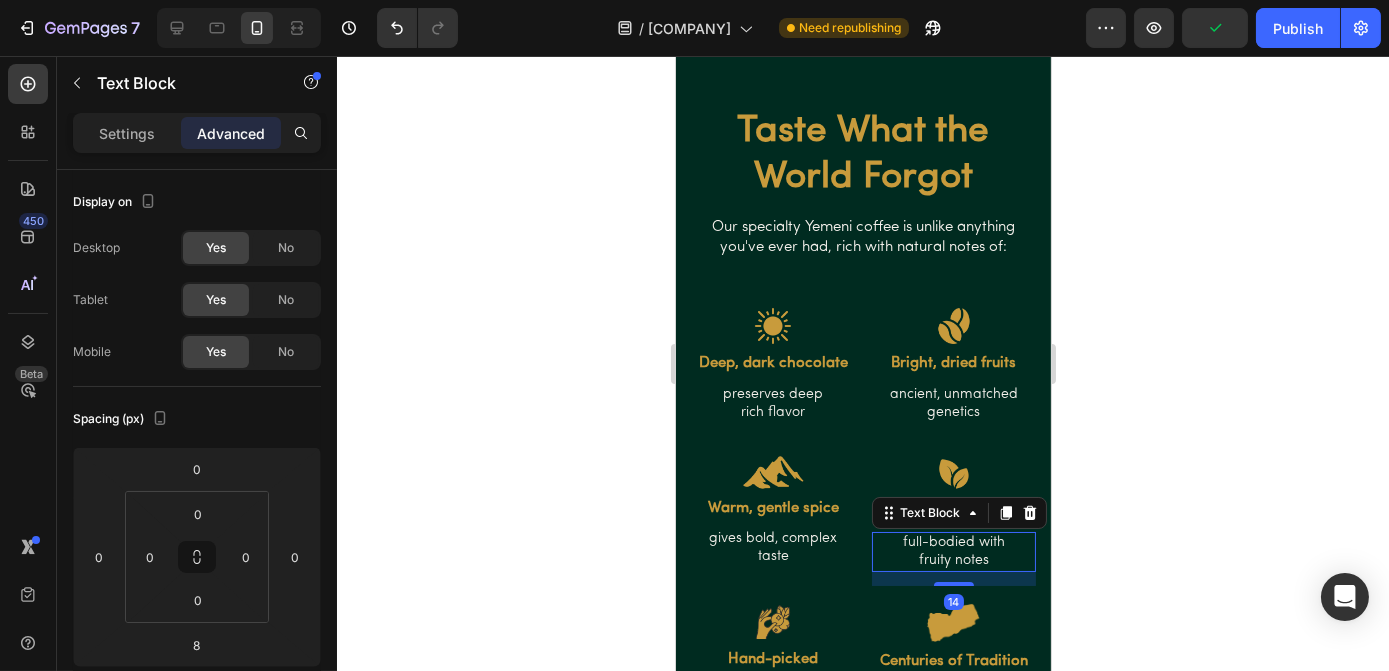 click on "fruity notes" at bounding box center (953, 561) 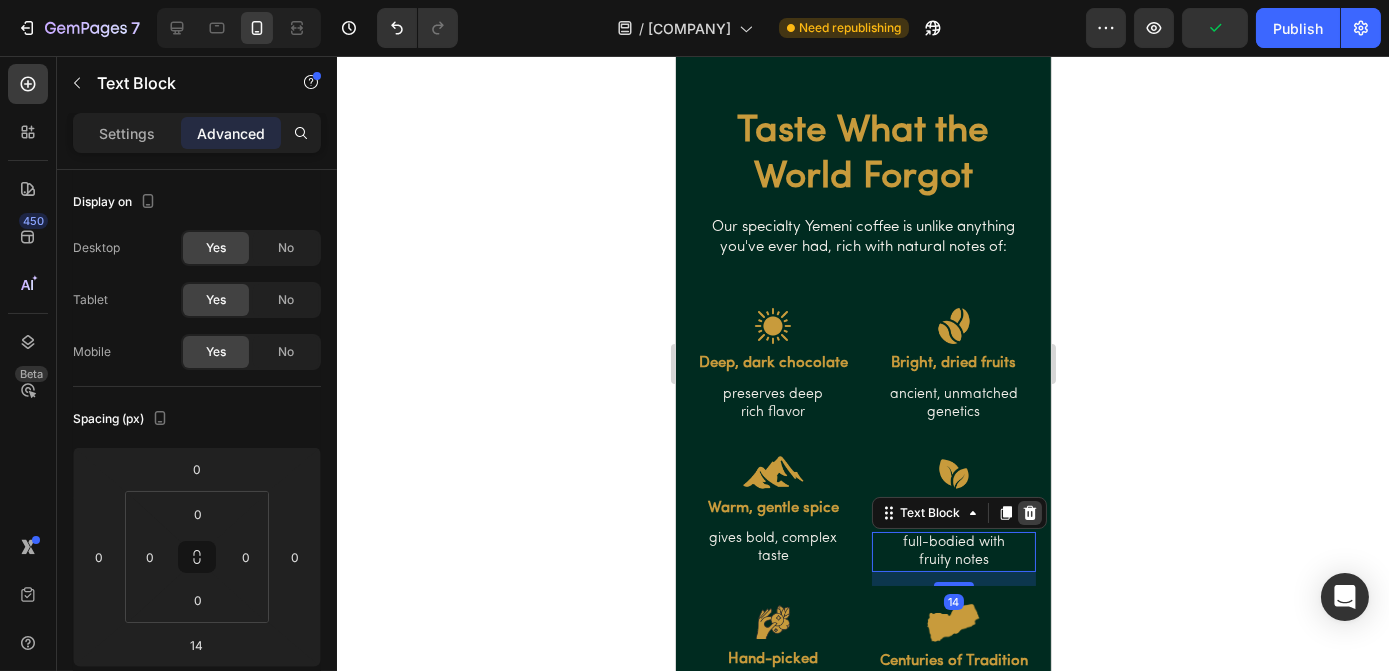 click 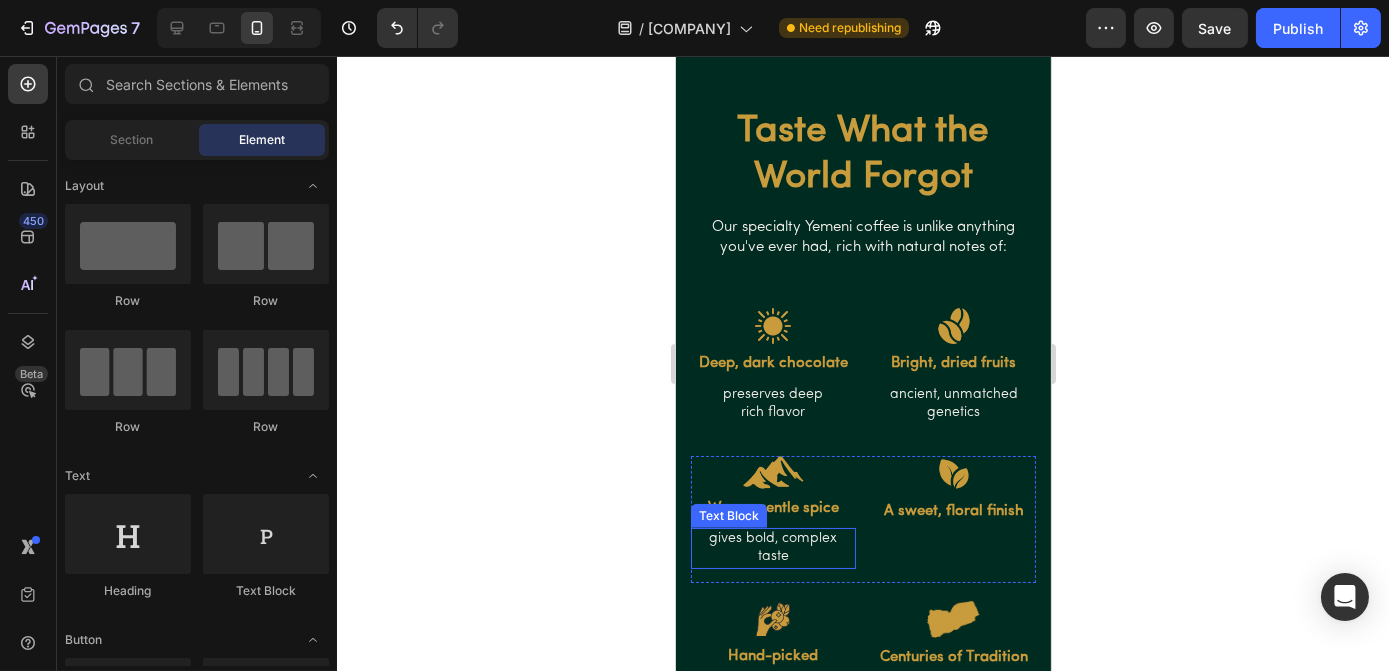 click on "gives bold, complex" at bounding box center [772, 539] 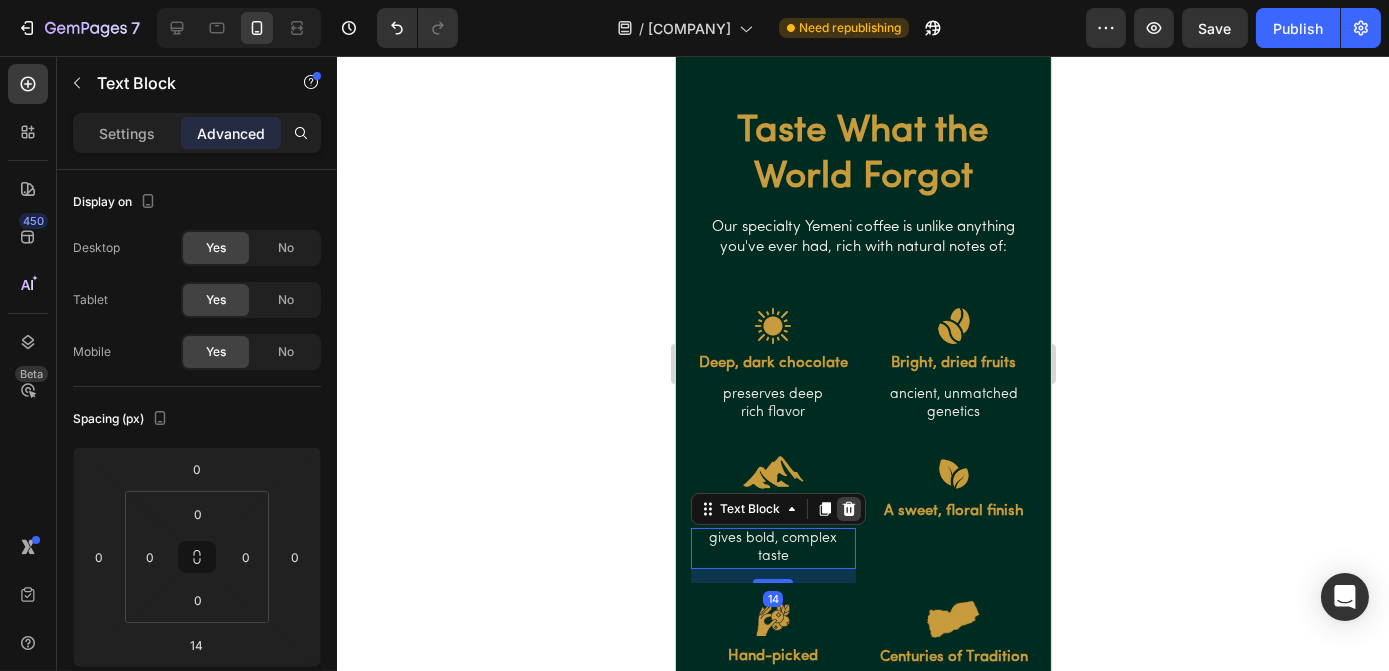 click 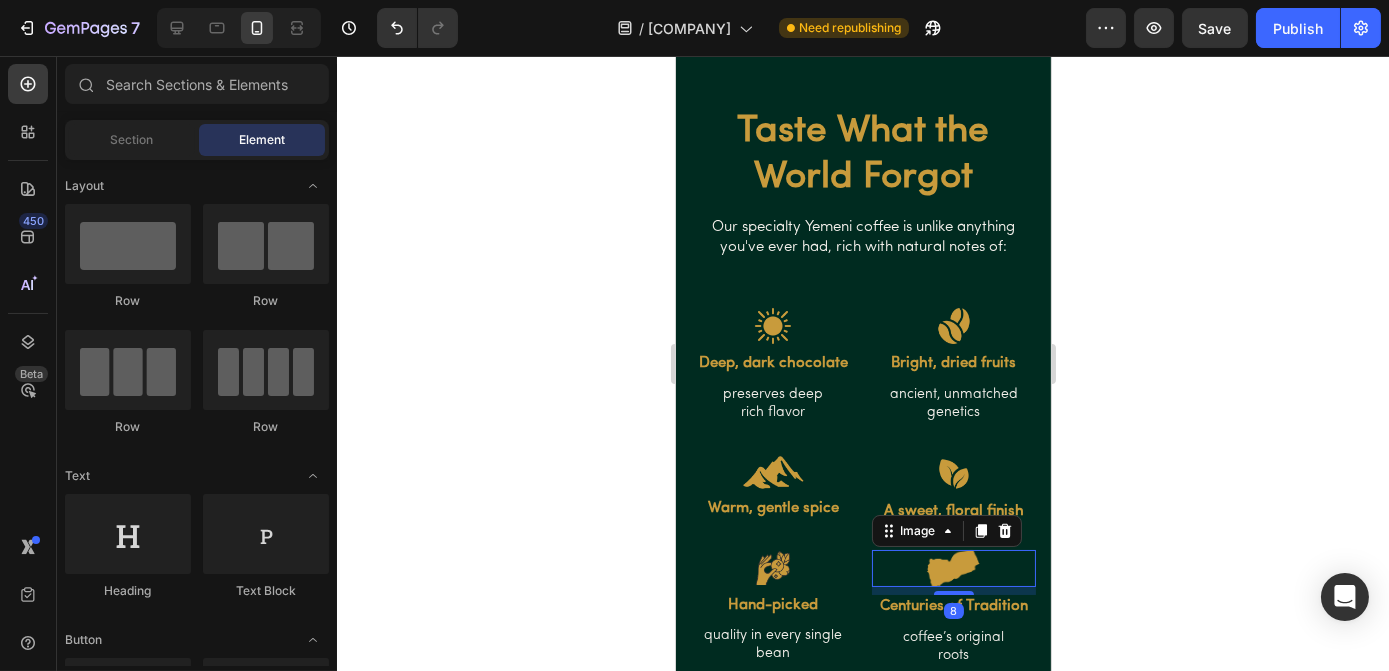 click at bounding box center (953, 569) 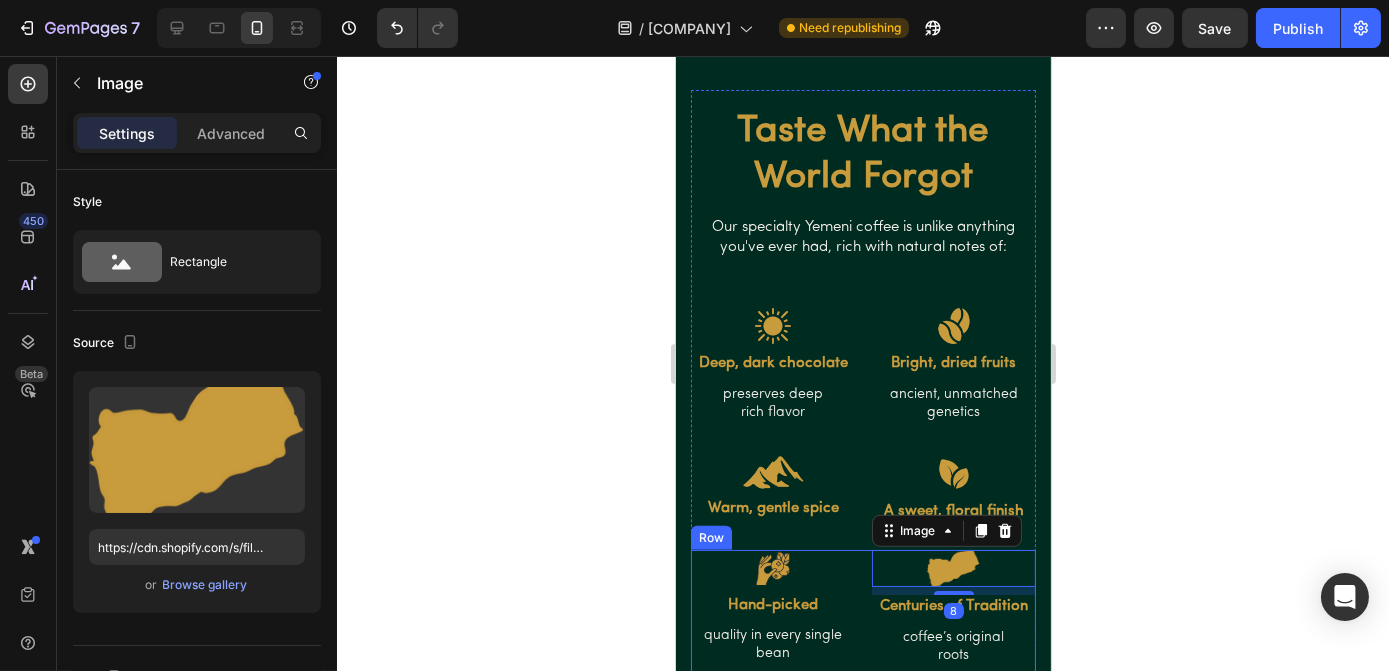 click on "Image Hand-picked Text Block quality in every single  bean Text Block Image   8 Centuries of Tradition Text Block coffee’s original  roots Text Block Row" at bounding box center [862, 616] 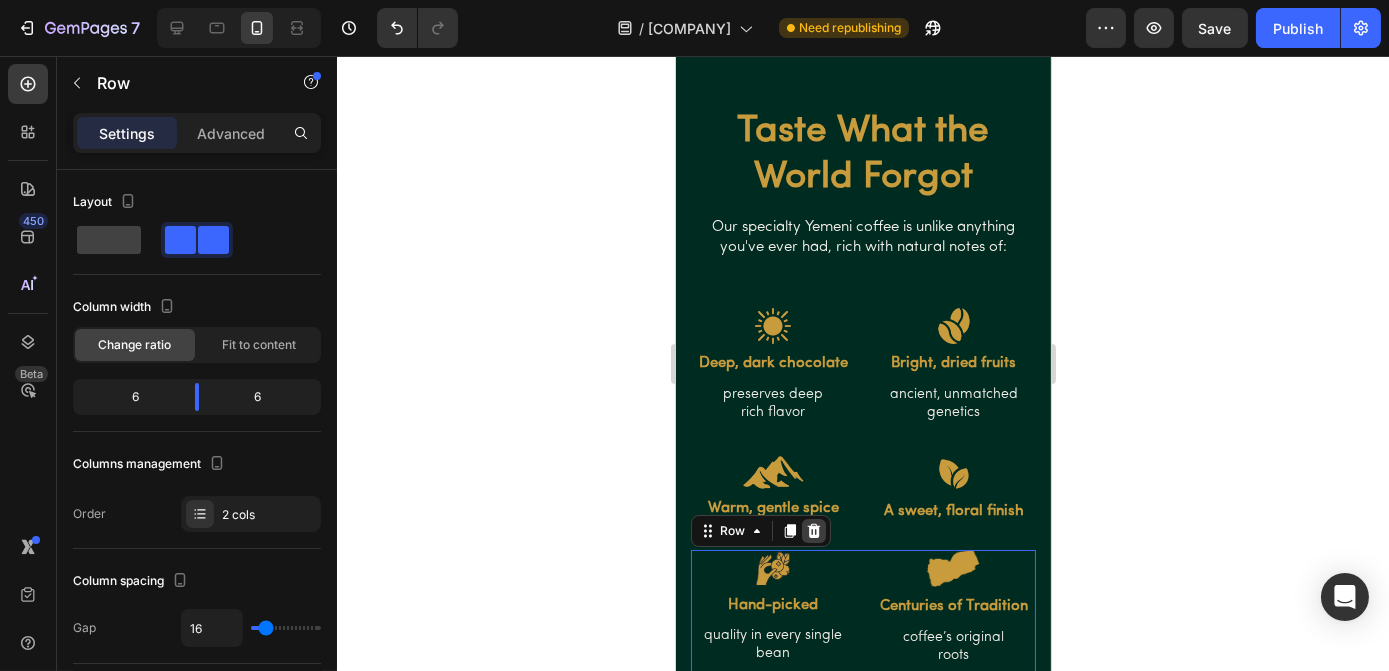 click at bounding box center [813, 531] 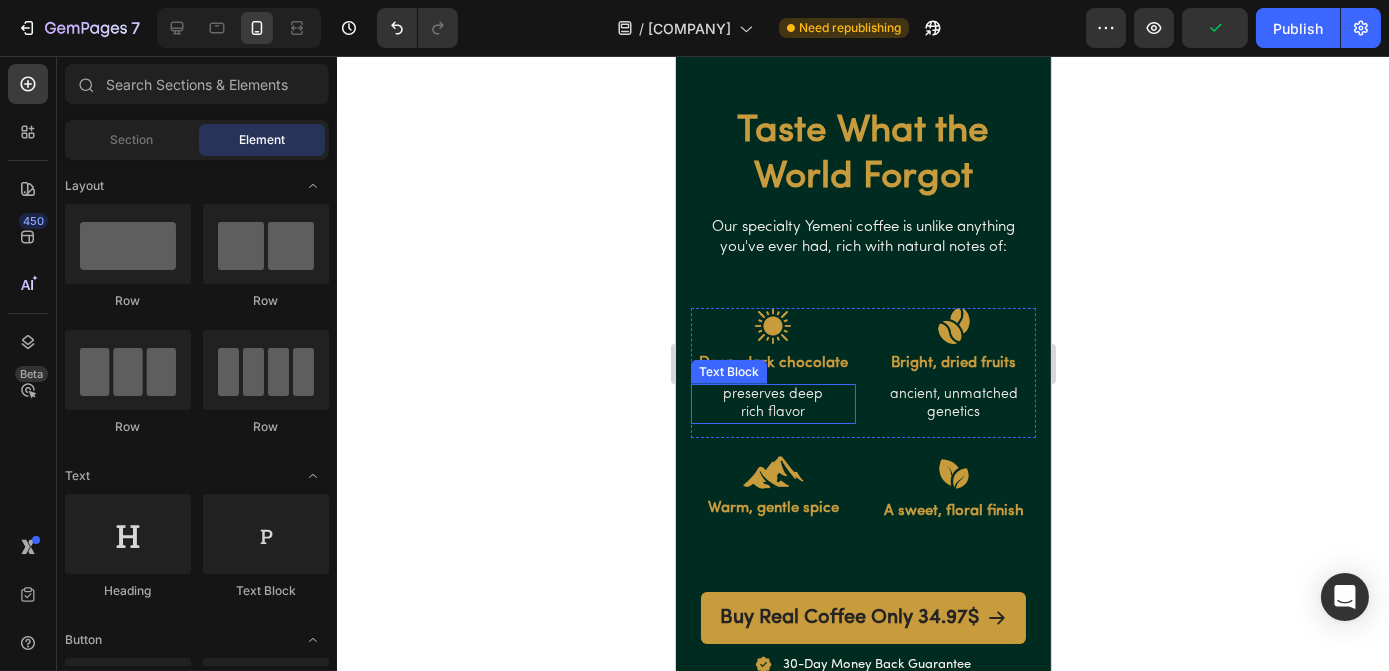 click on "rich flavor" at bounding box center (772, 413) 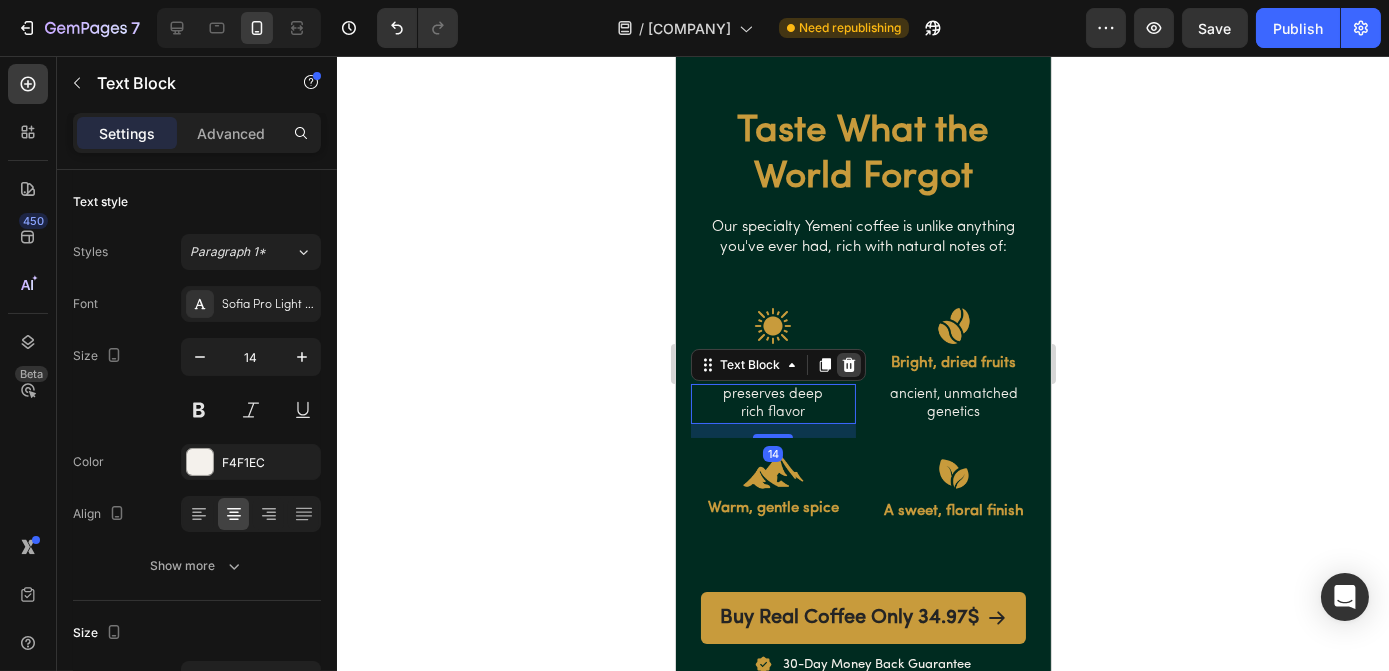 click at bounding box center (848, 365) 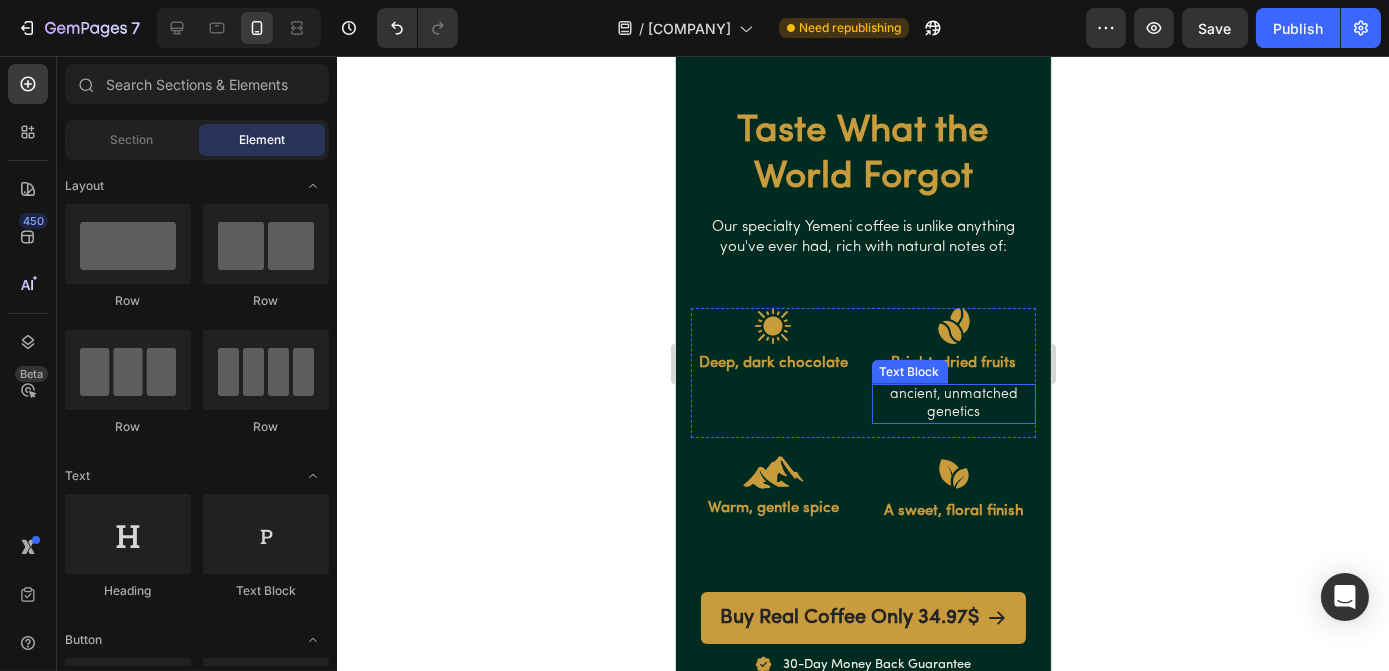 click on "ancient, unmatched" at bounding box center (953, 395) 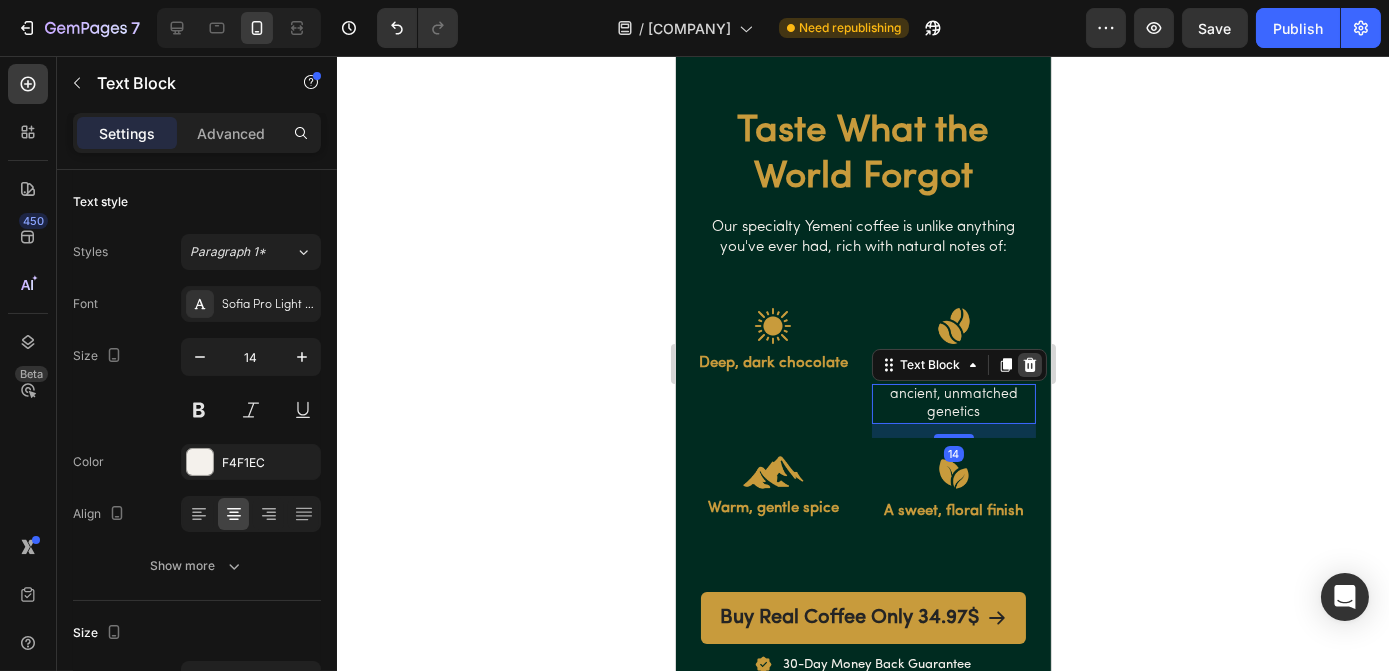 click 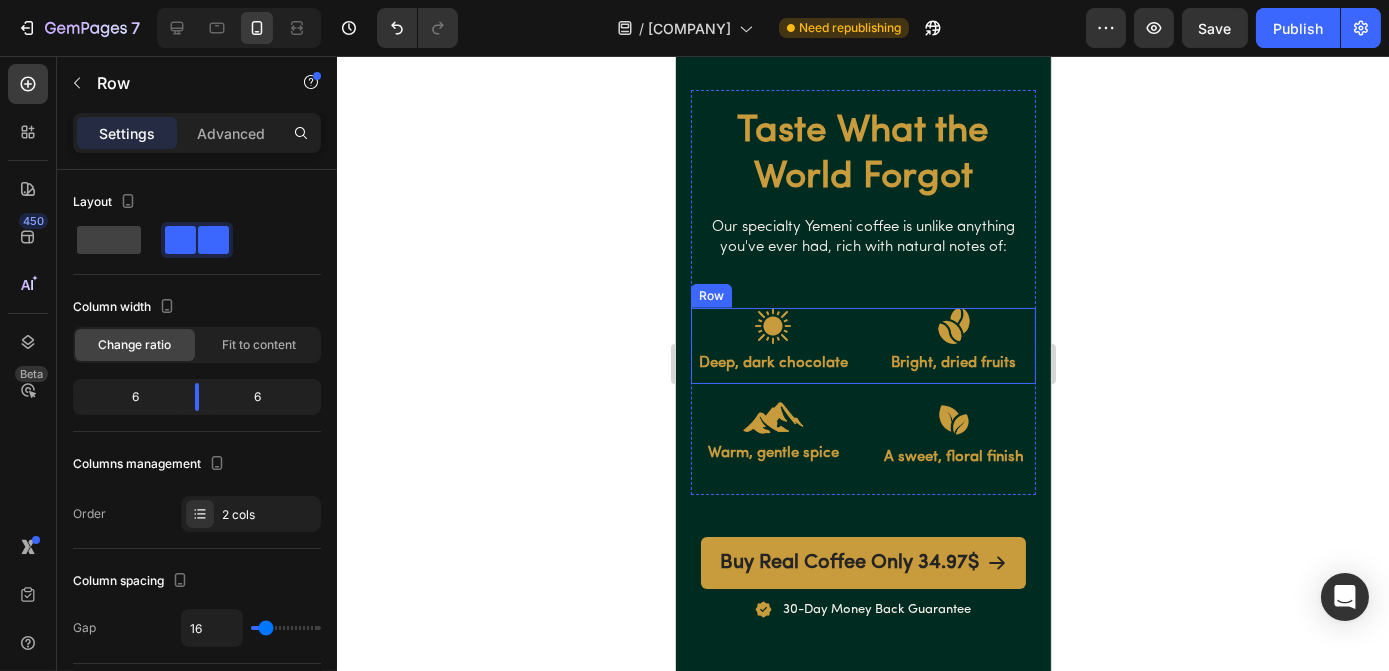 click on "Image Deep, dark chocolate Text Block Image Bright, dried fruits Text Block Row" at bounding box center [862, 346] 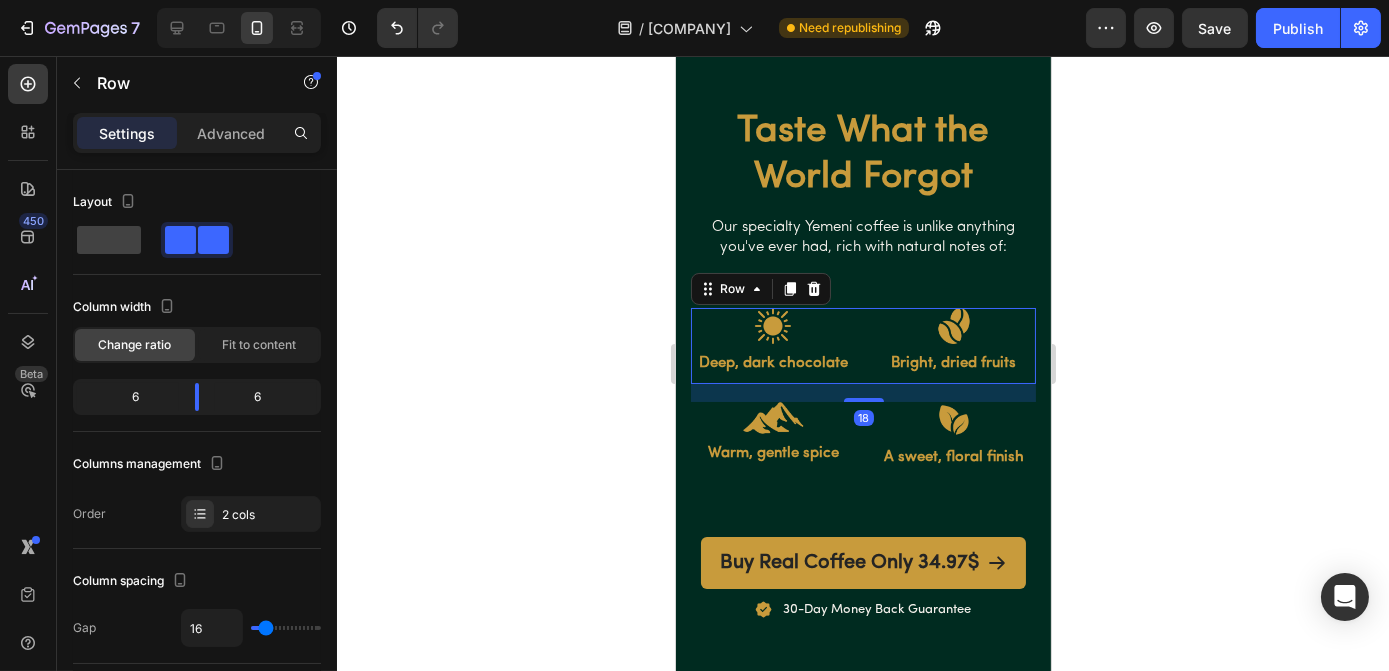 click on "Image Deep, dark chocolate Text Block Image Bright, dried fruits Text Block Row   18" at bounding box center (862, 346) 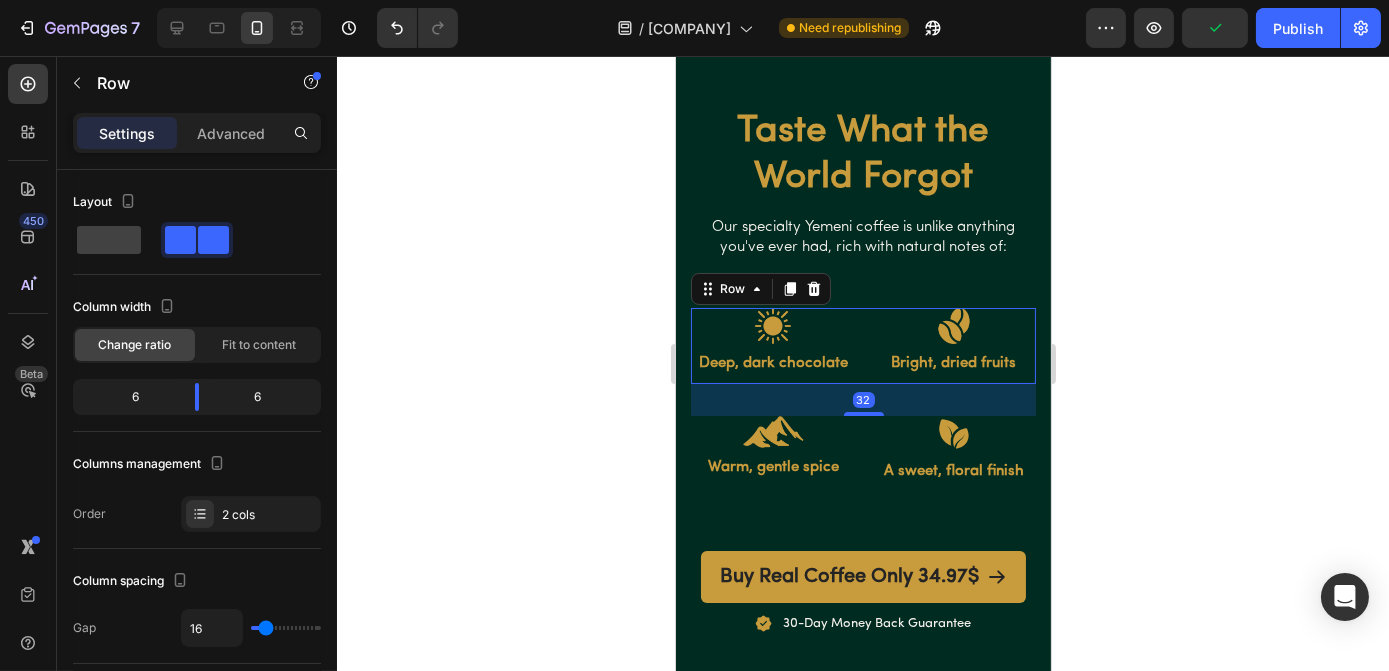 click at bounding box center [863, 414] 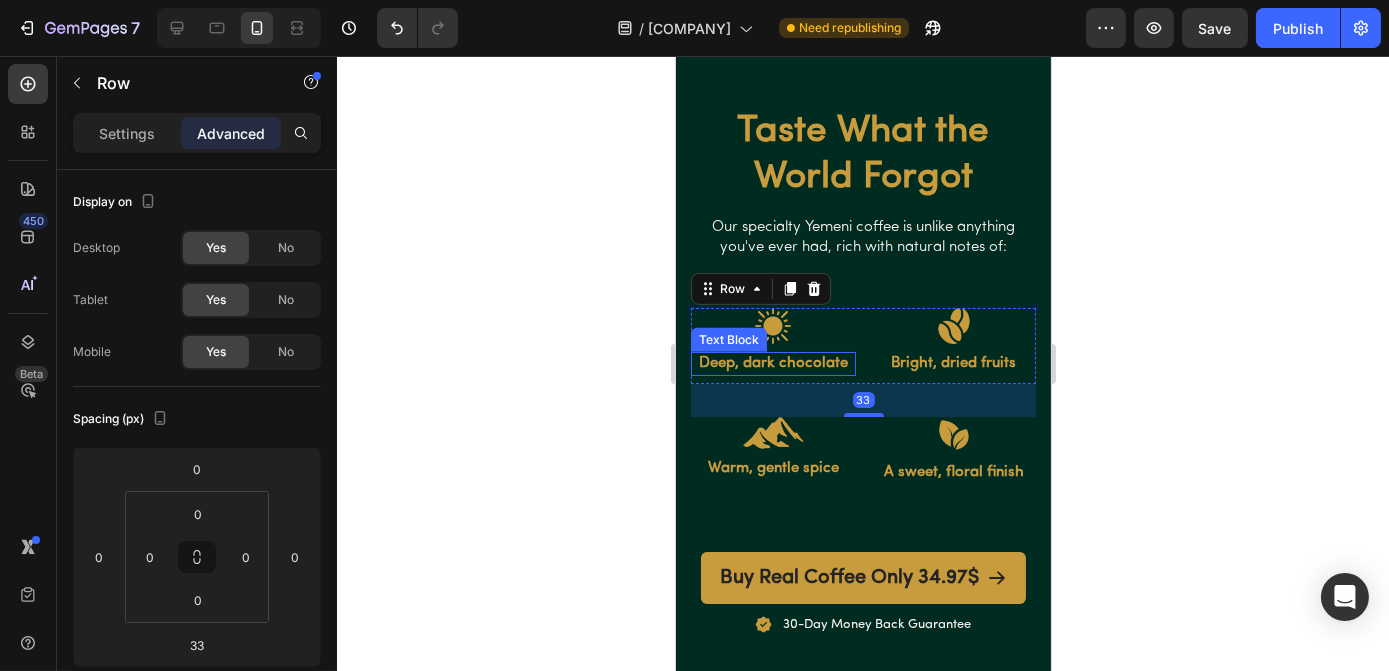 click on "Deep, dark chocolate" at bounding box center [772, 364] 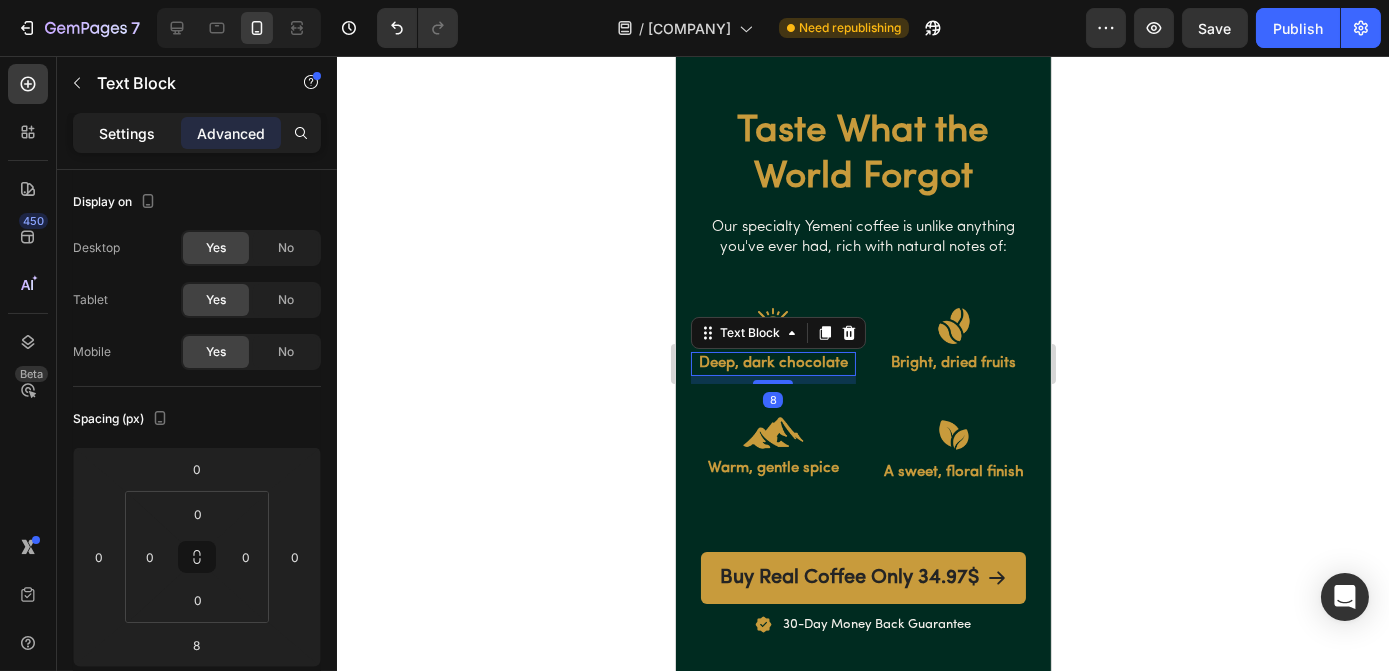 click on "Settings" 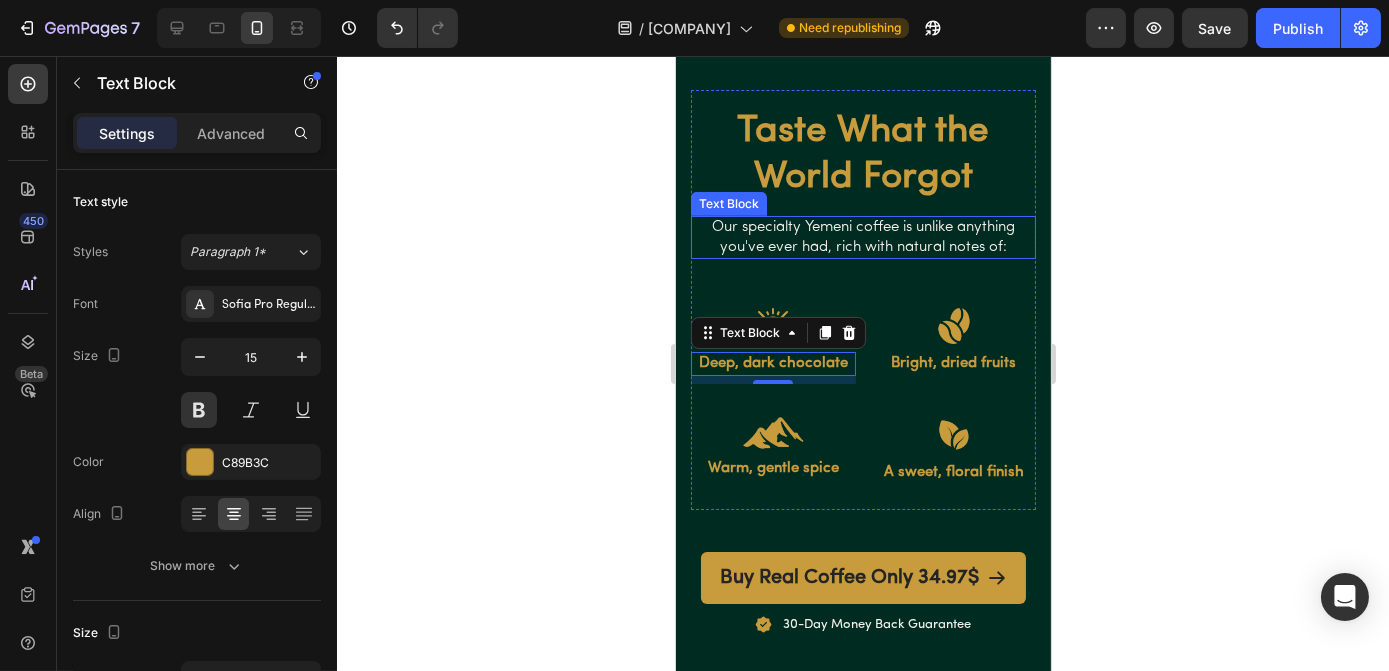 click on "Taste What the World Forgot Heading Our specialty Yemeni coffee is unlike anything you've ever had, rich with natural notes of: Text Block Image Deep, dark chocolate Text Block   8 Image Bright, dried fruits Text Block Row" at bounding box center (862, 253) 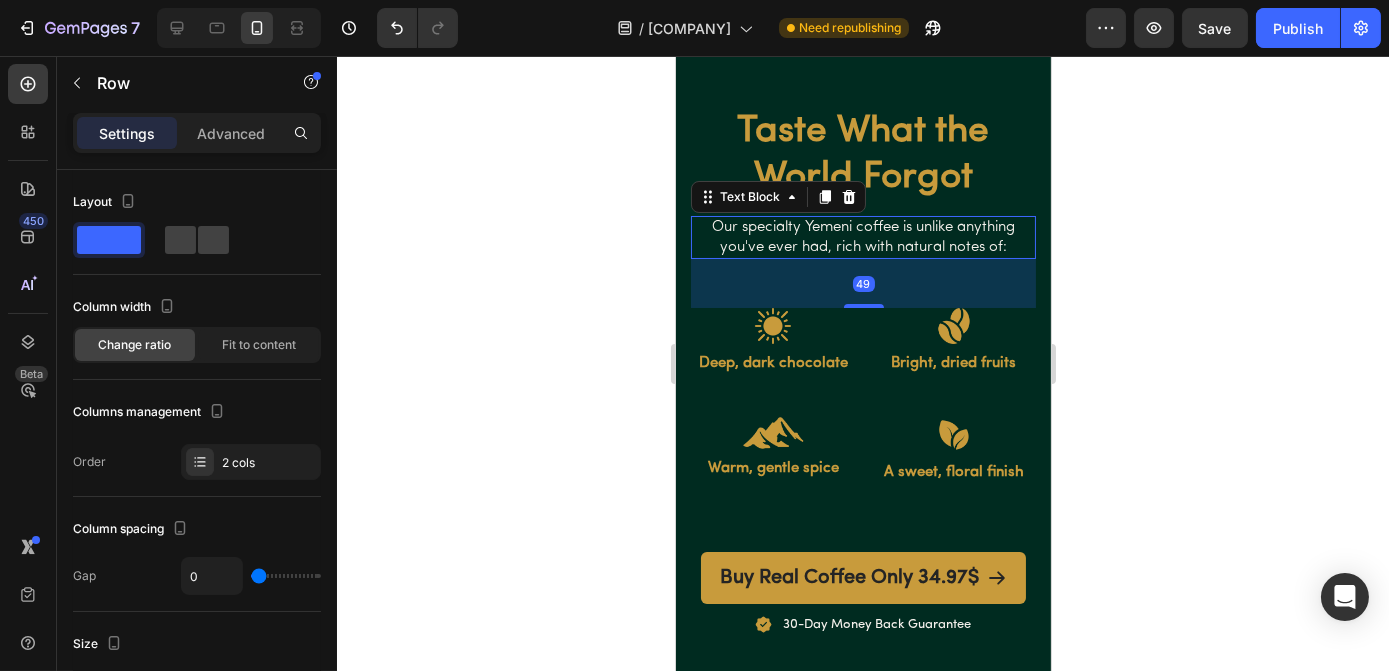 click on "Our specialty Yemeni coffee is unlike anything you've ever had, rich with natural notes of:" at bounding box center (862, 237) 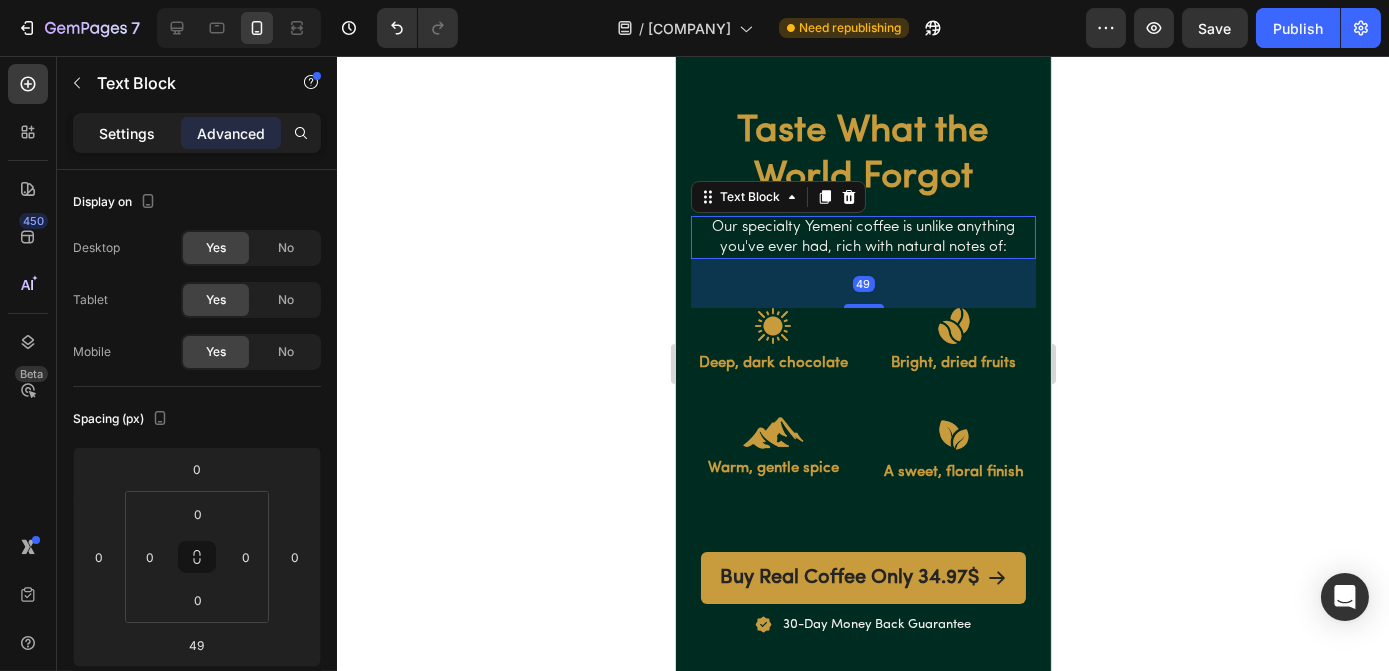 click on "Settings" at bounding box center [127, 133] 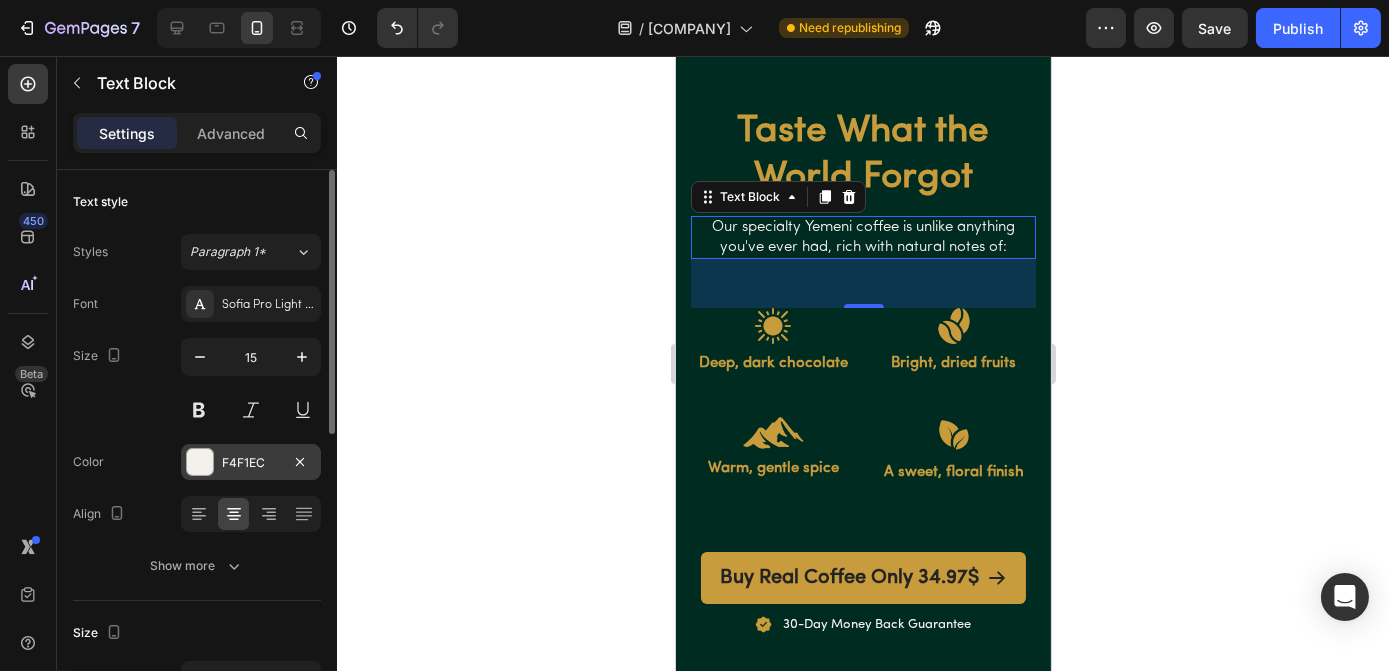 click on "F4F1EC" at bounding box center [251, 462] 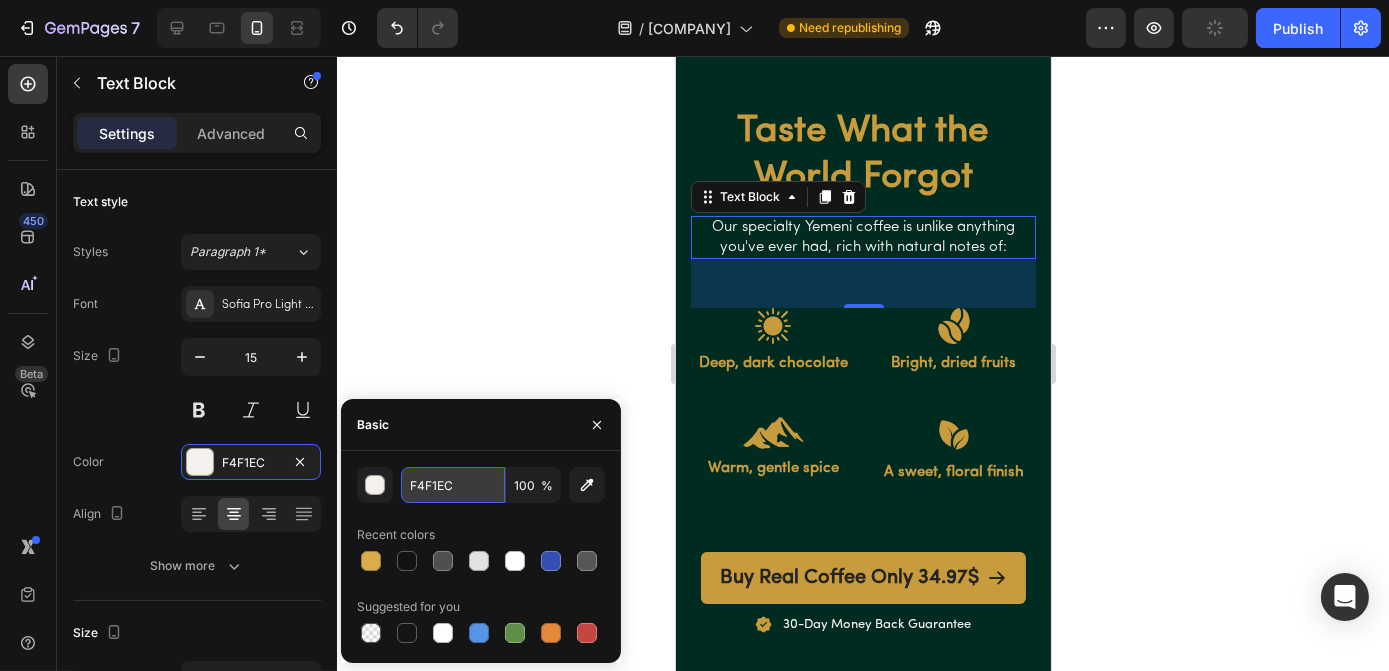 click on "F4F1EC" at bounding box center [453, 485] 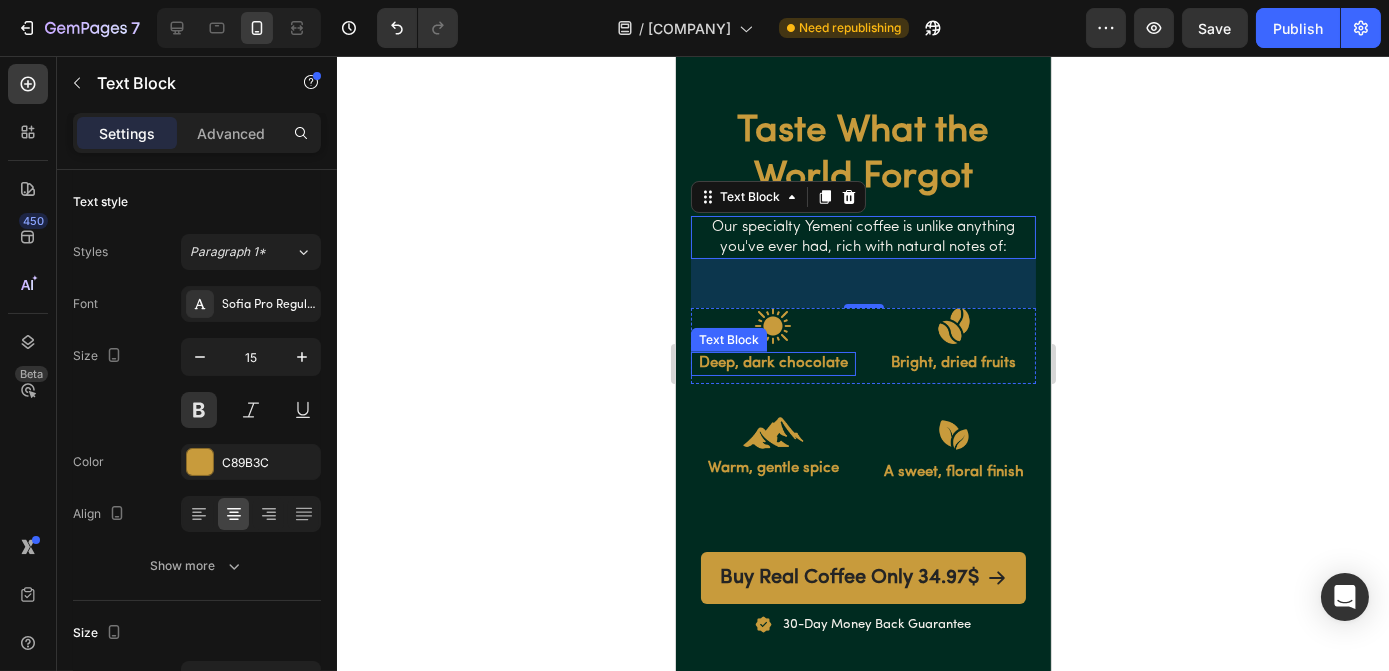 click on "Deep, dark chocolate" at bounding box center [772, 364] 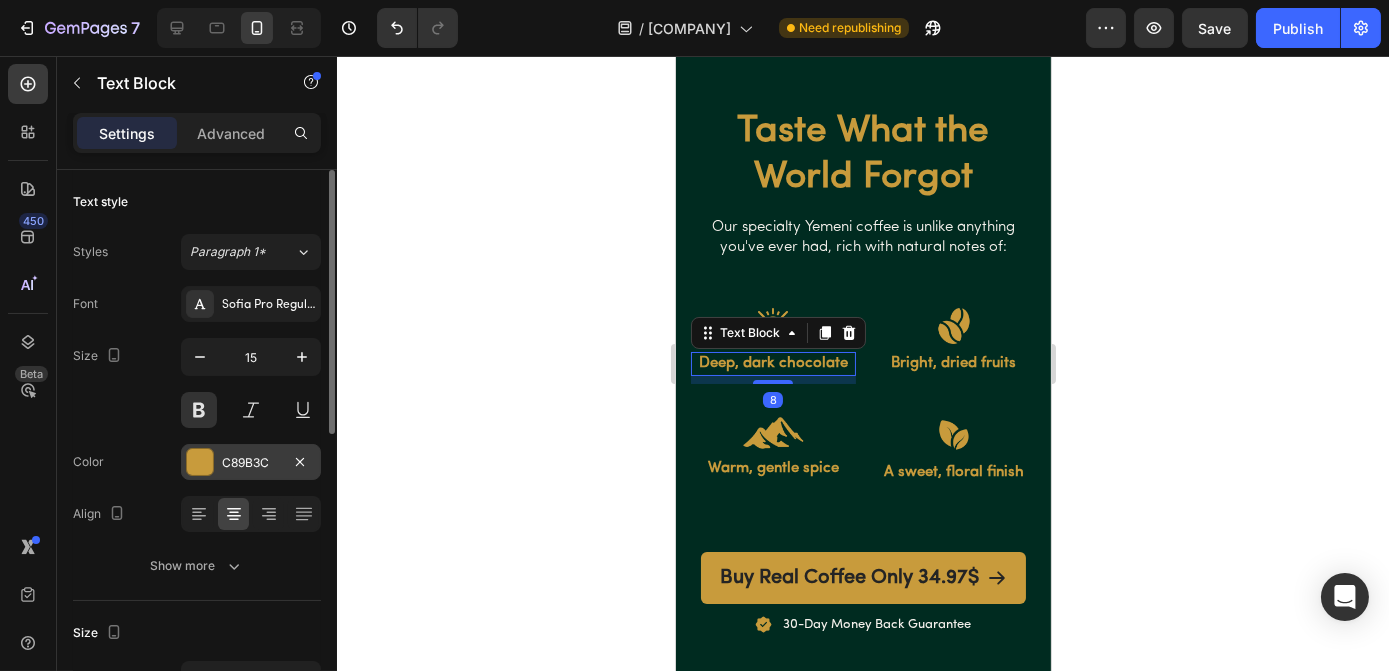 click at bounding box center [200, 462] 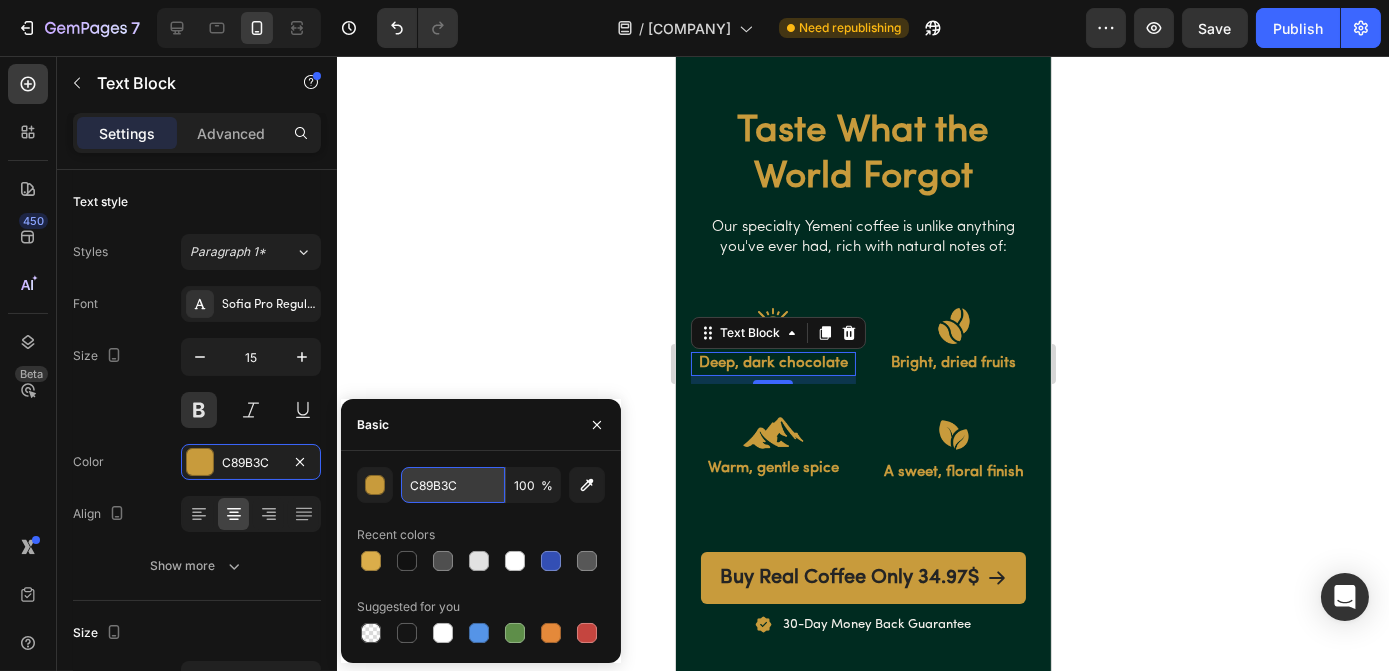 click on "C89B3C" at bounding box center (453, 485) 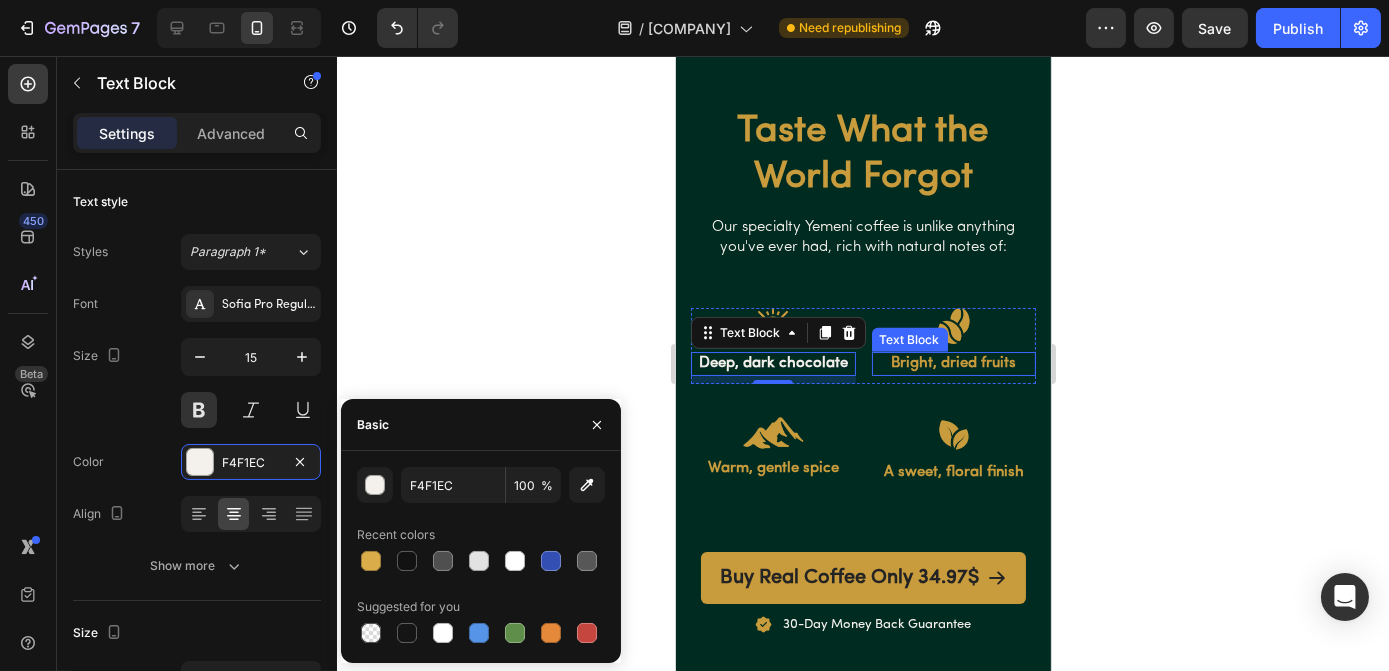 click on "Bright, dried fruits" at bounding box center [953, 364] 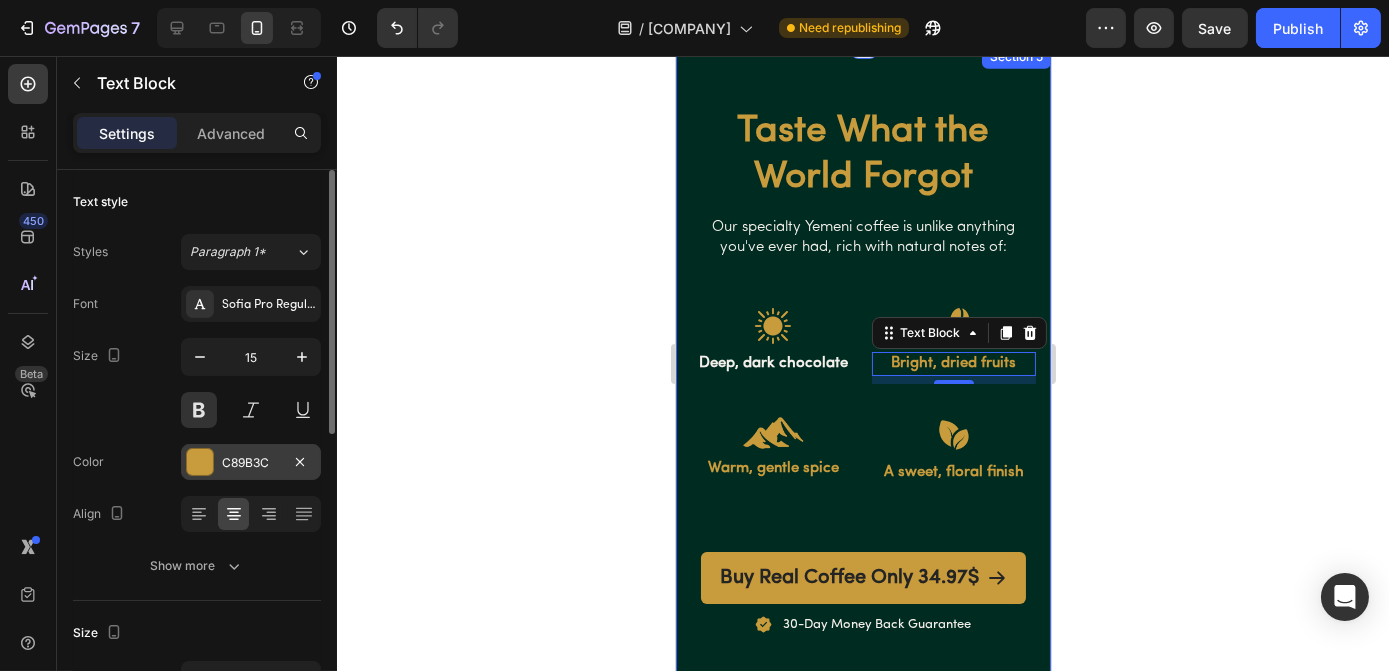 click on "C89B3C" at bounding box center (251, 463) 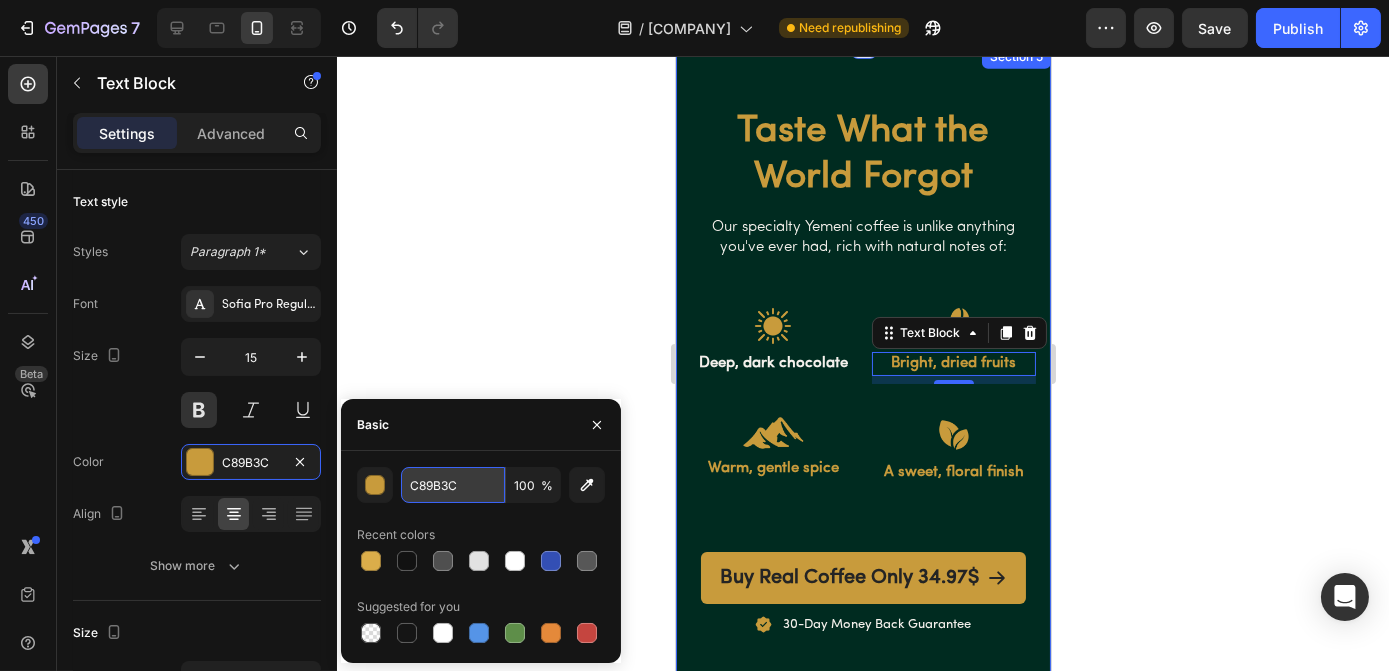 click on "C89B3C" at bounding box center (453, 485) 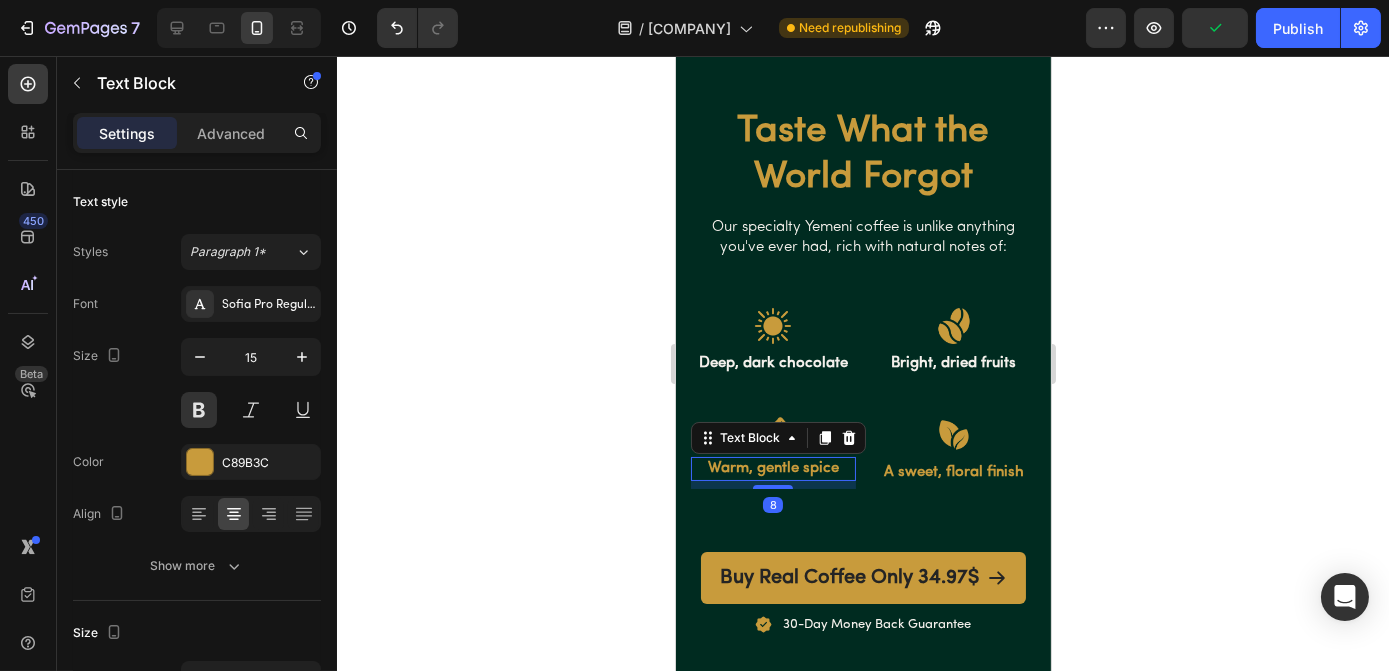 click on "Warm, gentle spice" at bounding box center (772, 469) 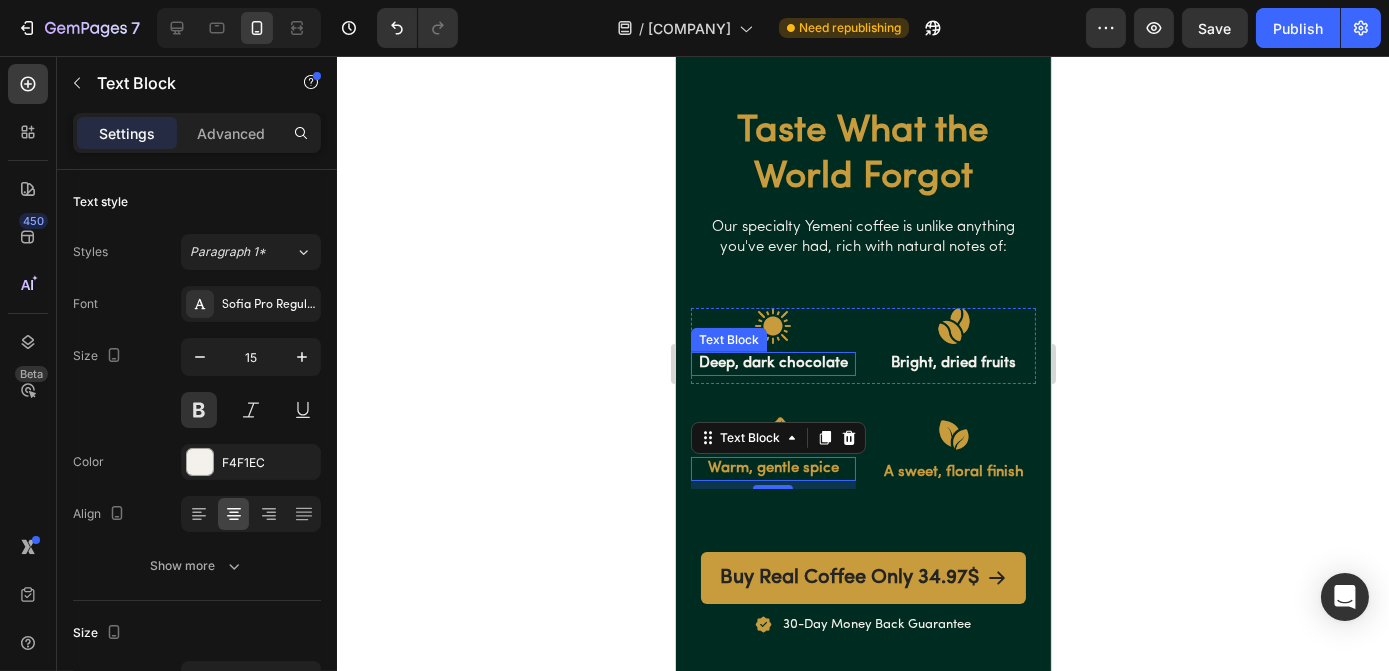 click on "Deep, dark chocolate" at bounding box center (772, 364) 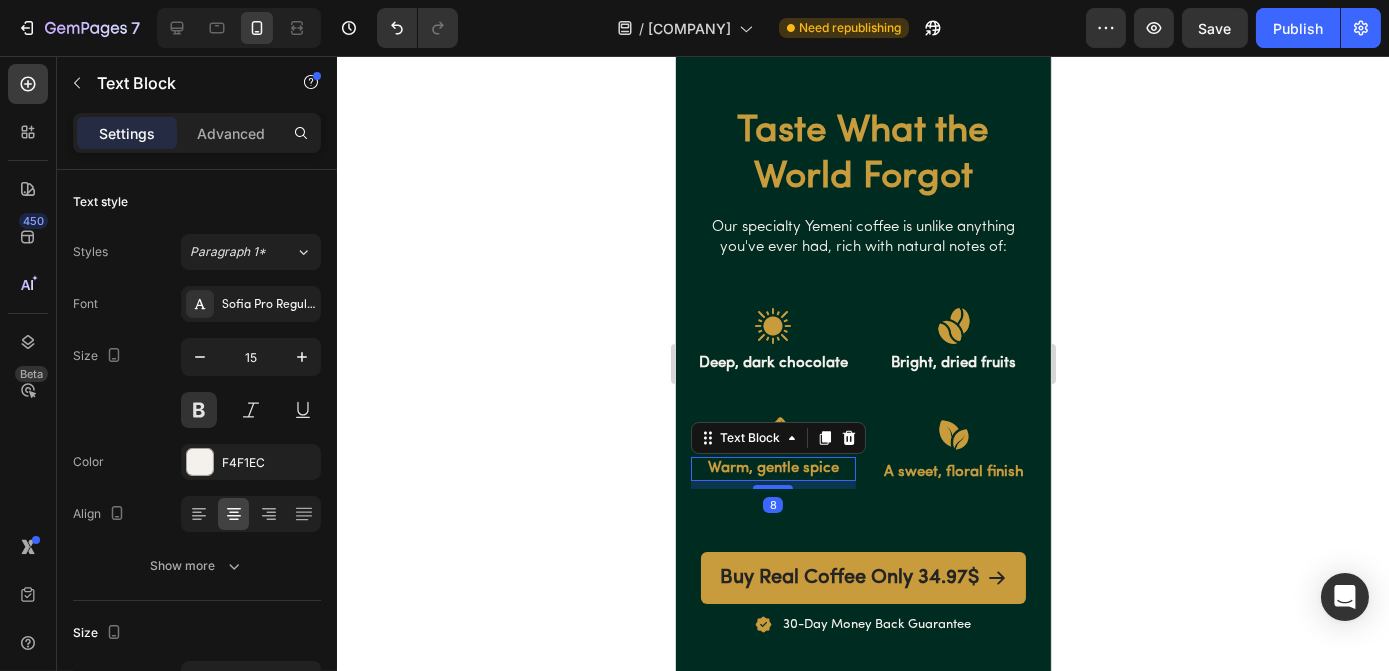 click on "Warm, gentle spice" at bounding box center (772, 469) 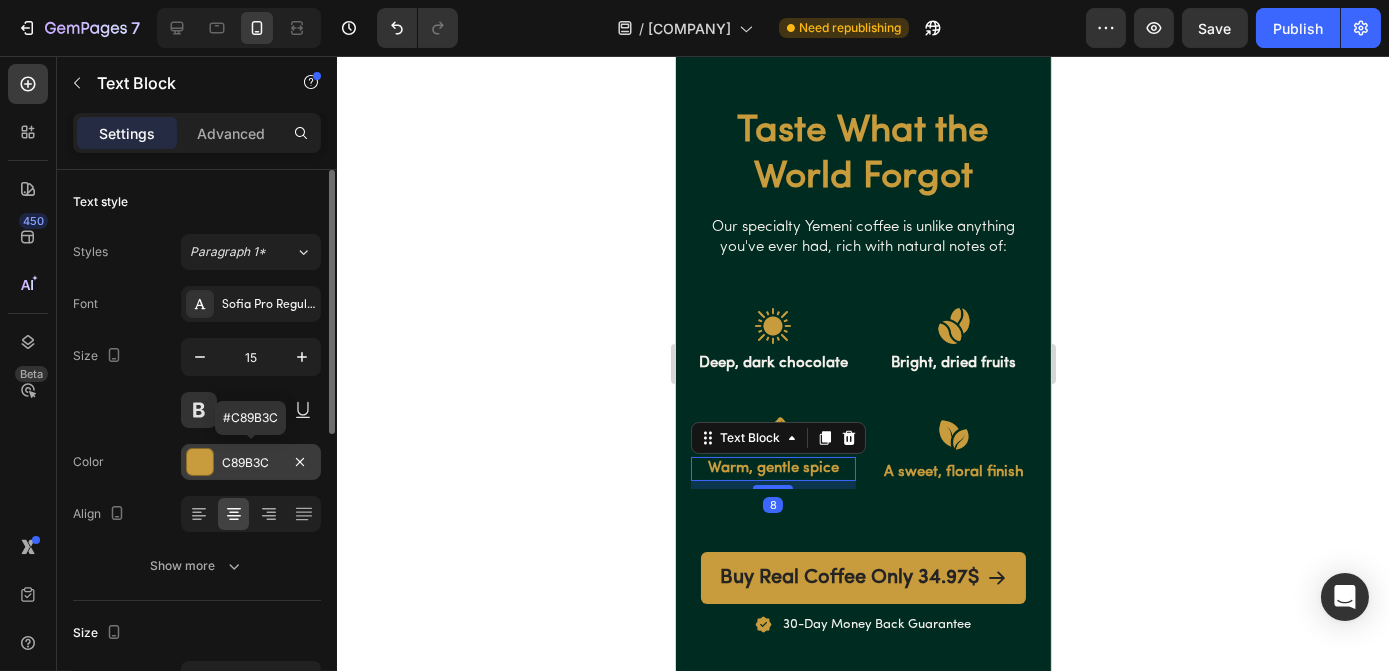 click on "C89B3C" at bounding box center (251, 463) 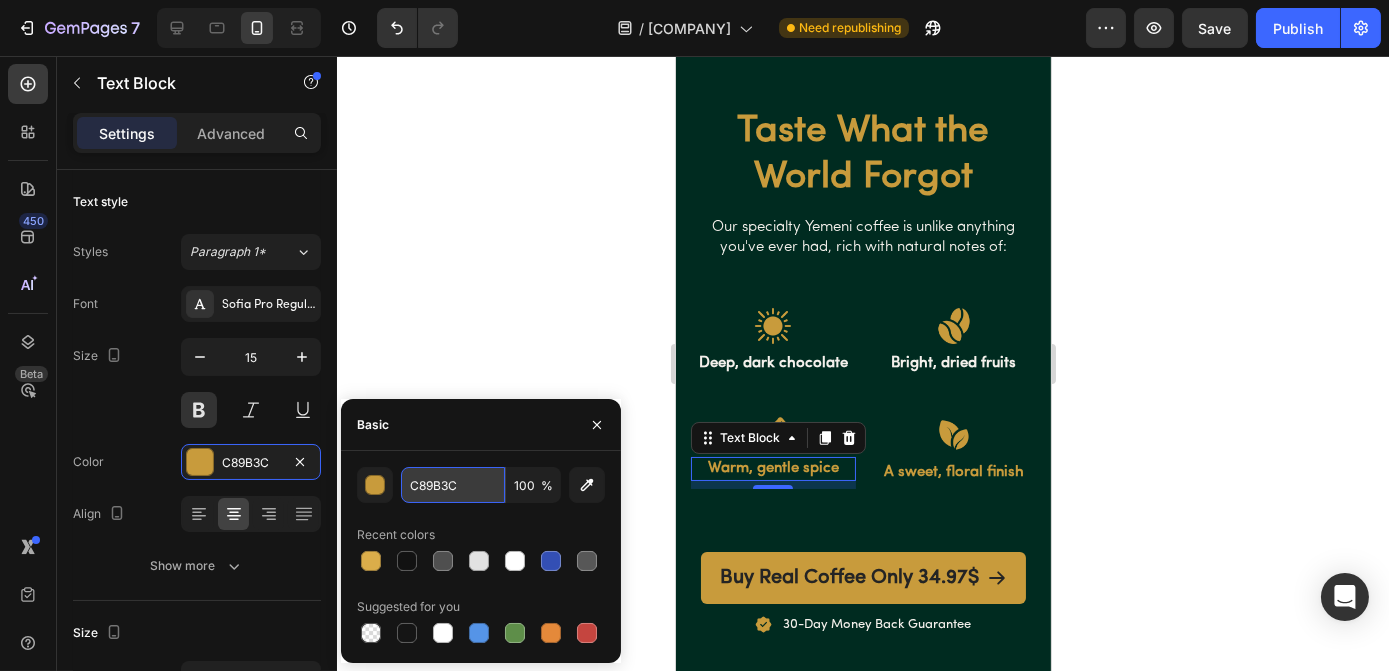 click on "C89B3C" at bounding box center (453, 485) 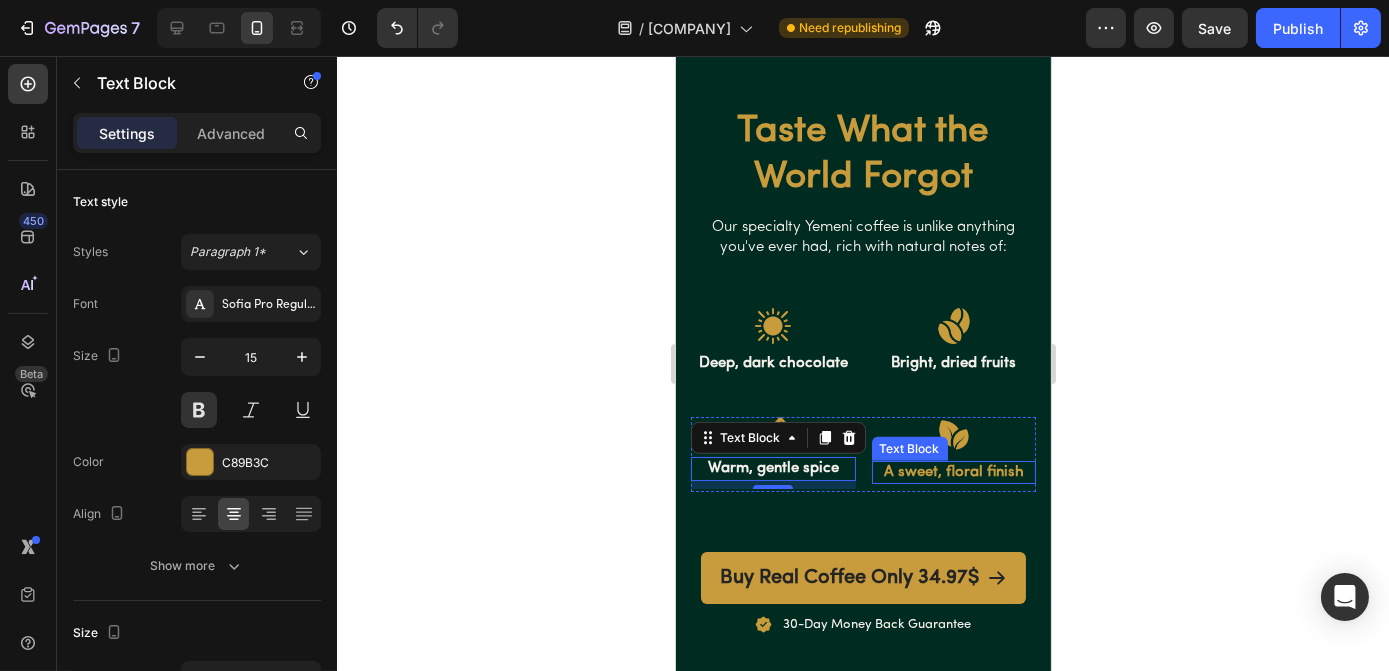 click on "A sweet, floral finish" at bounding box center [953, 473] 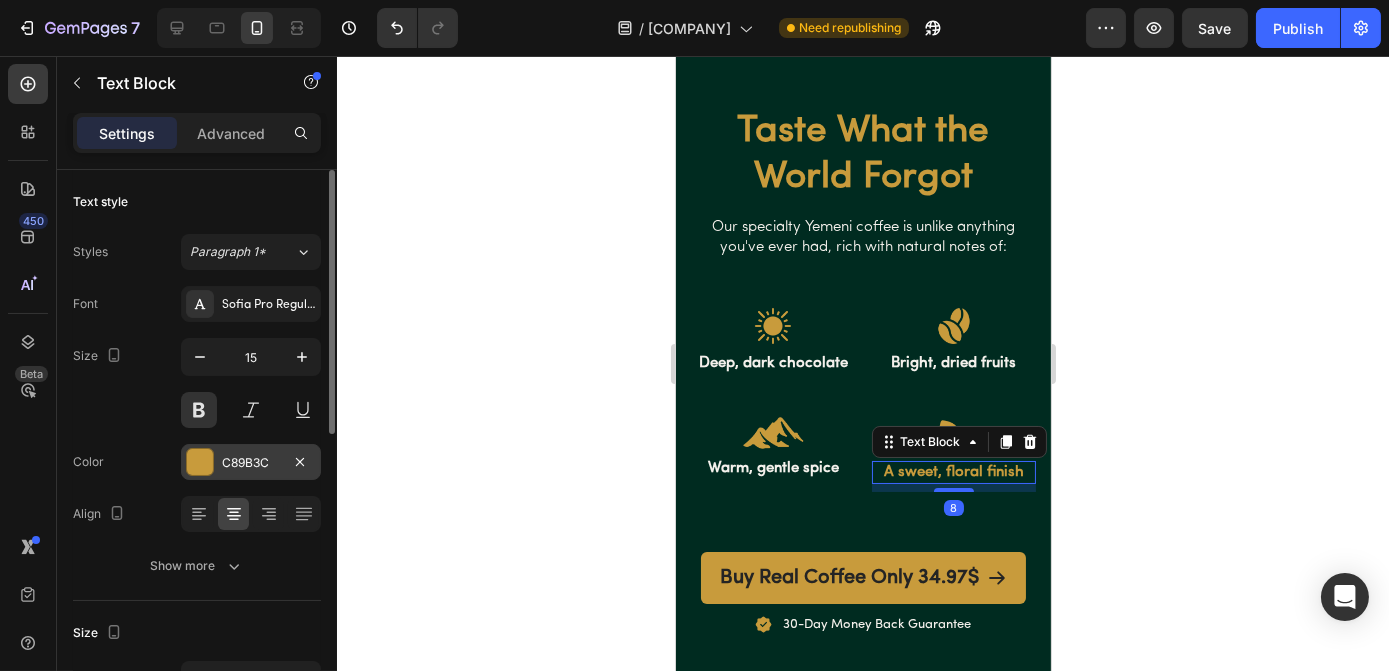 click on "C89B3C" at bounding box center (251, 463) 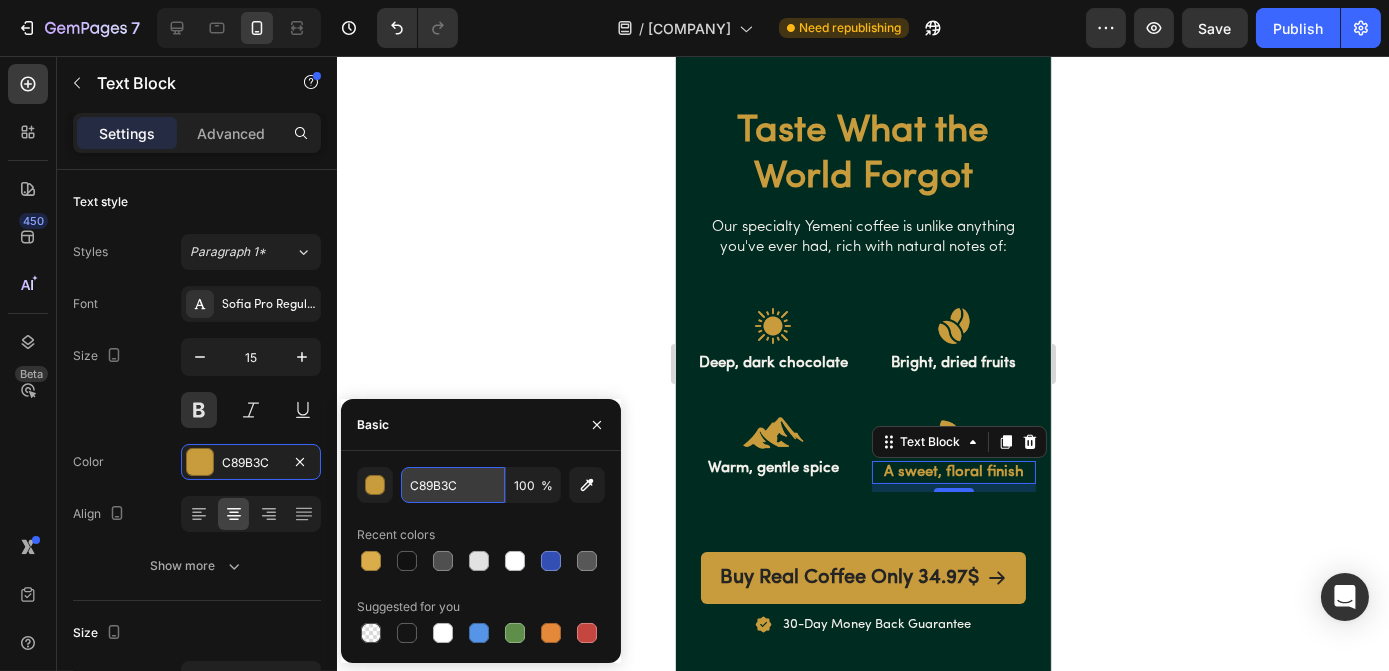 click on "C89B3C" at bounding box center [453, 485] 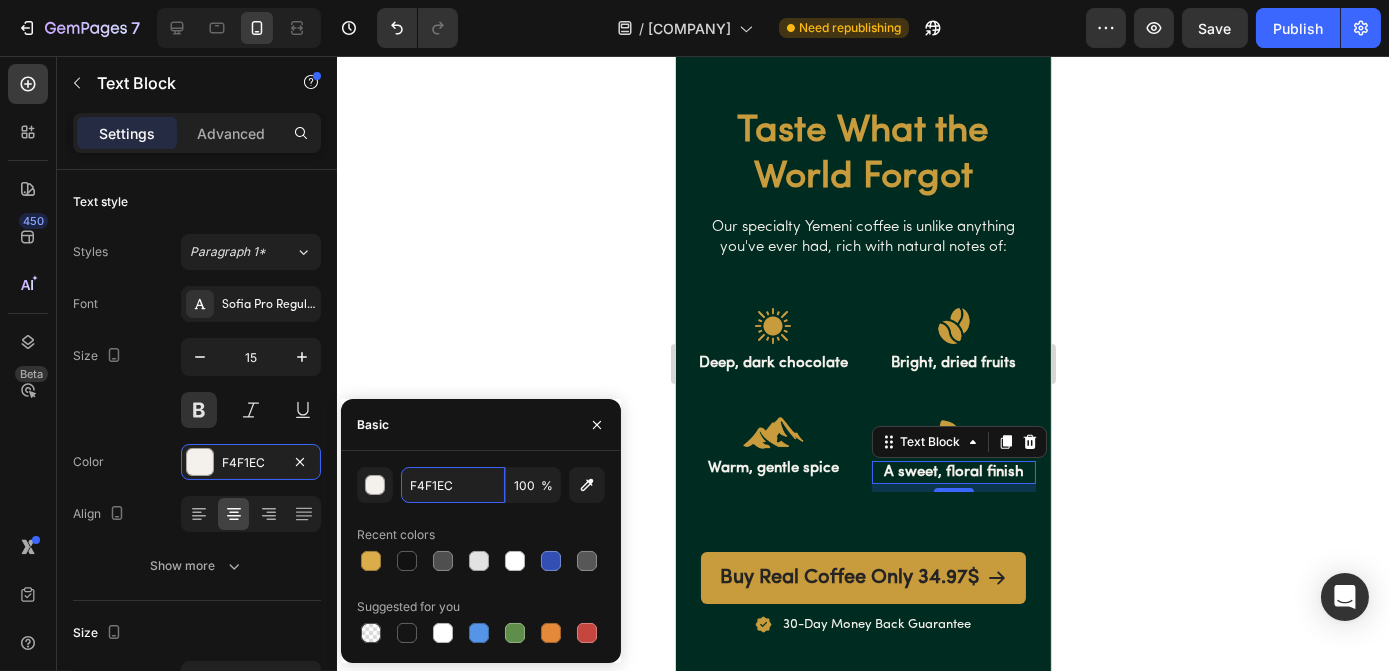 type on "F4F1EC" 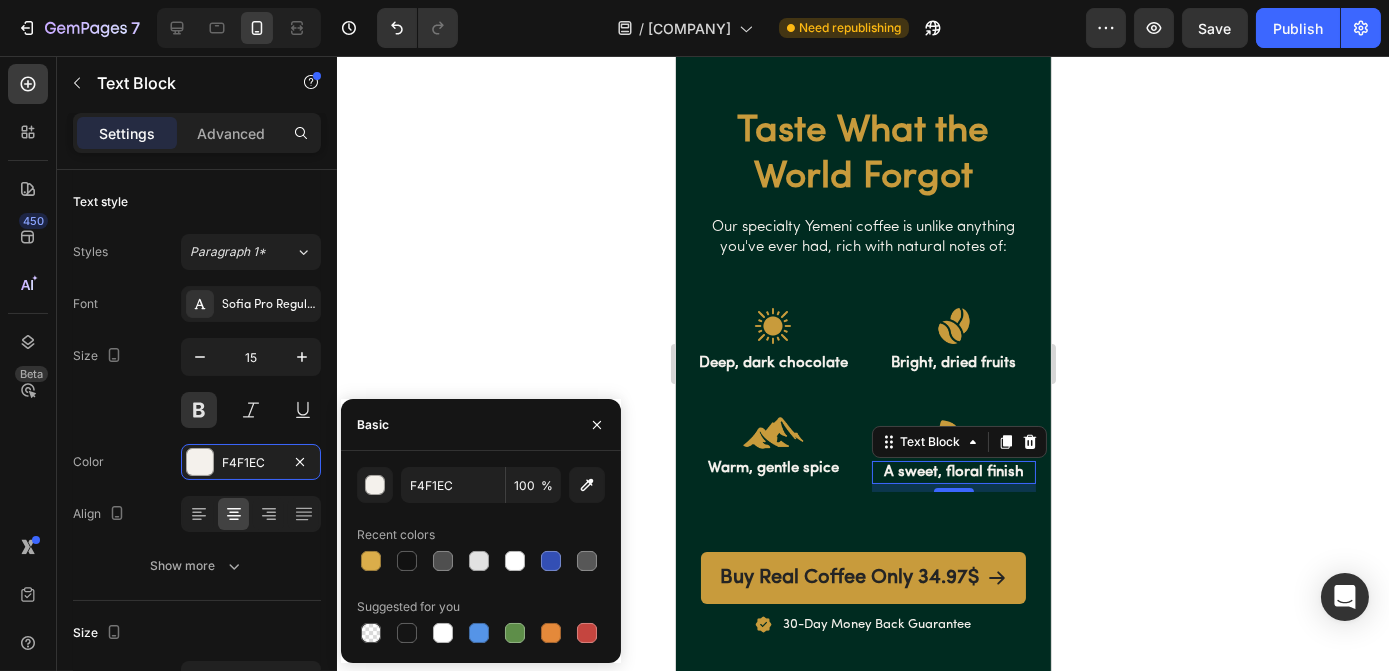 click on "Recent colors" at bounding box center (481, 535) 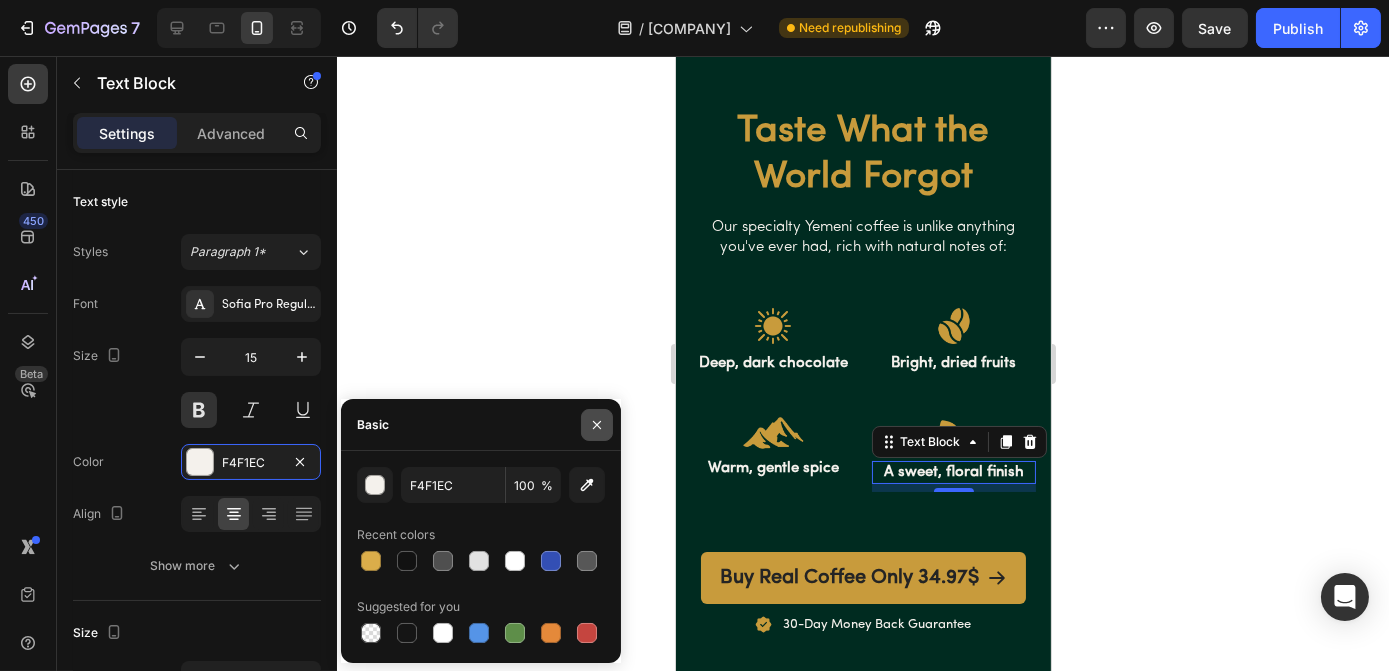 click 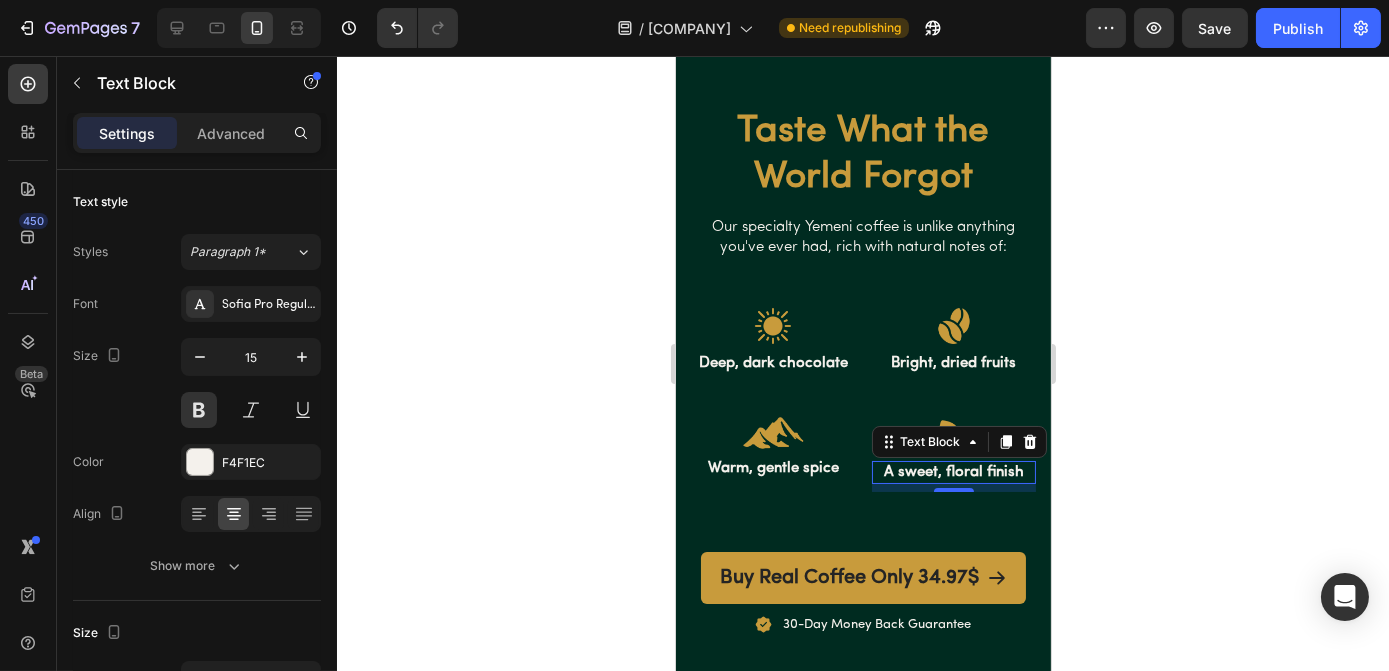 click 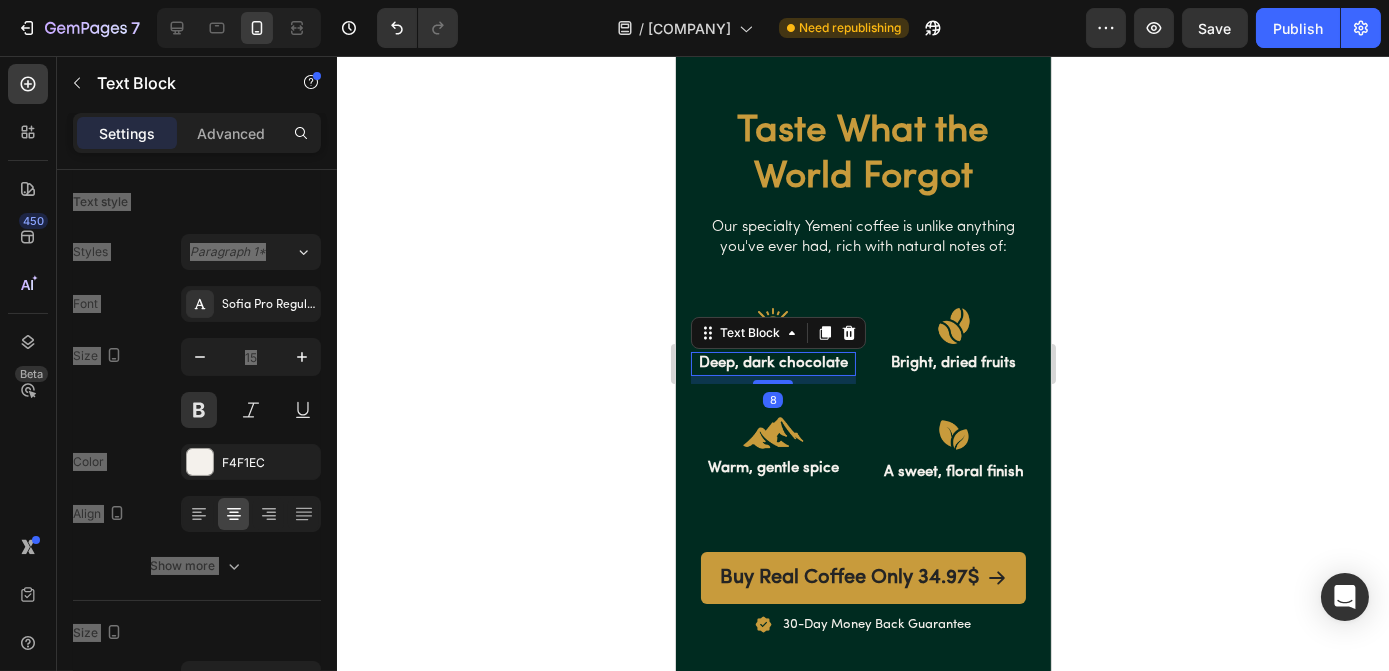 click on "Deep, dark chocolate" at bounding box center [772, 364] 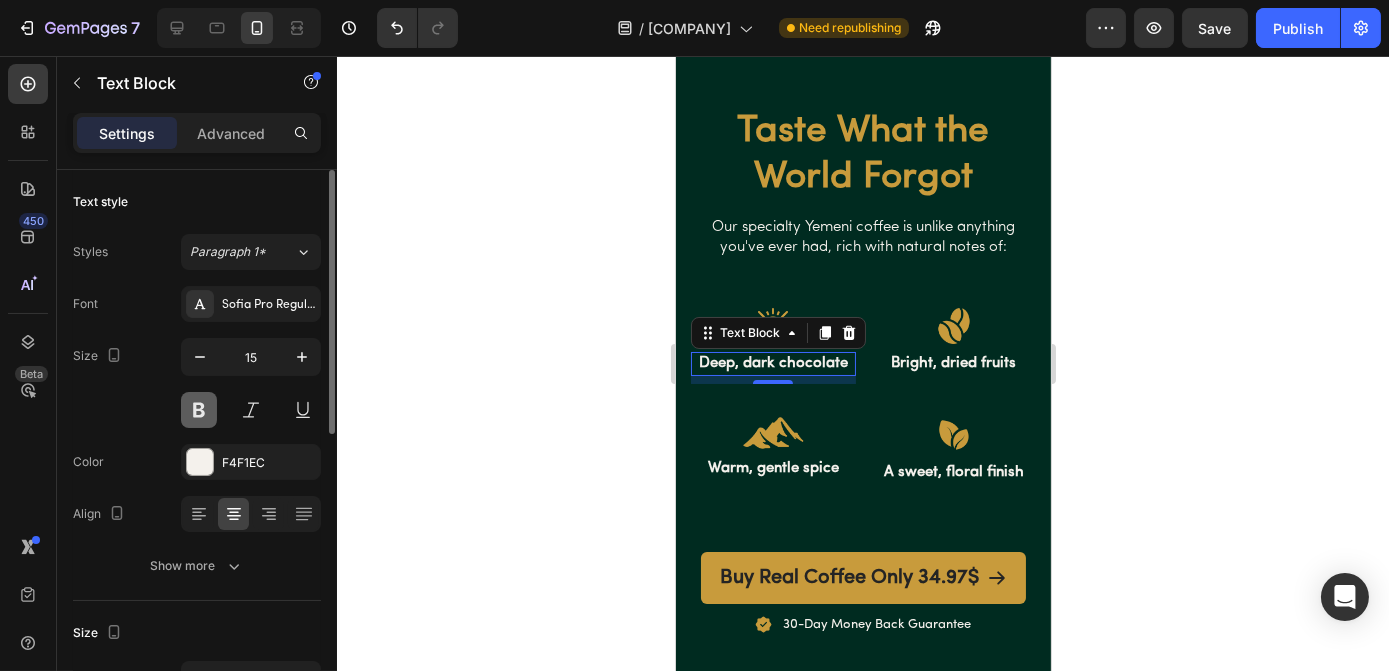 click at bounding box center [199, 410] 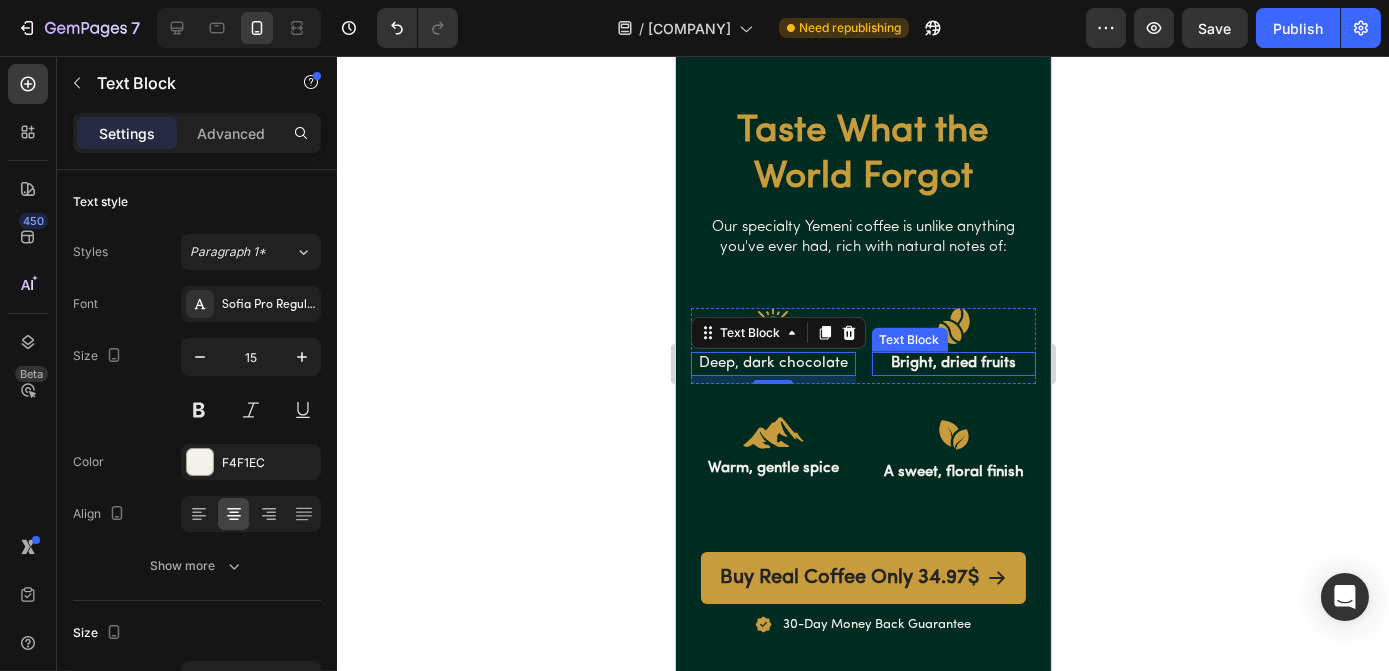 click on "Bright, dried fruits" at bounding box center [953, 364] 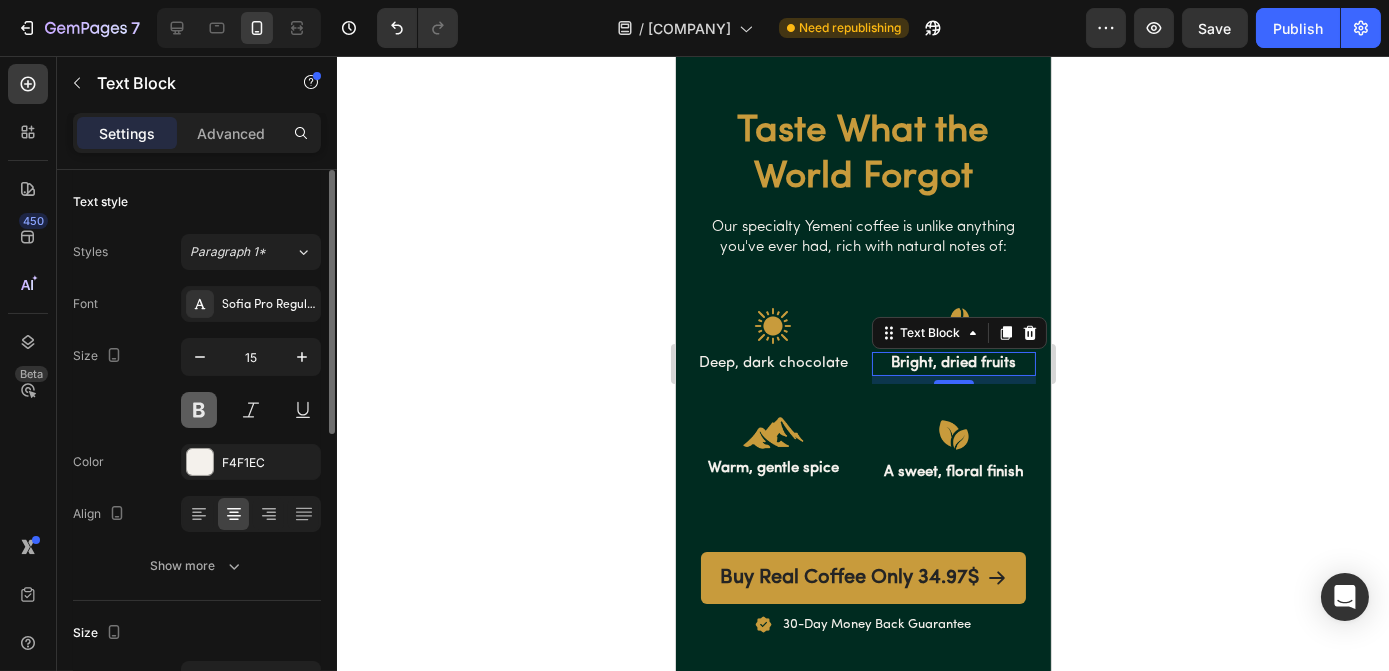 click at bounding box center (199, 410) 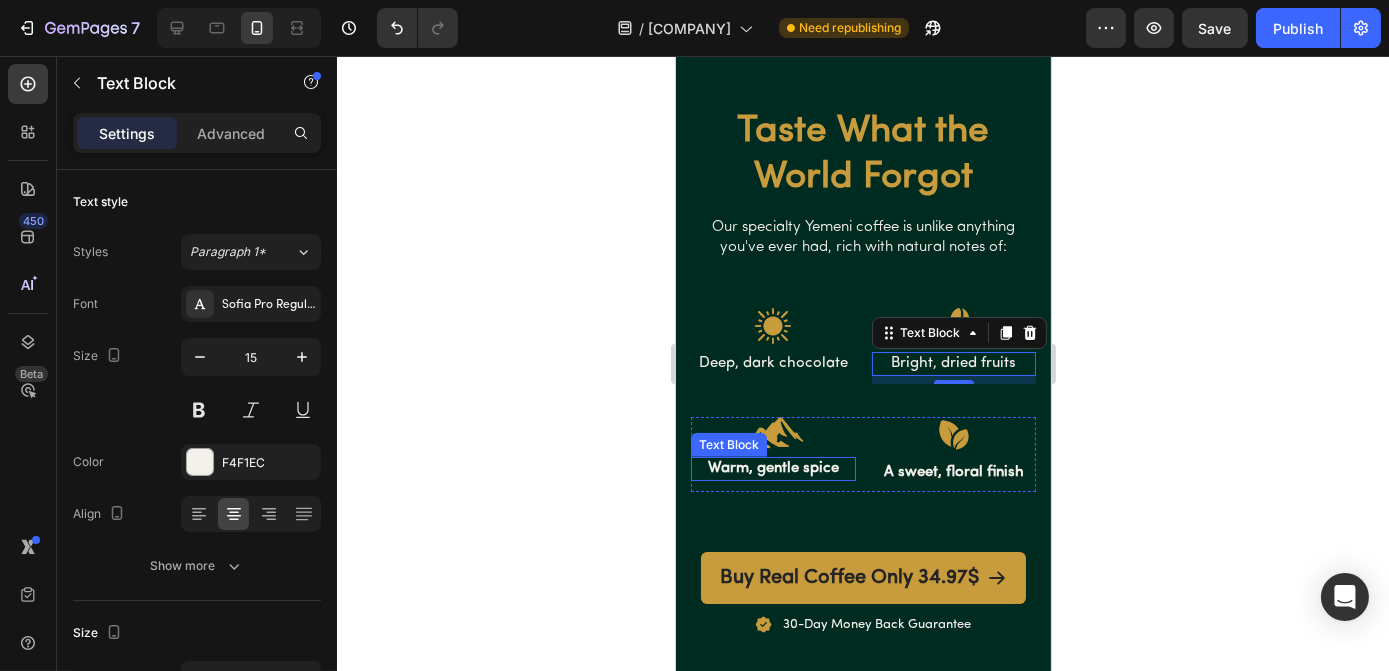 click on "Warm, gentle spice" at bounding box center [772, 469] 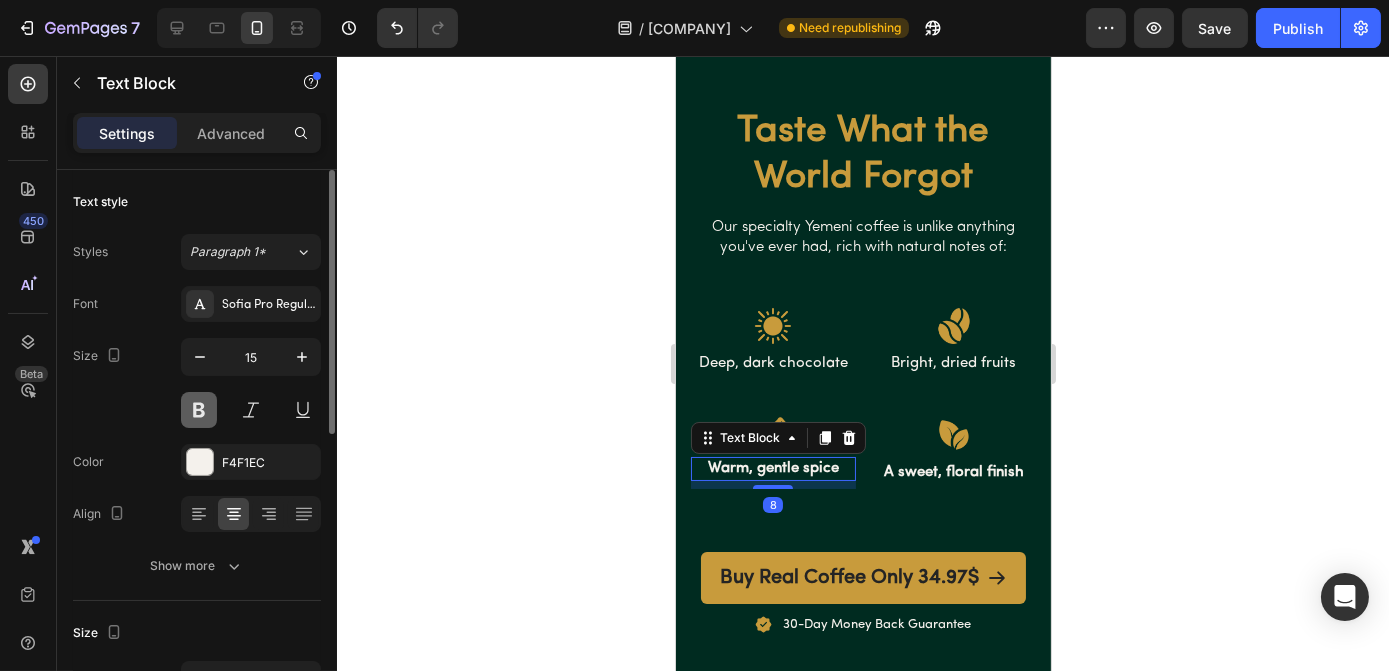 click at bounding box center (199, 410) 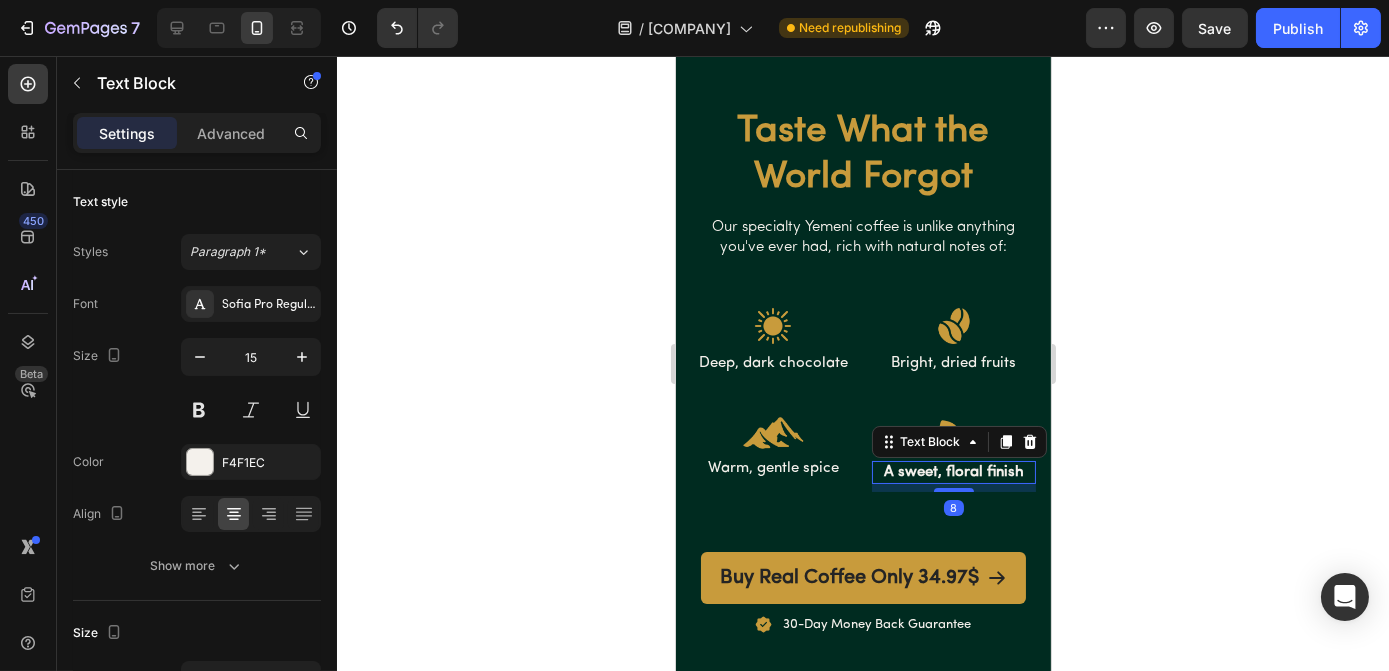 click on "A sweet, floral finish" at bounding box center [953, 473] 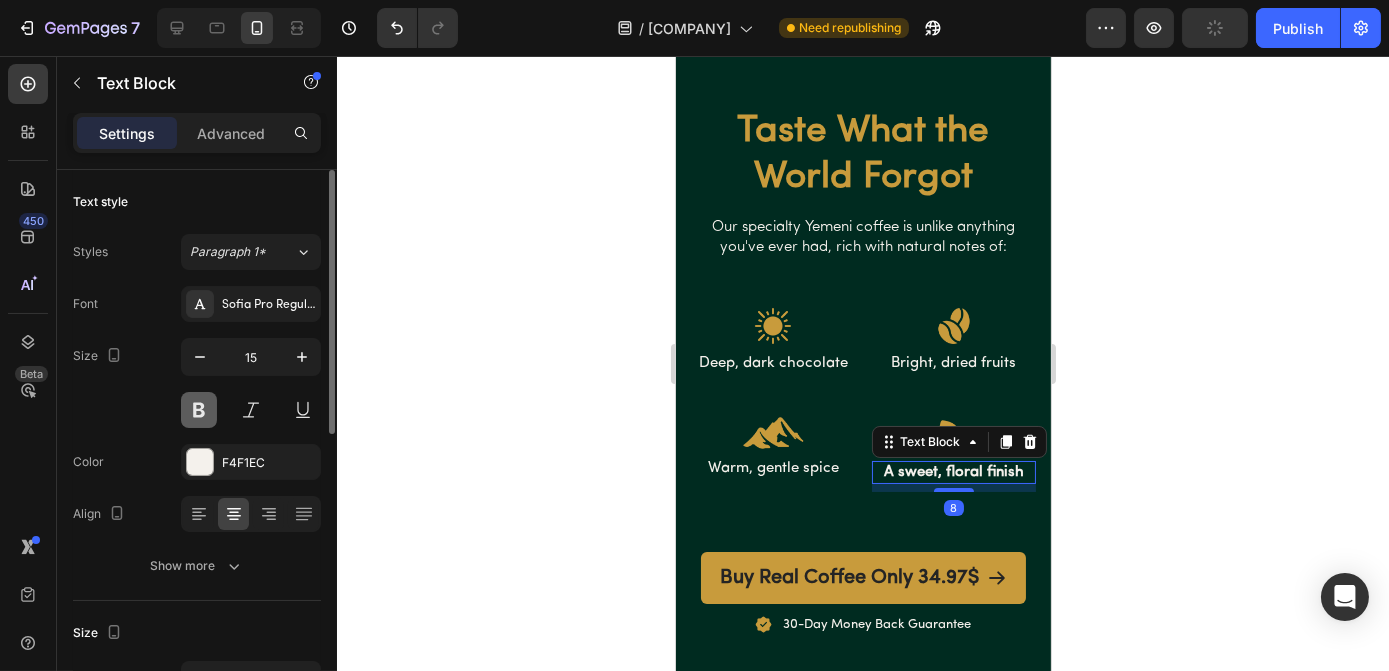 click at bounding box center [199, 410] 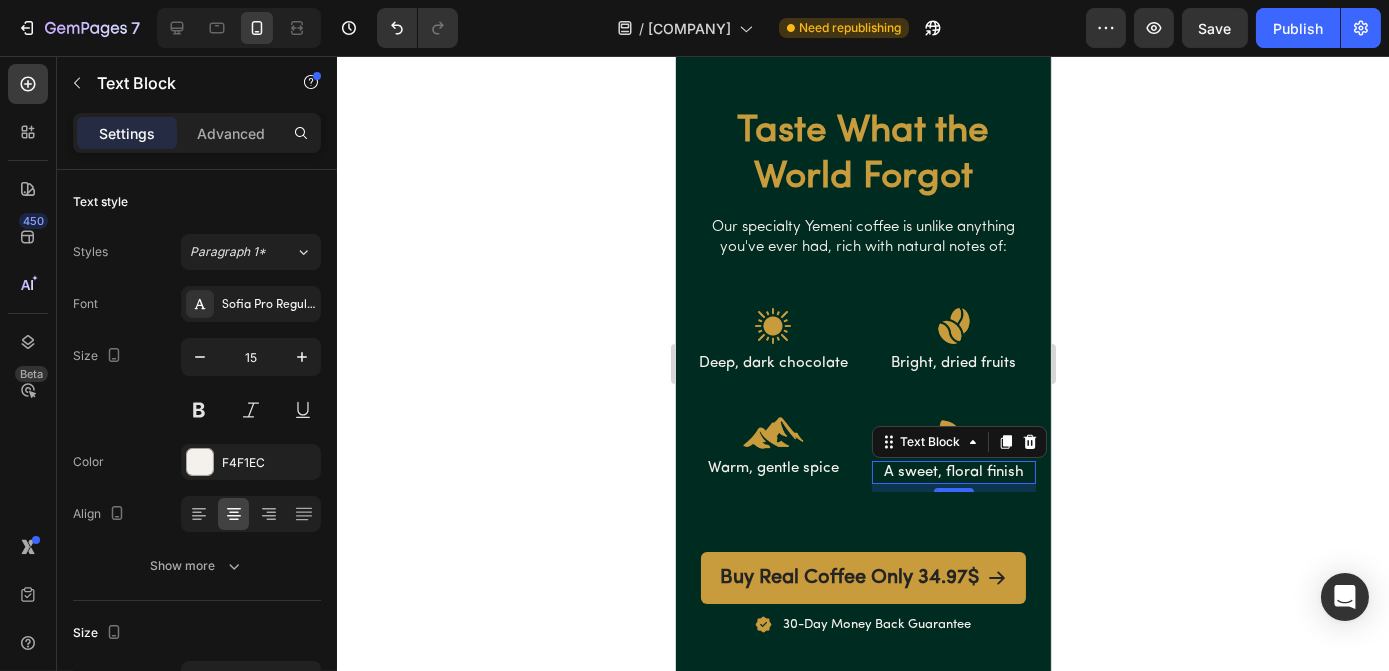 click 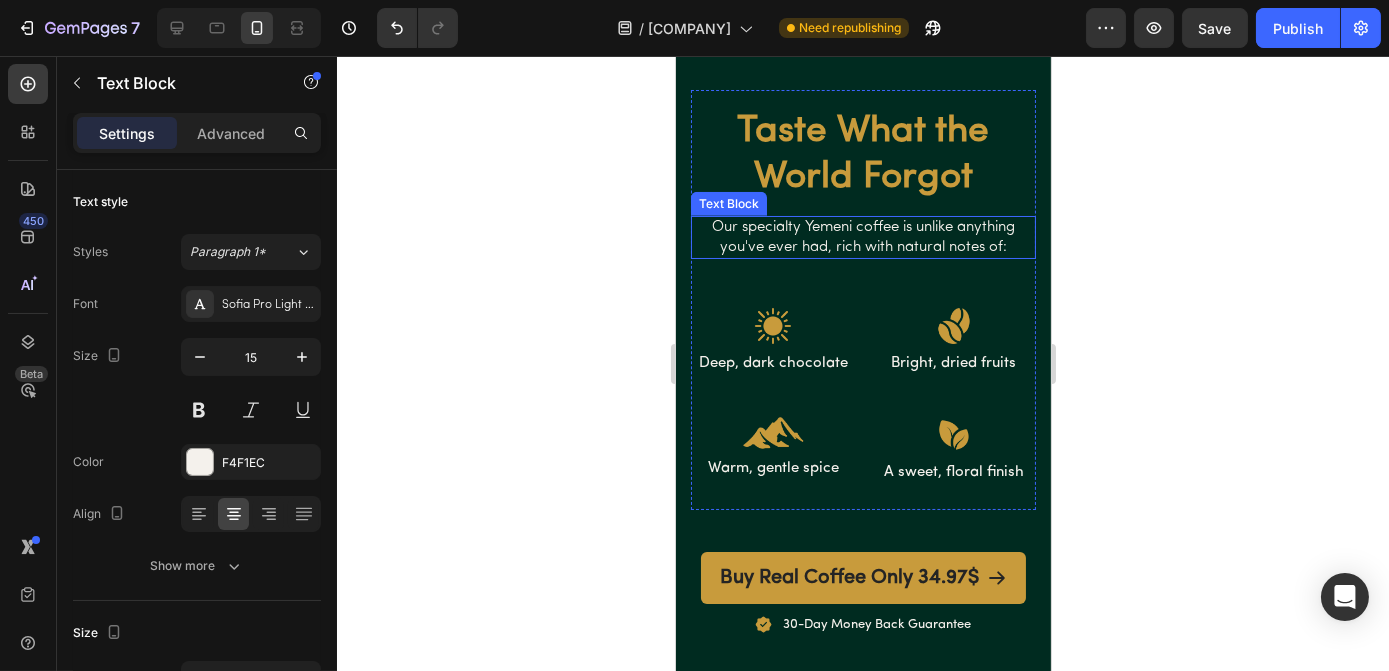 click on "Our specialty Yemeni coffee is unlike anything you've ever had, rich with natural notes of:" at bounding box center [862, 237] 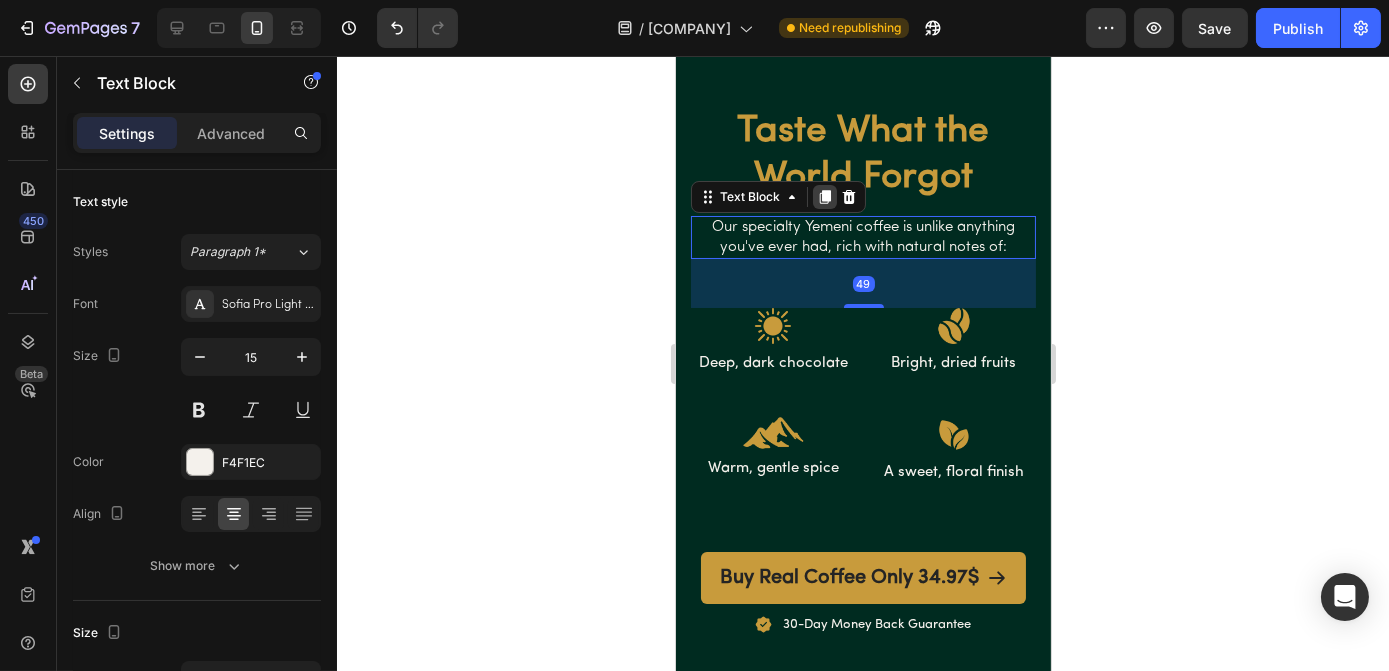 click 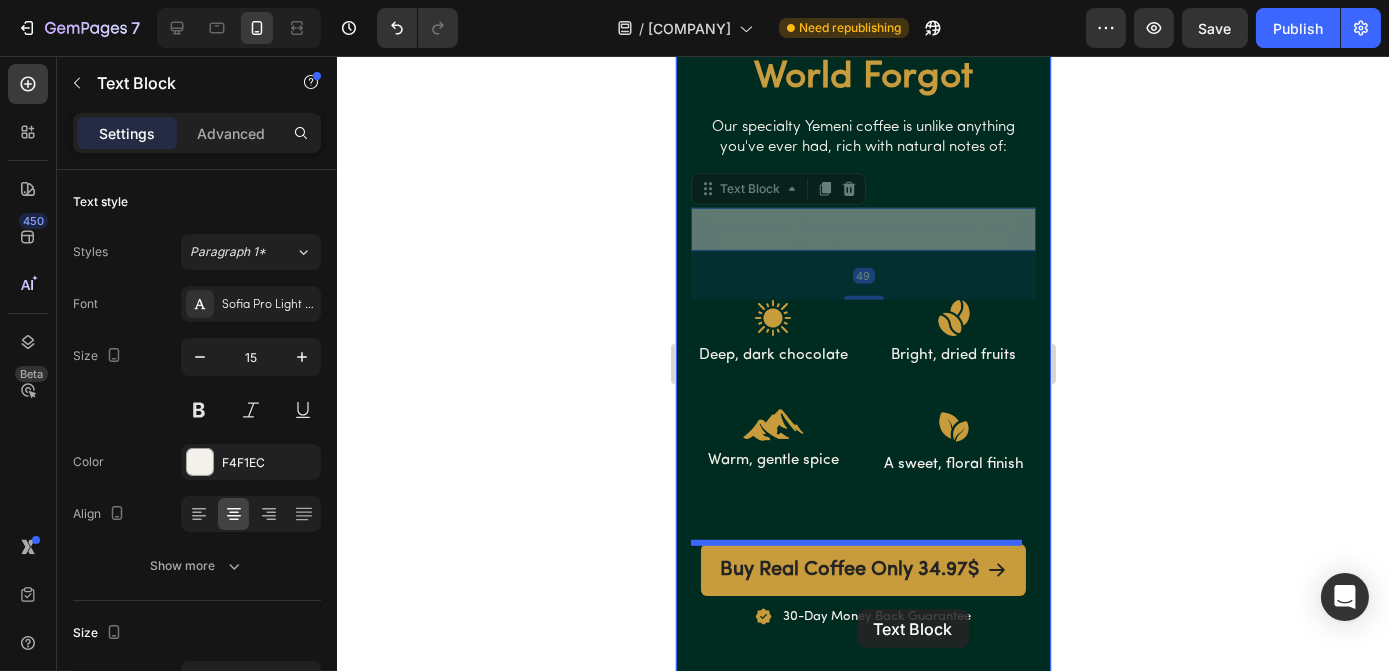 scroll, scrollTop: 2704, scrollLeft: 0, axis: vertical 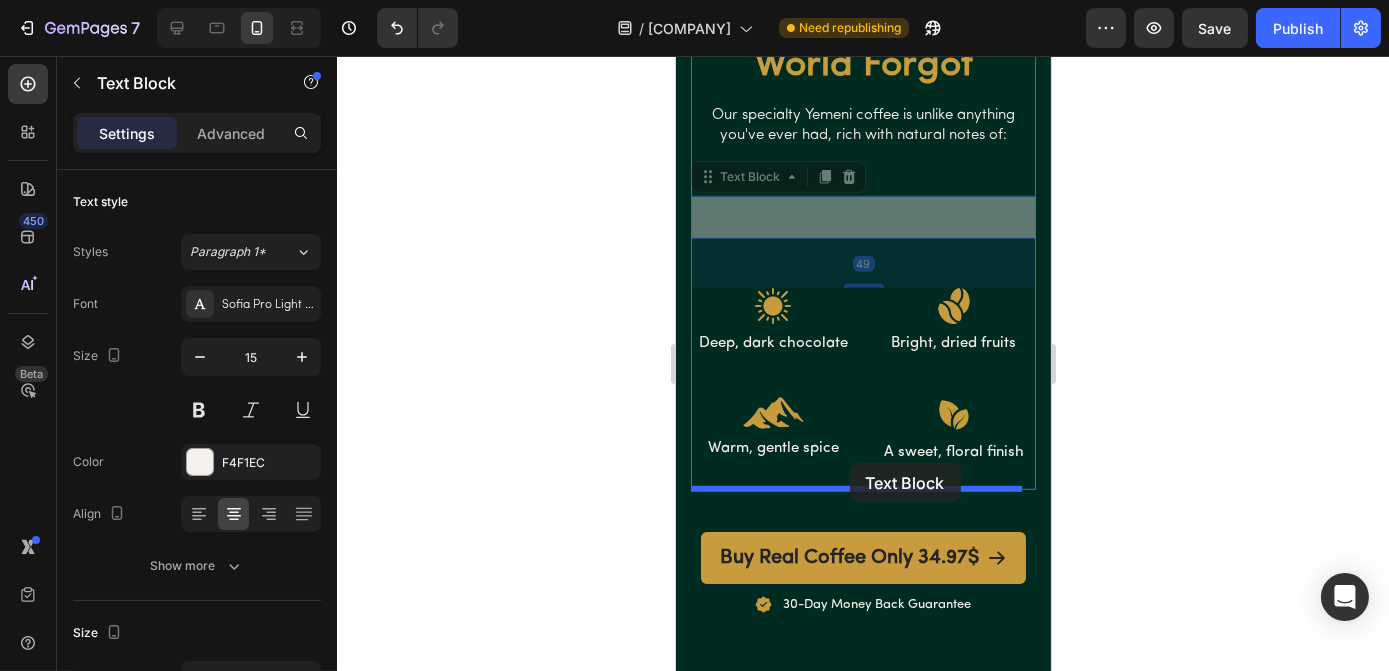 drag, startPoint x: 725, startPoint y: 292, endPoint x: 849, endPoint y: 463, distance: 211.22737 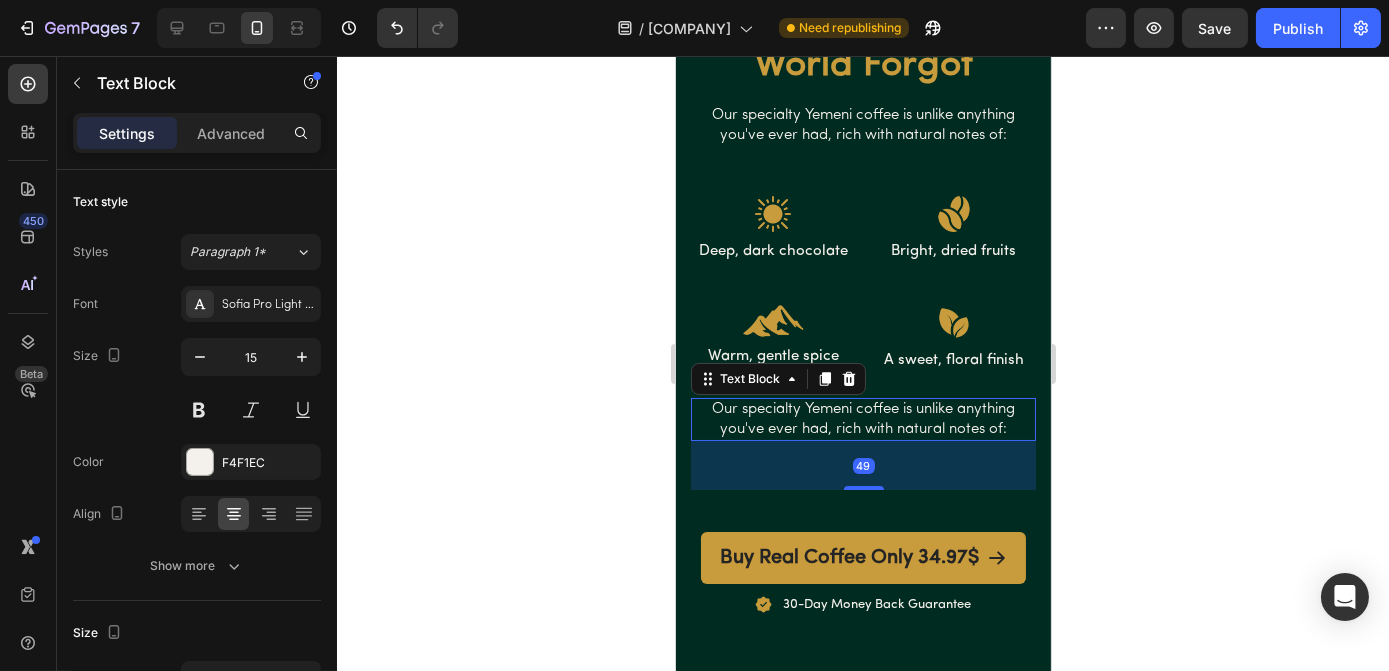 click on "49" at bounding box center [862, 465] 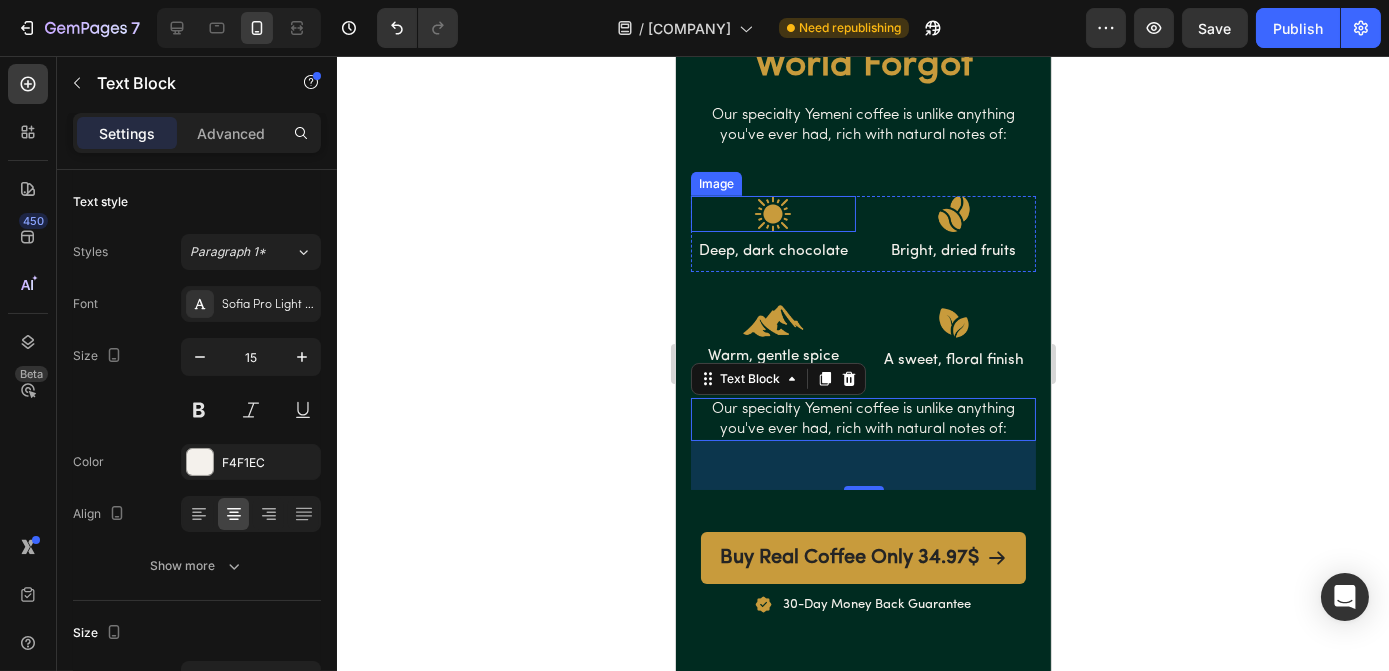 click at bounding box center (772, 214) 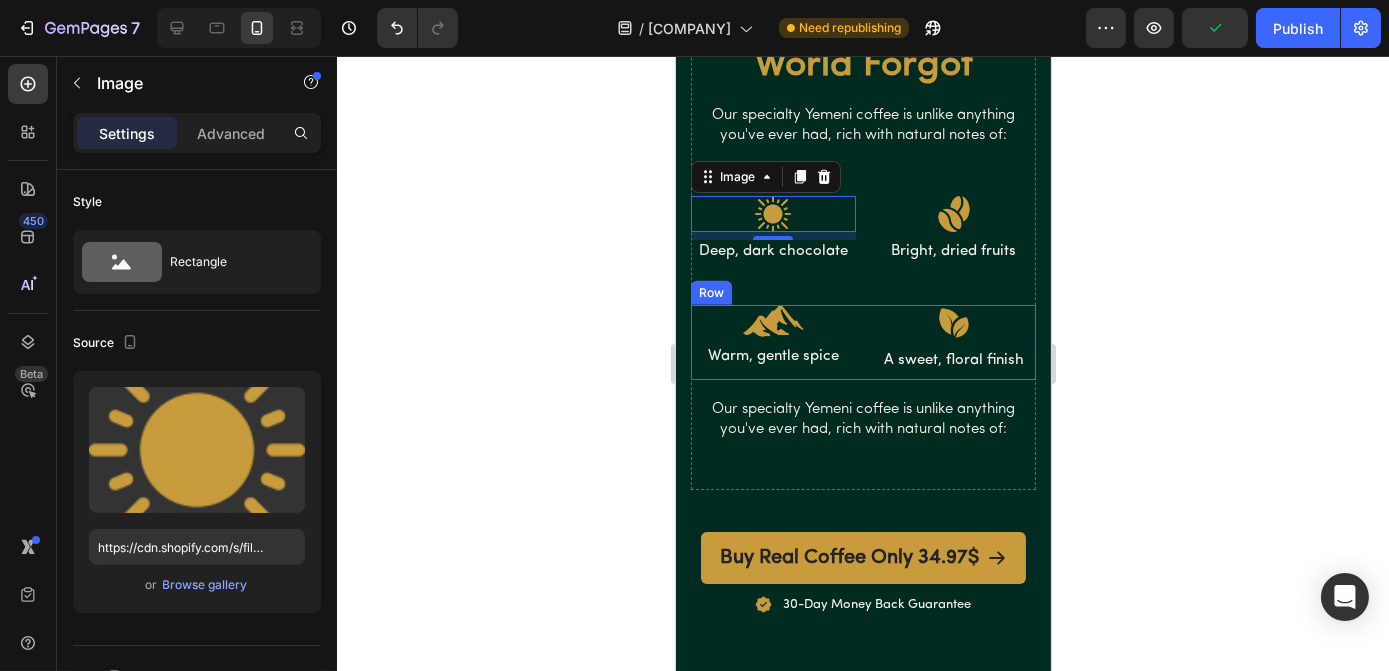 click on "Image Warm, gentle spice Text Block Image A sweet, floral finish Text Block Row" at bounding box center (862, 343) 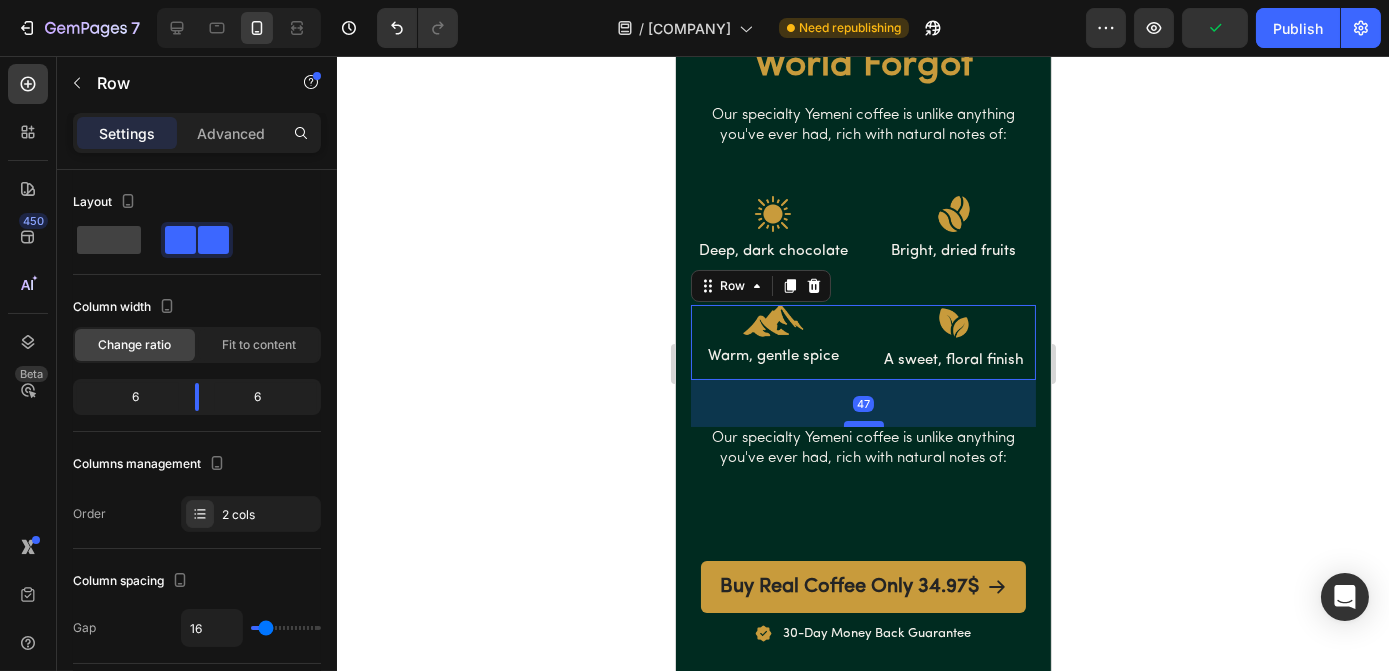drag, startPoint x: 851, startPoint y: 393, endPoint x: 851, endPoint y: 422, distance: 29 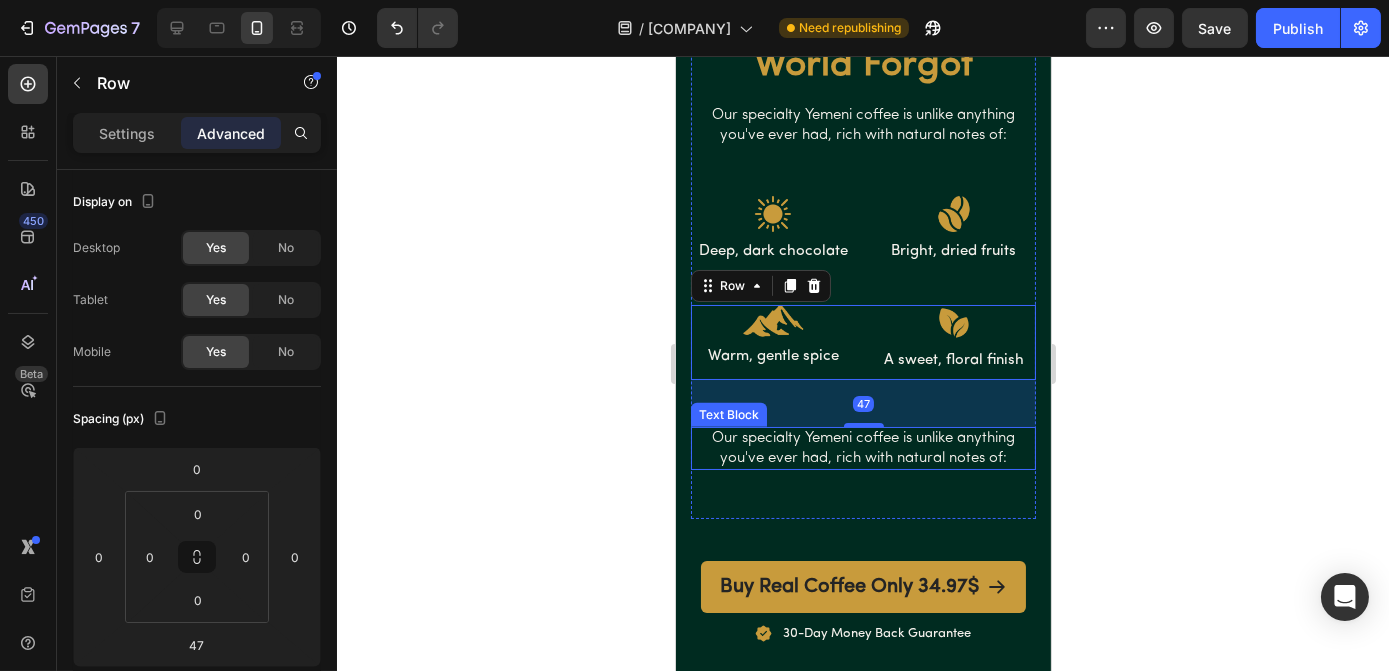 click on "Our specialty Yemeni coffee is unlike anything you've ever had, rich with natural notes of:" at bounding box center (862, 448) 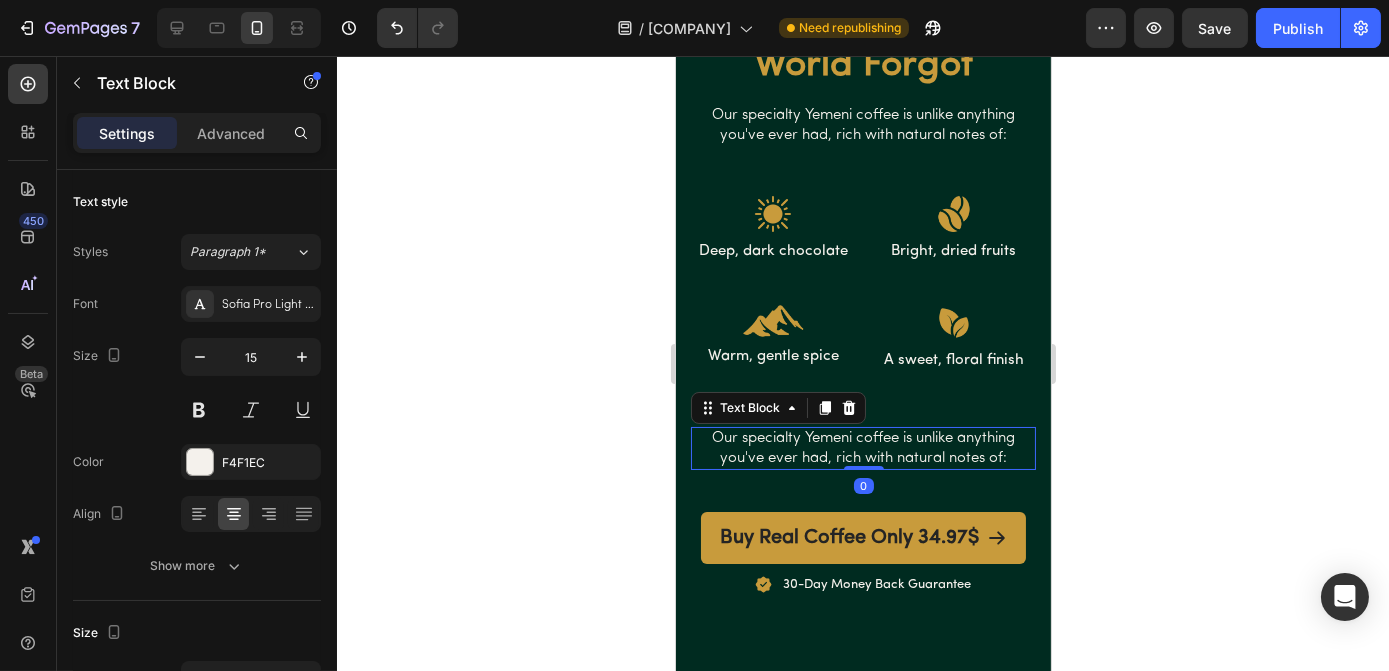 drag, startPoint x: 849, startPoint y: 515, endPoint x: 858, endPoint y: 454, distance: 61.66036 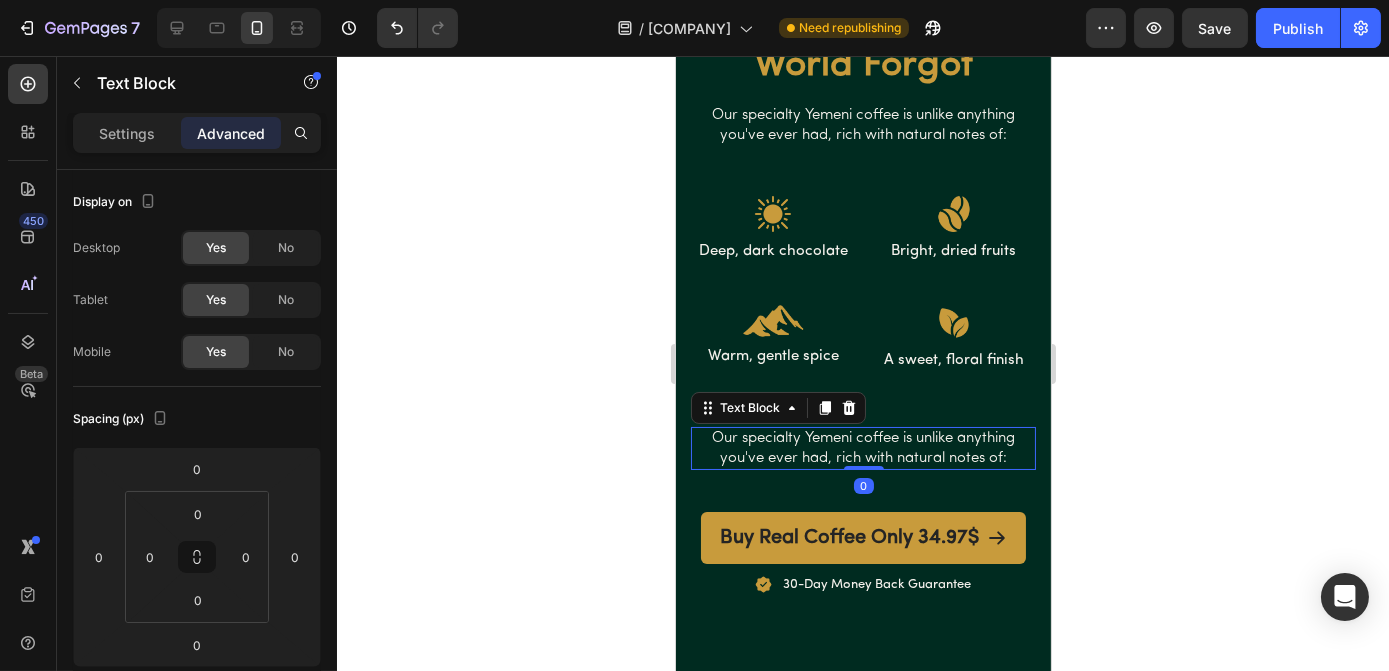 click 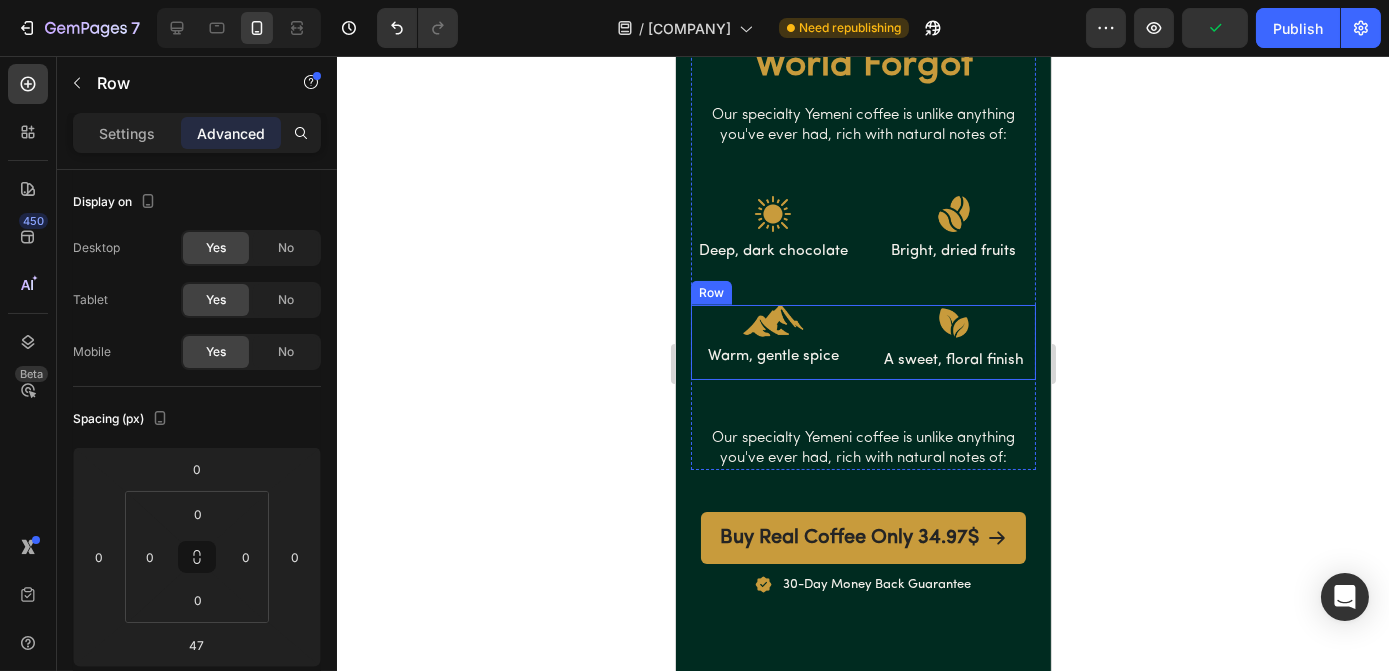 click on "Image Warm, gentle spice Text Block Image A sweet, floral finish Text Block Row" at bounding box center [862, 343] 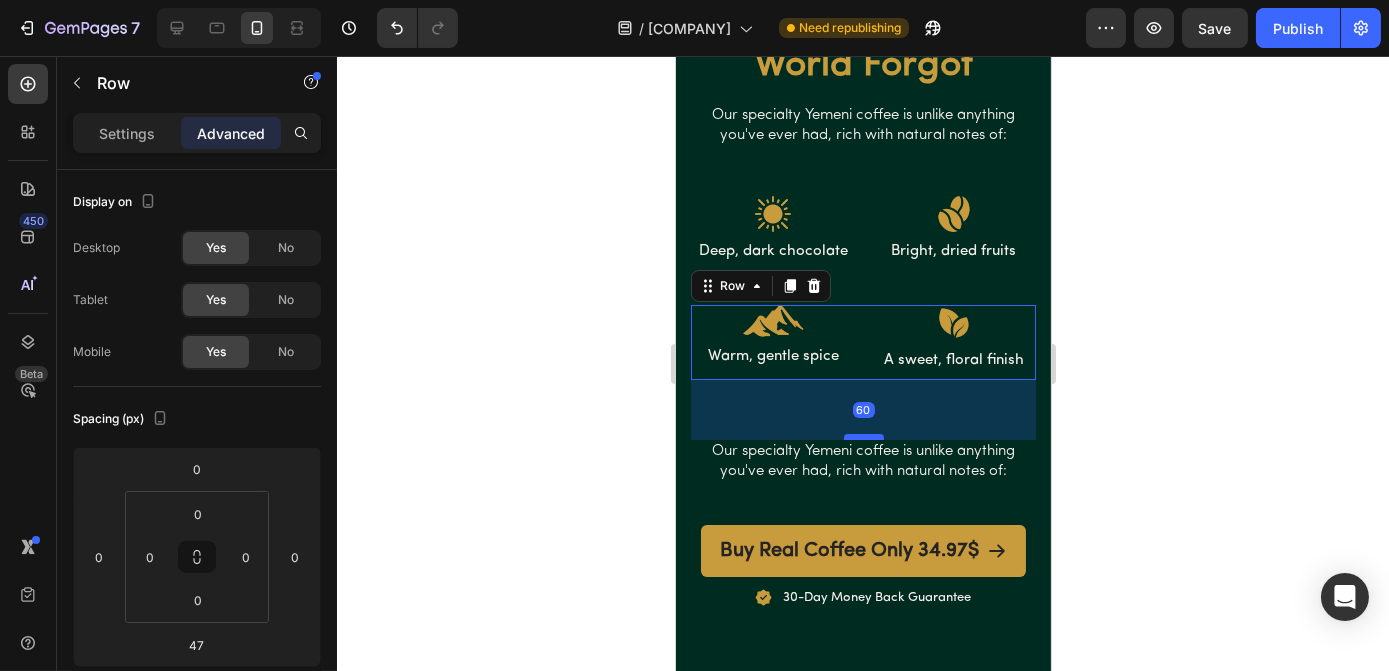 drag, startPoint x: 843, startPoint y: 422, endPoint x: 843, endPoint y: 436, distance: 14 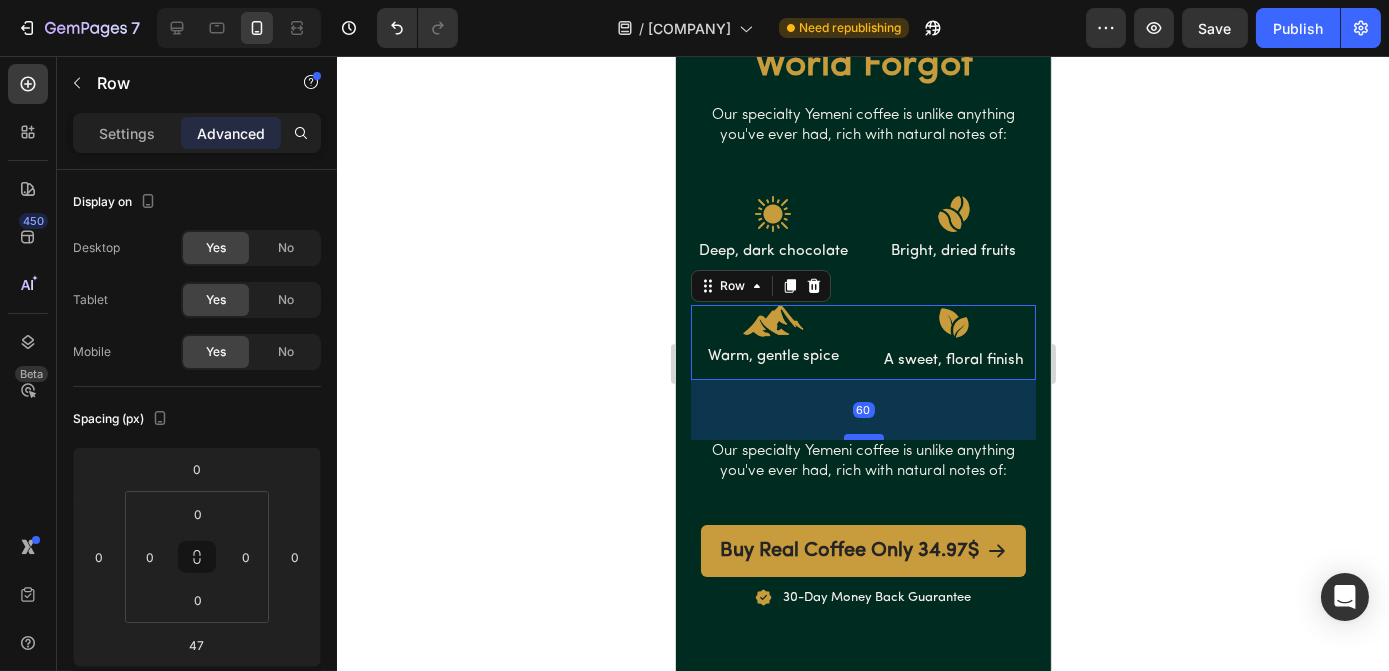 click at bounding box center [863, 437] 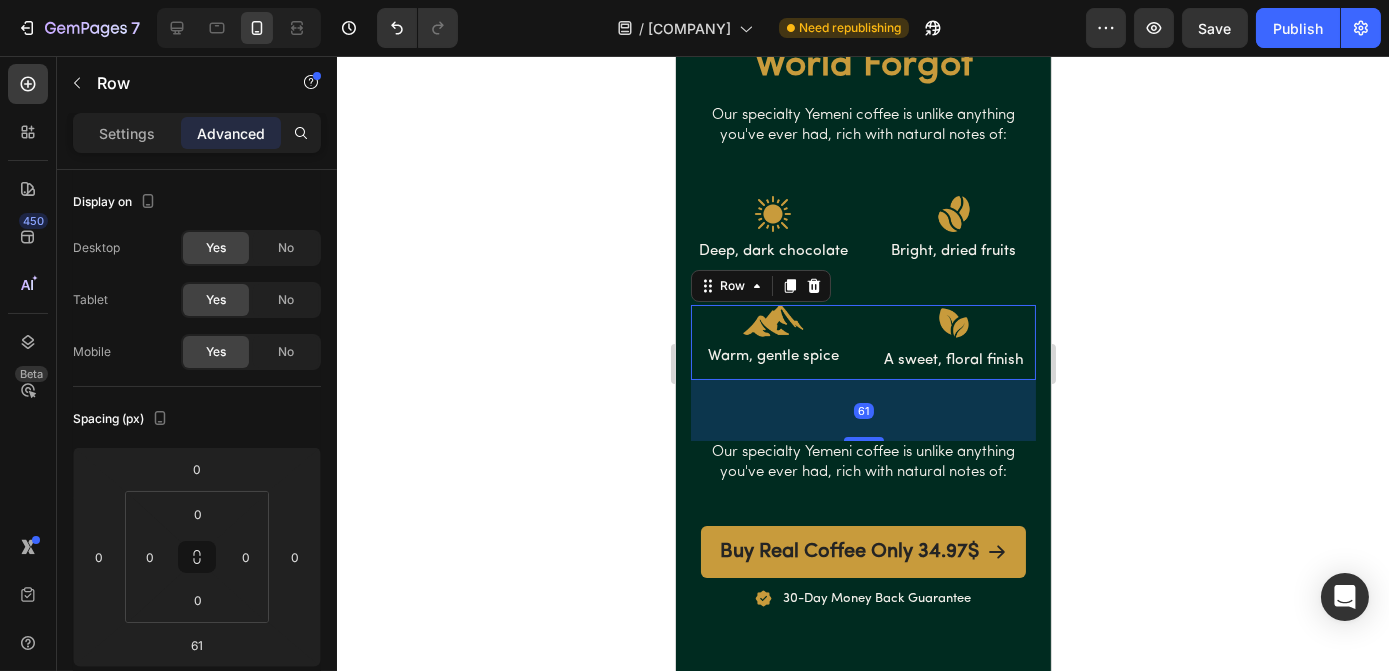 click 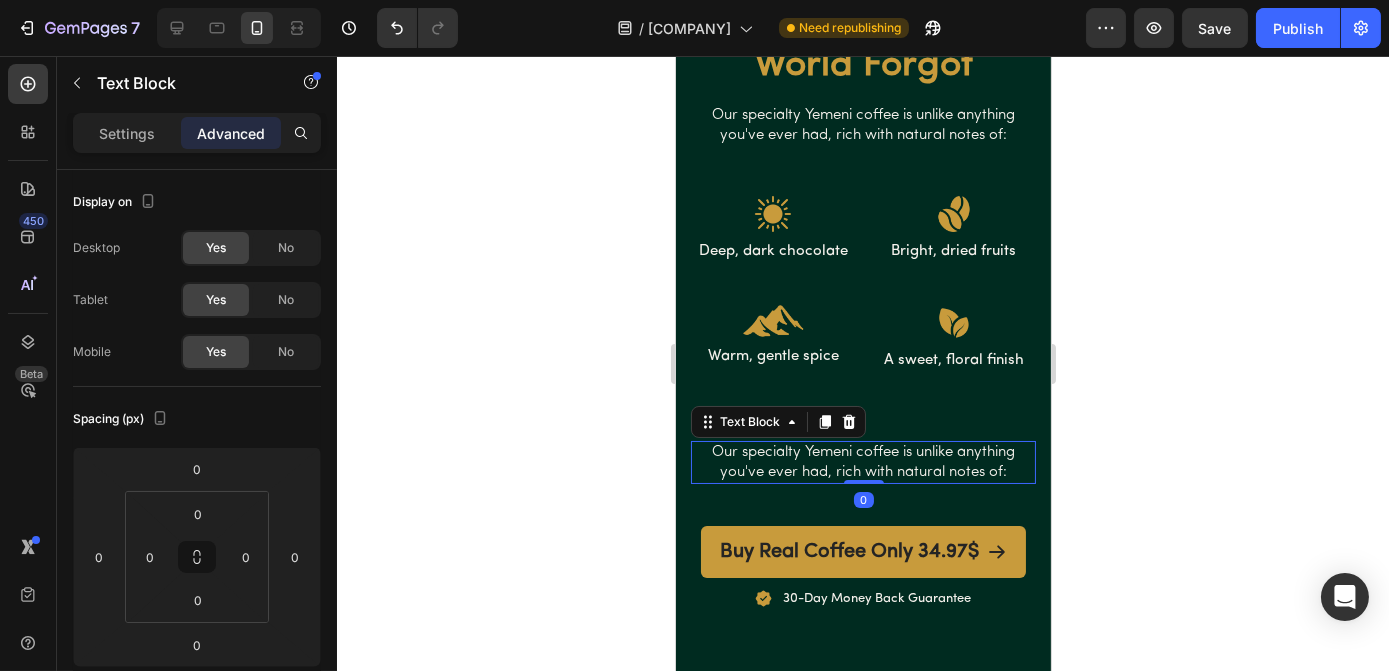click on "Our specialty Yemeni coffee is unlike anything you've ever had, rich with natural notes of:" at bounding box center (862, 462) 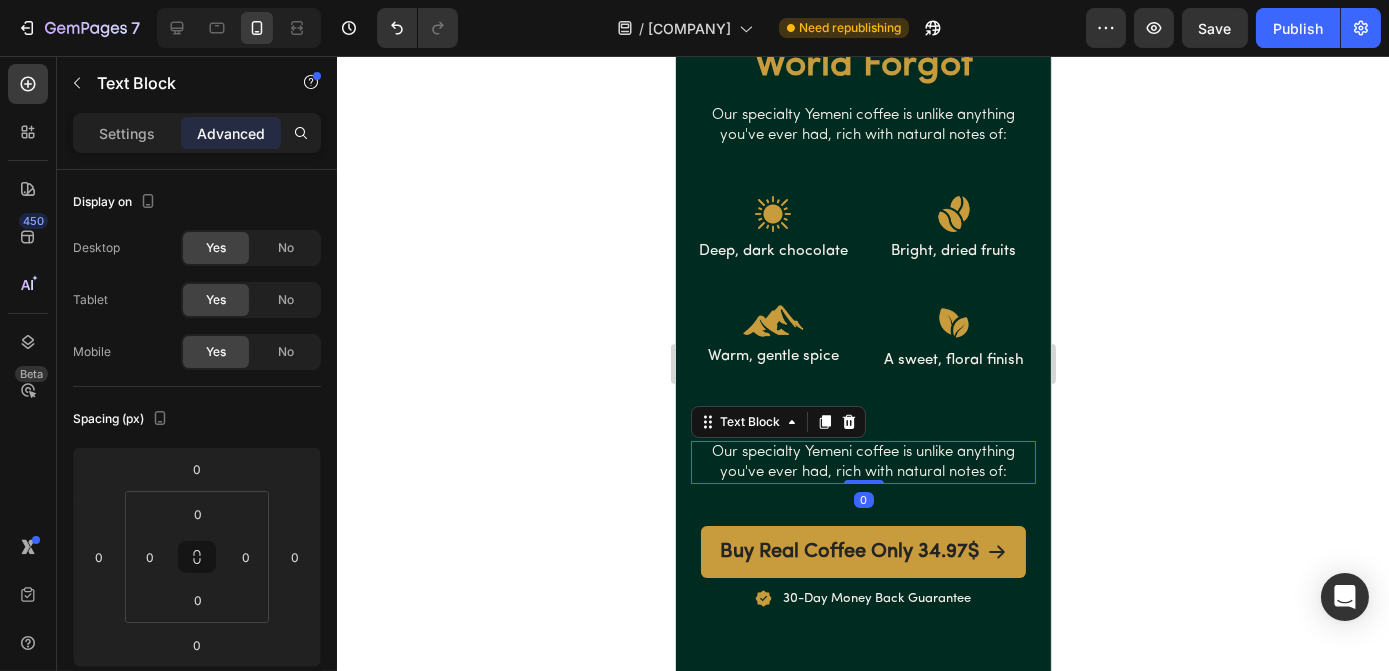 click on "Our specialty Yemeni coffee is unlike anything you've ever had, rich with natural notes of:" at bounding box center [862, 462] 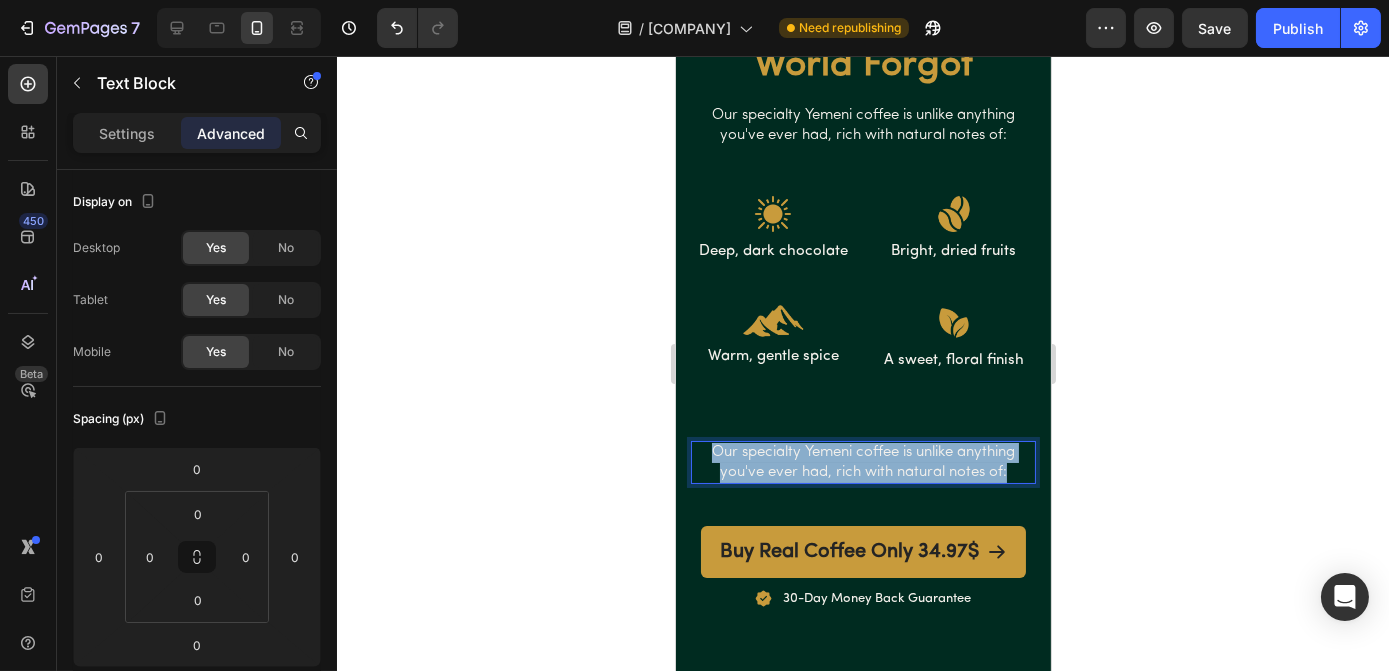 click on "Our specialty Yemeni coffee is unlike anything you've ever had, rich with natural notes of:" at bounding box center [862, 462] 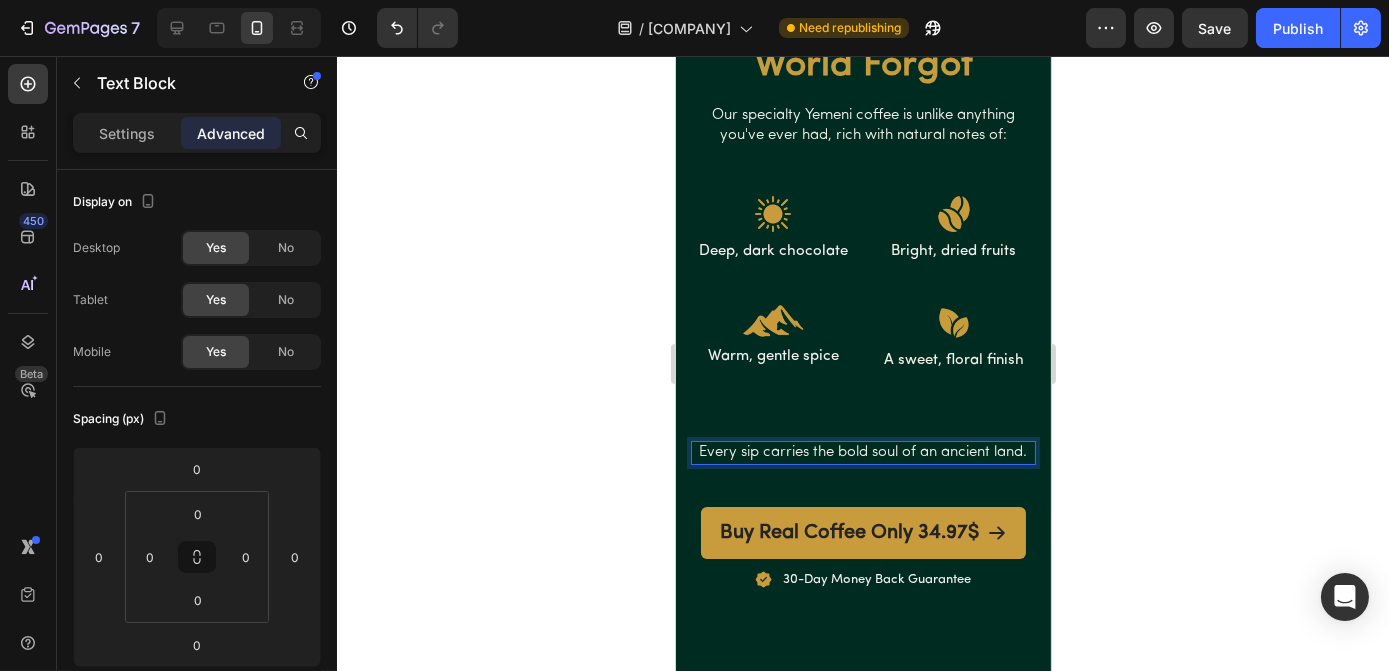 click 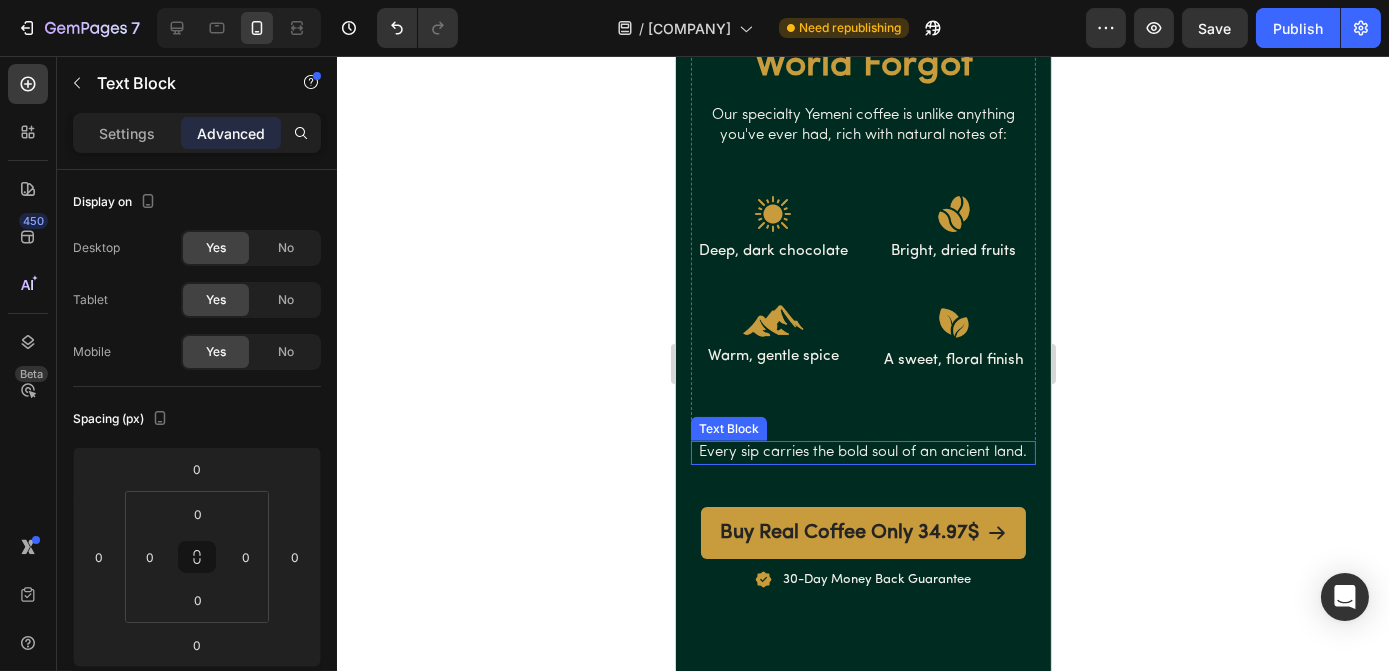click on "Every sip carries the bold soul of an ancient land." at bounding box center (862, 453) 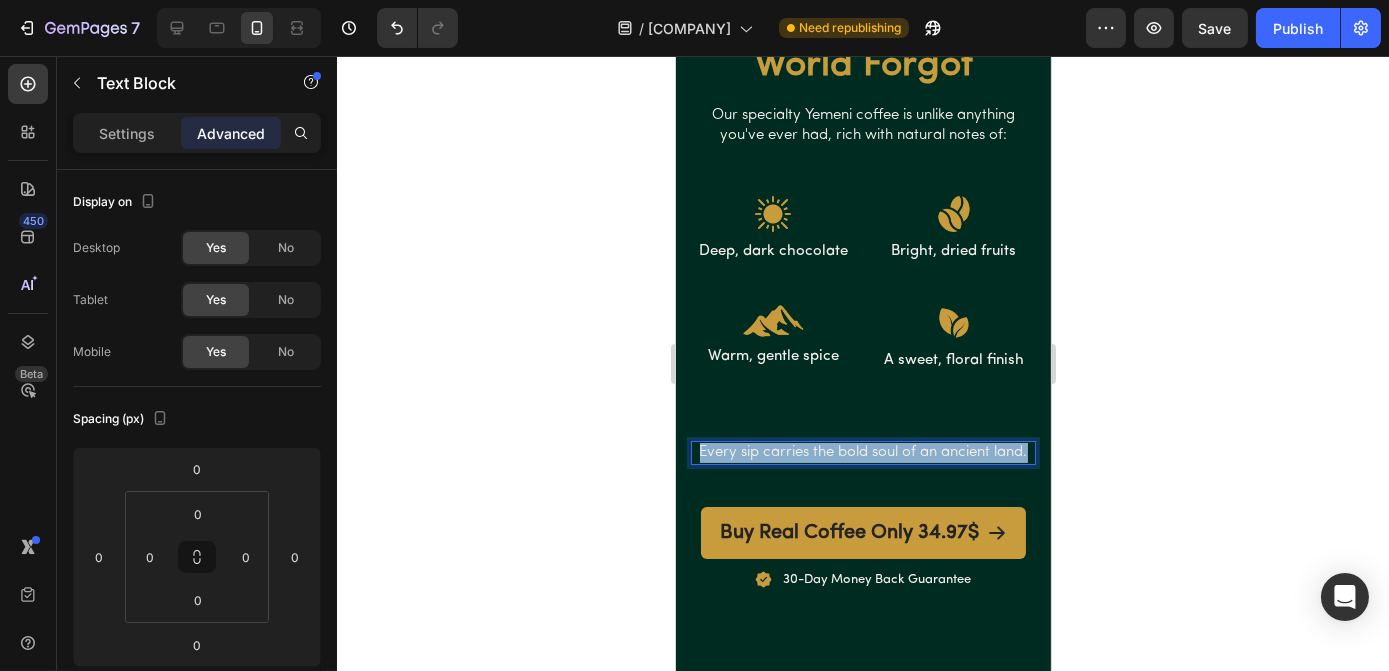click on "Every sip carries the bold soul of an ancient land." at bounding box center (862, 453) 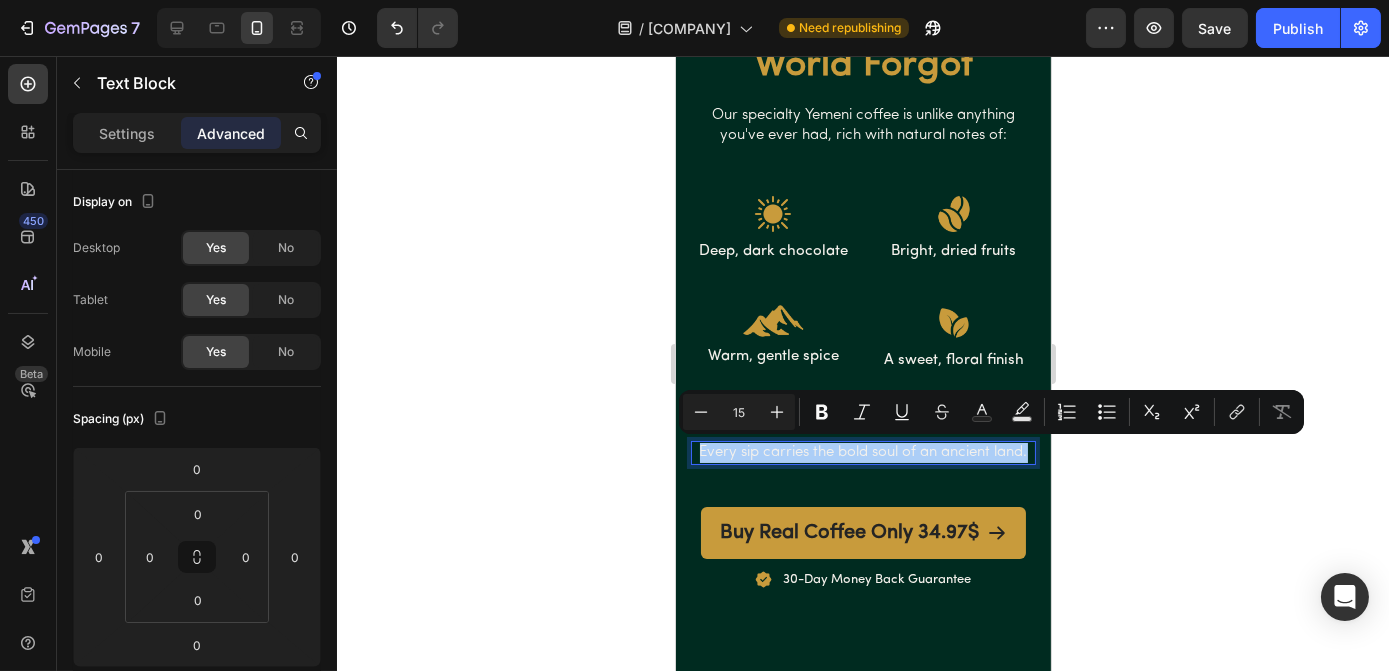 click 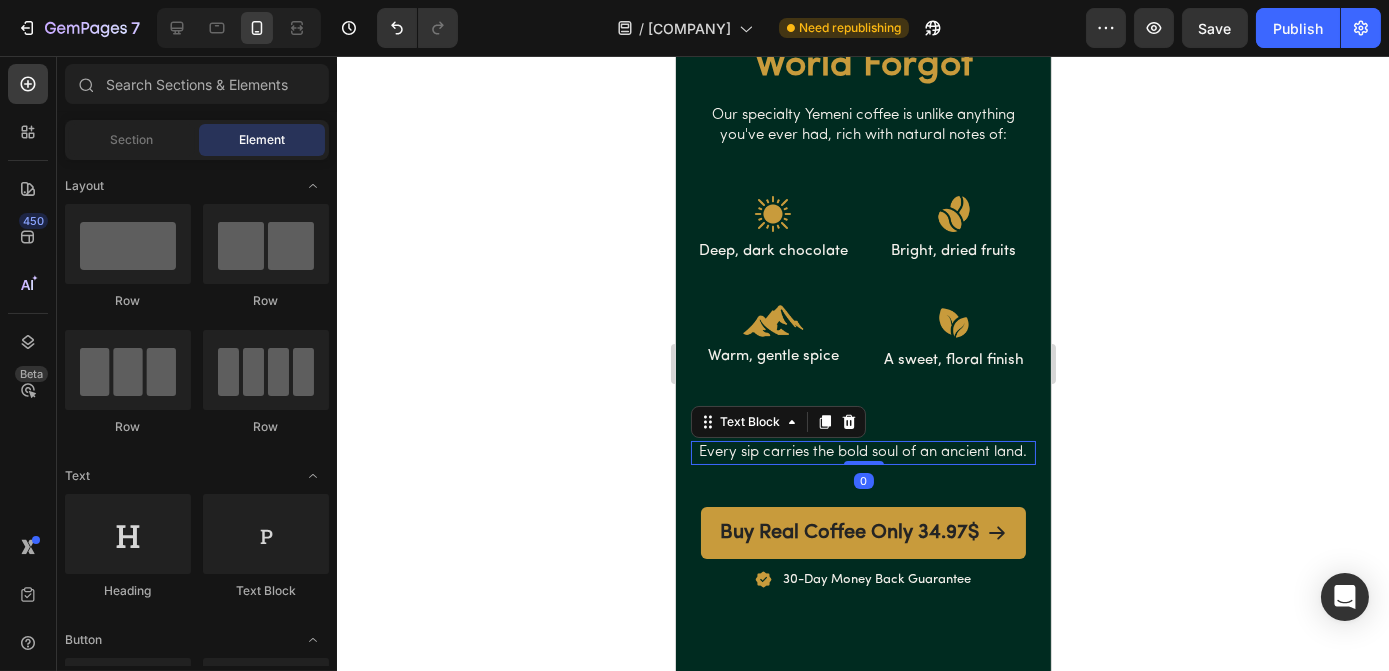 click on "Every sip carries the bold soul of an ancient land." at bounding box center [862, 453] 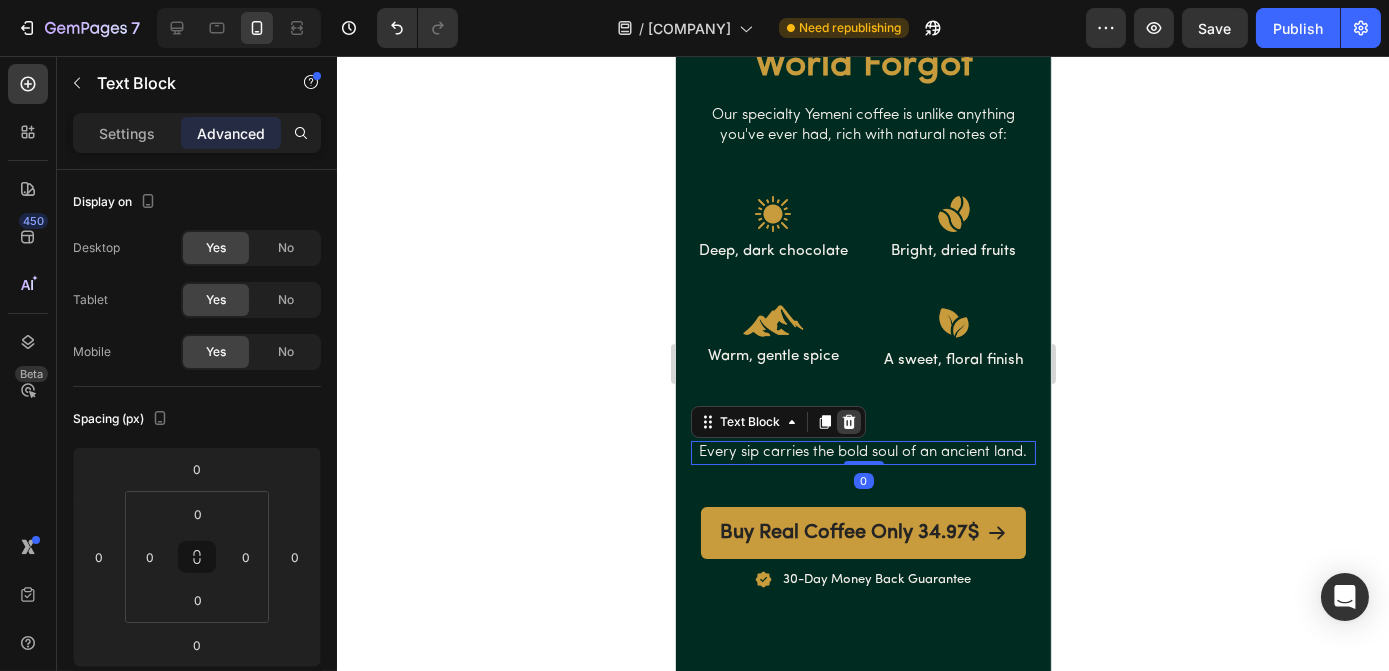 click 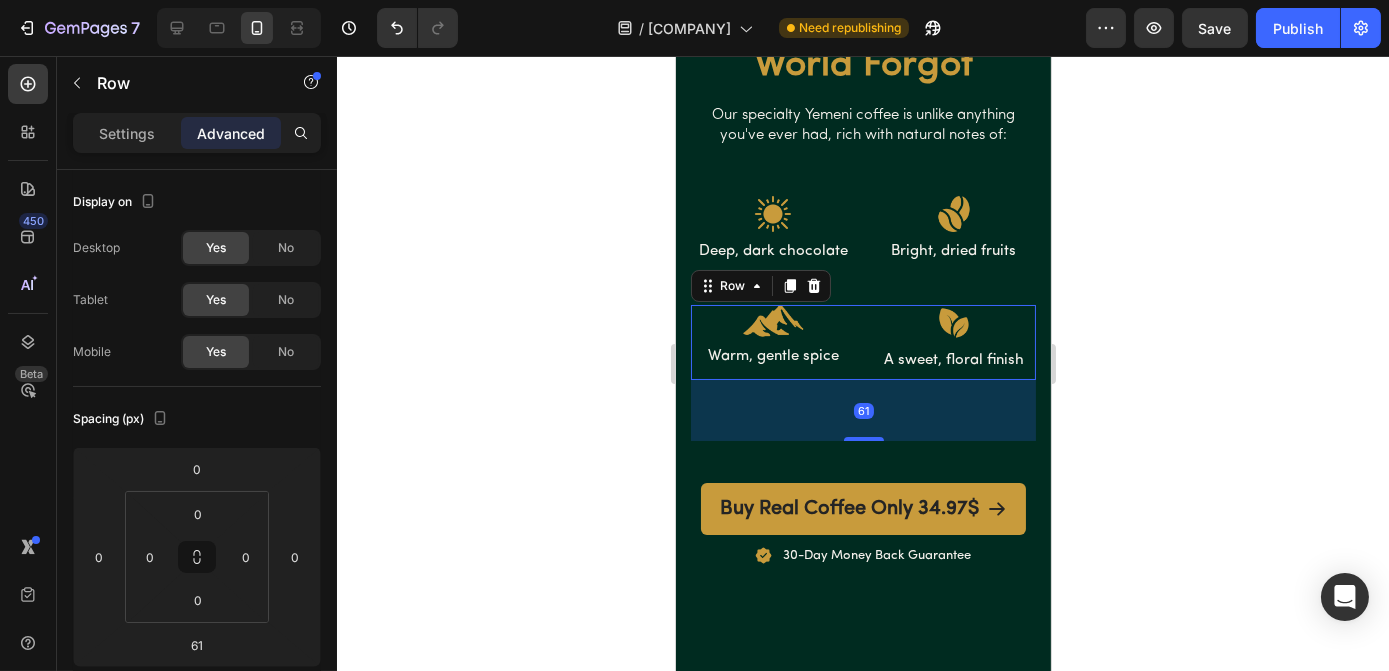 click on "Image Warm, gentle spice Text Block Image A sweet, floral finish Text Block Row   61" at bounding box center [862, 343] 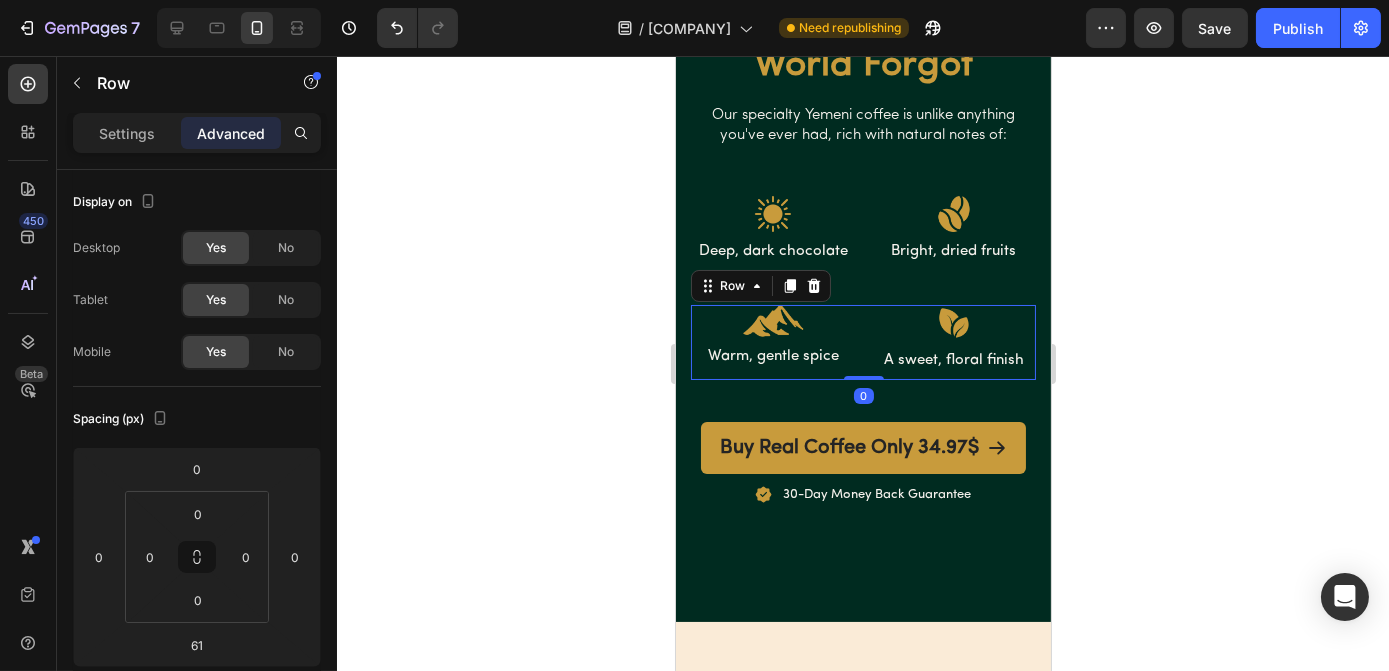drag, startPoint x: 856, startPoint y: 436, endPoint x: 856, endPoint y: 362, distance: 74 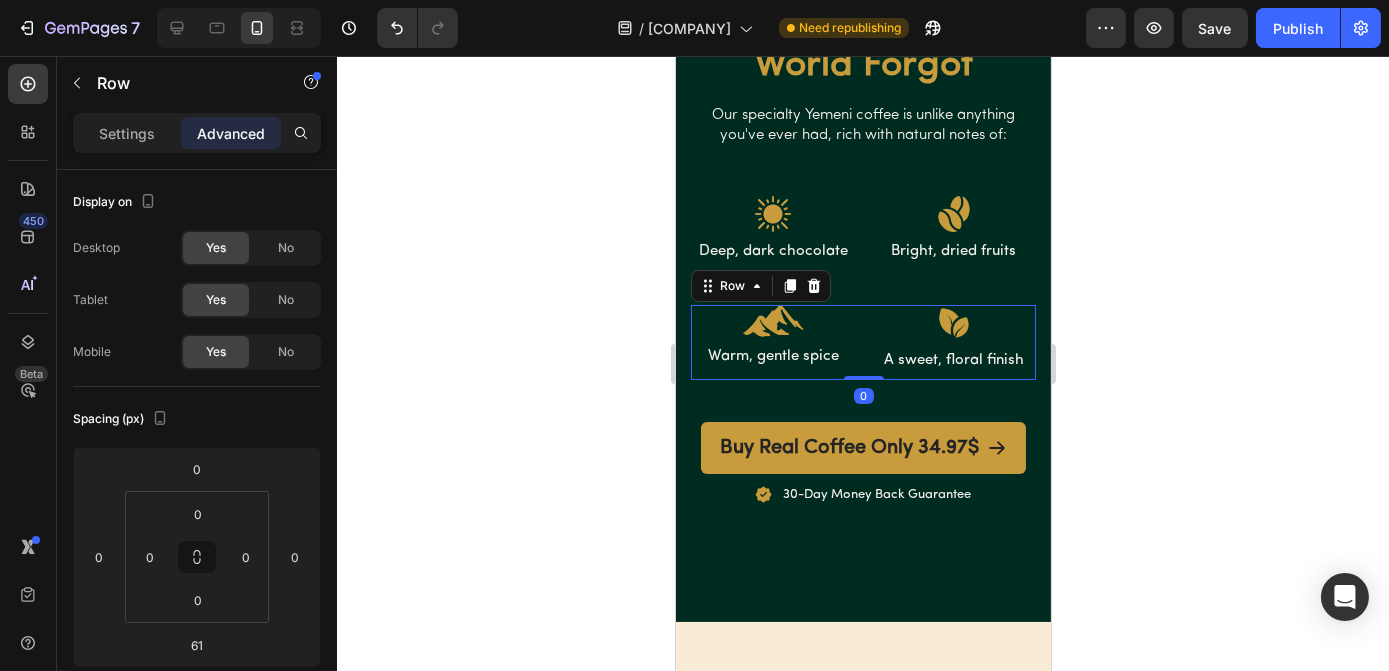 click on "Image Warm, gentle spice Text Block Image A sweet, floral finish Text Block Row   0" at bounding box center [862, 343] 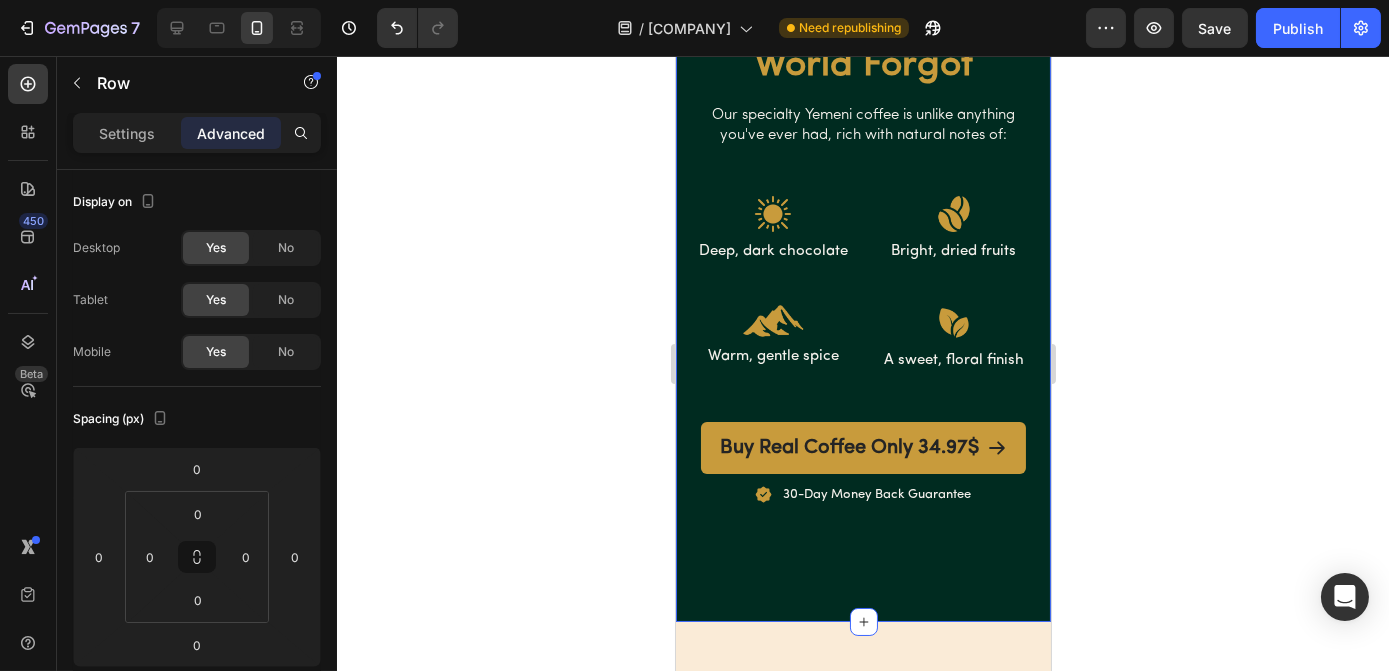 click on "Taste What the World Forgot Heading Our specialty Yemeni coffee is unlike anything you've ever had, rich with natural notes of: Text Block Image Deep, dark chocolate Text Block Image Bright, dried fruits Text Block Row Image Warm, gentle spice Text Block Image A sweet, floral finish Text Block Row Row
Buy Real Coffee Only 34.97$ Button Image 30-Day Money Back Guarantee Text Block Row Section 5   You can create reusable sections Create Theme Section AI Content Write with GemAI What would you like to describe here? Tone and Voice Persuasive Product Show more Generate" at bounding box center (862, 277) 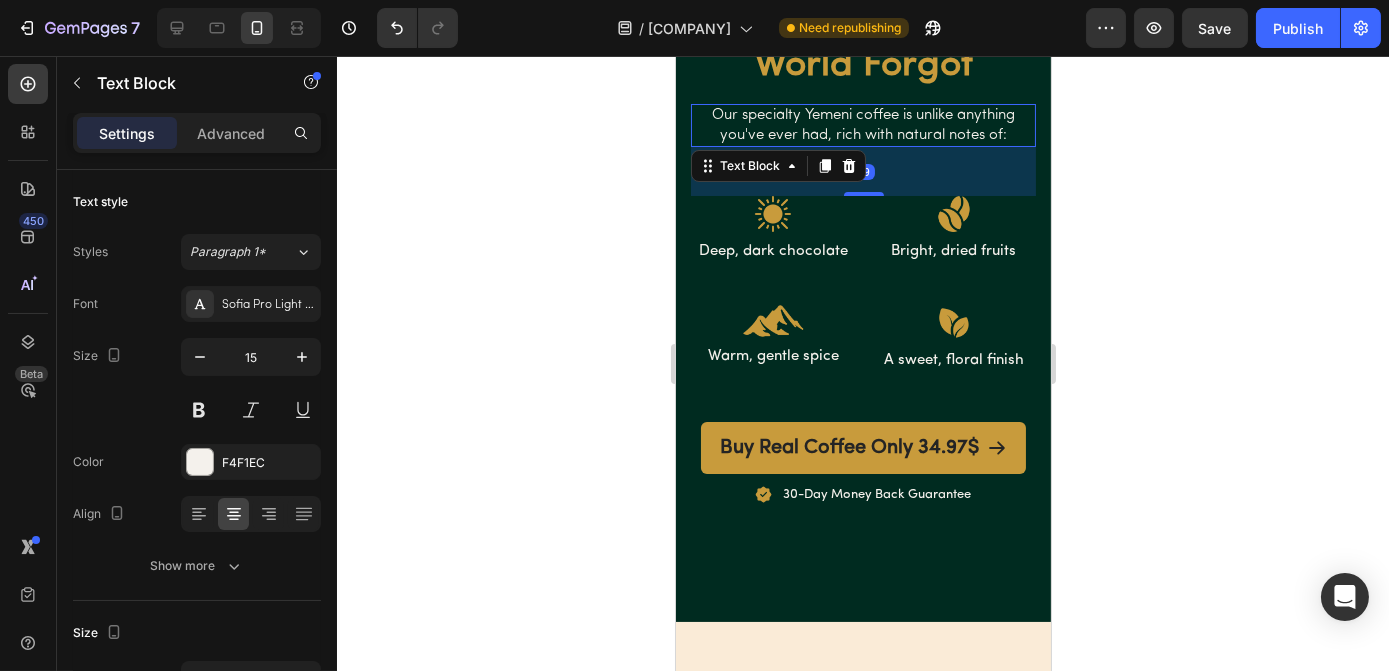 click on "Our specialty Yemeni coffee is unlike anything you've ever had, rich with natural notes of:" at bounding box center [862, 125] 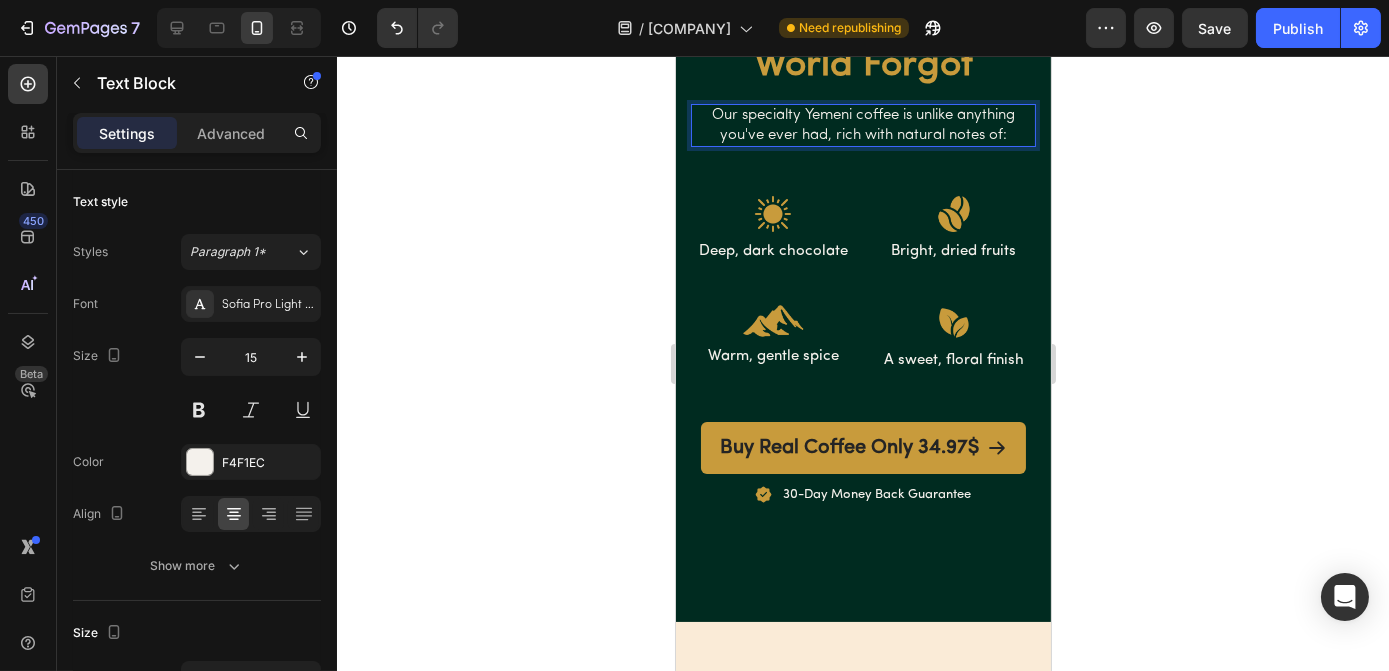 click on "Our specialty Yemeni coffee is unlike anything you've ever had, rich with natural notes of:" at bounding box center (862, 125) 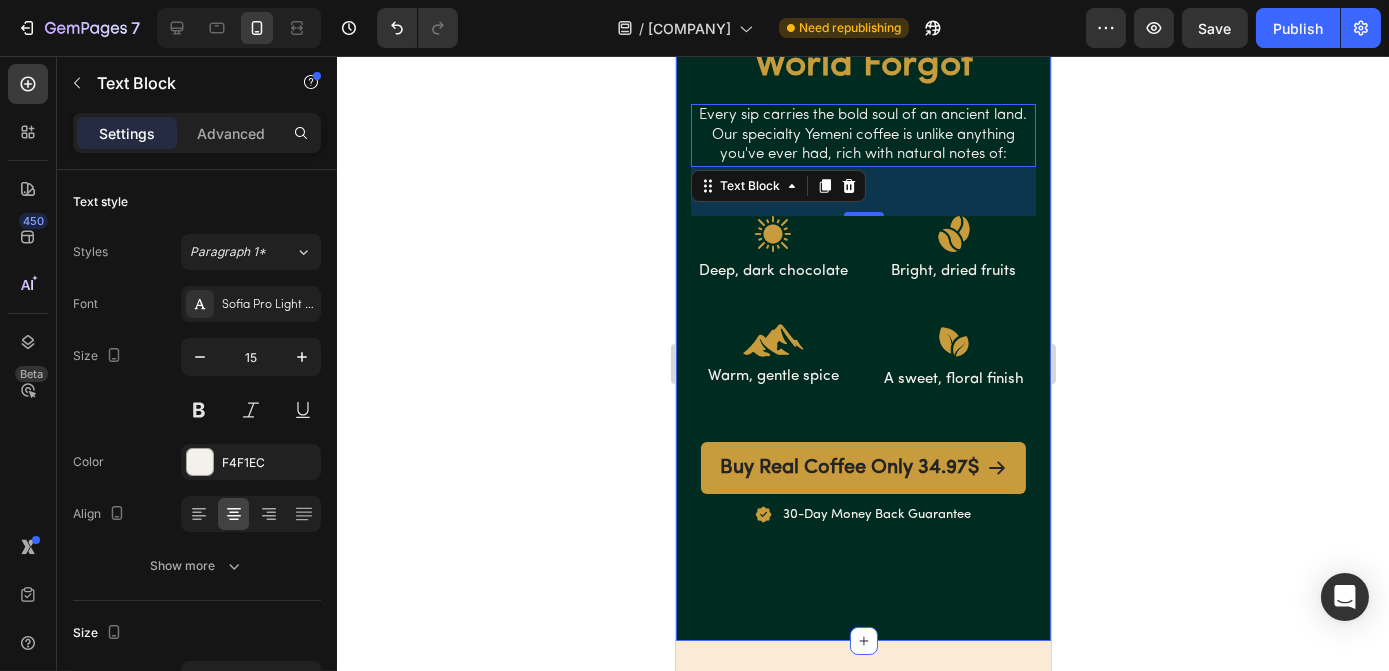 click 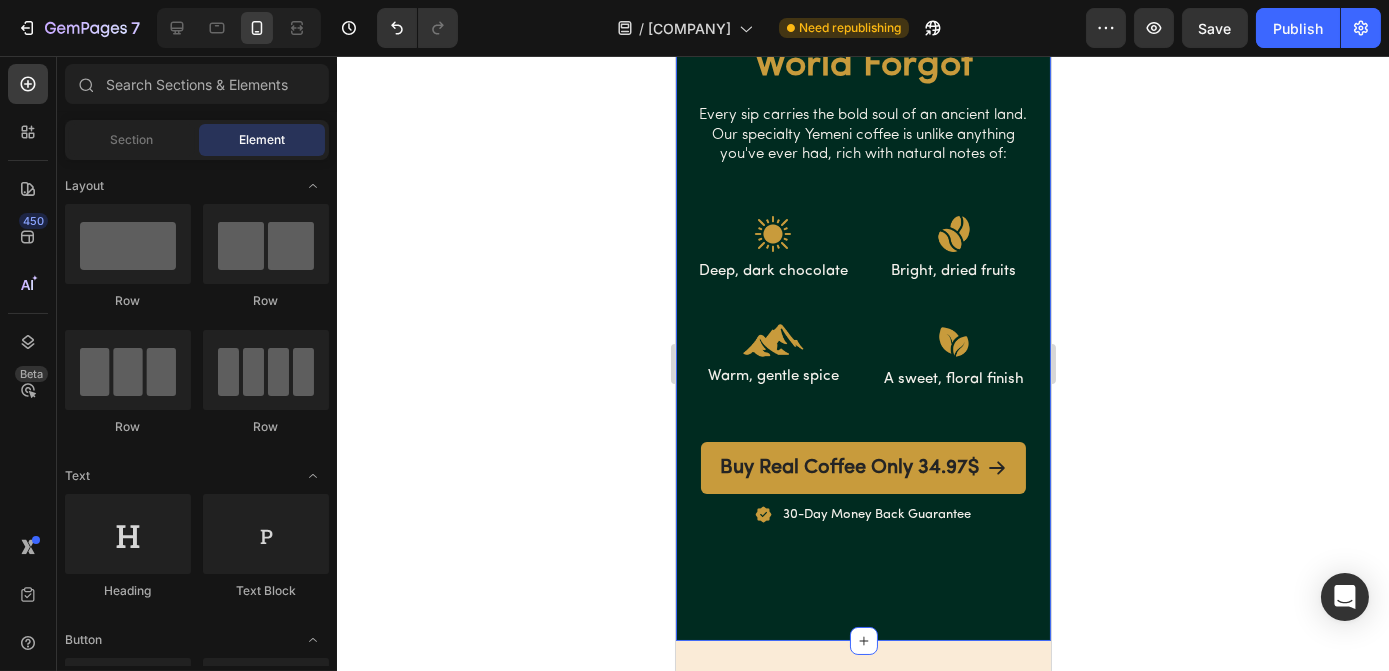 click 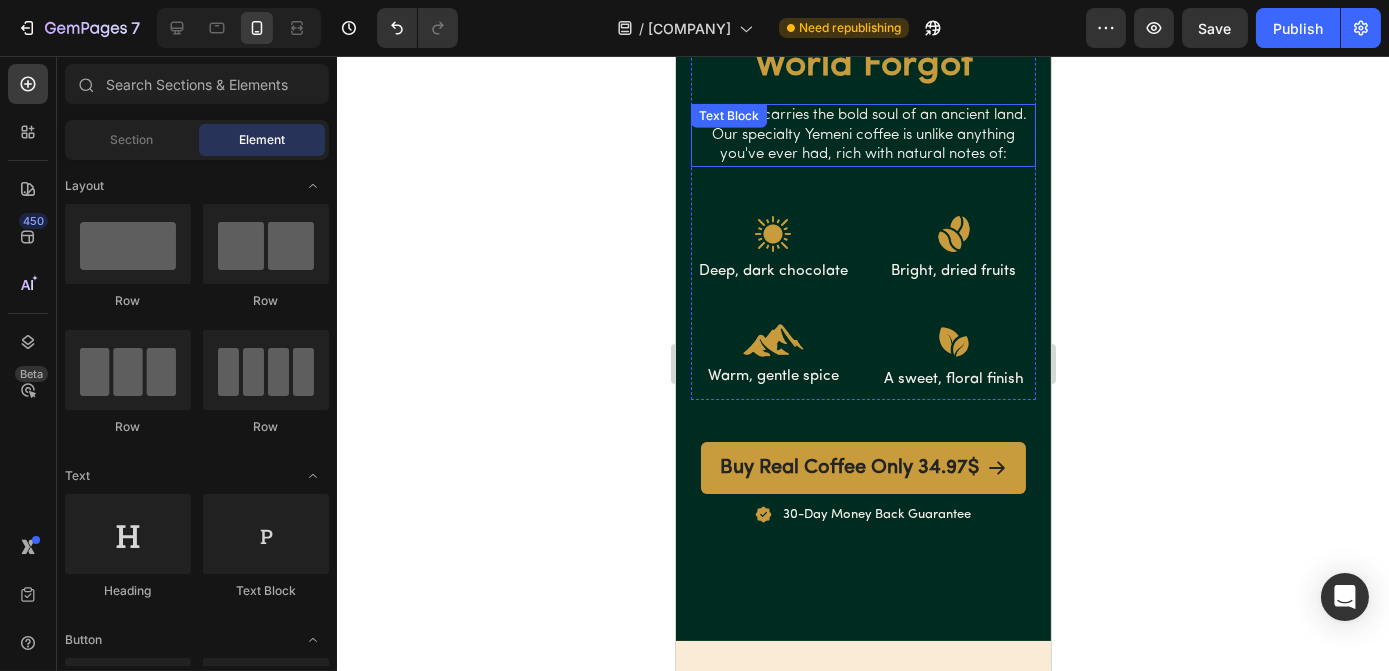 click on "Every sip carries the bold soul of an ancient land. Our specialty Yemeni coffee is unlike anything you've ever had, rich with natural notes of:" at bounding box center [862, 135] 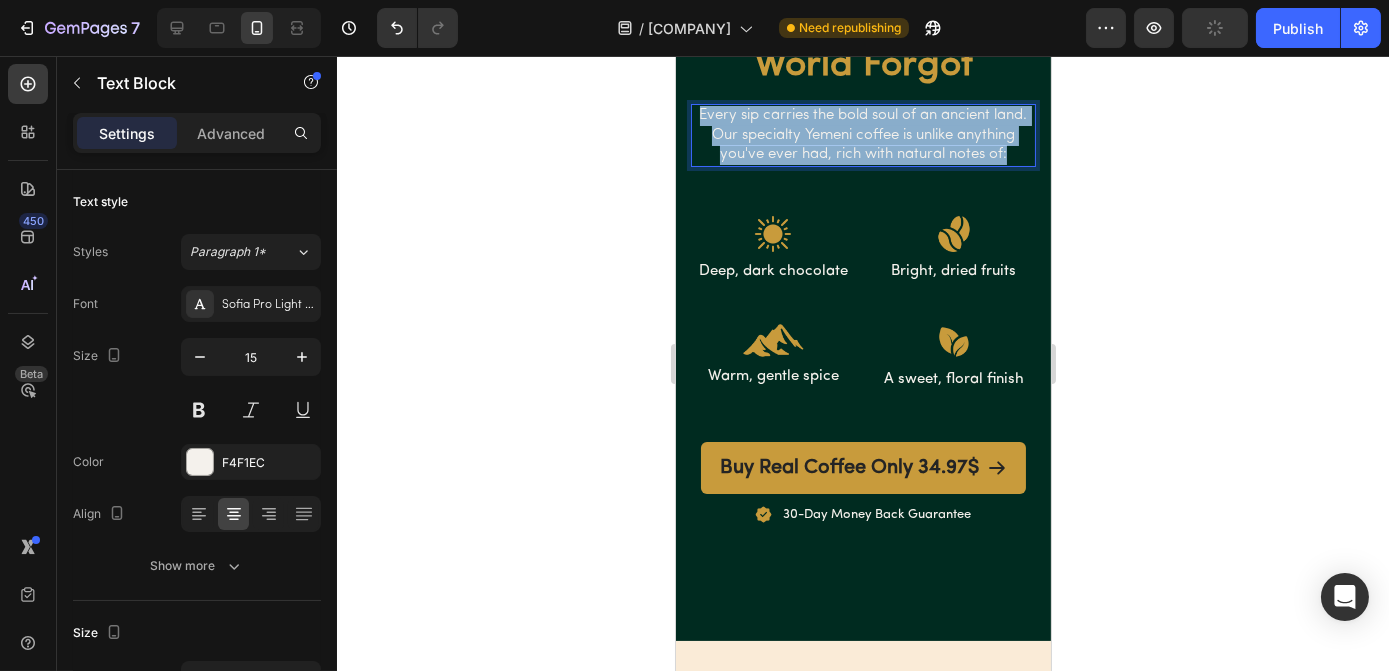 click on "Every sip carries the bold soul of an ancient land. Our specialty Yemeni coffee is unlike anything you've ever had, rich with natural notes of:" at bounding box center [862, 135] 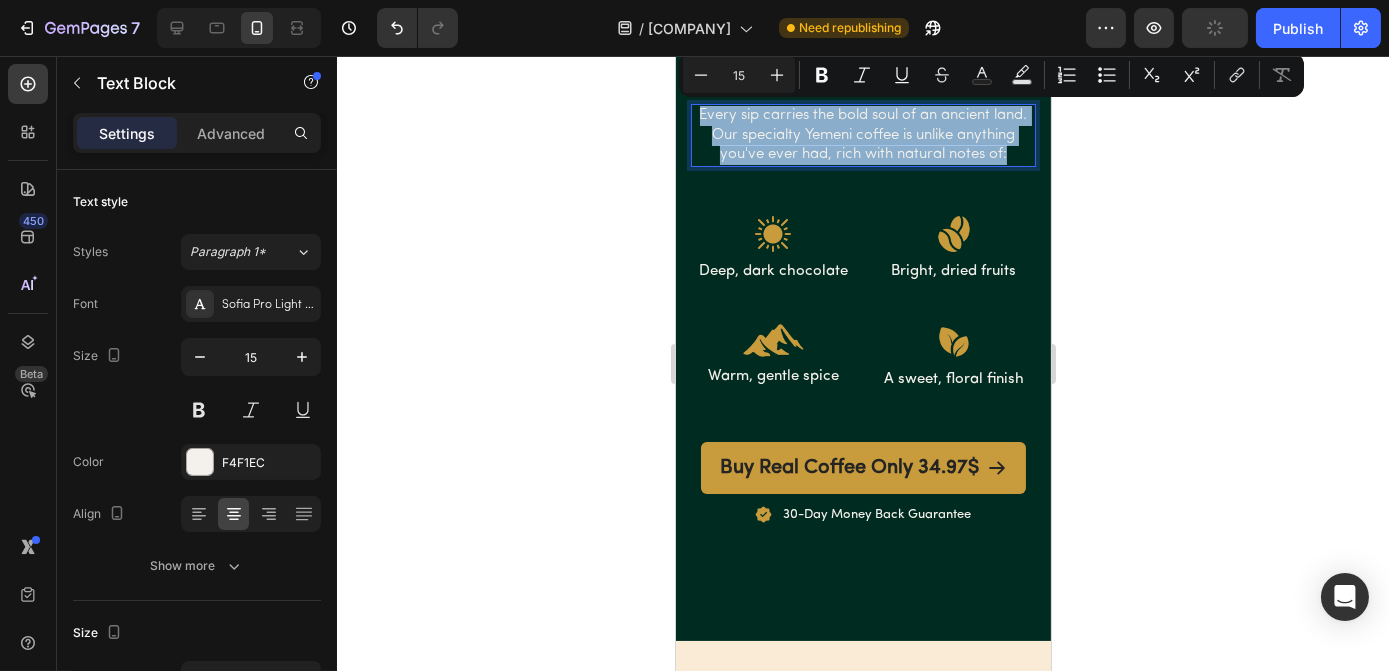 copy on "Every sip carries the bold soul of an ancient land. Our specialty Yemeni coffee is unlike anything you've ever had, rich with natural notes of:" 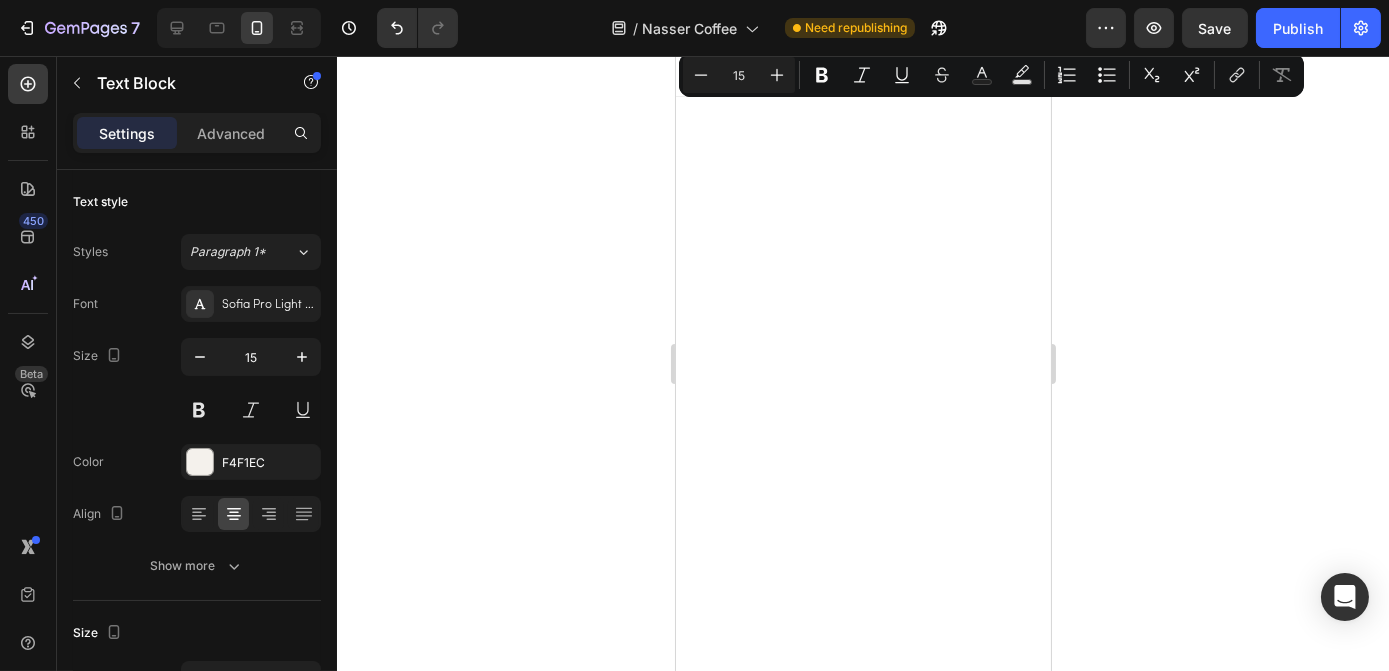 scroll, scrollTop: 2704, scrollLeft: 0, axis: vertical 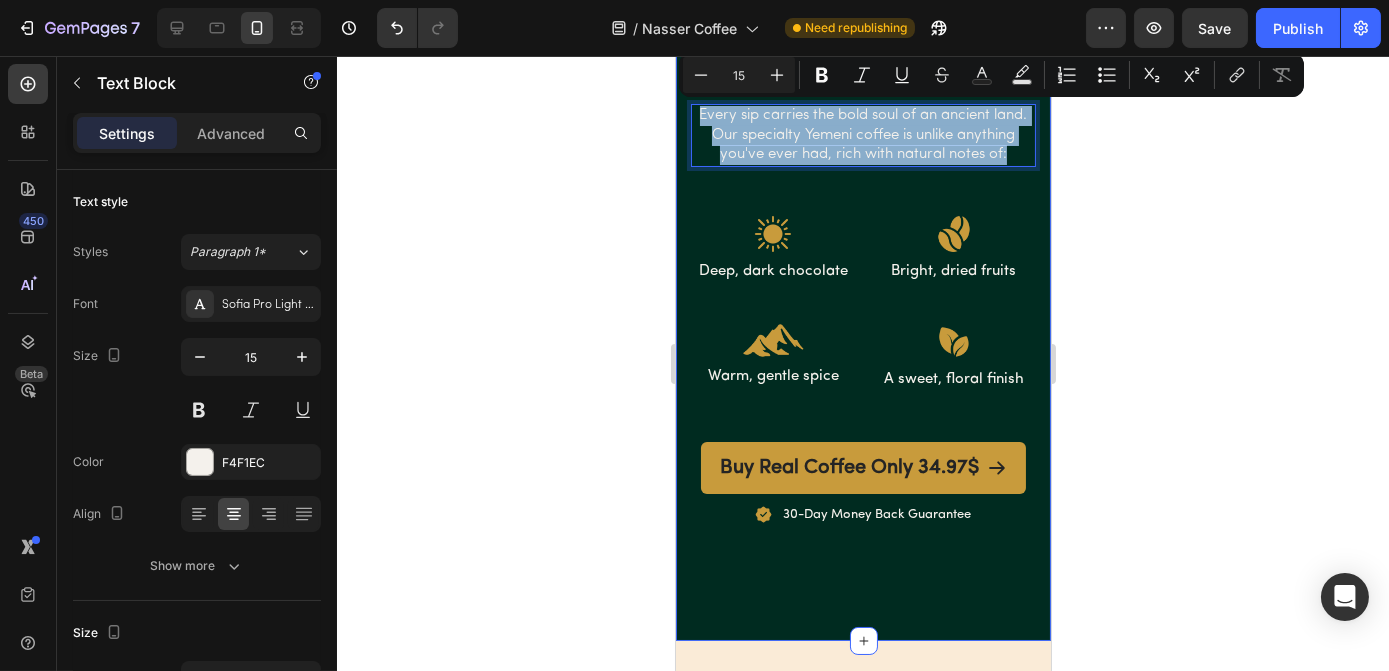 click on "Taste What the World Forgot Heading Every sip carries the bold soul of an ancient land. Our specialty Yemeni coffee is unlike anything you've ever had, rich with natural notes of: Text Block   49 Image Deep, dark chocolate Text Block Image Bright, dried fruits Text Block Row Image Warm, gentle spice Text Block Image A sweet, floral finish Text Block Row Row
Buy Real Coffee Only 34.97$ Button Image 30-Day Money Back Guarantee Text Block Row Section 5" at bounding box center [862, 286] 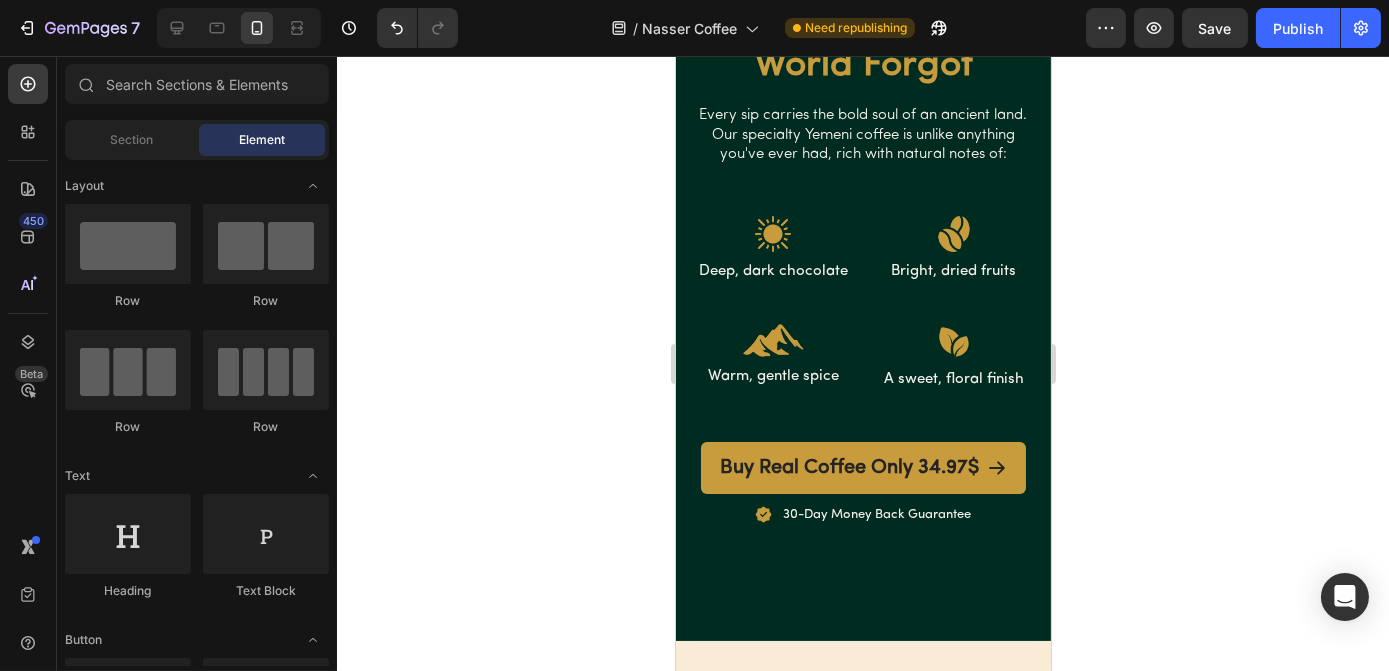 scroll, scrollTop: 2524, scrollLeft: 0, axis: vertical 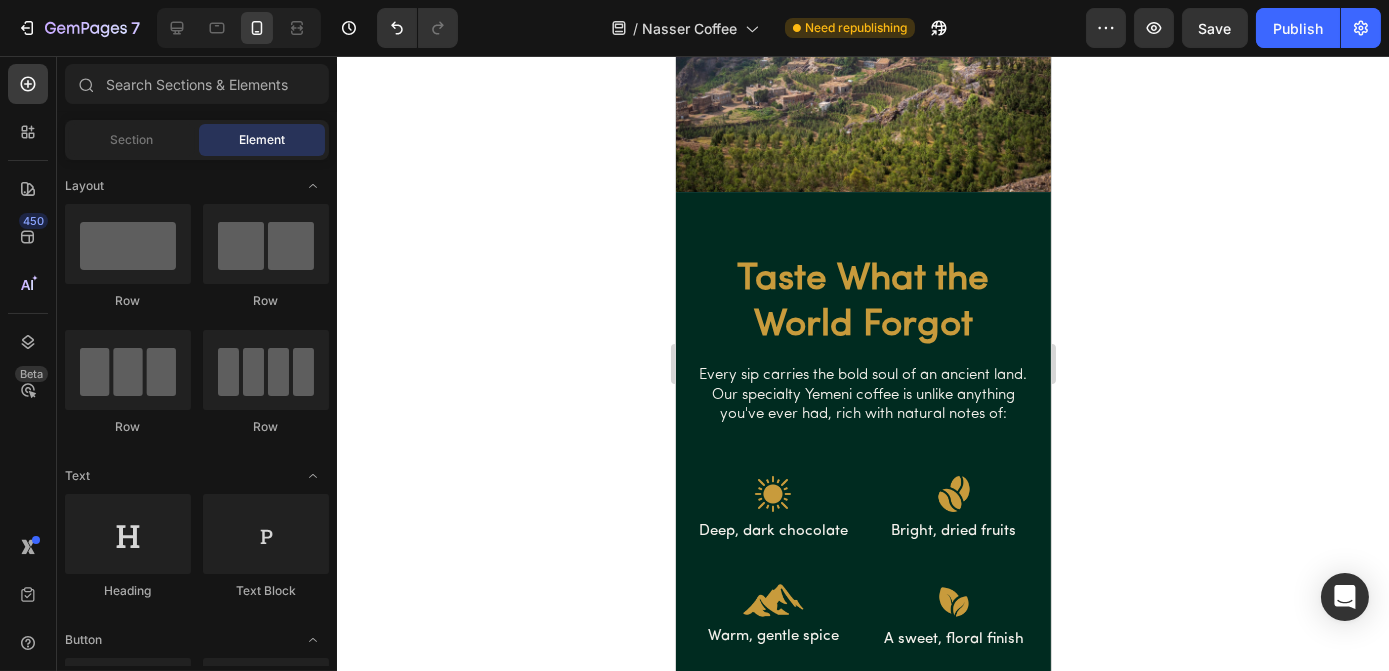 drag, startPoint x: 1044, startPoint y: 280, endPoint x: 1735, endPoint y: 326, distance: 692.5294 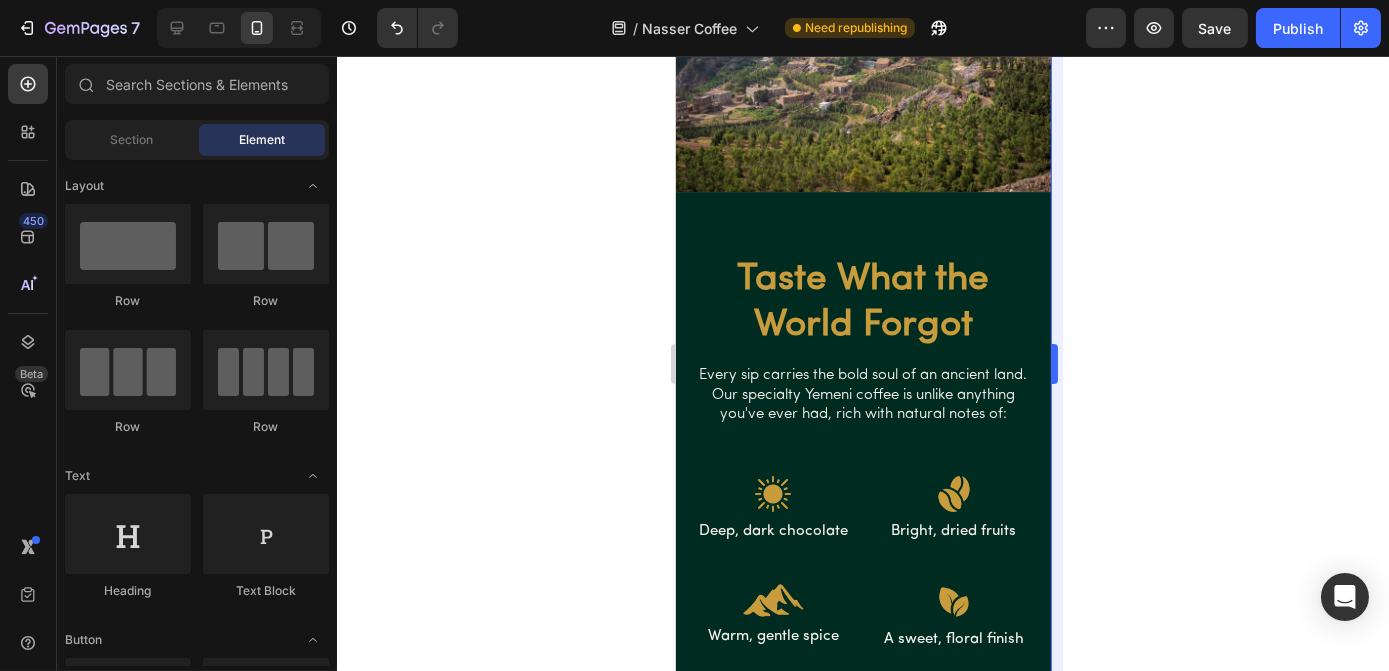 scroll, scrollTop: 2442, scrollLeft: 0, axis: vertical 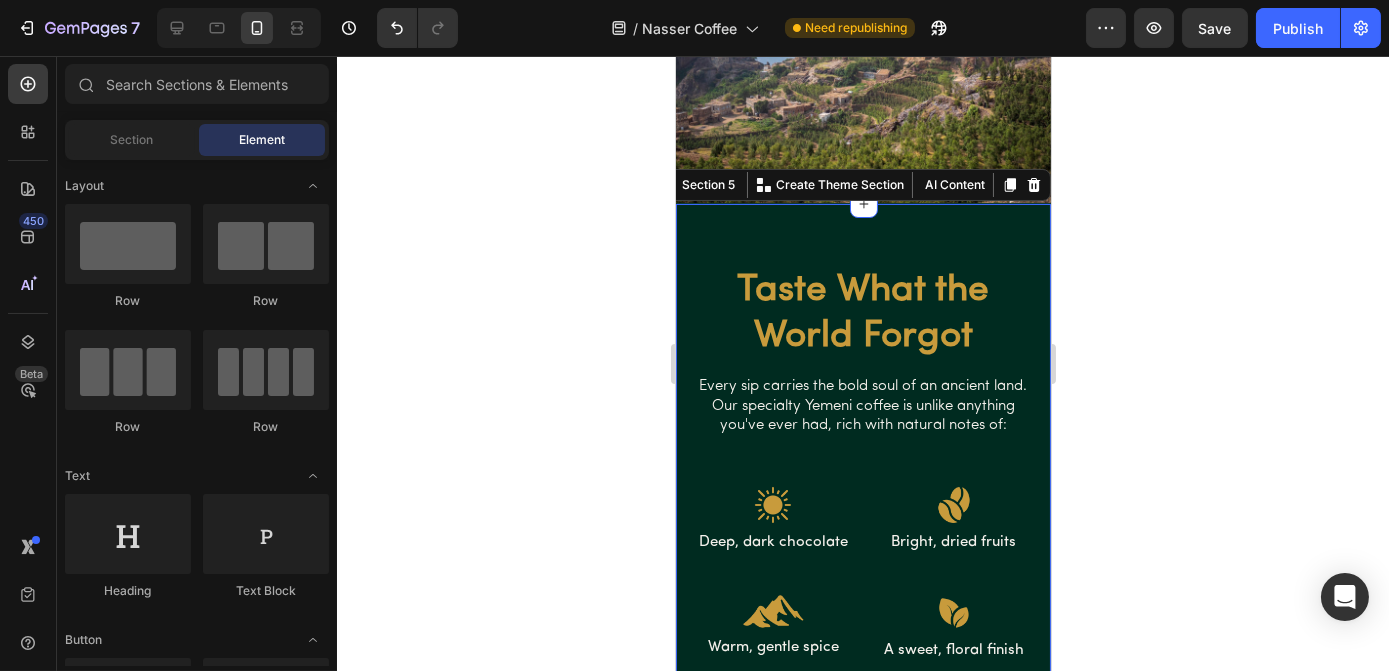 click on "Taste What the World Forgot Heading Every sip carries the bold soul of an ancient land. Our specialty Yemeni coffee is unlike anything you've ever had, rich with natural notes of: Text Block Image Deep, dark chocolate Text Block Image Bright, dried fruits Text Block Row Image Warm, gentle spice Text Block Image A sweet, floral finish Text Block Row Row
Buy Real Coffee Only 34.97$ Button Image 30-Day Money Back Guarantee Text Block Row Section 5   You can create reusable sections Create Theme Section AI Content Write with GemAI What would you like to describe here? Tone and Voice Persuasive Product Specialty Yemeni Coffee Show more Generate" at bounding box center (862, 557) 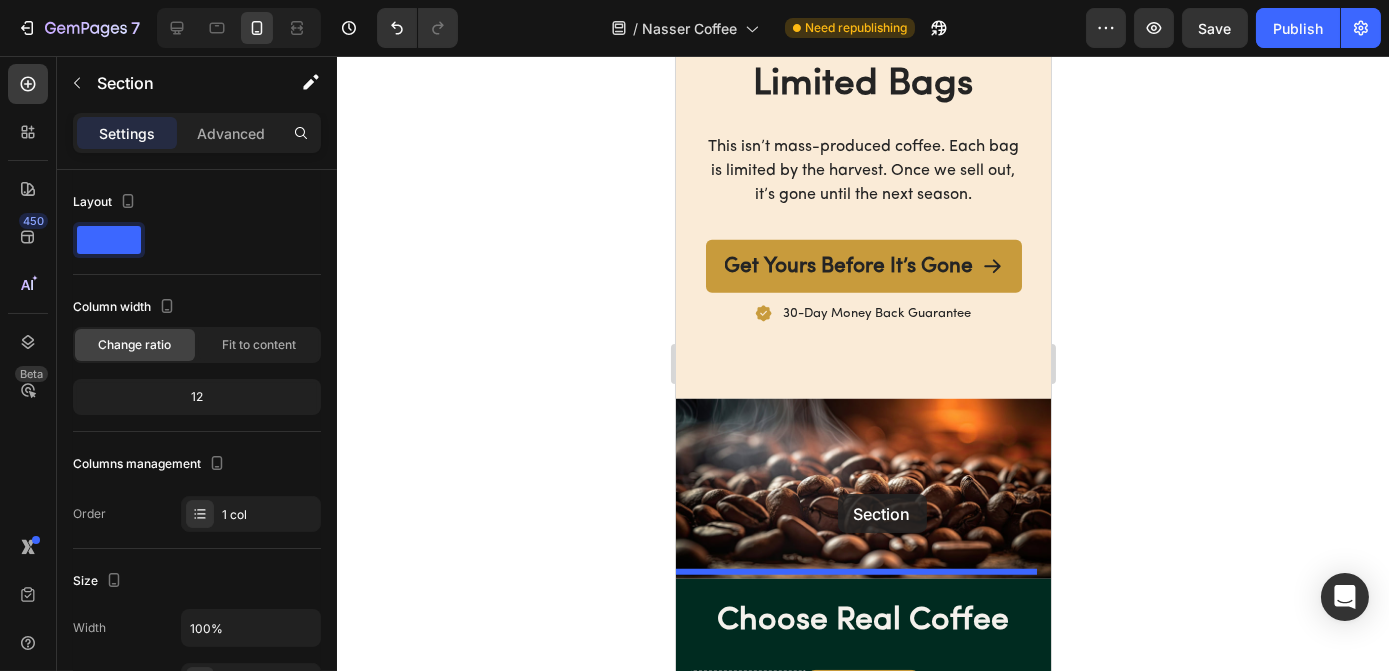 scroll, scrollTop: 3520, scrollLeft: 0, axis: vertical 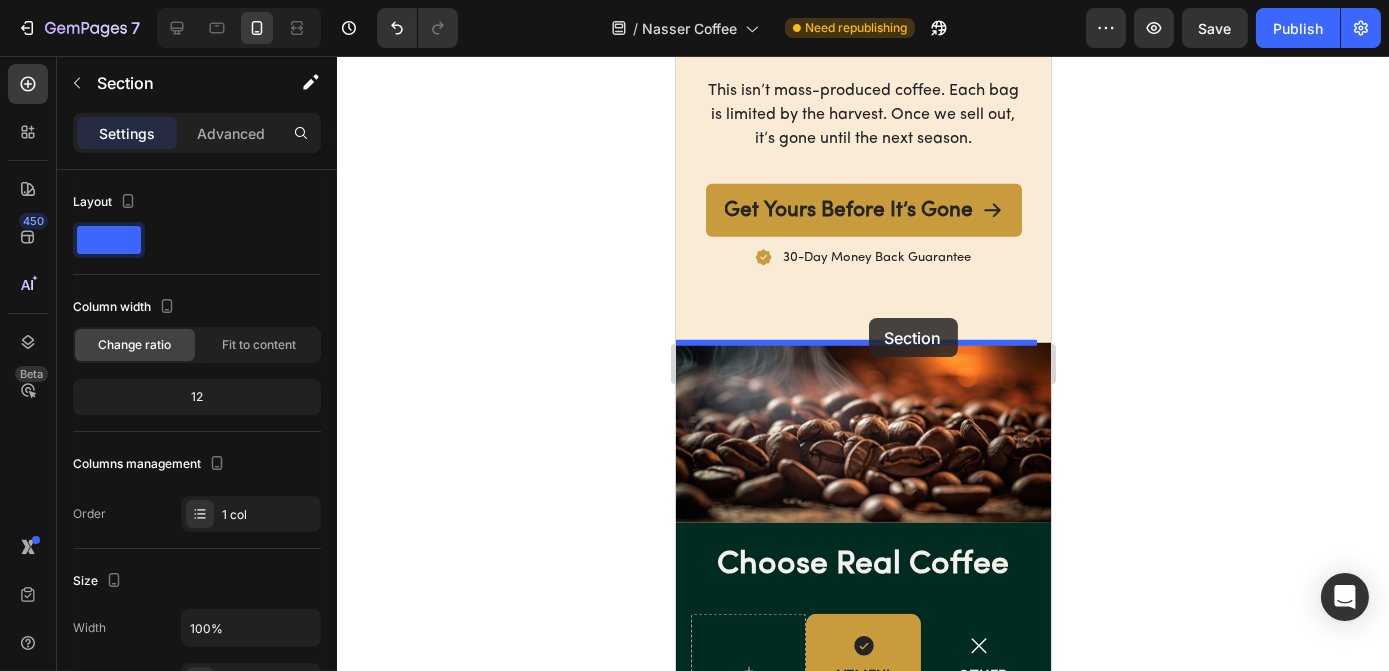 drag, startPoint x: 702, startPoint y: 169, endPoint x: 868, endPoint y: 318, distance: 223.06277 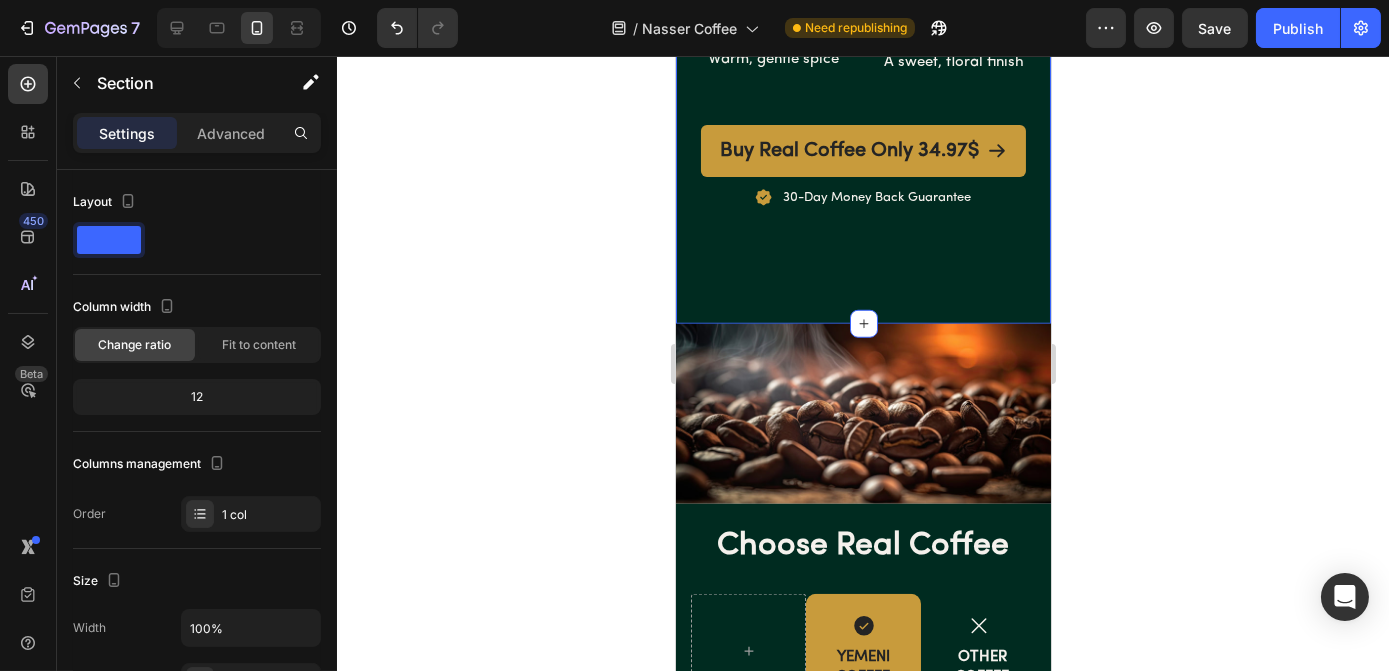 scroll, scrollTop: 2792, scrollLeft: 0, axis: vertical 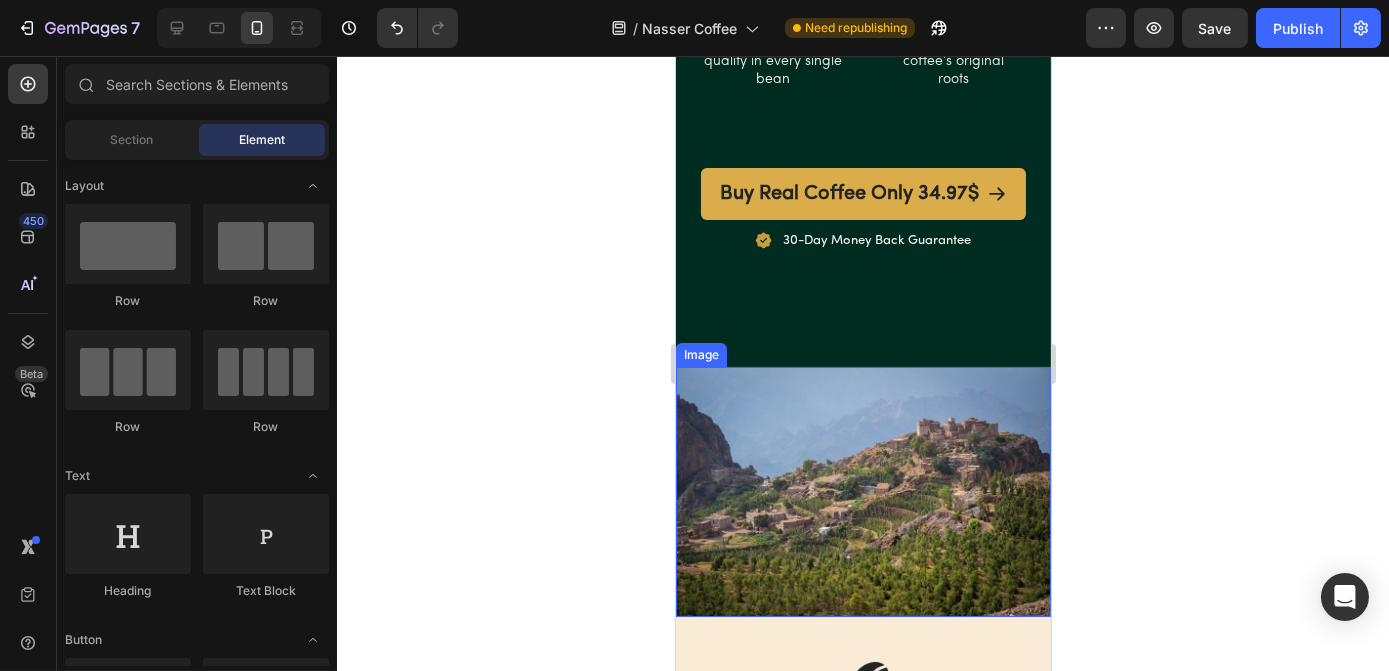 click at bounding box center (862, 492) 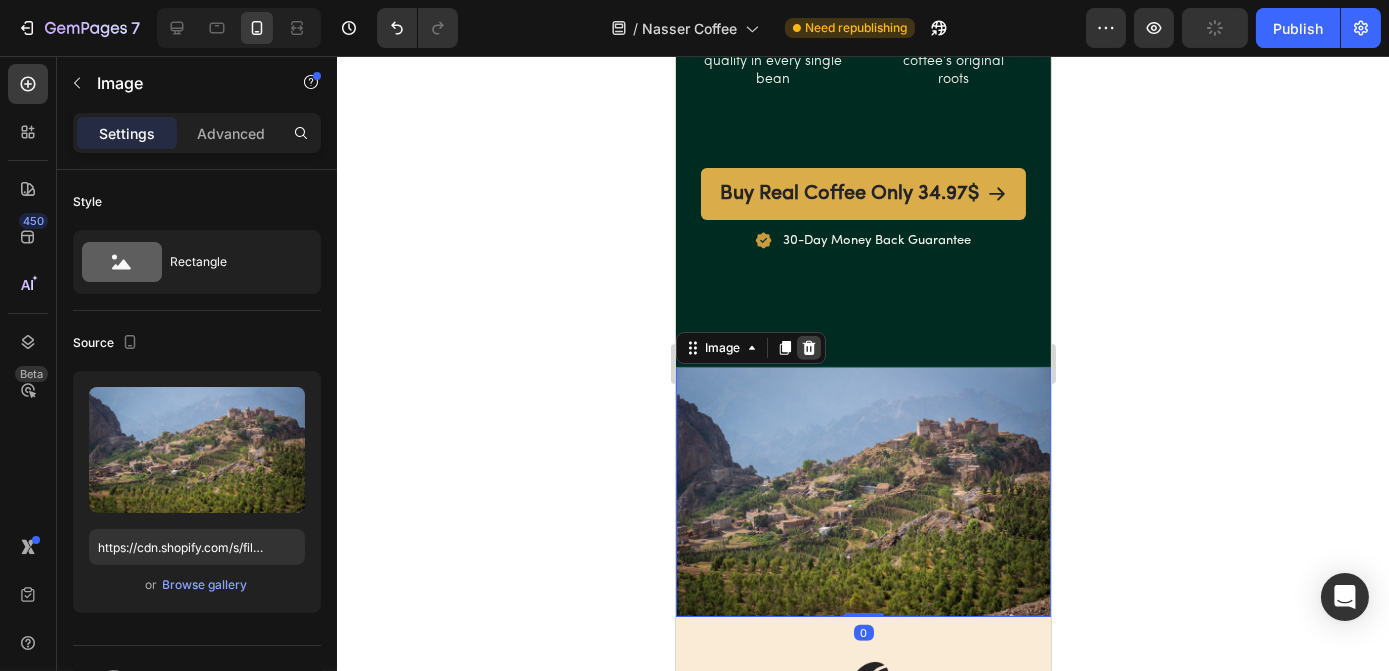 click 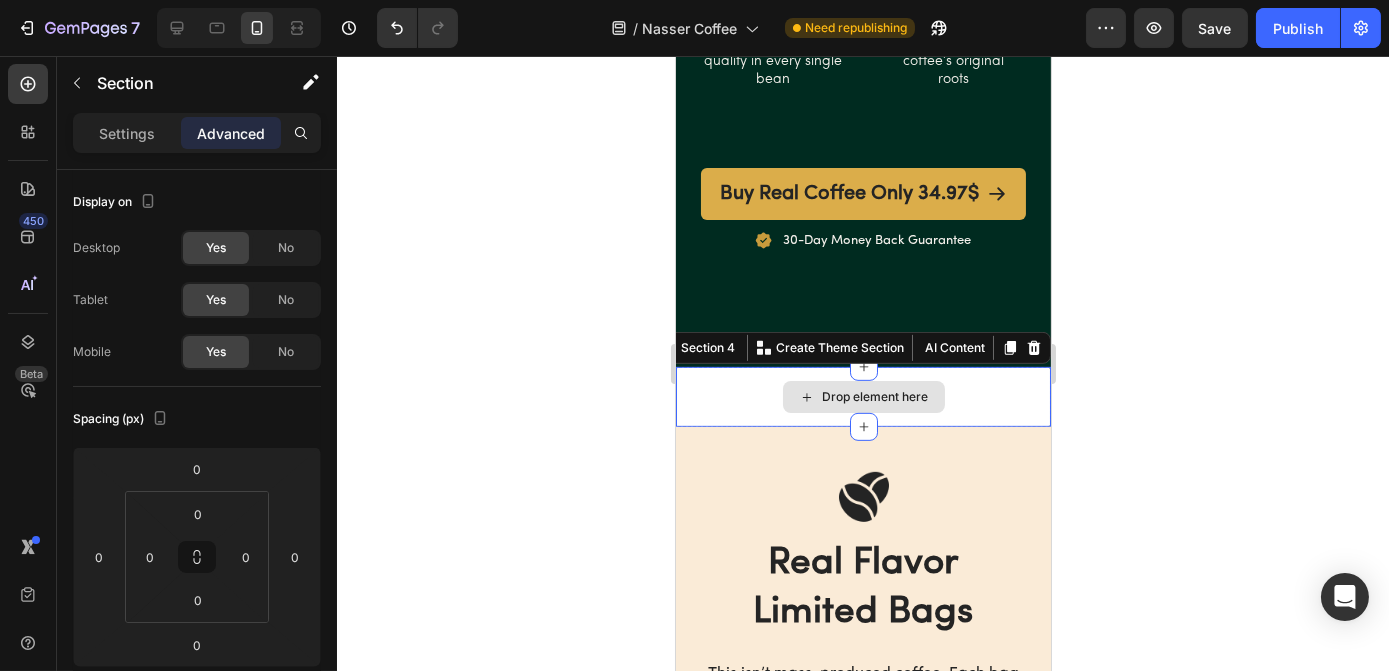click on "Drop element here" at bounding box center [862, 397] 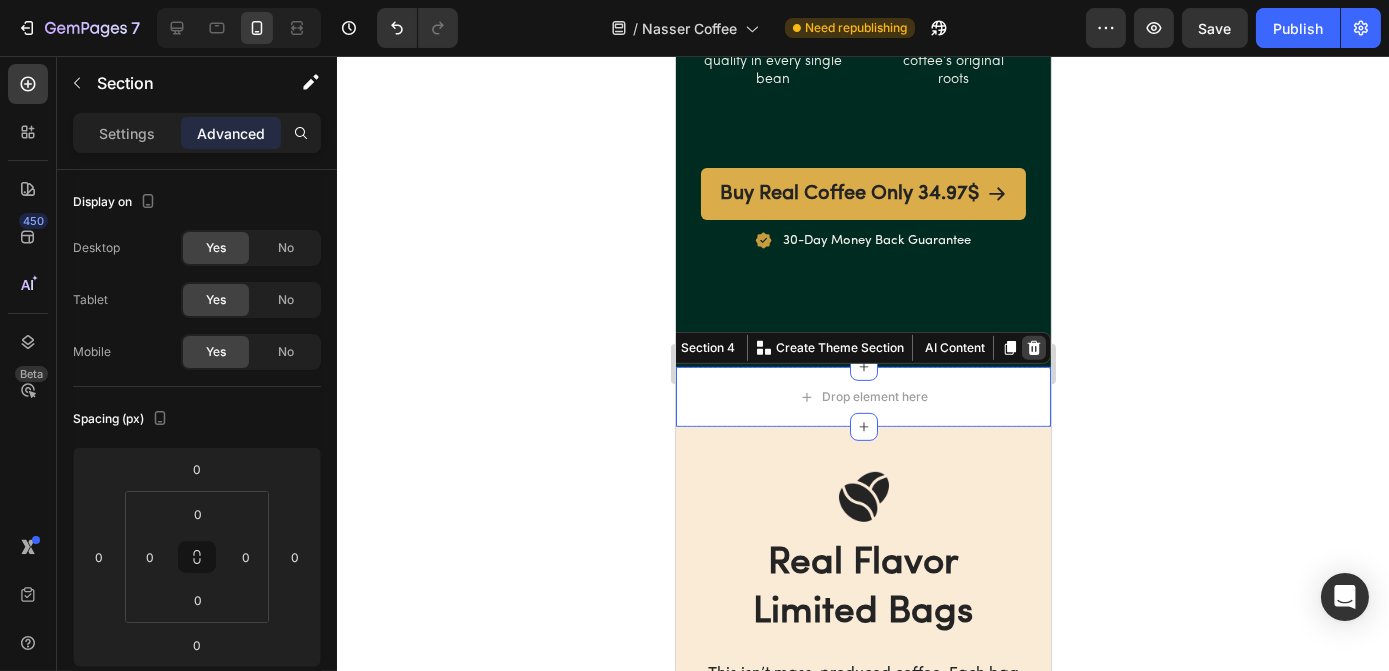 click 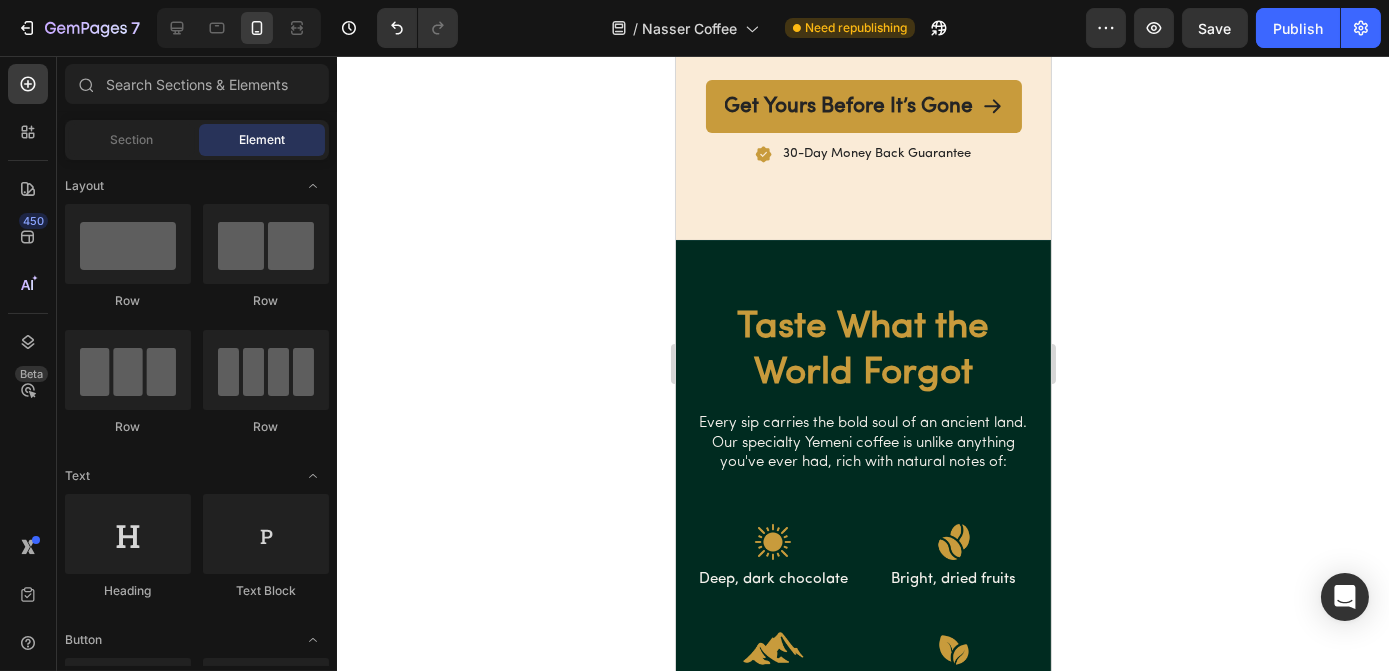 scroll, scrollTop: 2664, scrollLeft: 0, axis: vertical 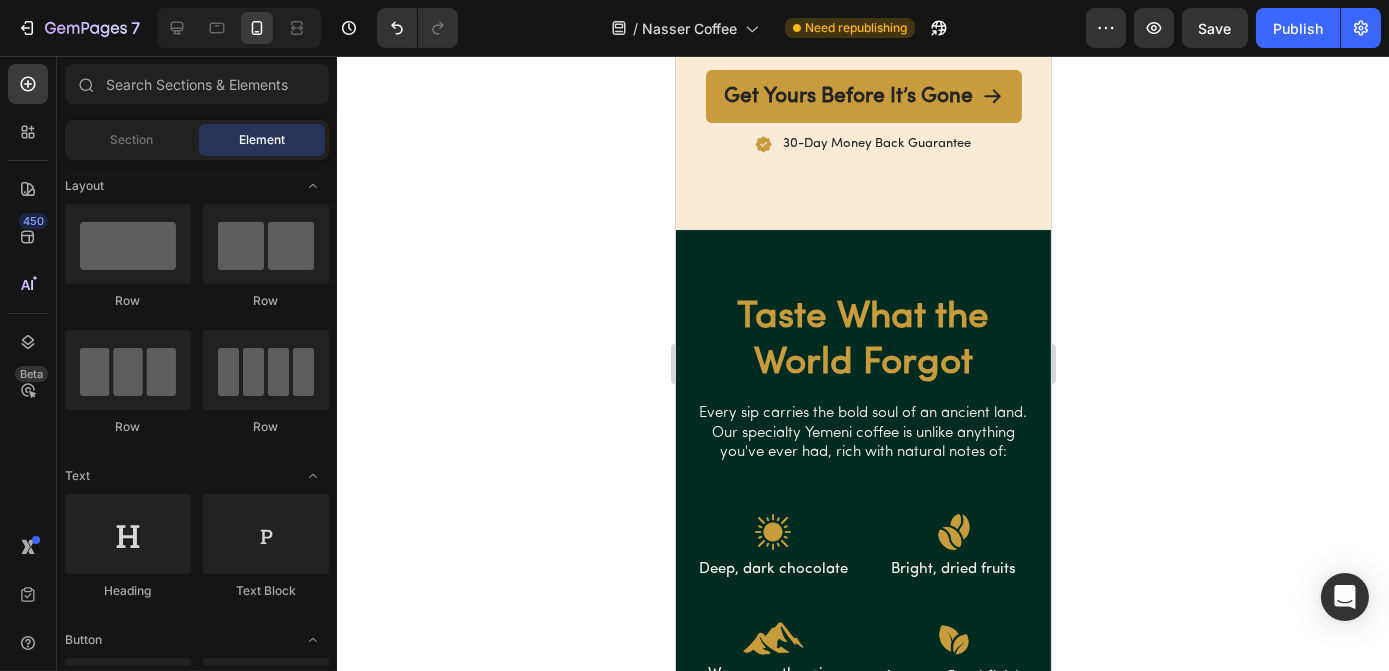 drag, startPoint x: 1043, startPoint y: 257, endPoint x: 1738, endPoint y: 359, distance: 702.445 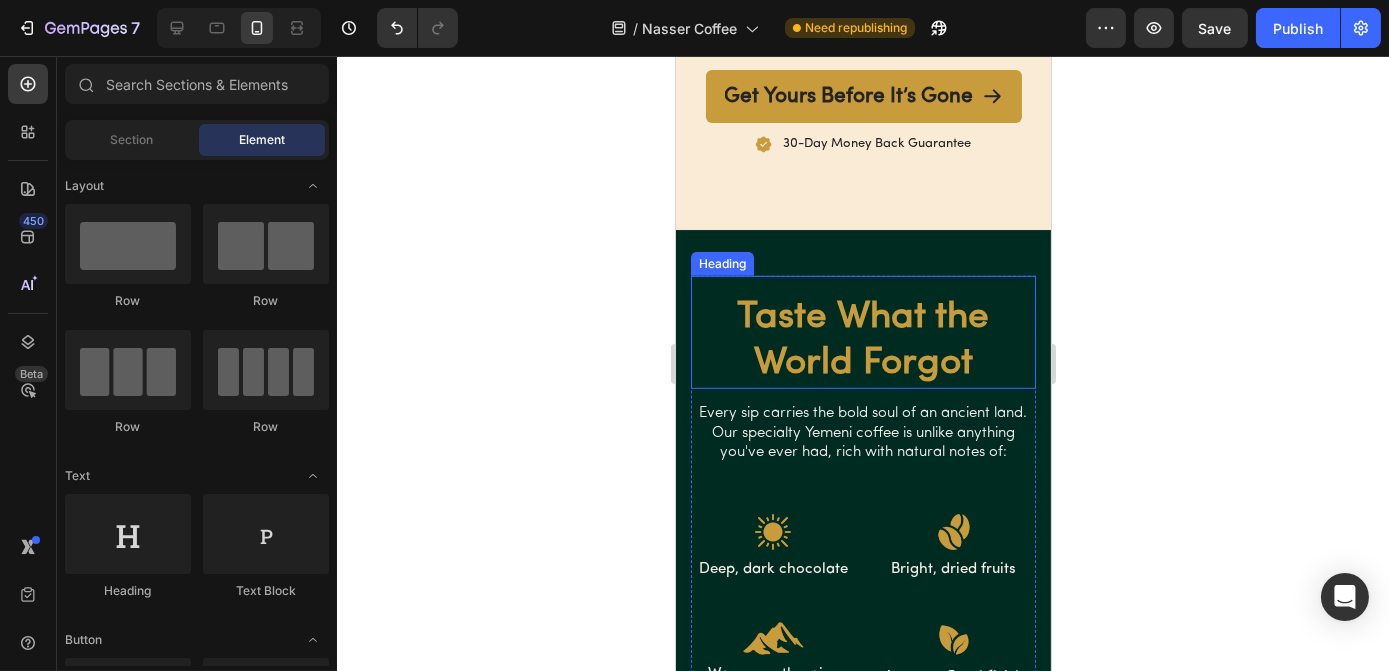 click on "Taste What the World Forgot" at bounding box center (862, 341) 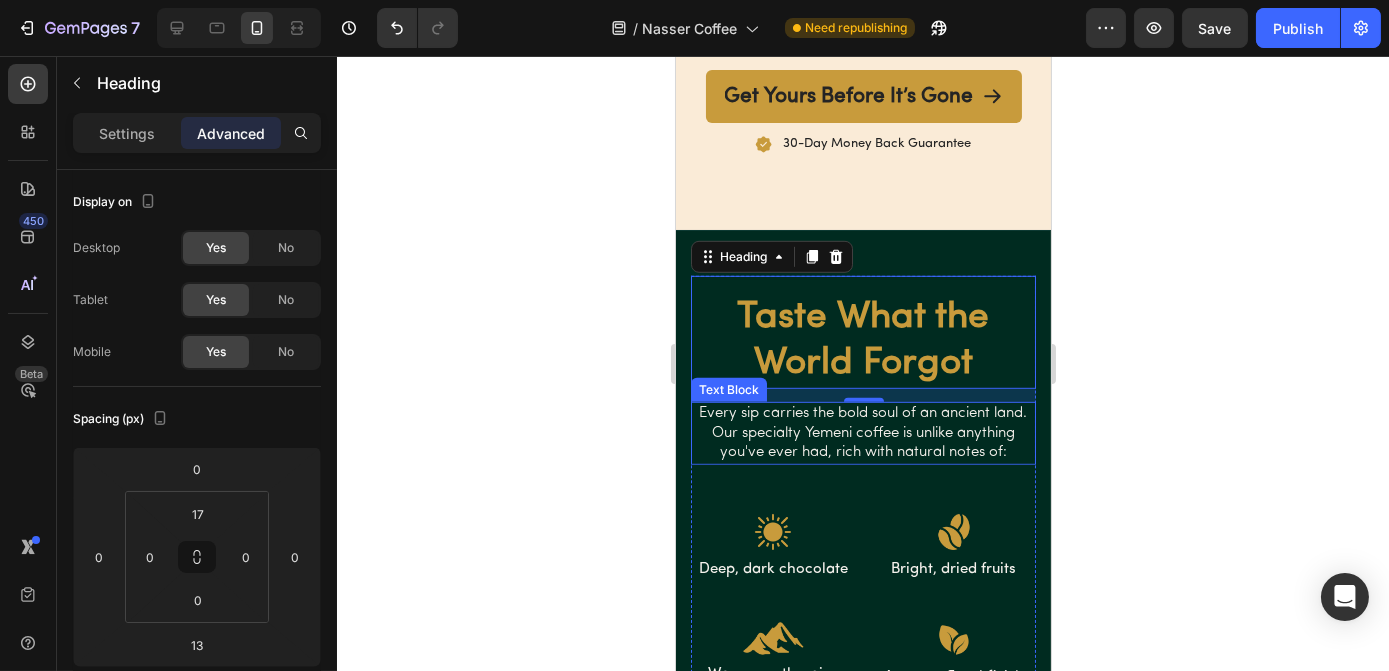 click on "Every sip carries the bold soul of an ancient land. Our specialty Yemeni coffee is unlike anything you've ever had, rich with natural notes of:" at bounding box center (862, 433) 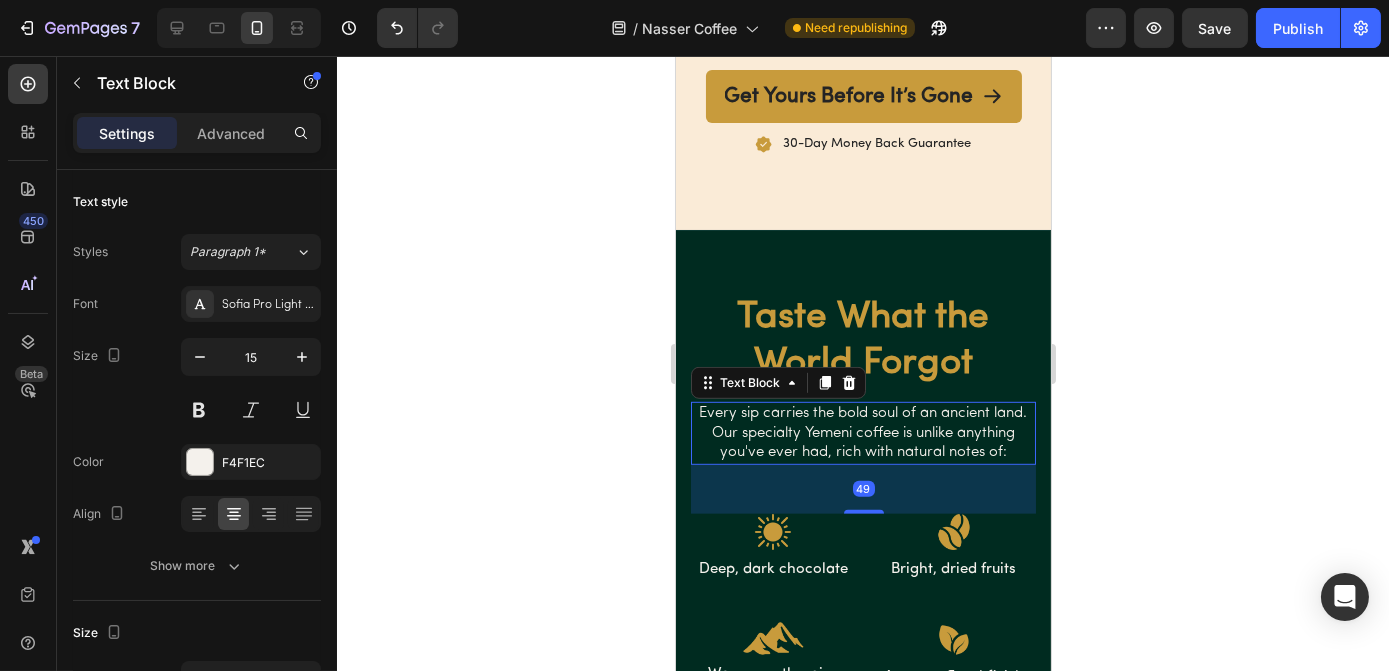 click 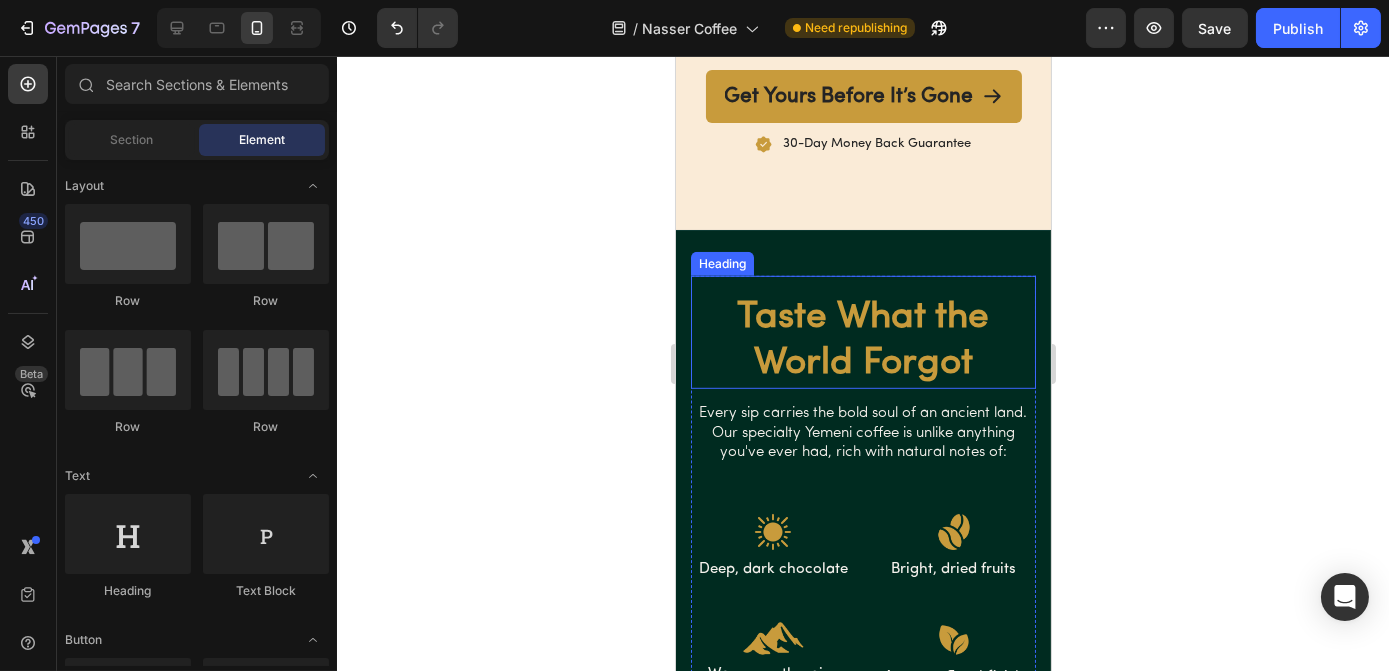 click on "Taste What the World Forgot" at bounding box center [862, 341] 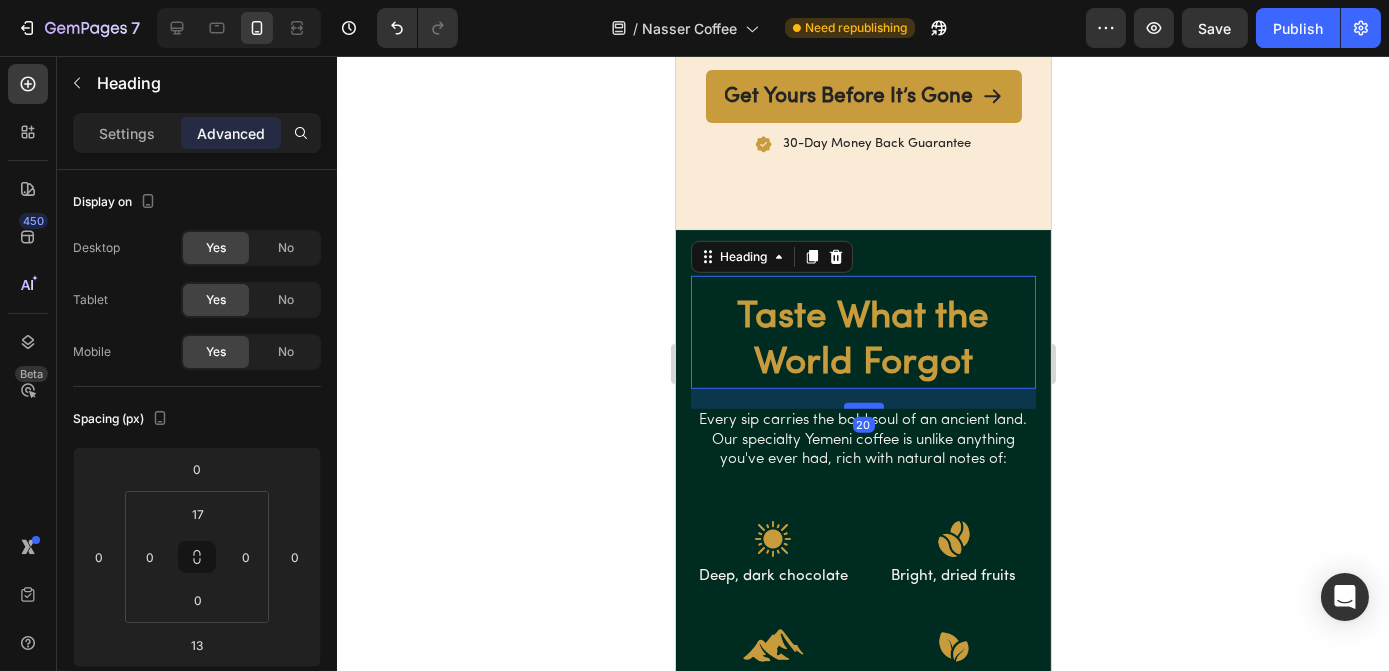click at bounding box center [863, 406] 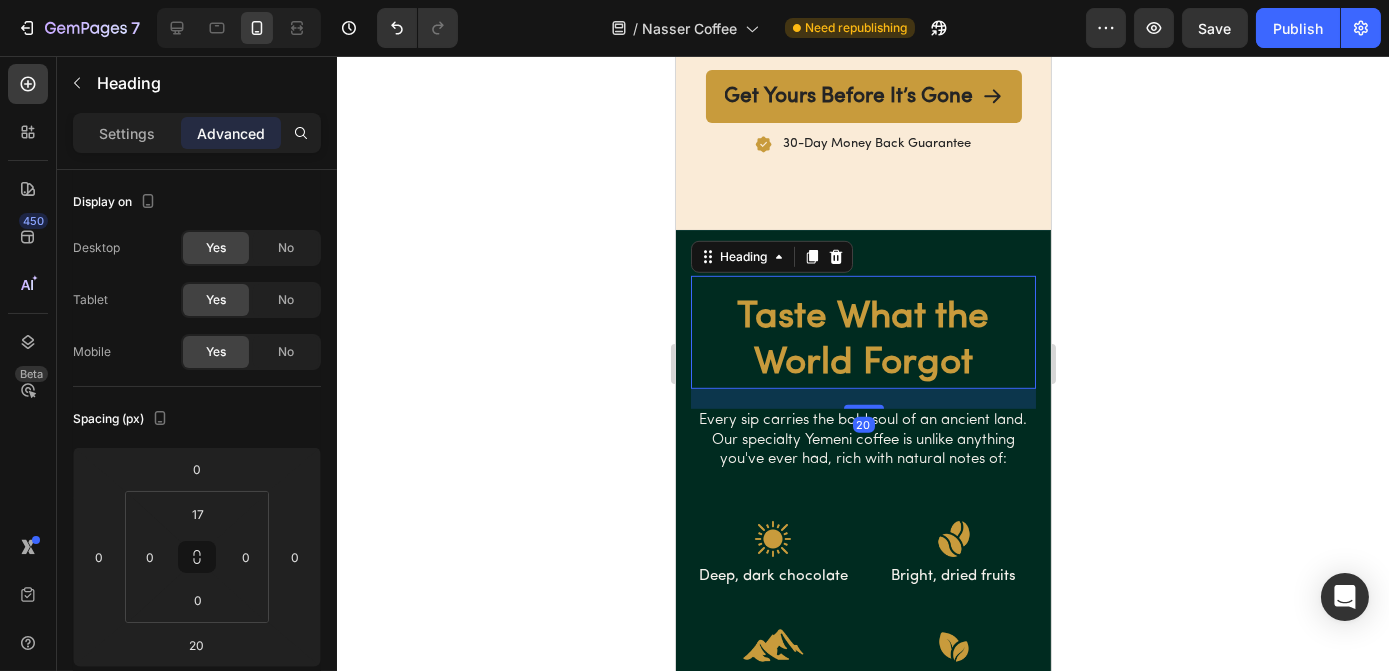 click 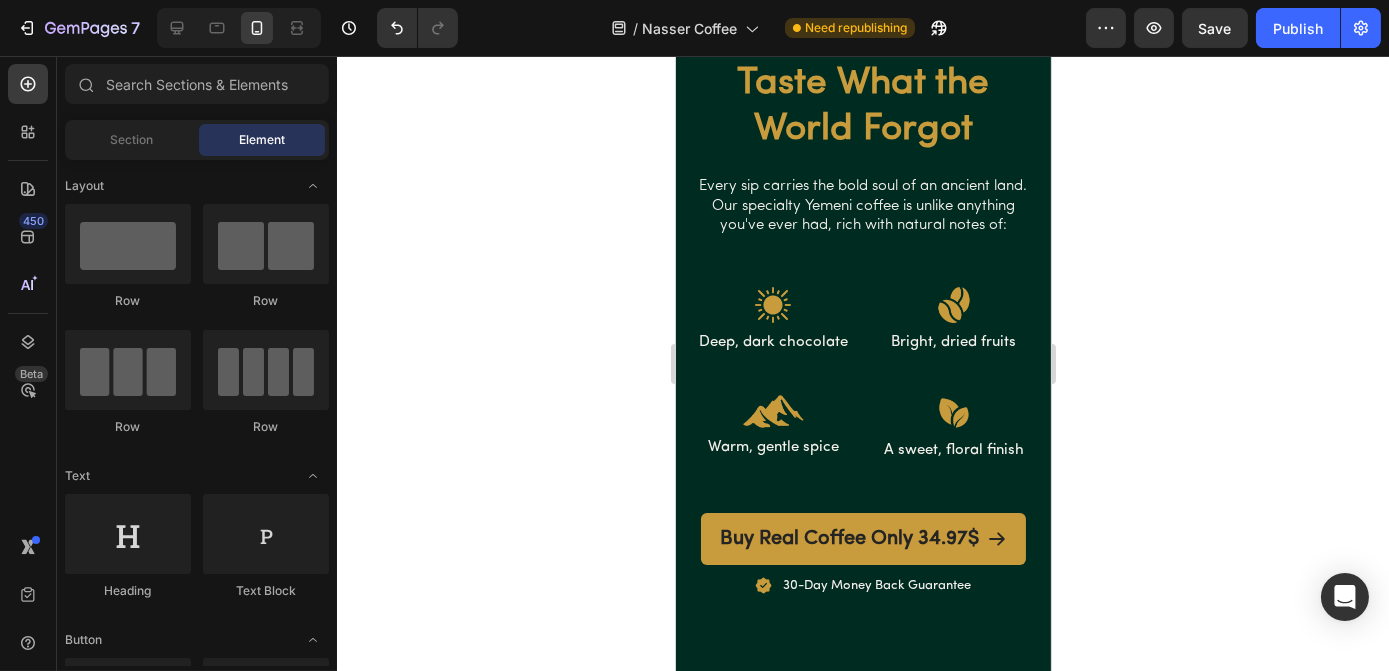 scroll, scrollTop: 2928, scrollLeft: 0, axis: vertical 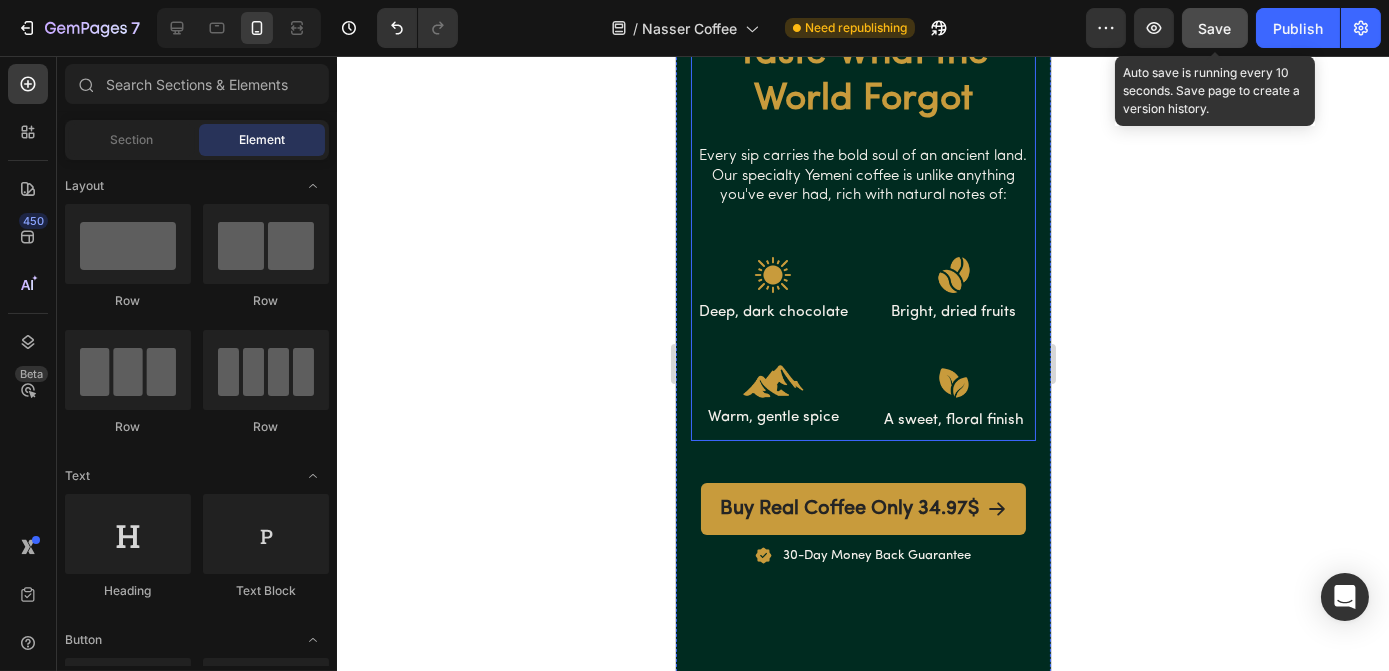 click on "Save" 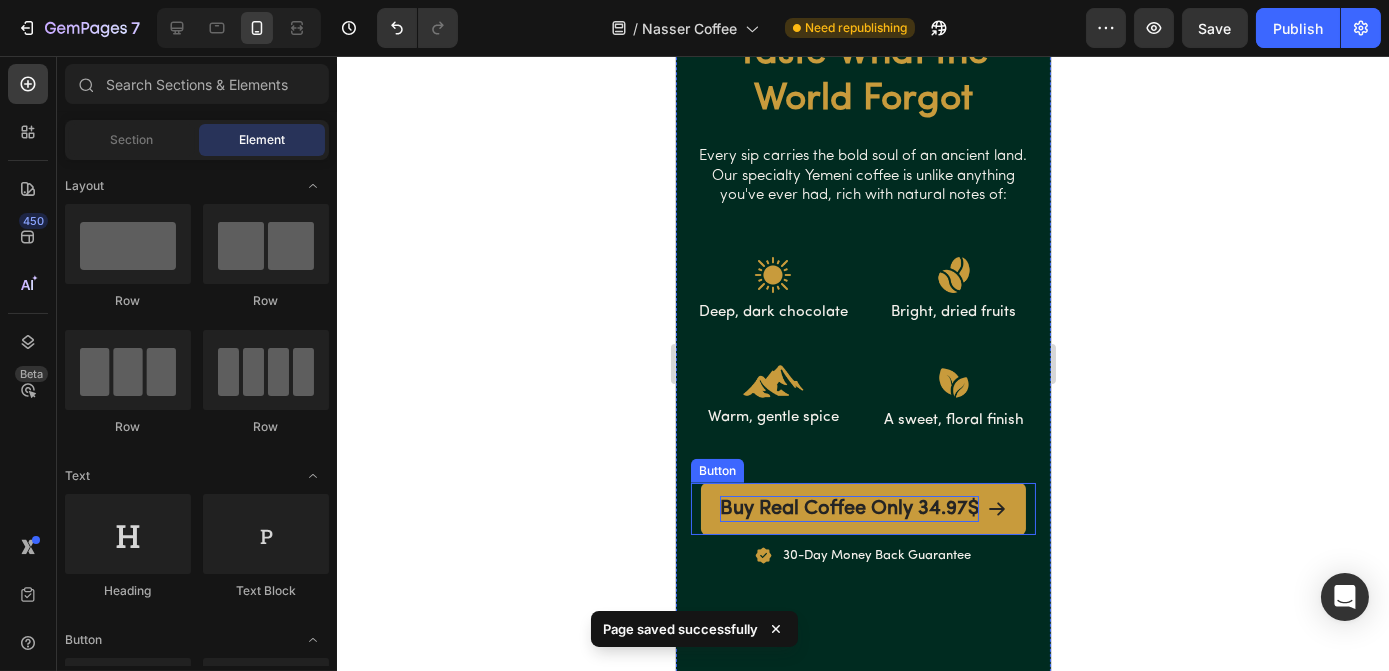 click on "Buy Real Coffee Only 34.97$" at bounding box center (848, 509) 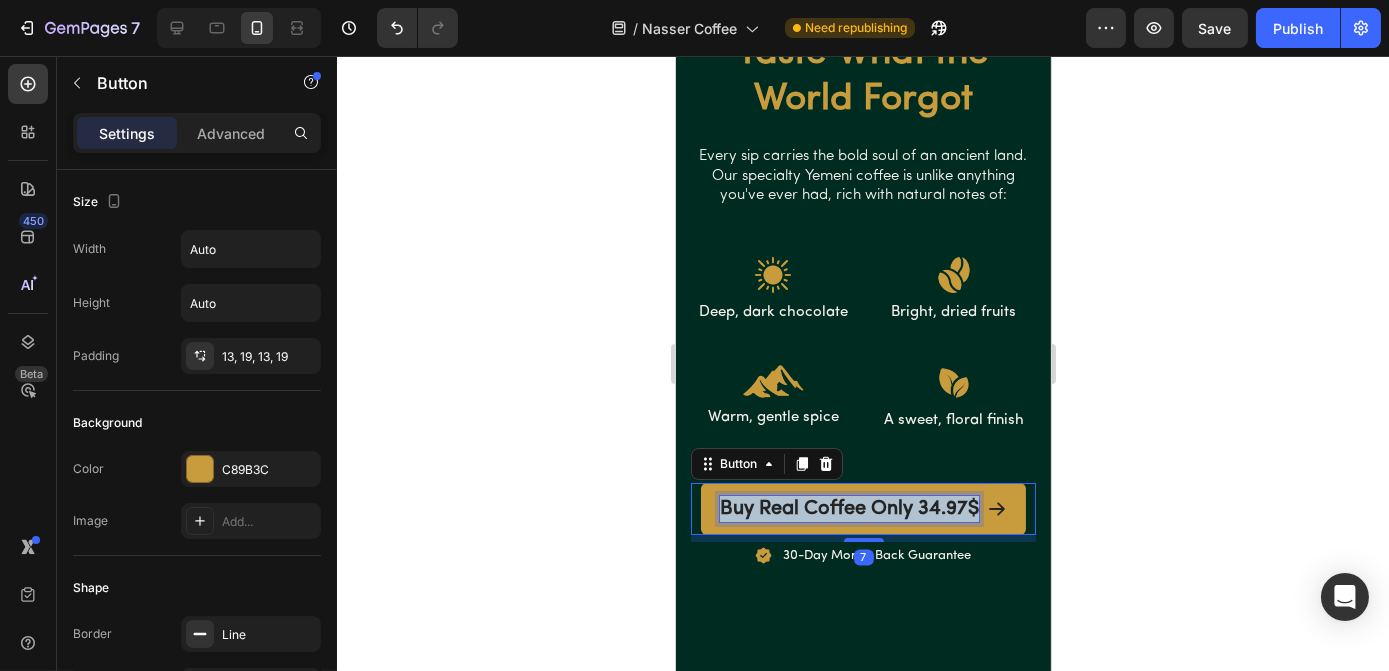 click on "Buy Real Coffee Only 34.97$" at bounding box center [848, 509] 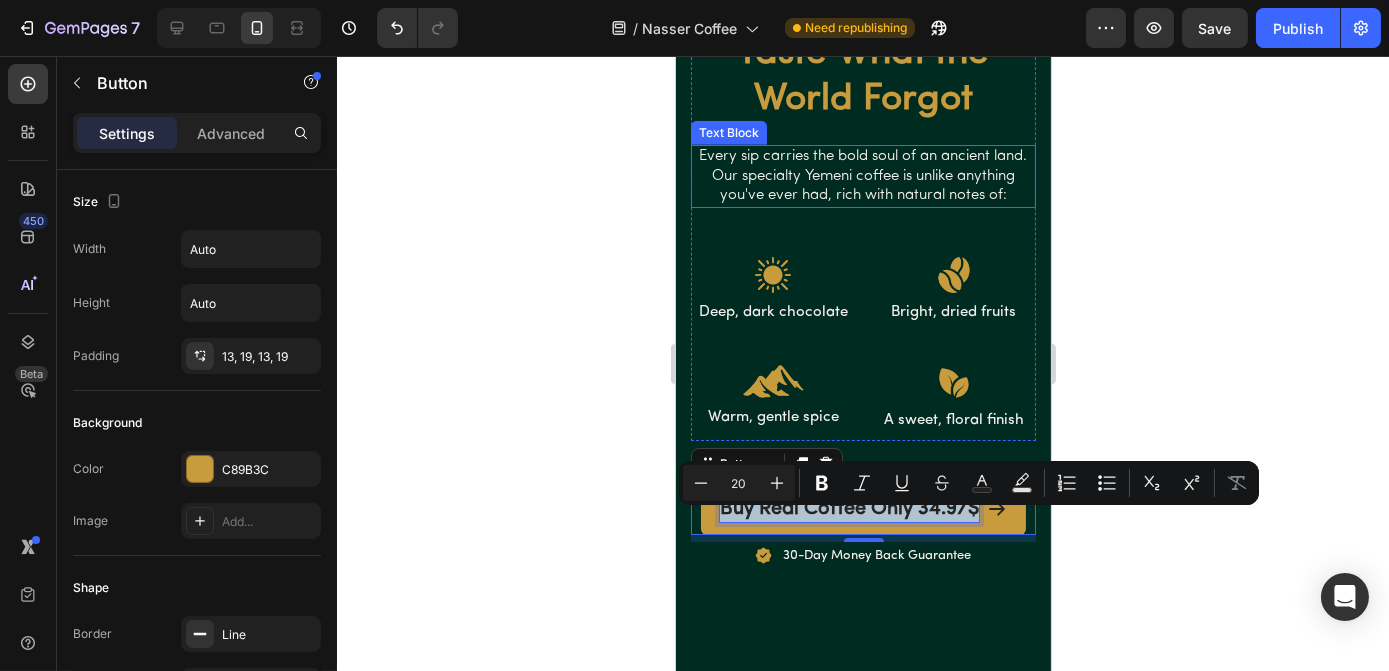 click on "Every sip carries the bold soul of an ancient land. Our specialty Yemeni coffee is unlike anything you've ever had, rich with natural notes of:" at bounding box center (862, 176) 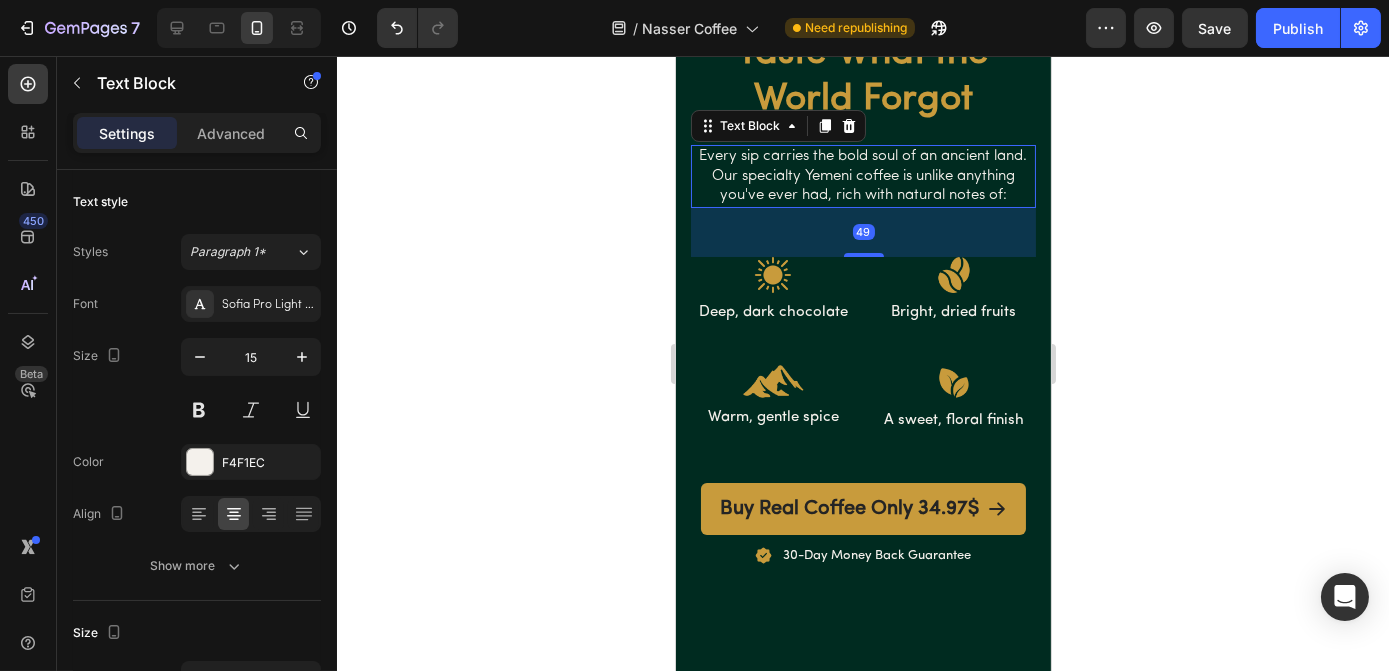 click on "Every sip carries the bold soul of an ancient land. Our specialty Yemeni coffee is unlike anything you've ever had, rich with natural notes of:" at bounding box center (862, 176) 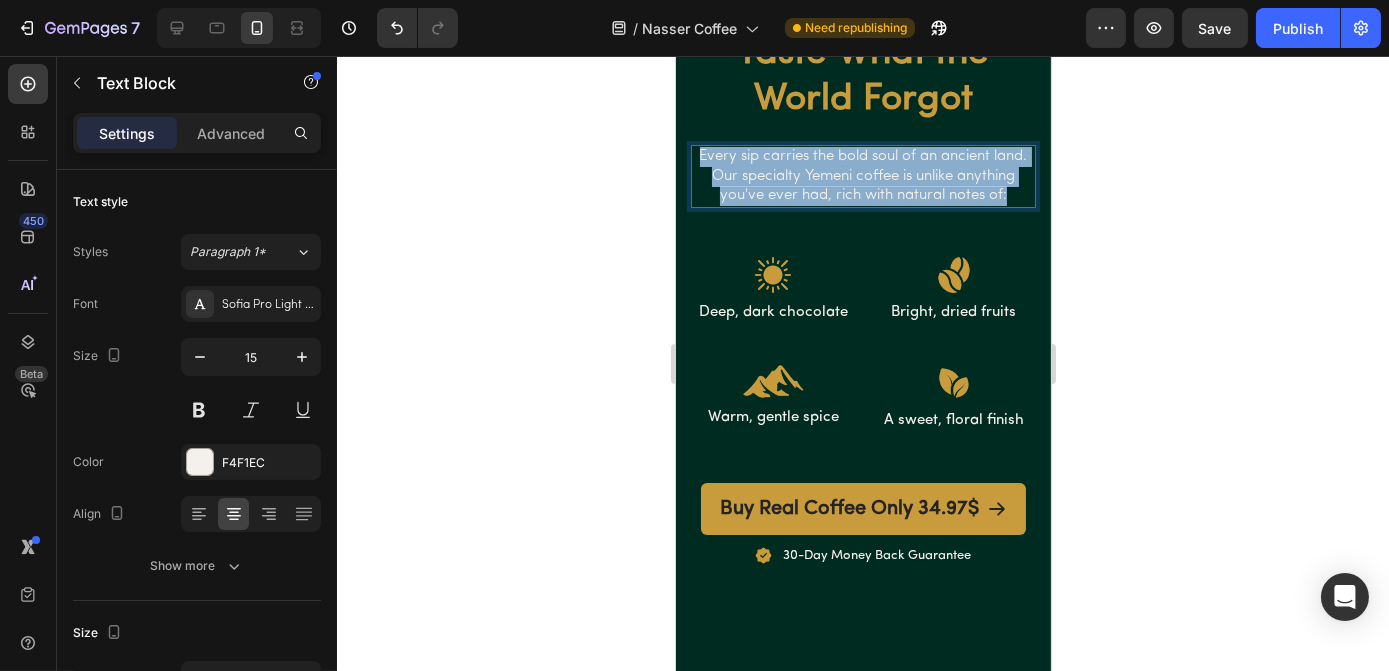 click on "Every sip carries the bold soul of an ancient land. Our specialty Yemeni coffee is unlike anything you've ever had, rich with natural notes of:" at bounding box center (862, 176) 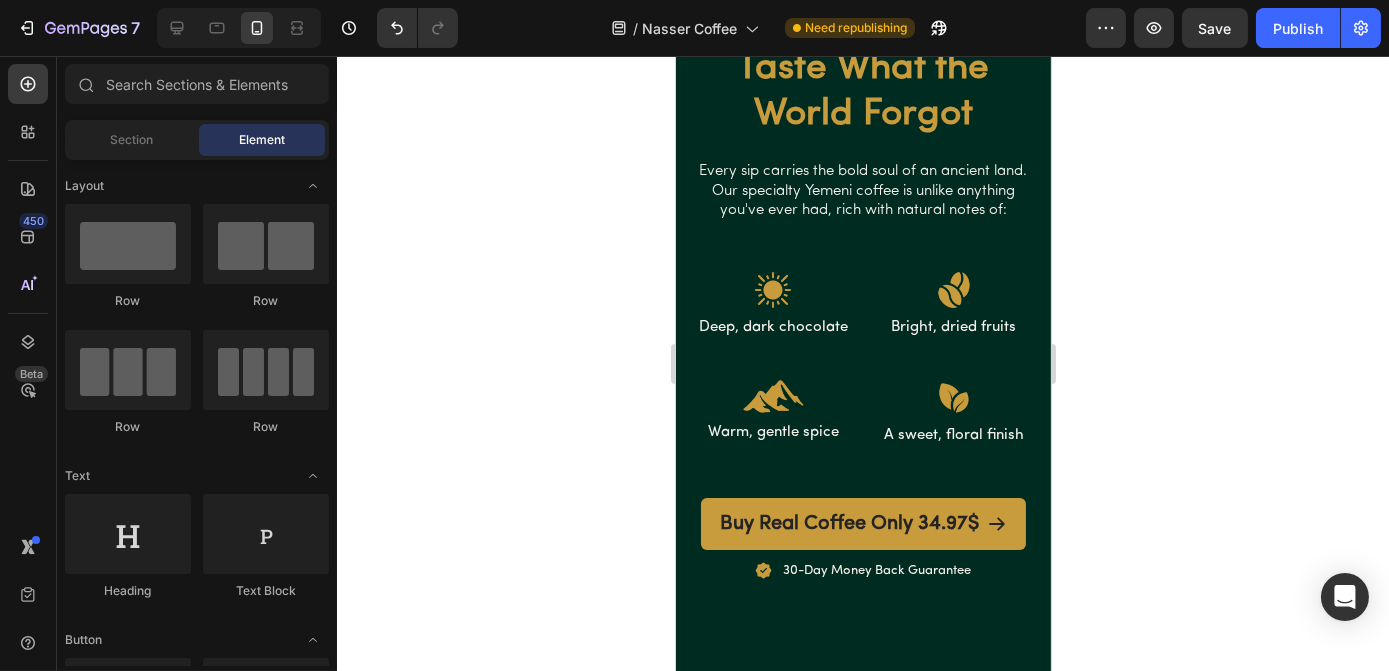 scroll, scrollTop: 2893, scrollLeft: 0, axis: vertical 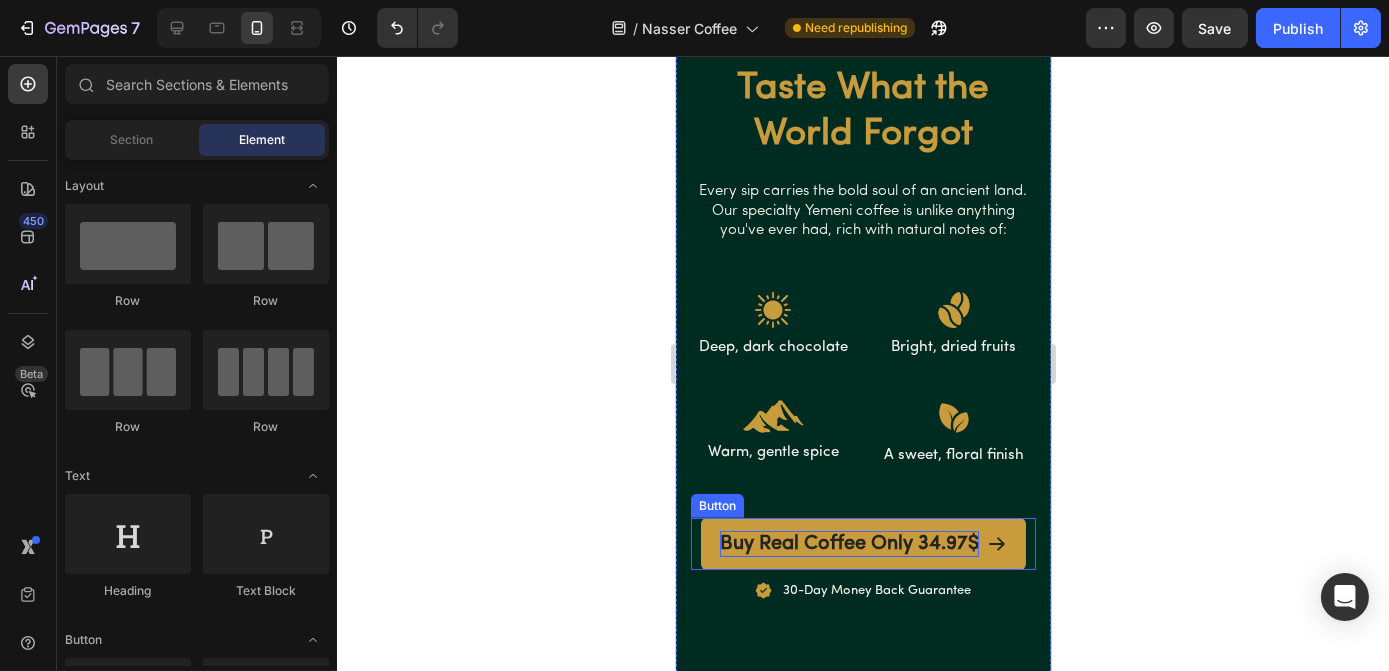 click on "Buy Real Coffee Only 34.97$" at bounding box center [848, 544] 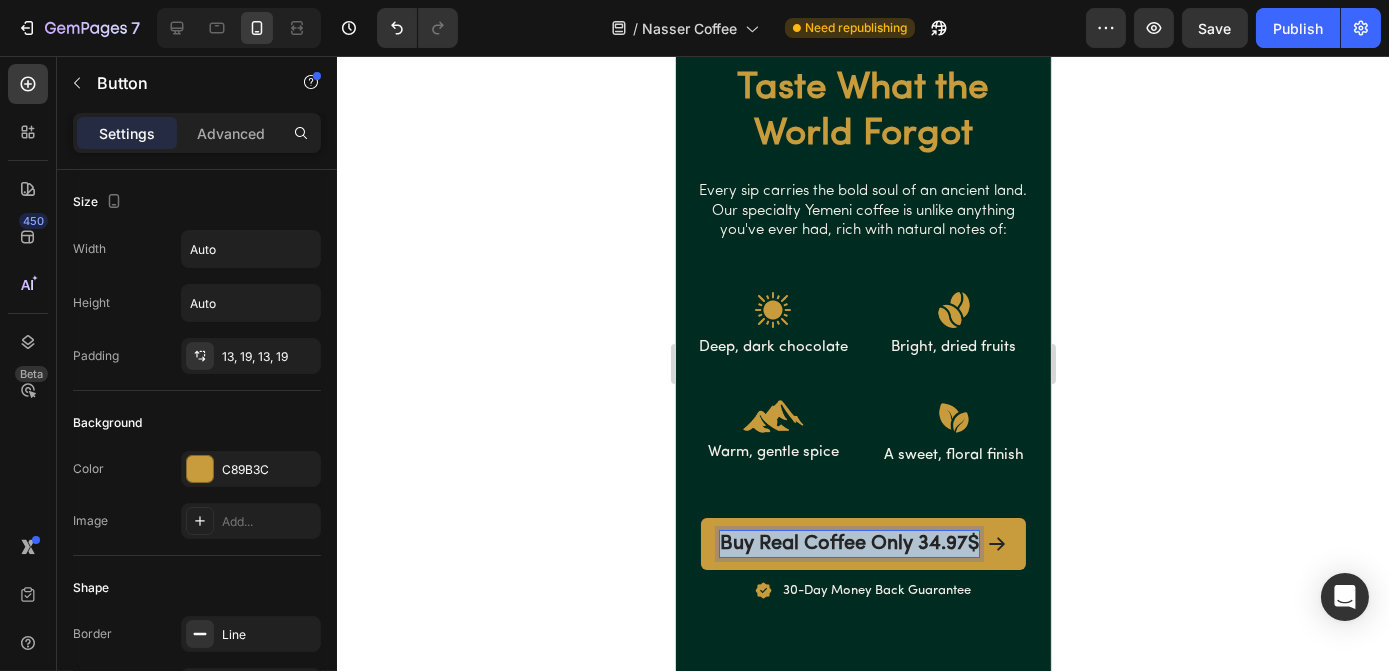 click on "Buy Real Coffee Only 34.97$" at bounding box center (848, 544) 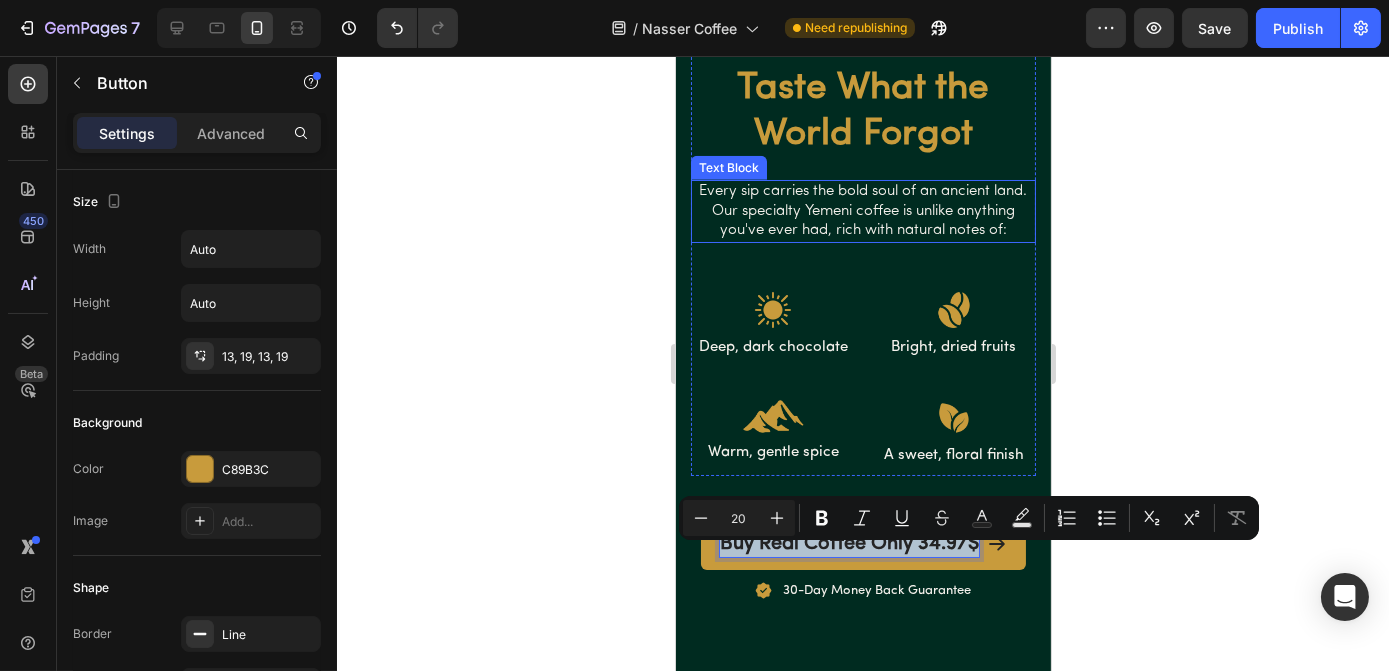 click on "Every sip carries the bold soul of an ancient land. Our specialty Yemeni coffee is unlike anything you've ever had, rich with natural notes of:" at bounding box center (862, 211) 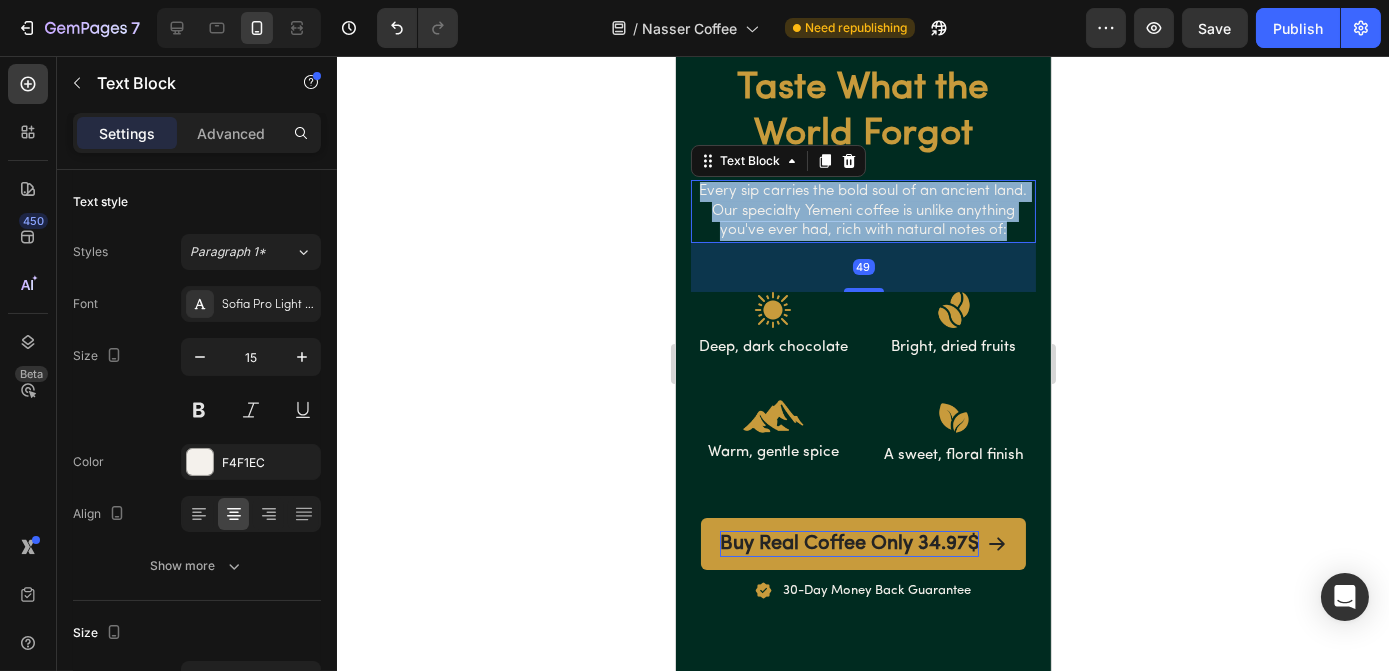 click on "Every sip carries the bold soul of an ancient land. Our specialty Yemeni coffee is unlike anything you've ever had, rich with natural notes of:" at bounding box center [862, 211] 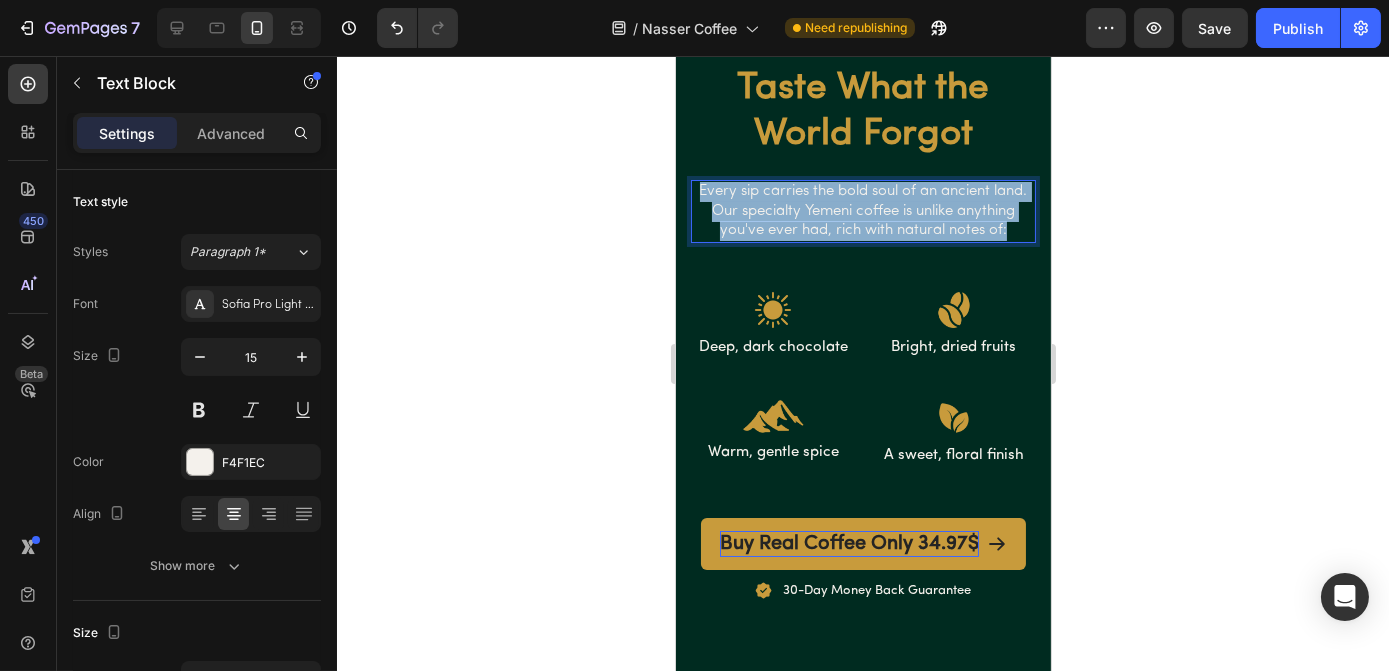 click on "Every sip carries the bold soul of an ancient land. Our specialty Yemeni coffee is unlike anything you've ever had, rich with natural notes of:" at bounding box center [862, 211] 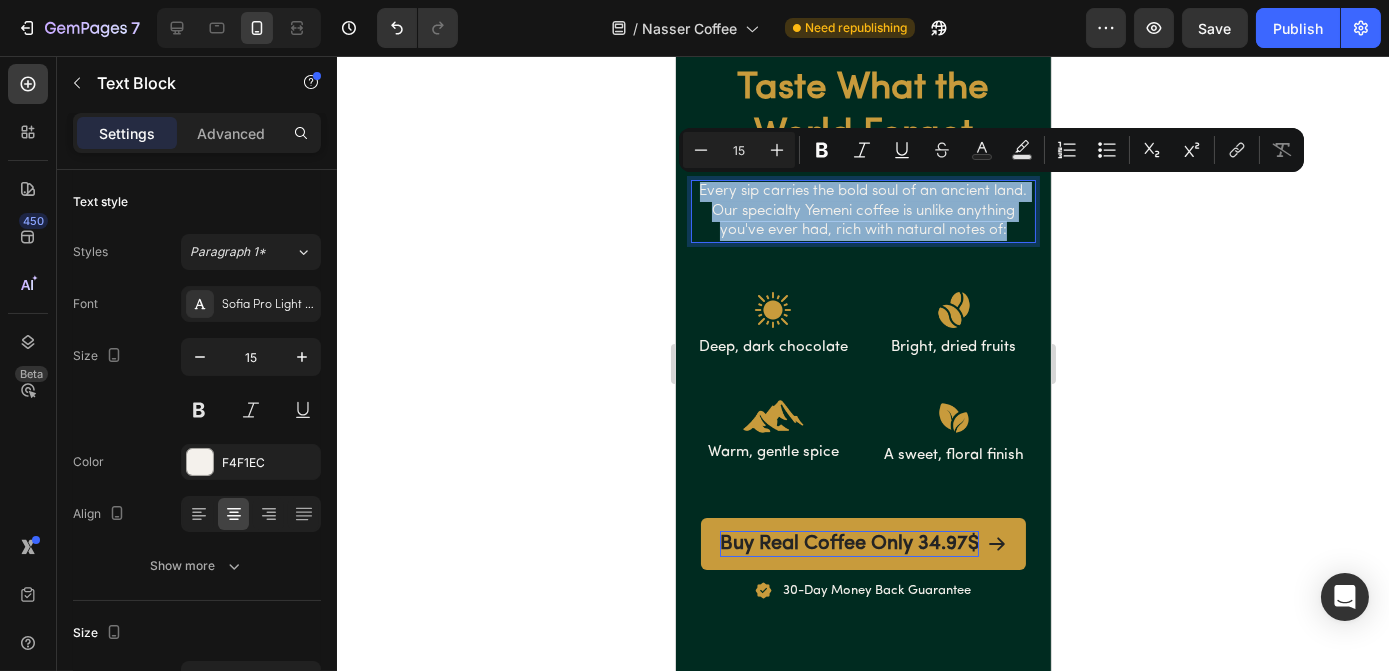 copy on "Every sip carries the bold soul of an ancient land. Our specialty Yemeni coffee is unlike anything you've ever had, rich with natural notes of:" 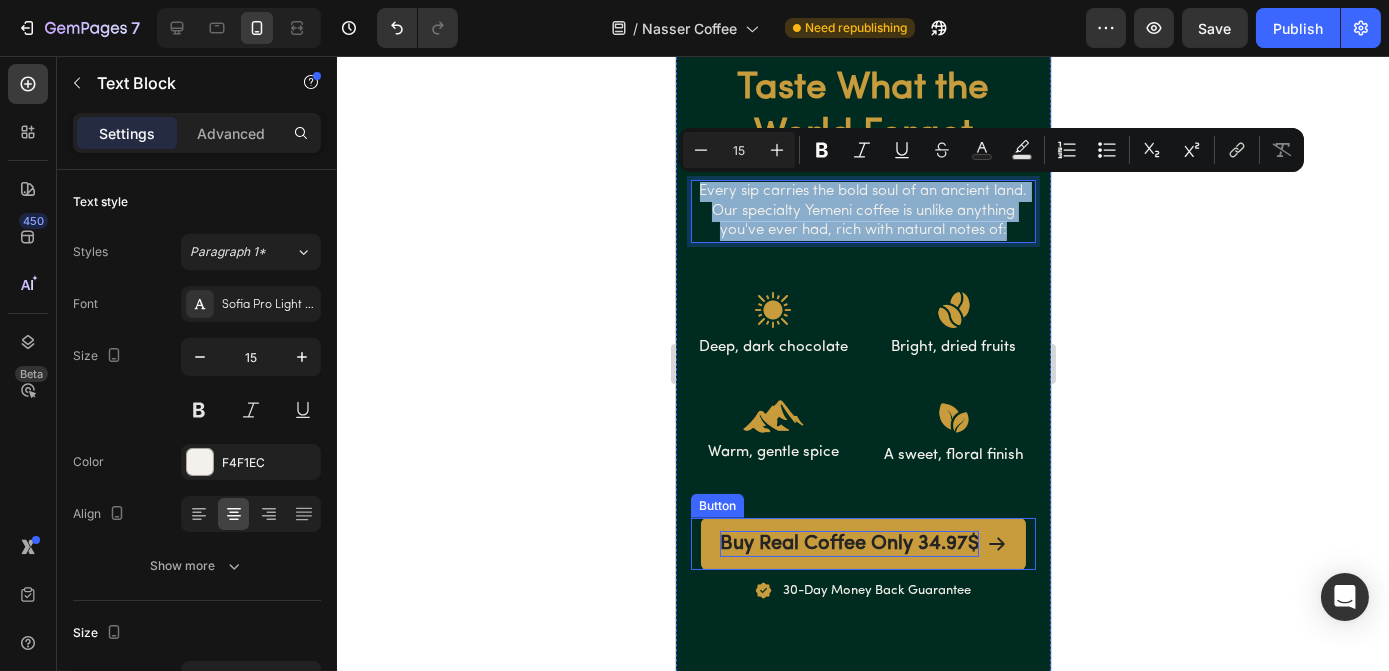 click on "Buy Real Coffee Only 34.97$" at bounding box center [848, 544] 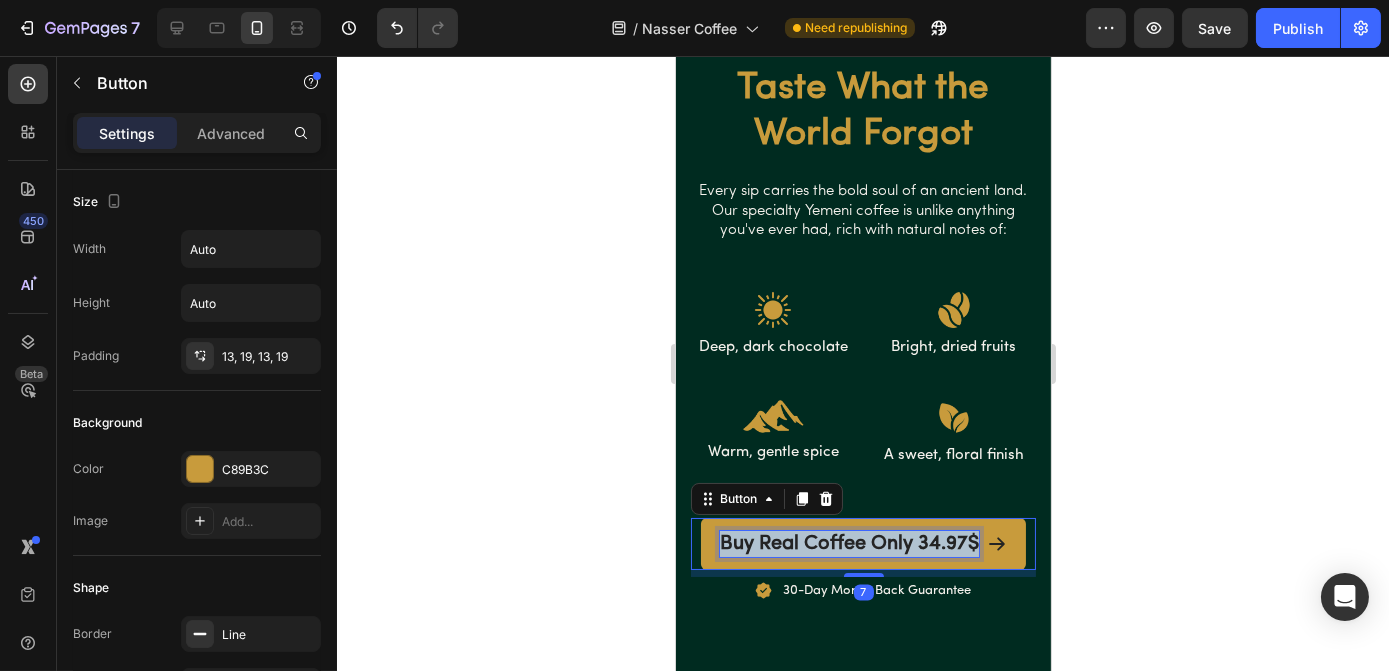 click on "Buy Real Coffee Only 34.97$" at bounding box center (848, 544) 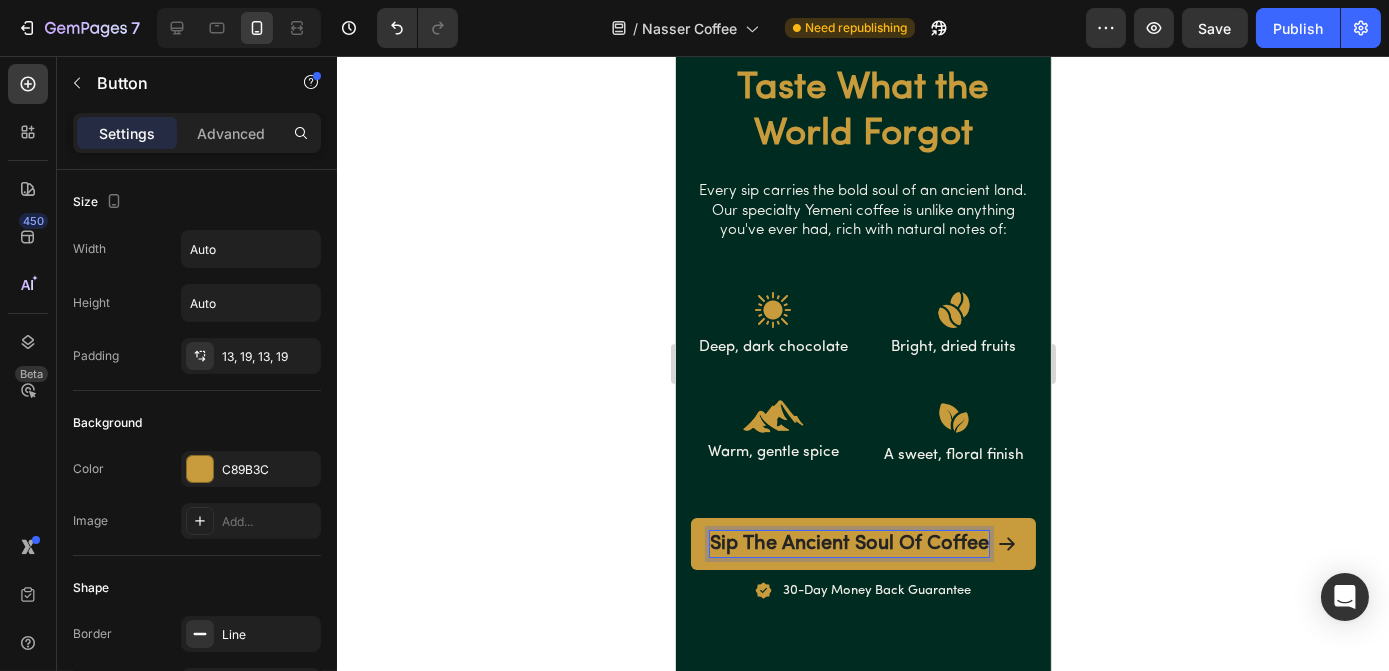 click on "Sip The Ancient Soul Of Coffee" at bounding box center [848, 544] 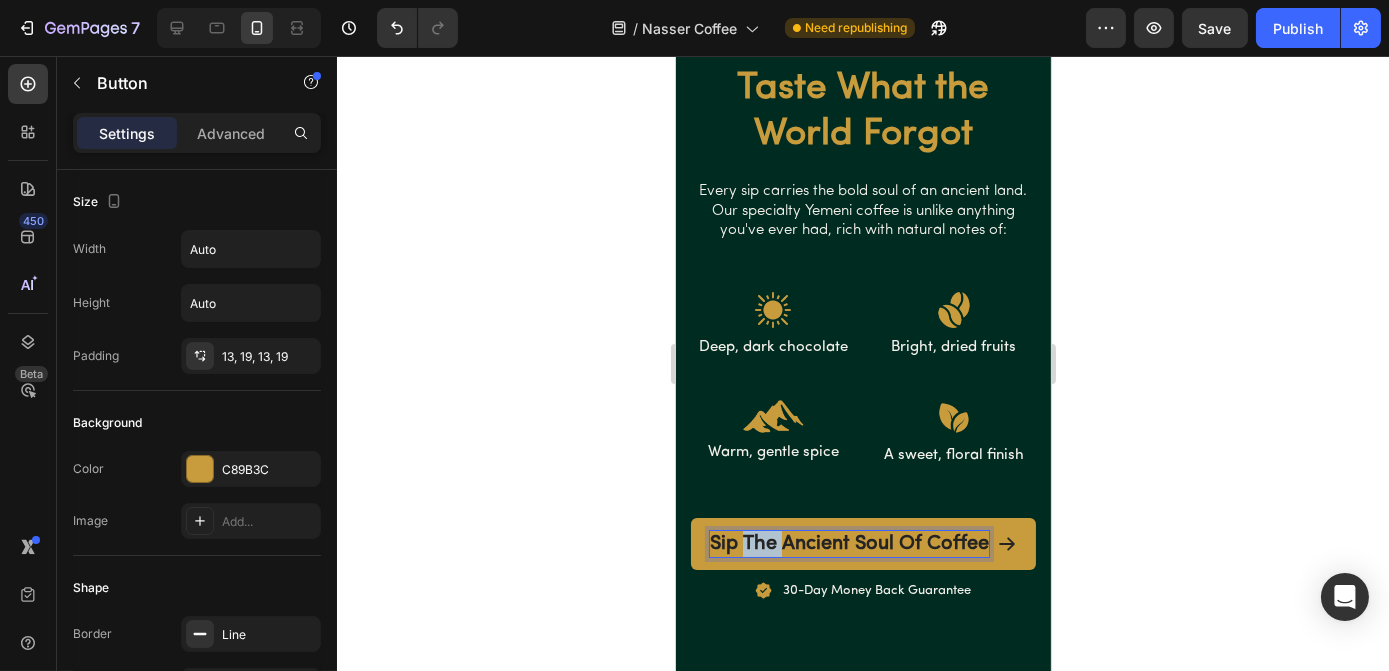 click on "Sip The Ancient Soul Of Coffee" at bounding box center [848, 544] 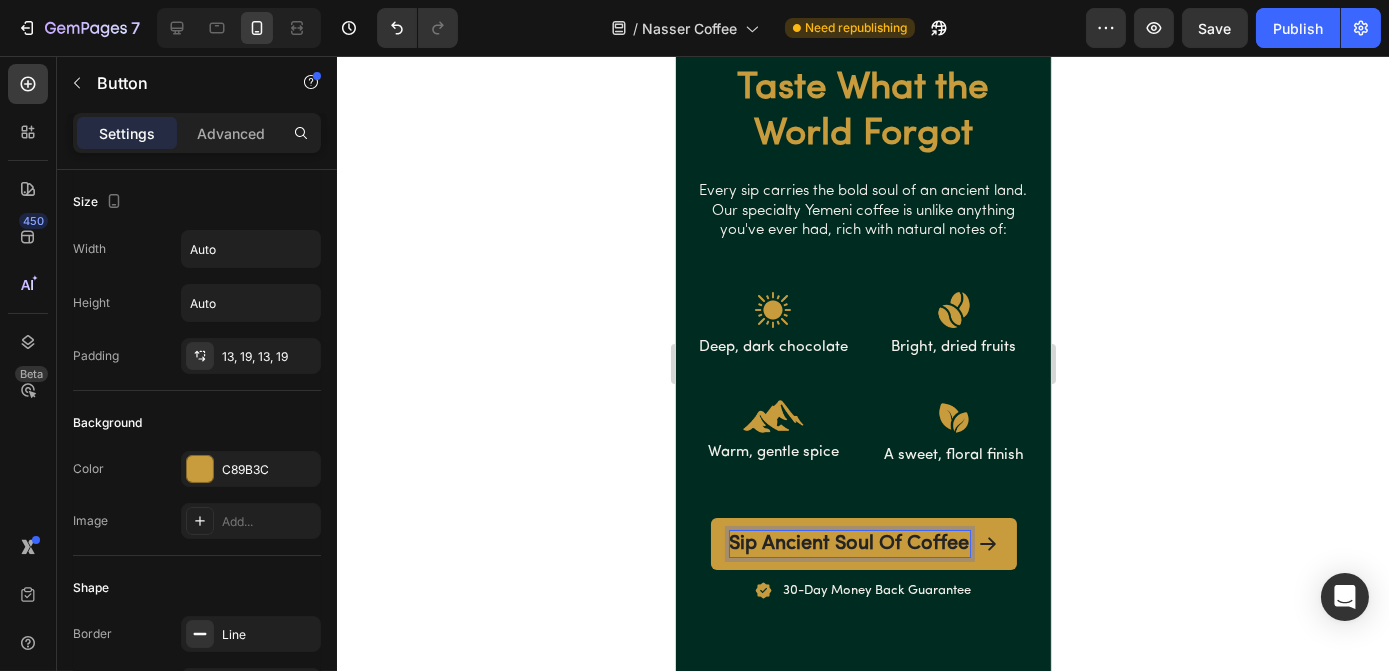 click on "Sip Ancient Soul Of Coffee" at bounding box center [849, 544] 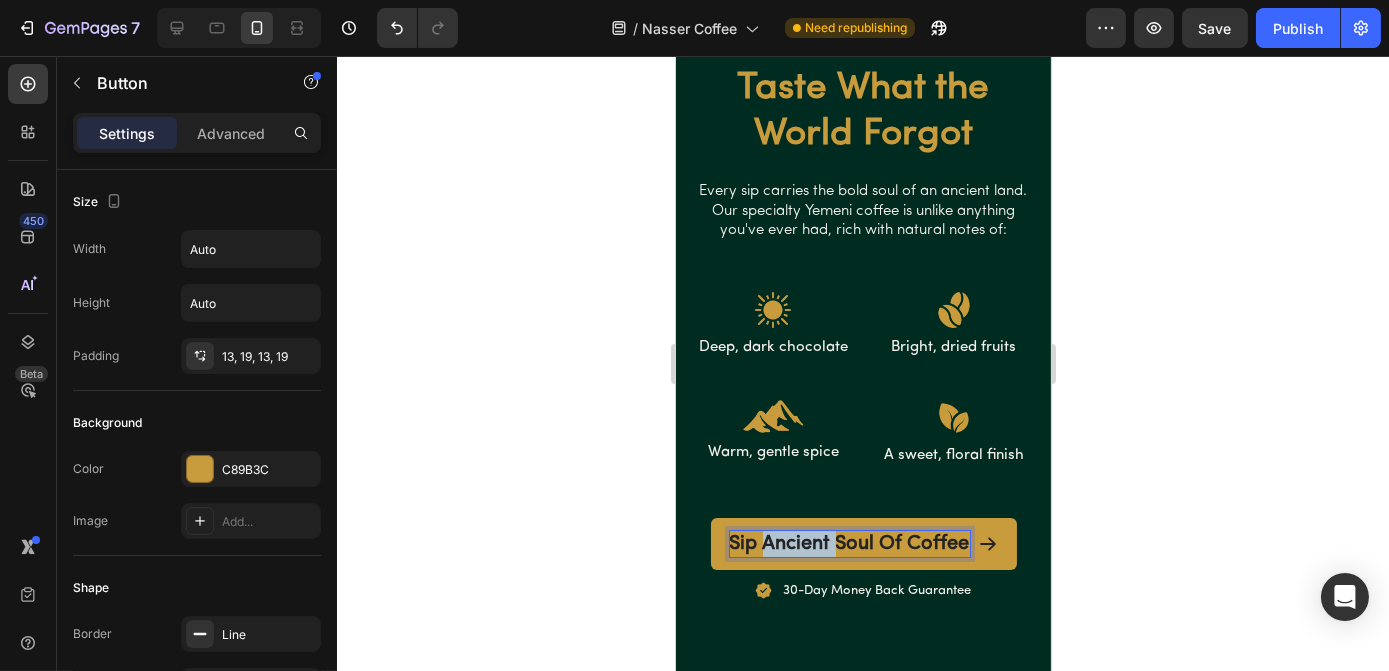 click on "Sip Ancient Soul Of Coffee" at bounding box center [849, 544] 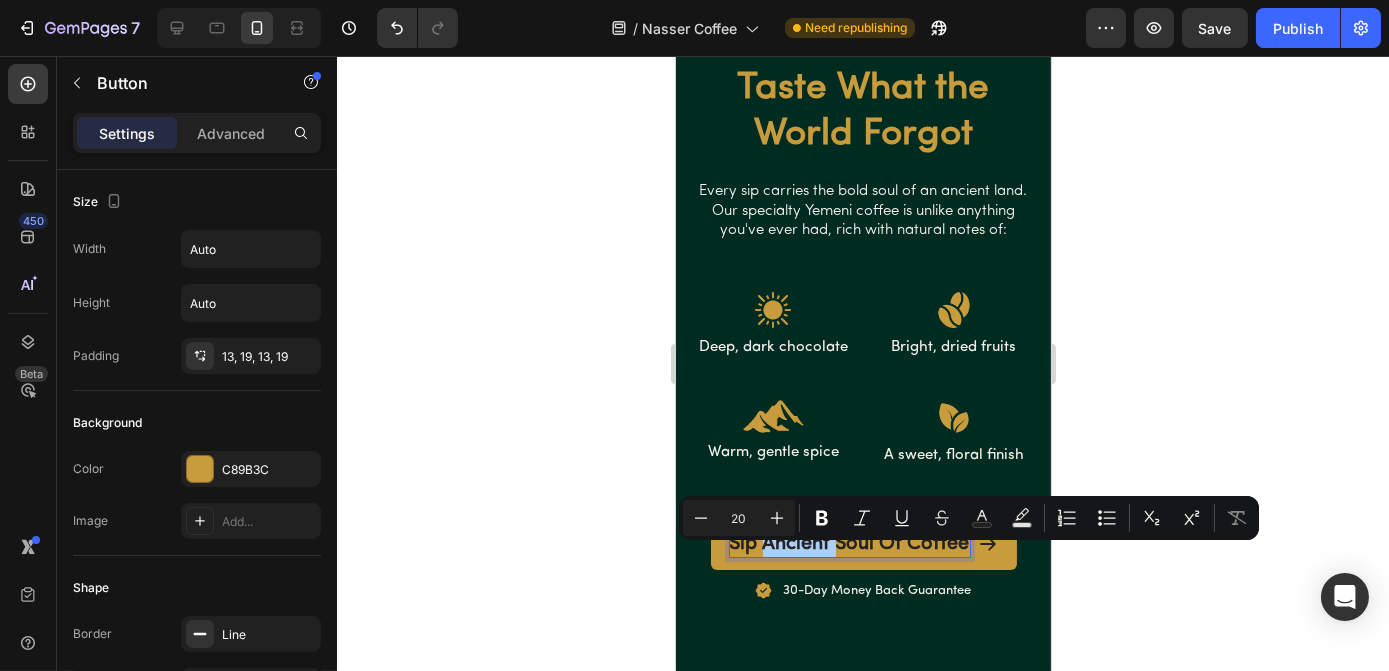 click 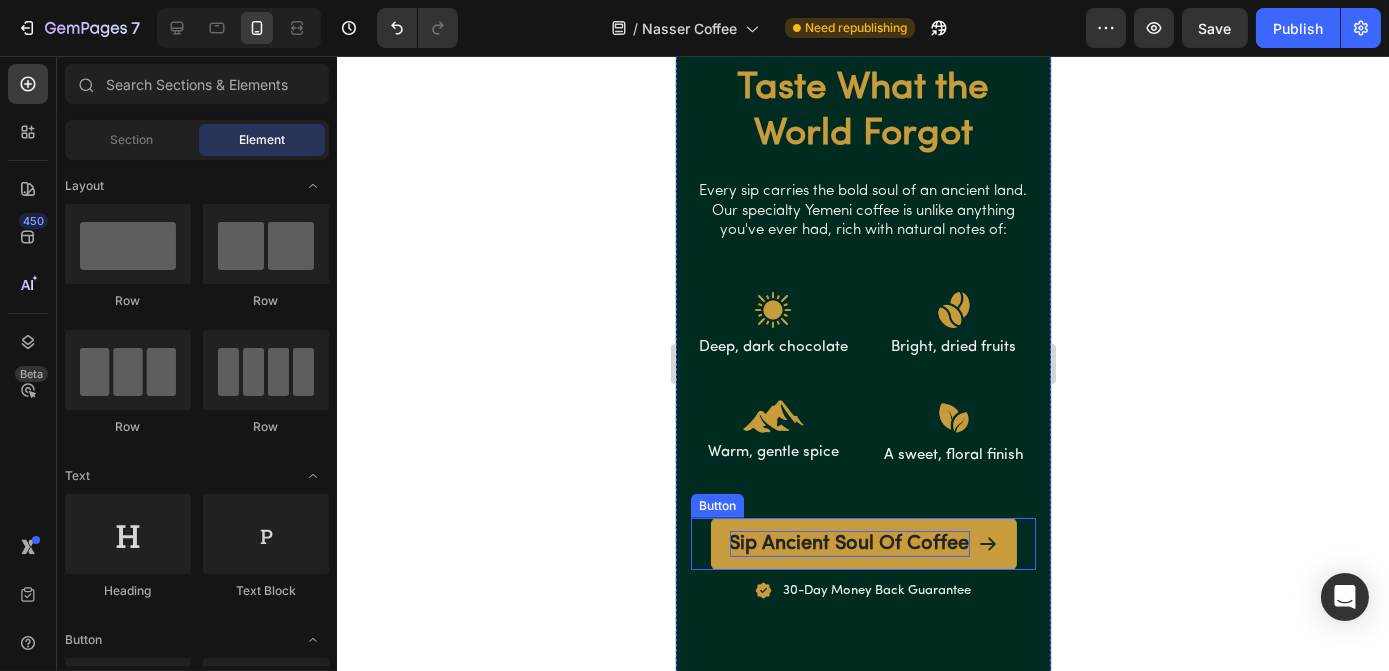 click on "Sip Ancient Soul Of Coffee" at bounding box center [849, 544] 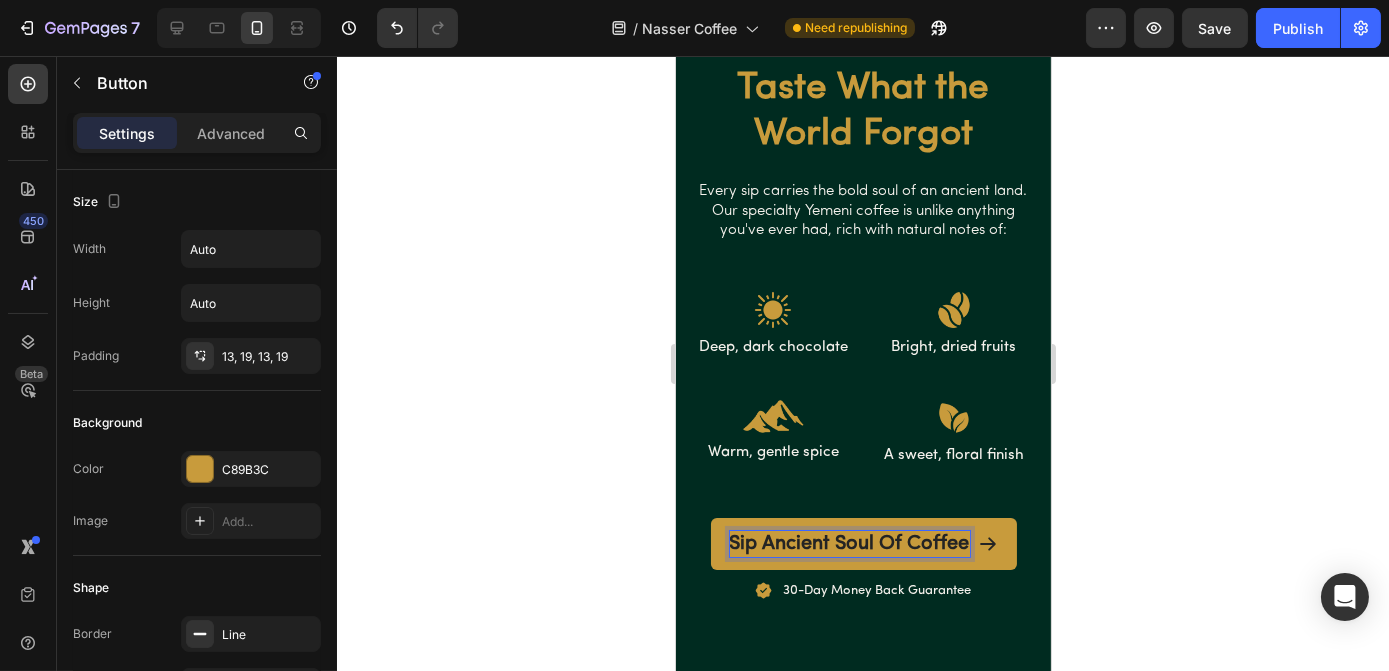 click on "Sip Ancient Soul Of Coffee" at bounding box center [849, 544] 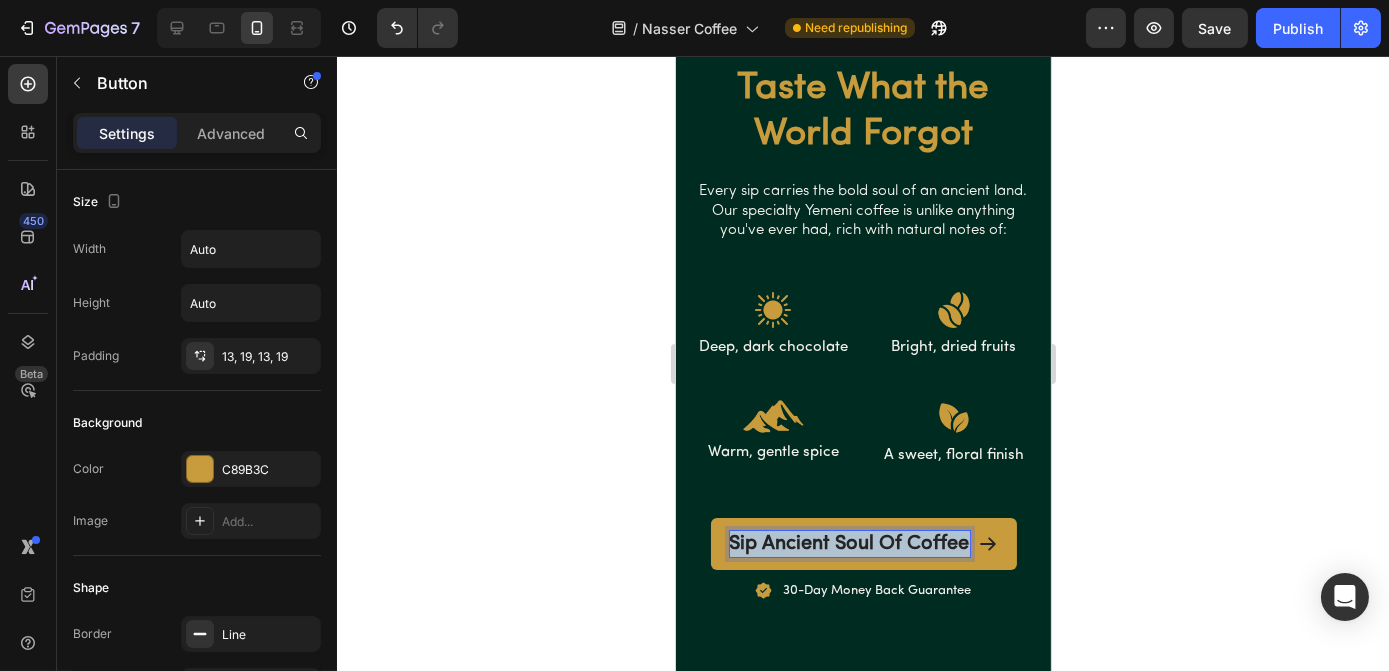 click on "Sip Ancient Soul Of Coffee" at bounding box center [849, 544] 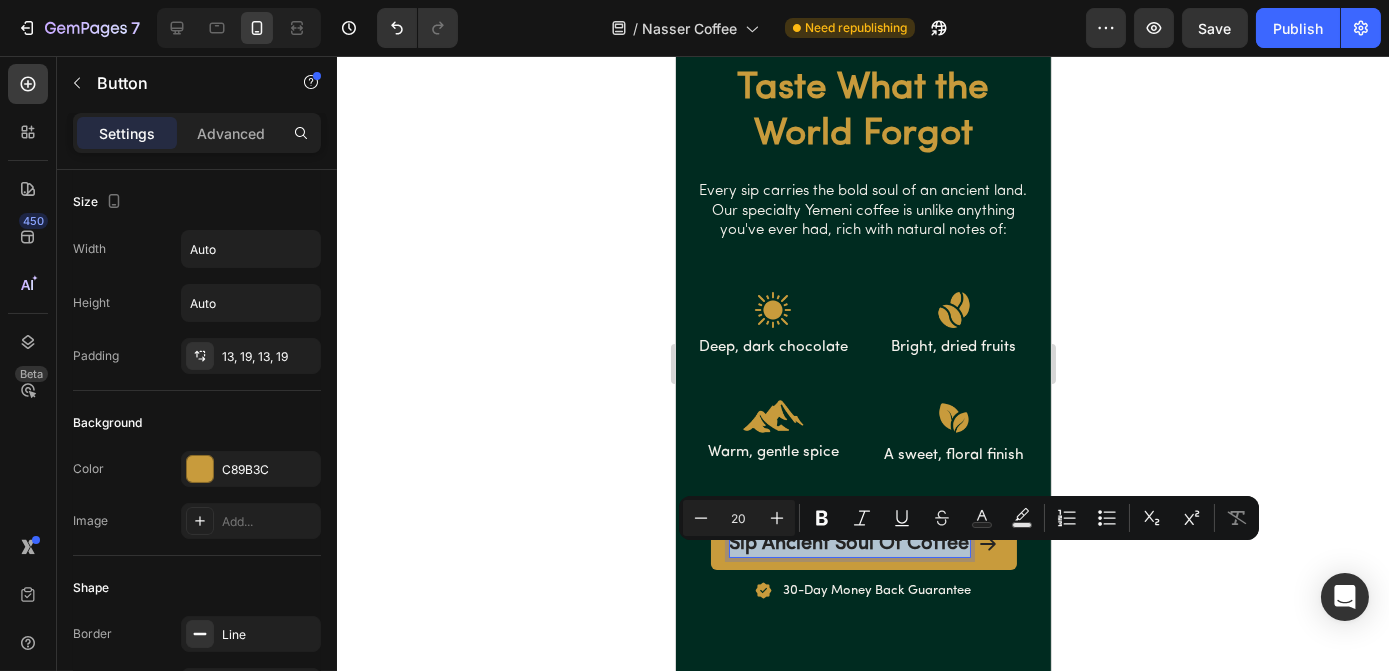 copy on "Sip Ancient Soul Of Coffee" 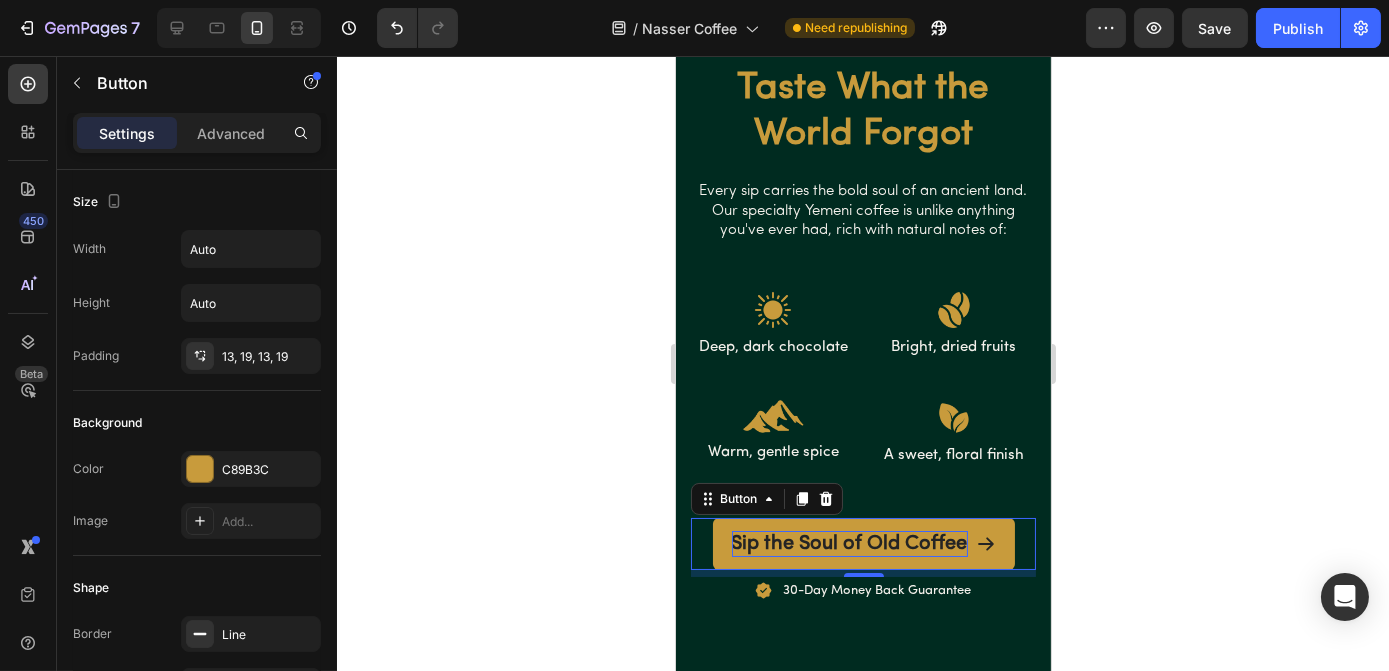 click 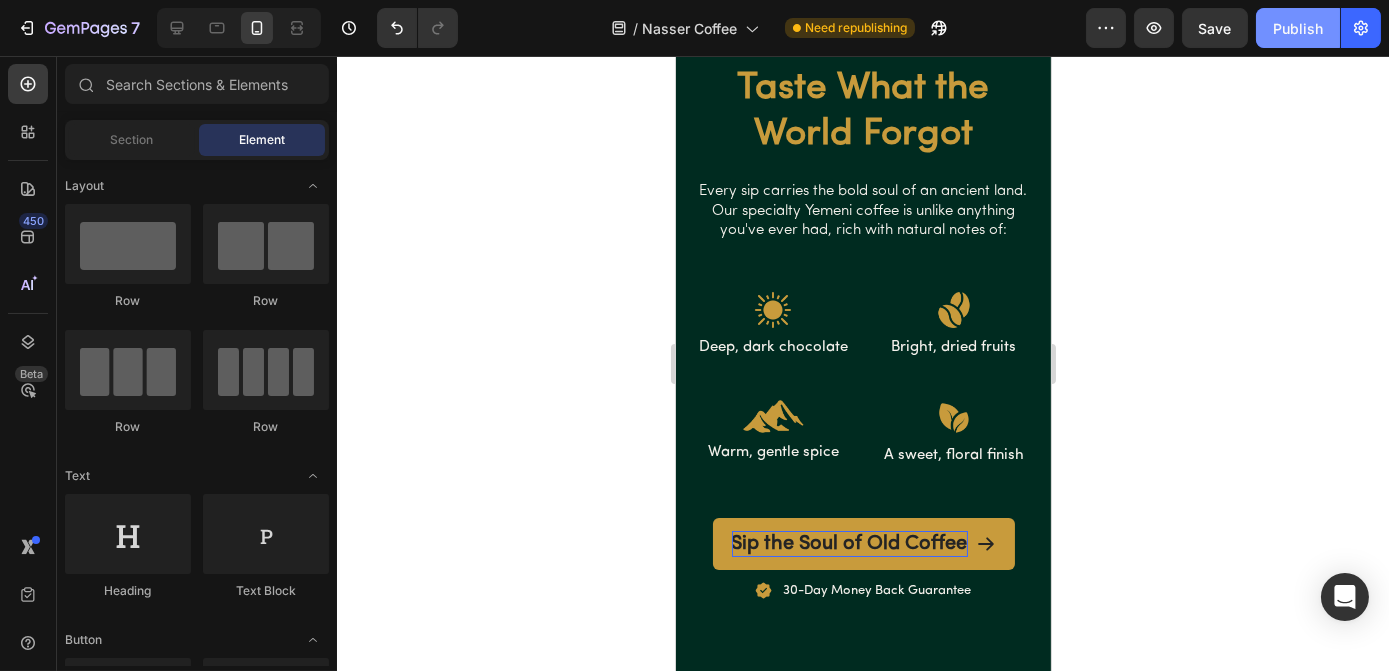 click on "Publish" at bounding box center (1298, 28) 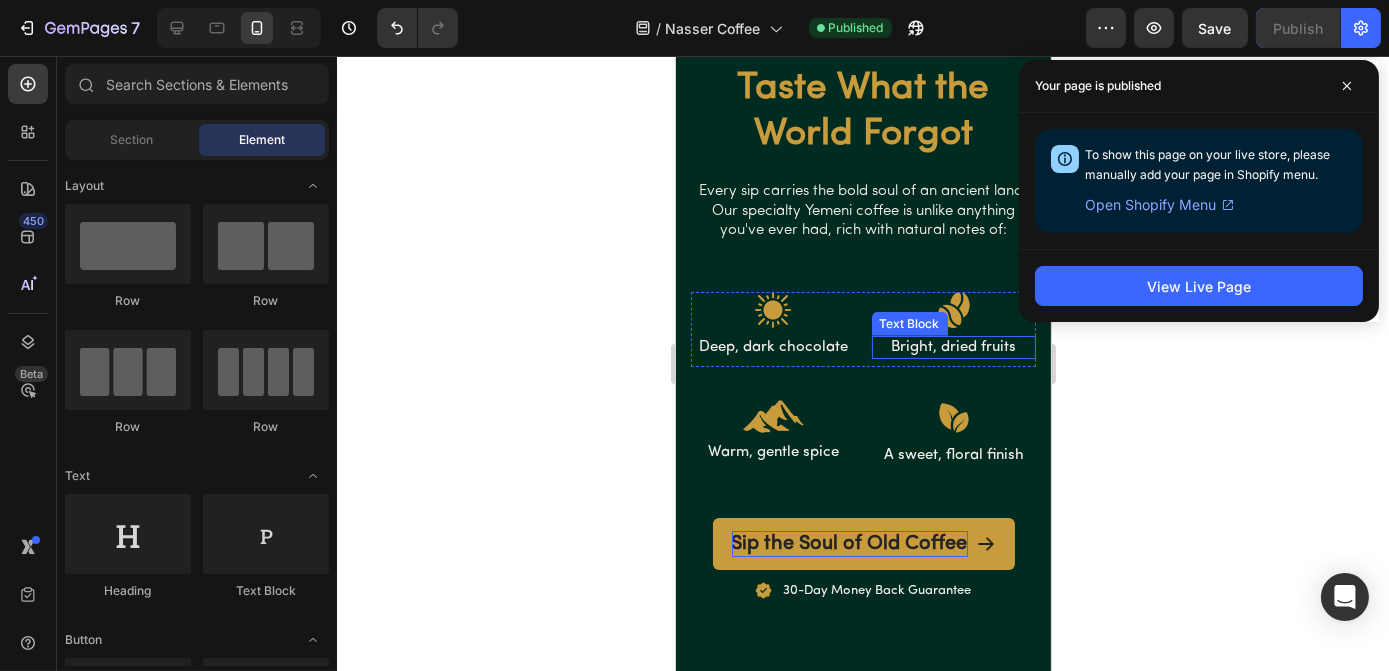 click on "Bright, dried fruits" at bounding box center [953, 348] 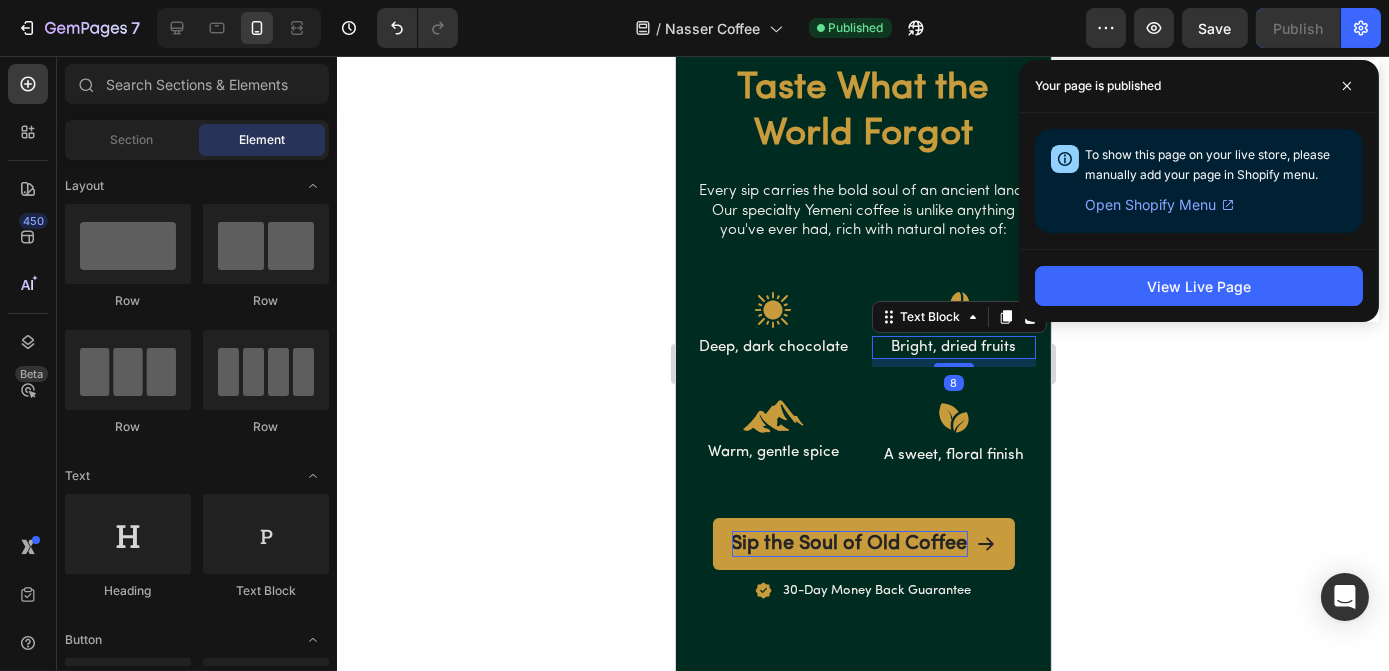 click on "Bright, dried fruits" at bounding box center (953, 348) 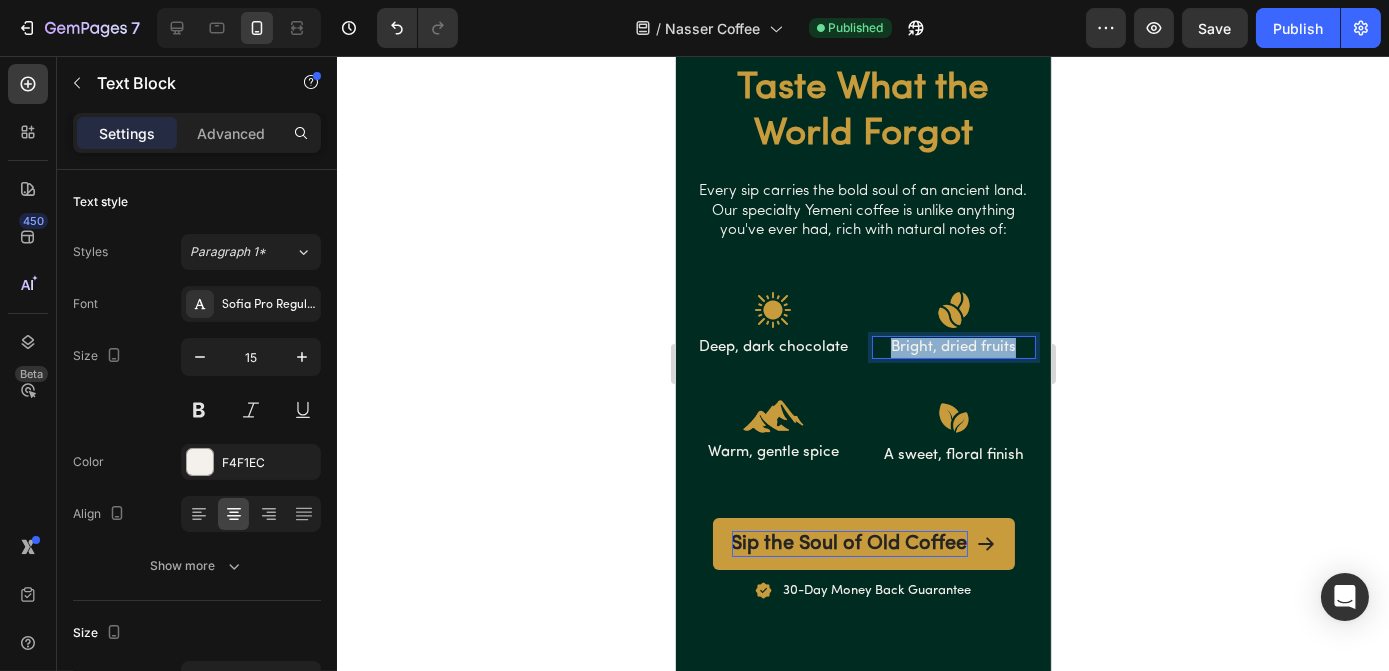 click on "Bright, dried fruits" at bounding box center [953, 348] 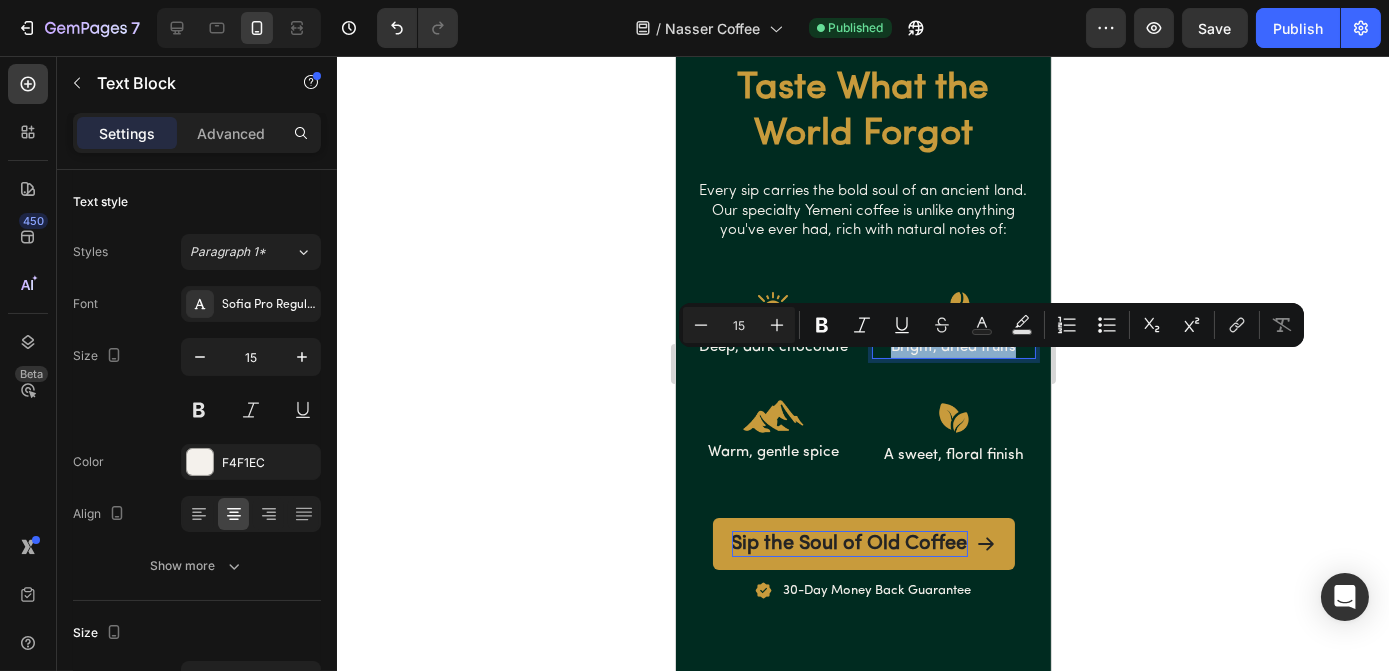 copy on "Bright, dried fruits" 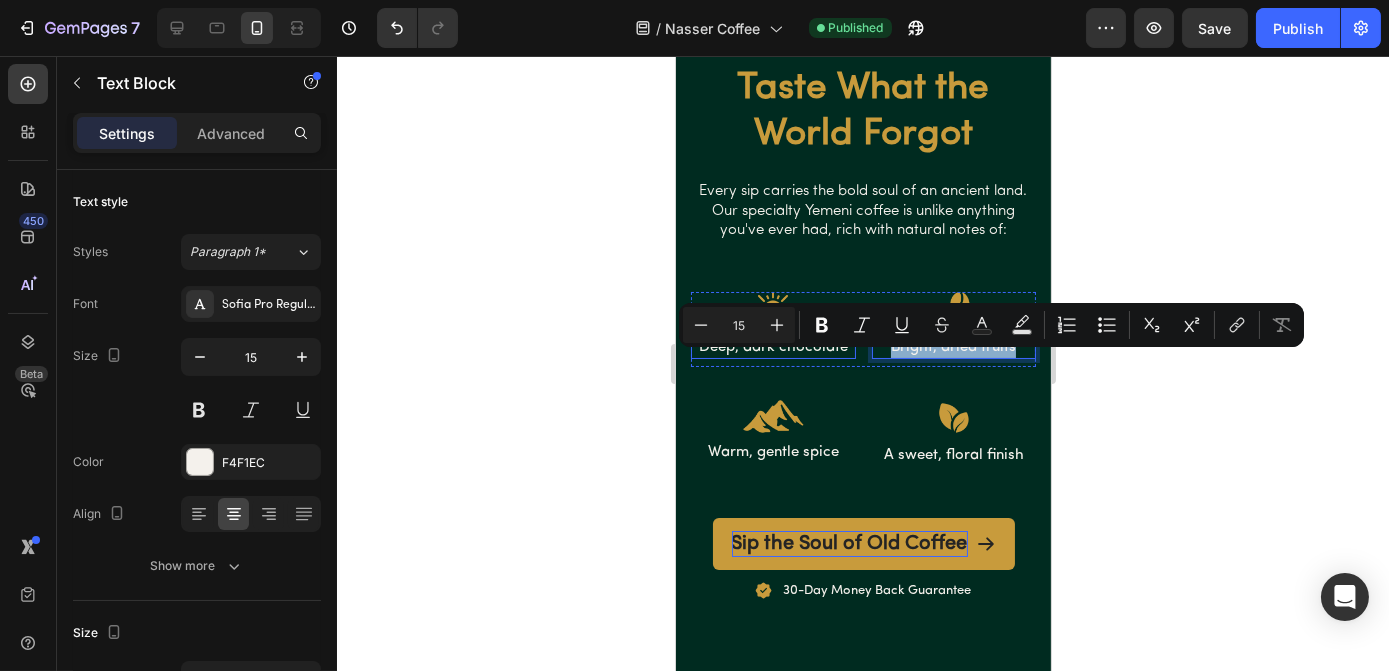 click on "Deep, dark chocolate" at bounding box center (772, 348) 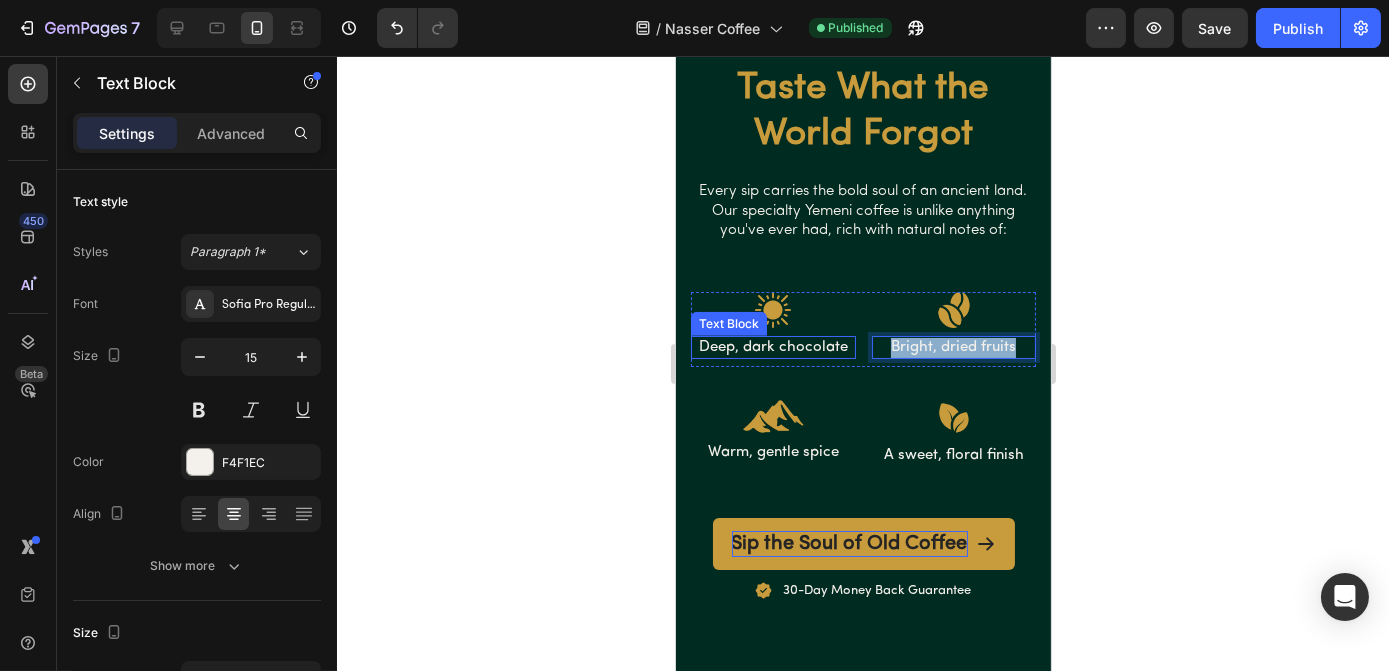 click on "Deep, dark chocolate" at bounding box center [772, 348] 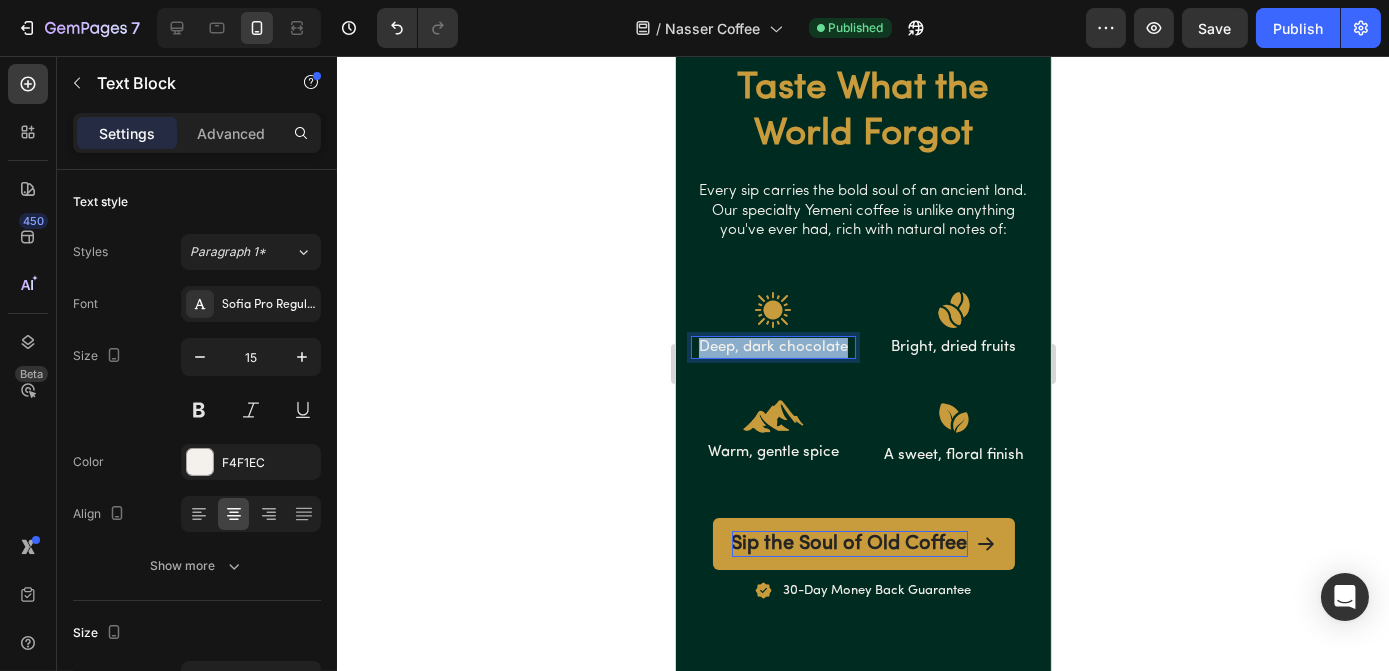 click on "Deep, dark chocolate" at bounding box center (772, 348) 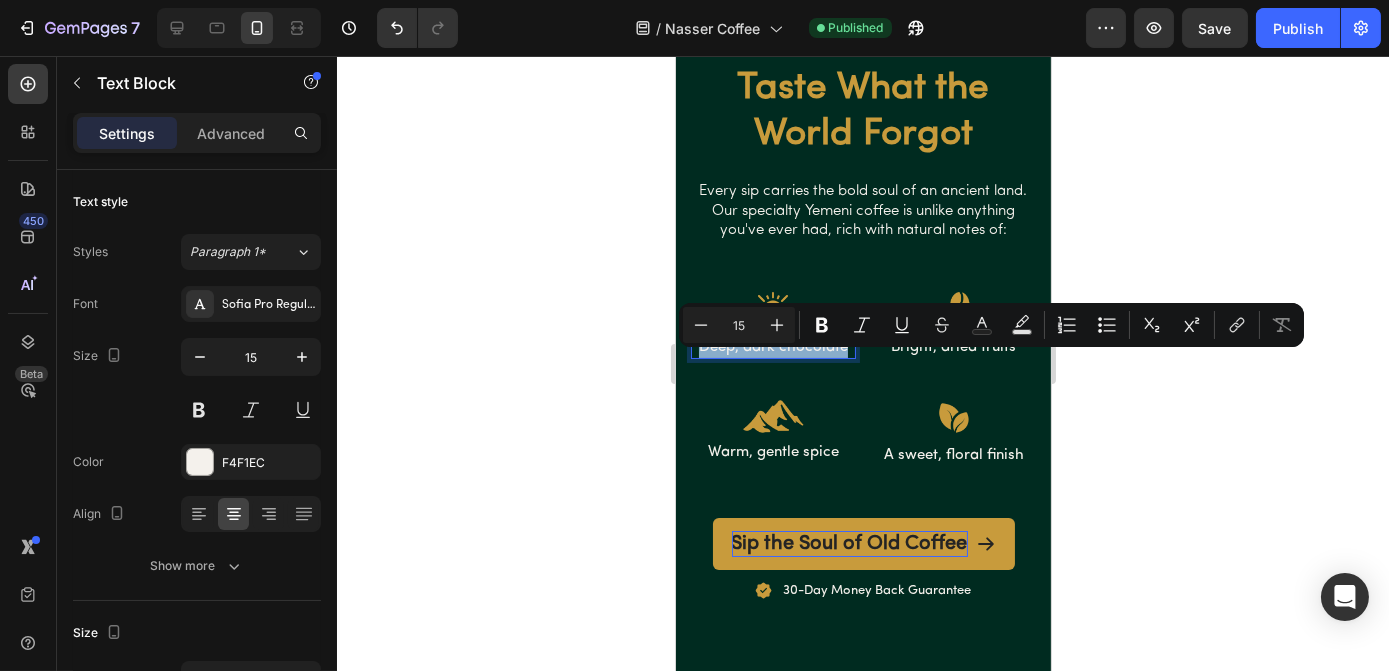 copy on "Deep, dark chocolate" 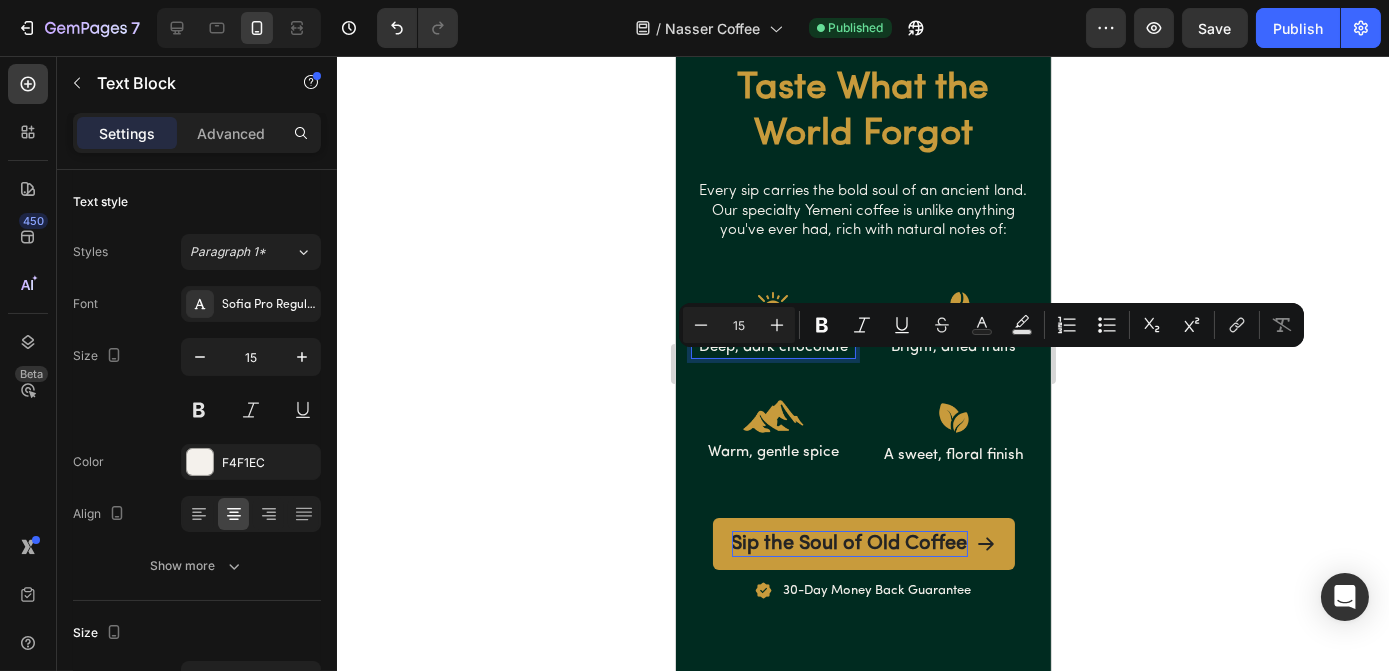 click on "Deep, dark chocolate" at bounding box center [772, 348] 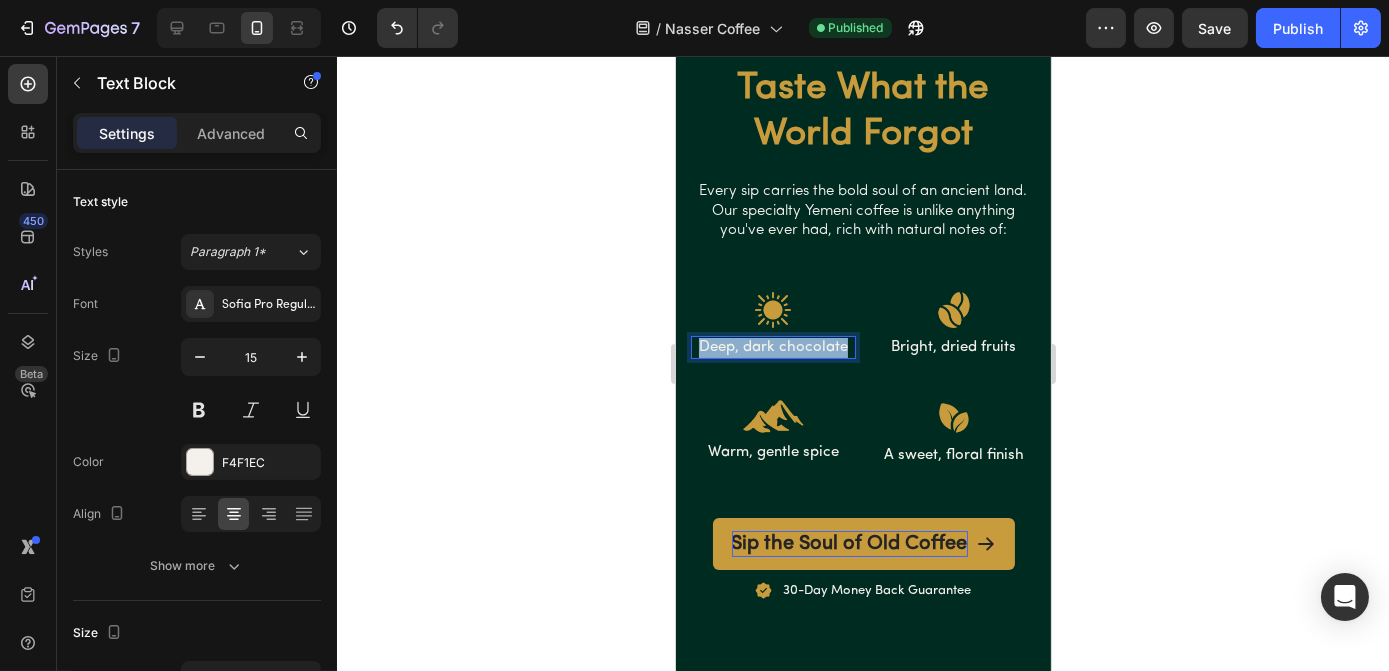 click on "Deep, dark chocolate" at bounding box center (772, 348) 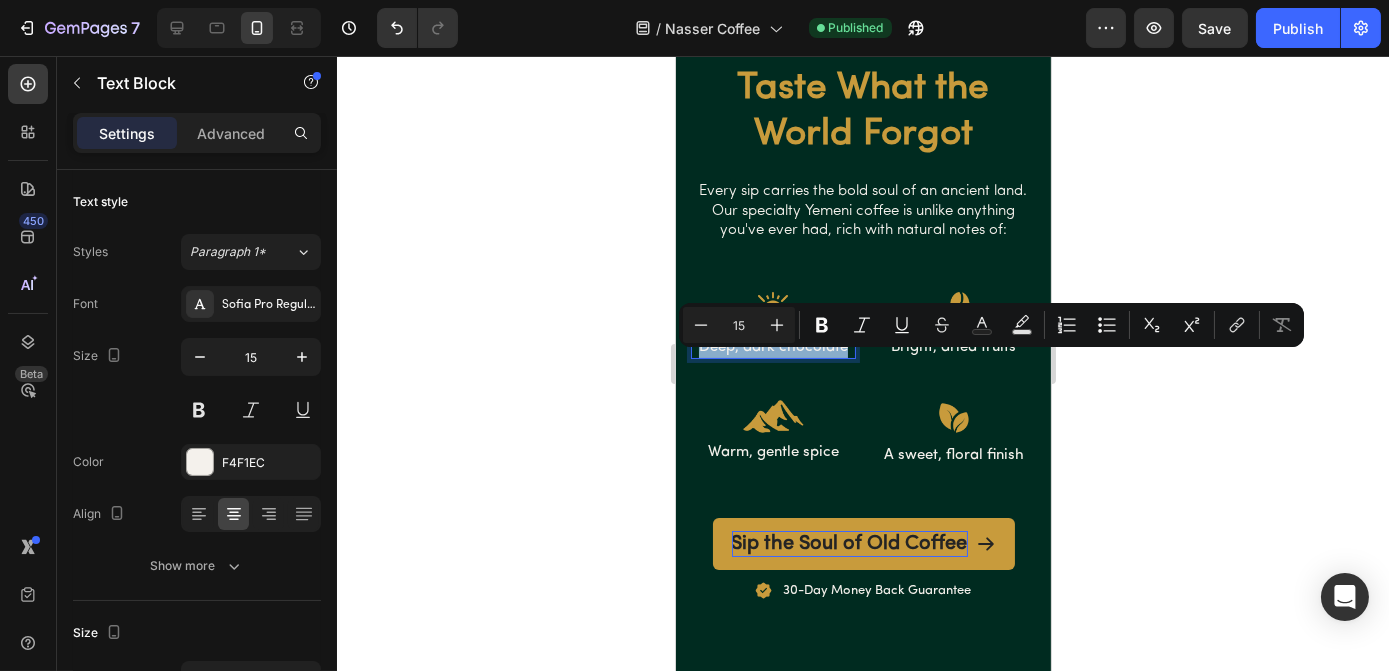 click on "Deep, dark chocolate" at bounding box center (772, 348) 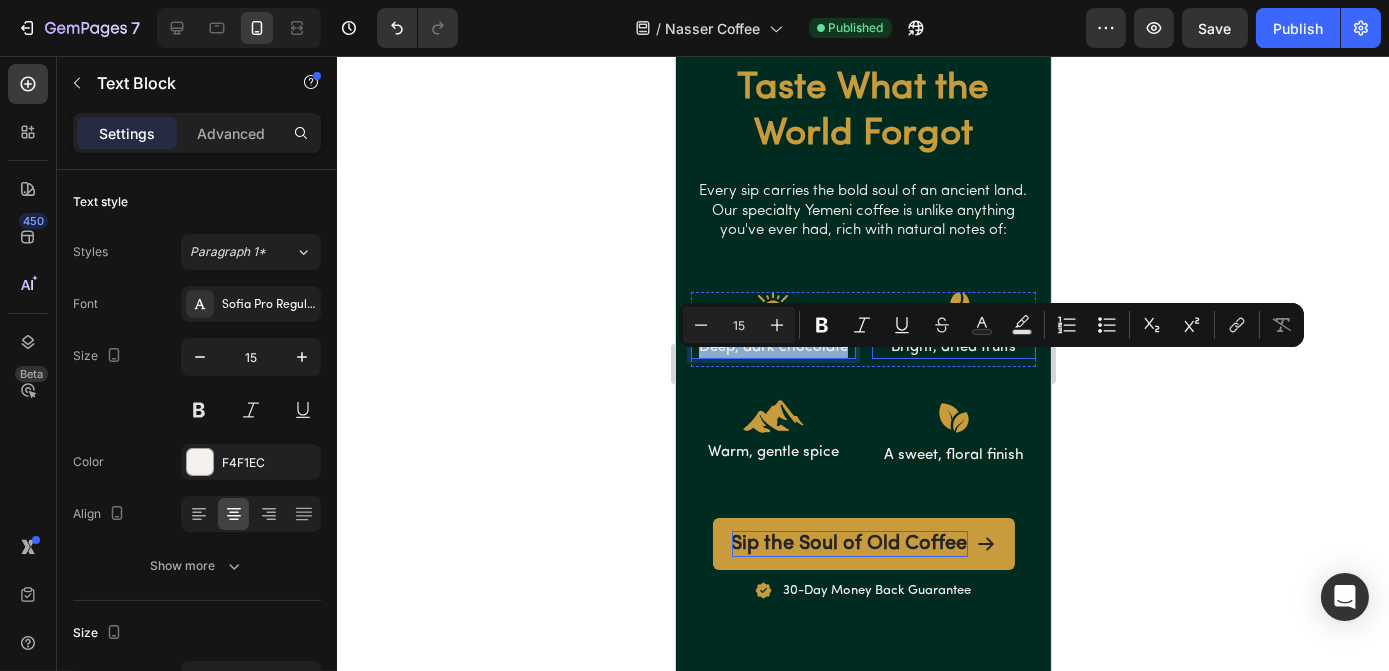 click on "Bright, dried fruits" at bounding box center [953, 348] 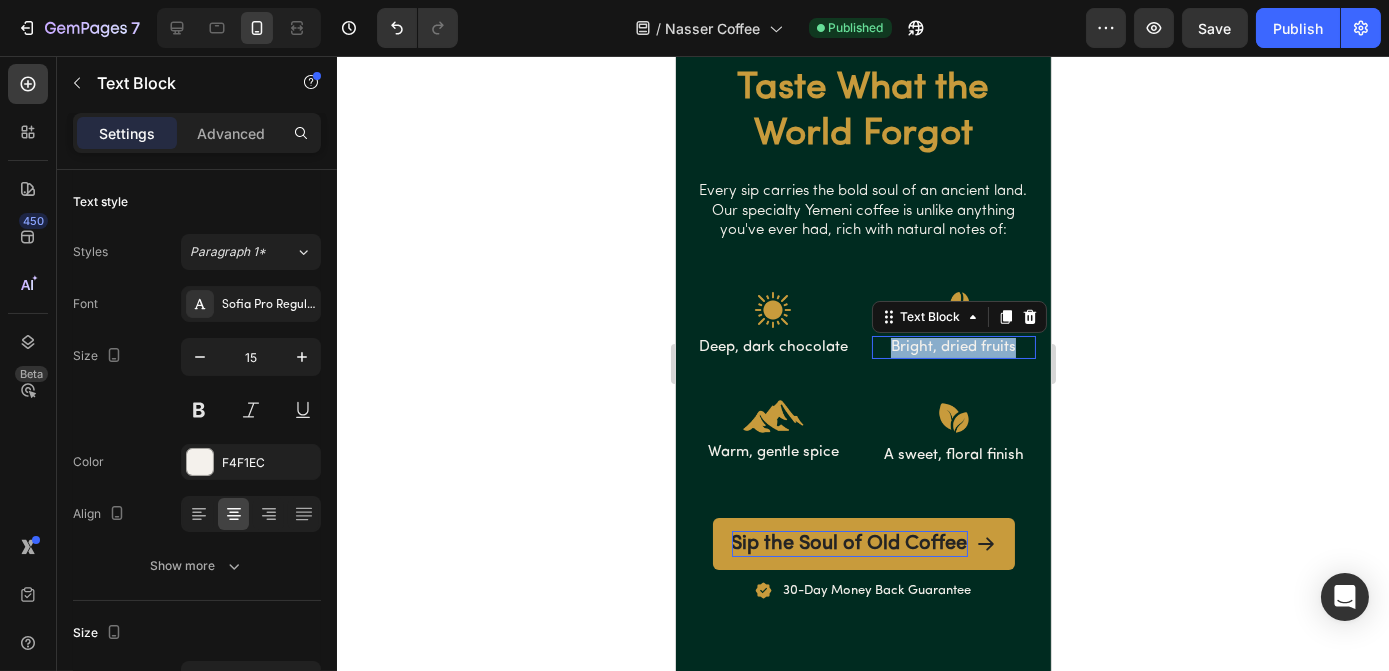 click on "Bright, dried fruits" at bounding box center (953, 348) 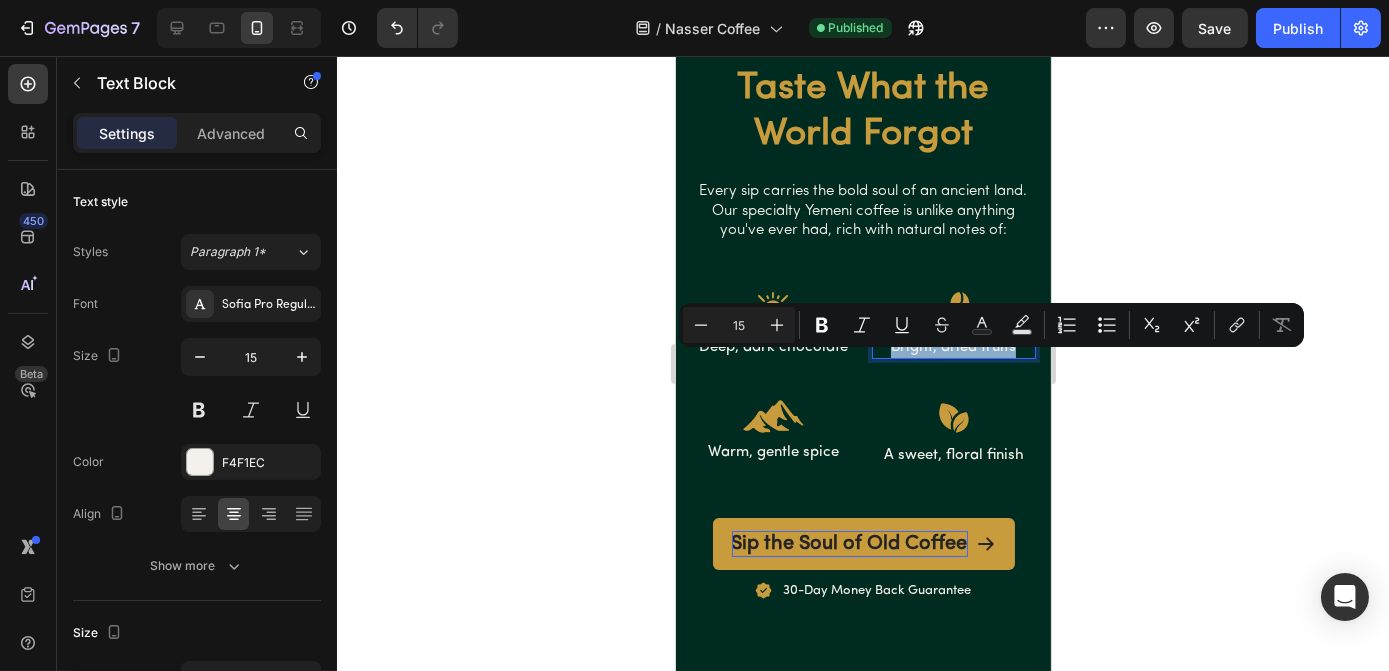 copy on "Bright, dried fruits" 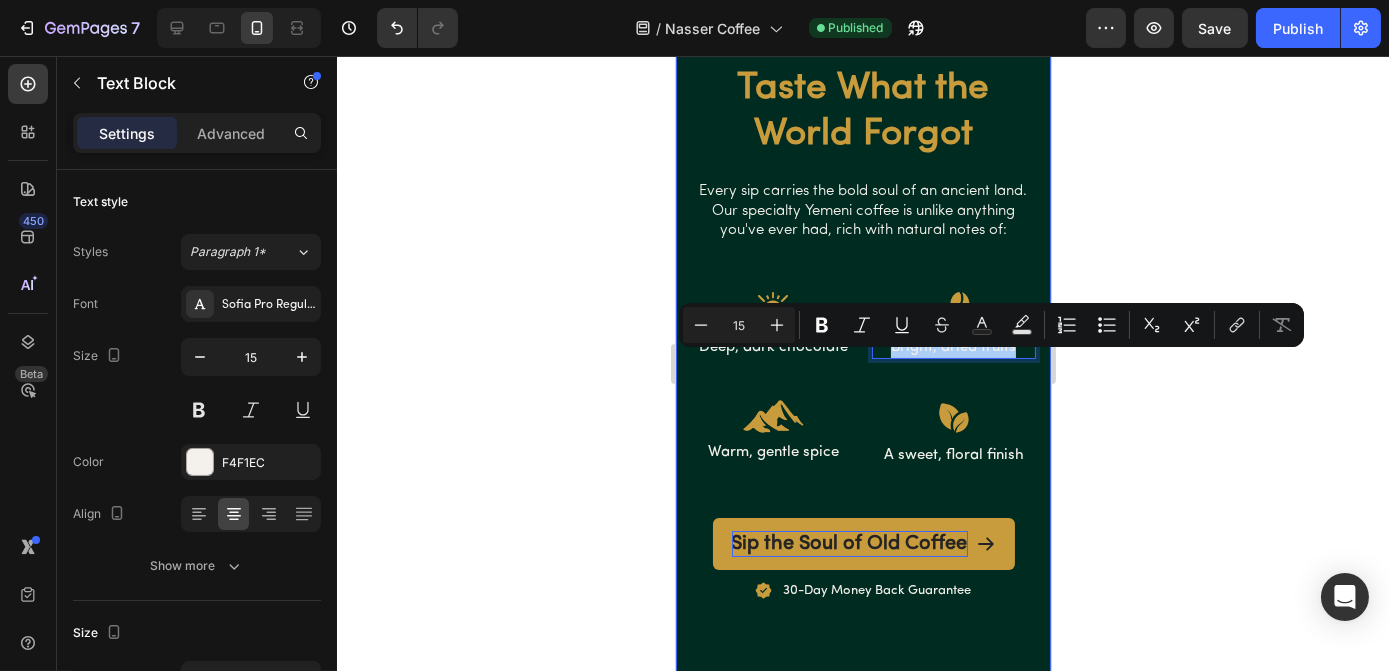 click 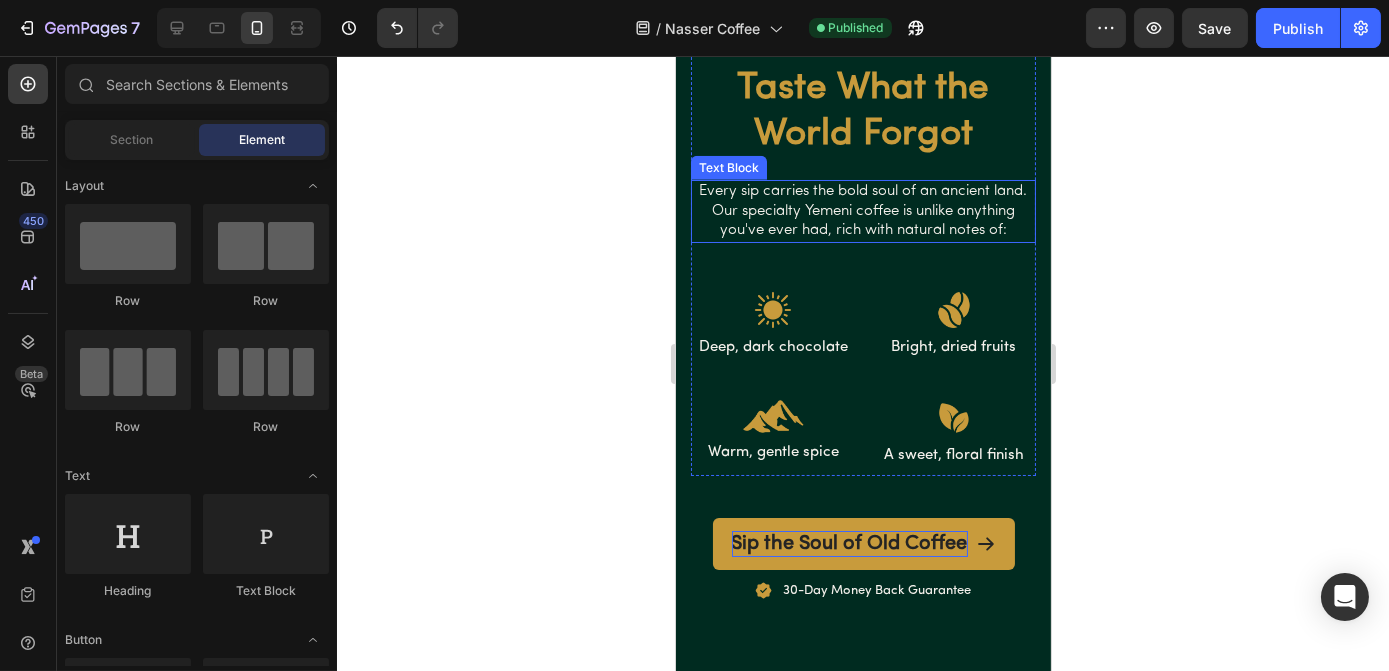 click on "Every sip carries the bold soul of an ancient land. Our specialty Yemeni coffee is unlike anything you've ever had, rich with natural notes of:" at bounding box center [862, 211] 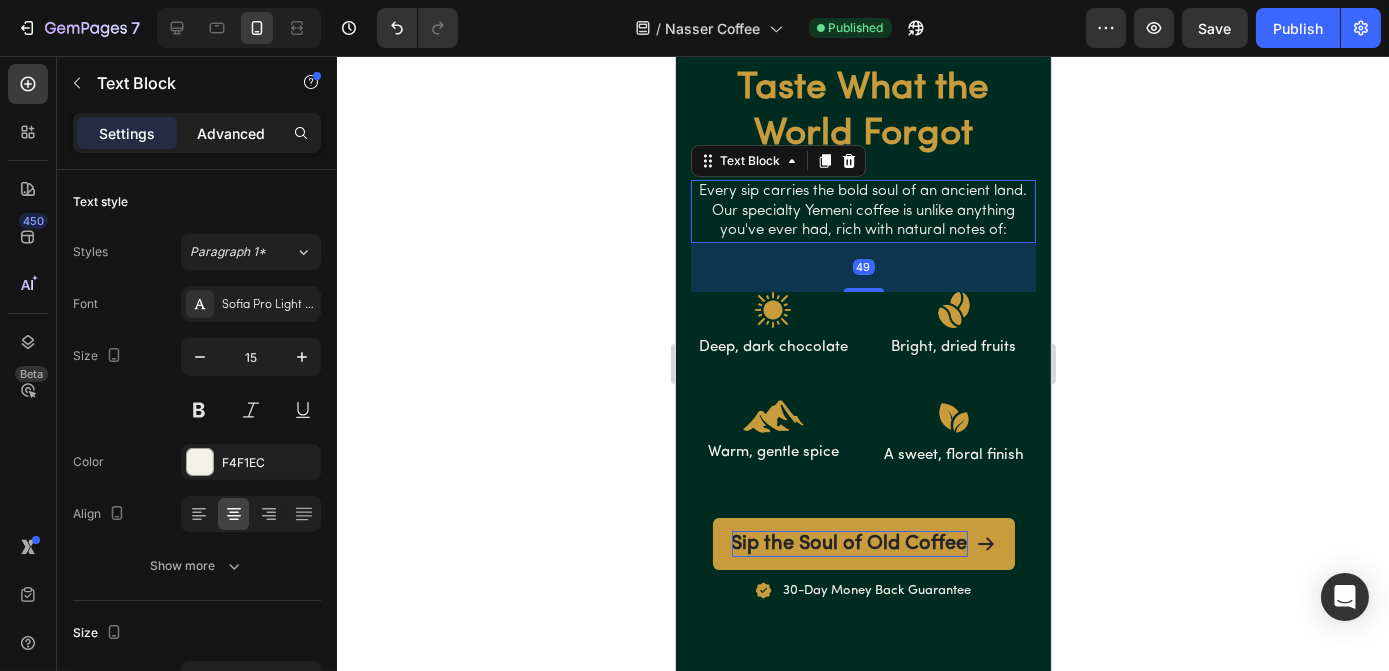 click on "Advanced" at bounding box center [231, 133] 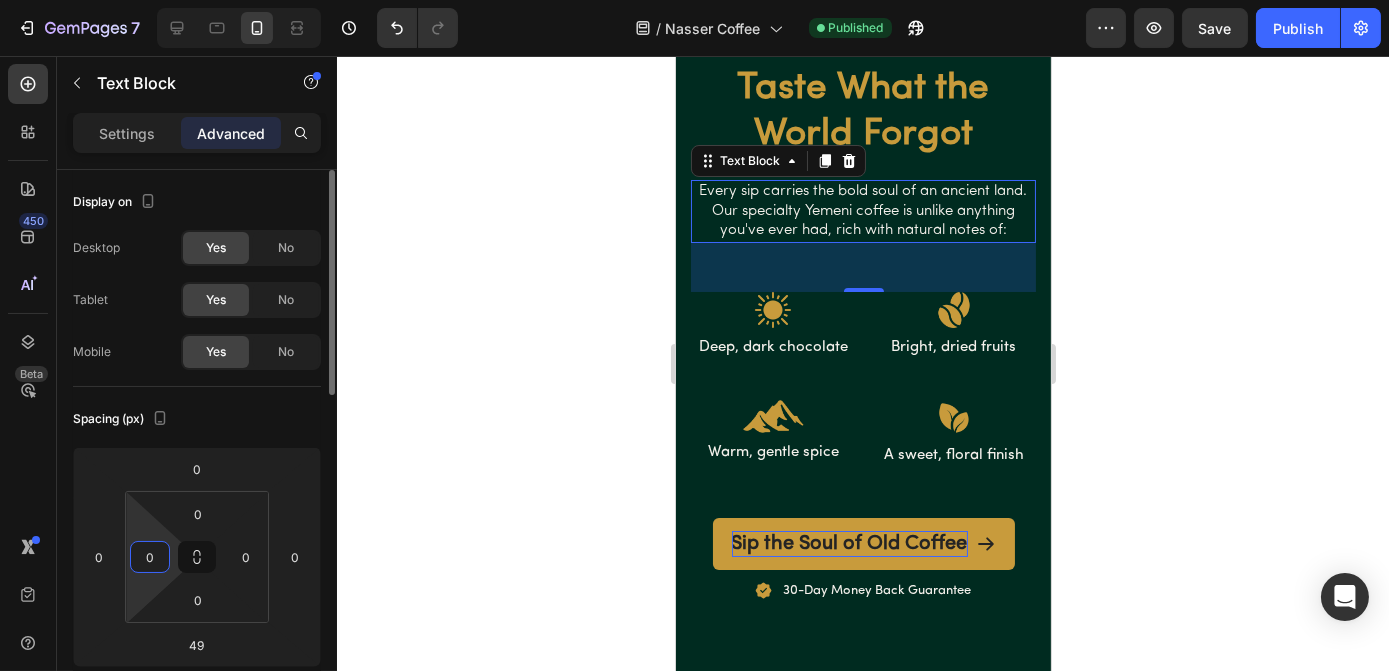 click on "0" at bounding box center [150, 557] 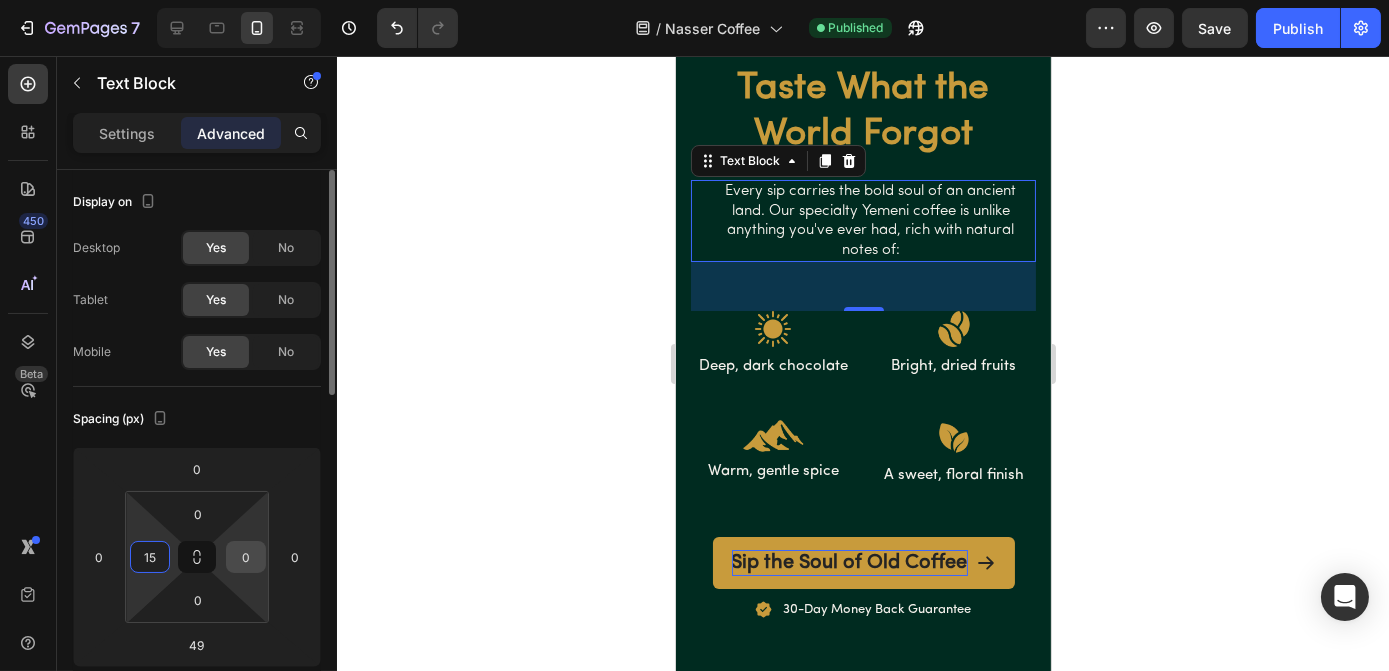 type on "15" 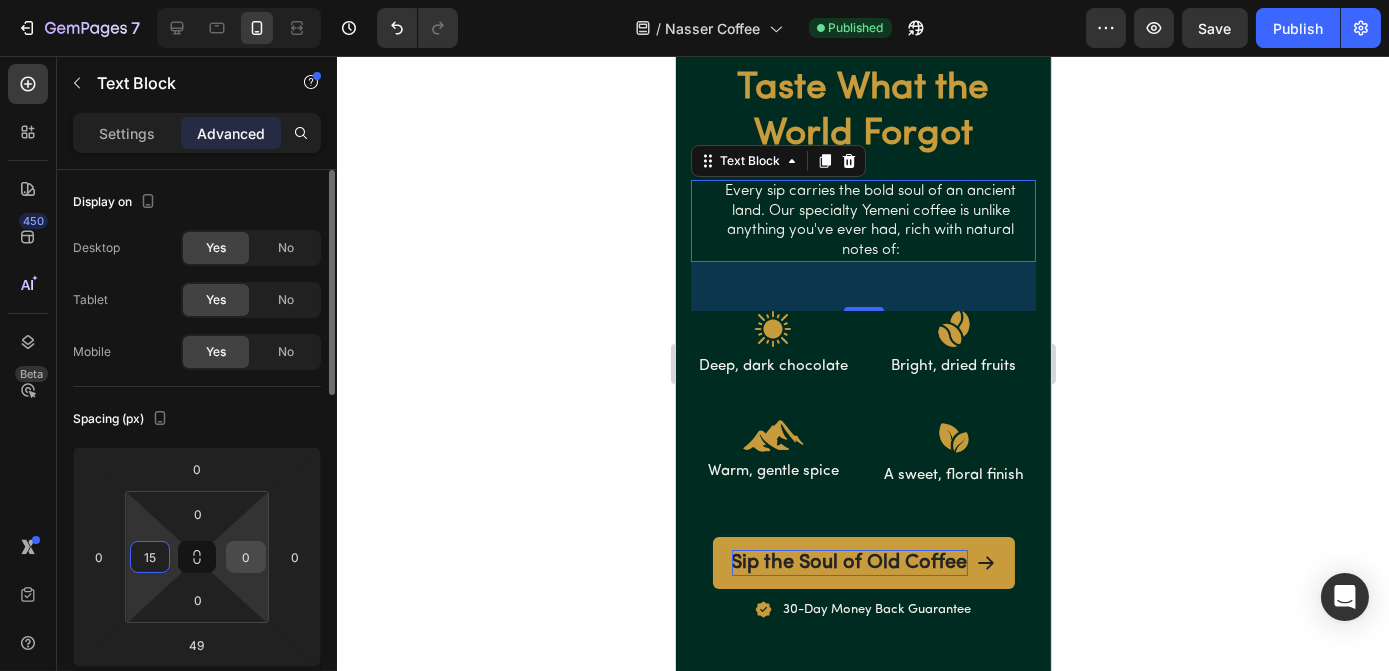 click on "0" at bounding box center [246, 557] 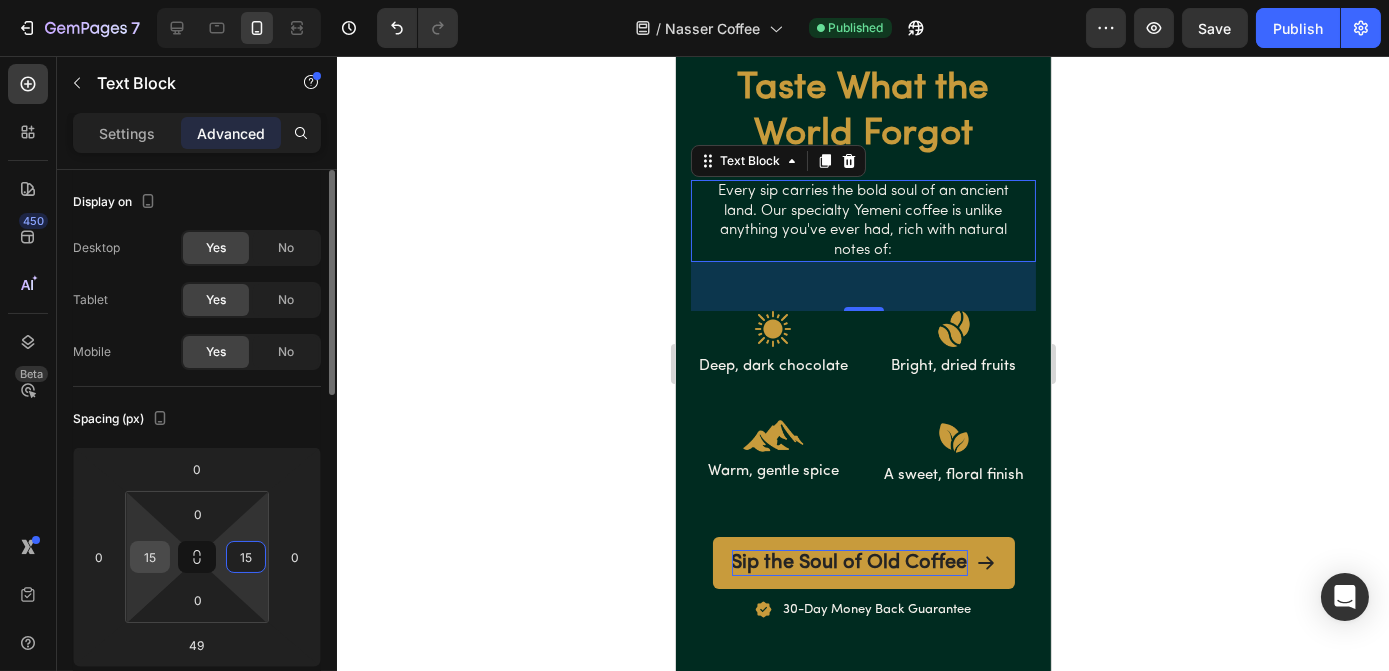 type on "15" 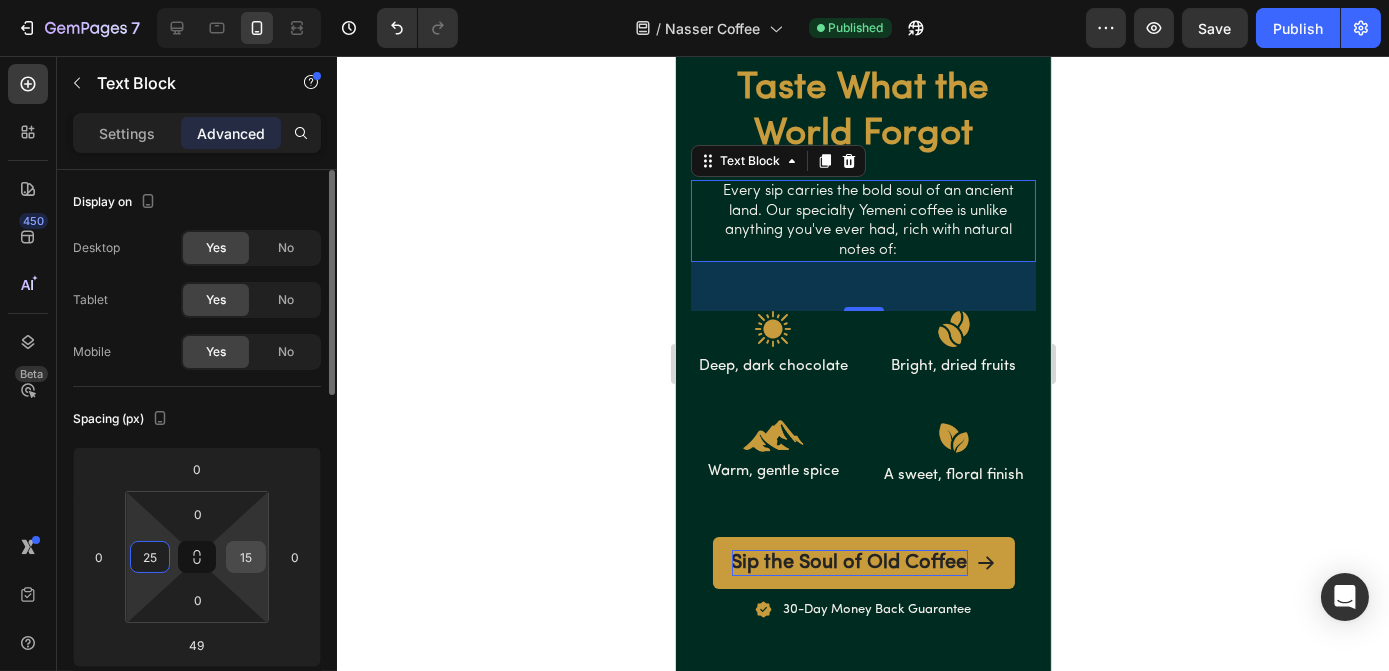 type on "25" 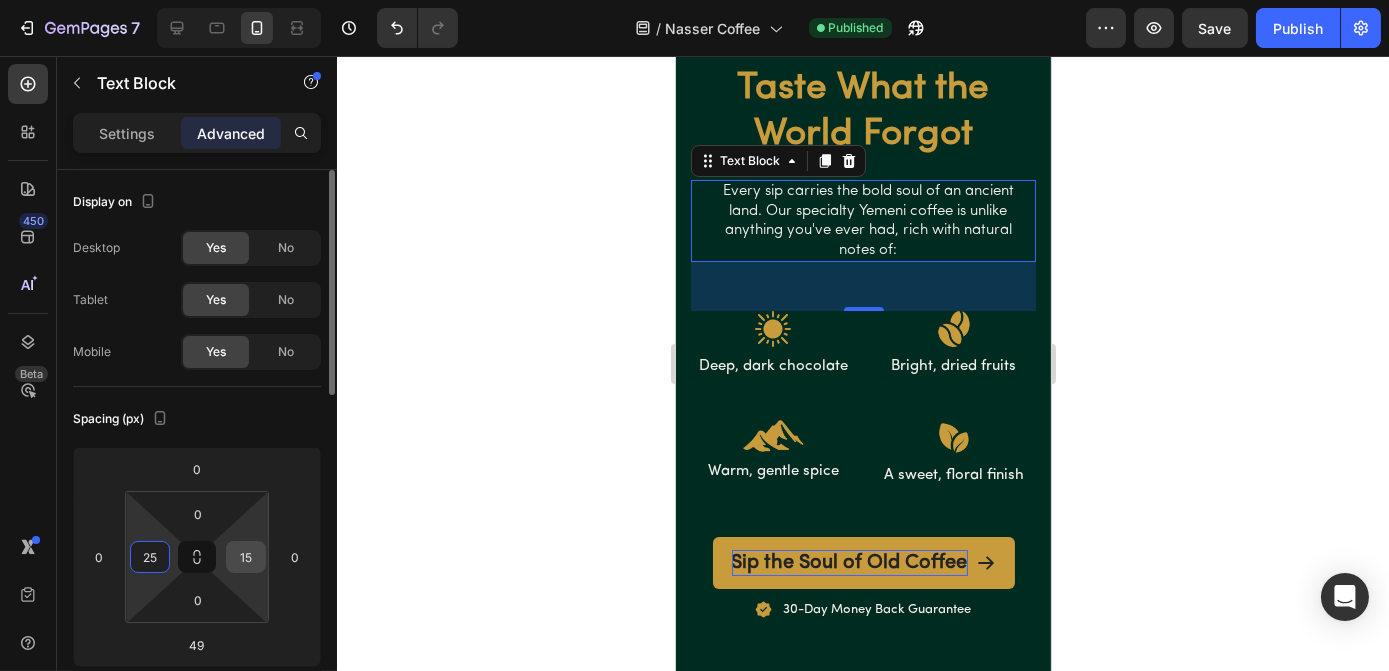 click on "15" at bounding box center (246, 557) 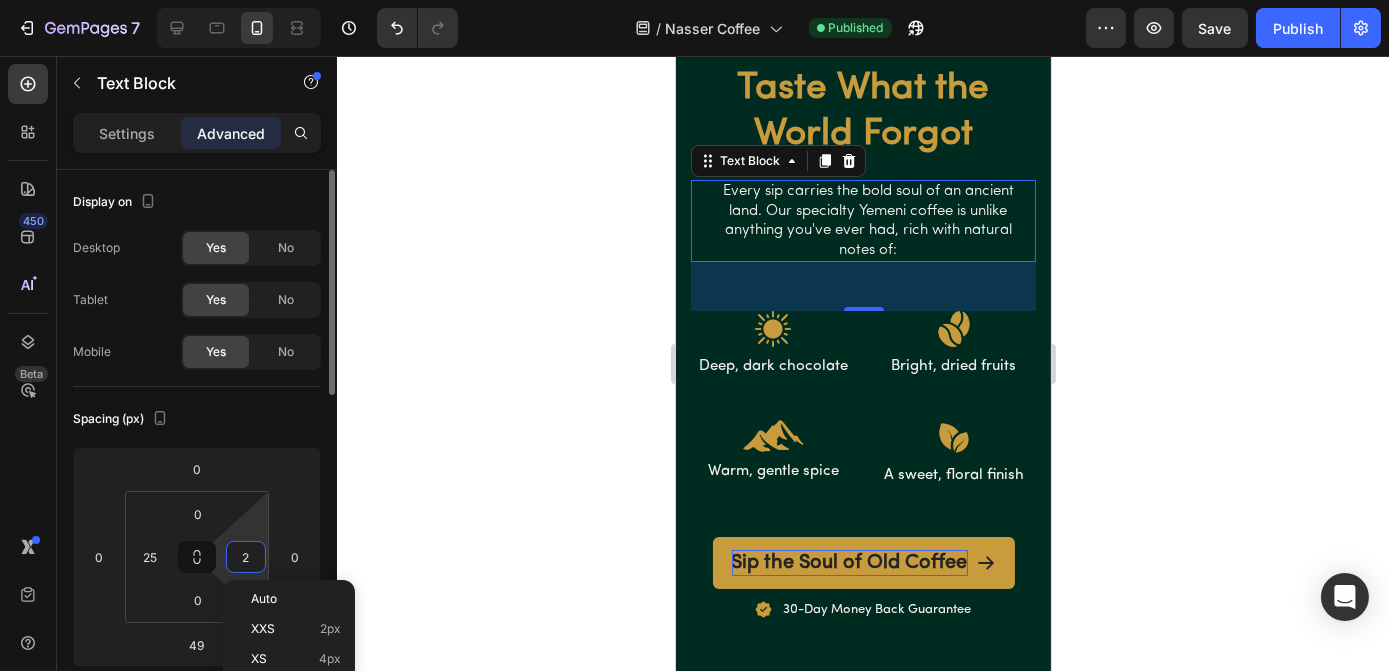 type on "25" 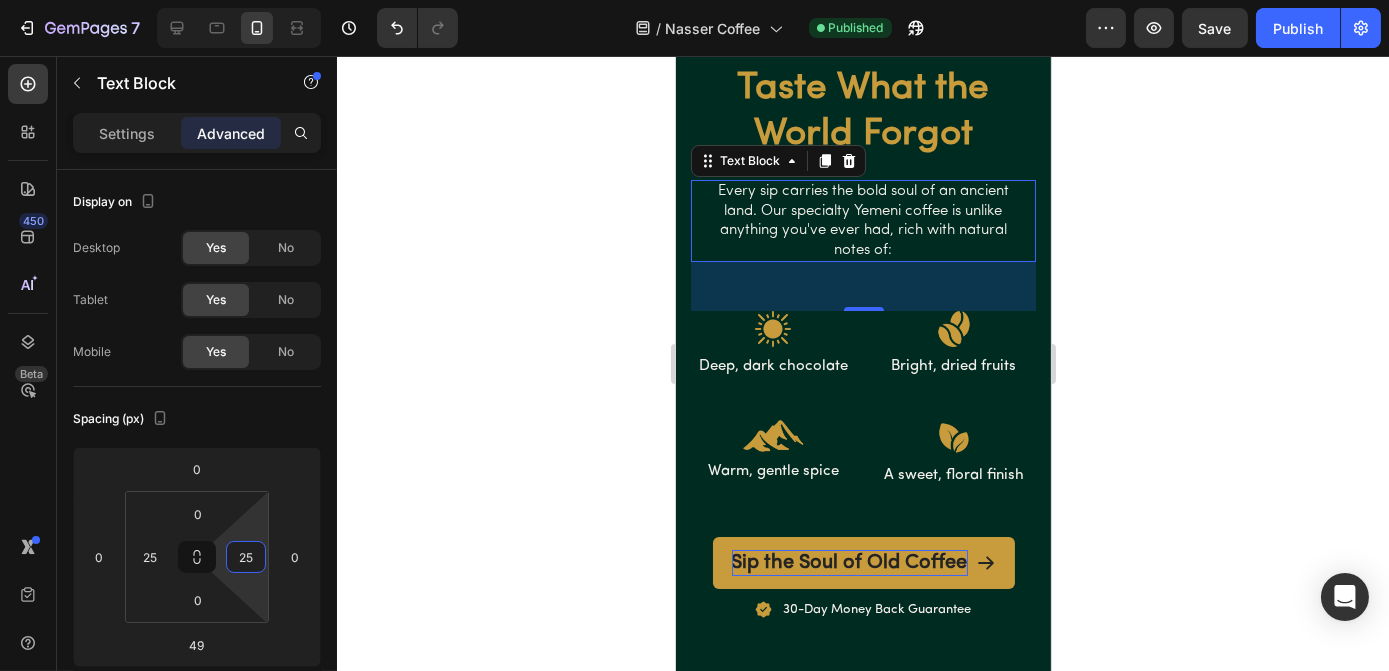 click 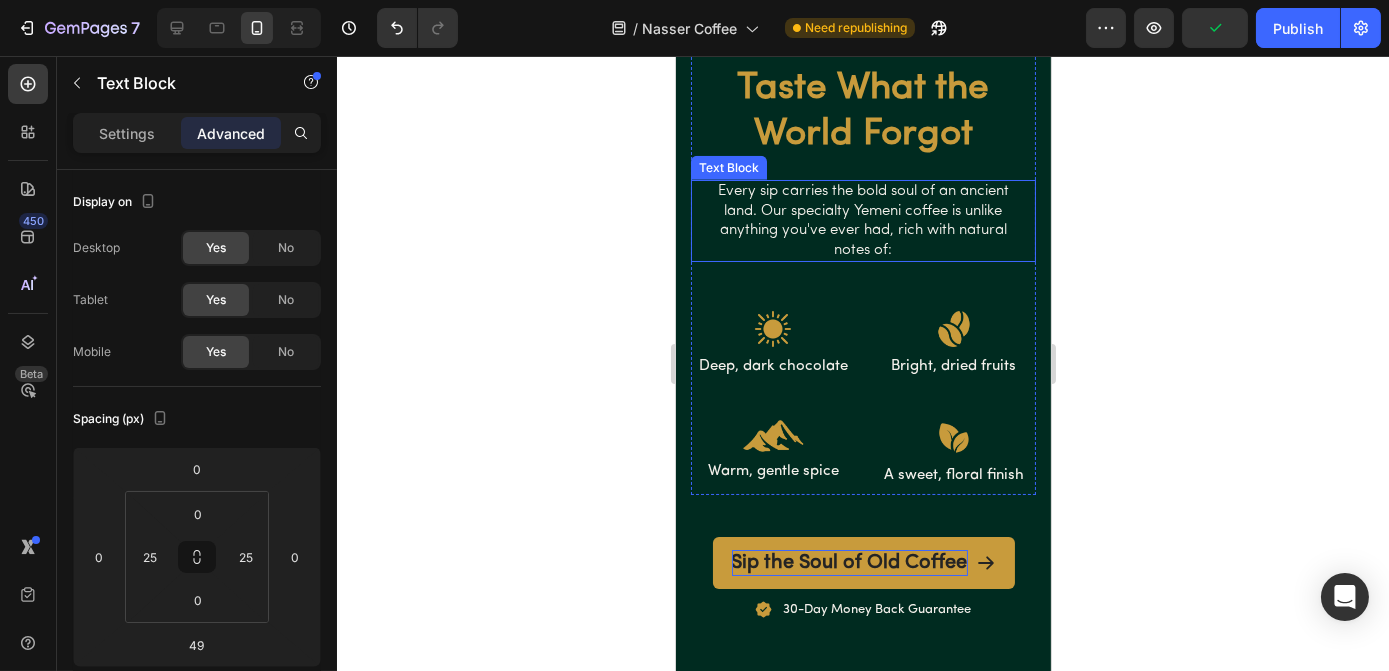 click on "Every sip carries the bold soul of an ancient land. Our specialty Yemeni coffee is unlike anything you've ever had, rich with natural notes of:" at bounding box center (862, 221) 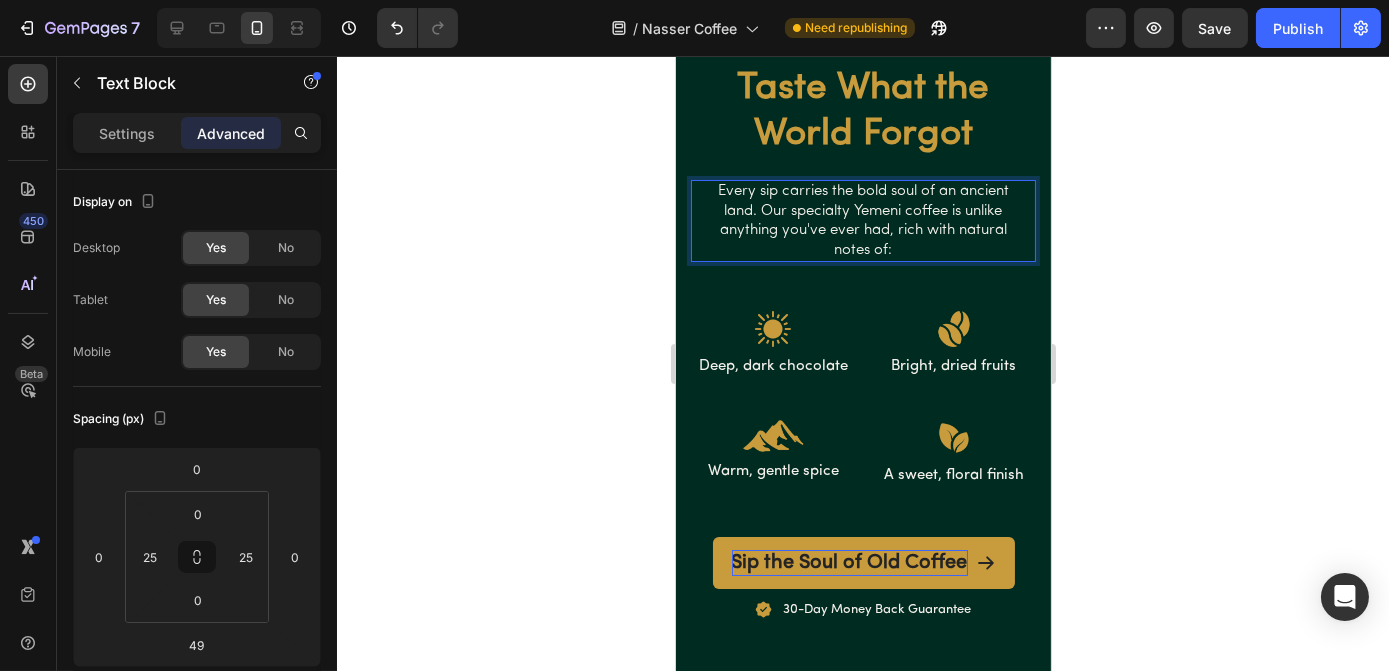 click on "Every sip carries the bold soul of an ancient land. Our specialty Yemeni coffee is unlike anything you've ever had, rich with natural notes of:" at bounding box center (862, 221) 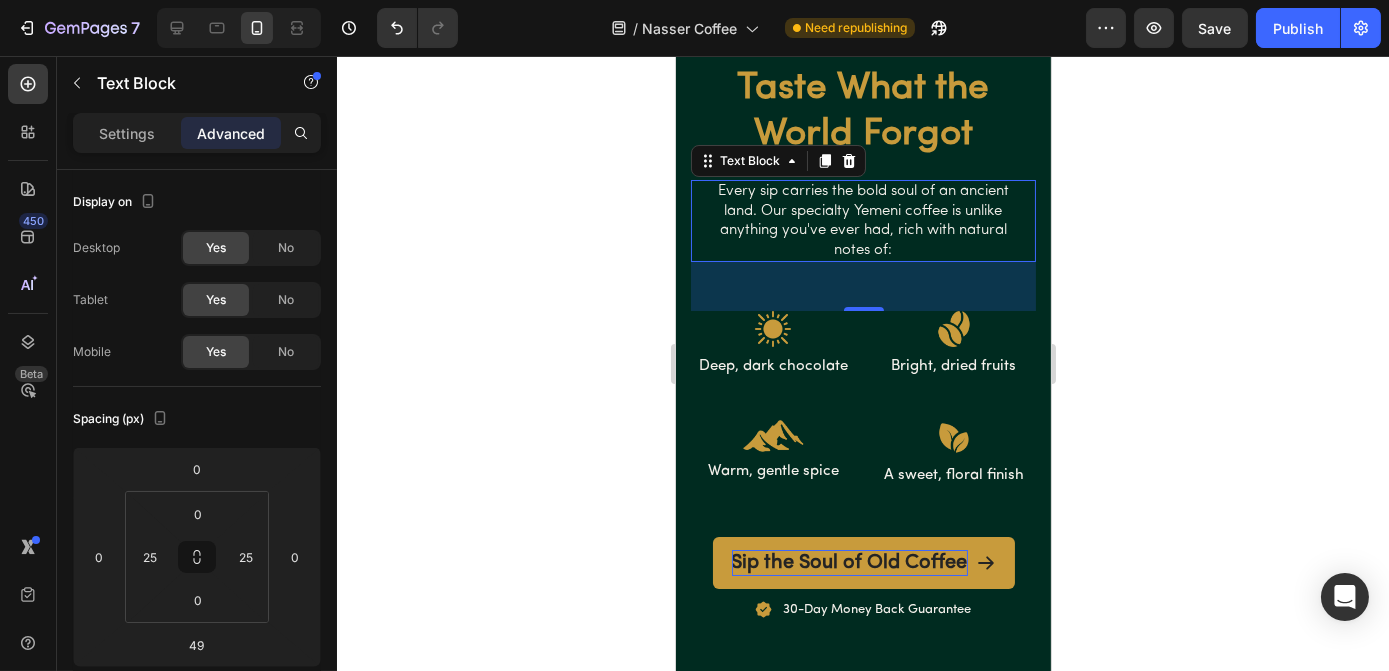 click 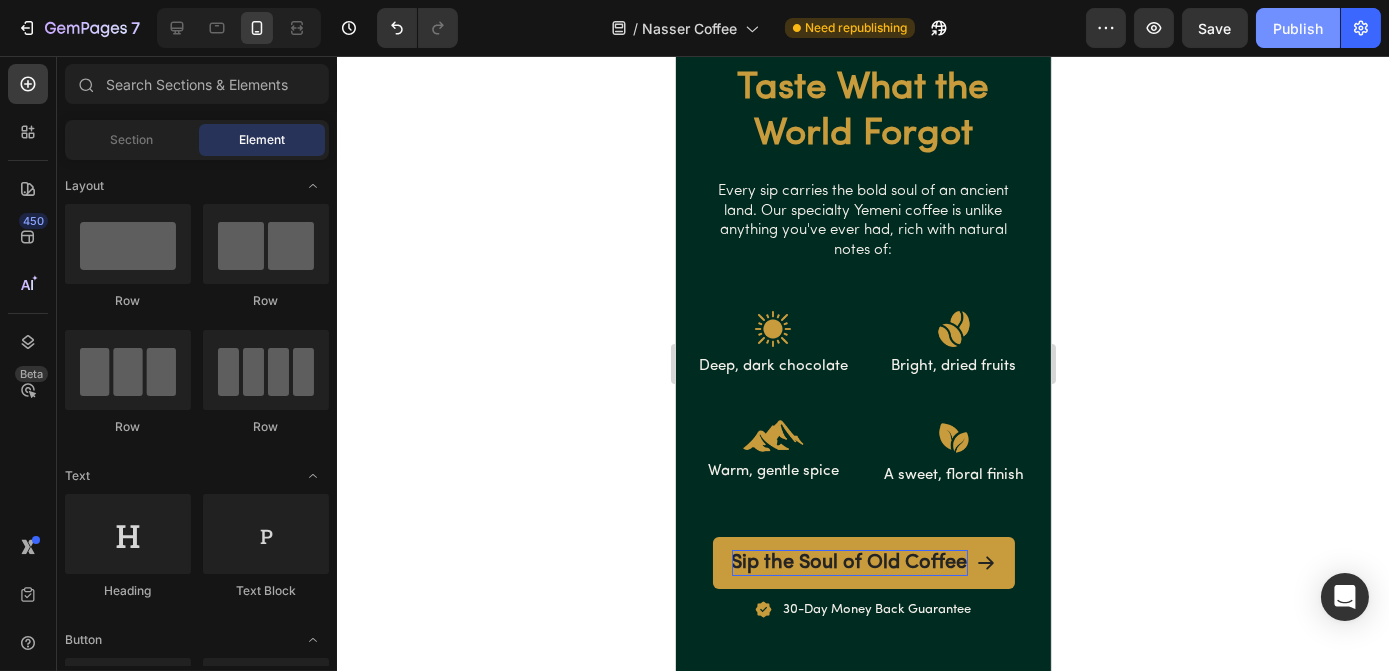 click on "Publish" at bounding box center [1298, 28] 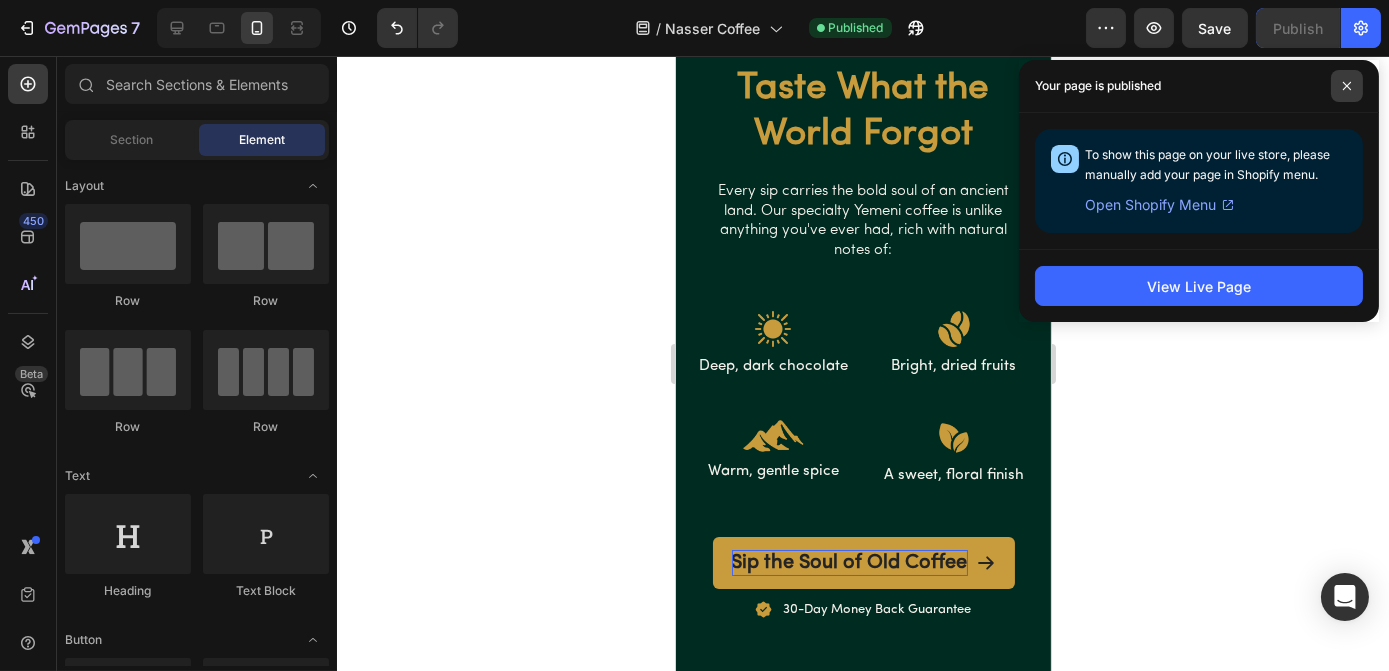 click at bounding box center [1347, 86] 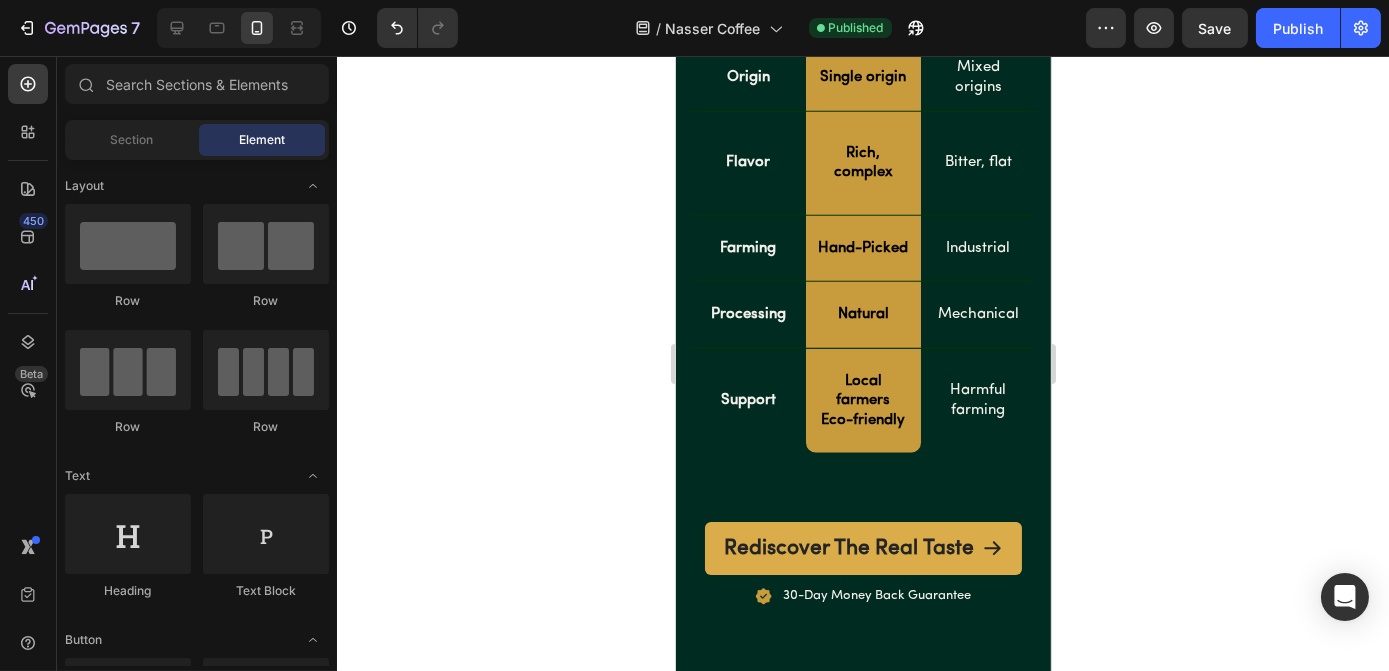 scroll, scrollTop: 3916, scrollLeft: 0, axis: vertical 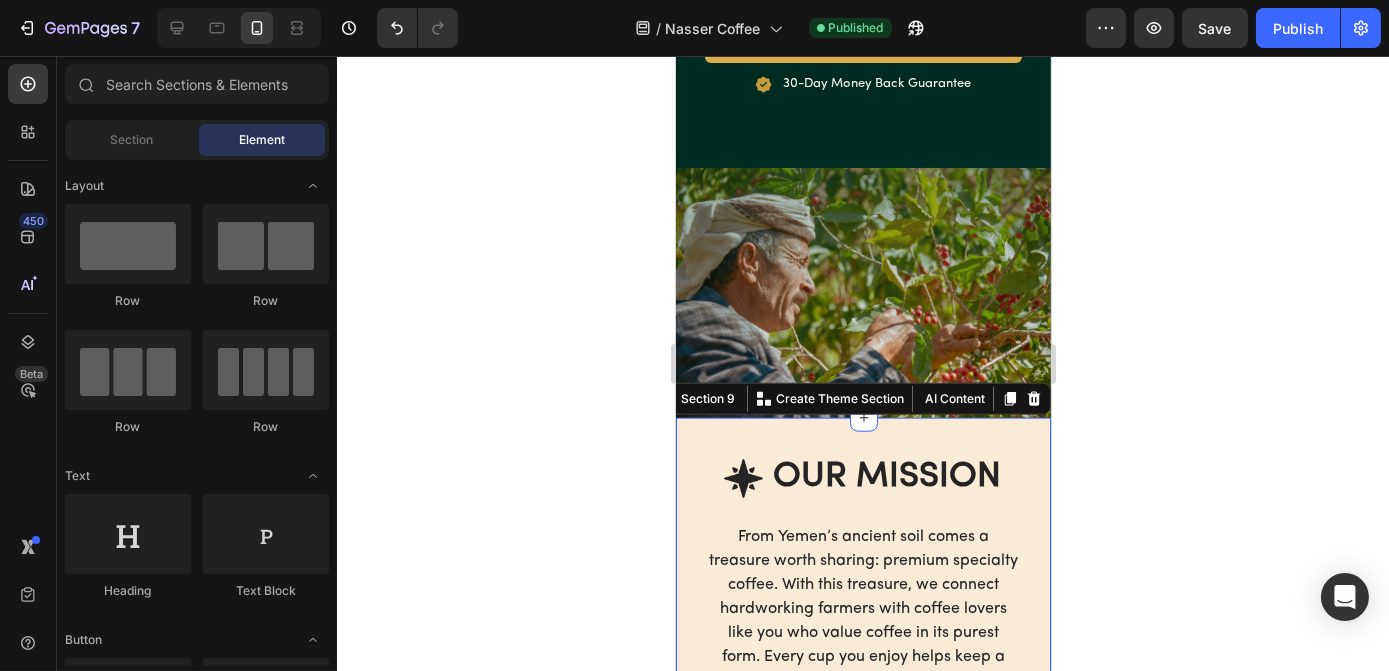 click on "Image OUR MISSION Heading Row From Yemen’s ancient soil comes a treasure worth sharing: premium specialty coffee. With this treasure, we connect hardworking farmers with coffee lovers like you who value coffee in its purest form. Every cup you enjoy helps keep a centuries-old tradition alive. Text Block
Support Farmers, Drink Pure Button Image 30-Day Money Back Guarantee Text Block Row Row Section 9   You can create reusable sections Create Theme Section AI Content Write with GemAI What would you like to describe here? Tone and Voice Persuasive Product Show more Generate" at bounding box center [862, 651] 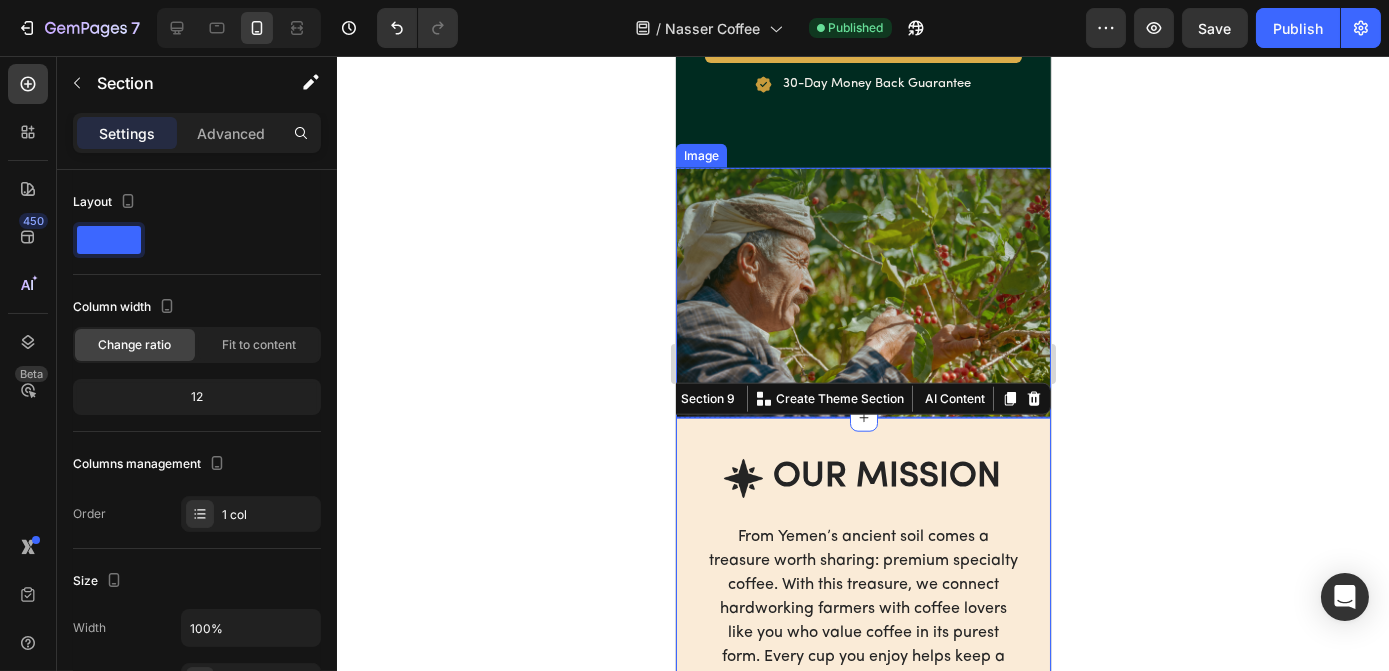 click at bounding box center (862, 293) 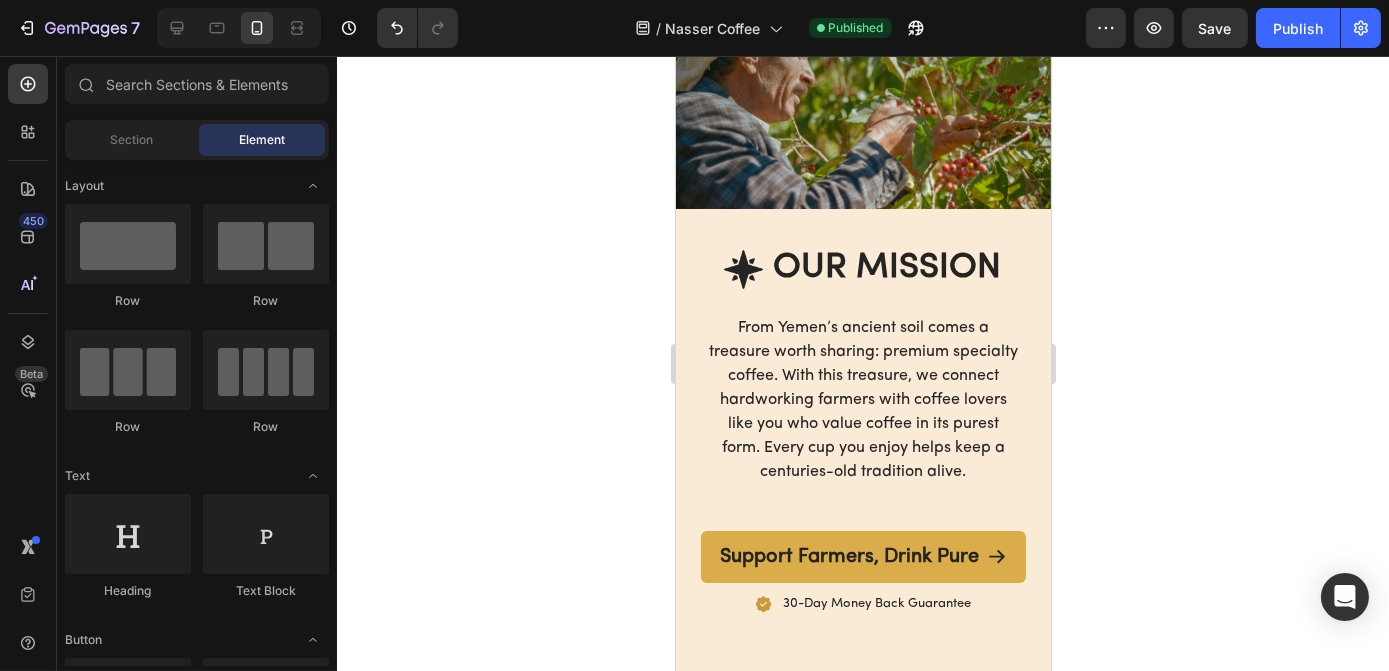 scroll, scrollTop: 4694, scrollLeft: 0, axis: vertical 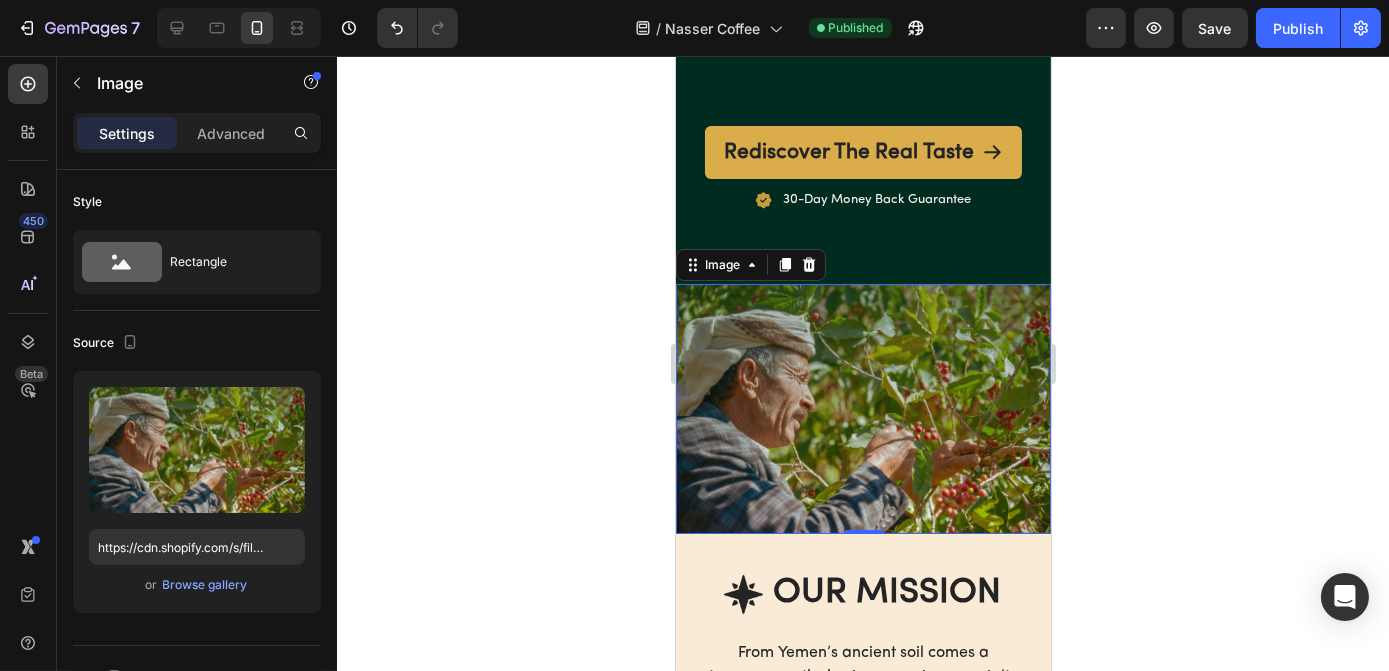 click at bounding box center (862, 409) 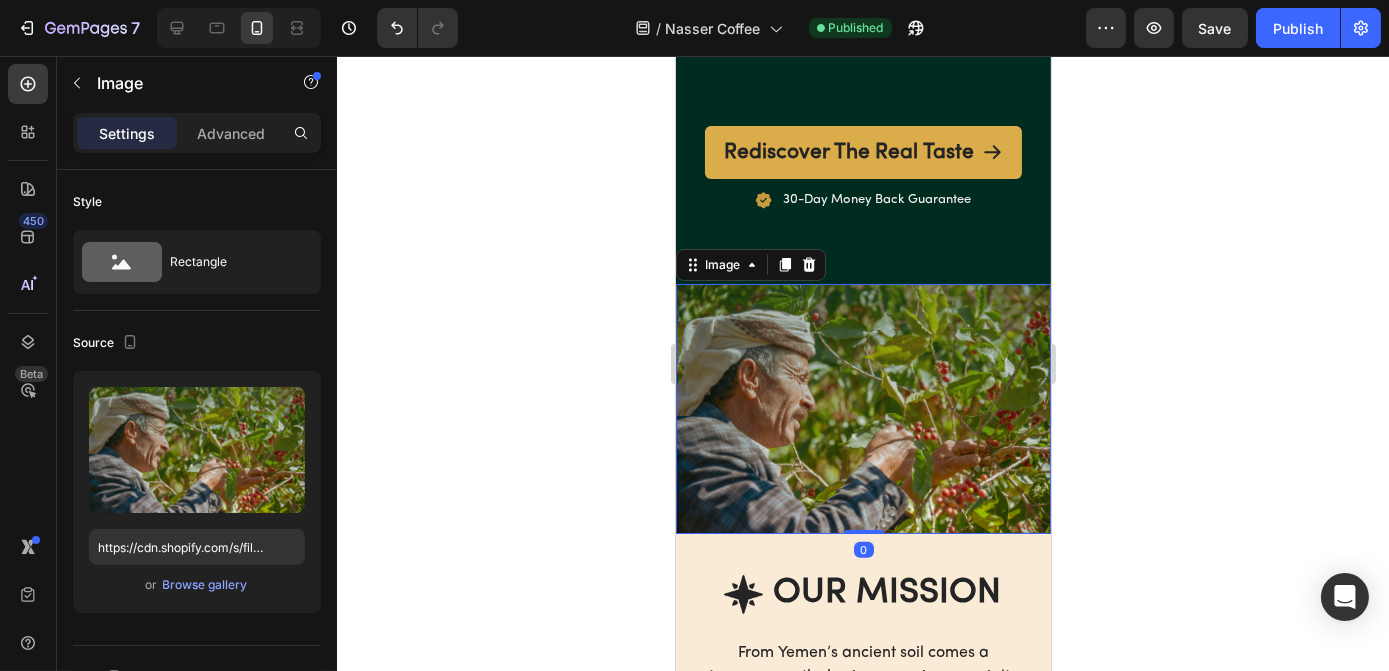 click 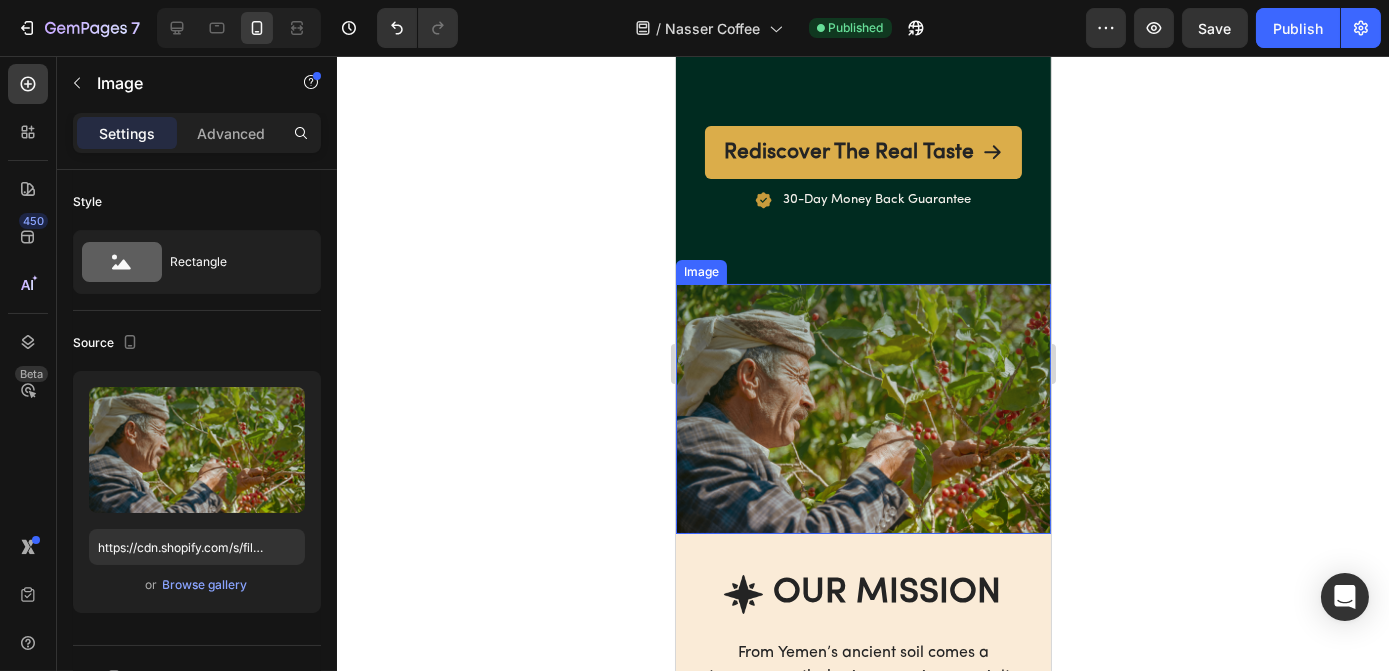 click at bounding box center (862, 409) 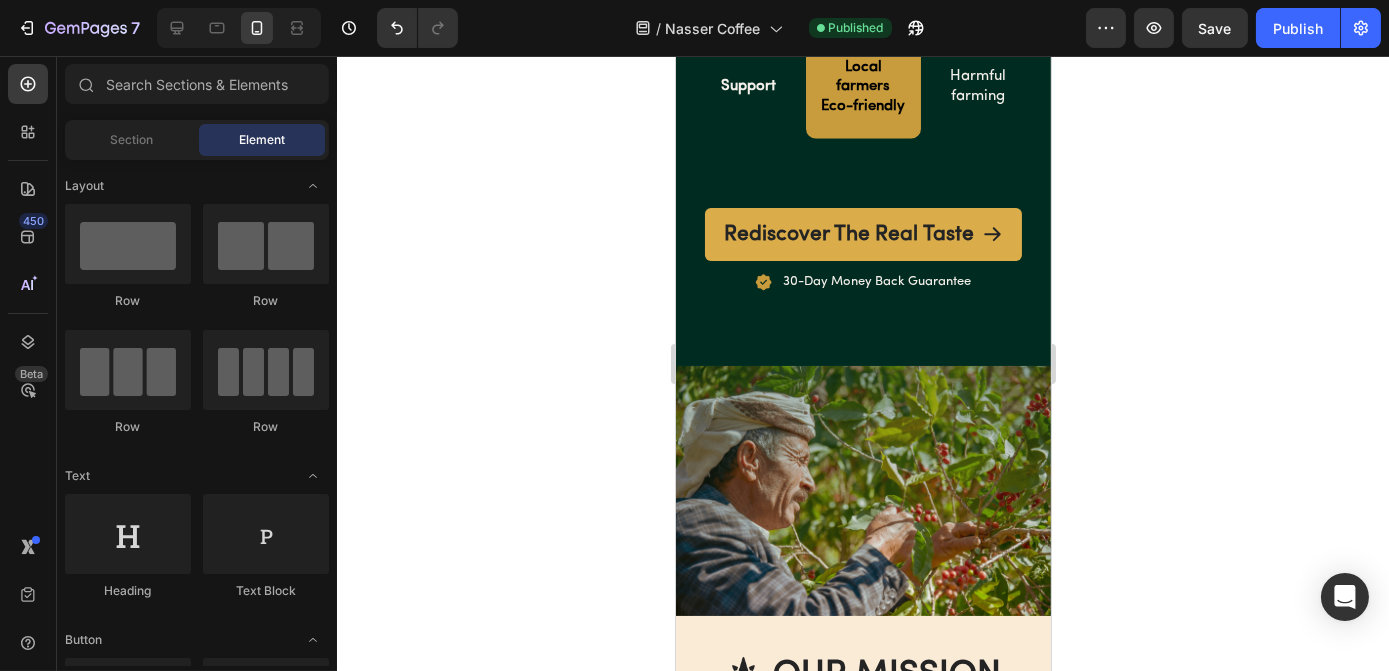 scroll, scrollTop: 4269, scrollLeft: 0, axis: vertical 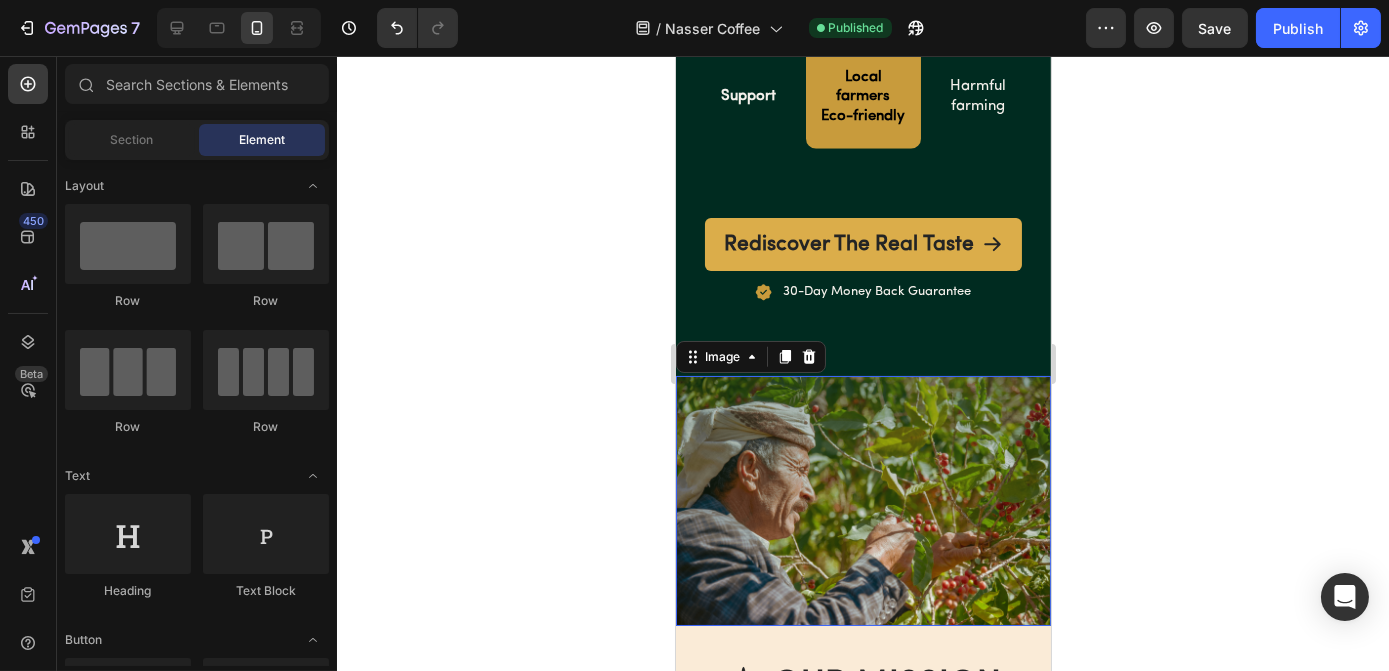 click at bounding box center (862, 501) 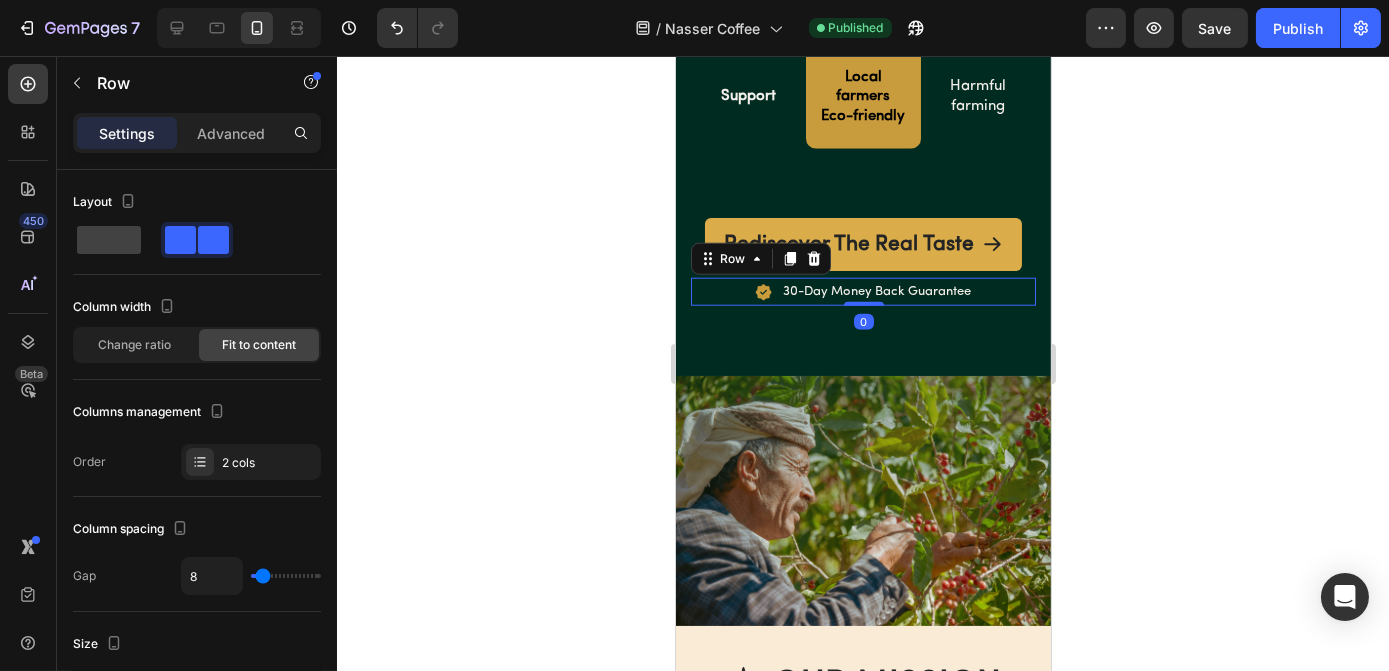 click on "Image 30-Day Money Back Guarantee Text Block Row   0" at bounding box center [862, 291] 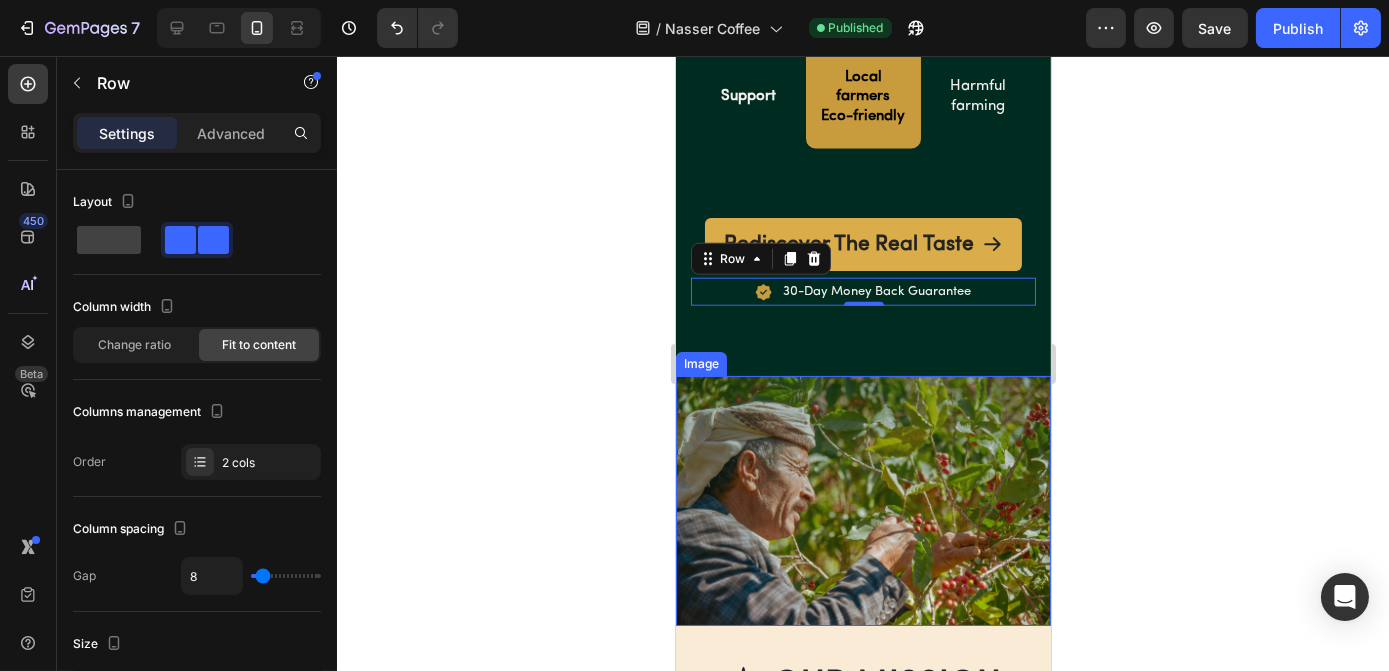 click at bounding box center [862, 501] 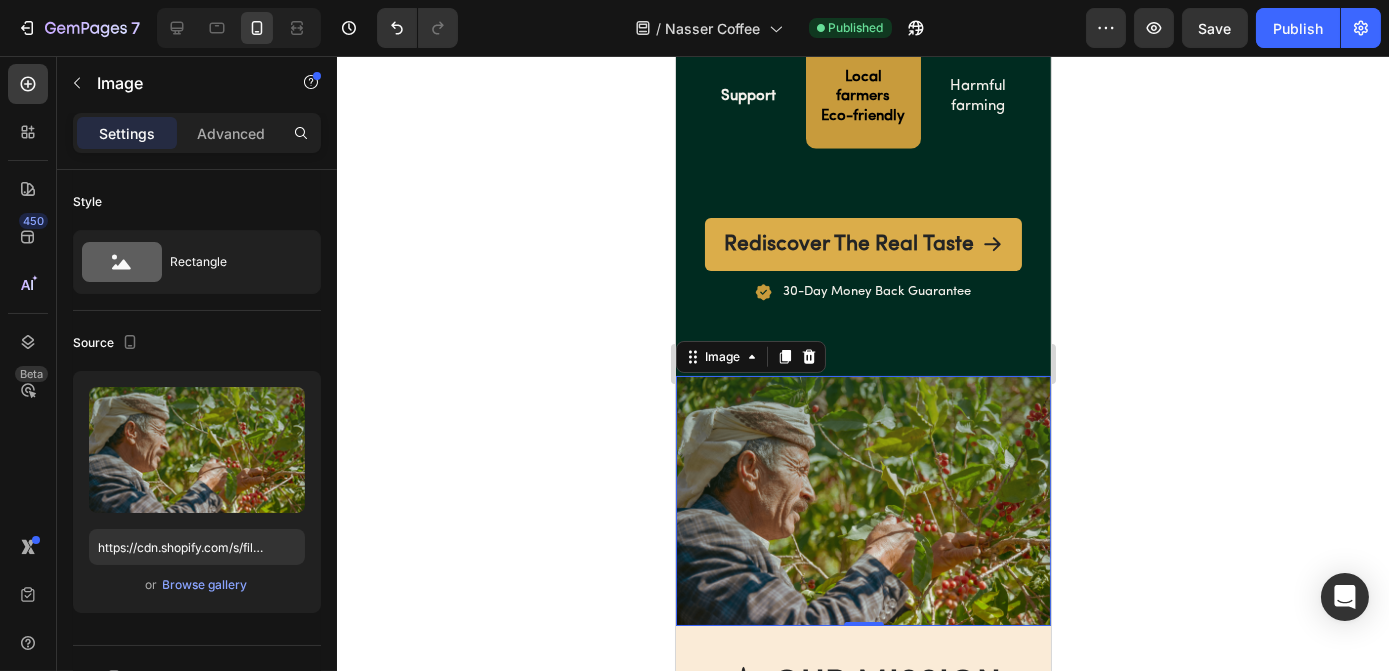 click 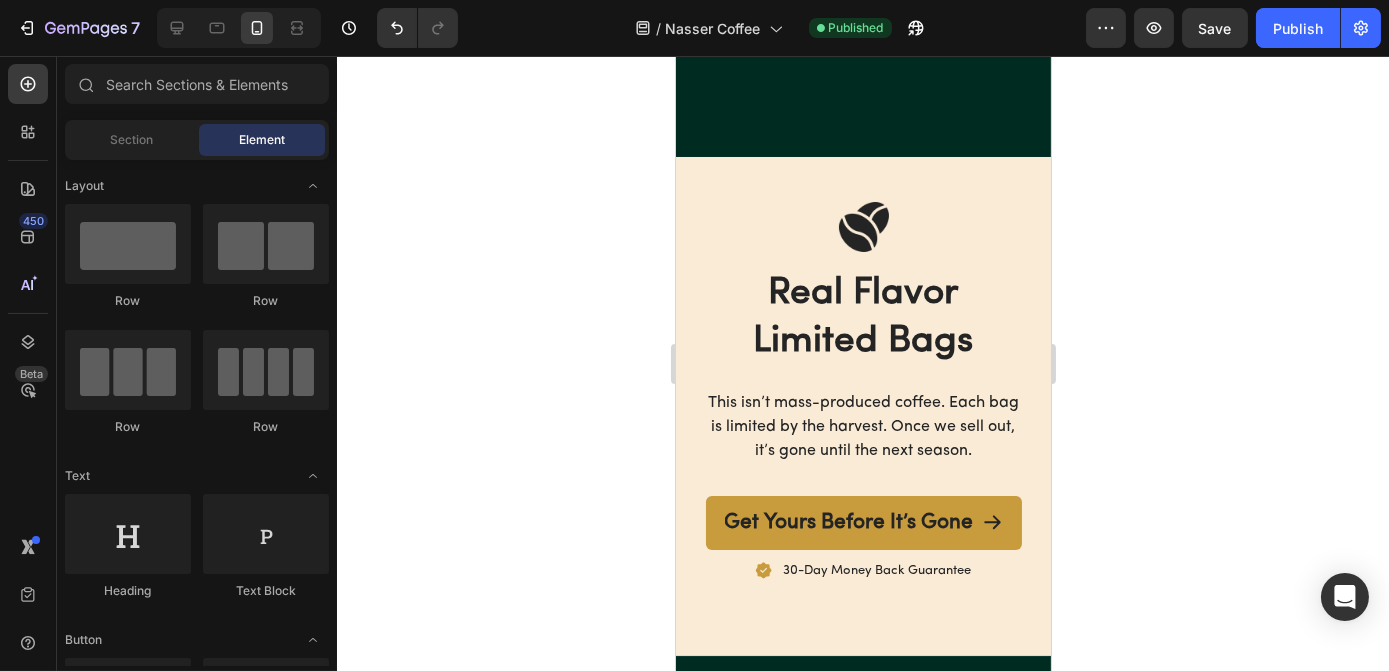 scroll, scrollTop: 2218, scrollLeft: 0, axis: vertical 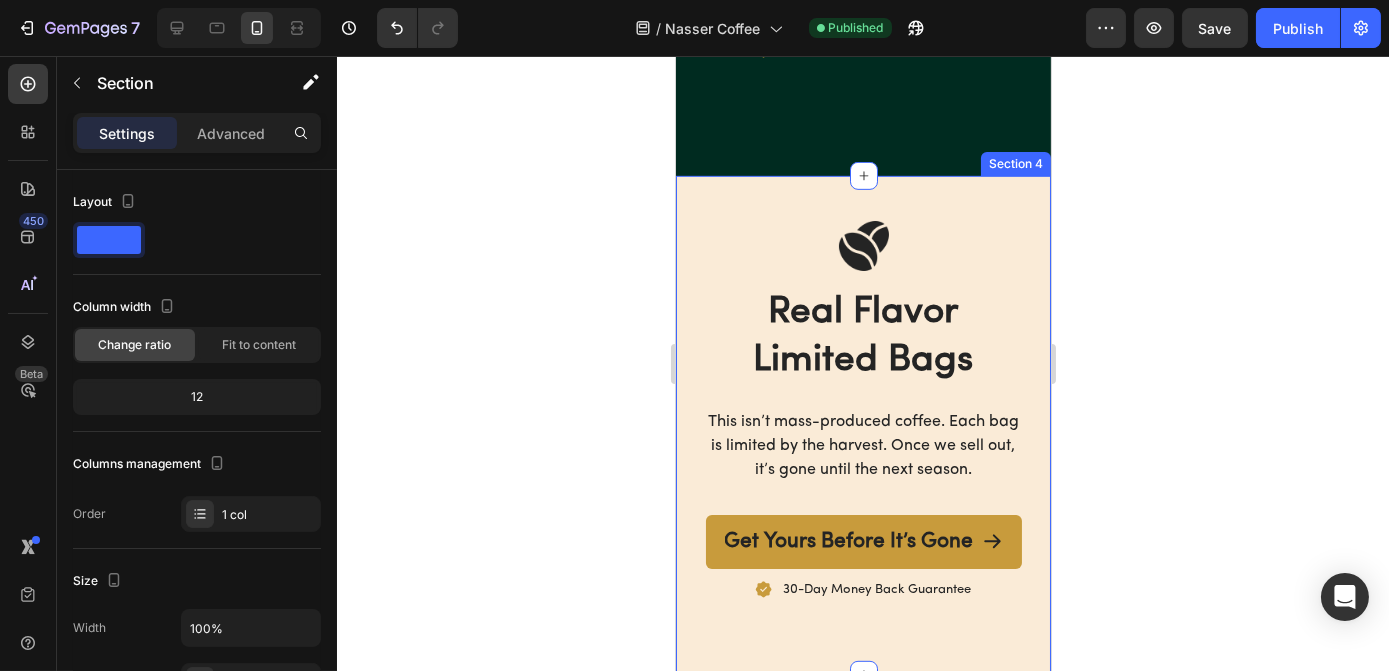 click on "Image Real Flavor  Limited Bags Heading This isn’t mass-produced coffee. Each bag is limited by the harvest. Once we sell out, it’s gone until the next season. Text block
Get Yours Before It’s Gone Button Image 30-Day Money Back Guarantee Text Block Row Row Section 4" at bounding box center (862, 425) 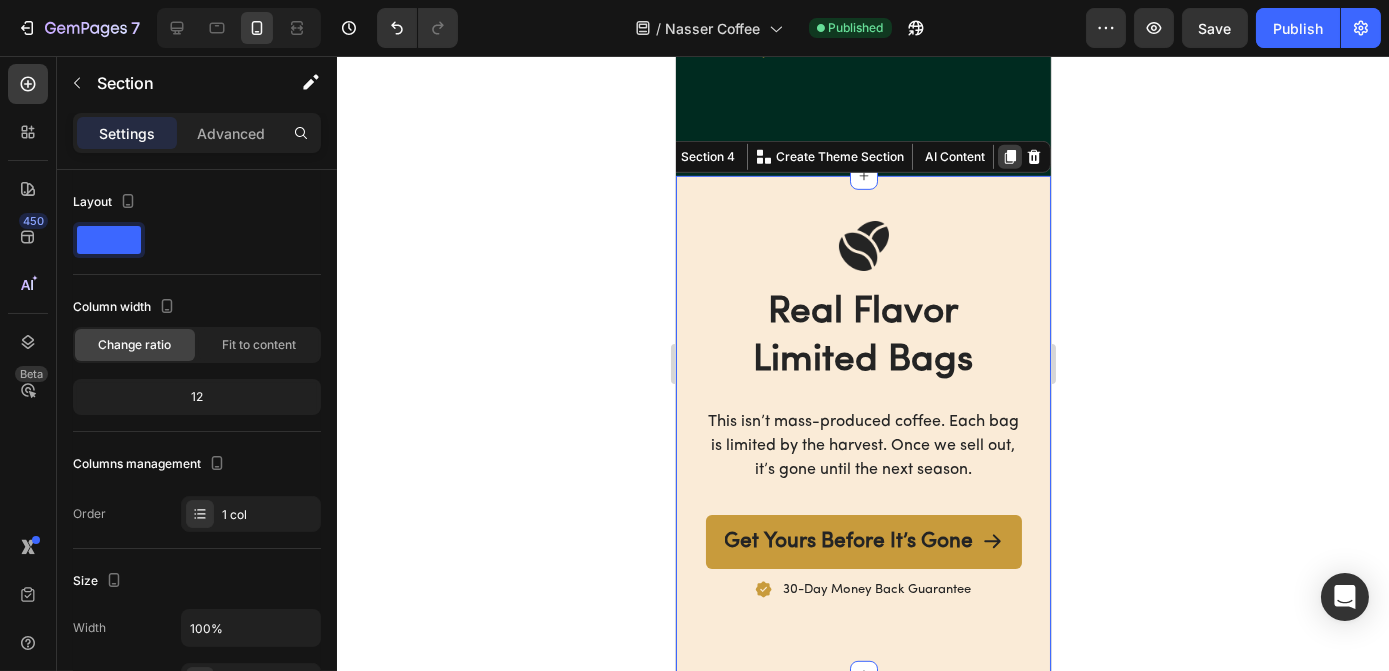 click 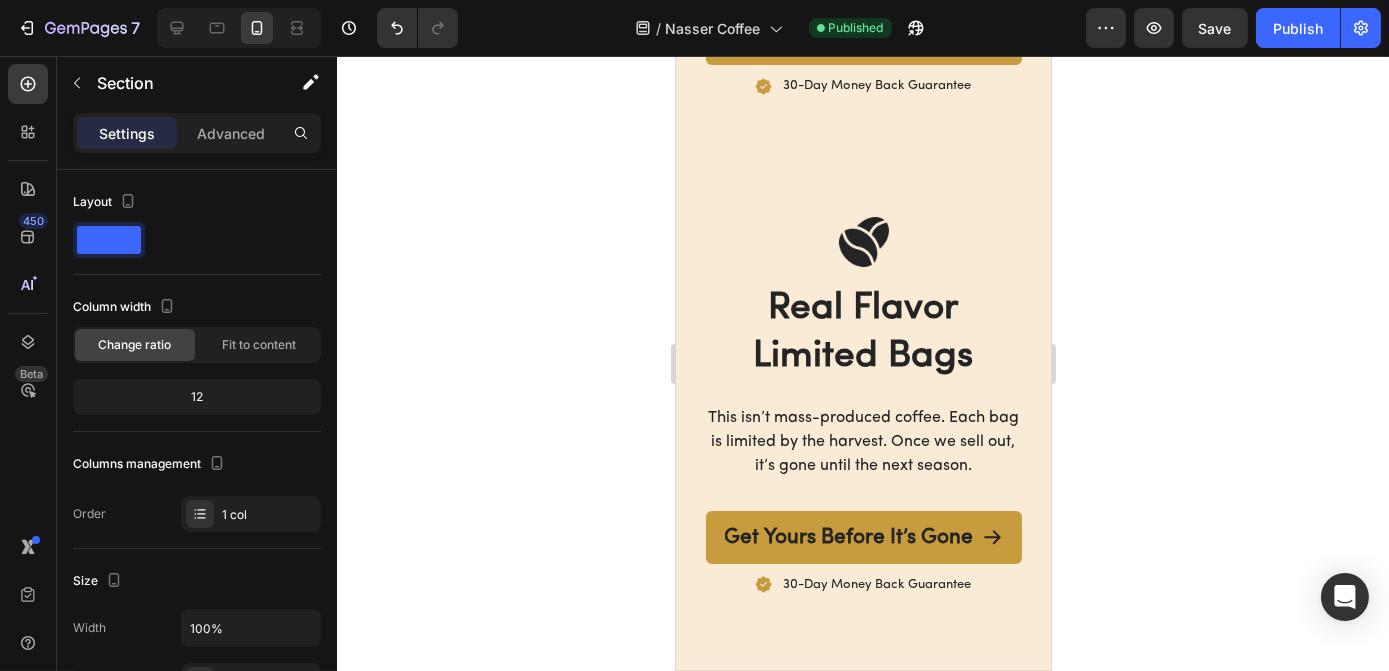 scroll, scrollTop: 2766, scrollLeft: 0, axis: vertical 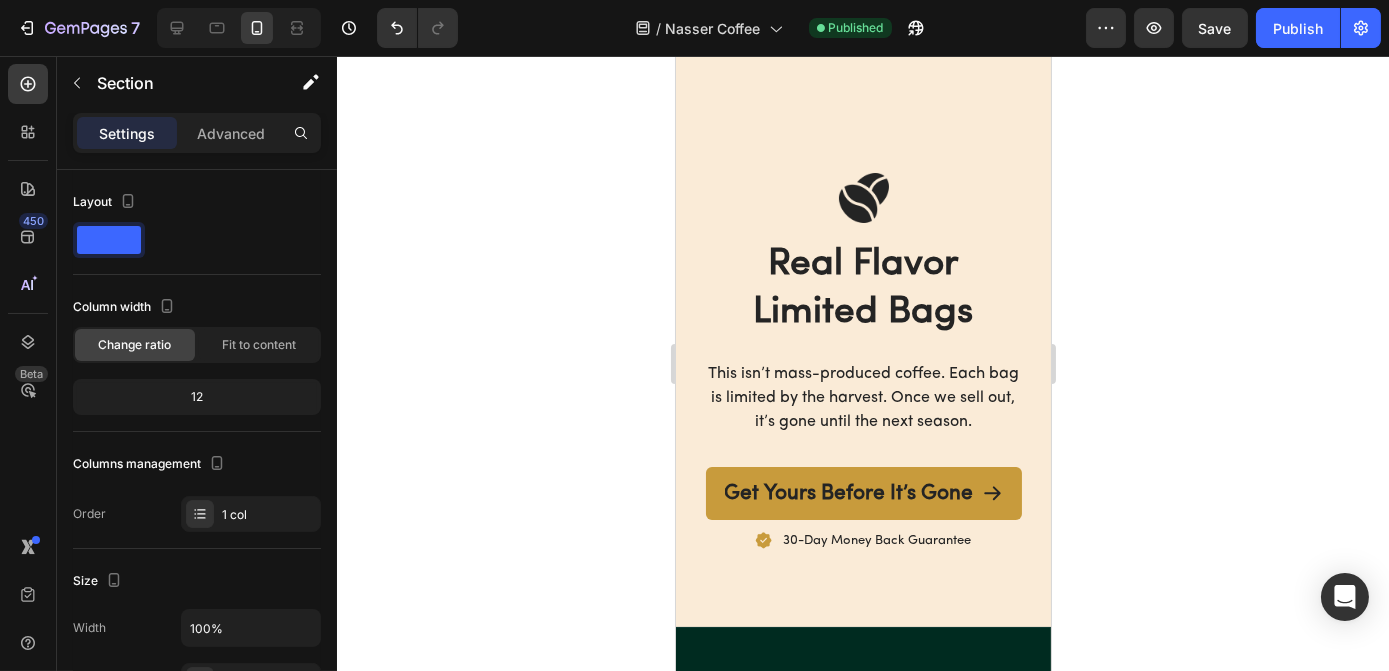 click on "Image Real Flavor  Limited Bags Heading This isn’t mass-produced coffee. Each bag is limited by the harvest. Once we sell out, it’s gone until the next season. Text block
Get Yours Before It’s Gone Button Image 30-Day Money Back Guarantee Text Block Row Row Section 5" at bounding box center [862, 377] 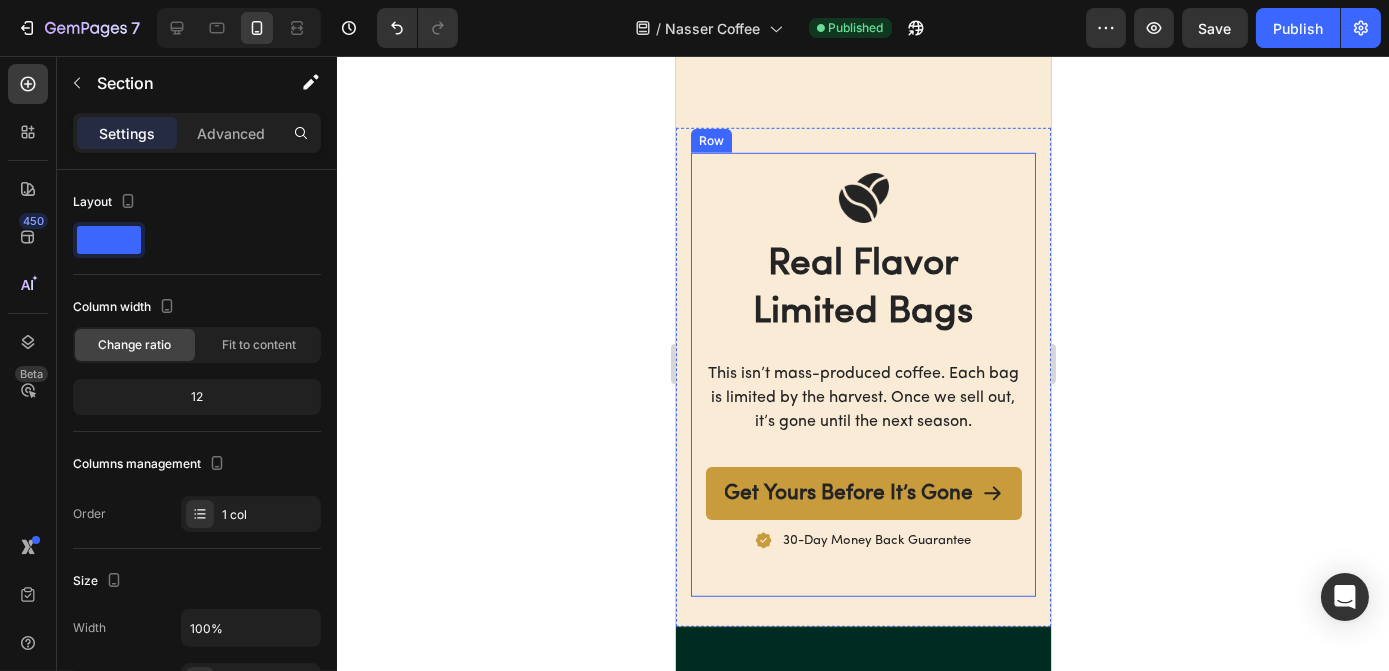 click on "Image Real Flavor  Limited Bags Heading This isn’t mass-produced coffee. Each bag is limited by the harvest. Once we sell out, it’s gone until the next season. Text block
Get Yours Before It’s Gone Button Image 30-Day Money Back Guarantee Text Block Row Row" at bounding box center (862, 375) 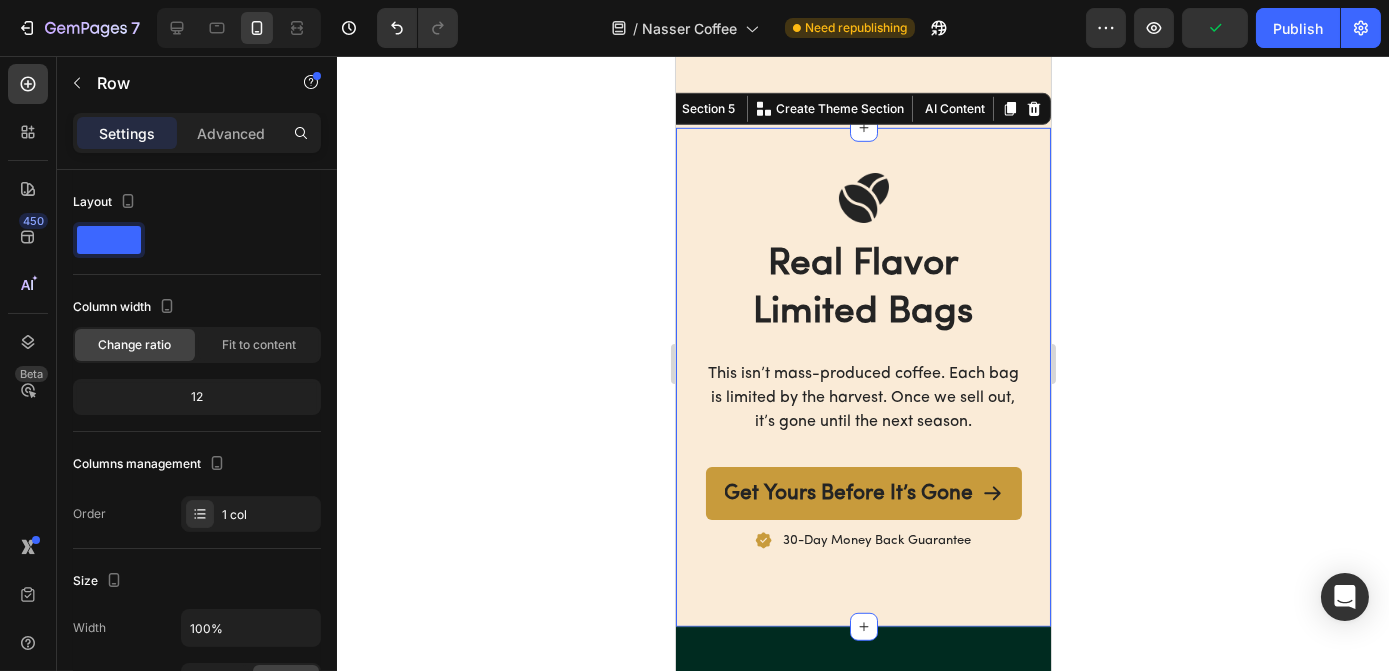 click on "Image Real Flavor  Limited Bags Heading This isn’t mass-produced coffee. Each bag is limited by the harvest. Once we sell out, it’s gone until the next season. Text block
Get Yours Before It’s Gone Button Image 30-Day Money Back Guarantee Text Block Row Row Section 5   You can create reusable sections Create Theme Section AI Content Write with GemAI What would you like to describe here? Tone and Voice Persuasive Product Specialty Yemeni Coffee Show more Generate" at bounding box center [862, 377] 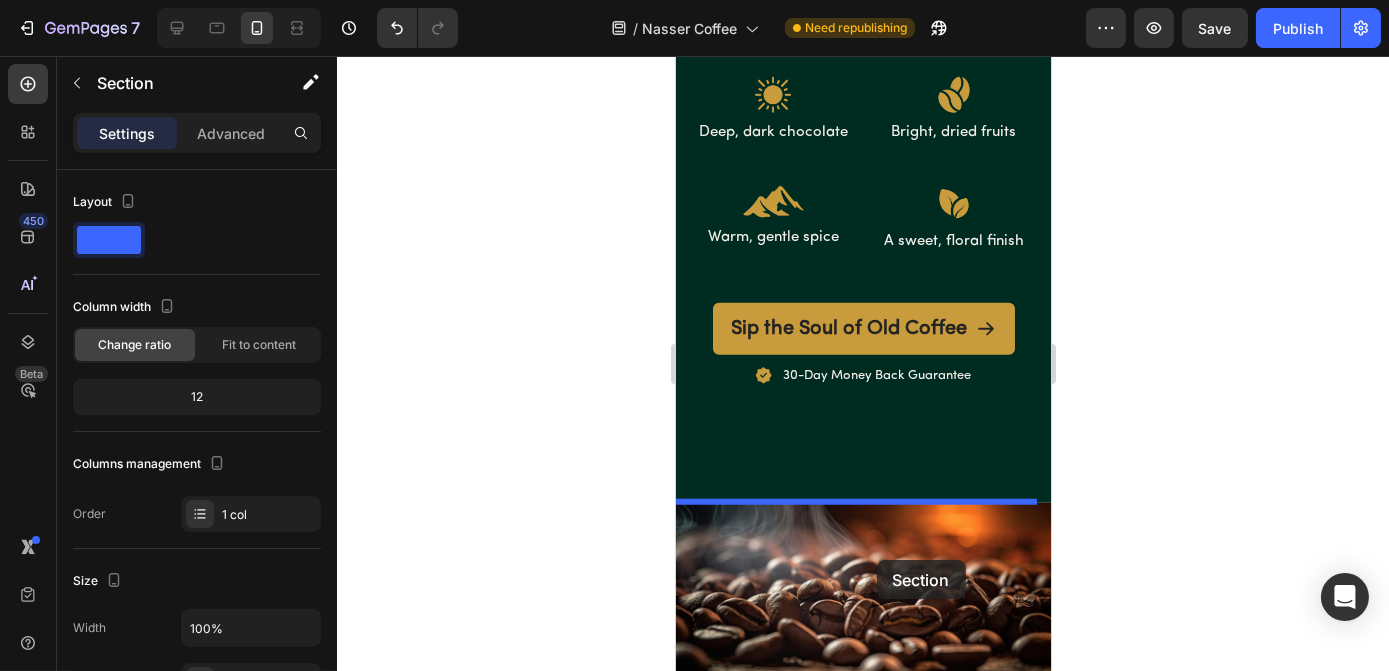 scroll, scrollTop: 3634, scrollLeft: 0, axis: vertical 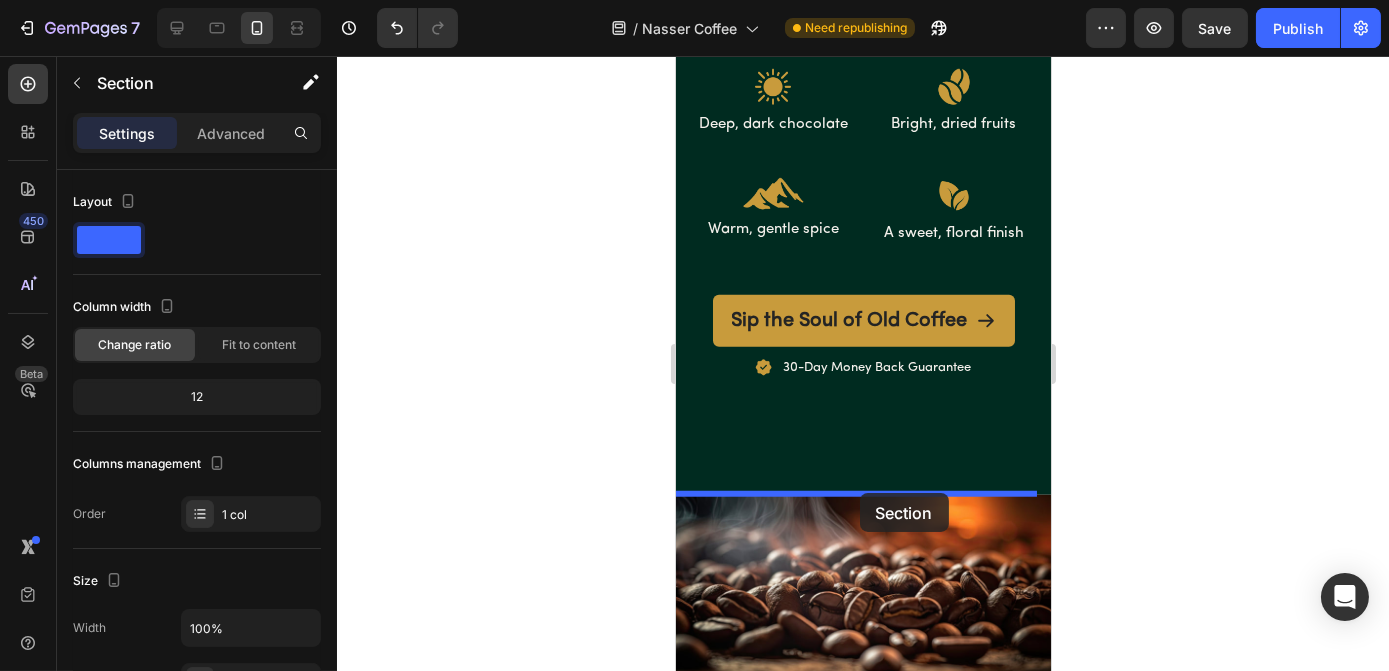 drag, startPoint x: 701, startPoint y: 105, endPoint x: 859, endPoint y: 493, distance: 418.93674 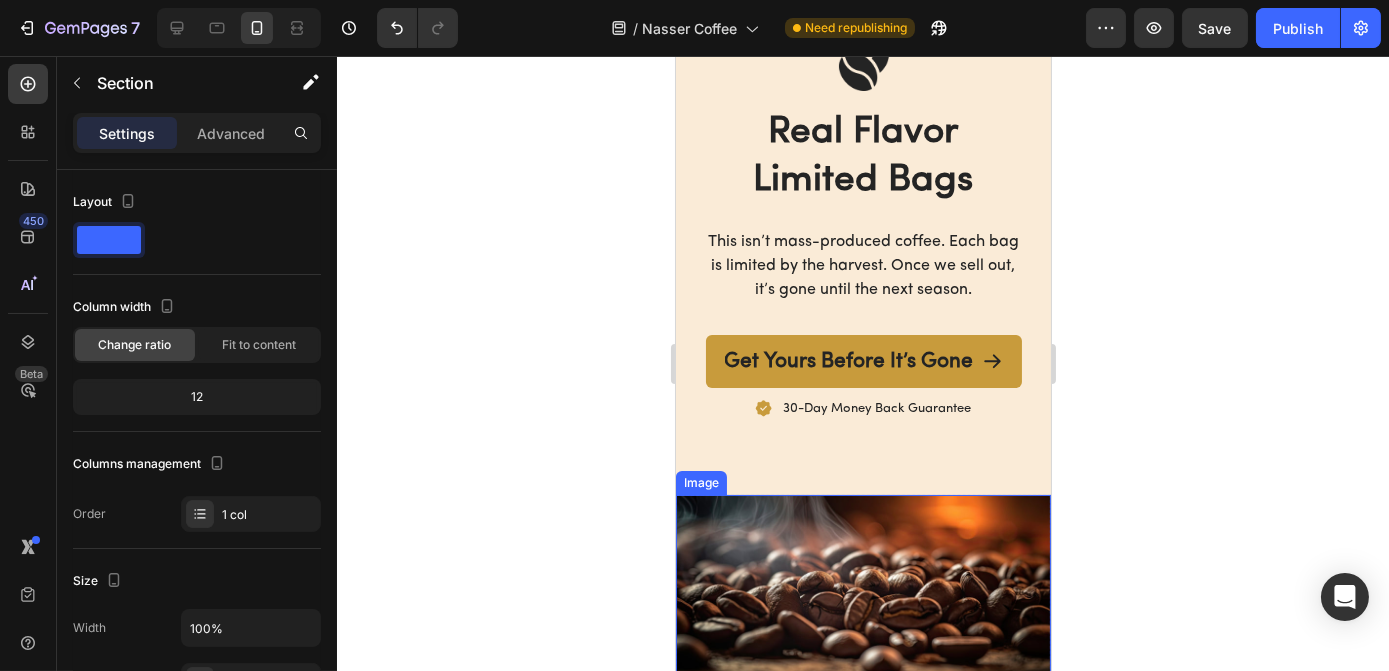 scroll, scrollTop: 3136, scrollLeft: 0, axis: vertical 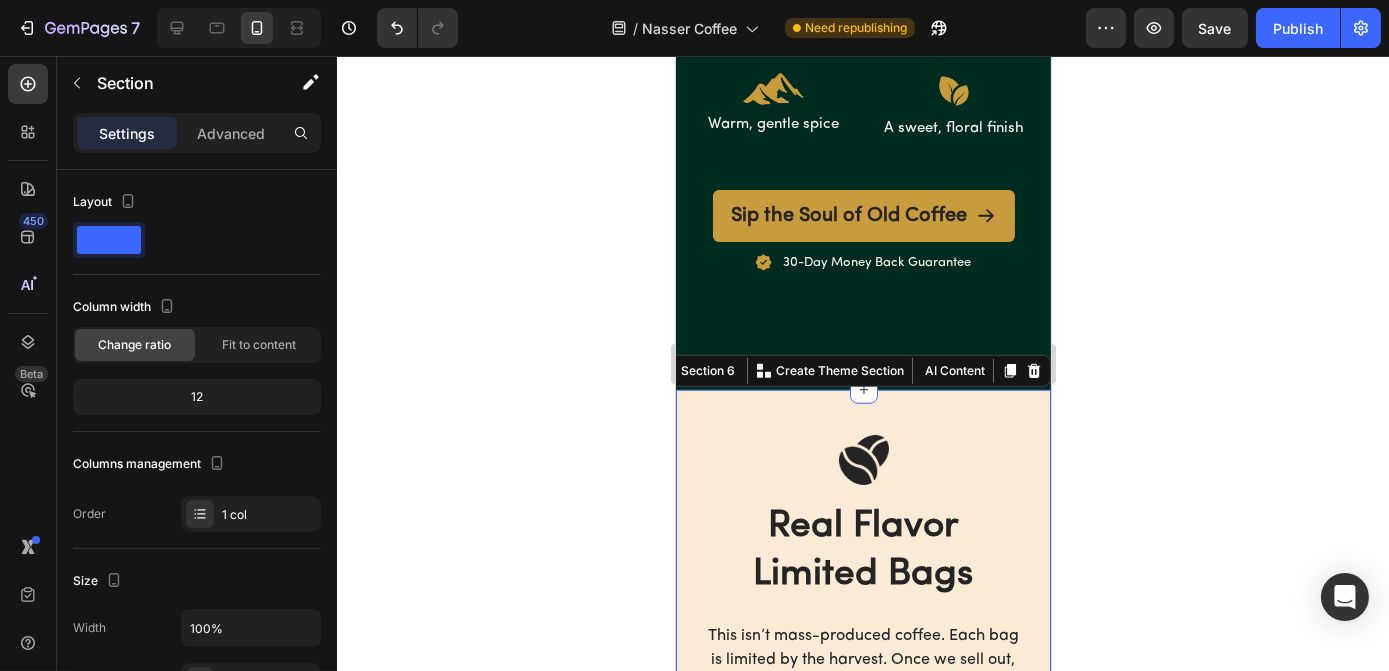 click on "Image Real Flavor  Limited Bags Heading This isn’t mass-produced coffee. Each bag is limited by the harvest. Once we sell out, it’s gone until the next season. Text block
Get Yours Before It’s Gone Button Image 30-Day Money Back Guarantee Text Block Row Row Section 6   You can create reusable sections Create Theme Section AI Content Write with GemAI What would you like to describe here? Tone and Voice Persuasive Product Specialty Yemeni Coffee Show more Generate" at bounding box center (862, 639) 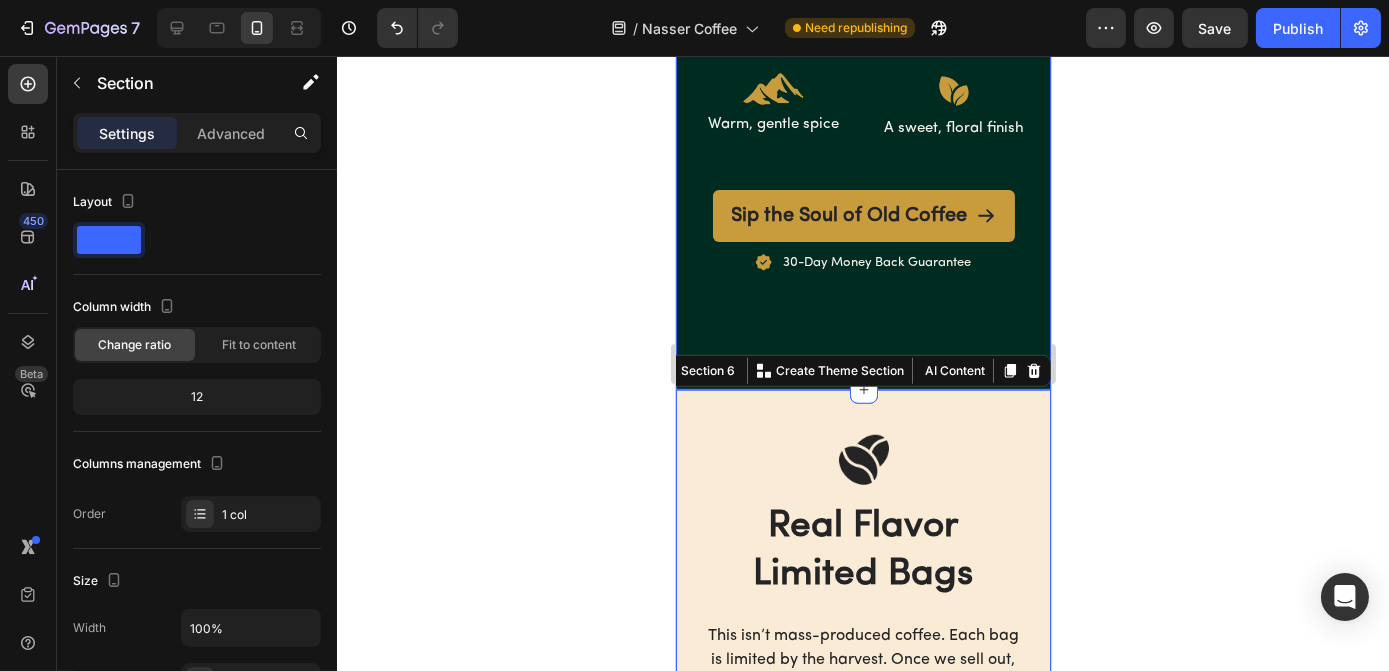click on "Taste What the World Forgot Heading Every sip carries the bold soul of an ancient land. Our specialty Yemeni coffee is unlike anything you've ever had, rich with natural notes of: Text Block Image Deep, dark chocolate Text Block Image Bright, dried fruits Text Block Row Image Warm, gentle spice Text Block Image A sweet, floral finish Text Block Row Row
Sip the Soul of Old Coffee Button Image 30-Day Money Back Guarantee Text Block Row Section 5" at bounding box center [862, 22] 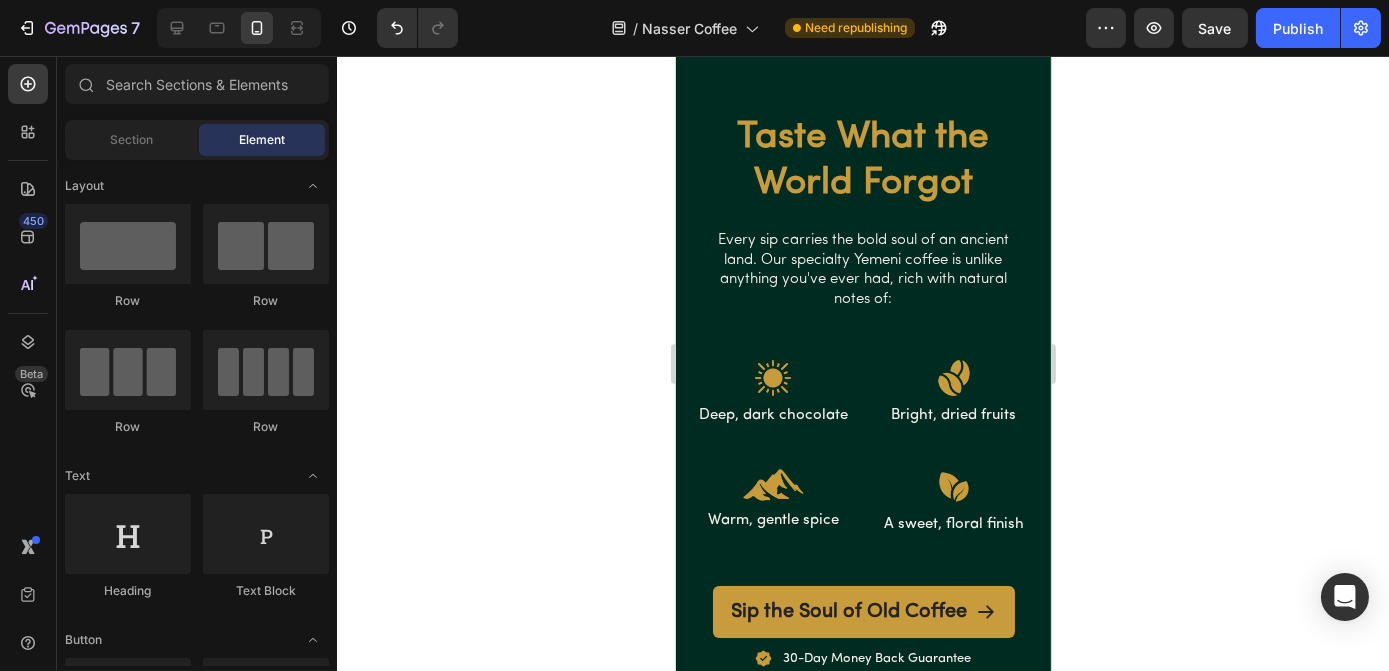scroll, scrollTop: 2936, scrollLeft: 0, axis: vertical 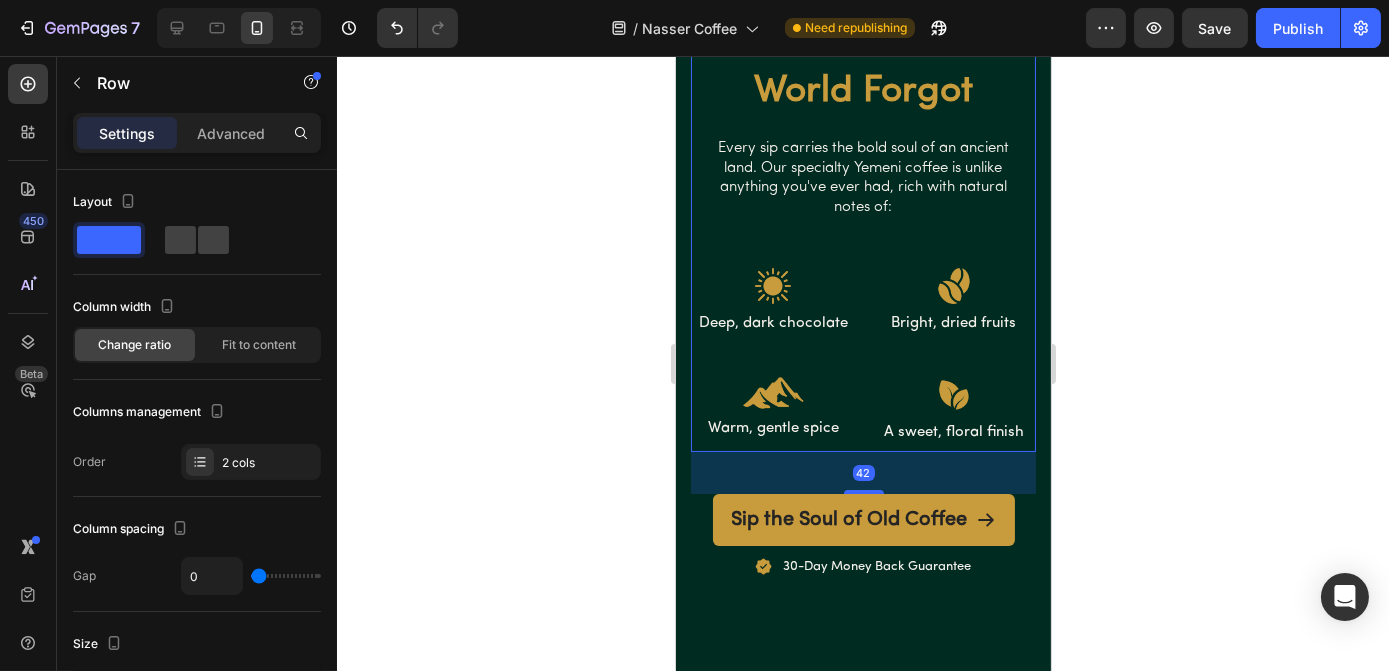 click on "Taste What the World Forgot Heading Every sip carries the bold soul of an ancient land. Our specialty Yemeni coffee is unlike anything you've ever had, rich with natural notes of: Text Block Image Deep, dark chocolate Text Block Image Bright, dried fruits Text Block Row" at bounding box center (862, 190) 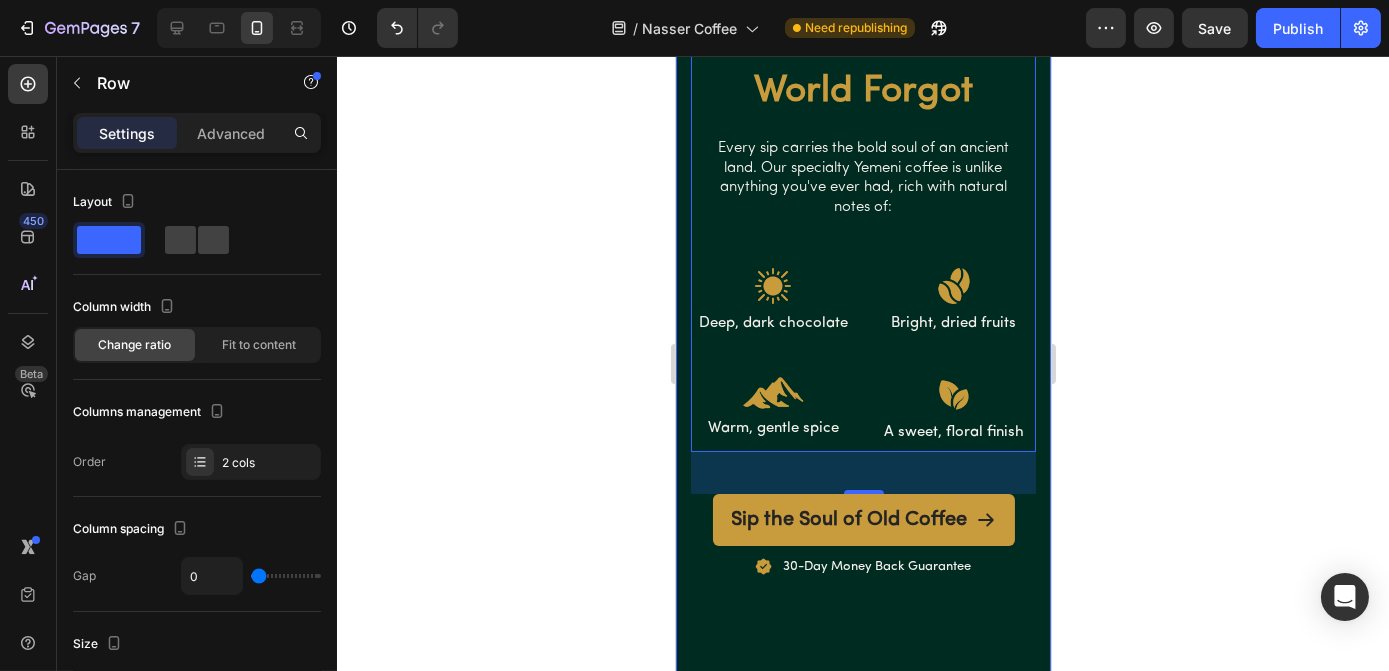 click on "Taste What the World Forgot Heading Every sip carries the bold soul of an ancient land. Our specialty Yemeni coffee is unlike anything you've ever had, rich with natural notes of: Text Block Image Deep, dark chocolate Text Block Image Bright, dried fruits Text Block Row Image Warm, gentle spice Text Block Image A sweet, floral finish Text Block Row Row   42
Sip the Soul of Old Coffee Button Image 30-Day Money Back Guarantee Text Block Row" at bounding box center [862, 314] 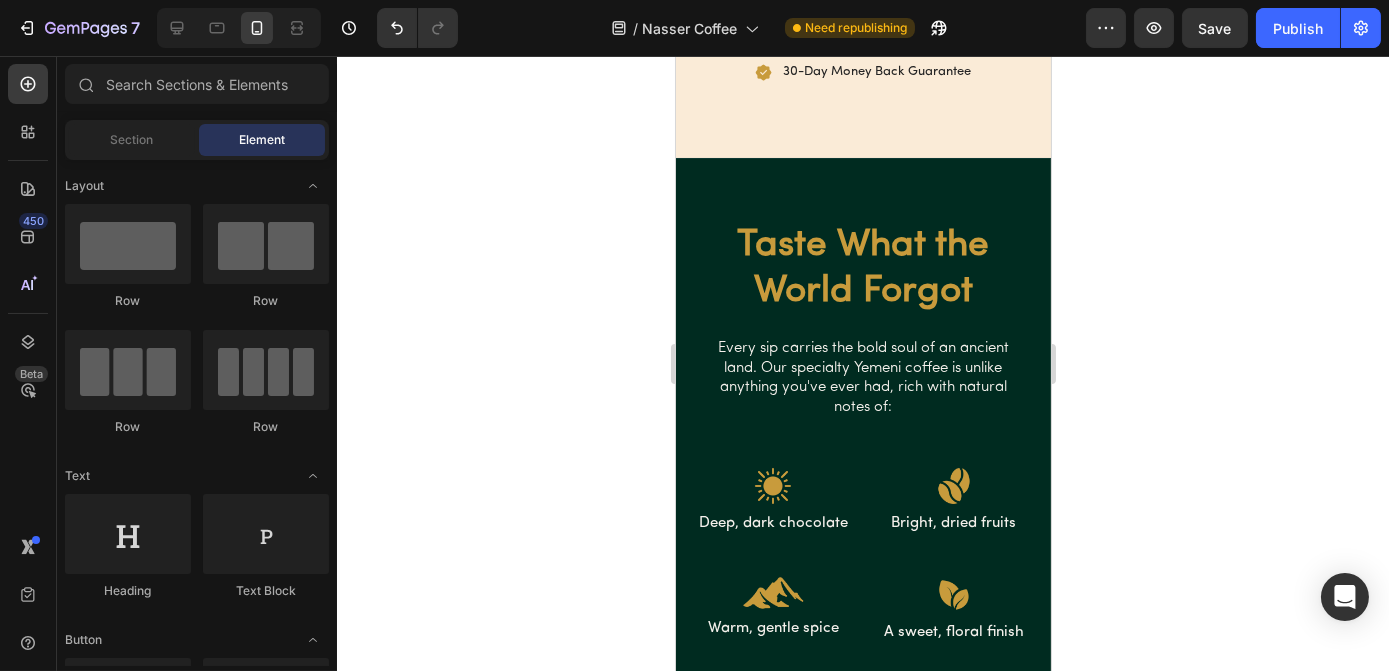 scroll, scrollTop: 2695, scrollLeft: 0, axis: vertical 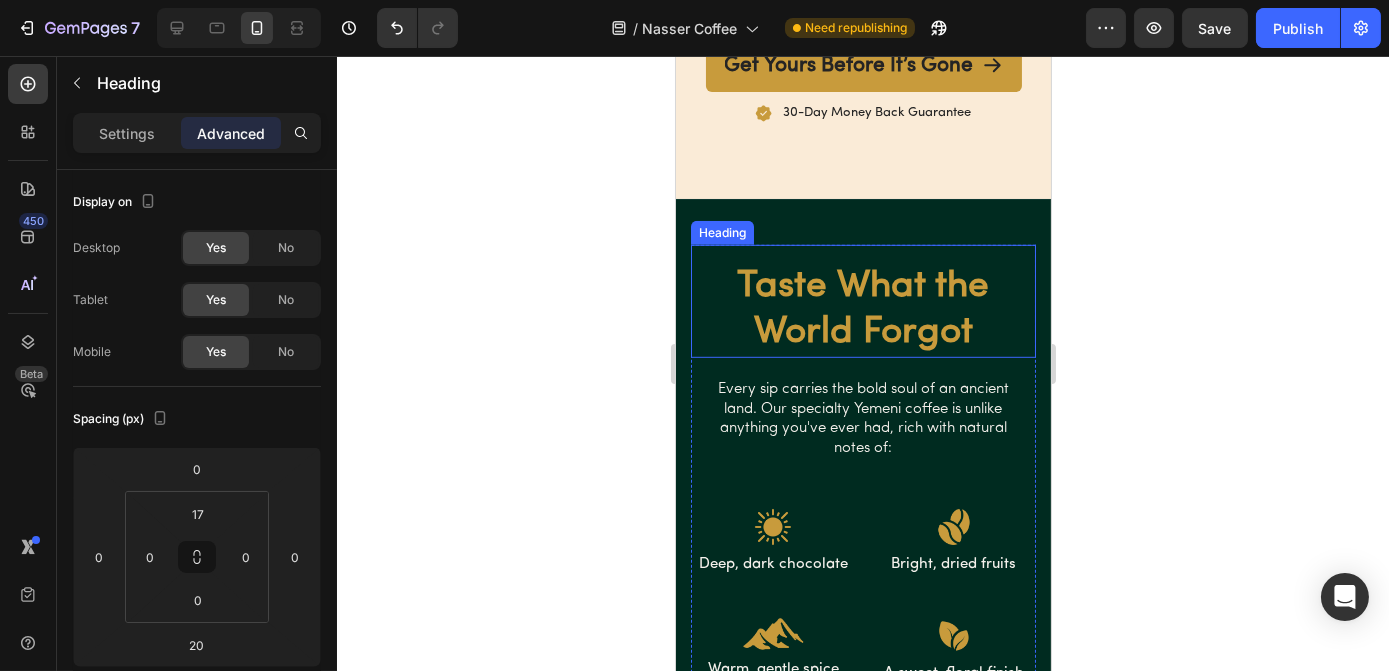 click on "Taste What the World Forgot" at bounding box center [862, 310] 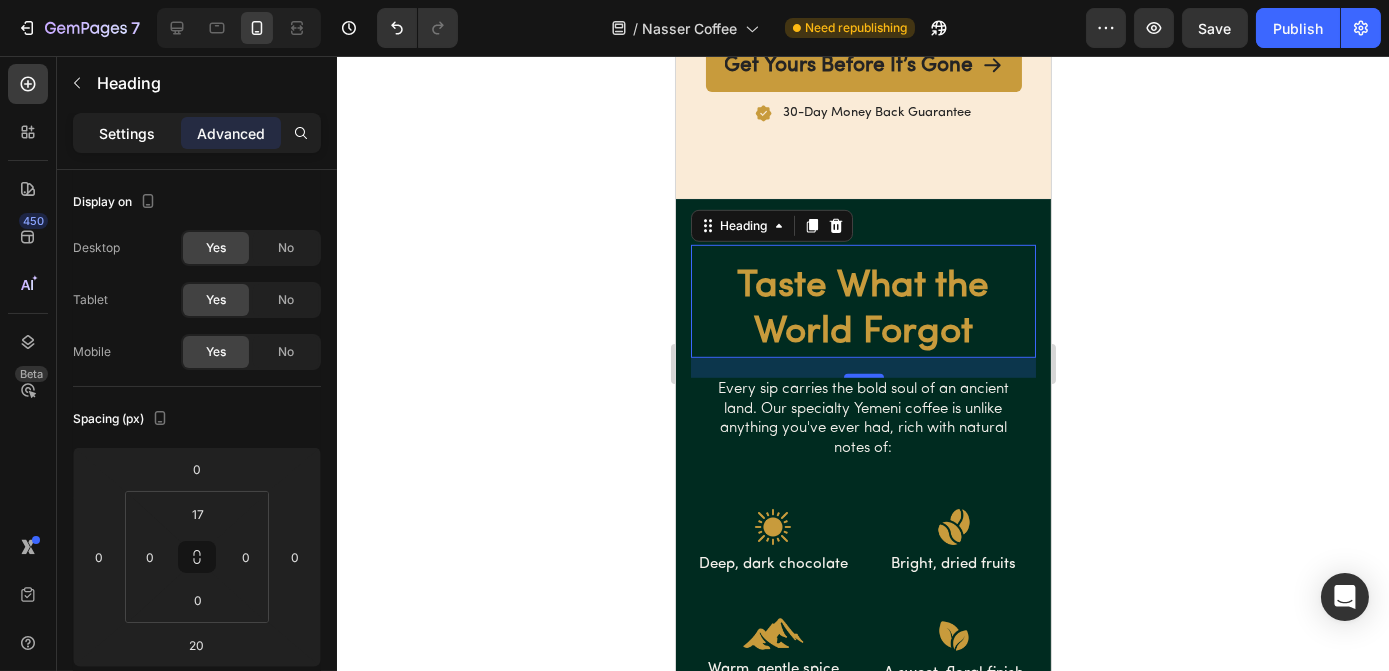 click on "Settings" at bounding box center (127, 133) 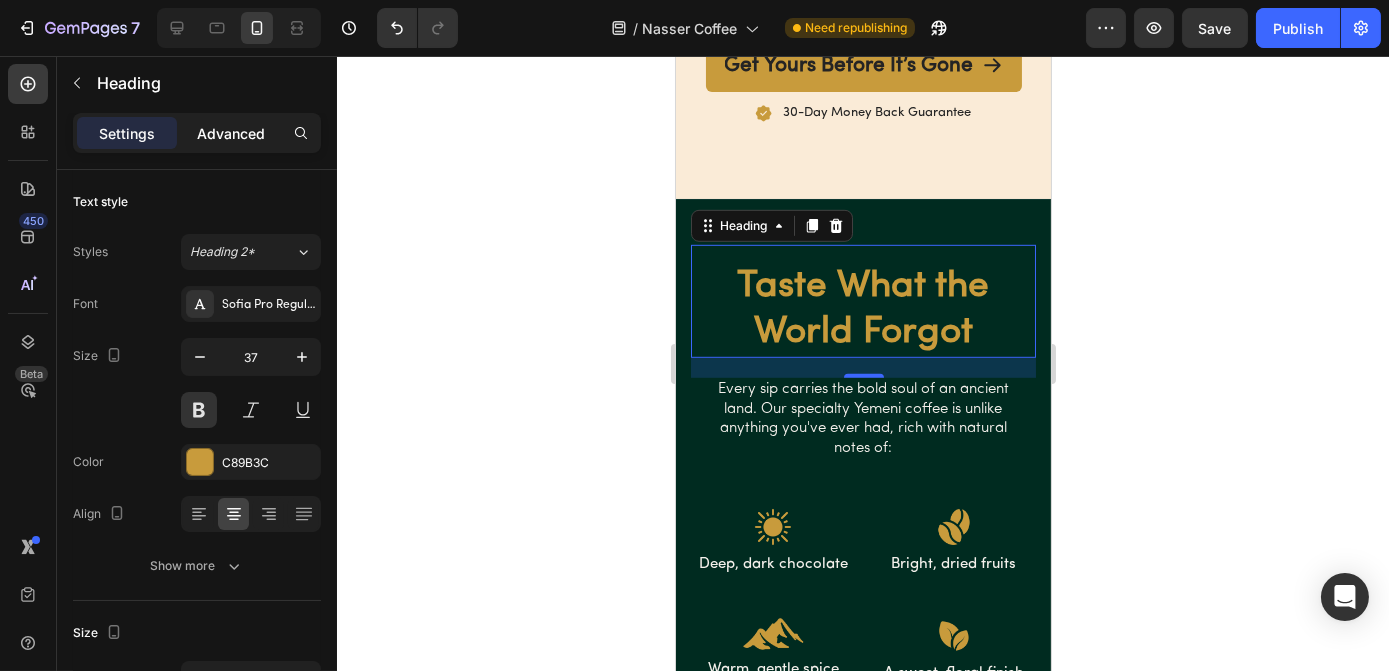 click on "Advanced" 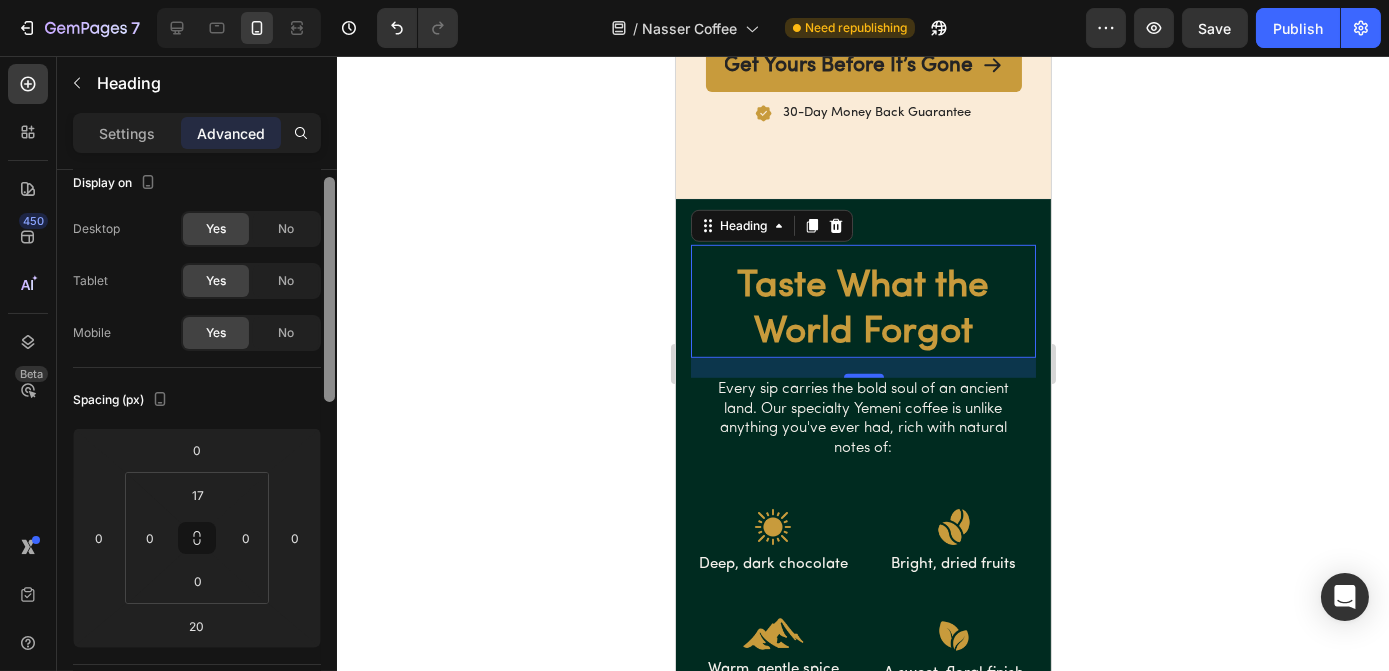 scroll, scrollTop: 0, scrollLeft: 0, axis: both 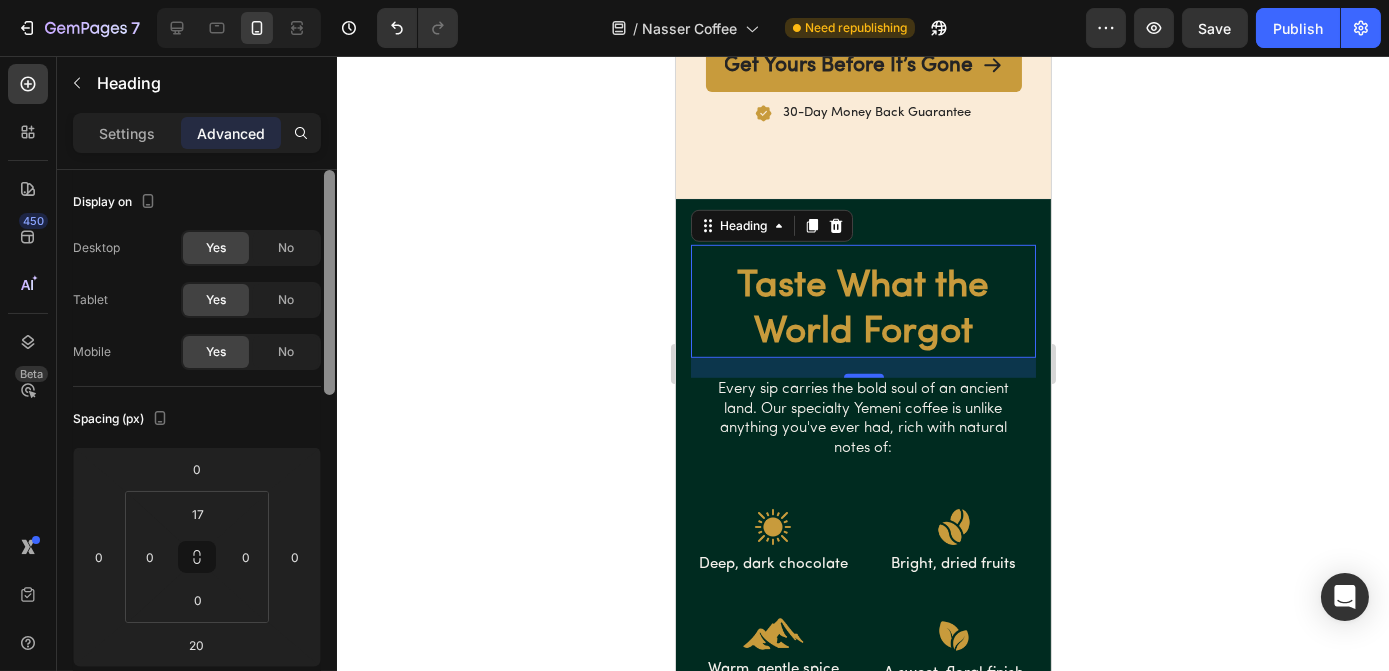 drag, startPoint x: 331, startPoint y: 364, endPoint x: 339, endPoint y: 262, distance: 102.31325 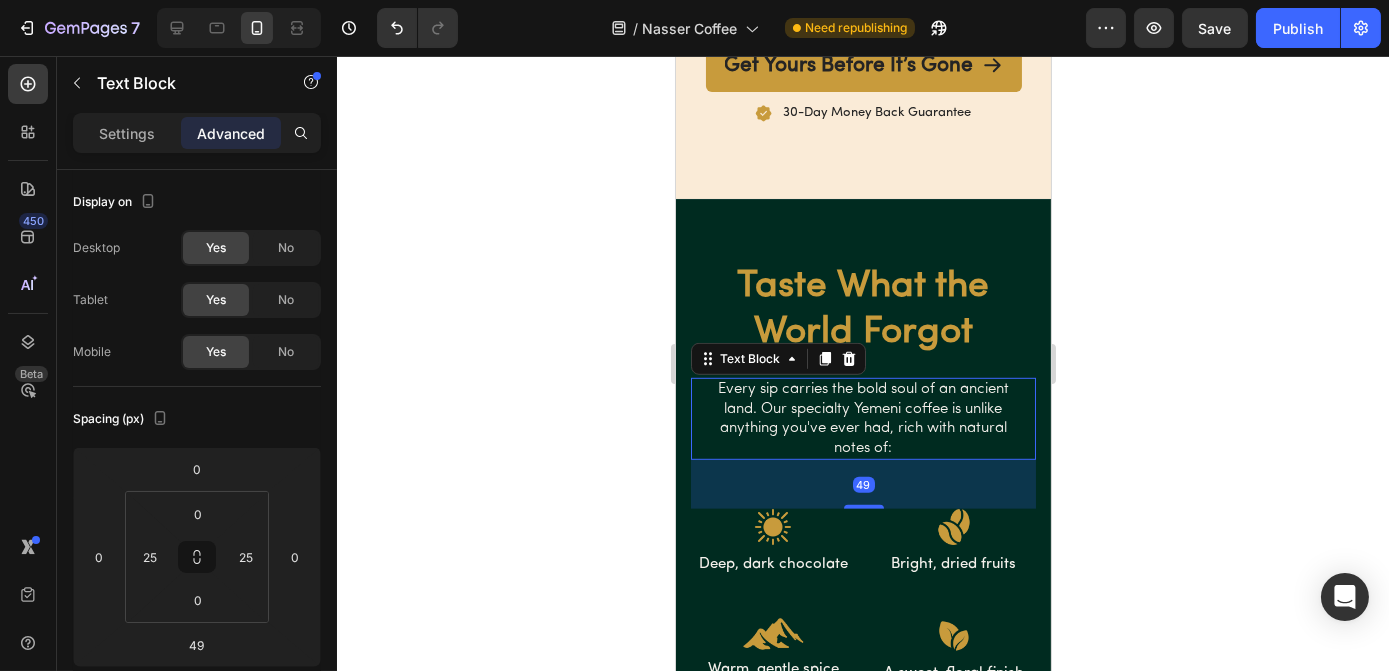 click on "Every sip carries the bold soul of an ancient land. Our specialty Yemeni coffee is unlike anything you've ever had, rich with natural notes of:" at bounding box center [862, 419] 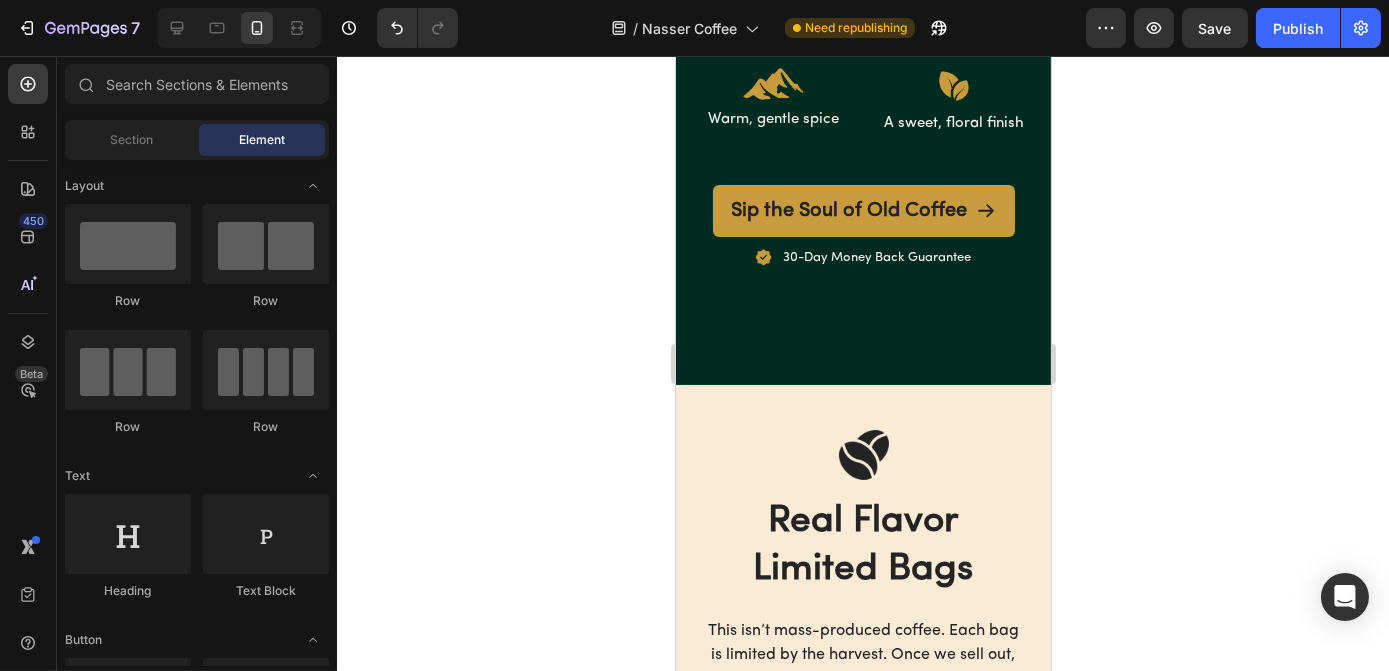 scroll, scrollTop: 3532, scrollLeft: 0, axis: vertical 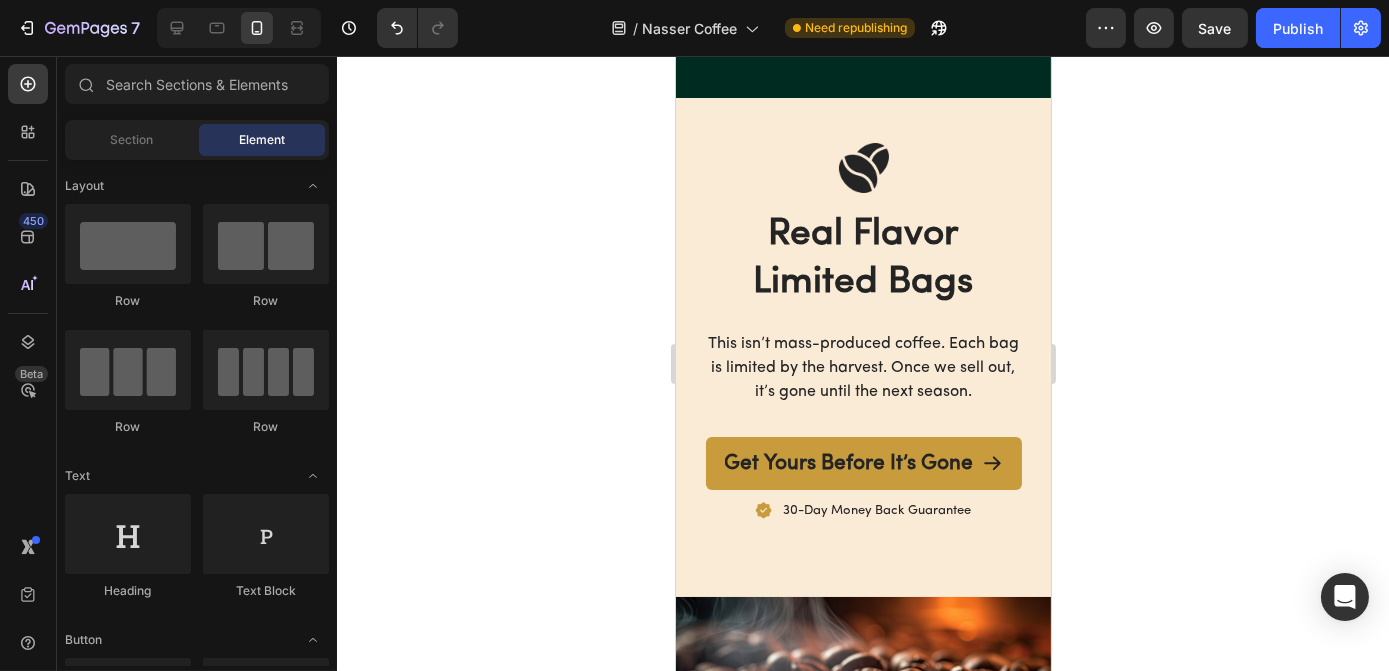 drag, startPoint x: 1039, startPoint y: 286, endPoint x: 1731, endPoint y: 402, distance: 701.6552 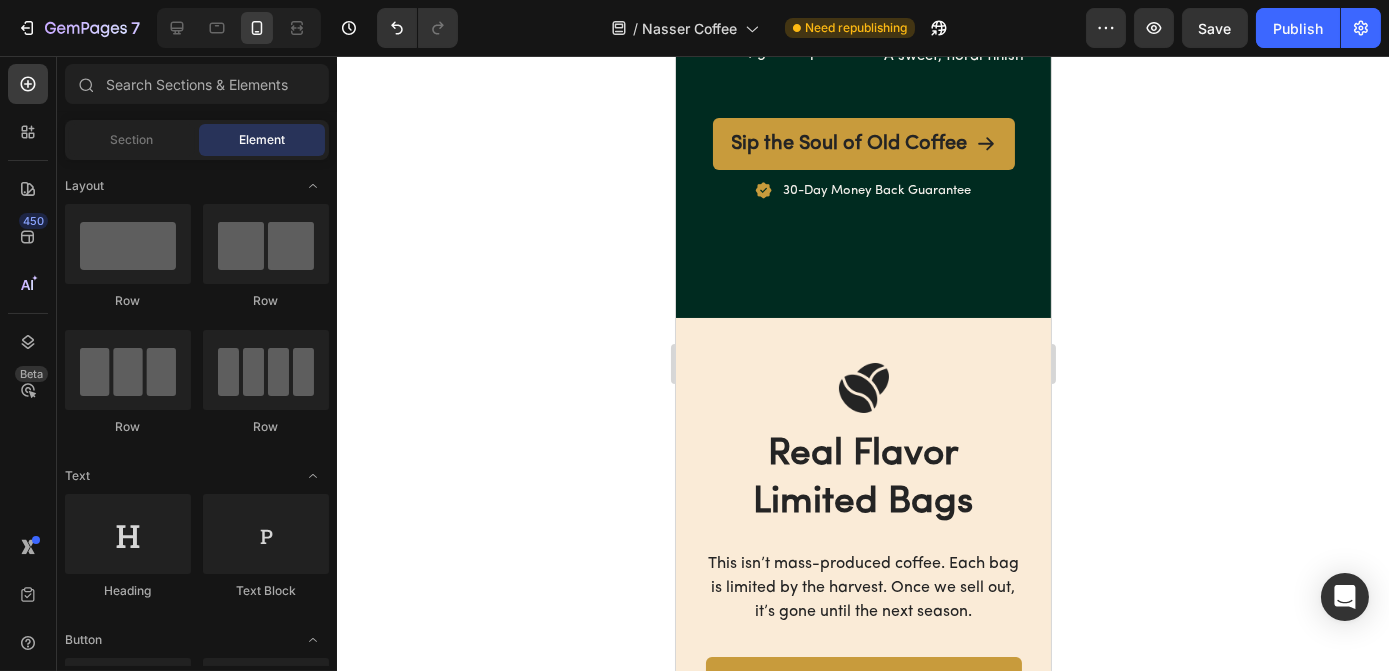 scroll, scrollTop: 3291, scrollLeft: 0, axis: vertical 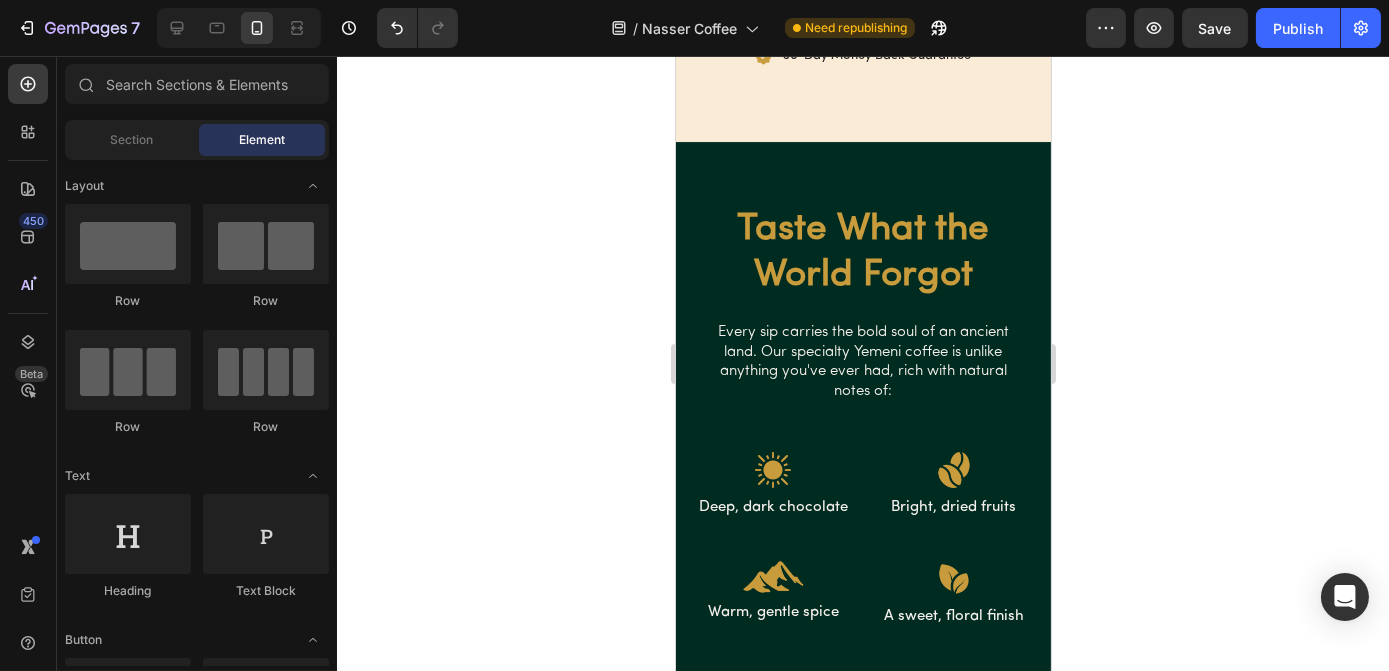 drag, startPoint x: 1043, startPoint y: 280, endPoint x: 1731, endPoint y: 350, distance: 691.5519 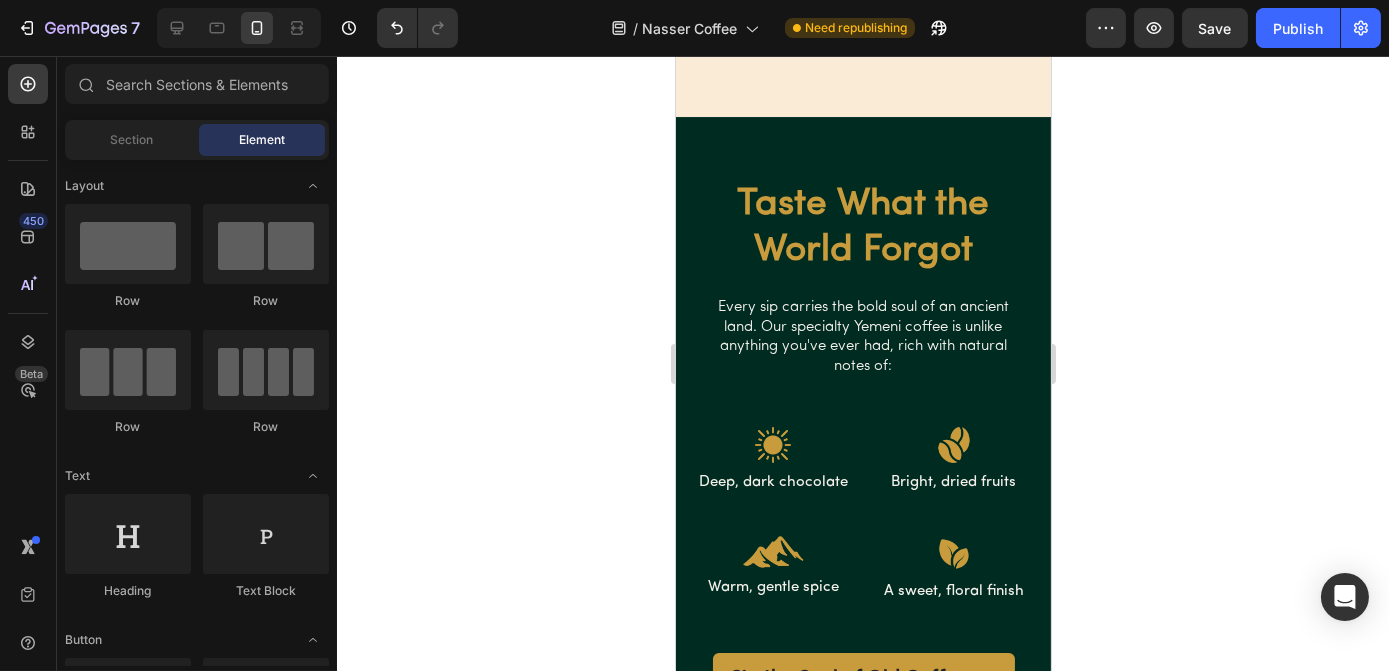 scroll, scrollTop: 2808, scrollLeft: 0, axis: vertical 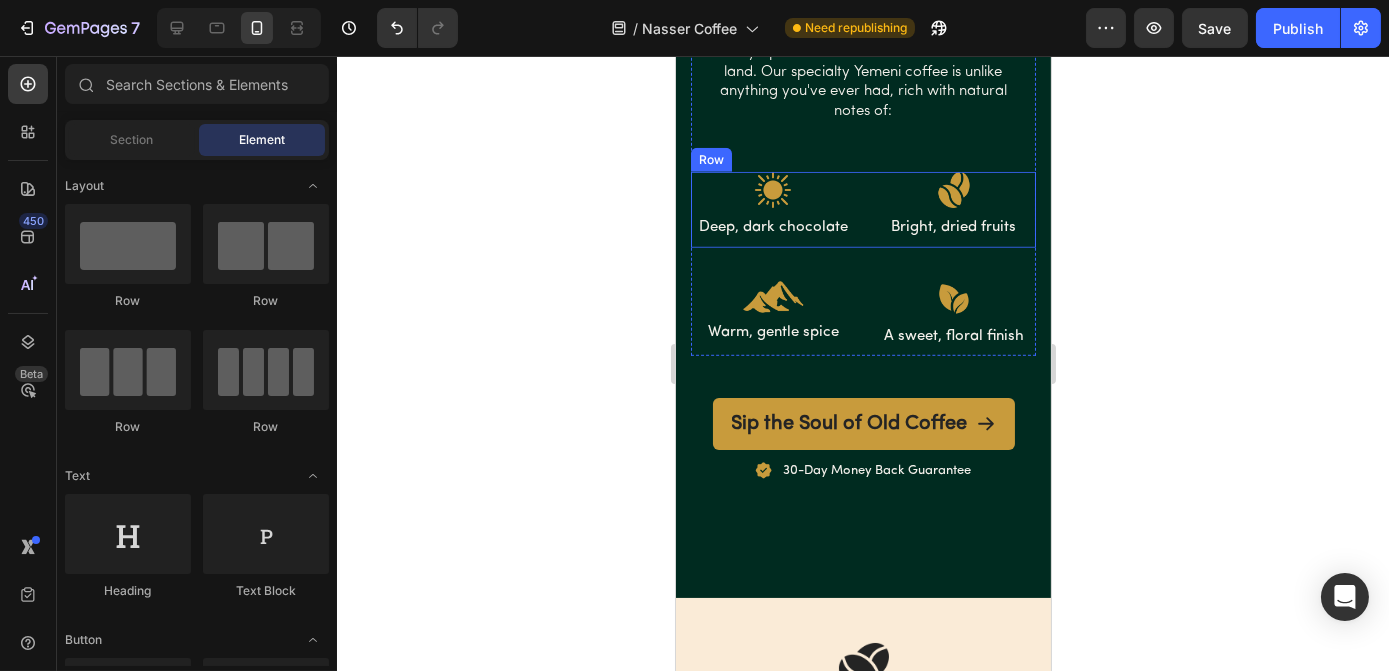 click on "Image Deep, dark chocolate Text Block Image Bright, dried fruits Text Block Row" at bounding box center [862, 210] 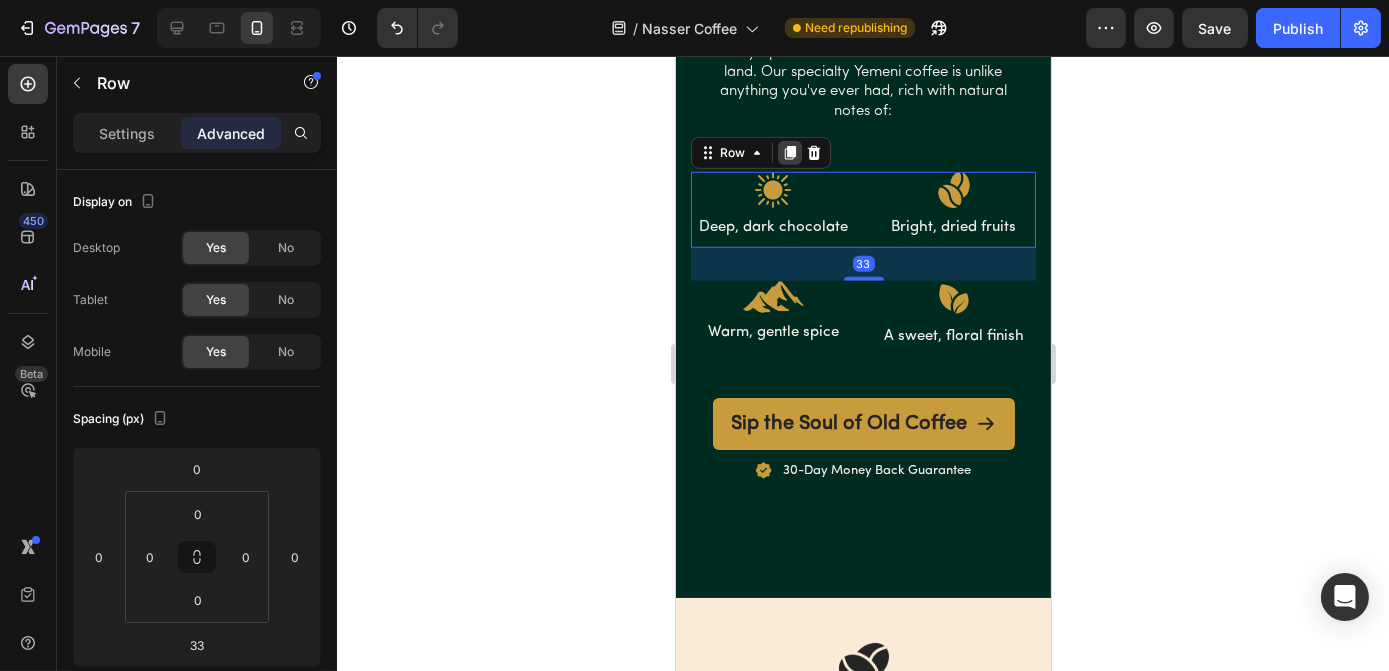 click 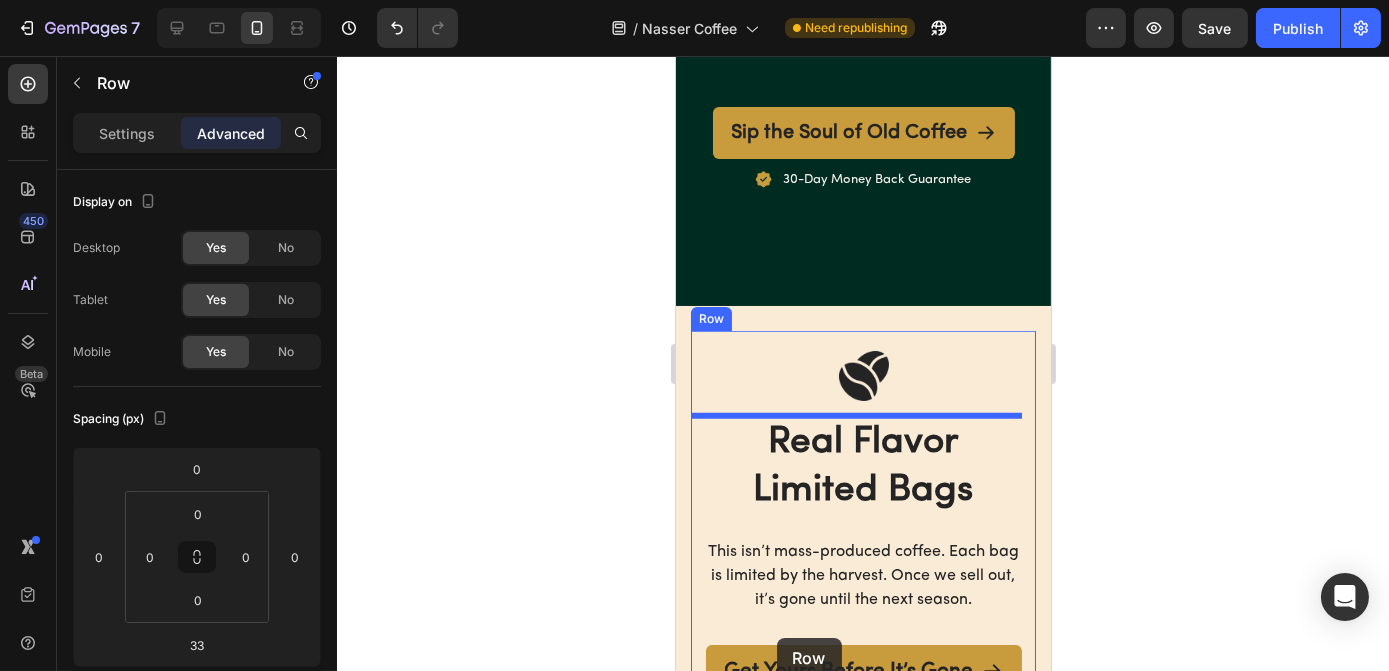 scroll, scrollTop: 3457, scrollLeft: 0, axis: vertical 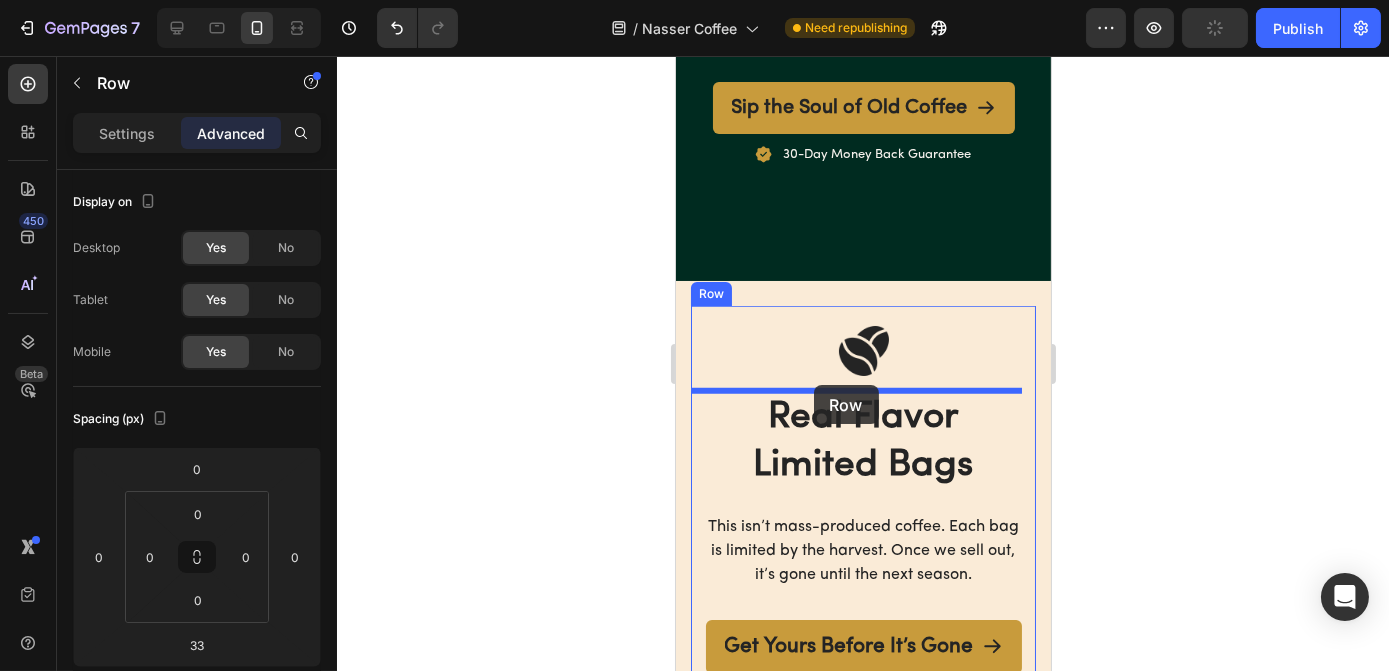 drag, startPoint x: 716, startPoint y: 266, endPoint x: 813, endPoint y: 385, distance: 153.52524 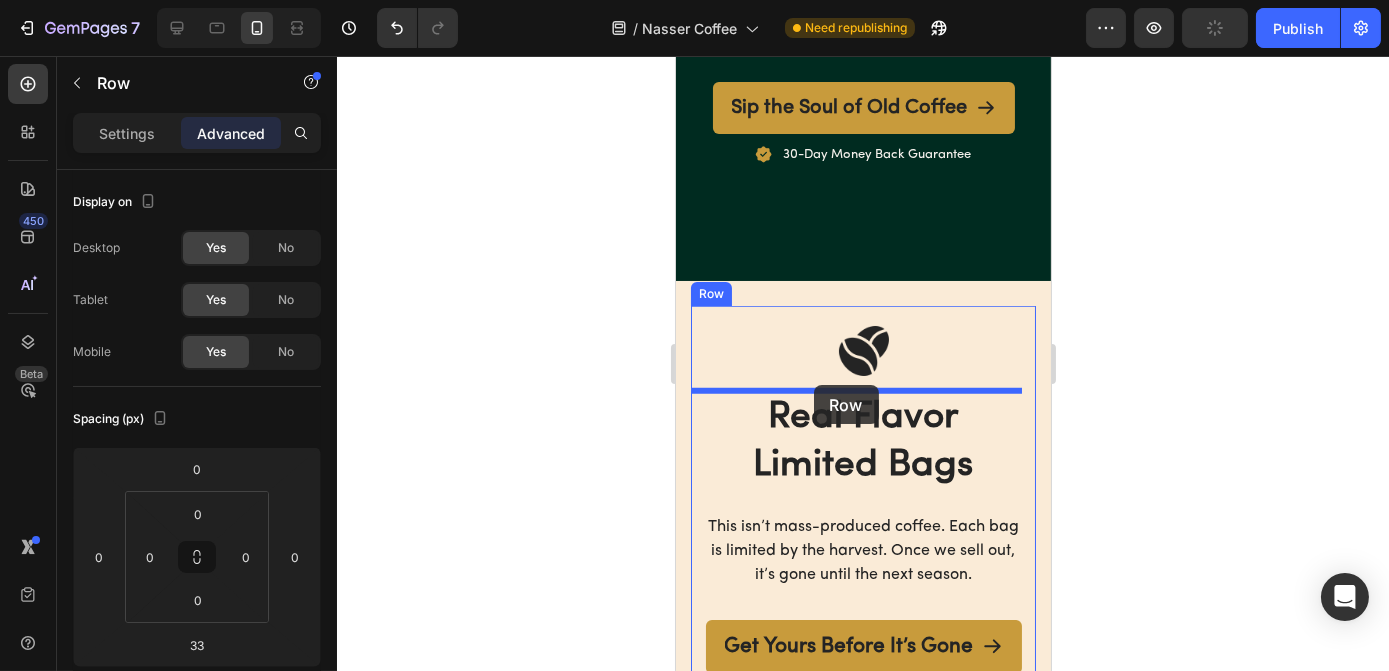 scroll, scrollTop: 3348, scrollLeft: 0, axis: vertical 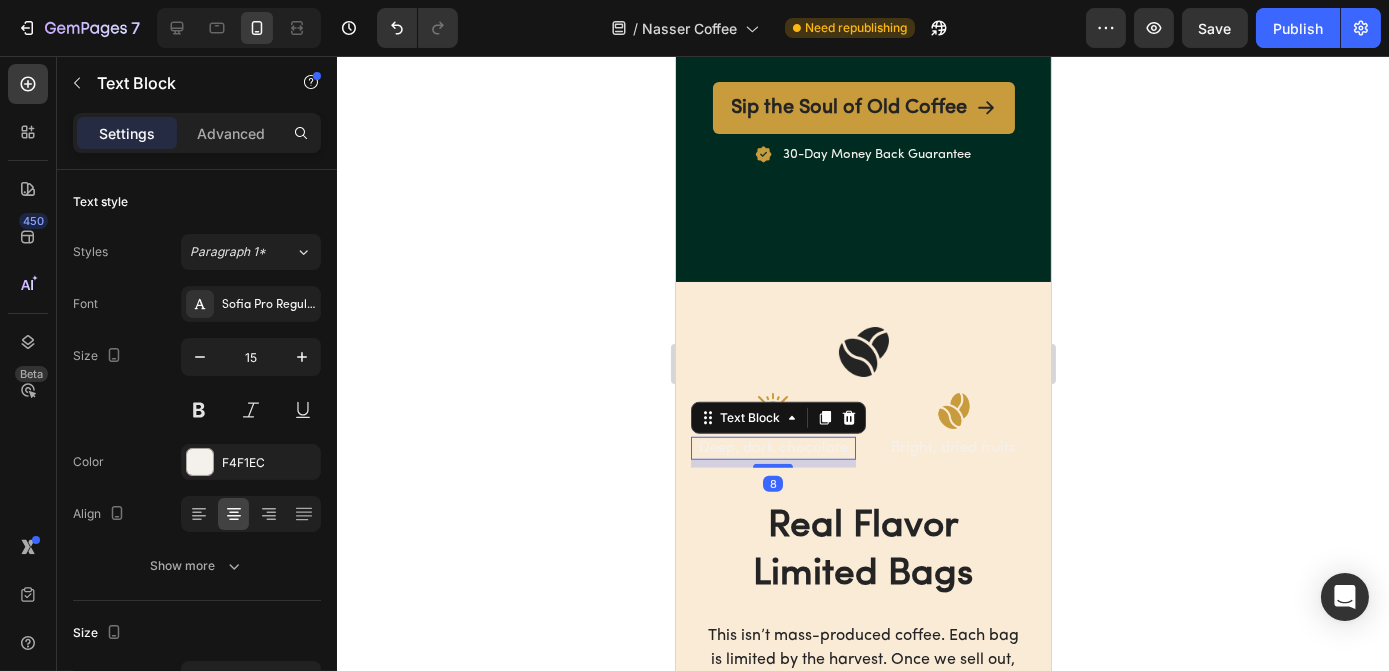 click on "Deep, dark chocolate" at bounding box center [772, 449] 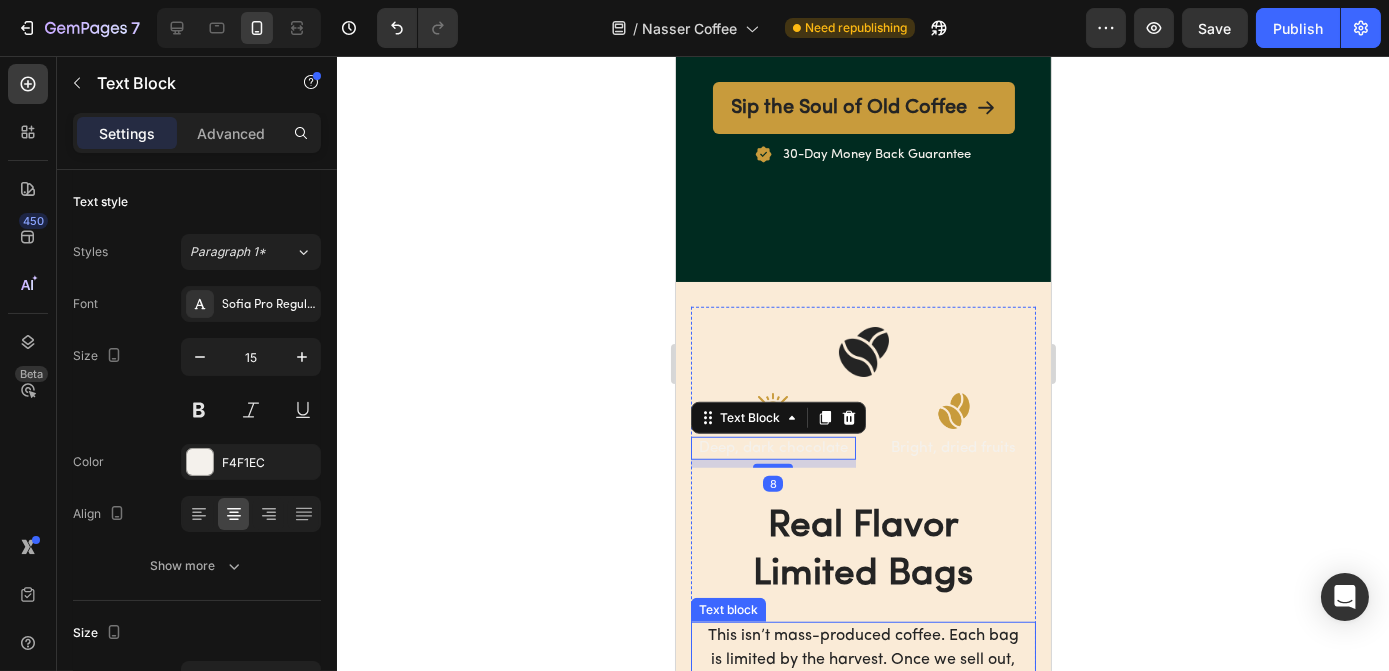 click on "This isn’t mass-produced coffee. Each bag is limited by the harvest. Once we sell out, it’s gone until the next season." at bounding box center (862, 660) 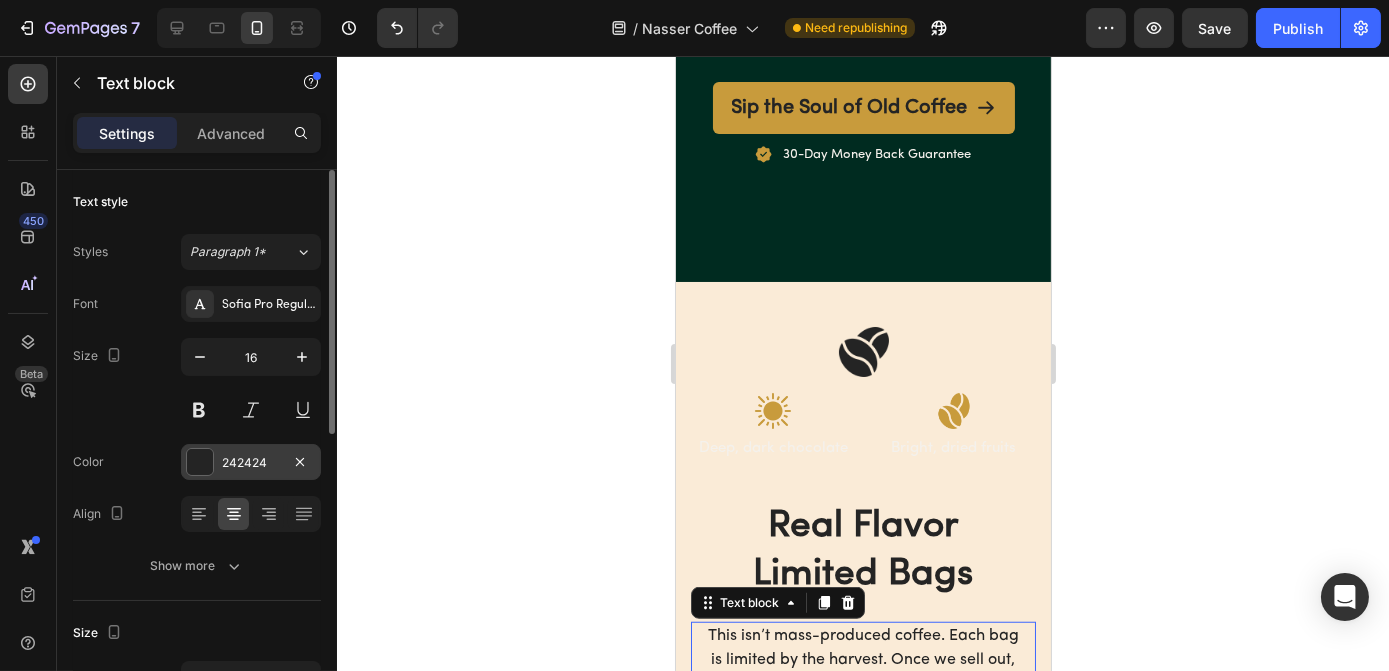 click on "242424" at bounding box center [251, 463] 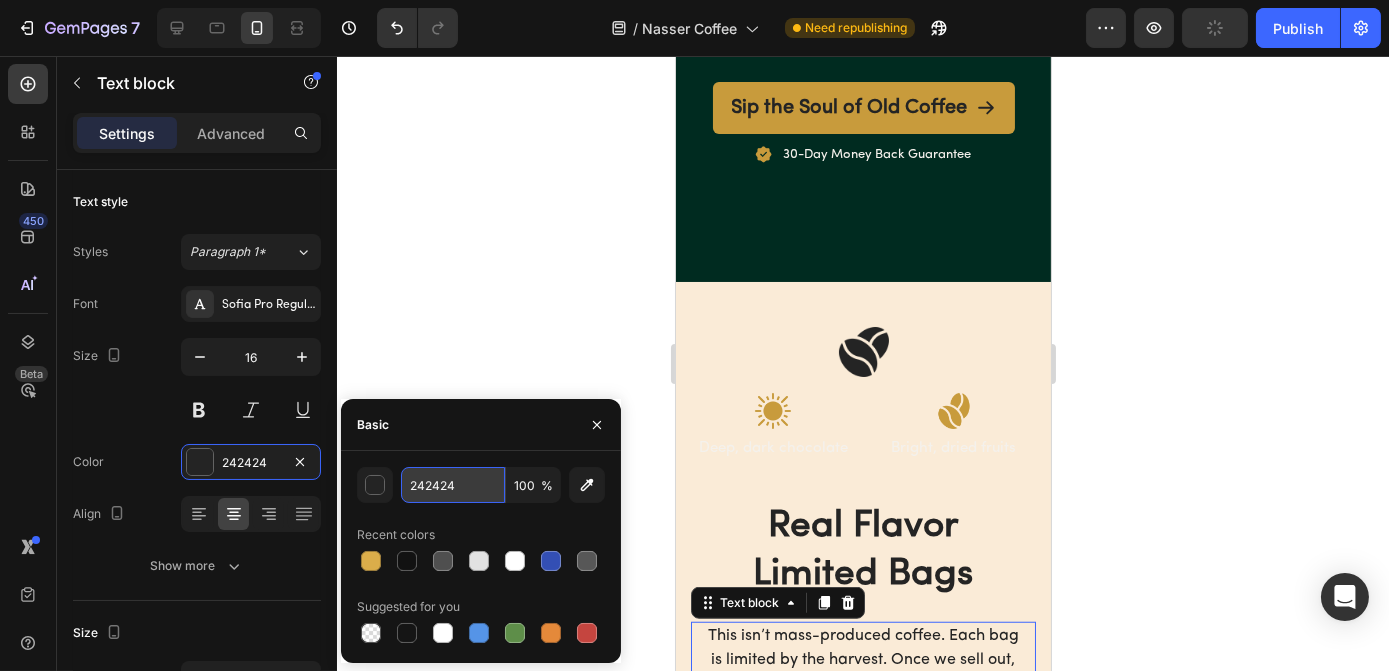 click on "242424" at bounding box center (453, 485) 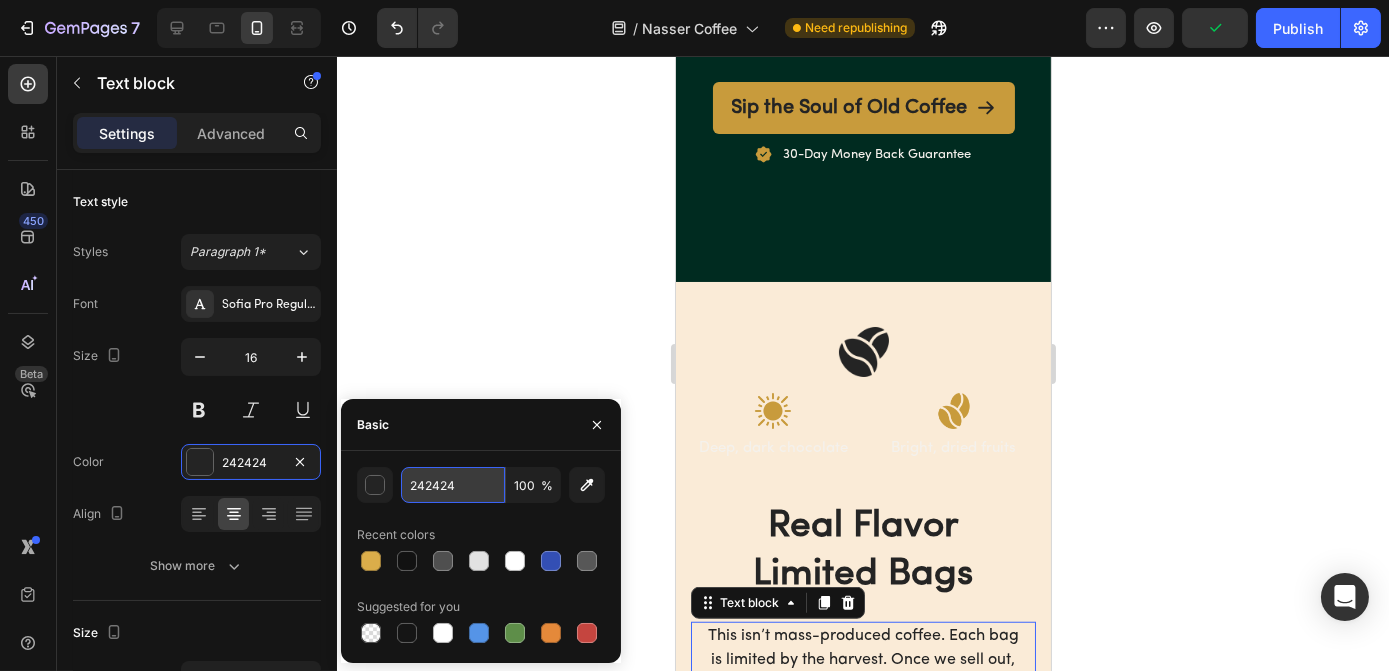 click on "242424" at bounding box center [453, 485] 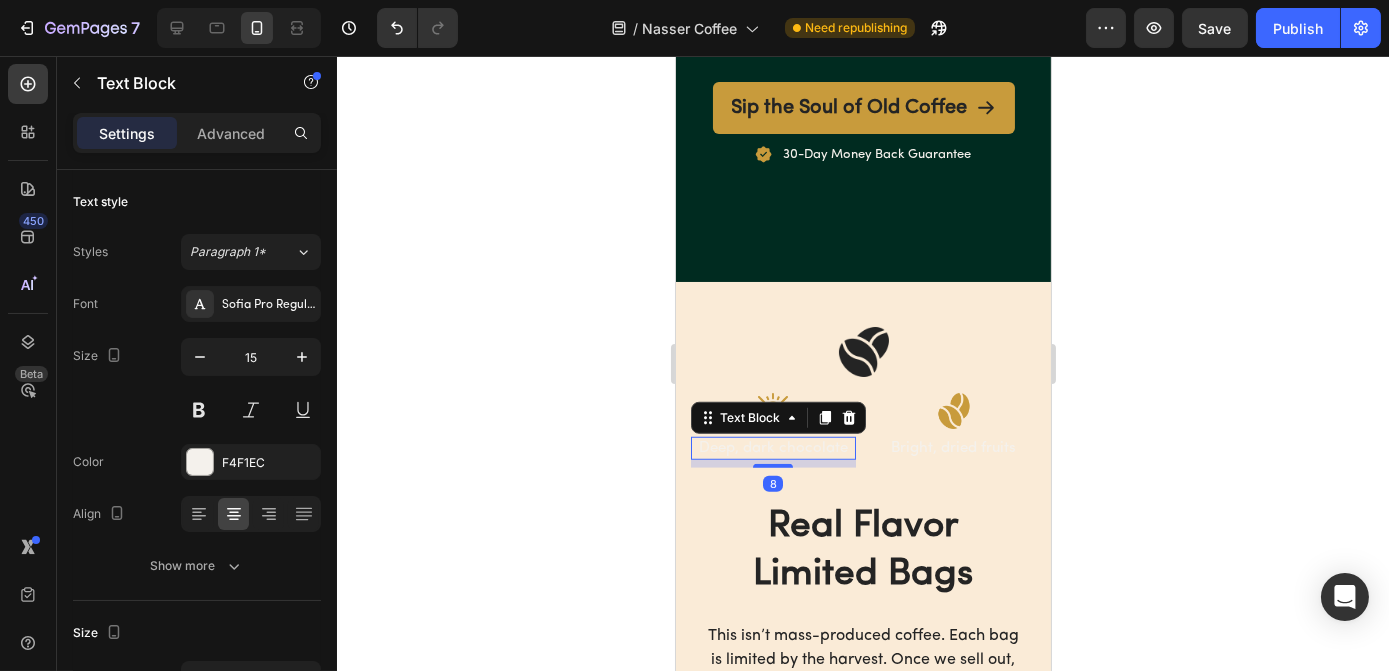 click on "Deep, dark chocolate" at bounding box center (772, 449) 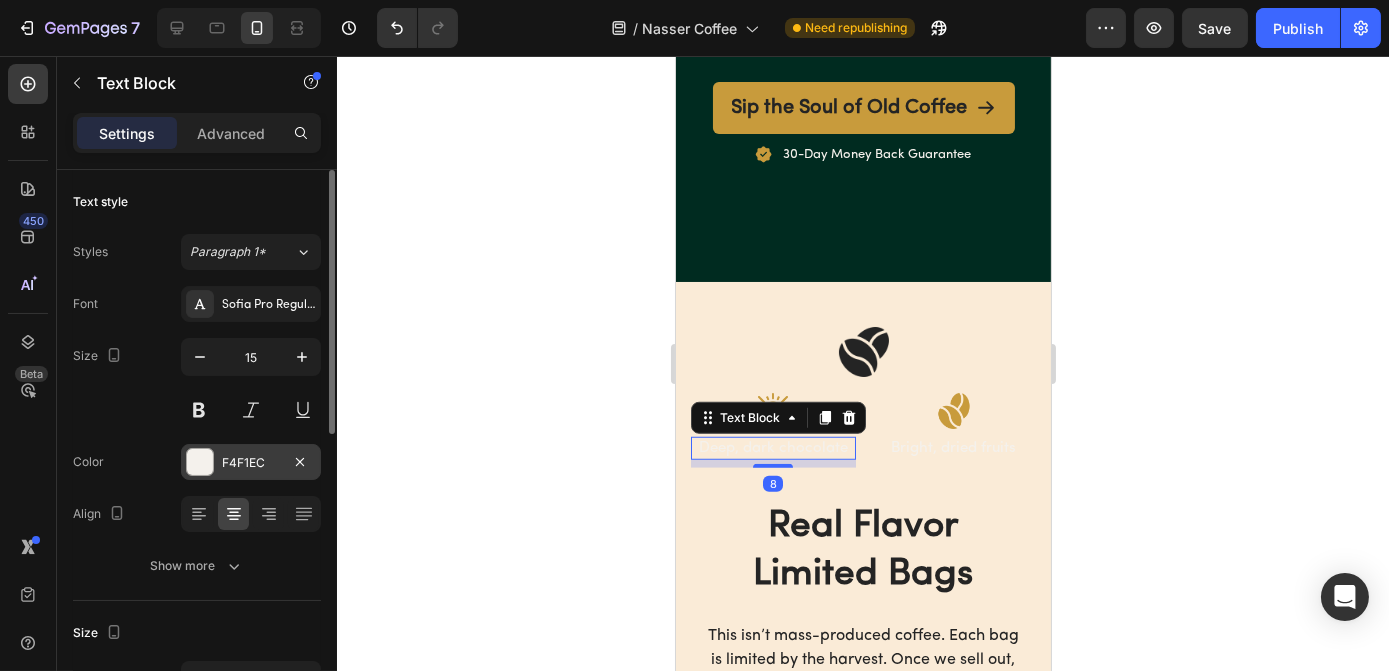 click on "F4F1EC" at bounding box center (251, 463) 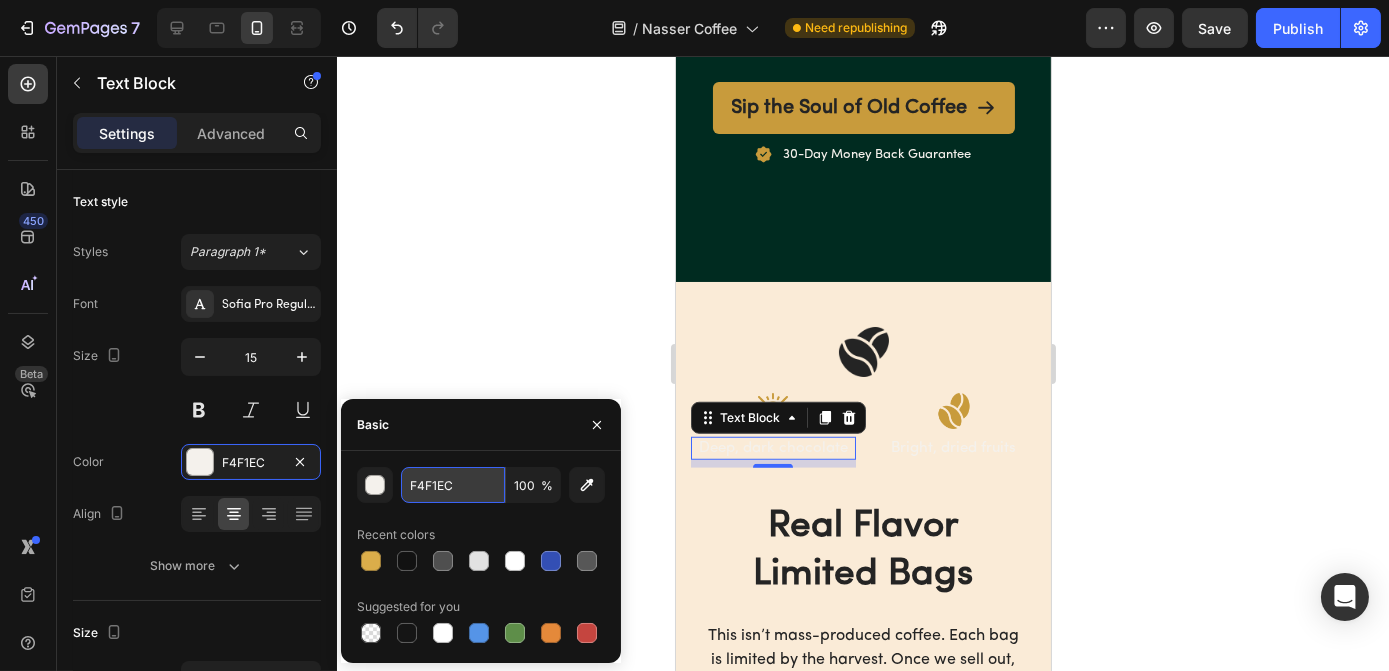 click on "F4F1EC" at bounding box center (453, 485) 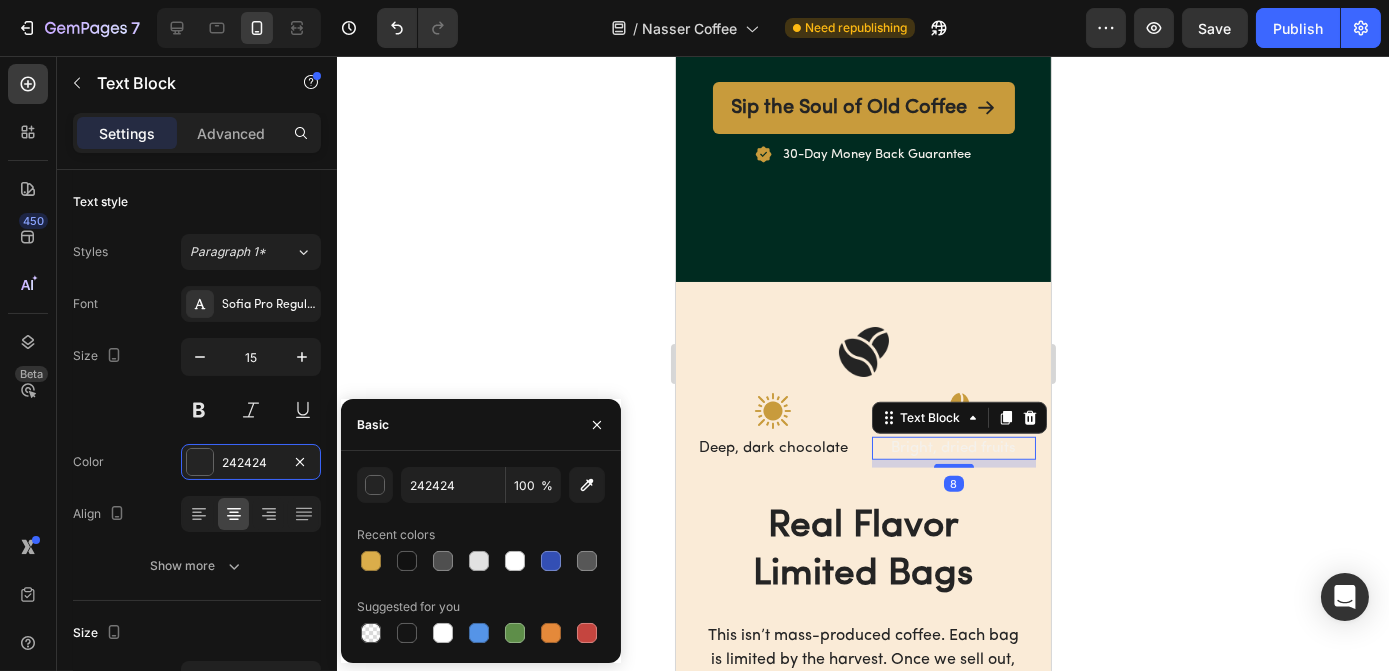 click on "Bright, dried fruits" at bounding box center (953, 449) 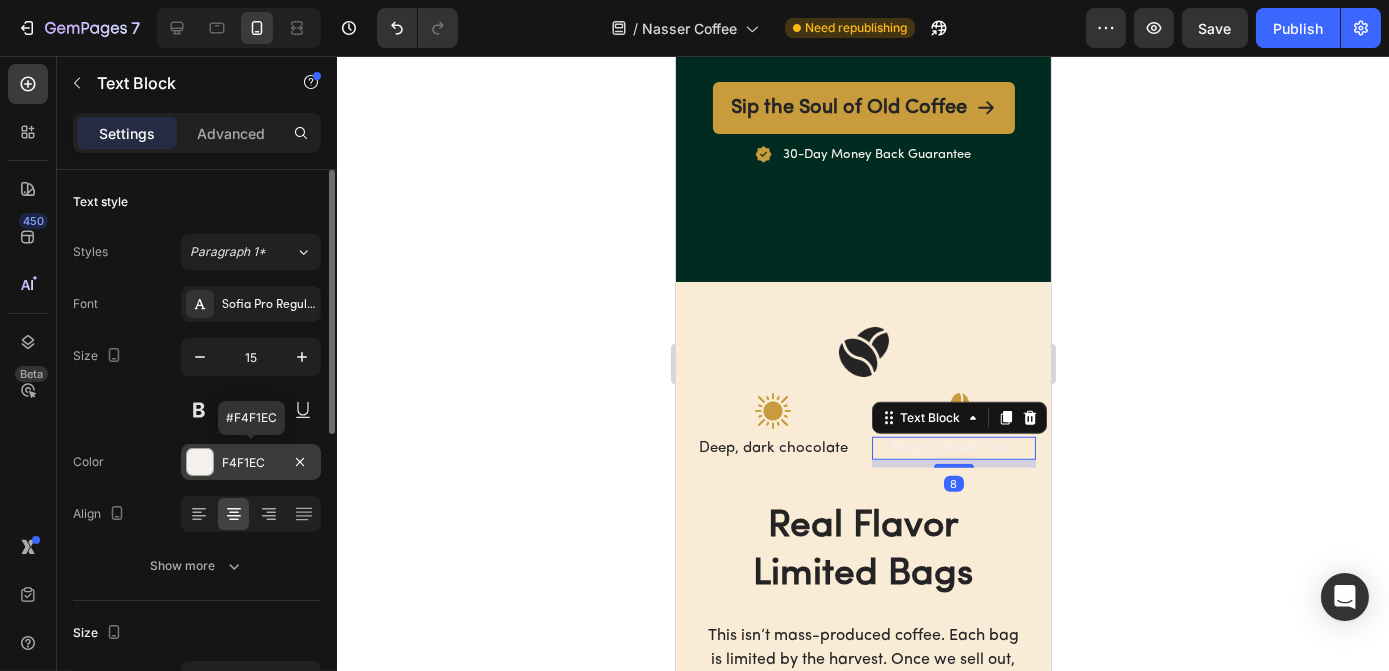 click on "F4F1EC" at bounding box center [251, 462] 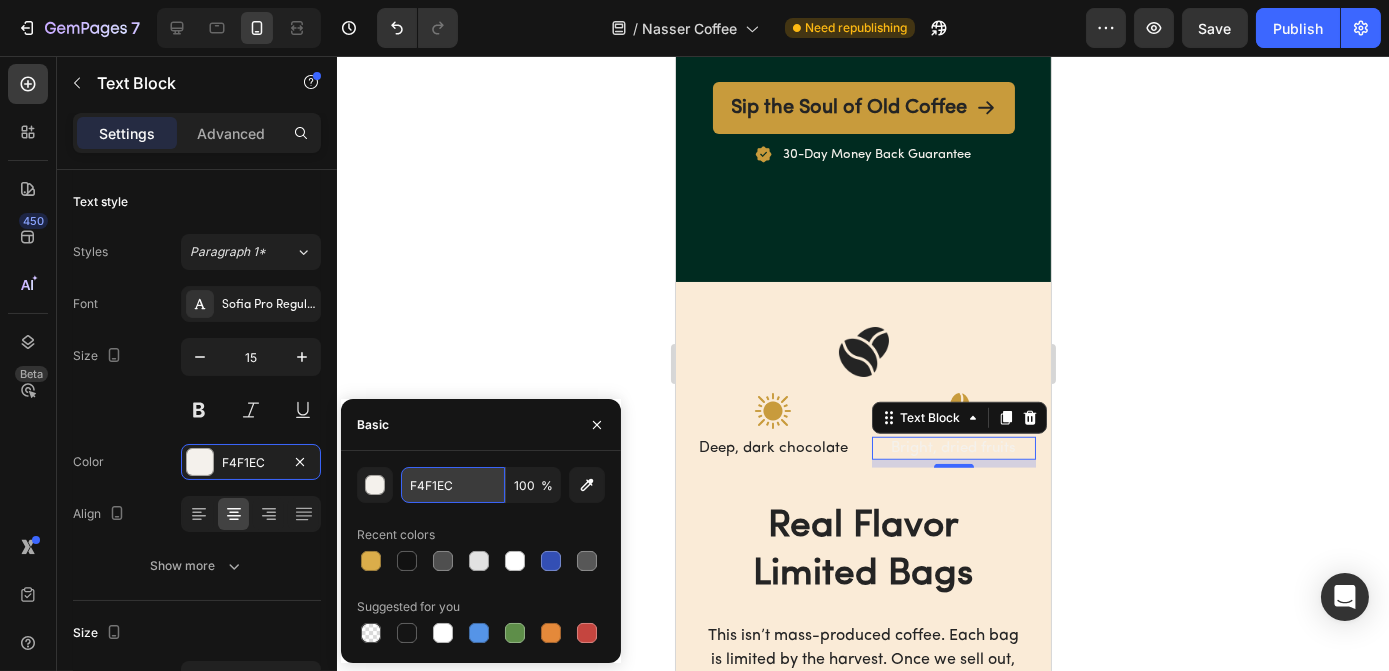 click on "F4F1EC" at bounding box center (453, 485) 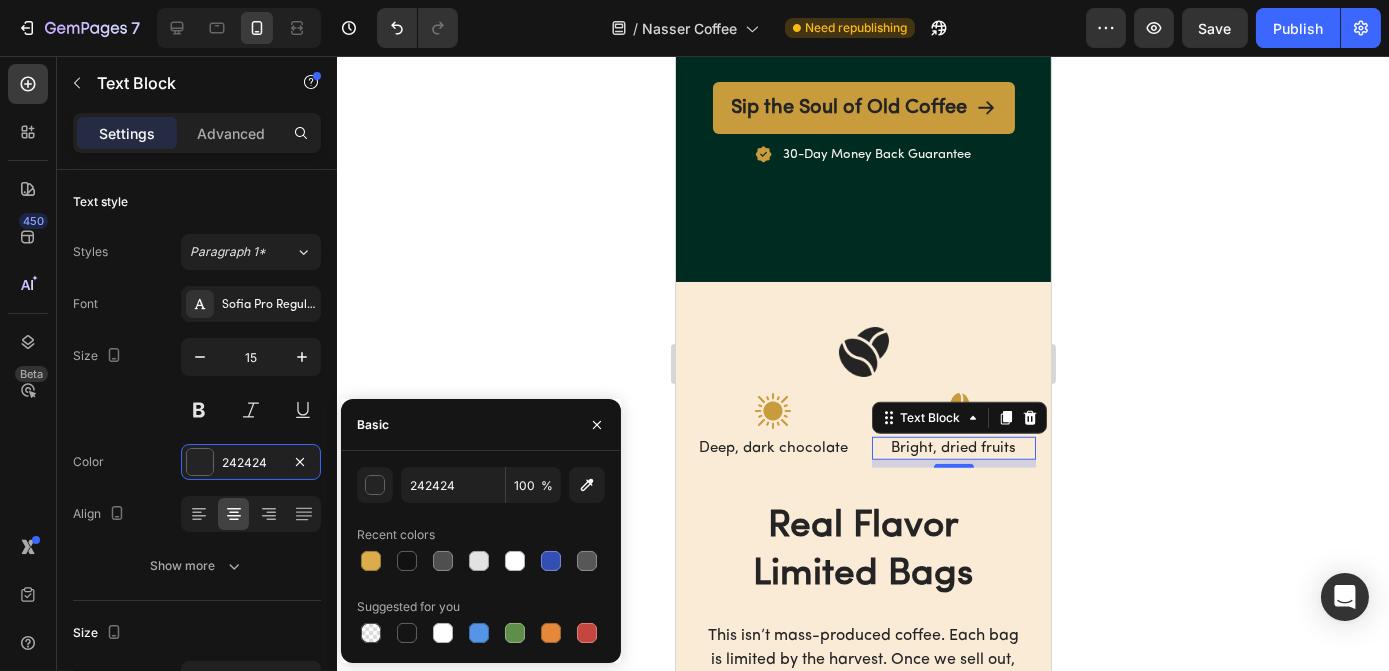 click 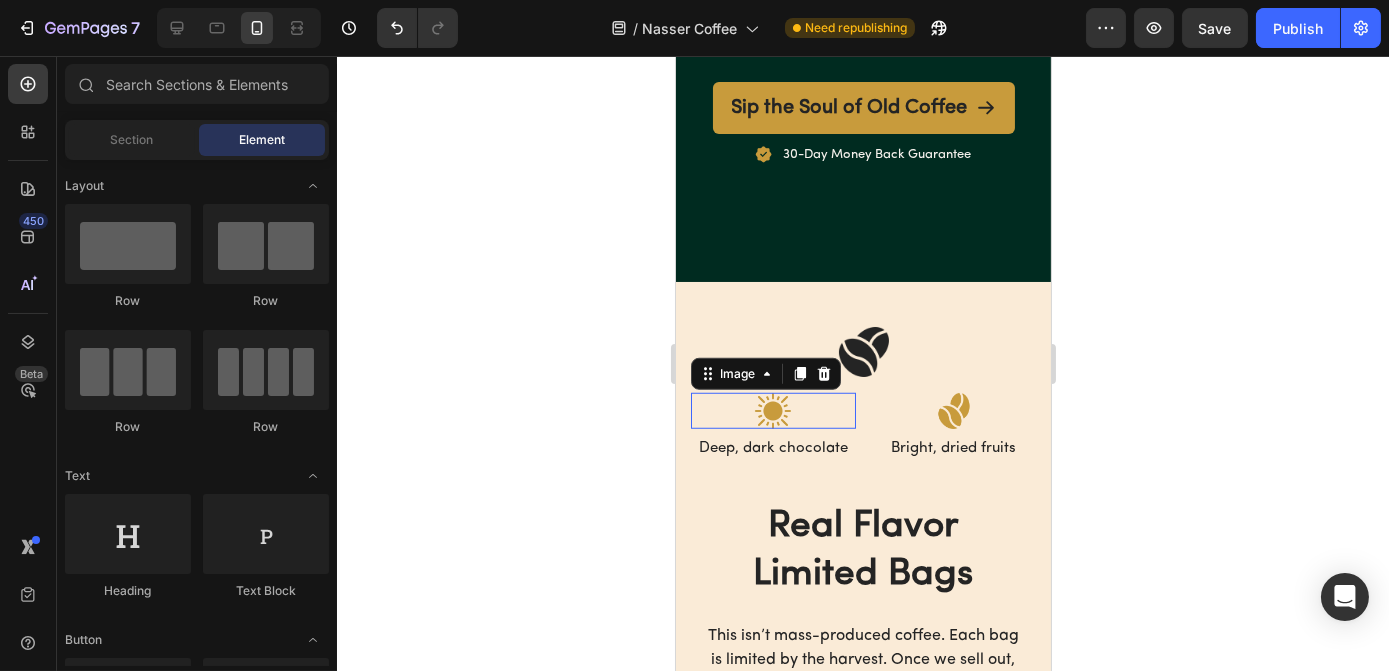 click at bounding box center (772, 411) 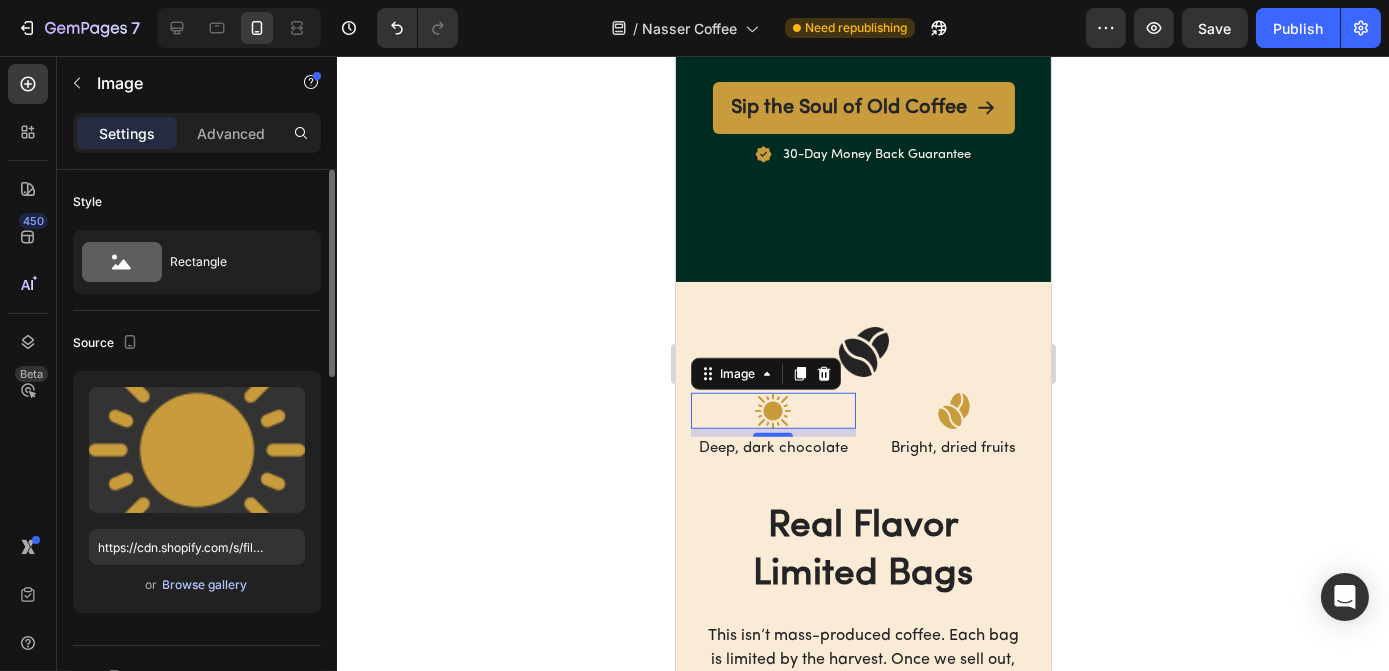 click on "Browse gallery" at bounding box center [205, 585] 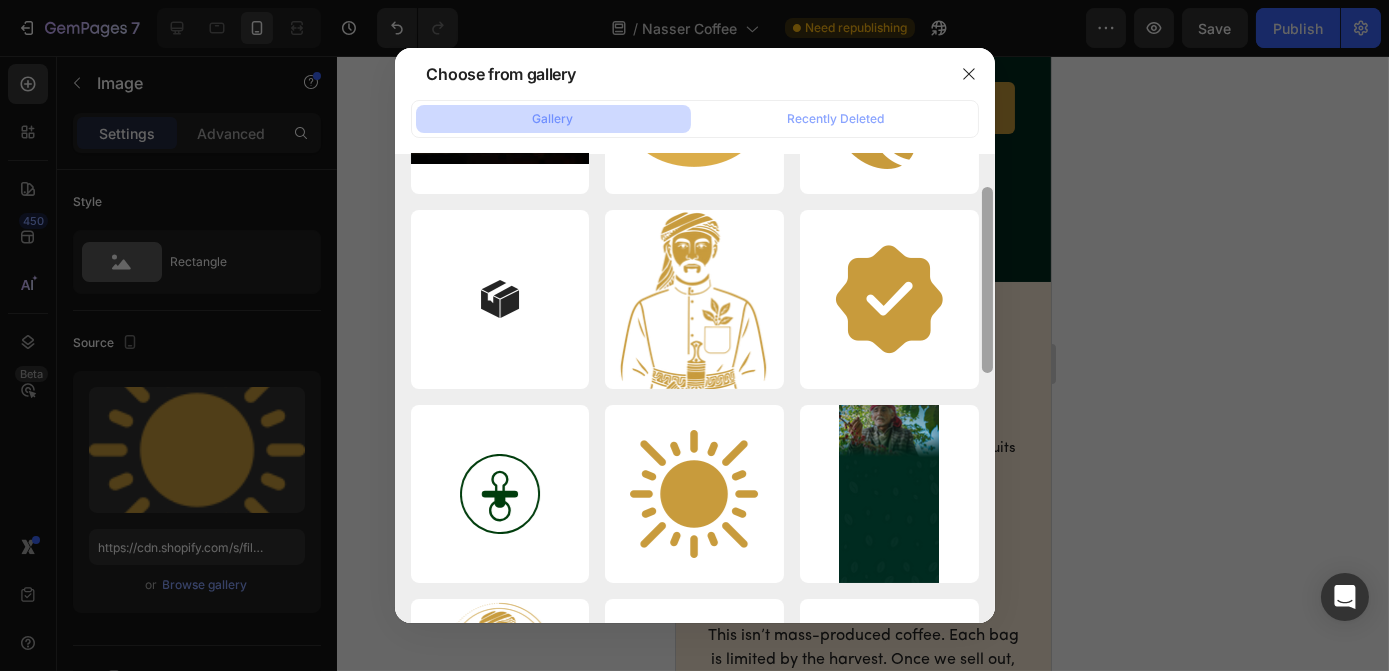 scroll, scrollTop: 364, scrollLeft: 0, axis: vertical 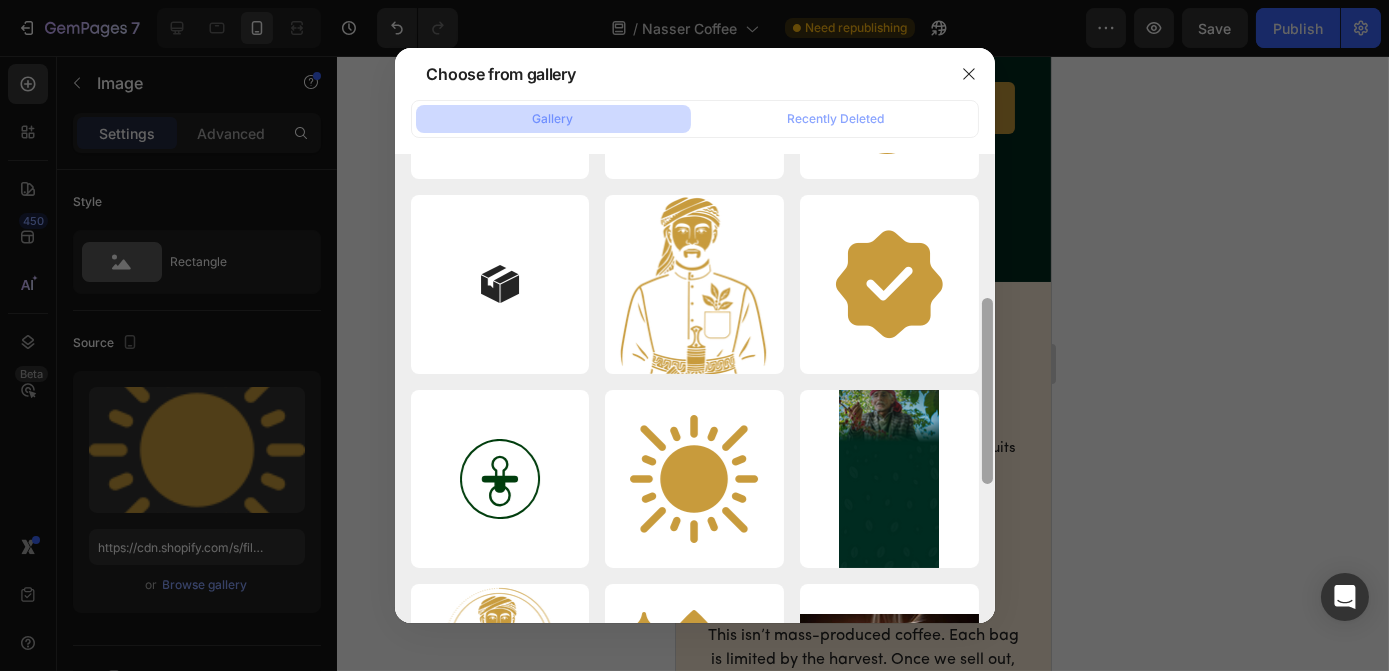 drag, startPoint x: 988, startPoint y: 233, endPoint x: 981, endPoint y: 378, distance: 145.16887 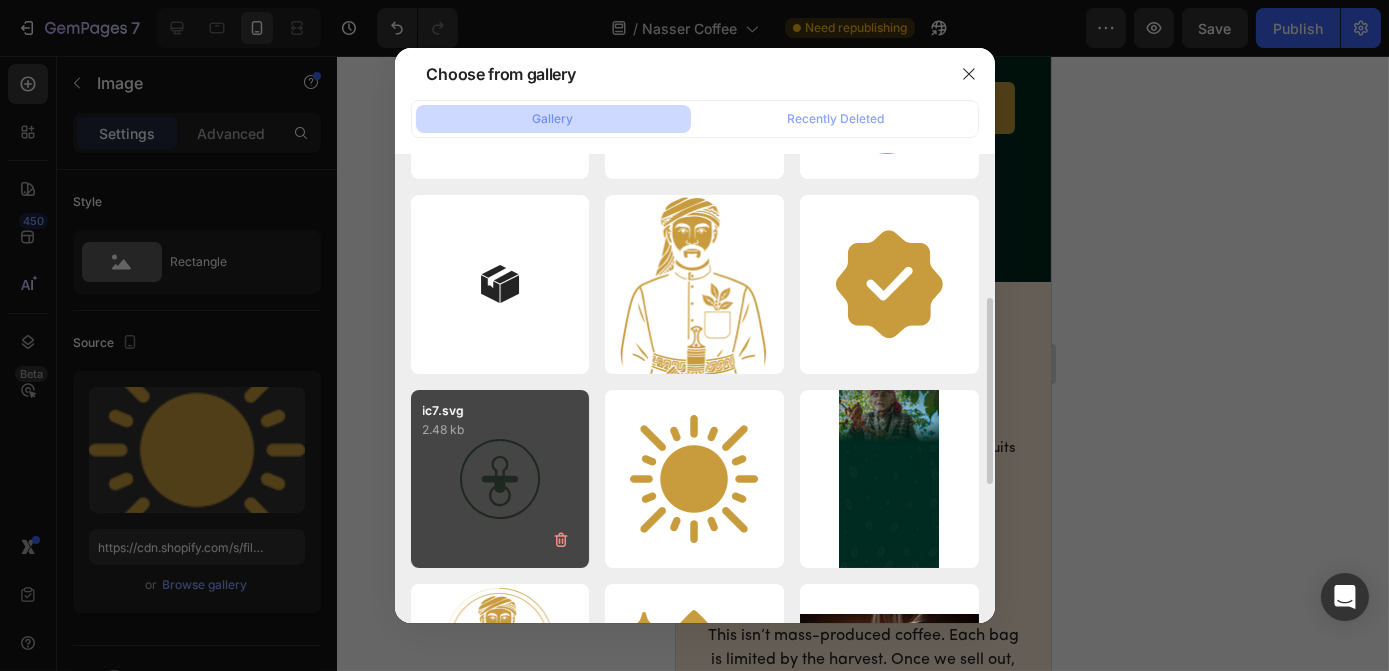 click on "ic7.svg 2.48 kb" at bounding box center (500, 479) 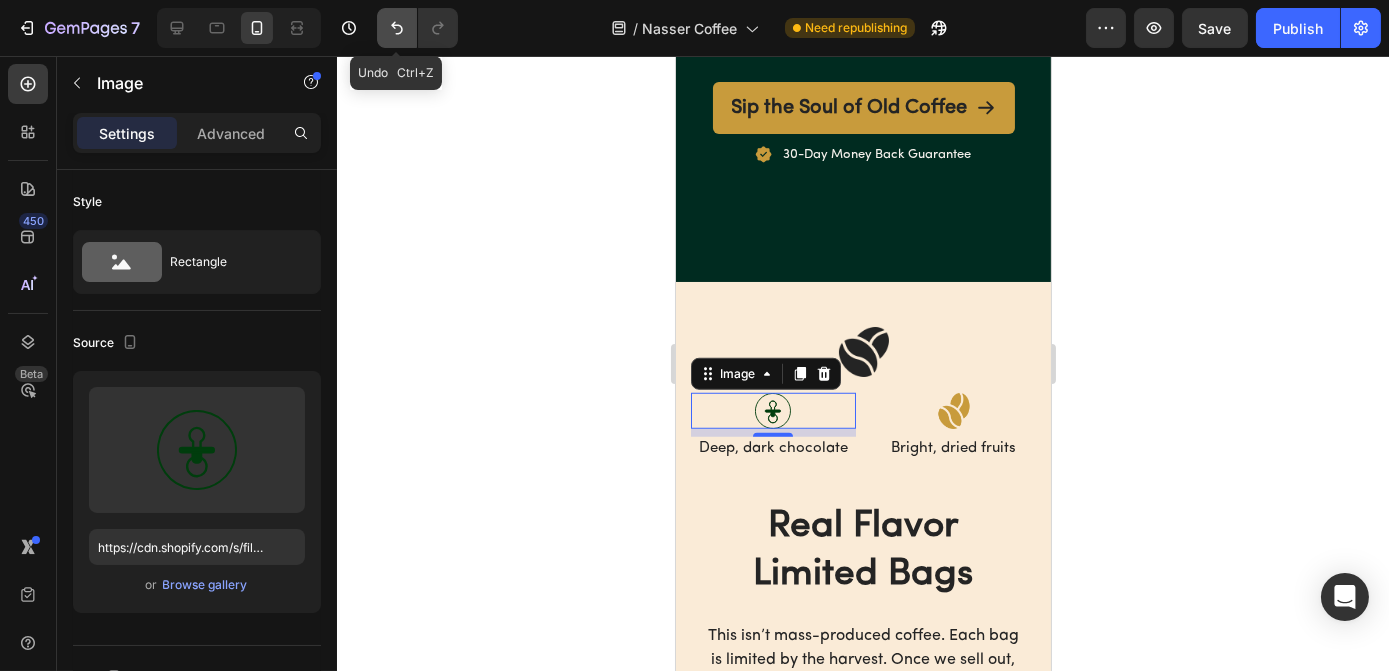 click 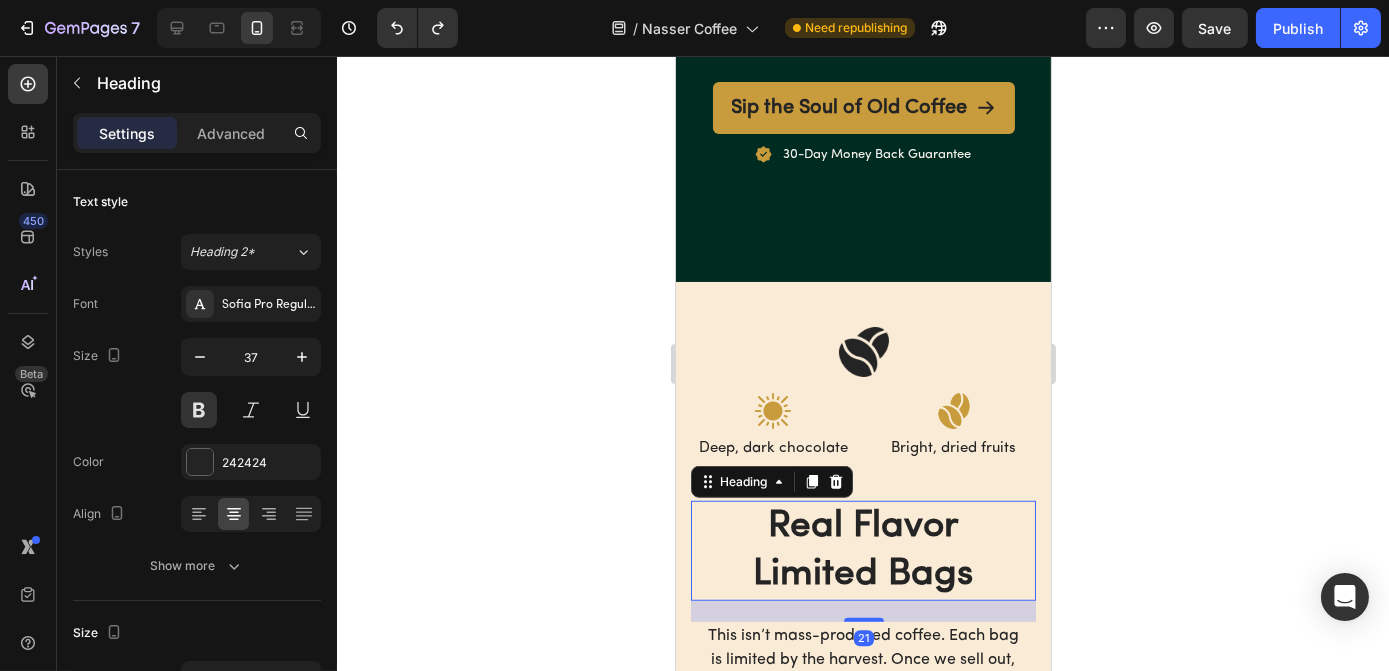 click on "Real Flavor  Limited Bags" at bounding box center (862, 551) 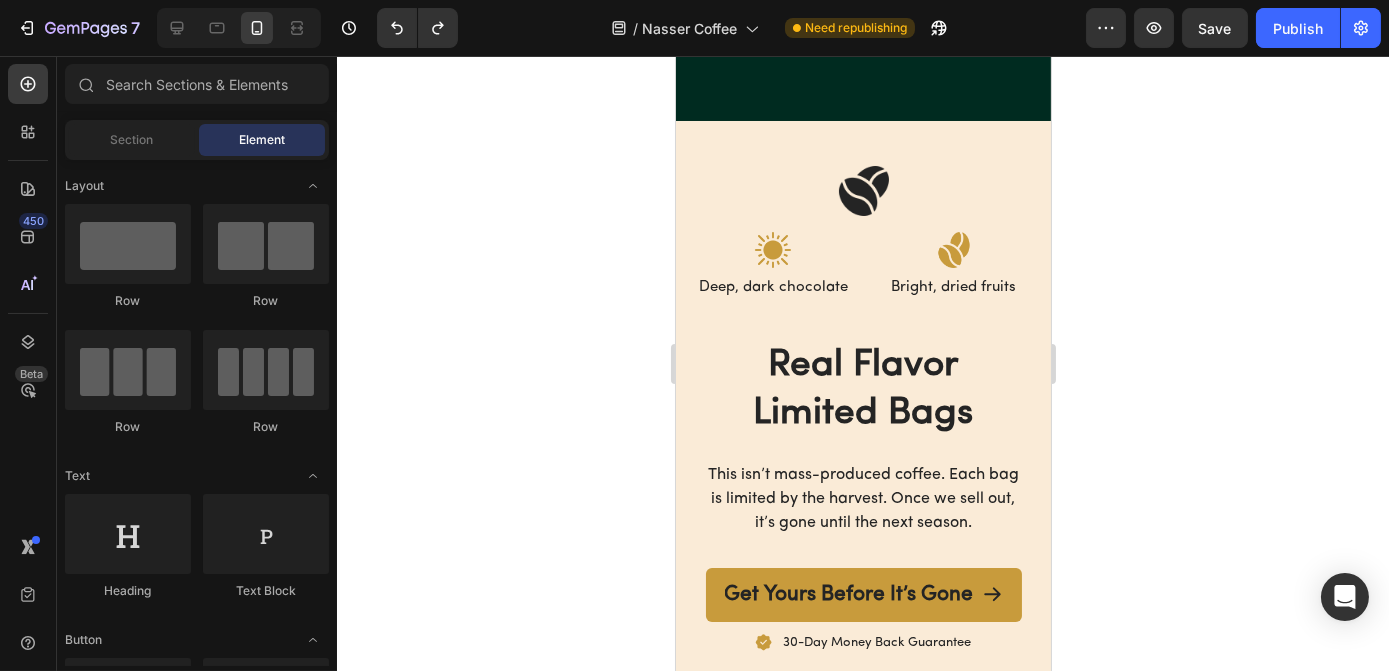 scroll, scrollTop: 3520, scrollLeft: 0, axis: vertical 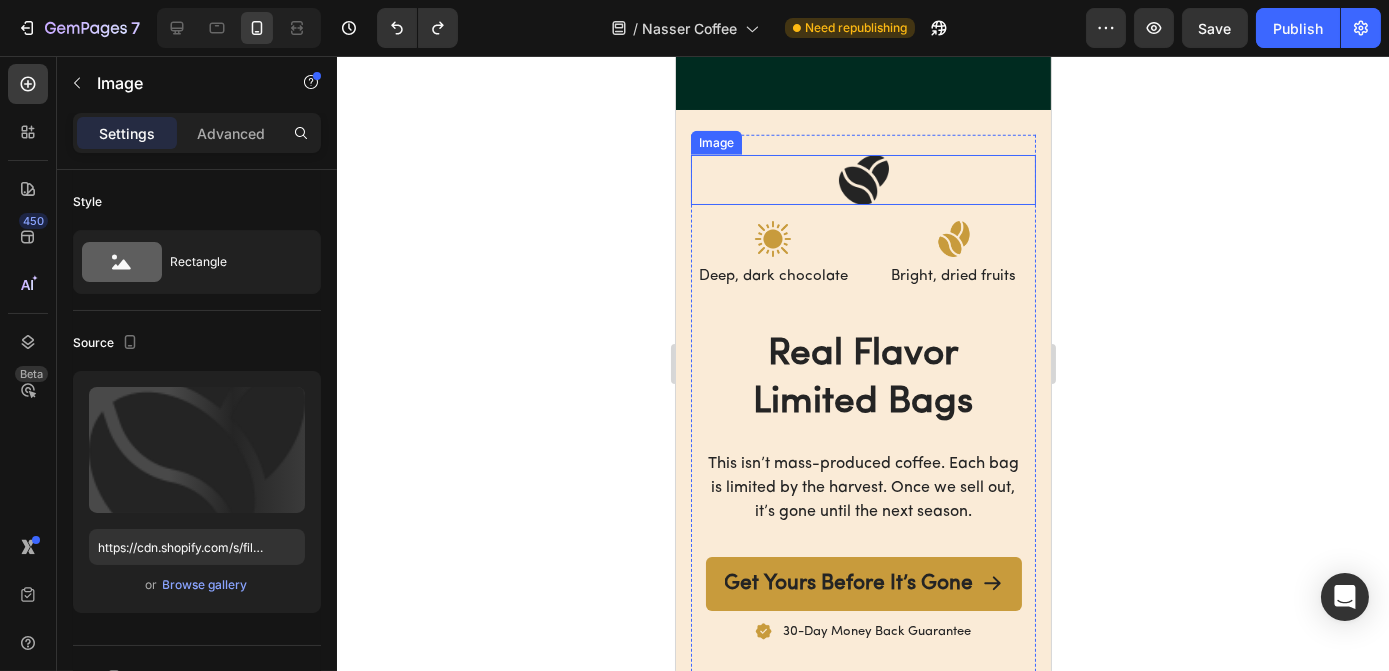 click at bounding box center [862, 180] 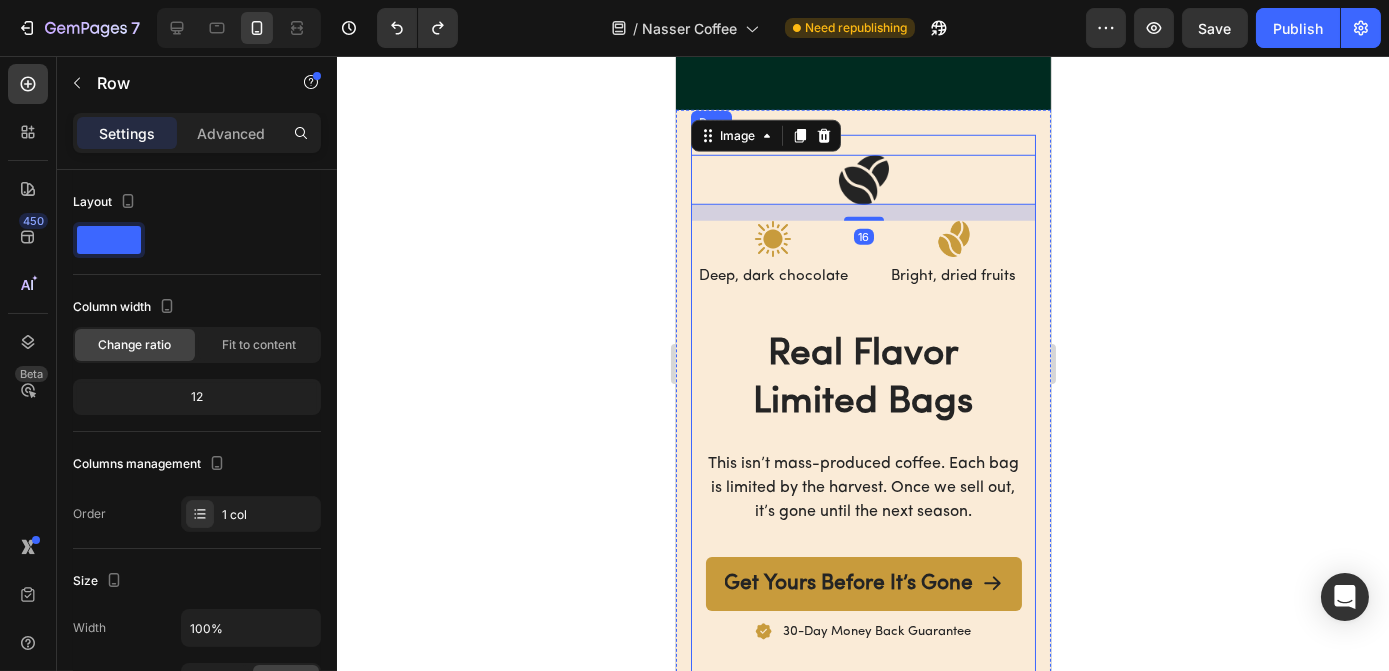 click on "Image   16 Image Deep, dark chocolate Text Block Image Bright, dried fruits Text Block Row Real Flavor  Limited Bags Heading This isn’t mass-produced coffee. Each bag is limited by the harvest. Once we sell out, it’s gone until the next season. Text block
Get Yours Before It’s Gone Button Image 30-Day Money Back Guarantee Text Block Row" at bounding box center [862, 411] 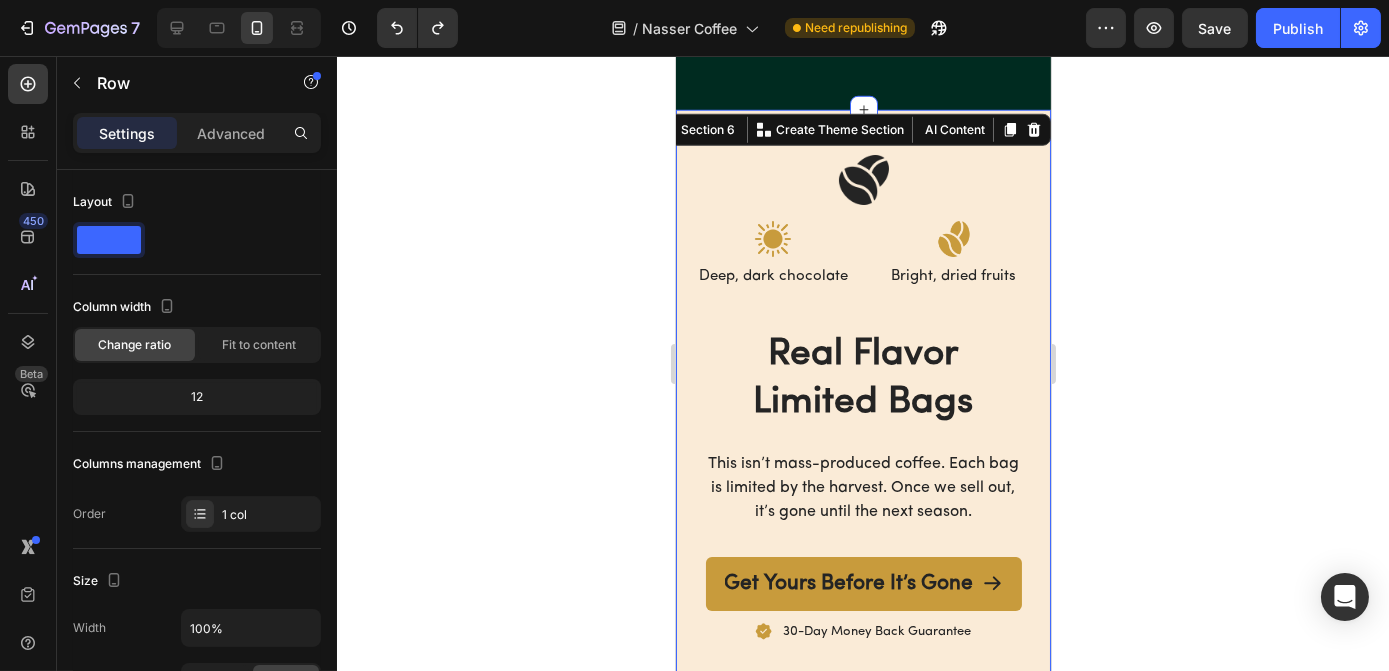 click on "Image Image Deep, dark chocolate Text Block Image Bright, dried fruits Text Block Row Real Flavor  Limited Bags Heading This isn’t mass-produced coffee. Each bag is limited by the harvest. Once we sell out, it’s gone until the next season. Text block
Get Yours Before It’s Gone Button Image 30-Day Money Back Guarantee Text Block Row Row Section 6   You can create reusable sections Create Theme Section AI Content Write with GemAI What would you like to describe here? Tone and Voice Persuasive Product Show more Generate" at bounding box center (862, 413) 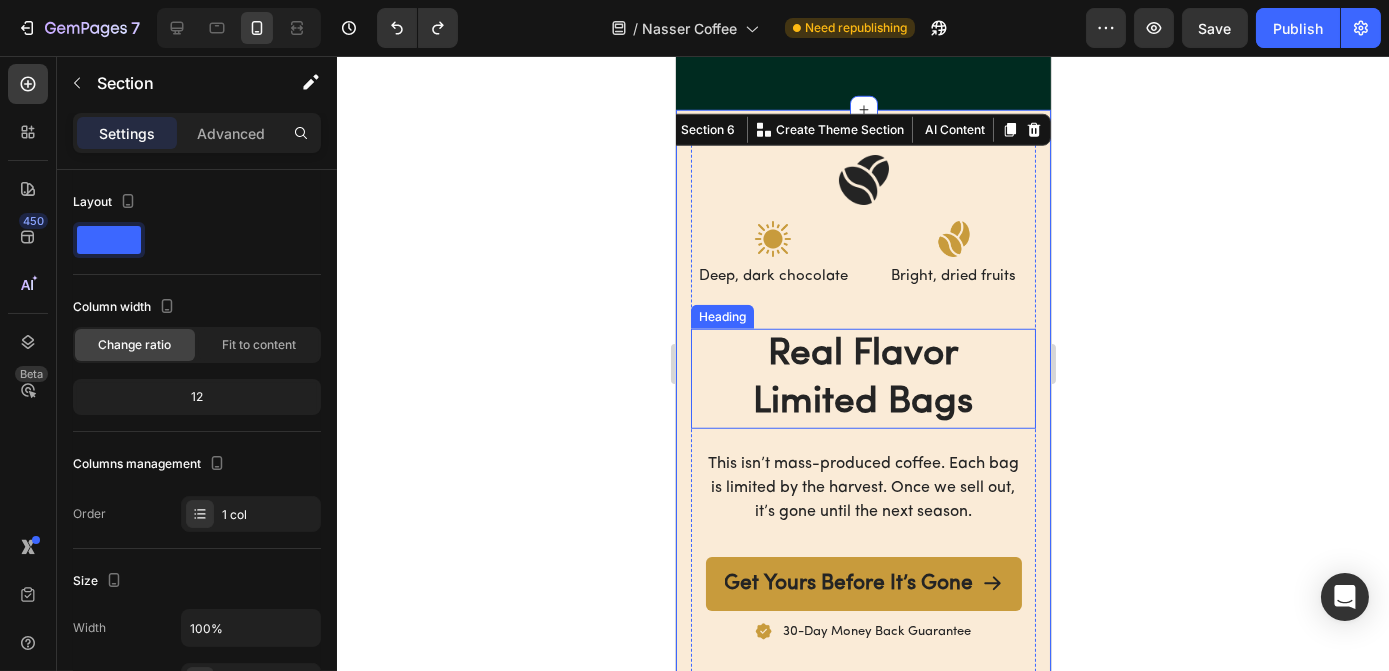 click on "Real Flavor  Limited Bags" at bounding box center (862, 379) 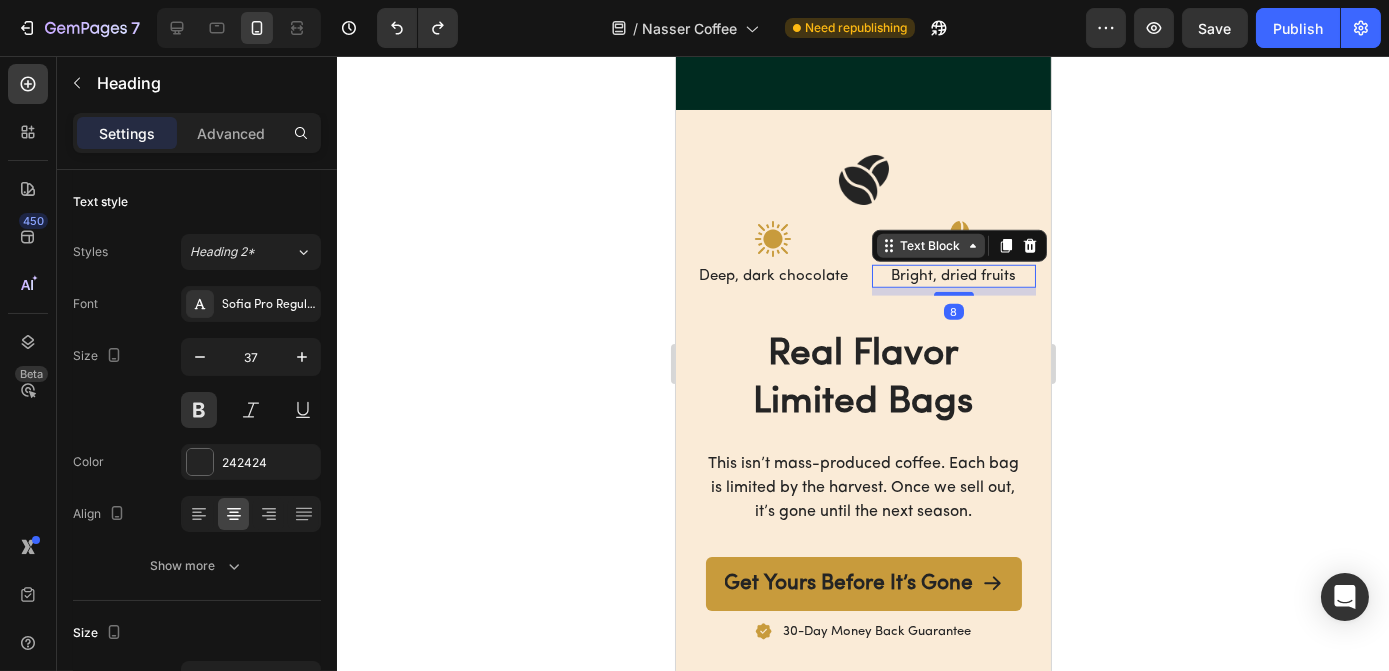 click on "Text Block" at bounding box center (958, 246) 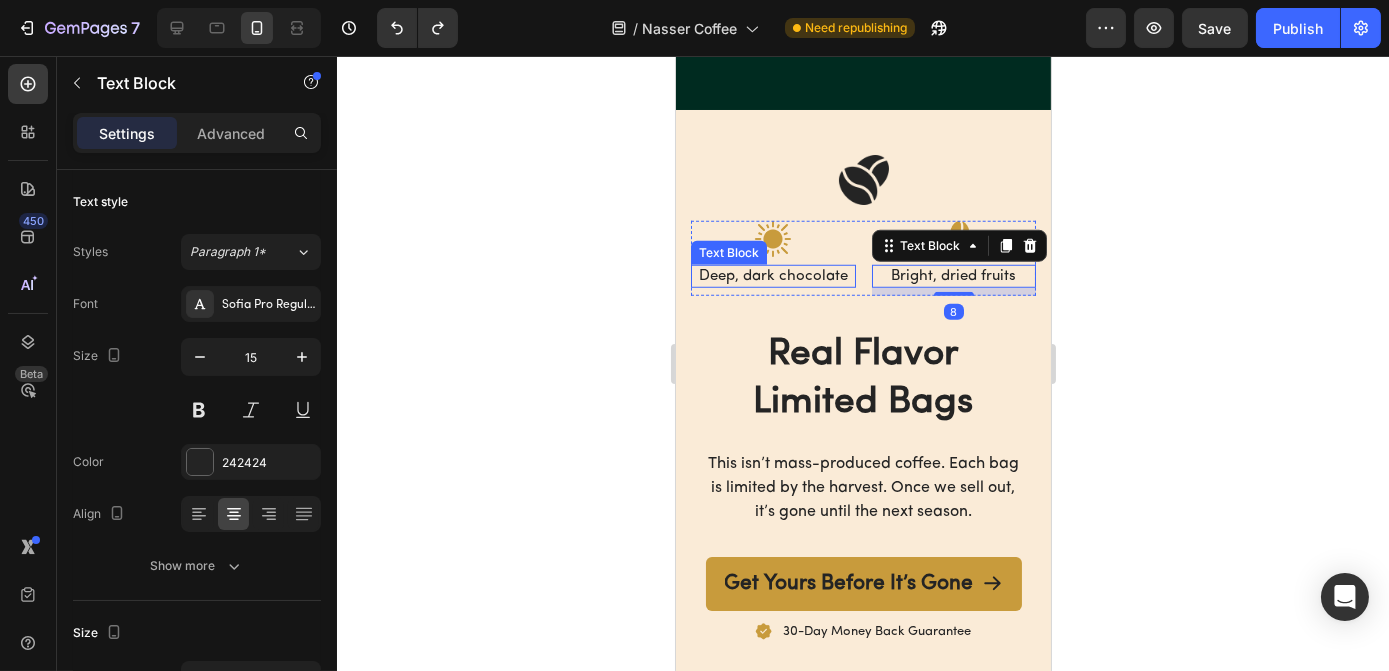 click on "Deep, dark chocolate" at bounding box center [772, 277] 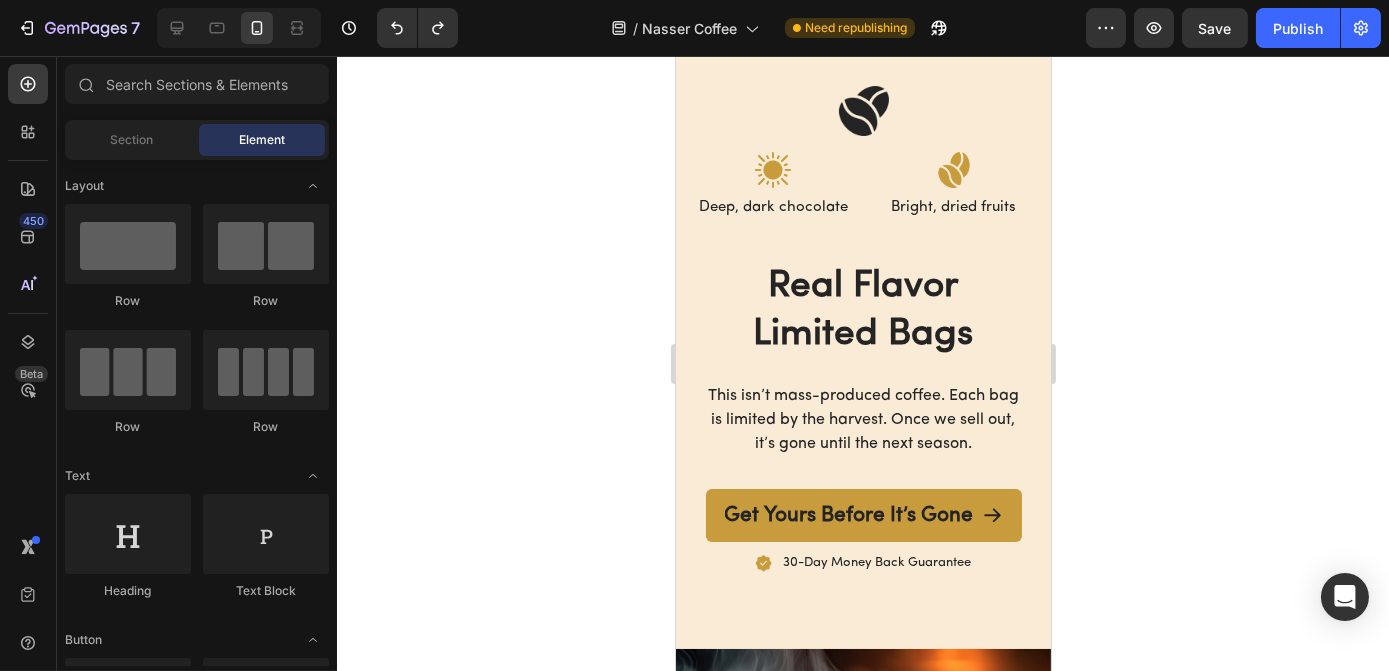 scroll, scrollTop: 3568, scrollLeft: 0, axis: vertical 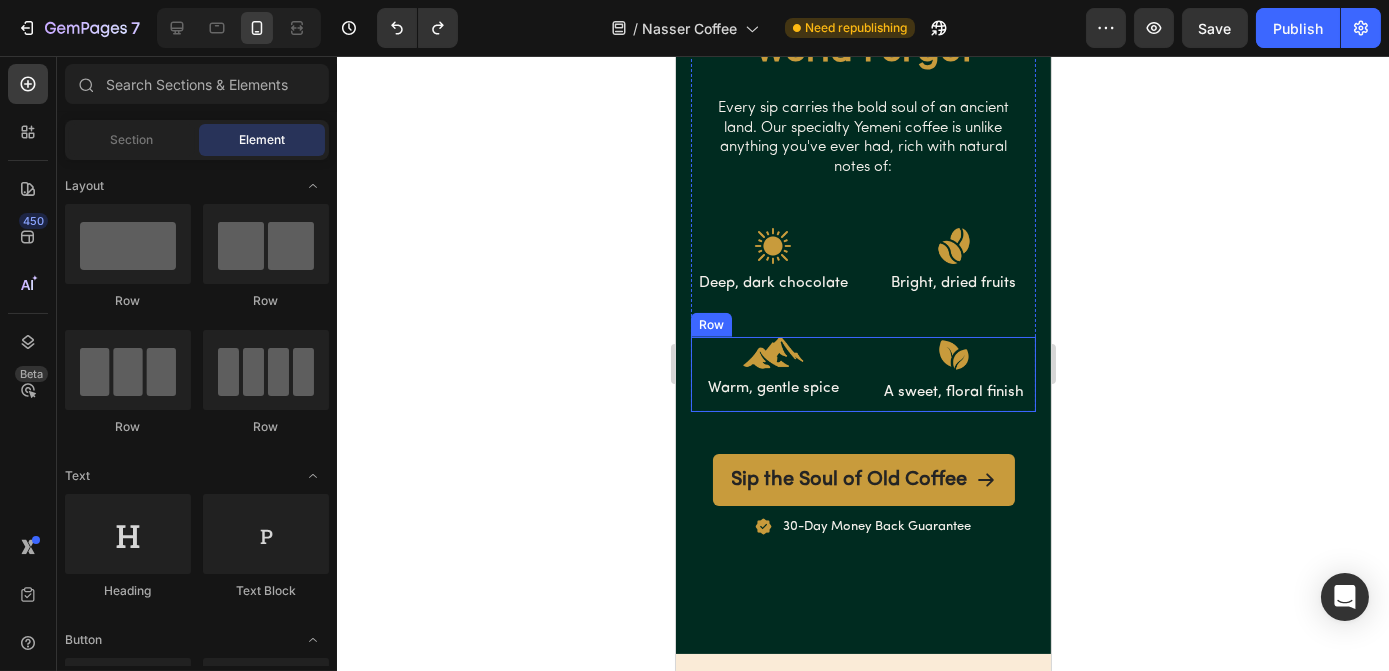 click on "Image Warm, gentle spice Text Block Image A sweet, floral finish Text Block Row" at bounding box center (862, 375) 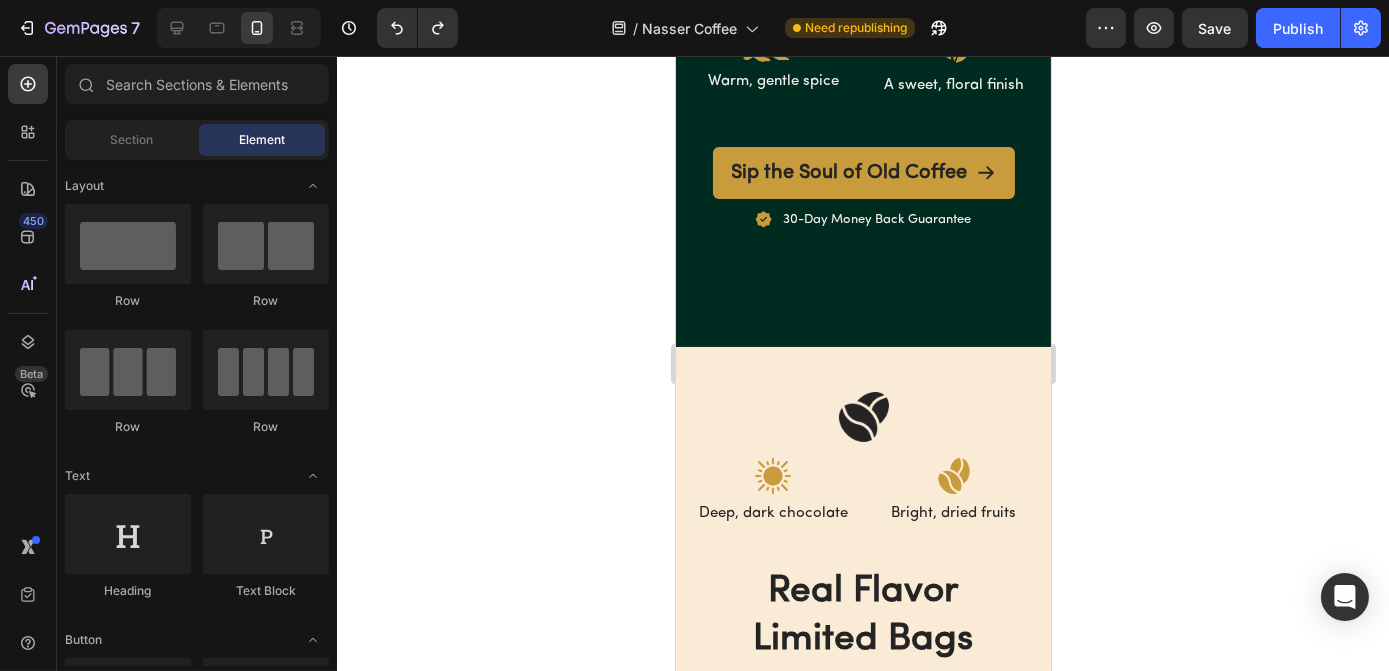 scroll, scrollTop: 3314, scrollLeft: 0, axis: vertical 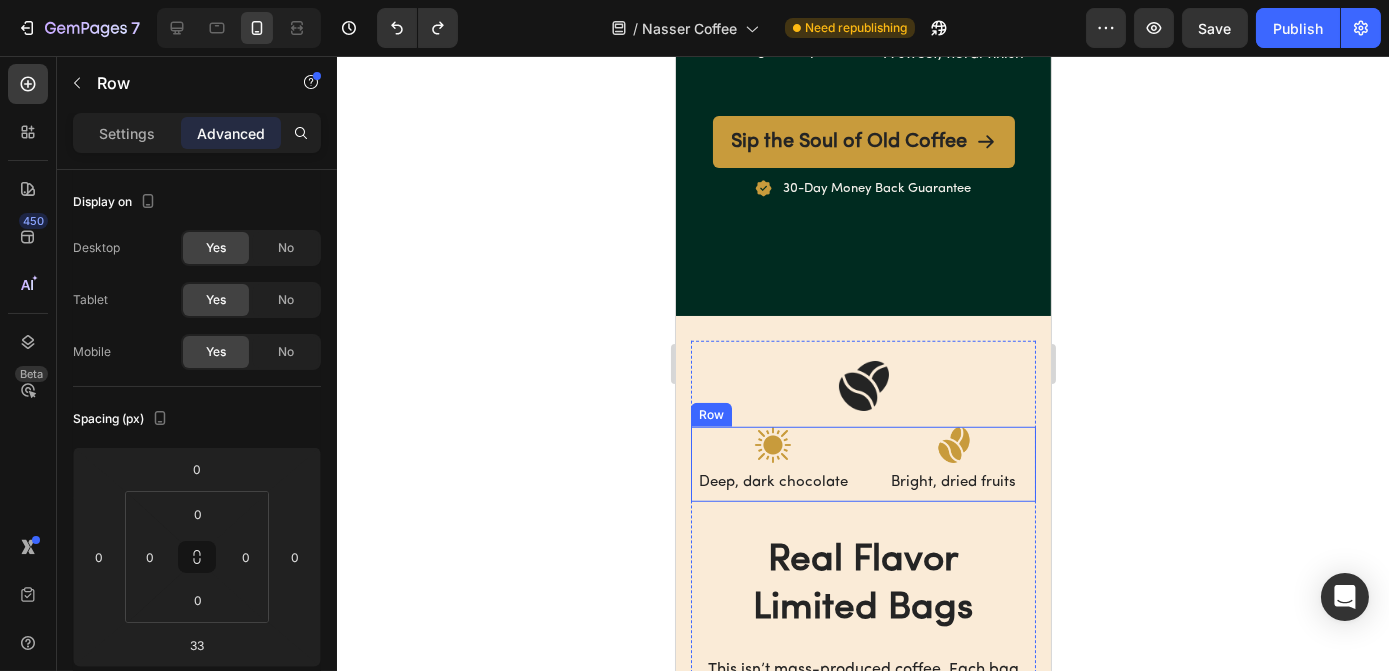 click on "Image Deep, dark chocolate Text Block Image Bright, dried fruits Text Block Row" at bounding box center [862, 465] 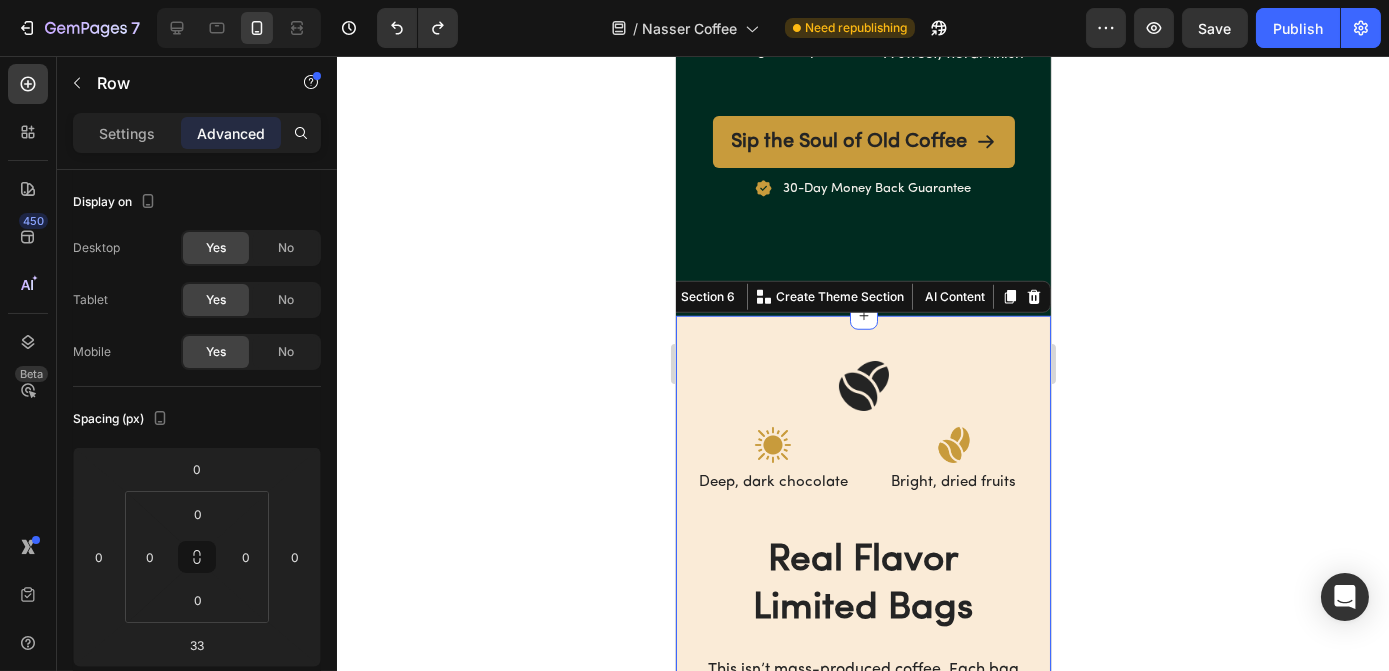 click on "Image Image Deep, dark chocolate Text Block Image Bright, dried fruits Text Block Row Real Flavor  Limited Bags Heading This isn’t mass-produced coffee. Each bag is limited by the harvest. Once we sell out, it’s gone until the next season. Text block
Get Yours Before It’s Gone Button Image 30-Day Money Back Guarantee Text Block Row Row Section 6   You can create reusable sections Create Theme Section AI Content Write with GemAI What would you like to describe here? Tone and Voice Persuasive Product Show more Generate" at bounding box center [862, 619] 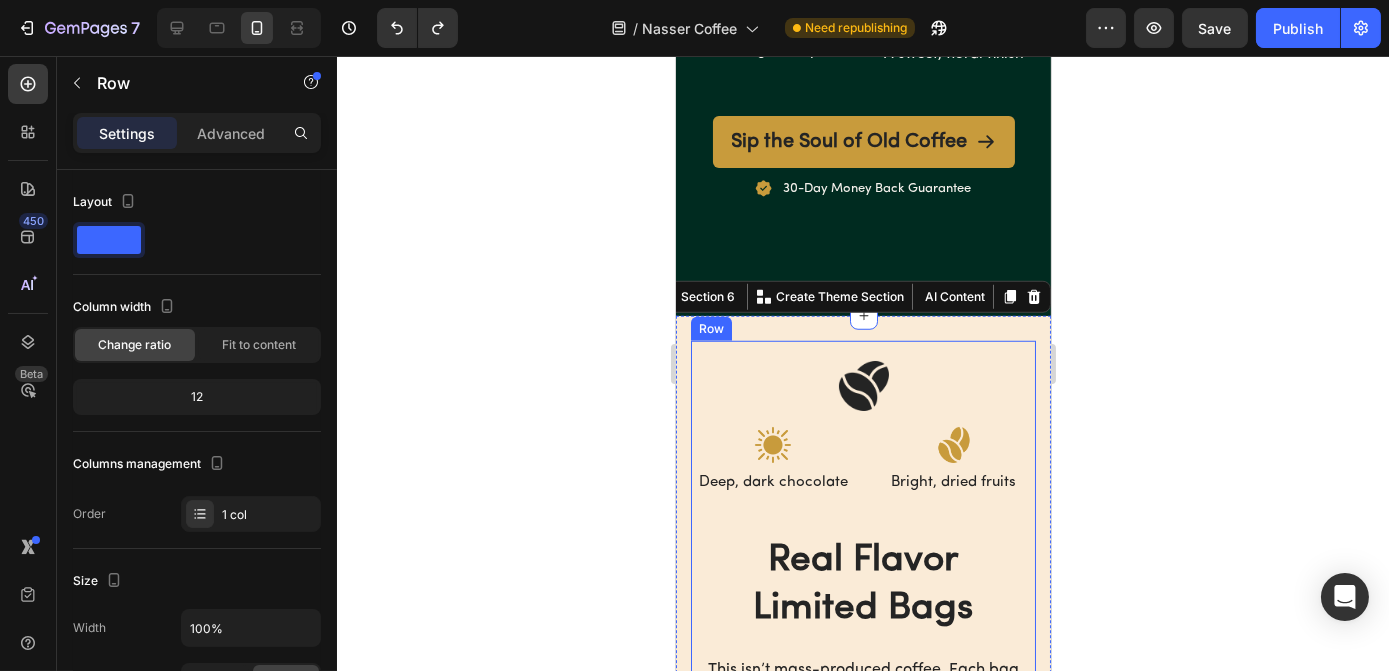 click on "Image Image Deep, dark chocolate Text Block Image Bright, dried fruits Text Block Row Real Flavor  Limited Bags Heading This isn’t mass-produced coffee. Each bag is limited by the harvest. Once we sell out, it’s gone until the next season. Text block
Get Yours Before It’s Gone Button Image 30-Day Money Back Guarantee Text Block Row" at bounding box center [862, 617] 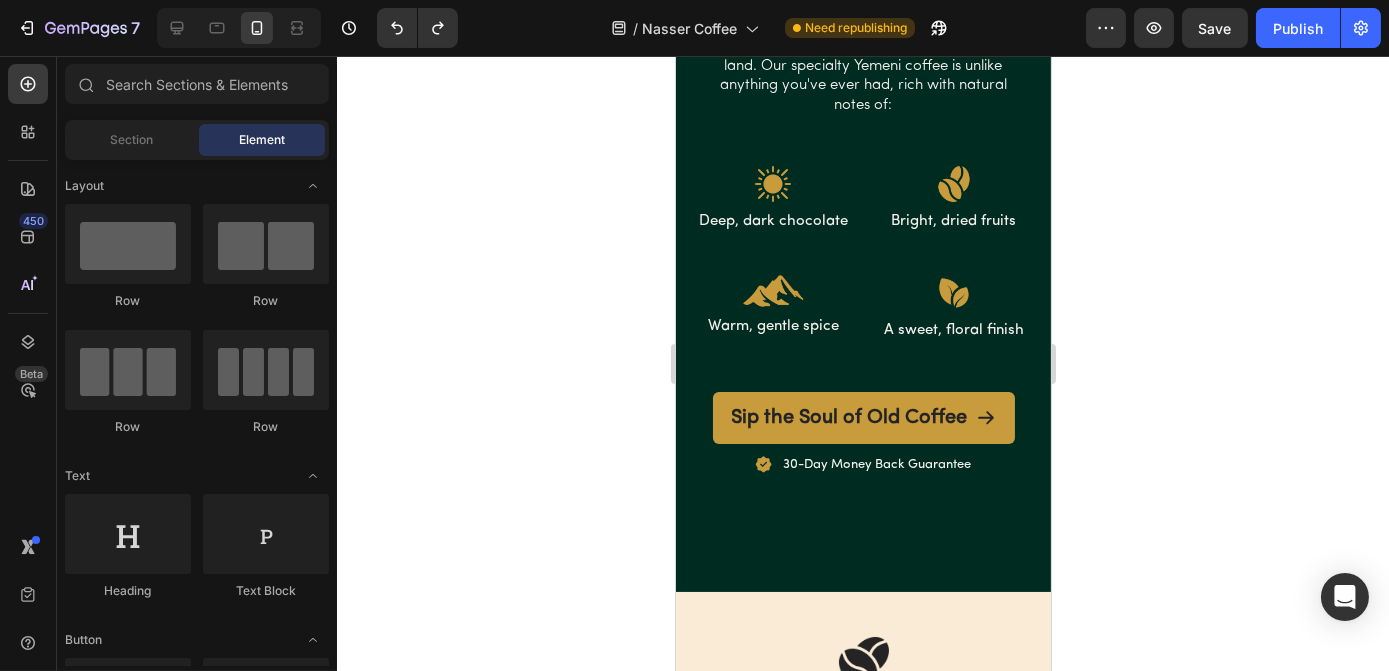 scroll, scrollTop: 3028, scrollLeft: 0, axis: vertical 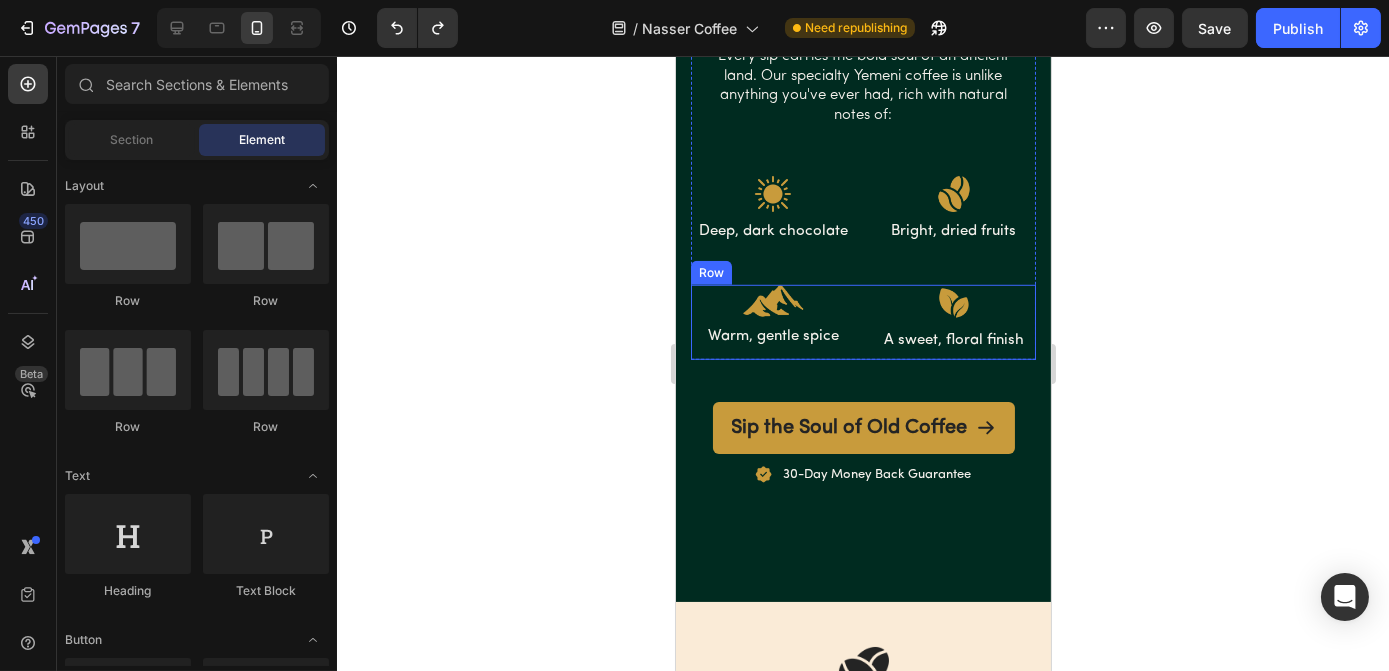 click on "Image Warm, gentle spice Text Block Image A sweet, floral finish Text Block Row" at bounding box center [862, 323] 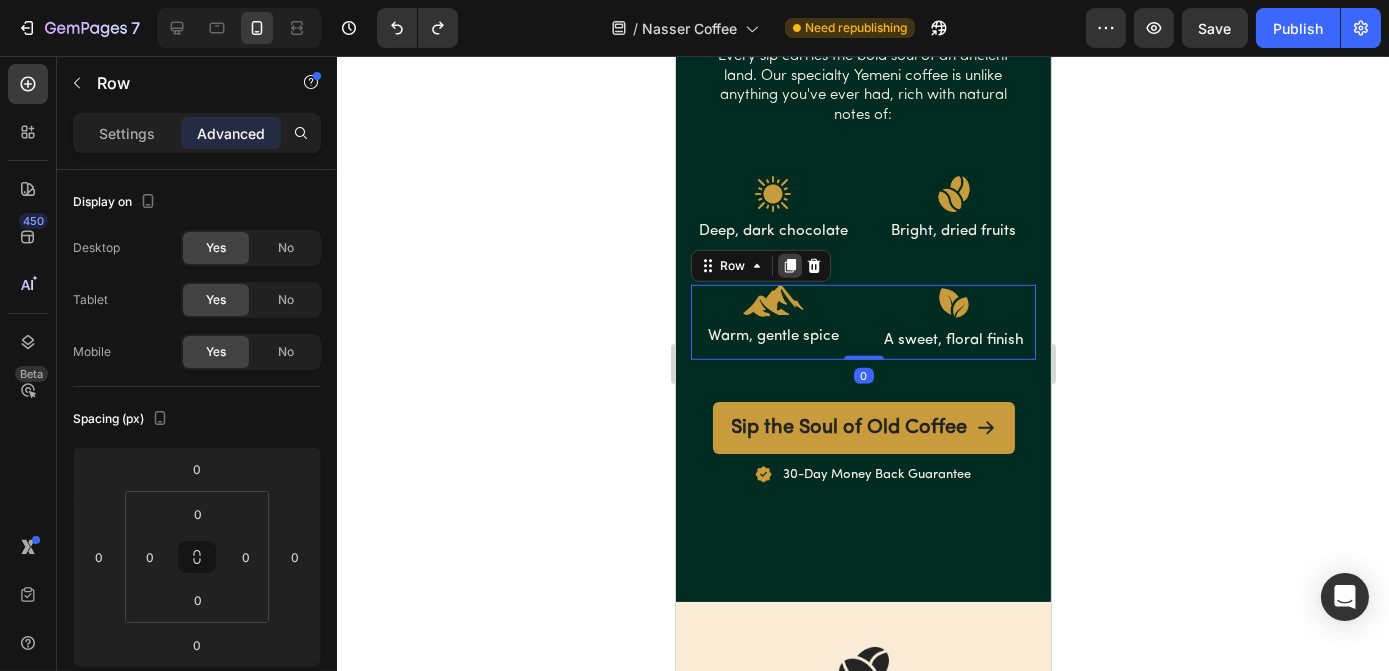 click at bounding box center [789, 266] 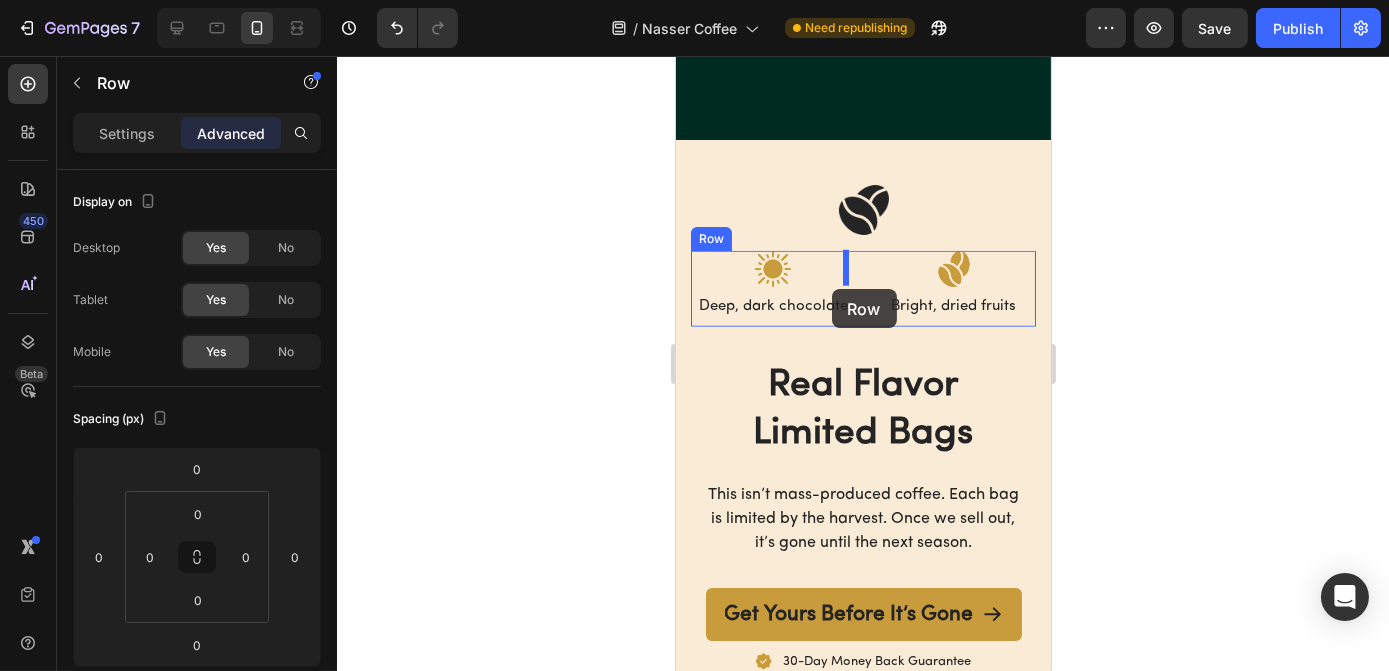 scroll, scrollTop: 3541, scrollLeft: 0, axis: vertical 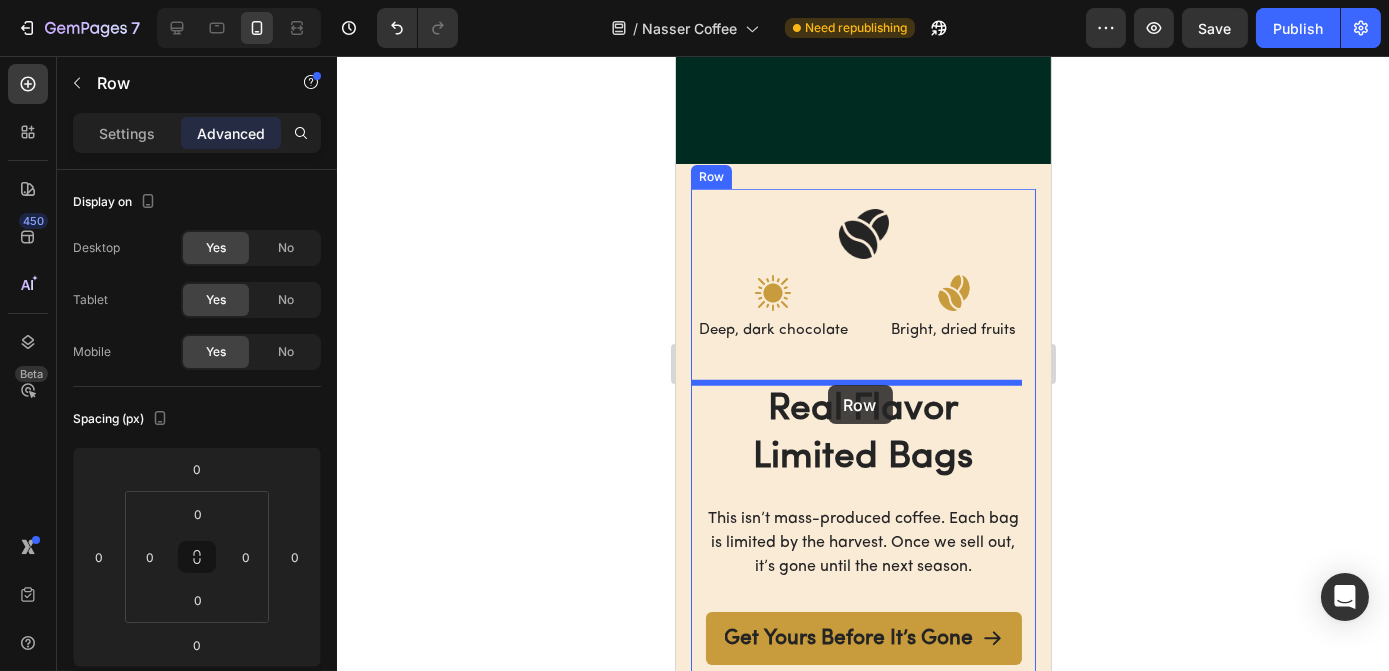 drag, startPoint x: 712, startPoint y: 336, endPoint x: 827, endPoint y: 385, distance: 125.004 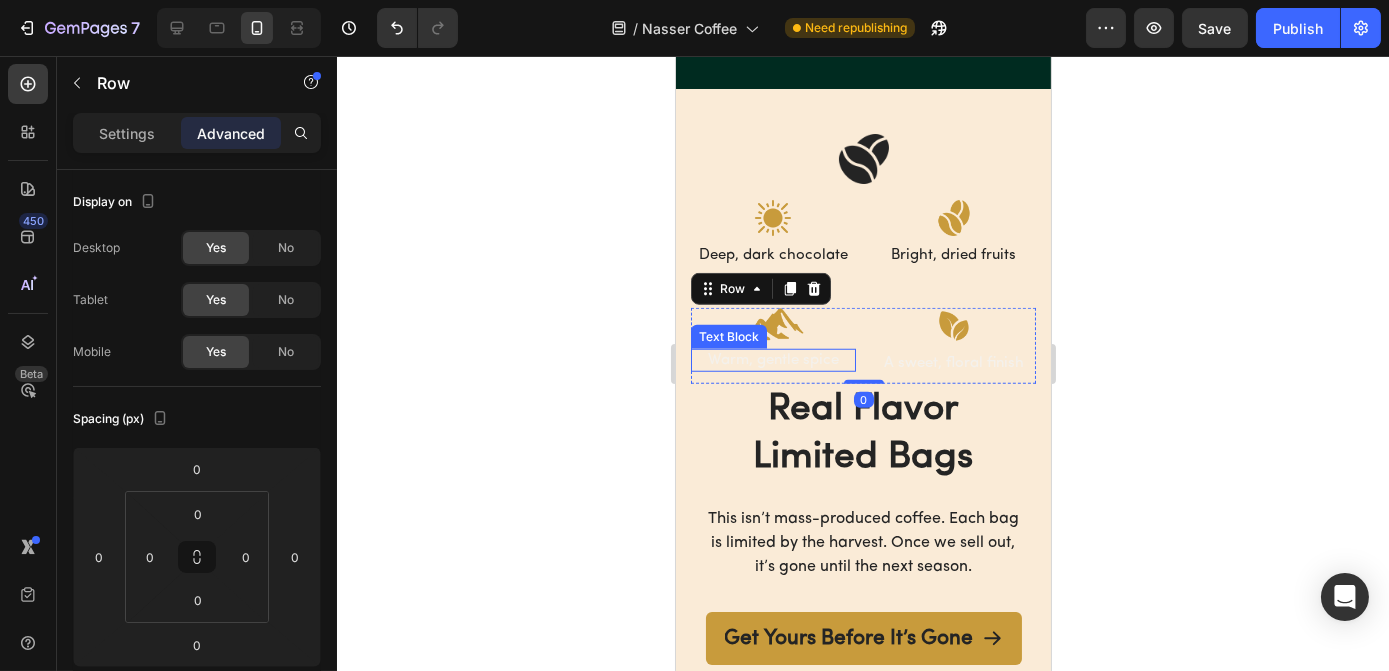 click on "Warm, gentle spice" at bounding box center [772, 361] 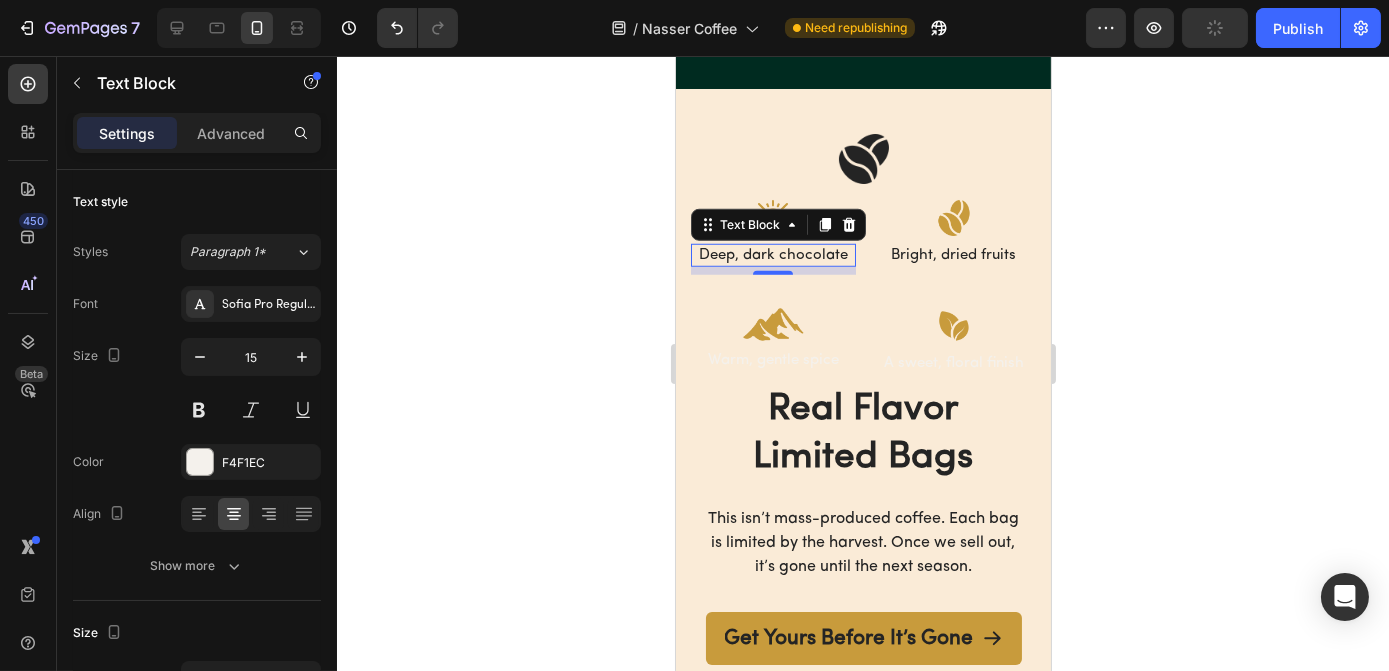 click on "Deep, dark chocolate" at bounding box center (772, 256) 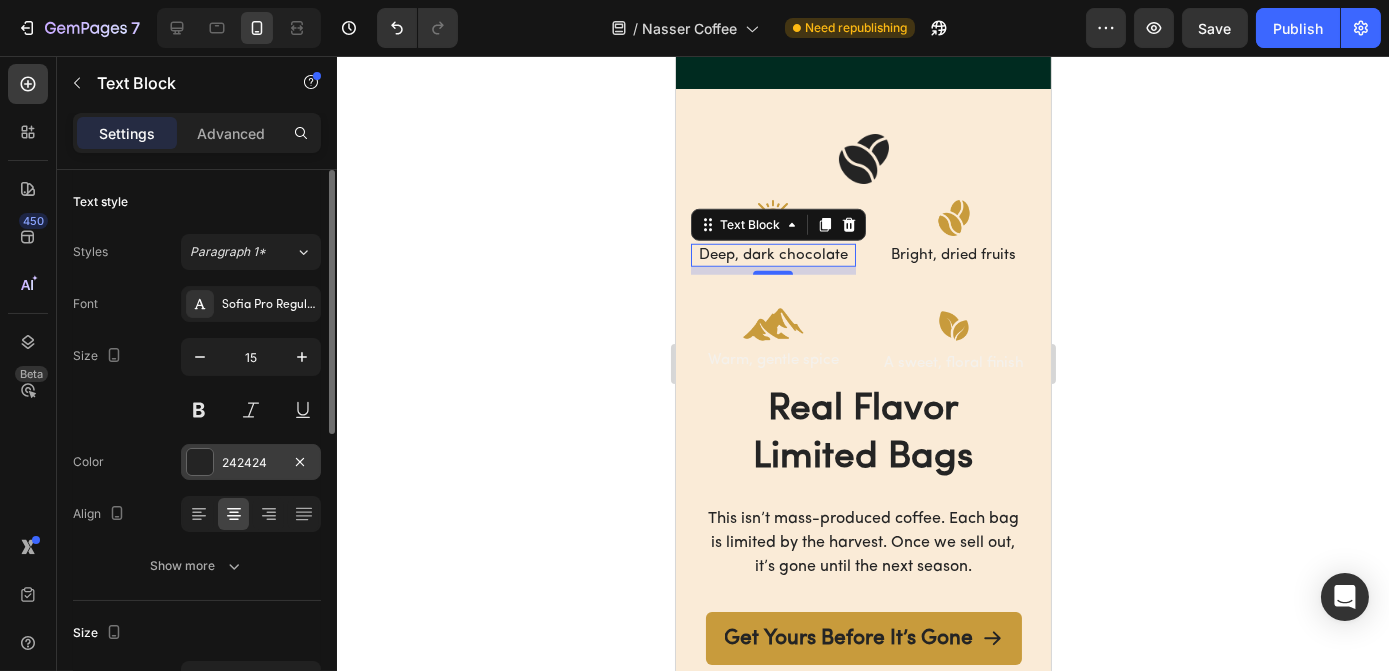click on "242424" at bounding box center [251, 462] 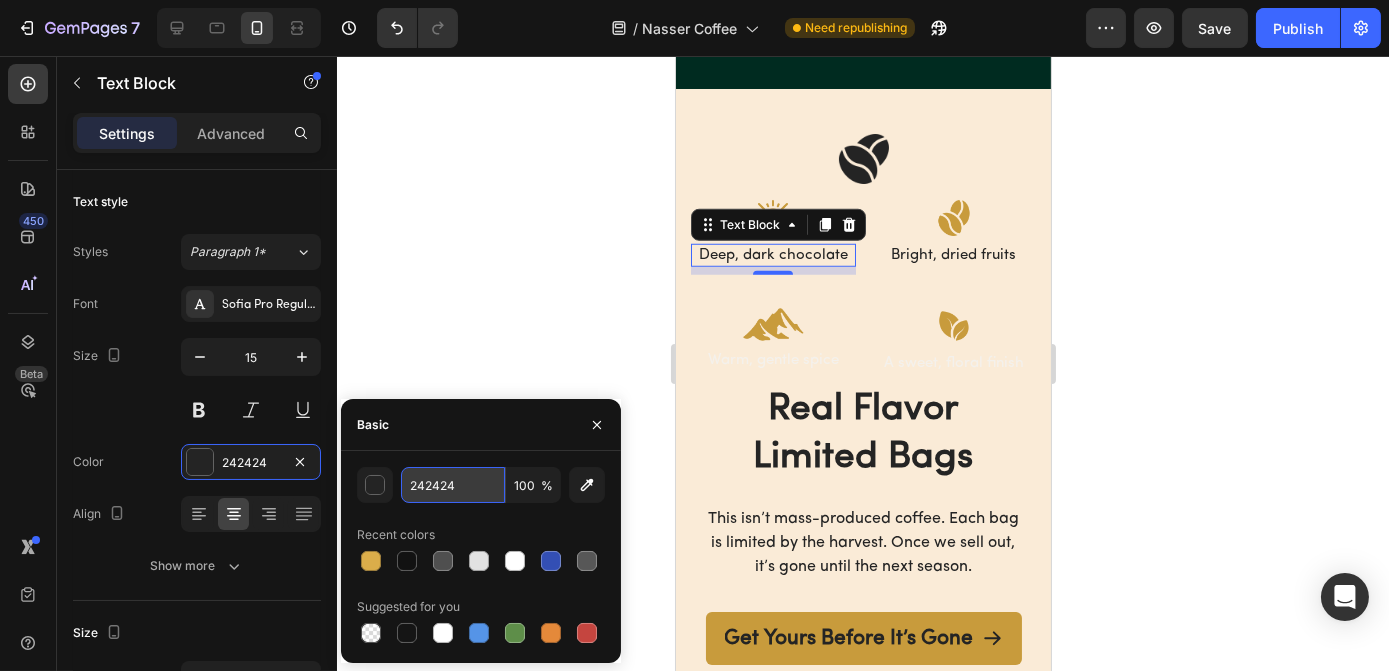 click on "242424" at bounding box center (453, 485) 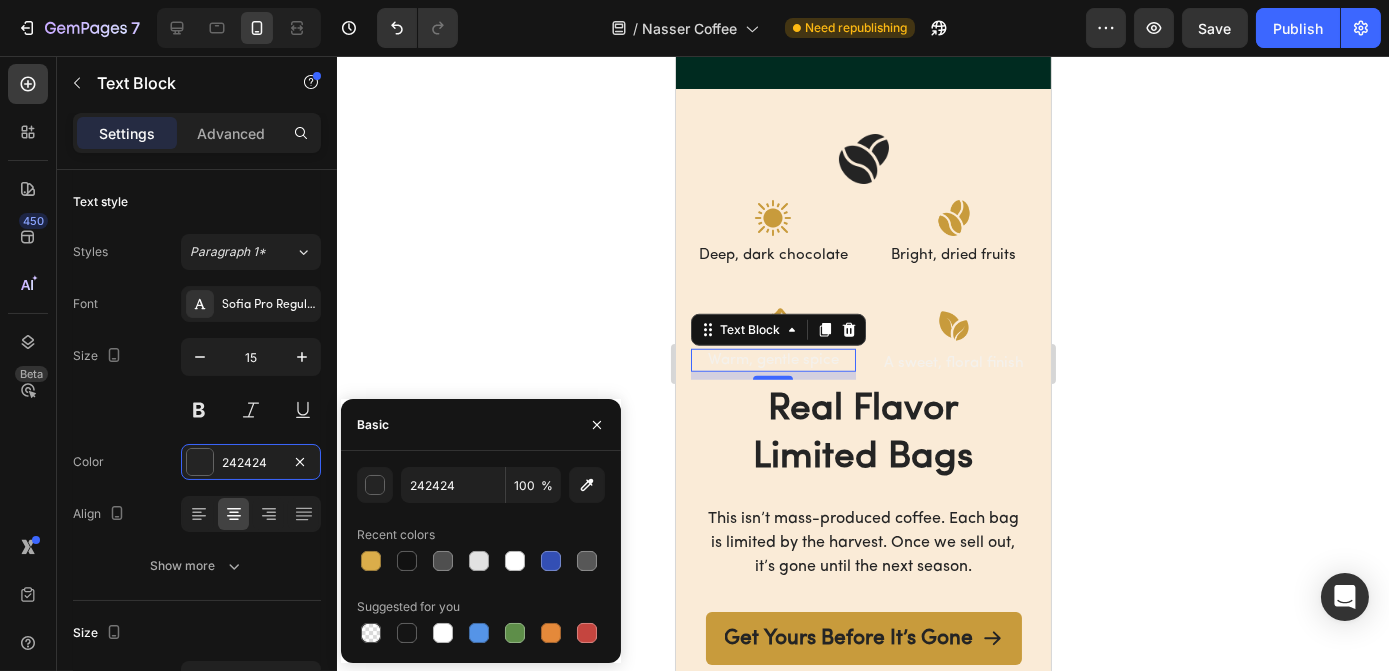 click on "Warm, gentle spice" at bounding box center [772, 361] 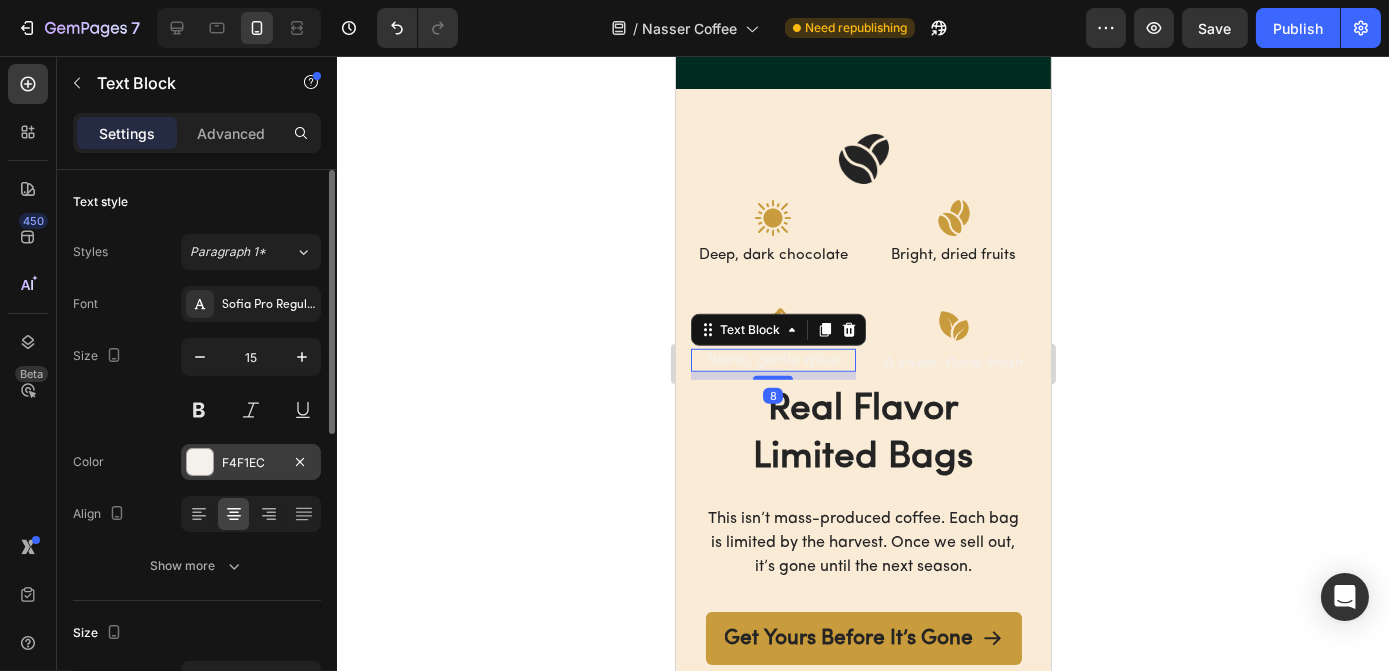 click on "F4F1EC" at bounding box center (251, 463) 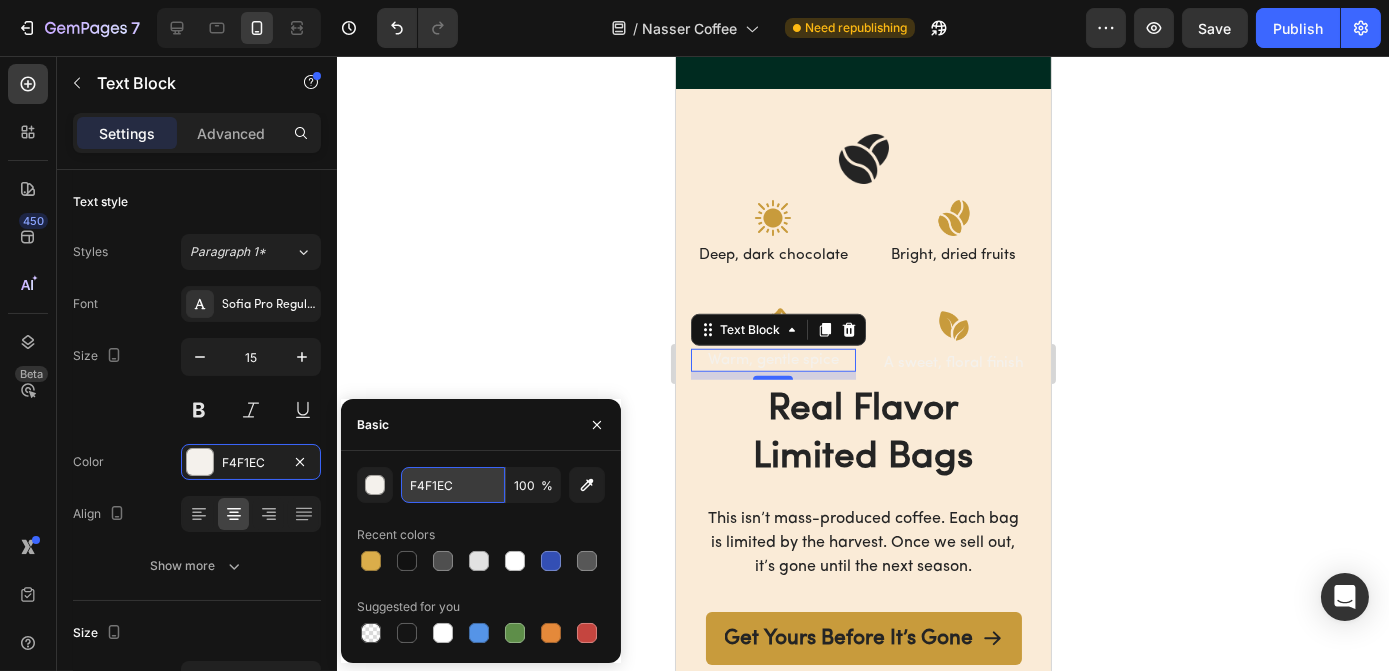 click on "F4F1EC" at bounding box center [453, 485] 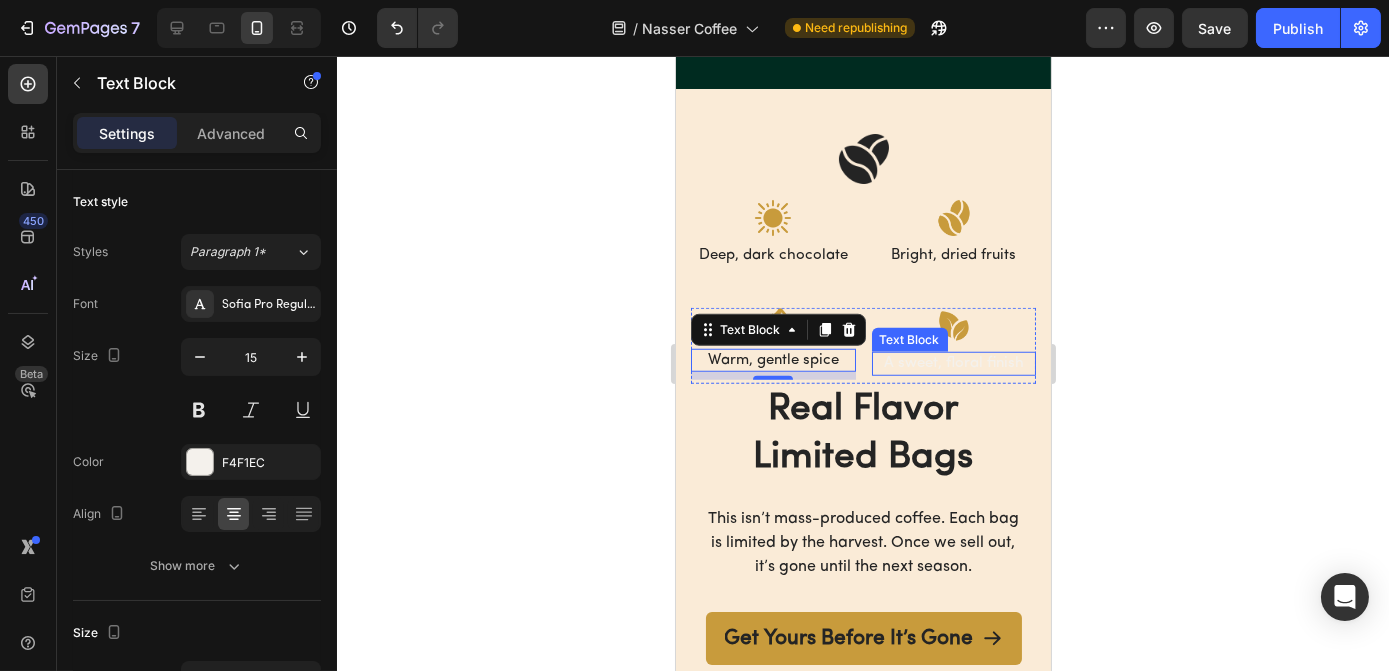 click on "A sweet, floral finish" at bounding box center [953, 364] 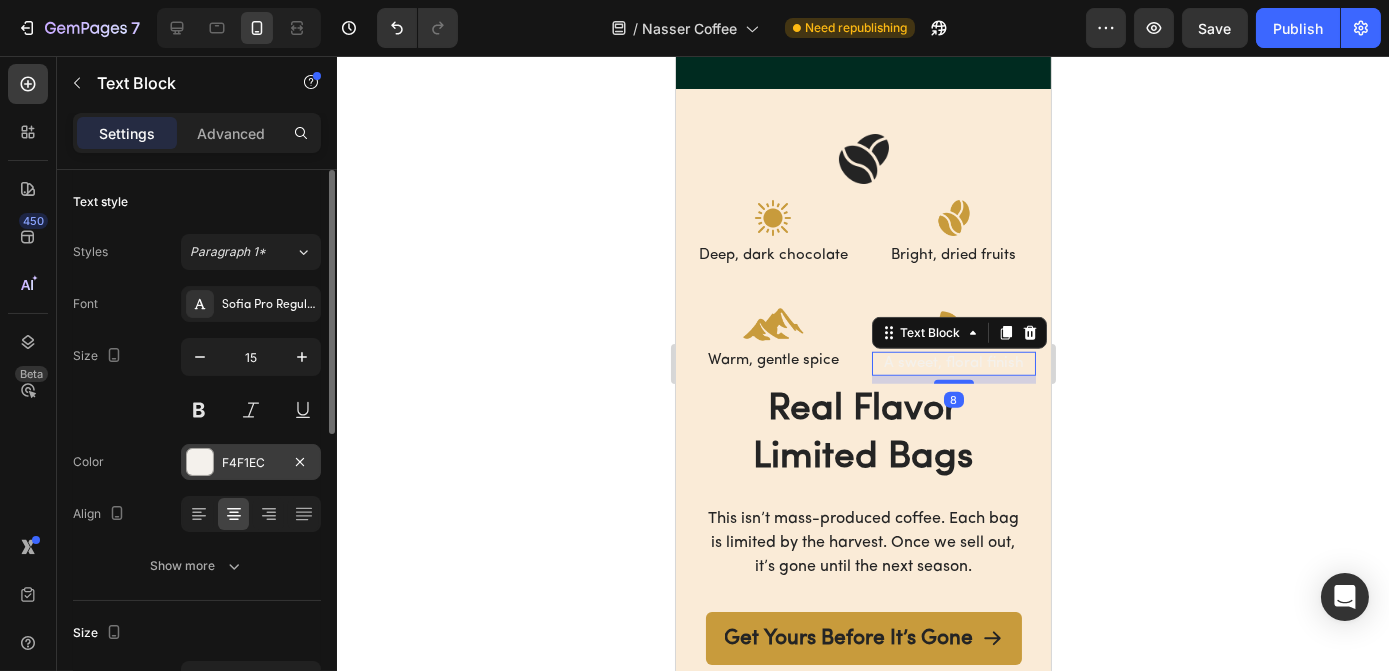 click on "F4F1EC" at bounding box center [251, 463] 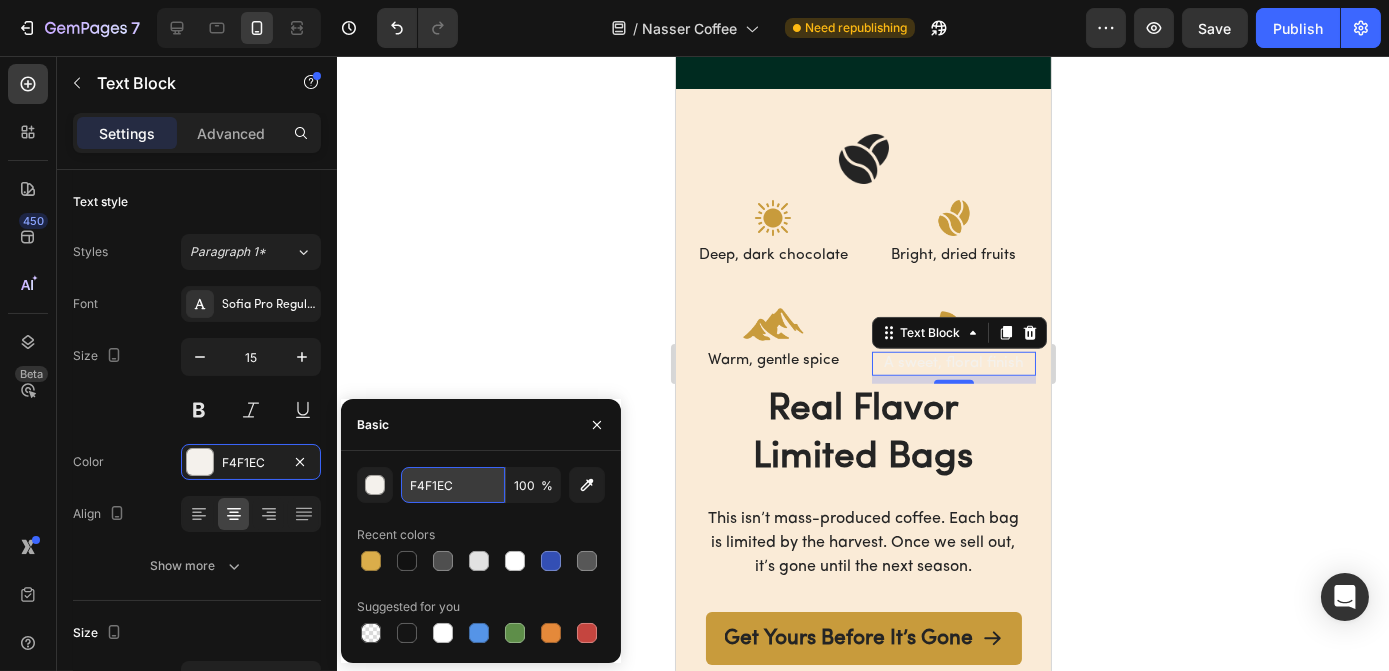 click on "F4F1EC" at bounding box center (453, 485) 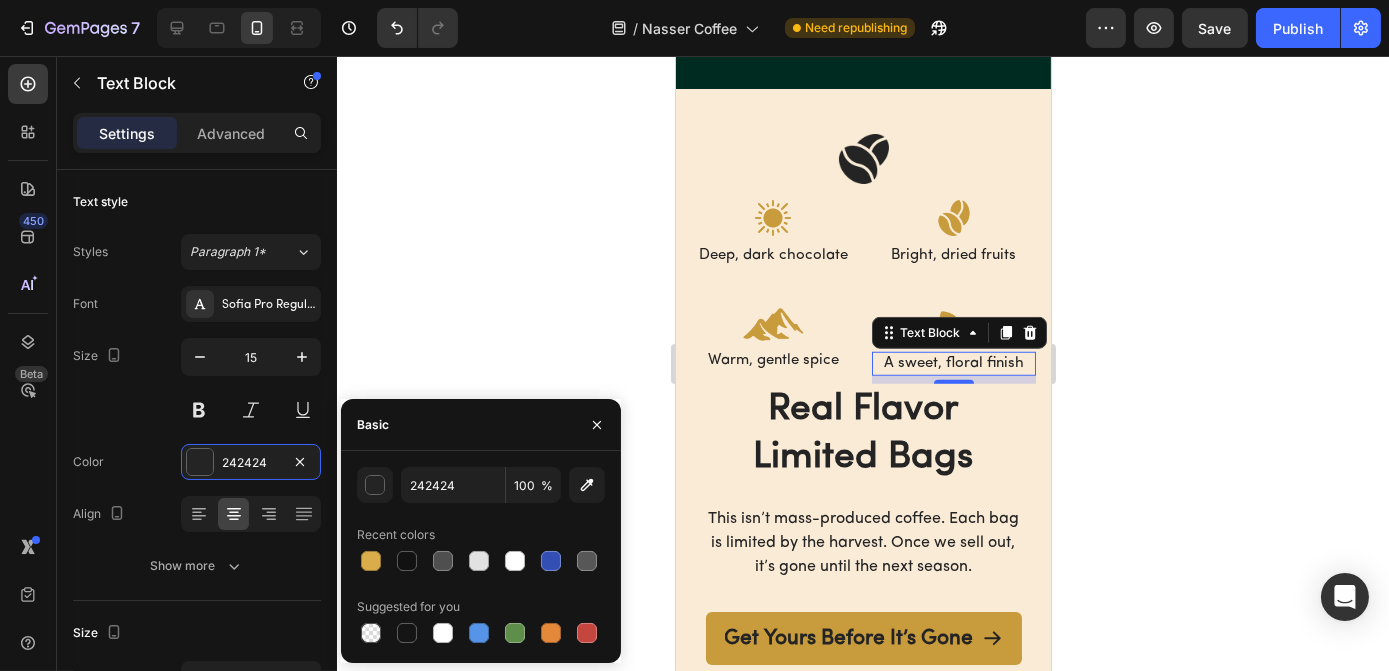 click 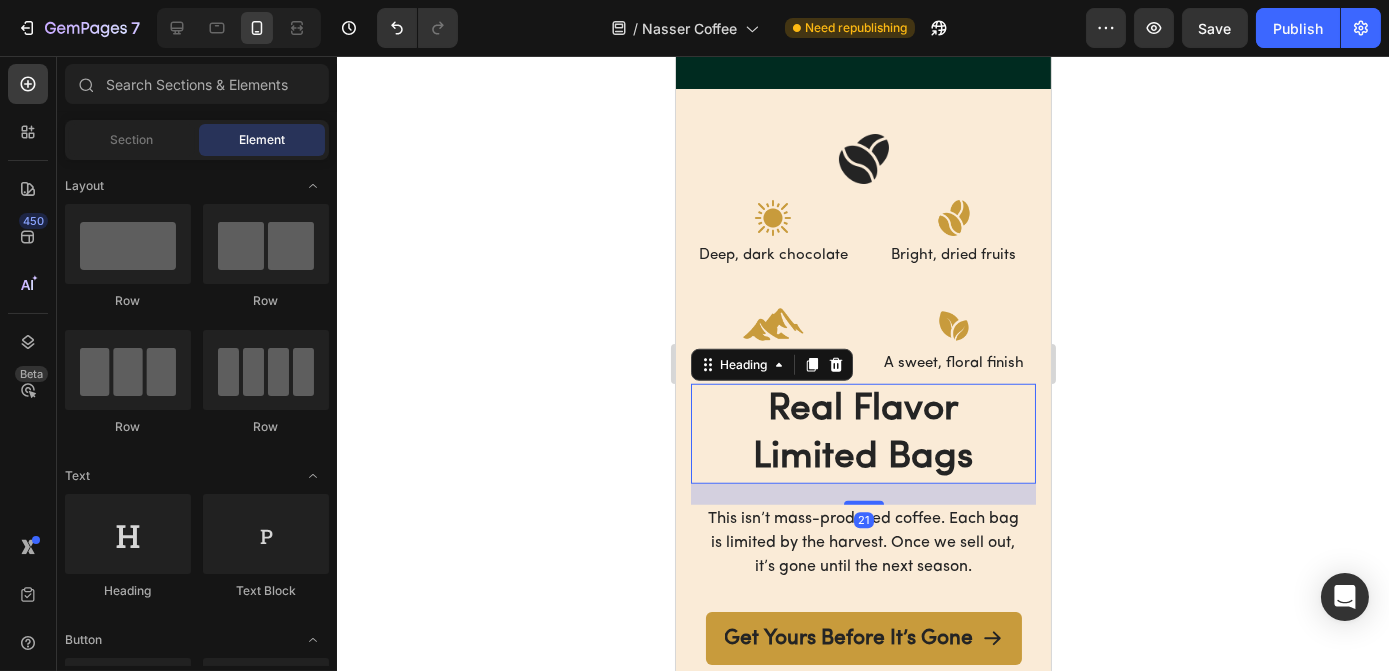 click on "Real Flavor  Limited Bags" at bounding box center (862, 434) 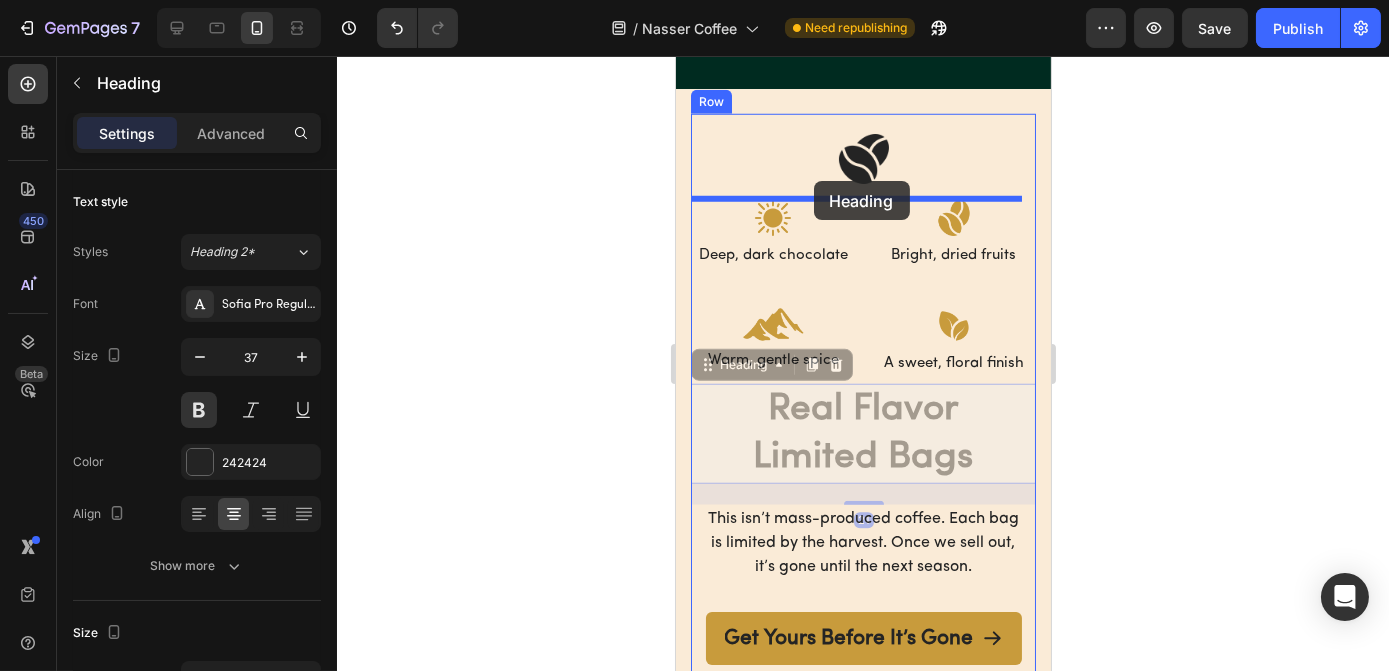 drag, startPoint x: 725, startPoint y: 369, endPoint x: 813, endPoint y: 181, distance: 207.57649 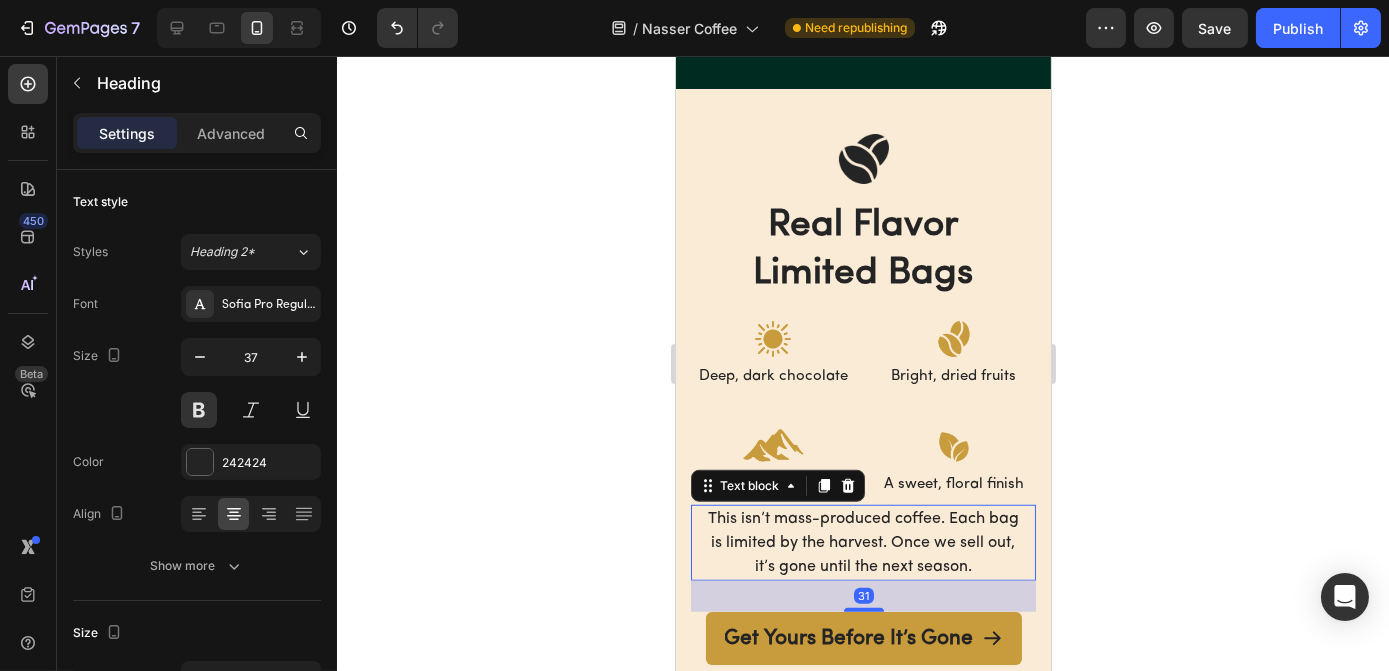 click on "This isn’t mass-produced coffee. Each bag is limited by the harvest. Once we sell out, it’s gone until the next season." at bounding box center (862, 543) 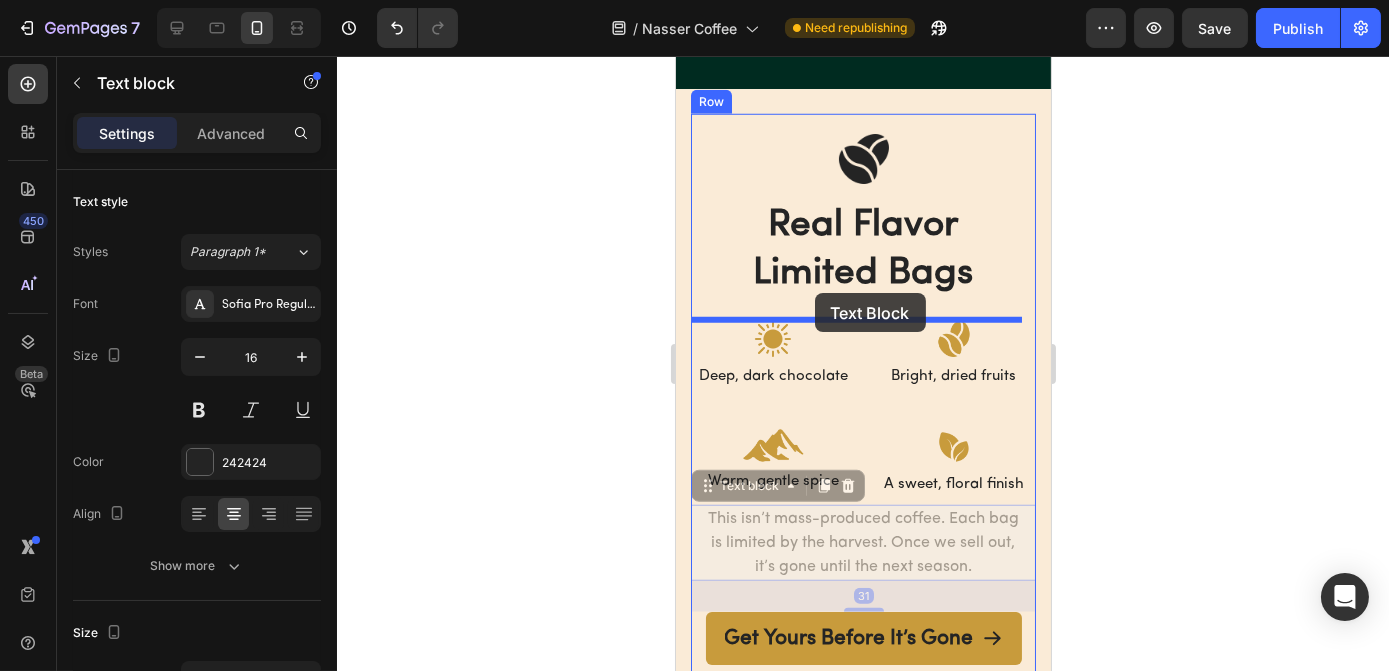 drag, startPoint x: 714, startPoint y: 484, endPoint x: 814, endPoint y: 292, distance: 216.48094 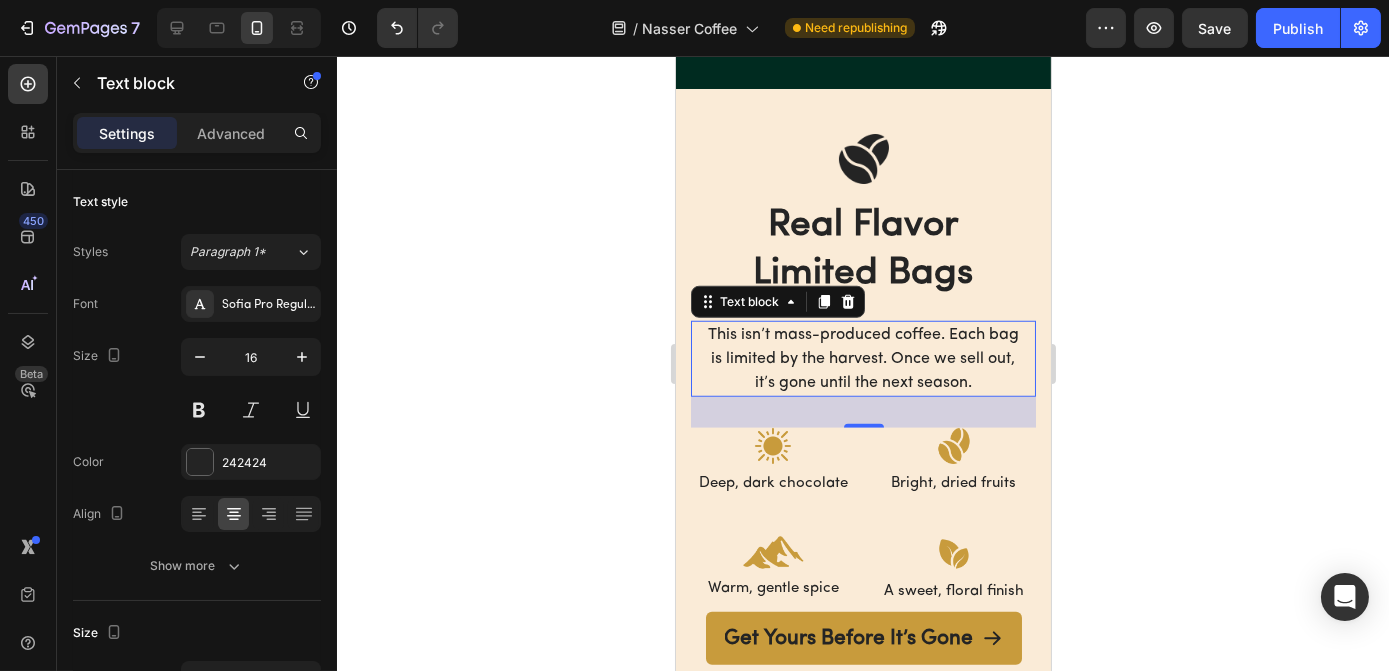 click 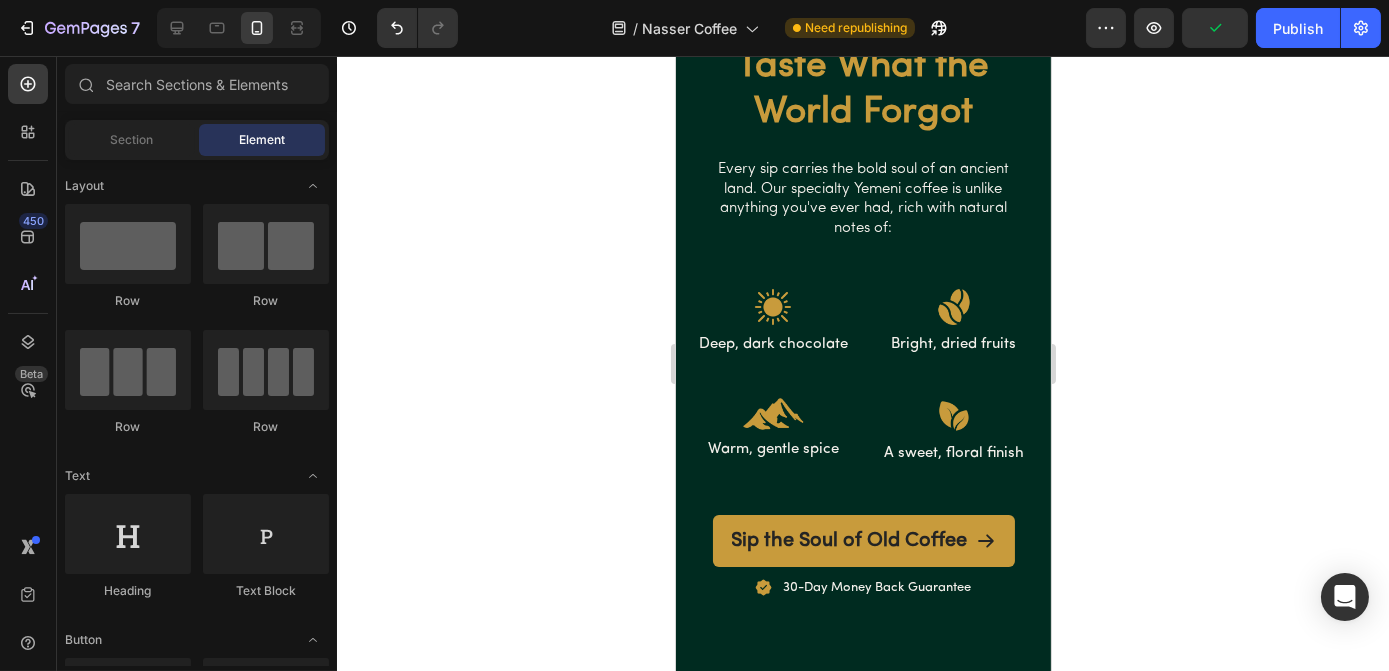 scroll, scrollTop: 2894, scrollLeft: 0, axis: vertical 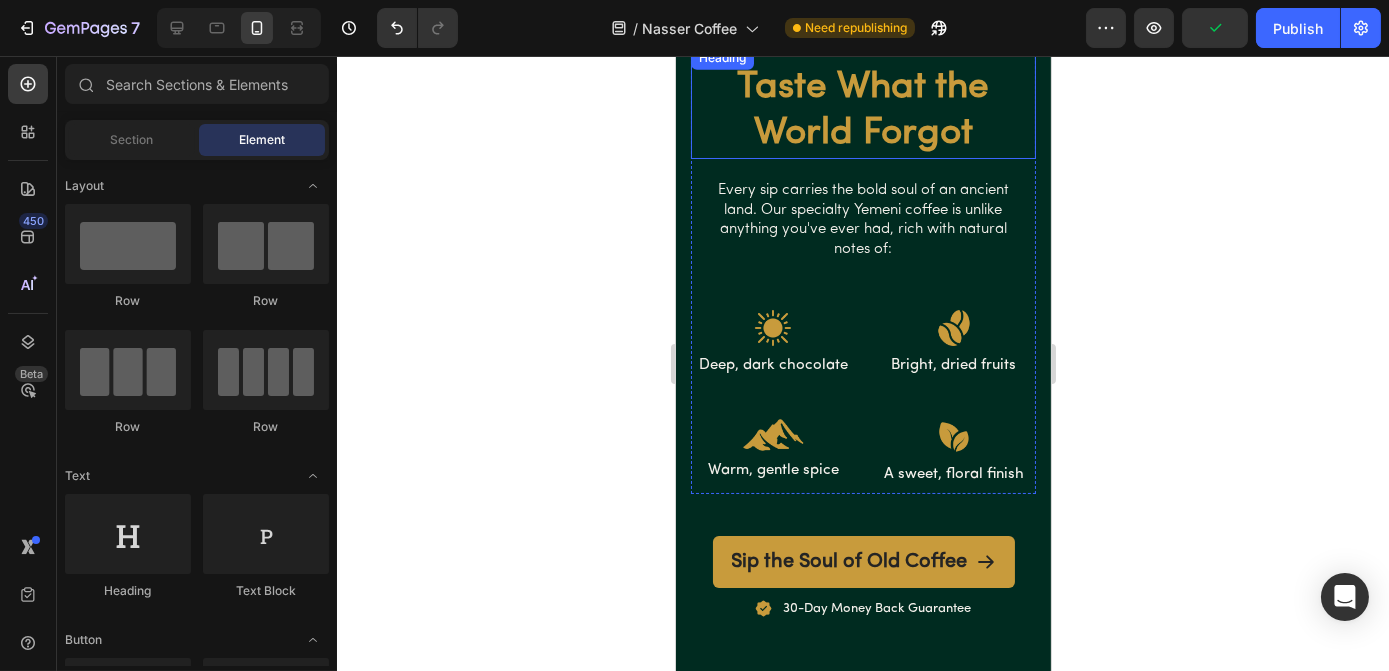 click on "Taste What the World Forgot" at bounding box center [862, 111] 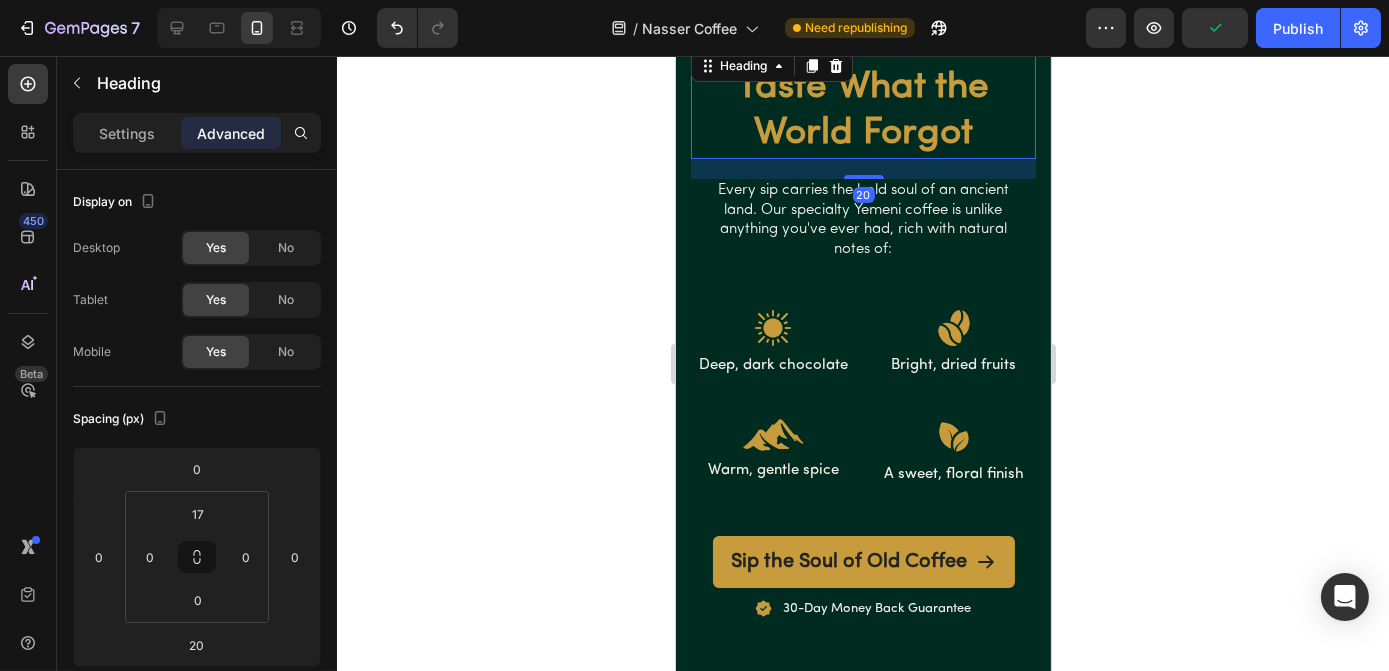 click on "Taste What the World Forgot" at bounding box center (862, 111) 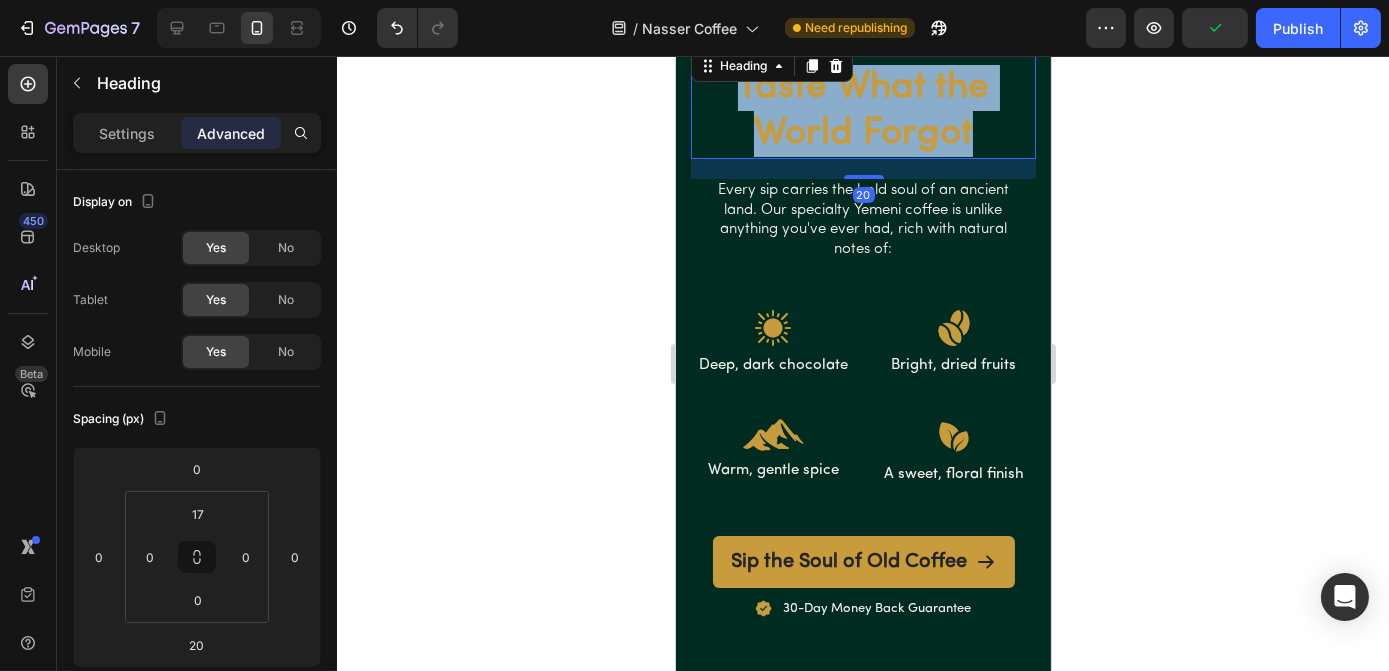 click on "Taste What the World Forgot" at bounding box center (862, 111) 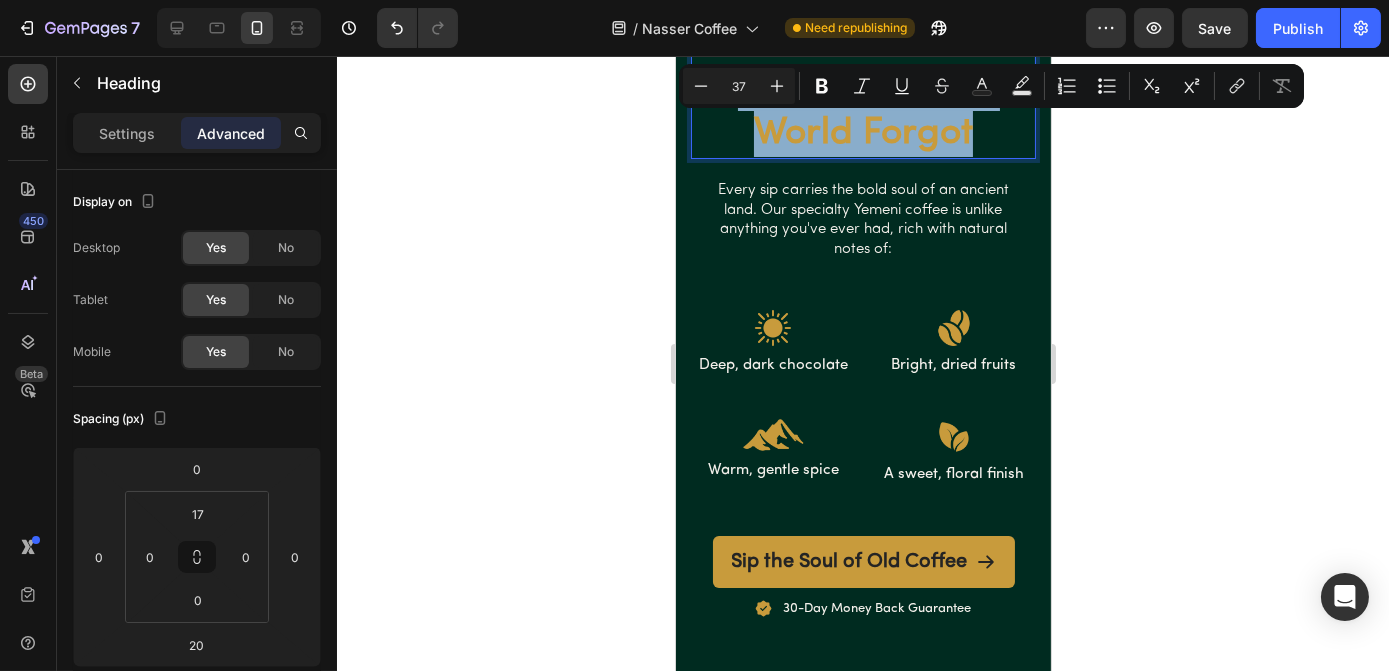 copy on "Taste What the World Forgot" 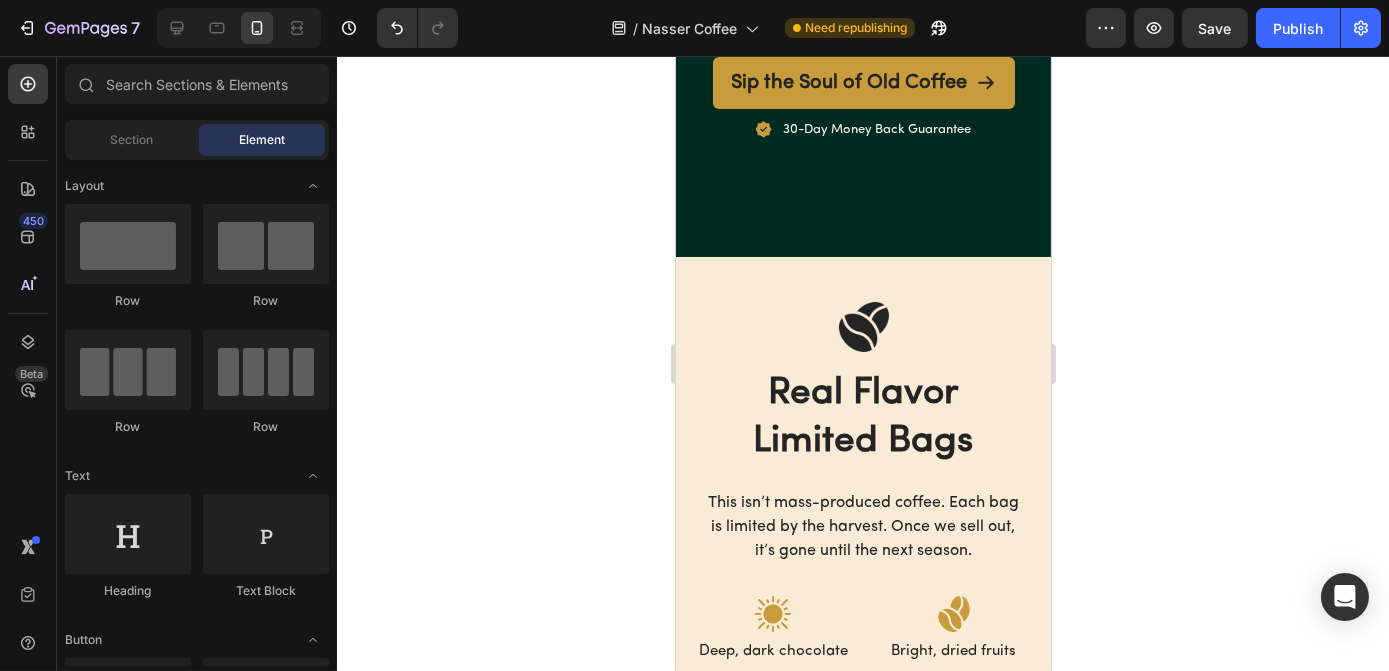 scroll, scrollTop: 3425, scrollLeft: 0, axis: vertical 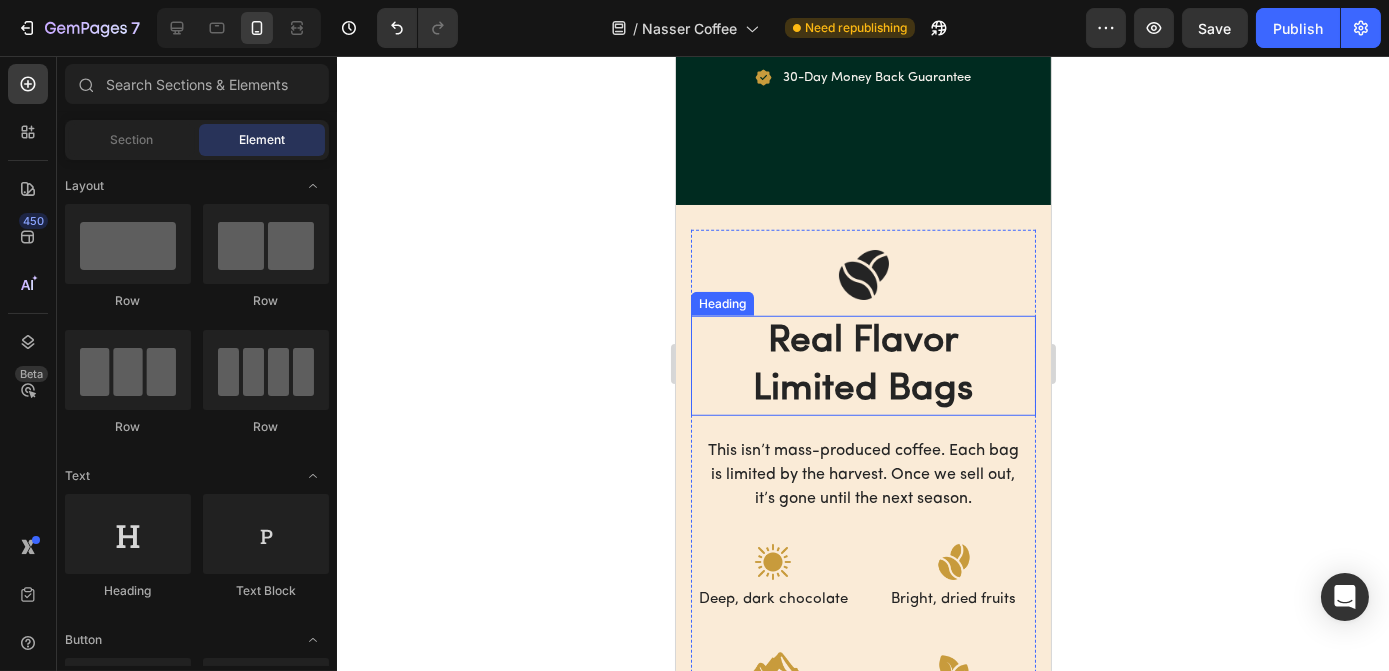 click on "Real Flavor  Limited Bags" at bounding box center [862, 366] 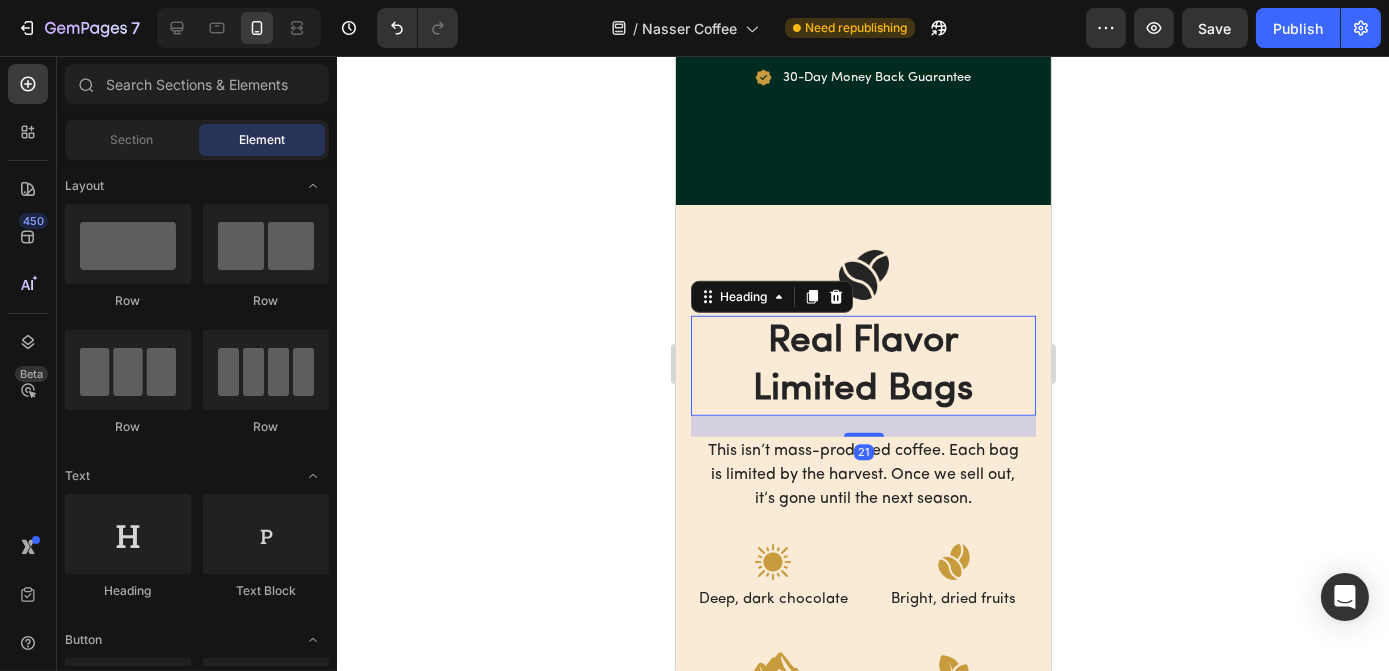 click on "Real Flavor  Limited Bags" at bounding box center (862, 366) 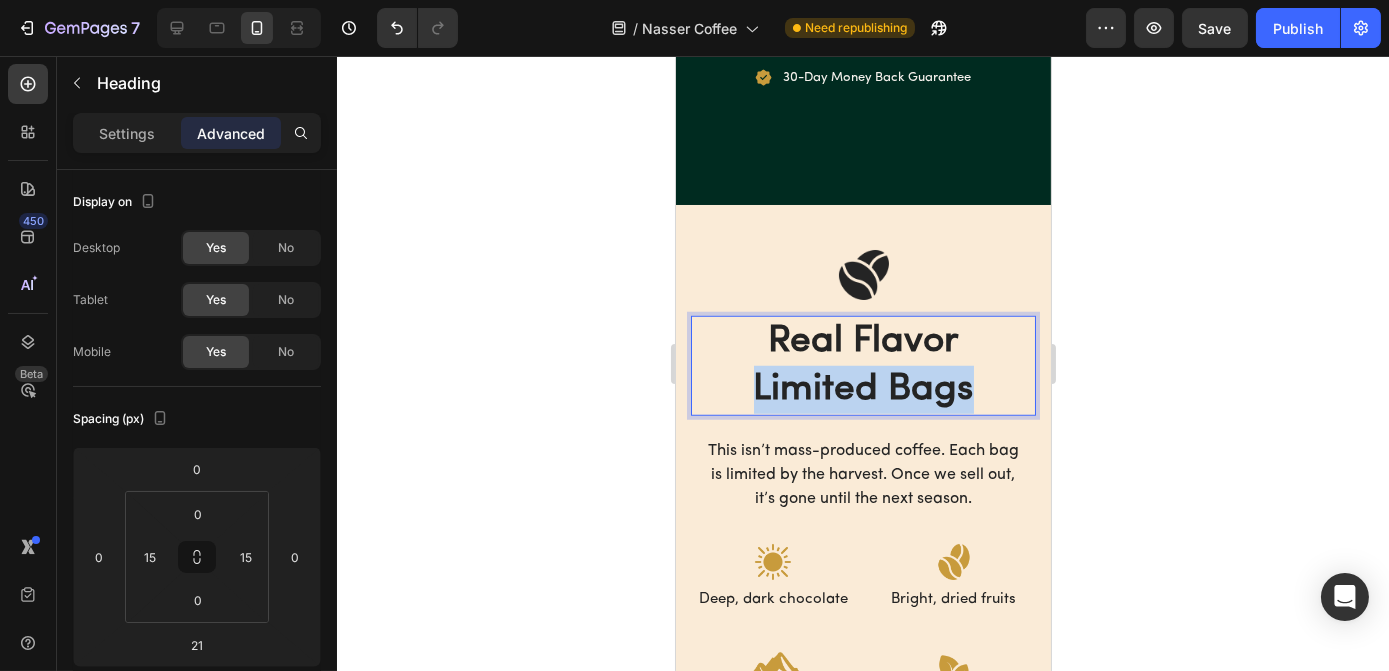 click on "Real Flavor  Limited Bags" at bounding box center [862, 366] 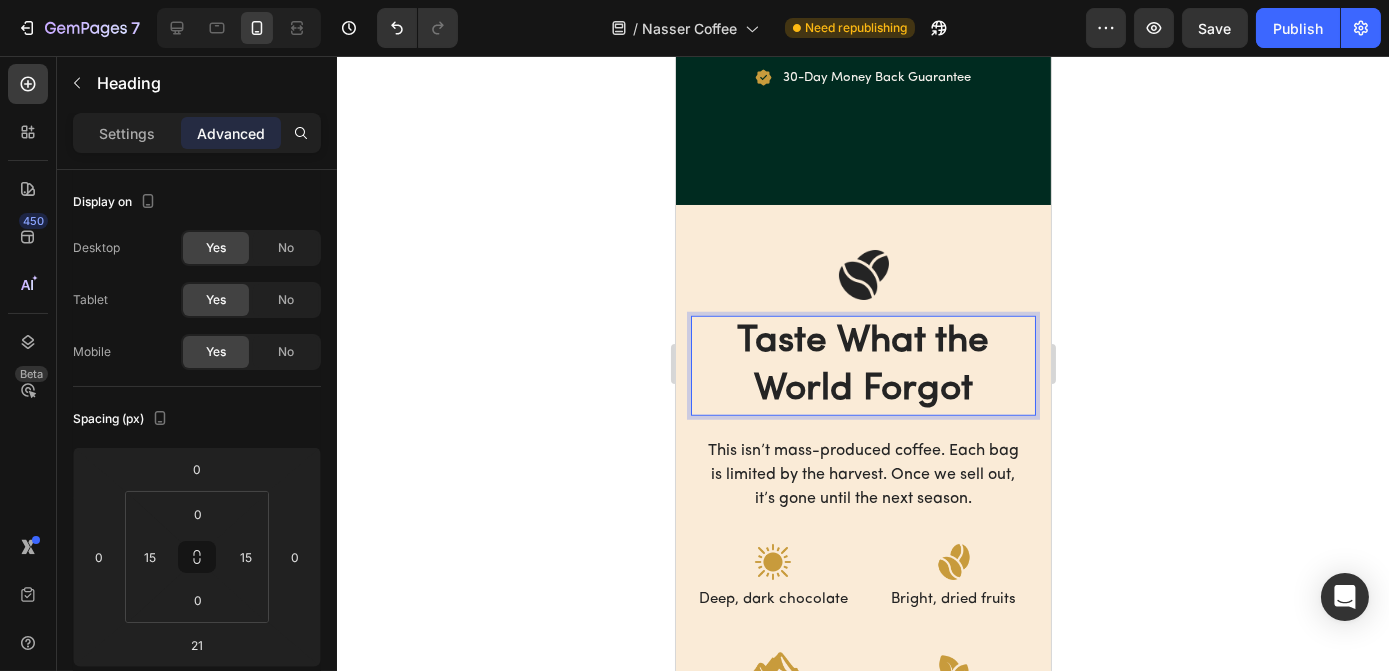 click on "Taste What the World Forgot" at bounding box center [862, 366] 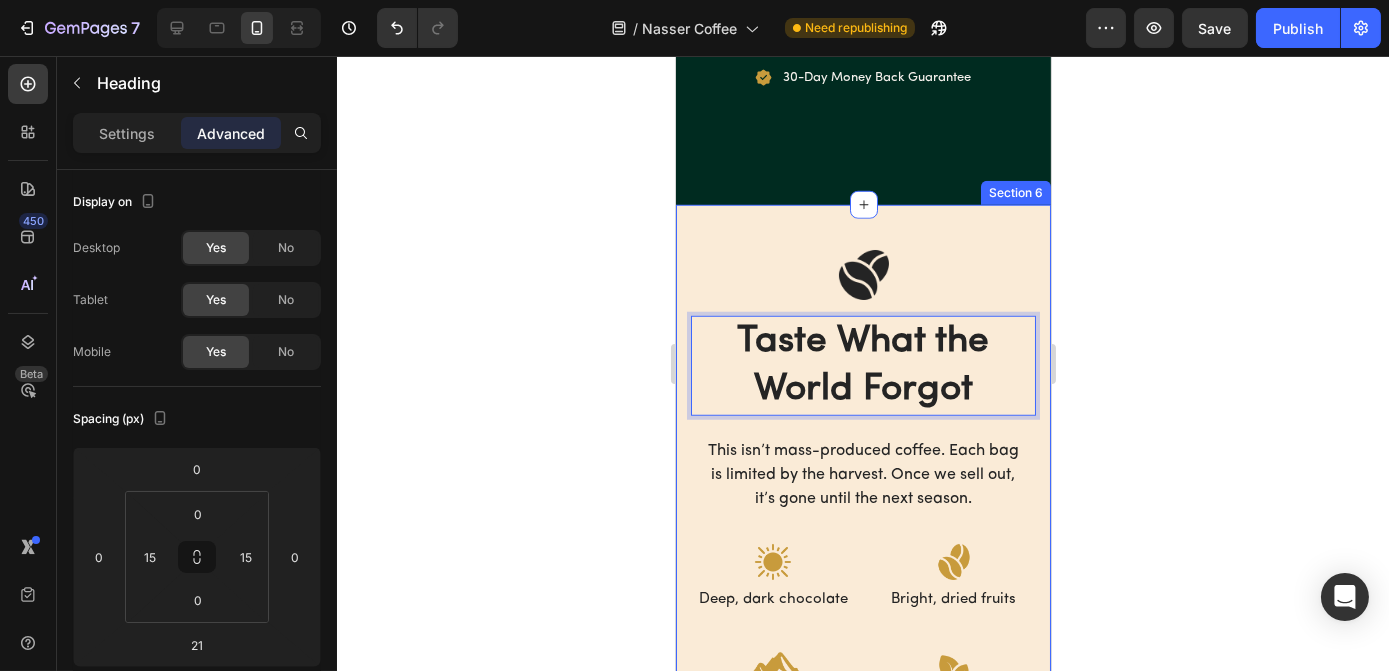 click on "Image Taste What the World Forgot Heading   21 This isn’t mass-produced coffee. Each bag is limited by the harvest. Once we sell out, it’s gone until the next season. Text block Image Deep, dark chocolate Text Block Image Bright, dried fruits Text Block Row Image Warm, gentle spice Text Block Image A sweet, floral finish Text Block Row
Get Yours Before It’s Gone Button Image 30-Day Money Back Guarantee Text Block Row Row Section 6" at bounding box center [862, 546] 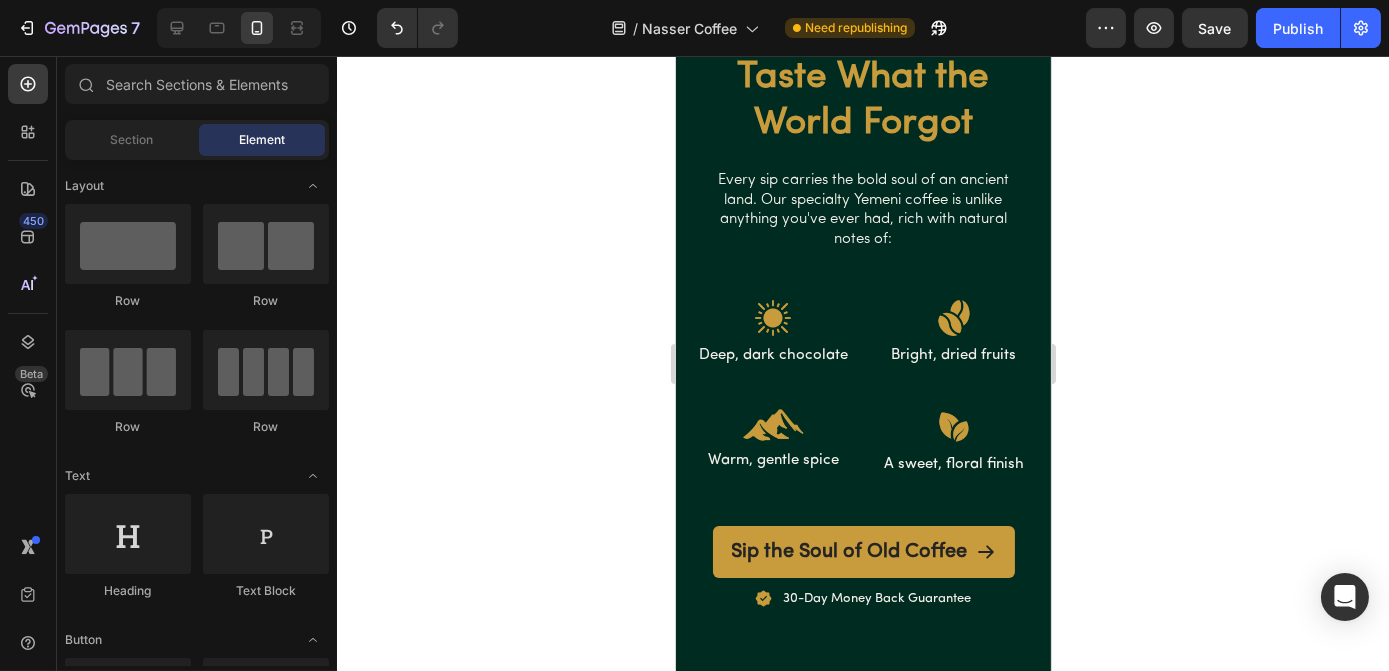 scroll, scrollTop: 2820, scrollLeft: 0, axis: vertical 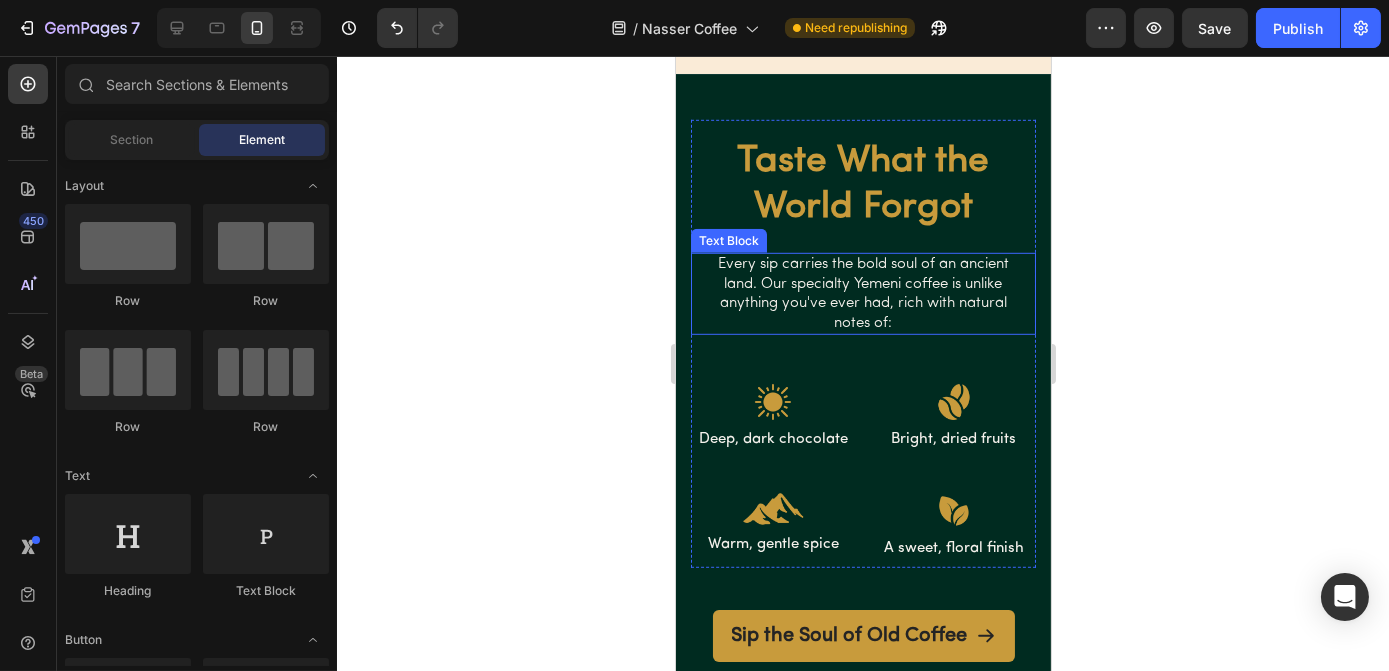 click on "Every sip carries the bold soul of an ancient land. Our specialty Yemeni coffee is unlike anything you've ever had, rich with natural notes of:" at bounding box center [862, 294] 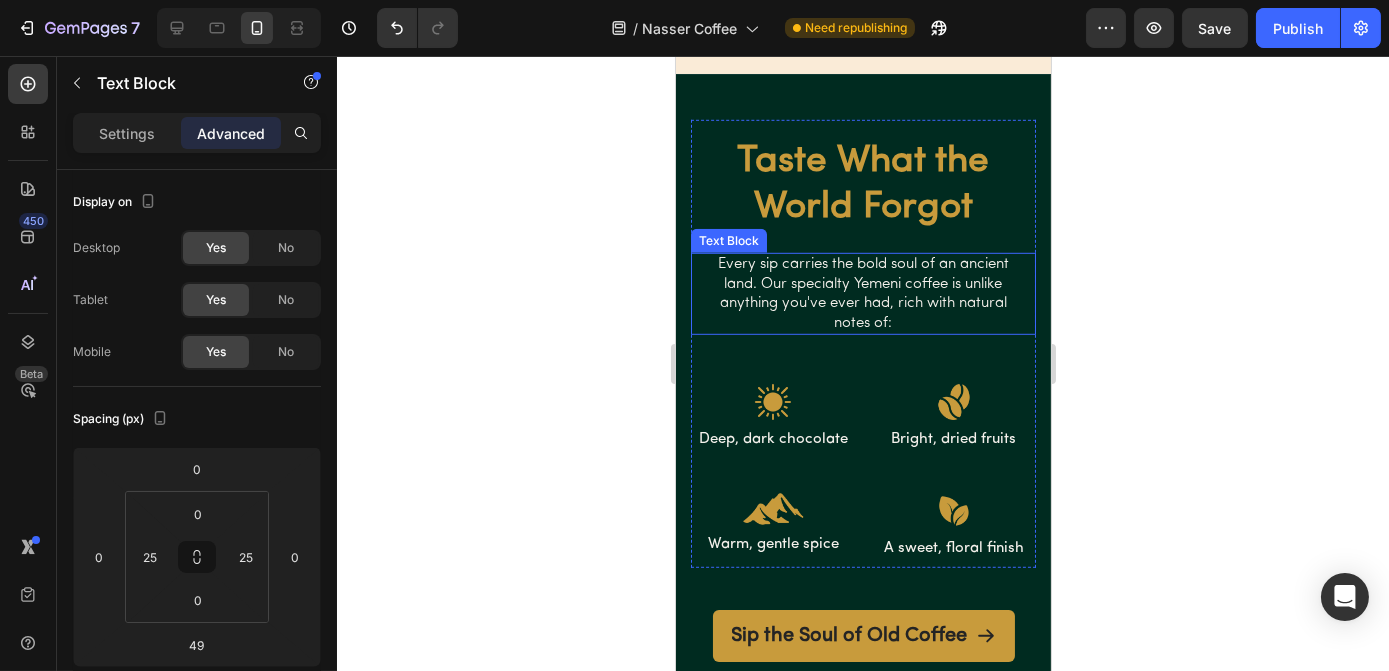 click on "Every sip carries the bold soul of an ancient land. Our specialty Yemeni coffee is unlike anything you've ever had, rich with natural notes of:" at bounding box center (862, 294) 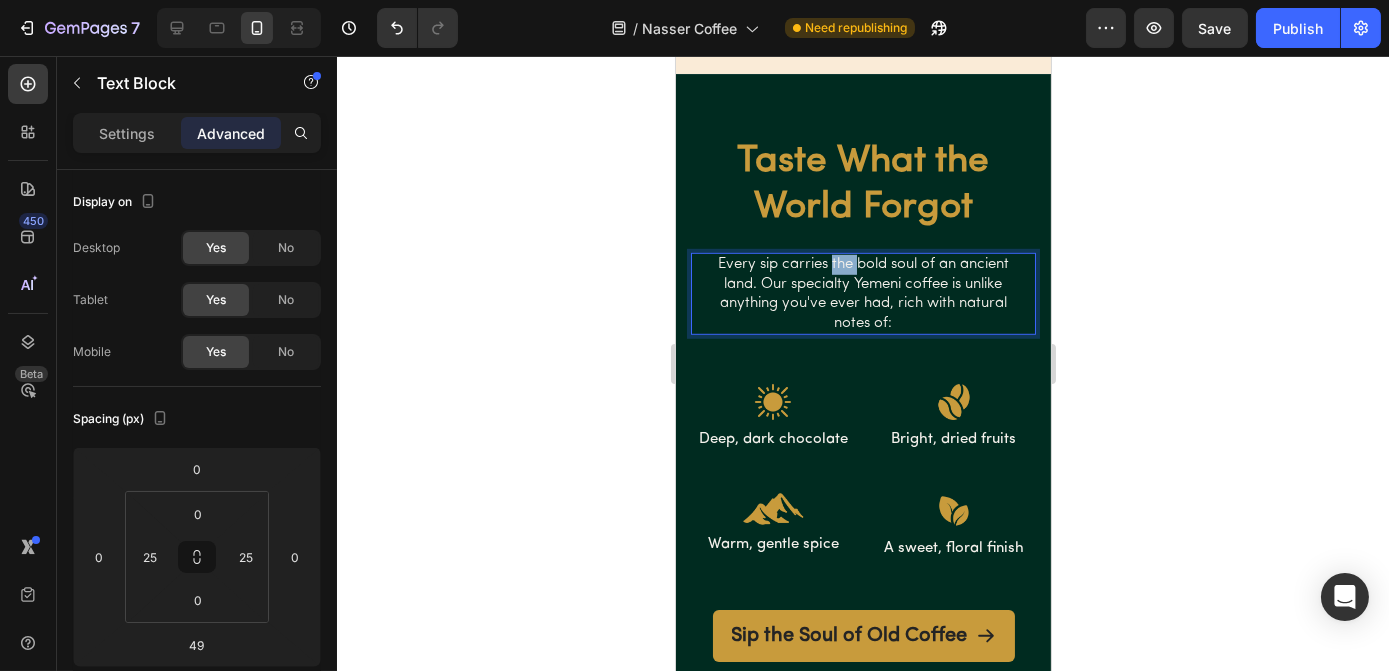 click on "Every sip carries the bold soul of an ancient land. Our specialty Yemeni coffee is unlike anything you've ever had, rich with natural notes of:" at bounding box center (862, 294) 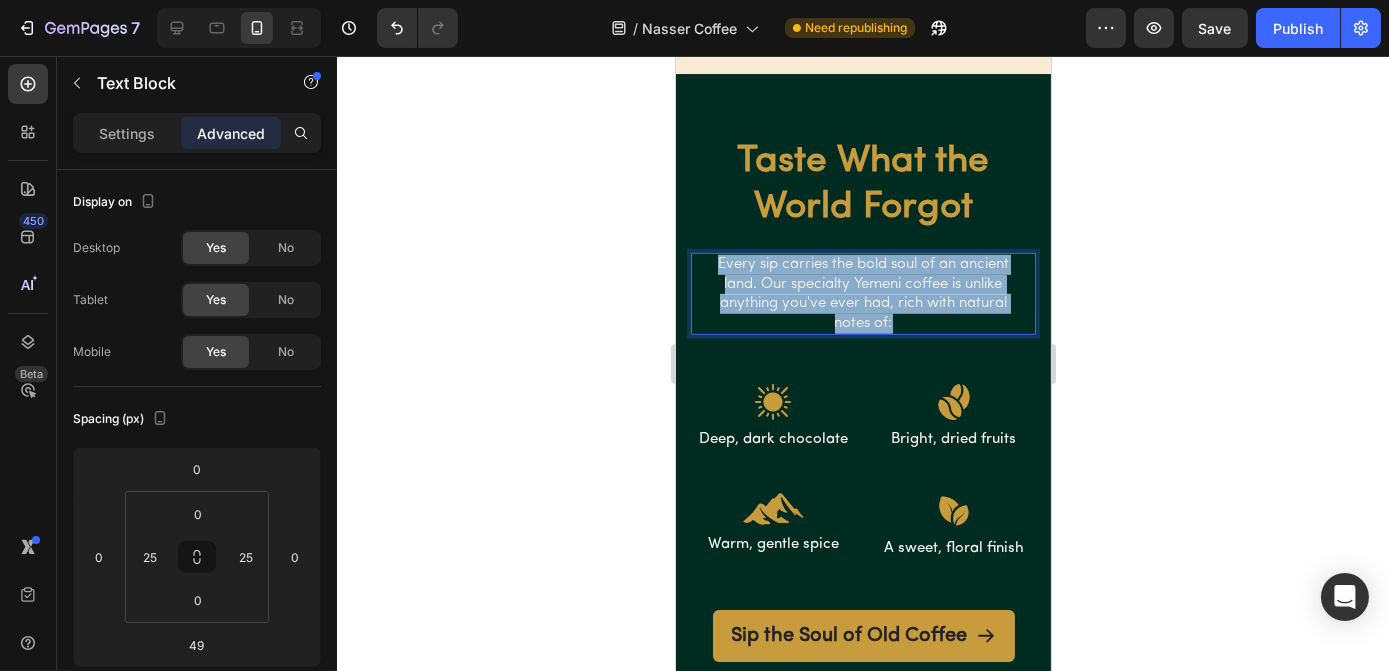 click on "Every sip carries the bold soul of an ancient land. Our specialty Yemeni coffee is unlike anything you've ever had, rich with natural notes of:" at bounding box center (862, 294) 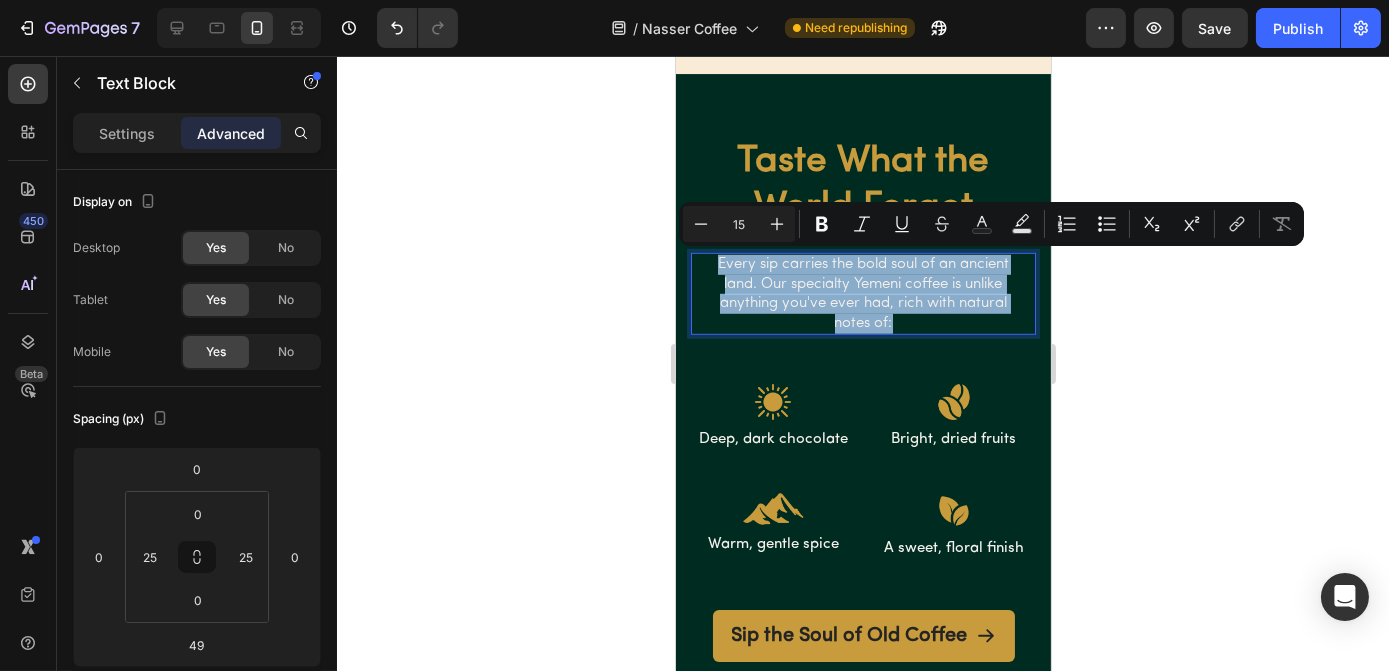 copy on "Every sip carries the bold soul of an ancient land. Our specialty Yemeni coffee is unlike anything you've ever had, rich with natural notes of:" 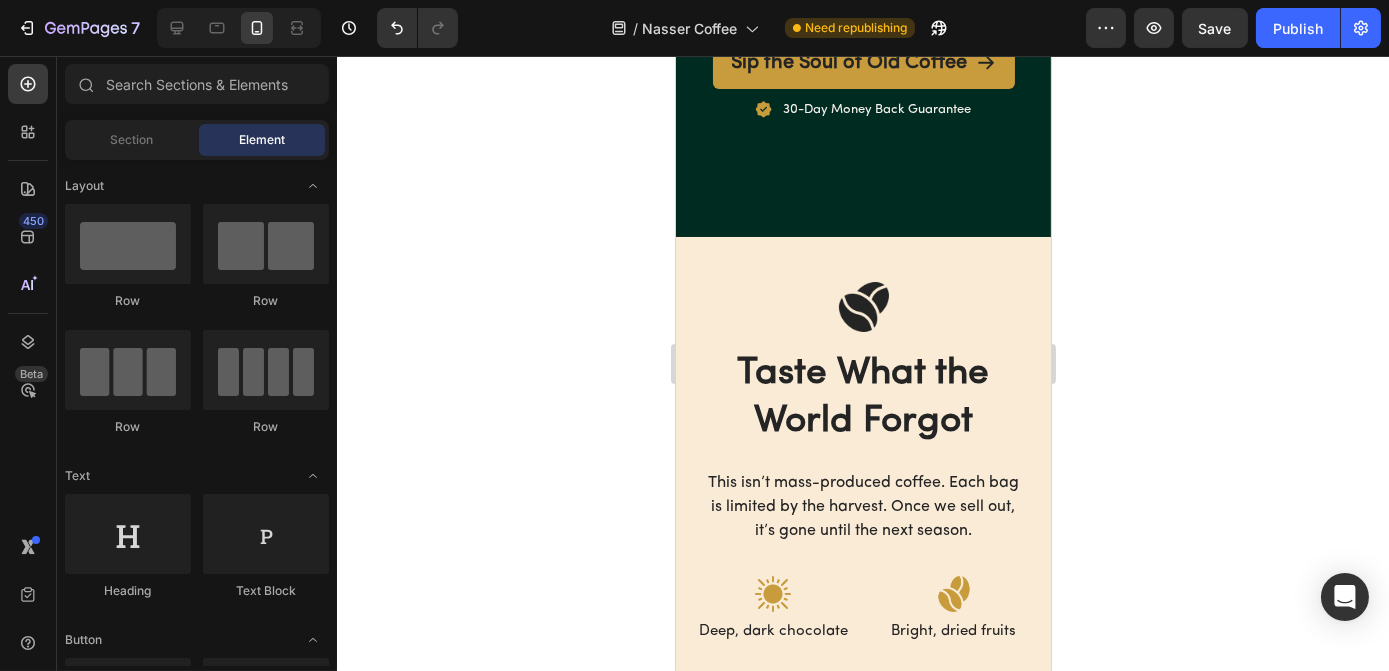 scroll, scrollTop: 3456, scrollLeft: 0, axis: vertical 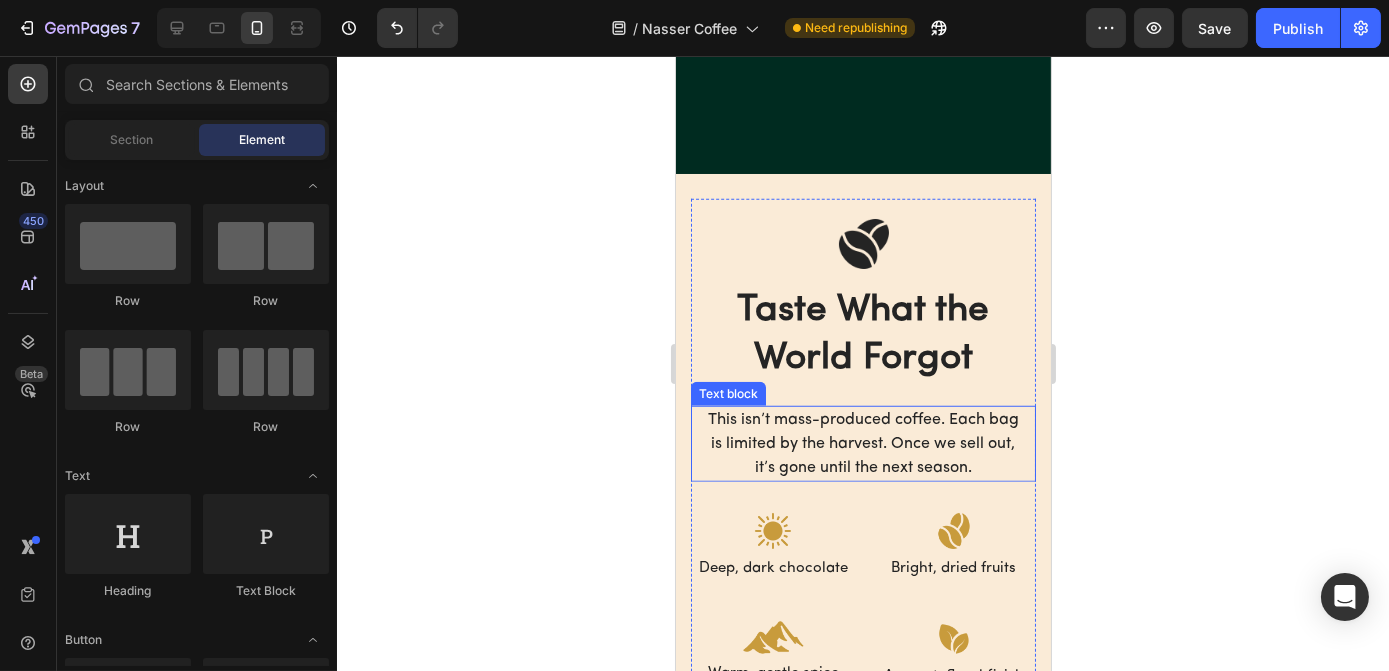 click on "This isn’t mass-produced coffee. Each bag is limited by the harvest. Once we sell out, it’s gone until the next season." at bounding box center (862, 444) 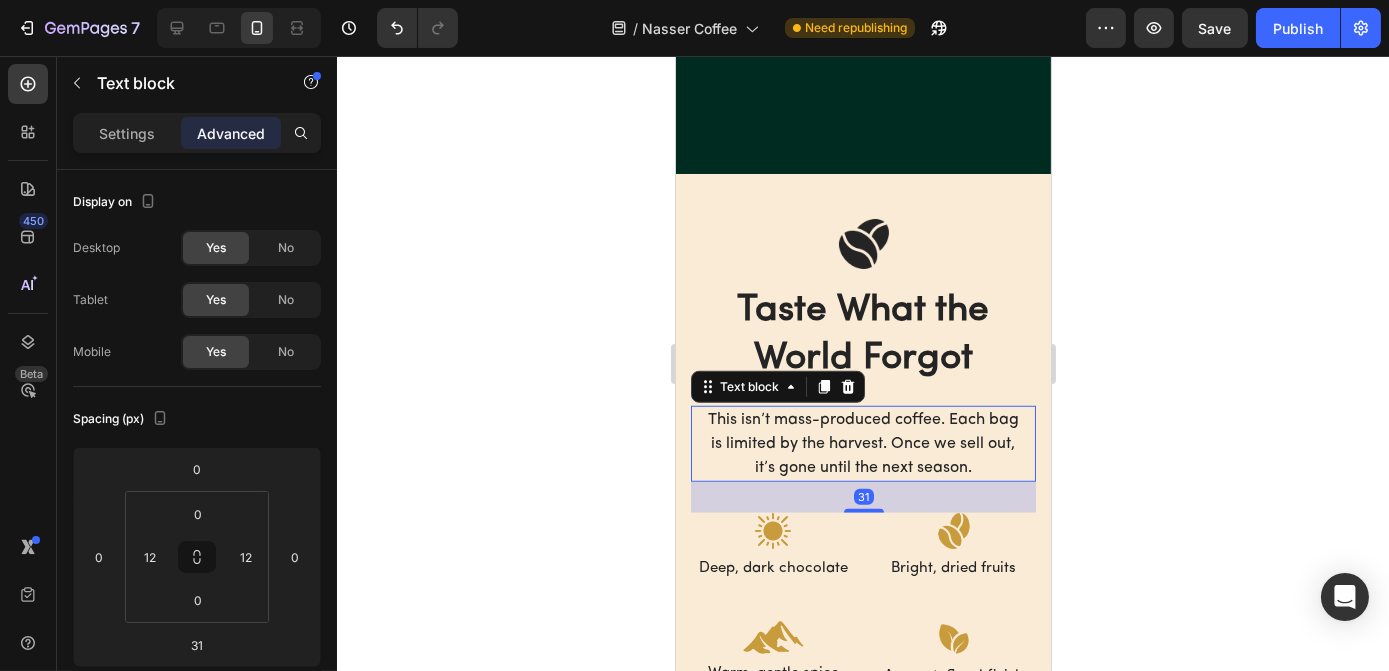 click on "This isn’t mass-produced coffee. Each bag is limited by the harvest. Once we sell out, it’s gone until the next season." at bounding box center [862, 444] 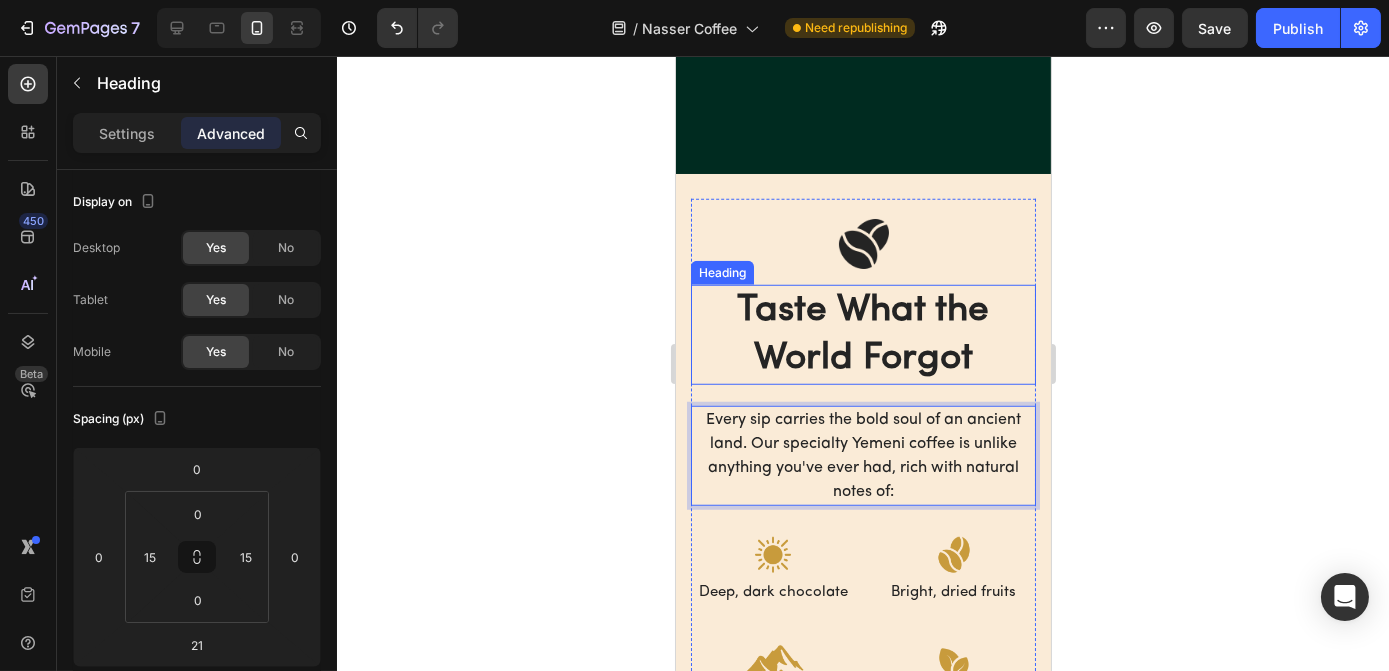 click on "Taste What the World Forgot" at bounding box center (862, 335) 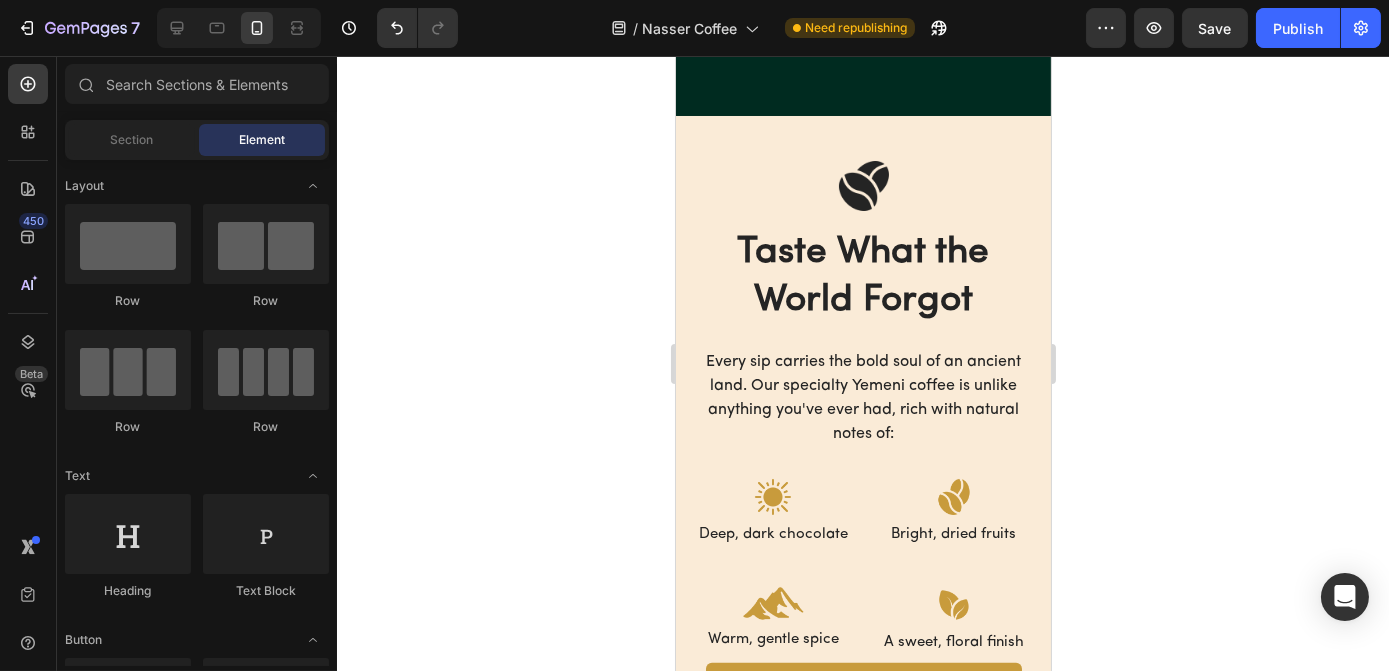 scroll, scrollTop: 3536, scrollLeft: 0, axis: vertical 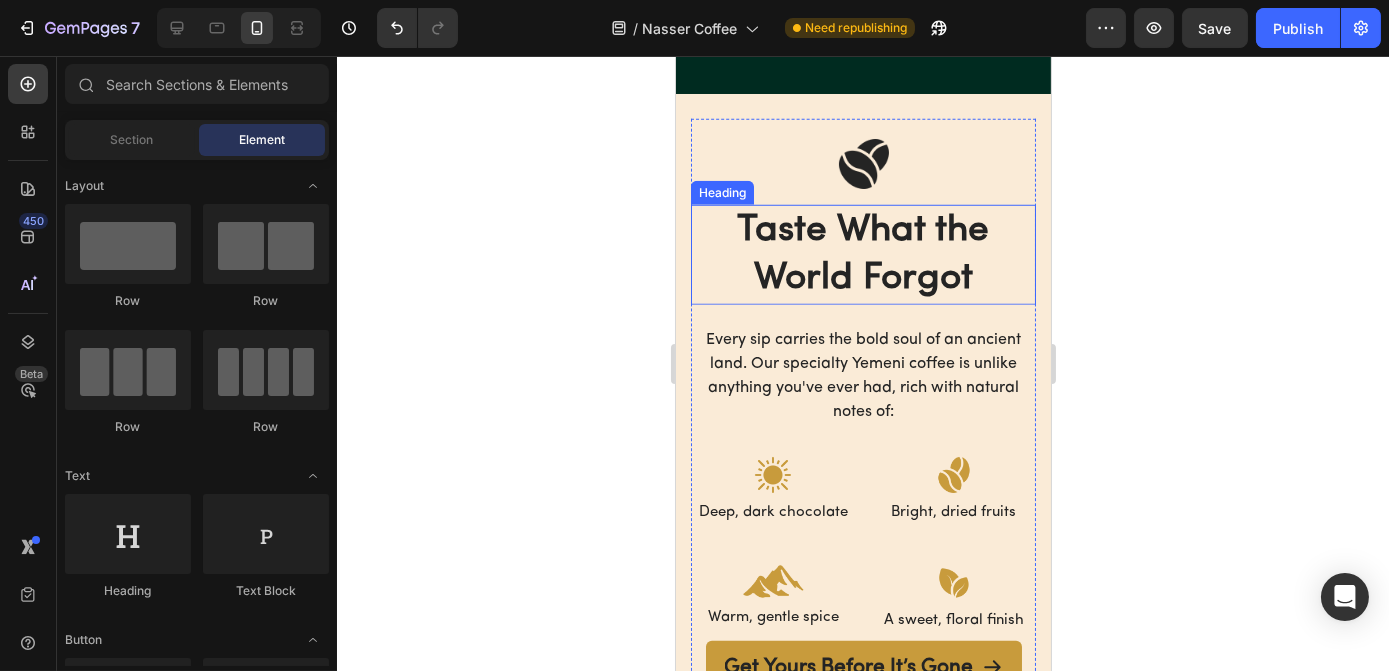 click on "Taste What the World Forgot" at bounding box center [862, 255] 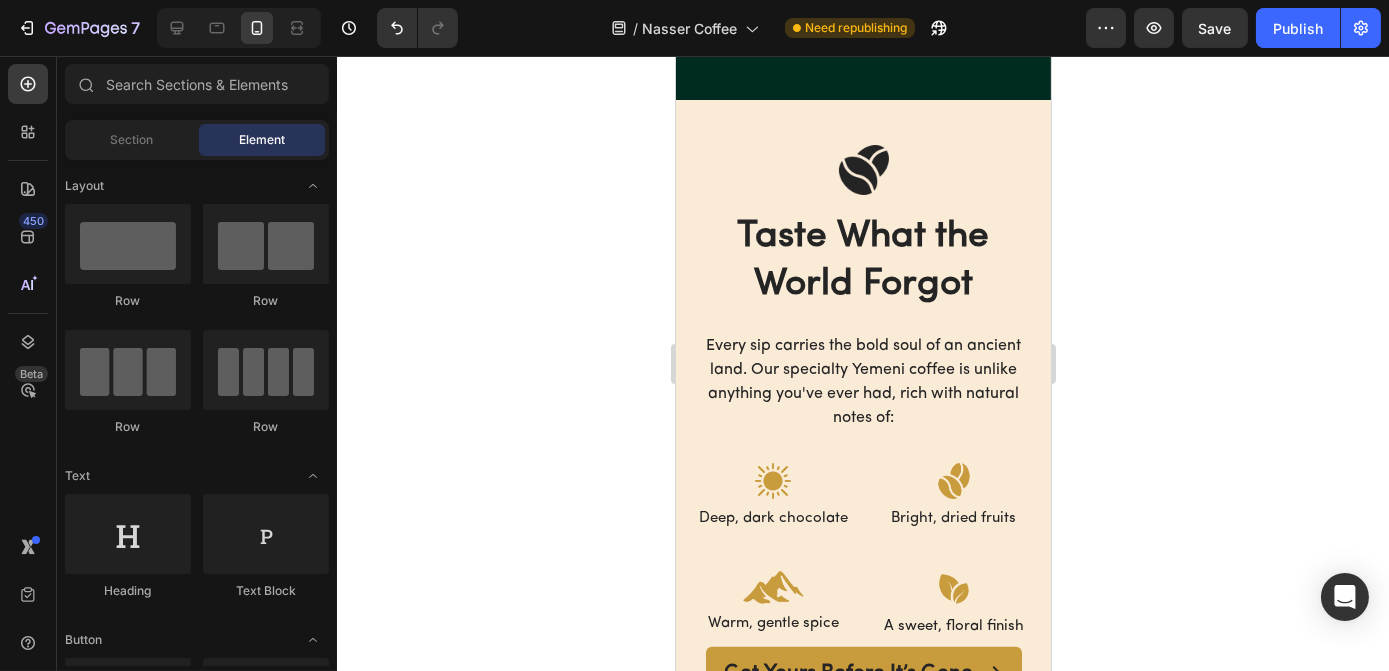 scroll, scrollTop: 3541, scrollLeft: 0, axis: vertical 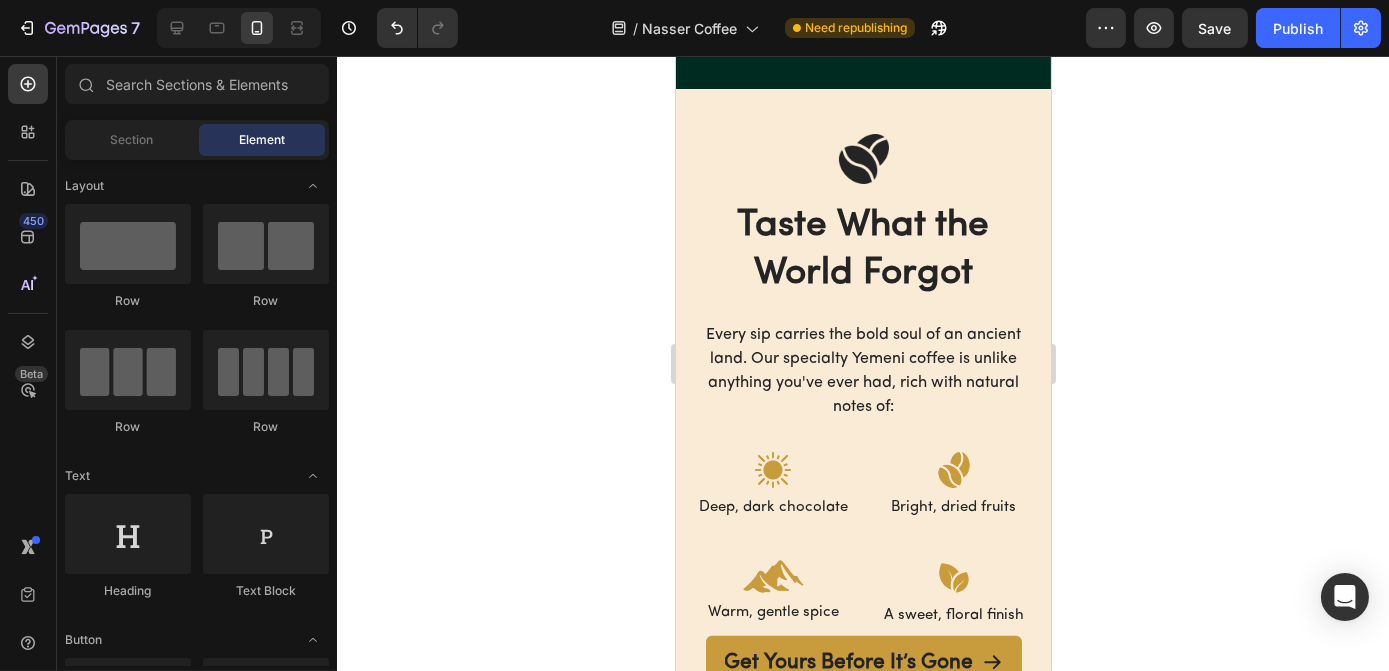 drag, startPoint x: 1039, startPoint y: 335, endPoint x: 1728, endPoint y: 392, distance: 691.35376 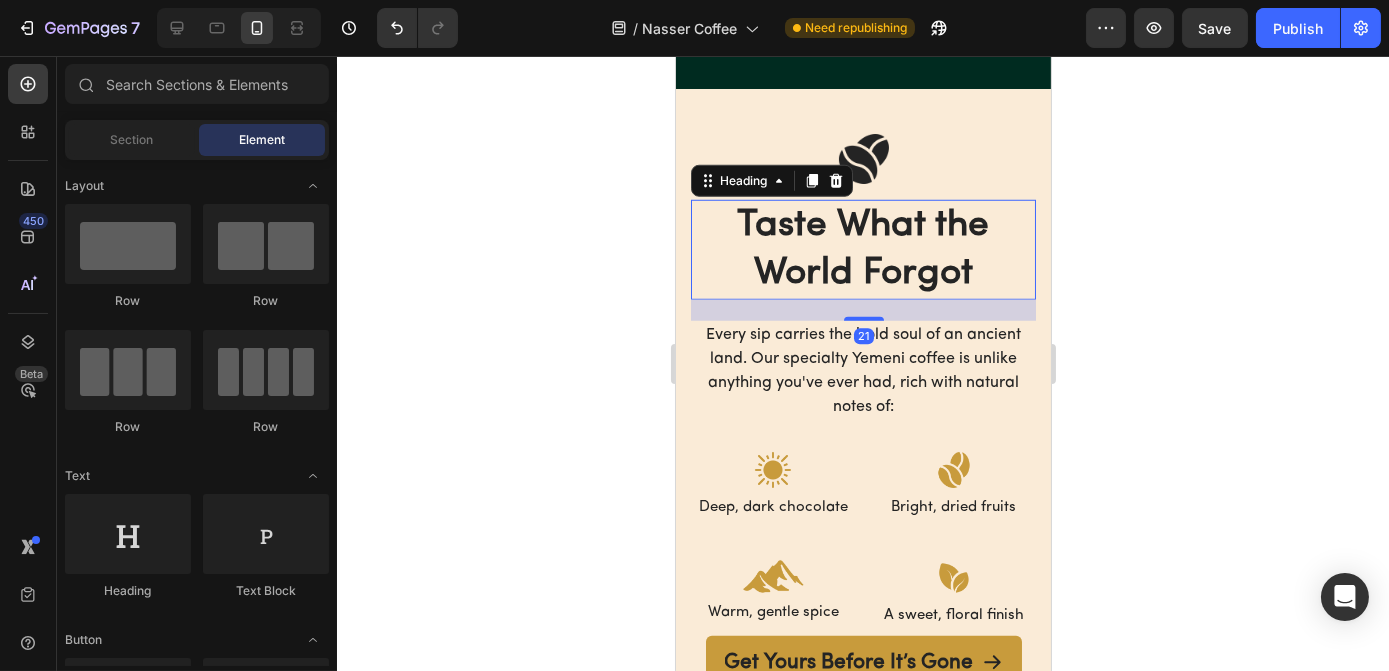 click on "Taste What the World Forgot" at bounding box center [862, 250] 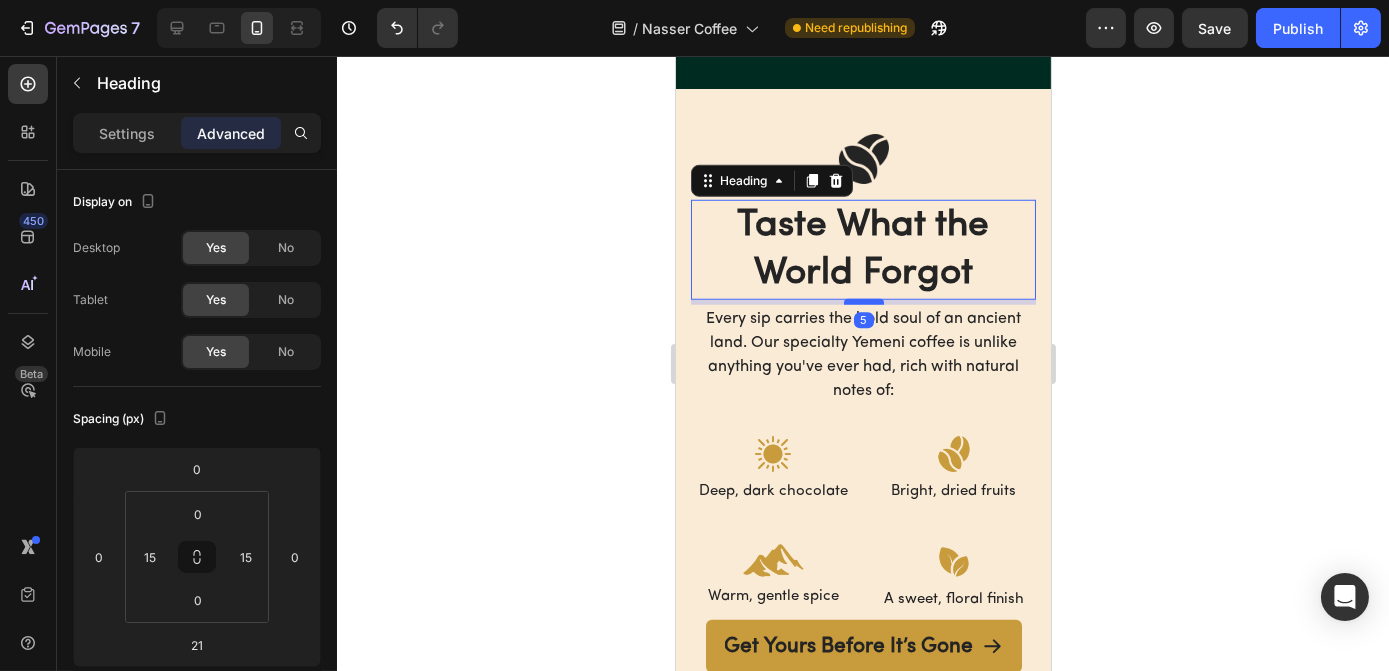 drag, startPoint x: 856, startPoint y: 316, endPoint x: 856, endPoint y: 300, distance: 16 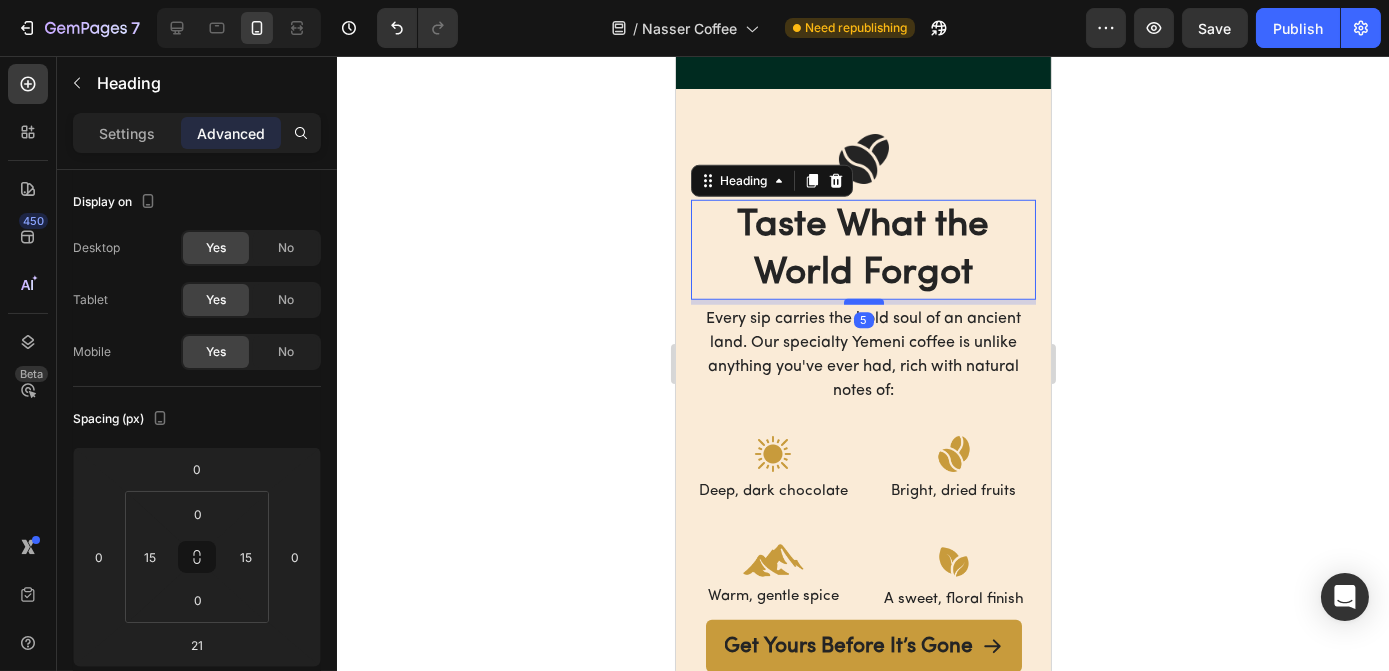 click at bounding box center (863, 302) 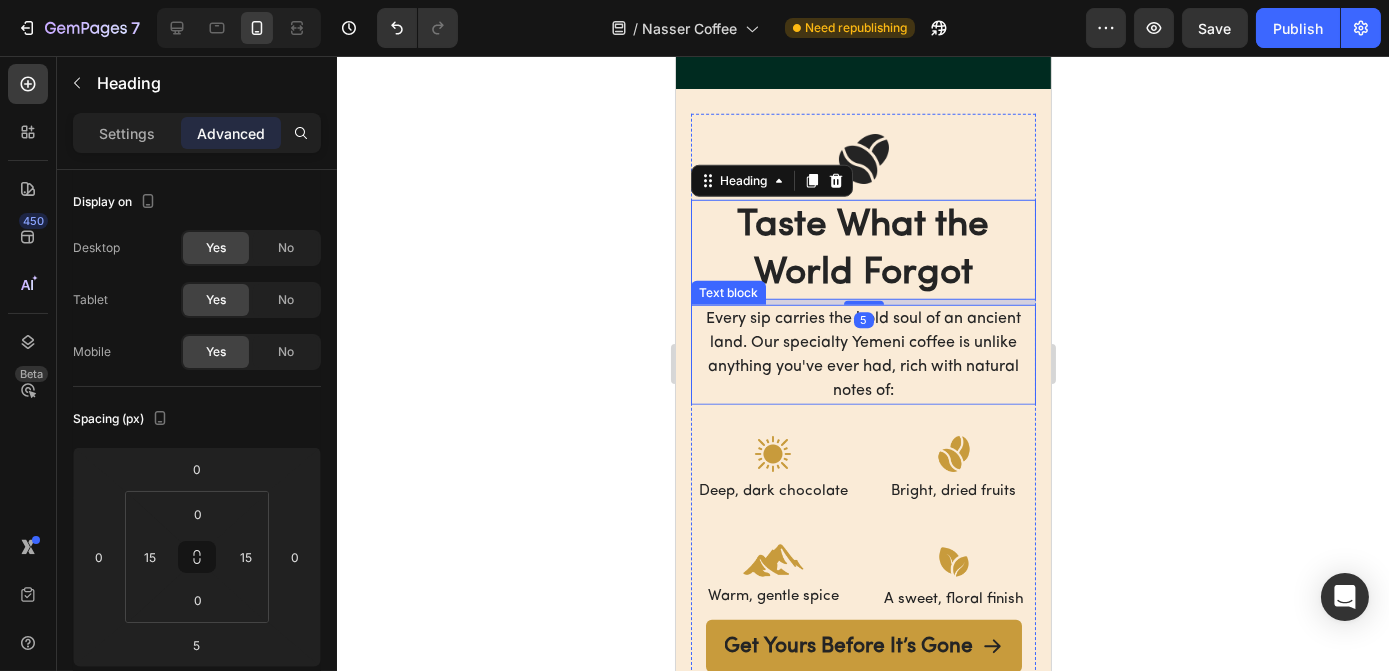 click on "Every sip carries the bold soul of an ancient land. Our specialty Yemeni coffee is unlike anything you've ever had, rich with natural notes of:" at bounding box center [862, 355] 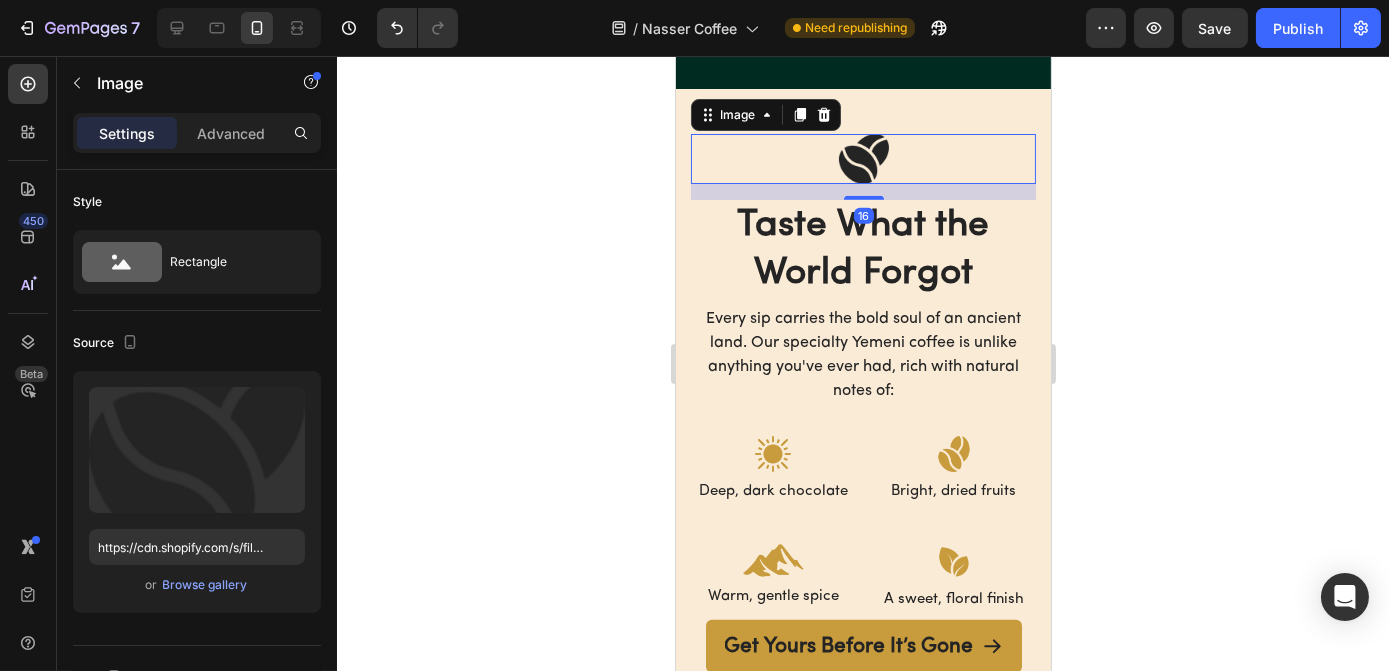 click at bounding box center [863, 159] 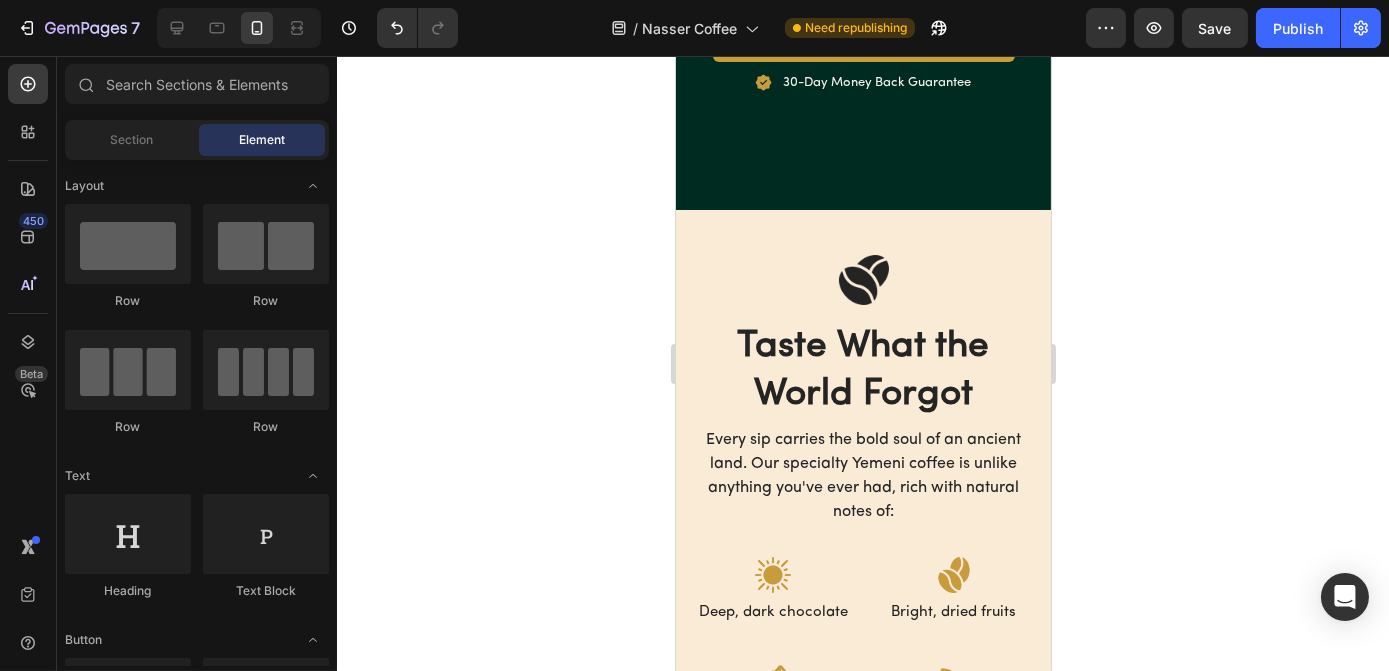 scroll, scrollTop: 3430, scrollLeft: 0, axis: vertical 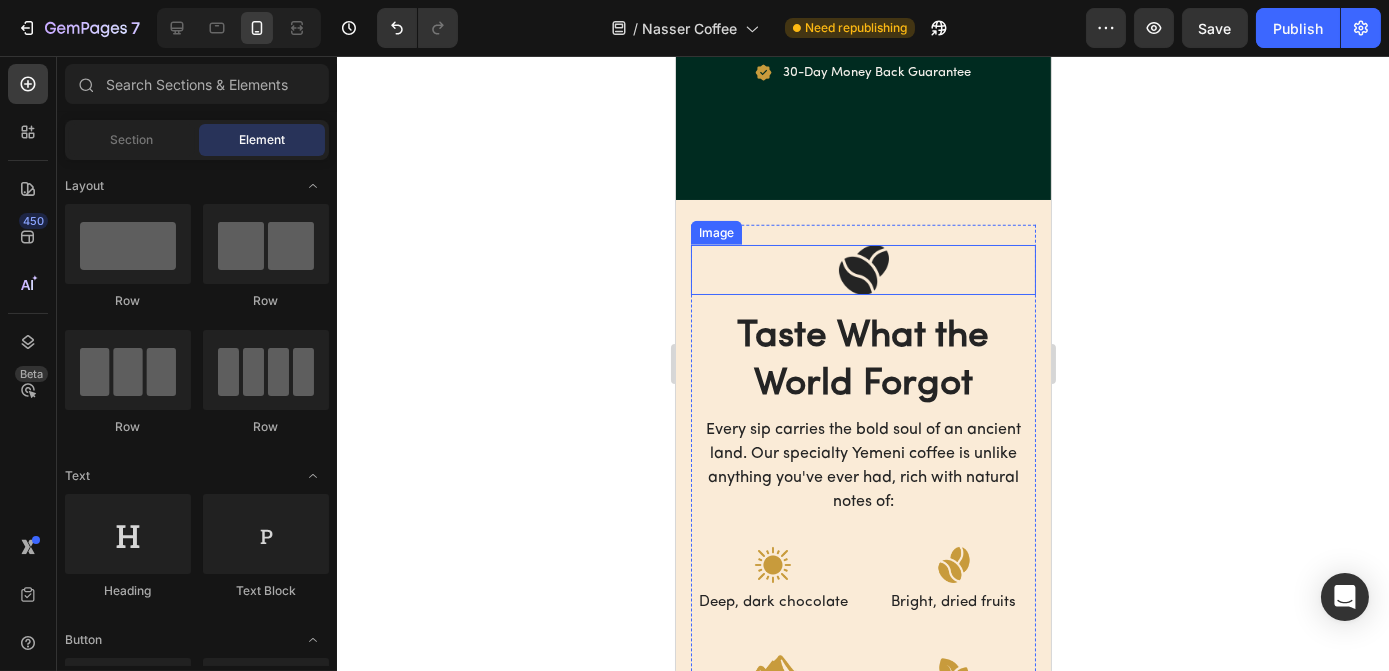 click at bounding box center [862, 270] 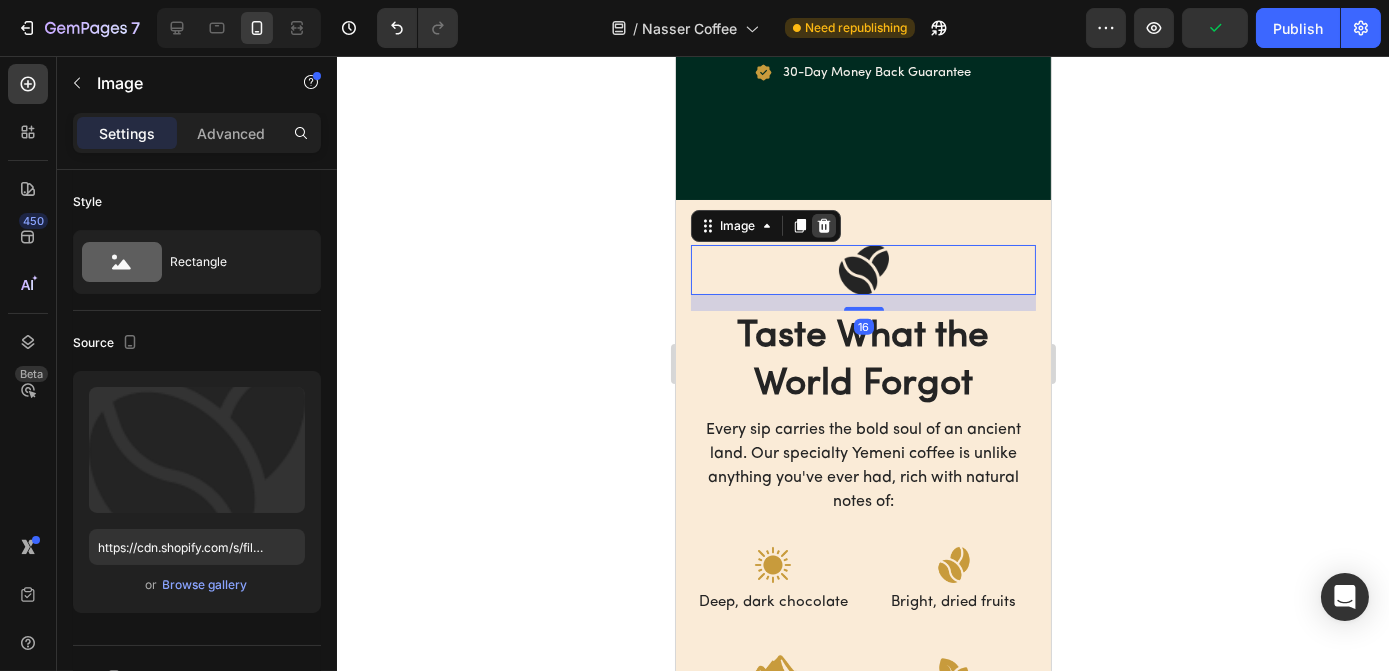 click 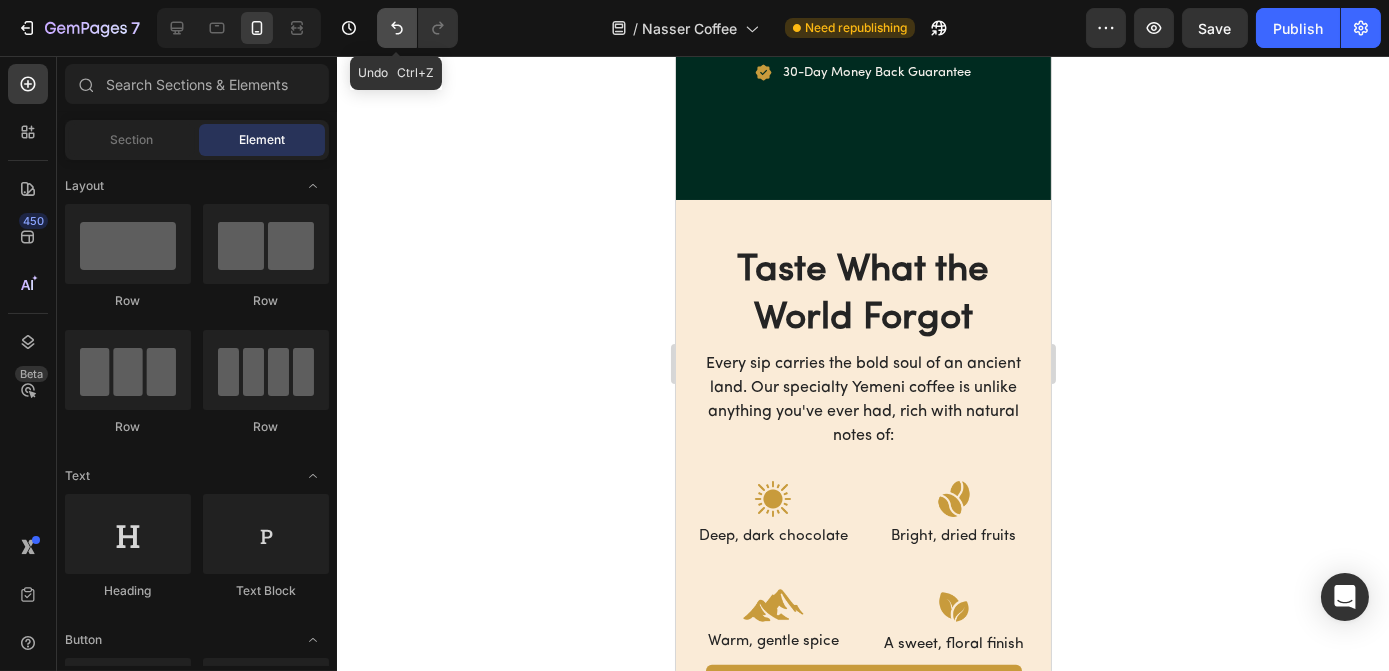 click 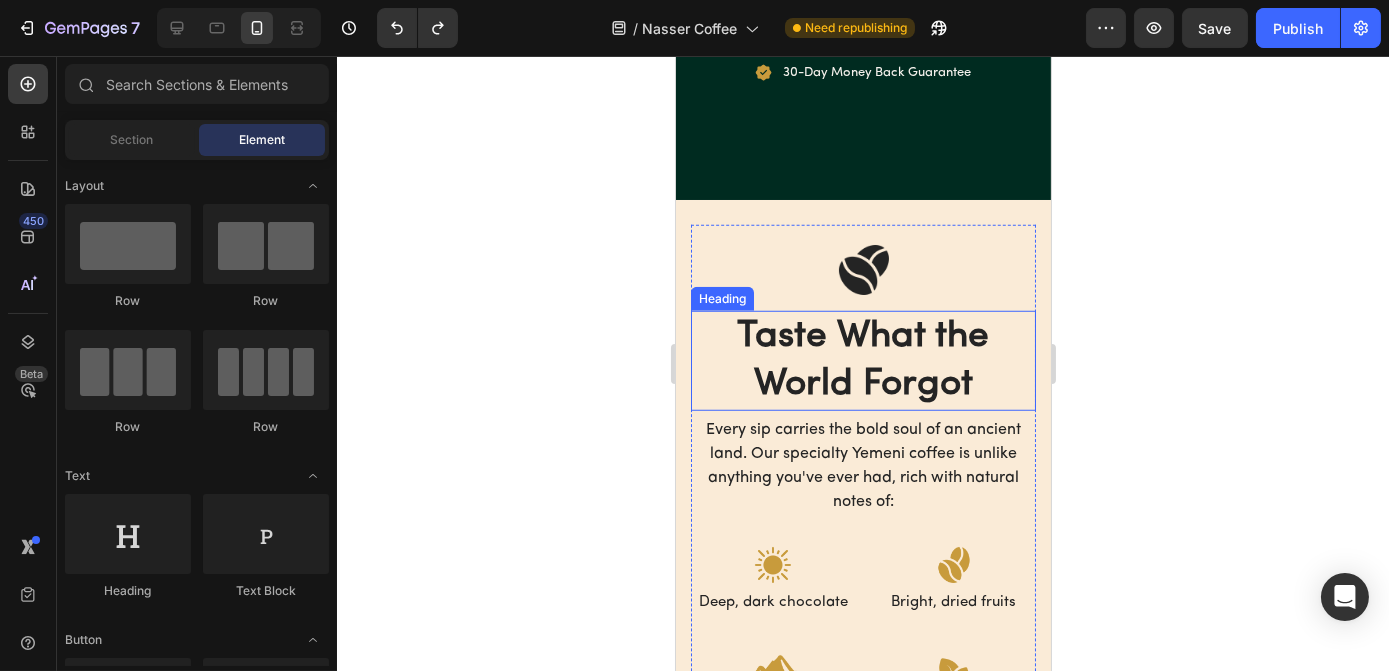 click on "Taste What the World Forgot" at bounding box center [862, 361] 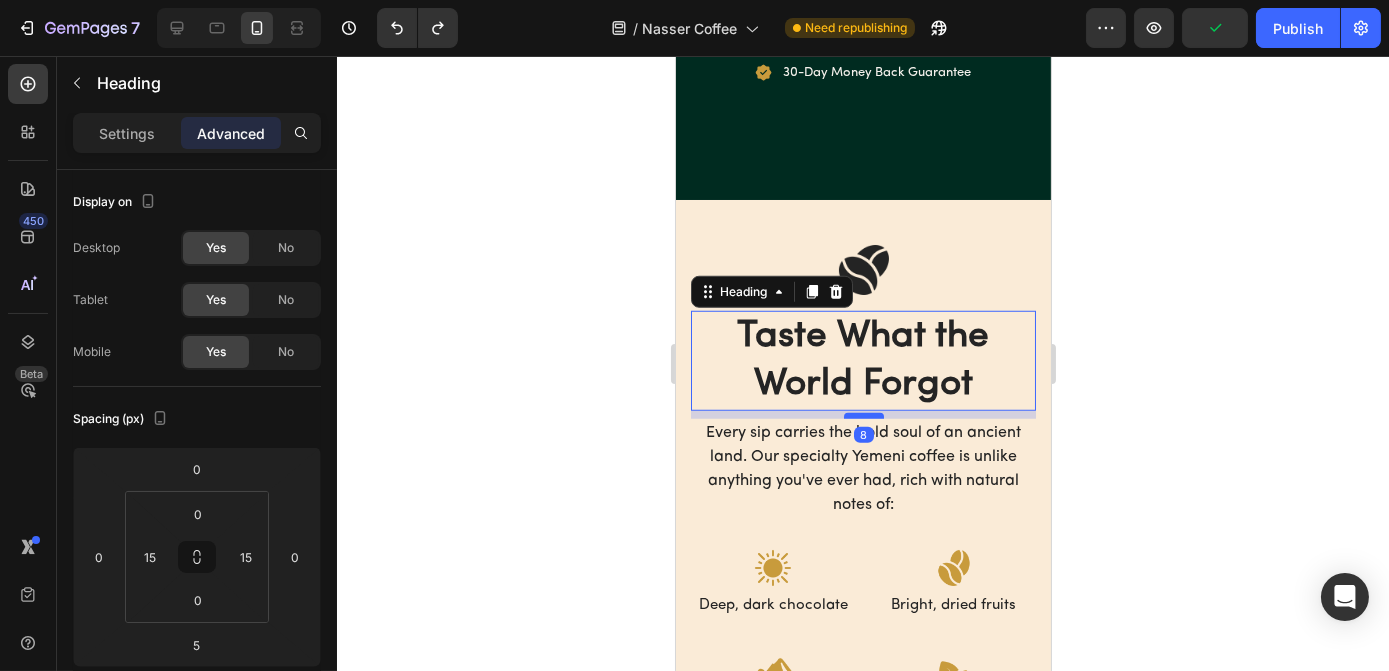 click at bounding box center [863, 416] 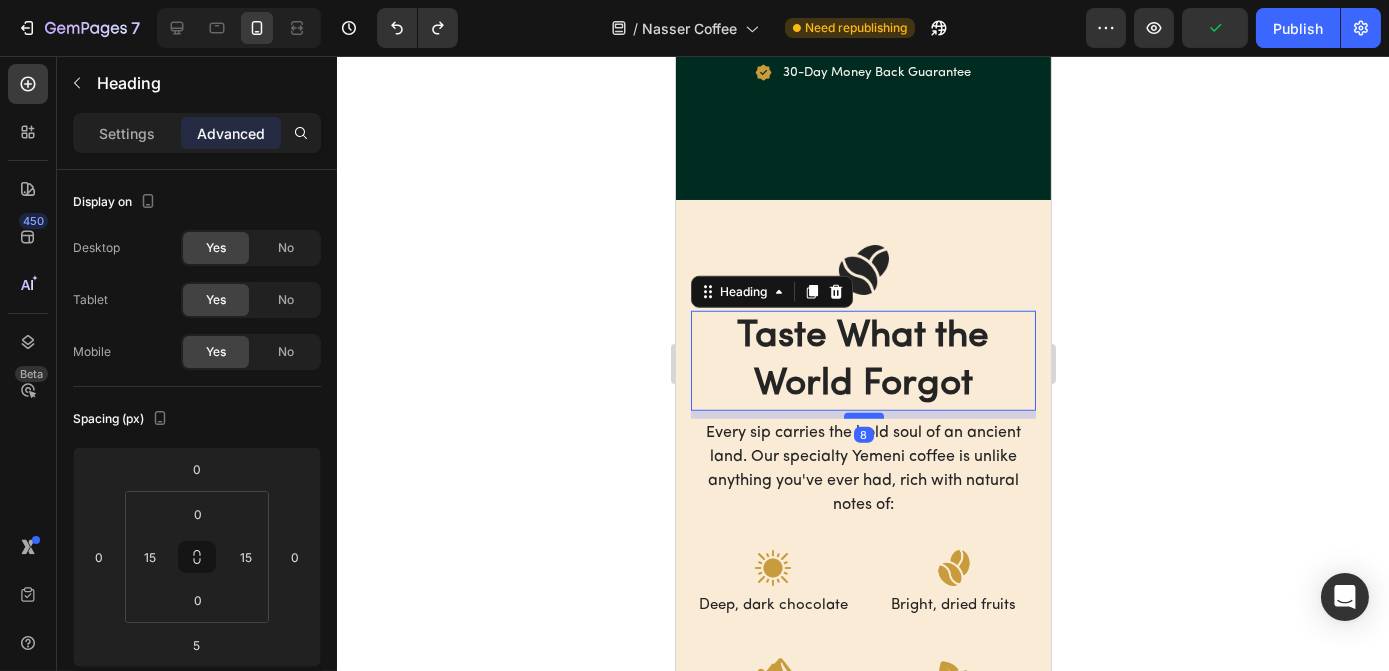 type on "8" 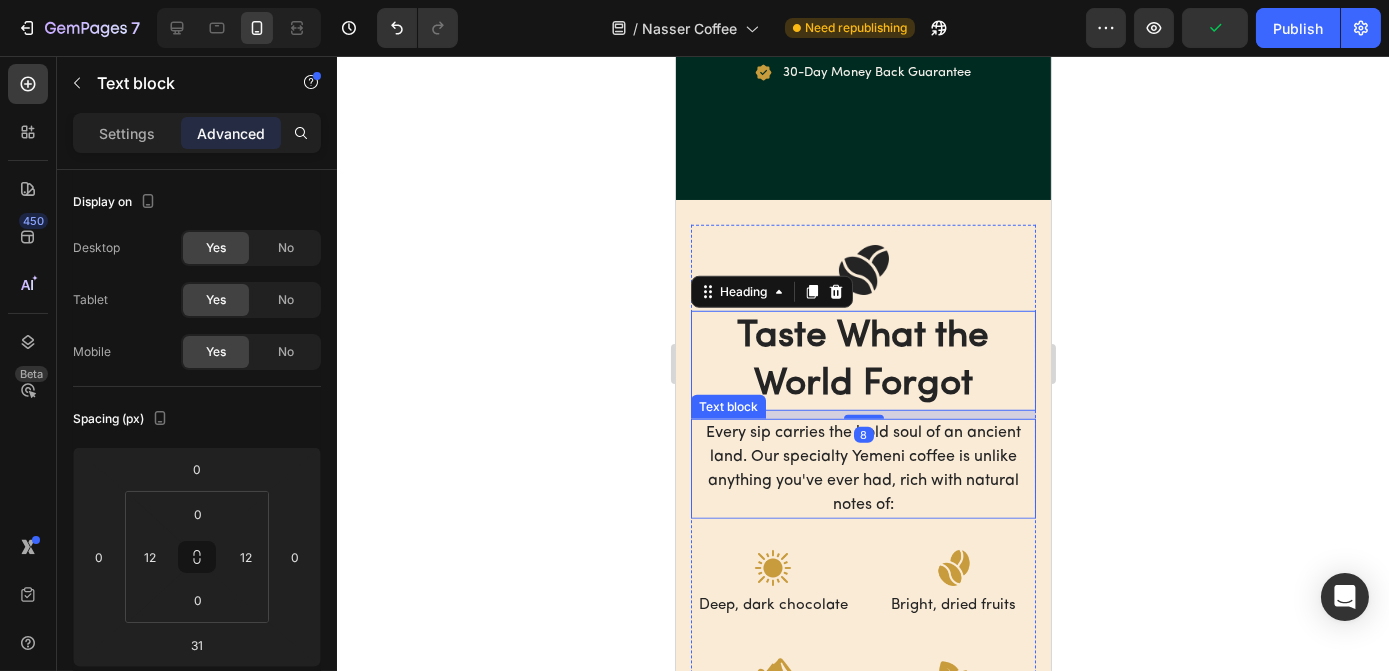 click on "Every sip carries the bold soul of an ancient land. Our specialty Yemeni coffee is unlike anything you've ever had, rich with natural notes of:" at bounding box center (862, 469) 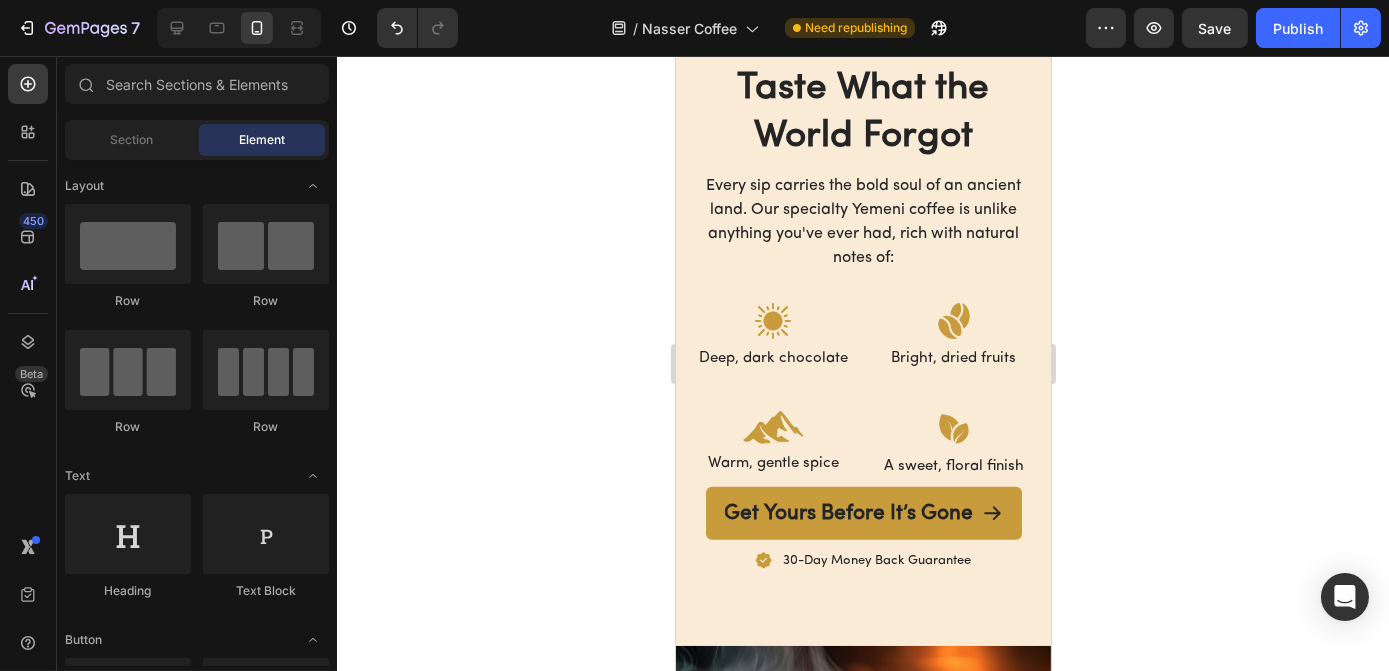 scroll, scrollTop: 3752, scrollLeft: 0, axis: vertical 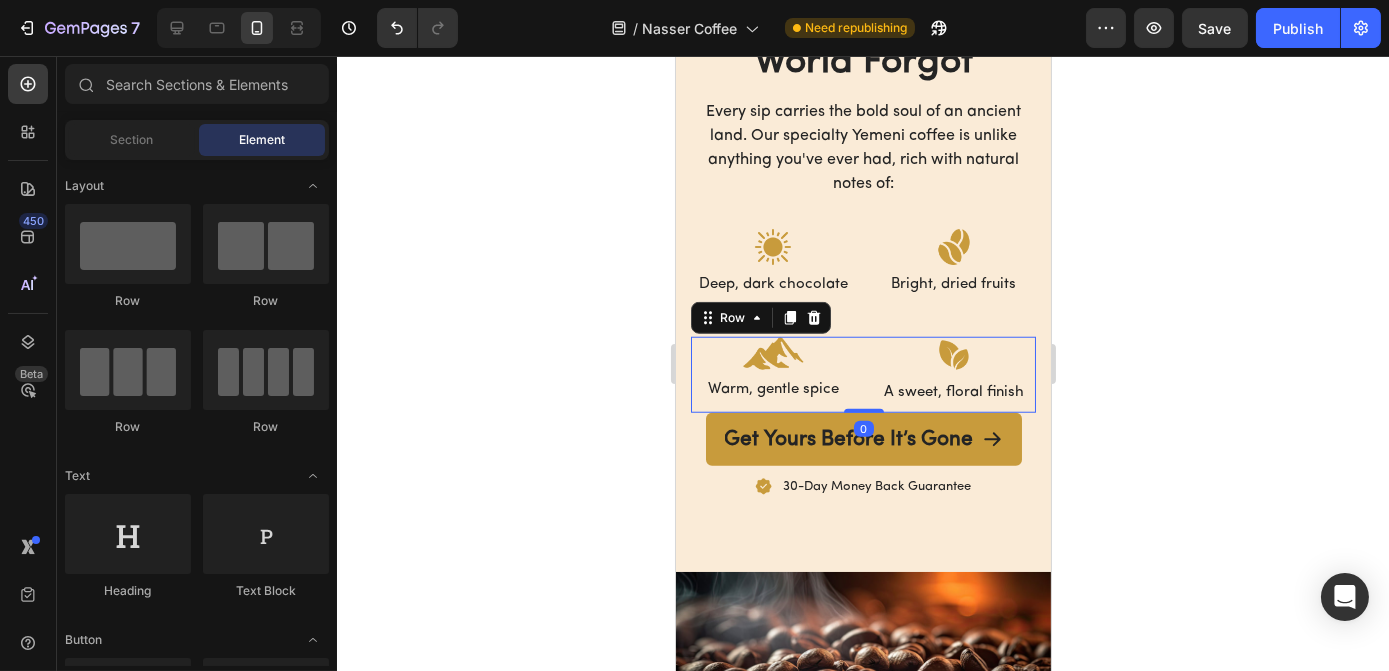 click on "Image A sweet, floral finish Text Block" at bounding box center [953, 375] 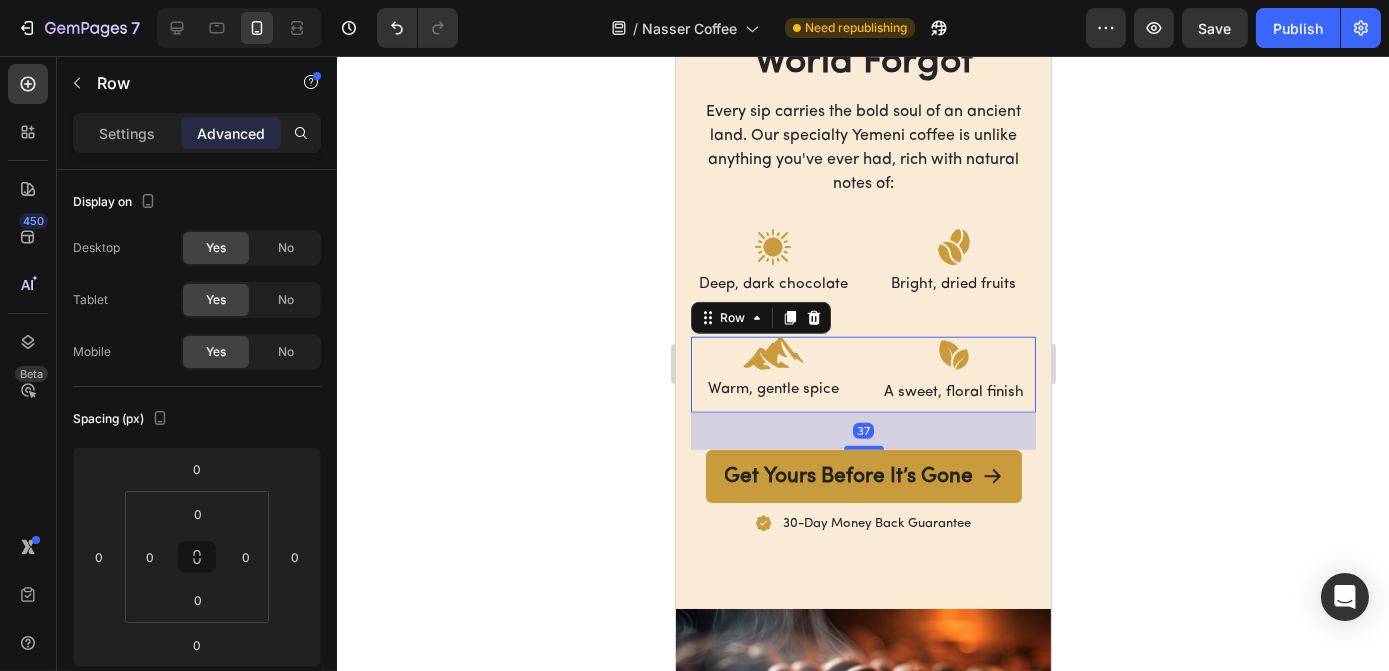 drag, startPoint x: 862, startPoint y: 410, endPoint x: 862, endPoint y: 447, distance: 37 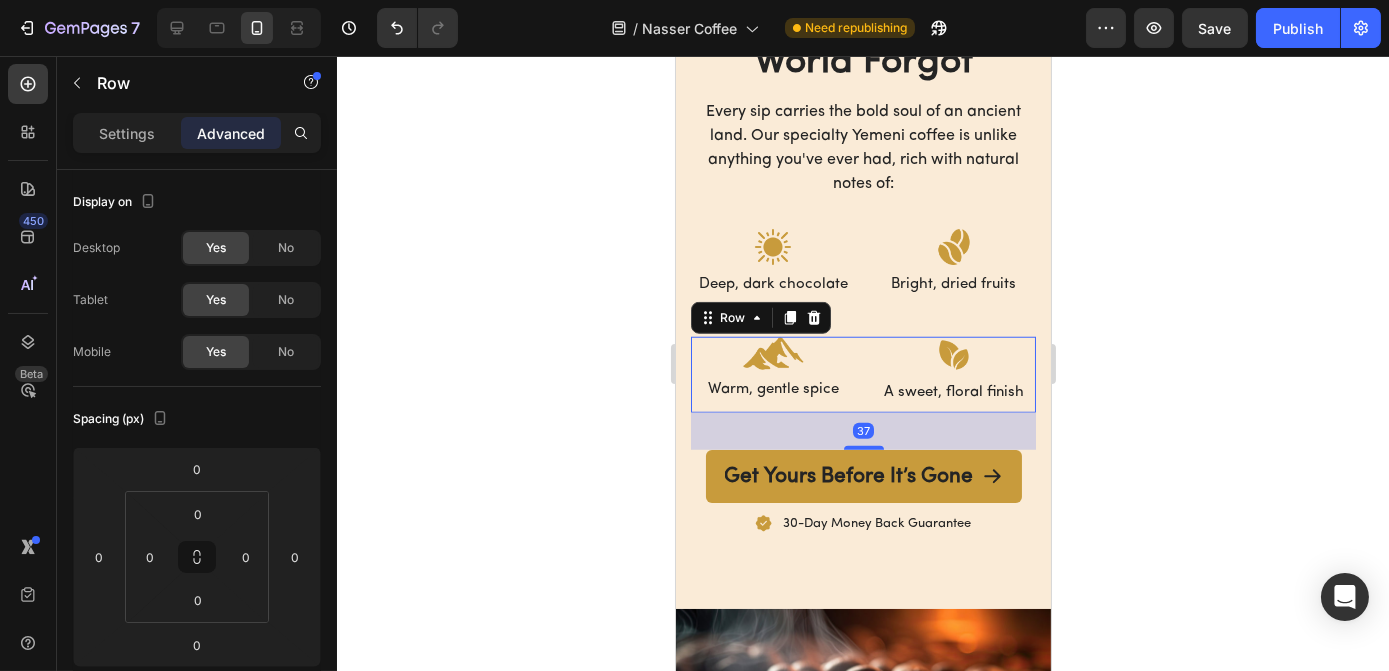 click at bounding box center [863, 448] 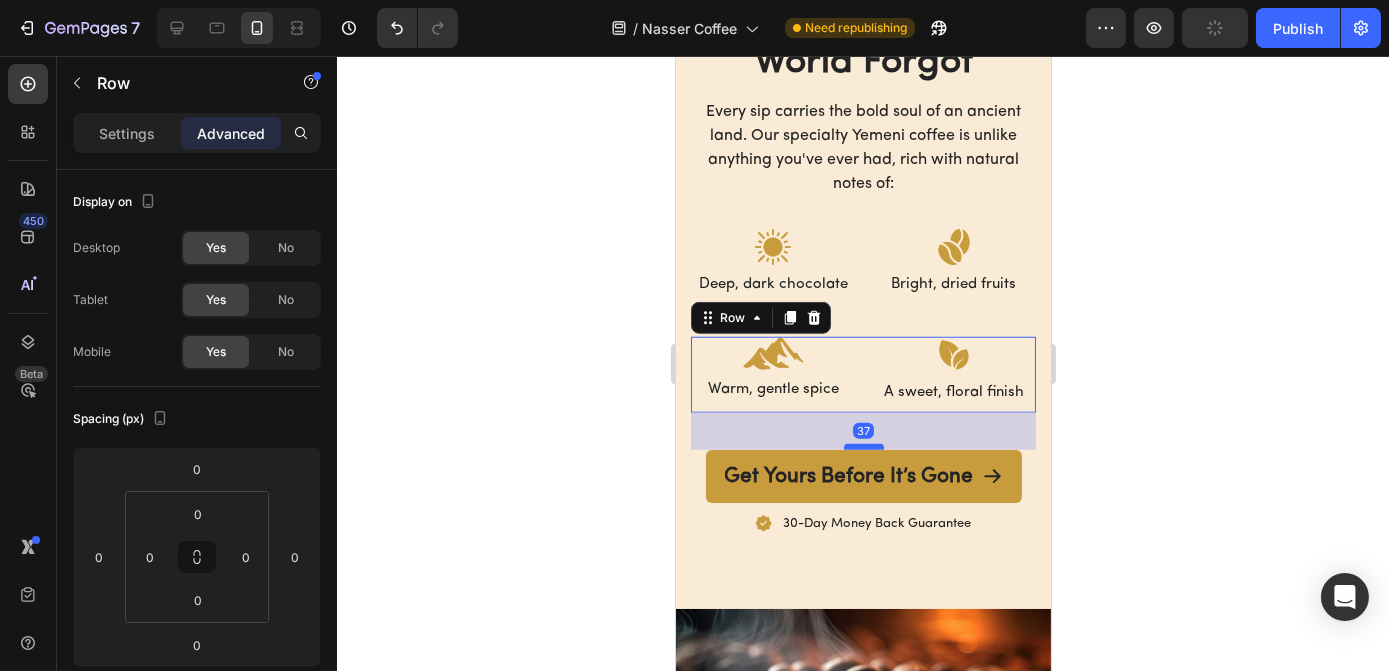type on "37" 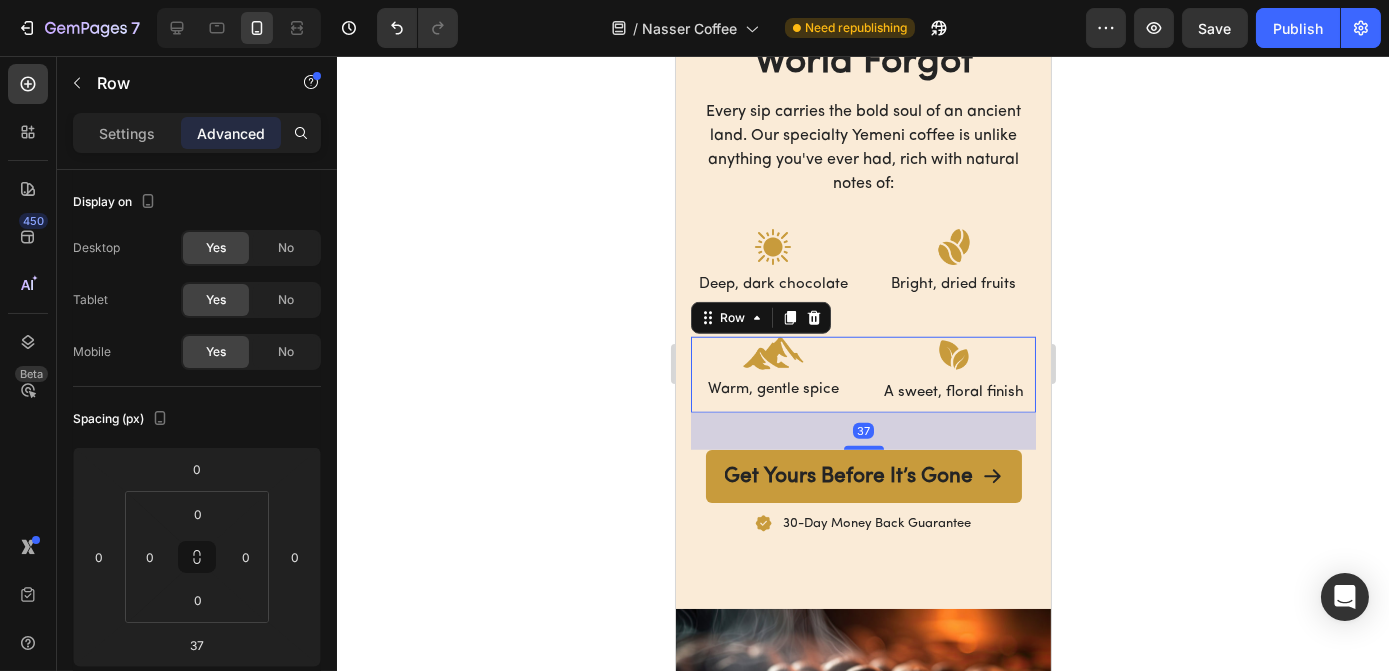 click 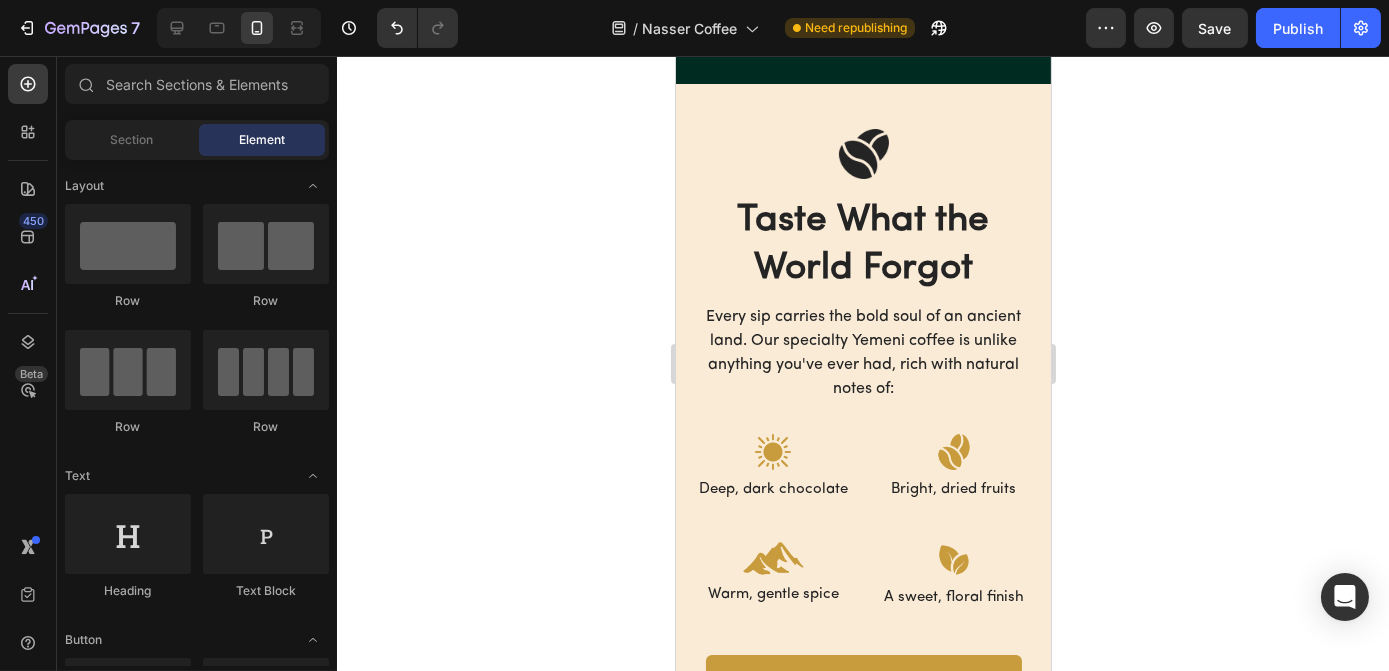 scroll, scrollTop: 3535, scrollLeft: 0, axis: vertical 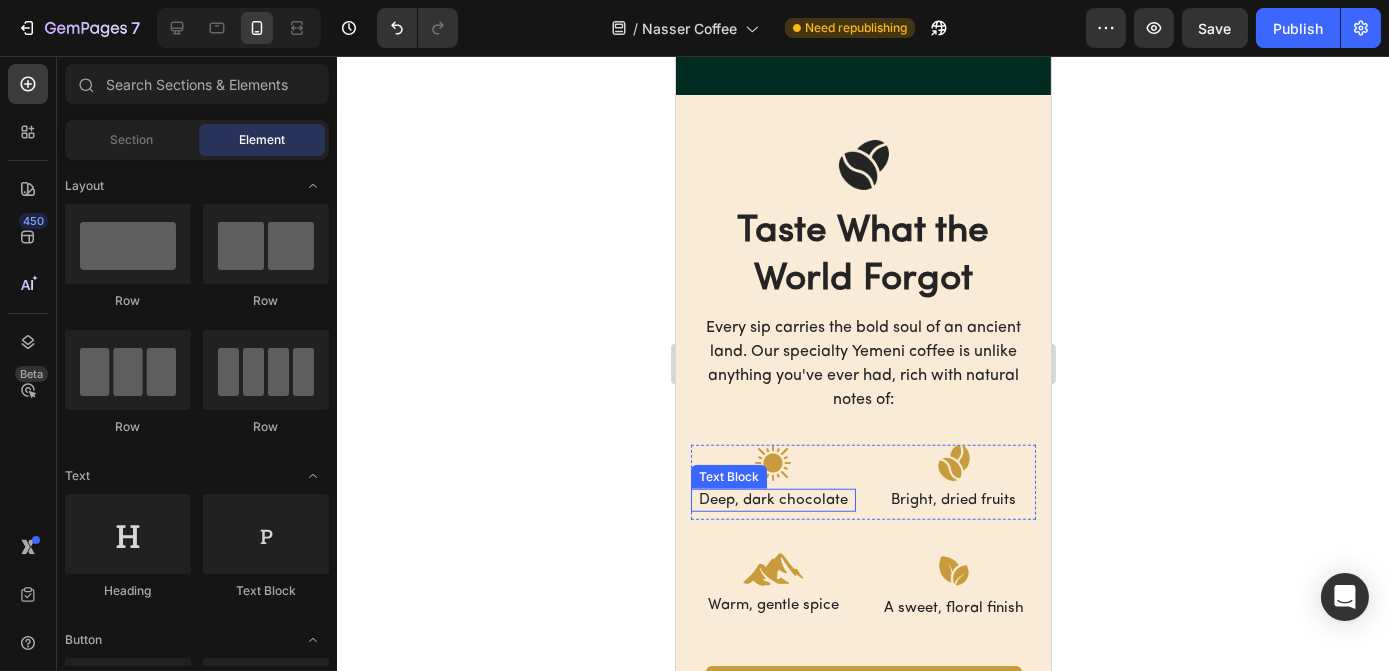 click on "Deep, dark chocolate" at bounding box center [772, 501] 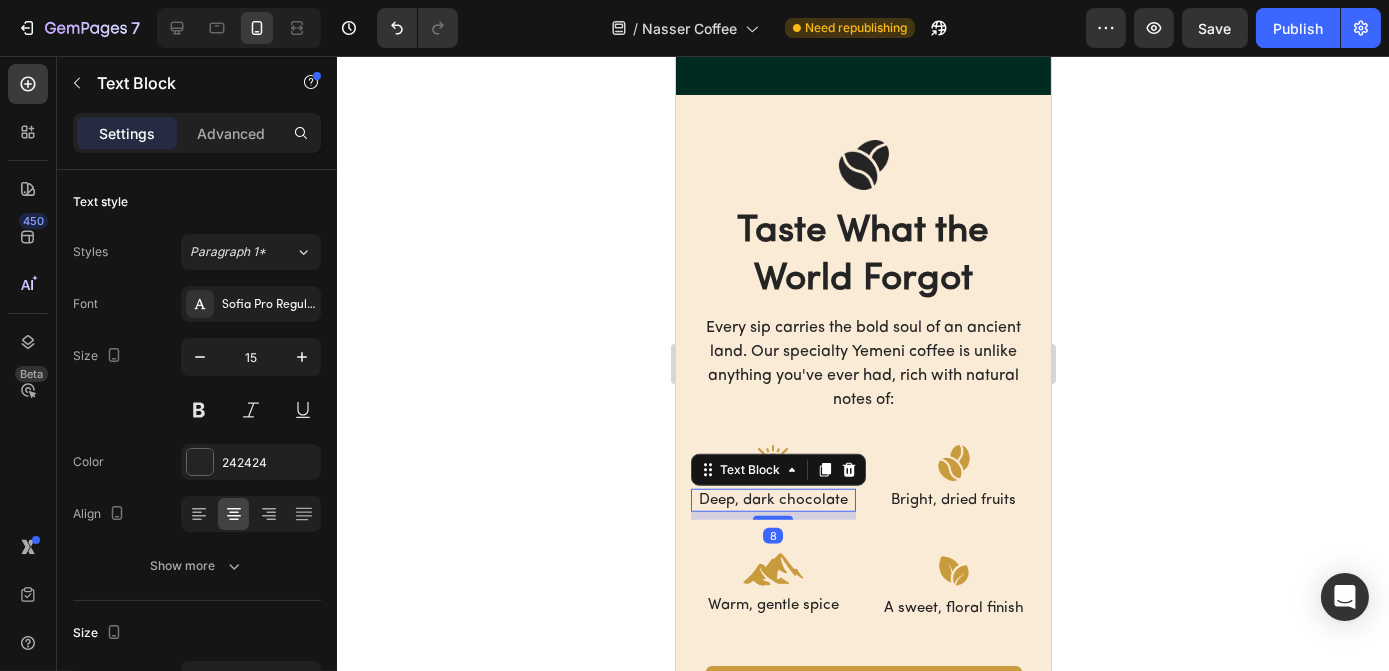 click on "Deep, dark chocolate" at bounding box center (772, 501) 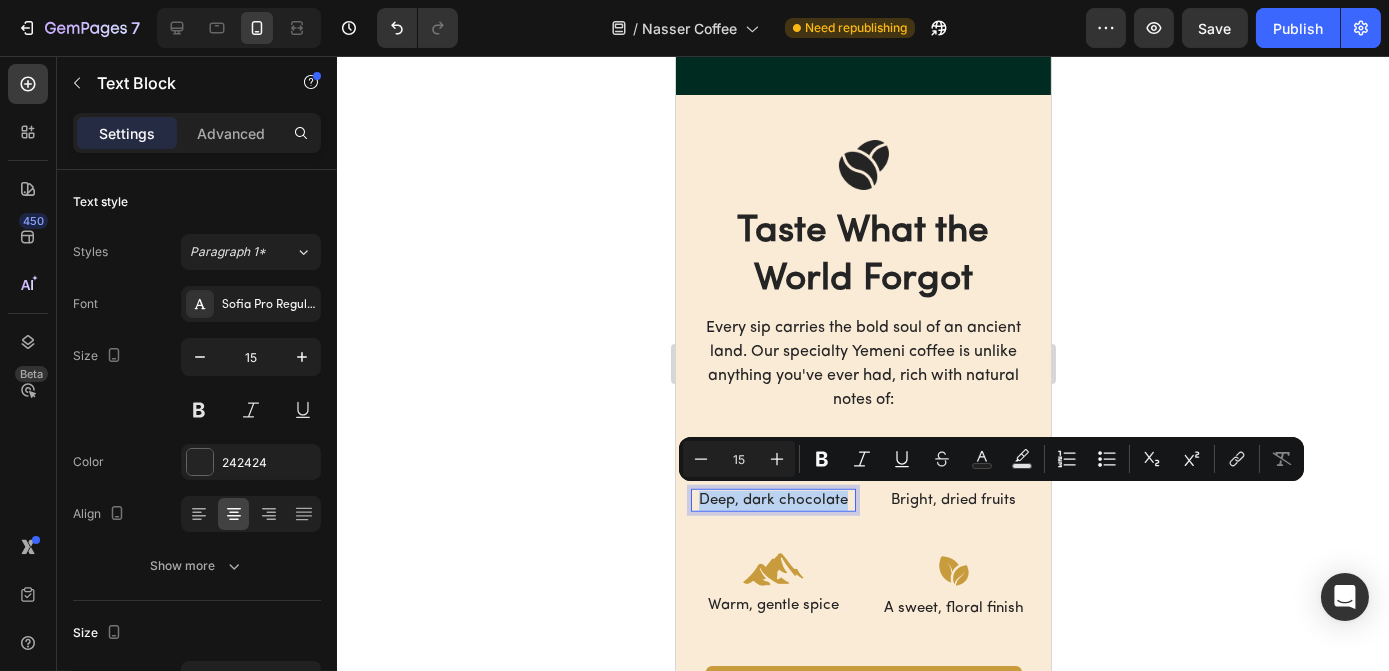 copy on "Deep, dark chocolate" 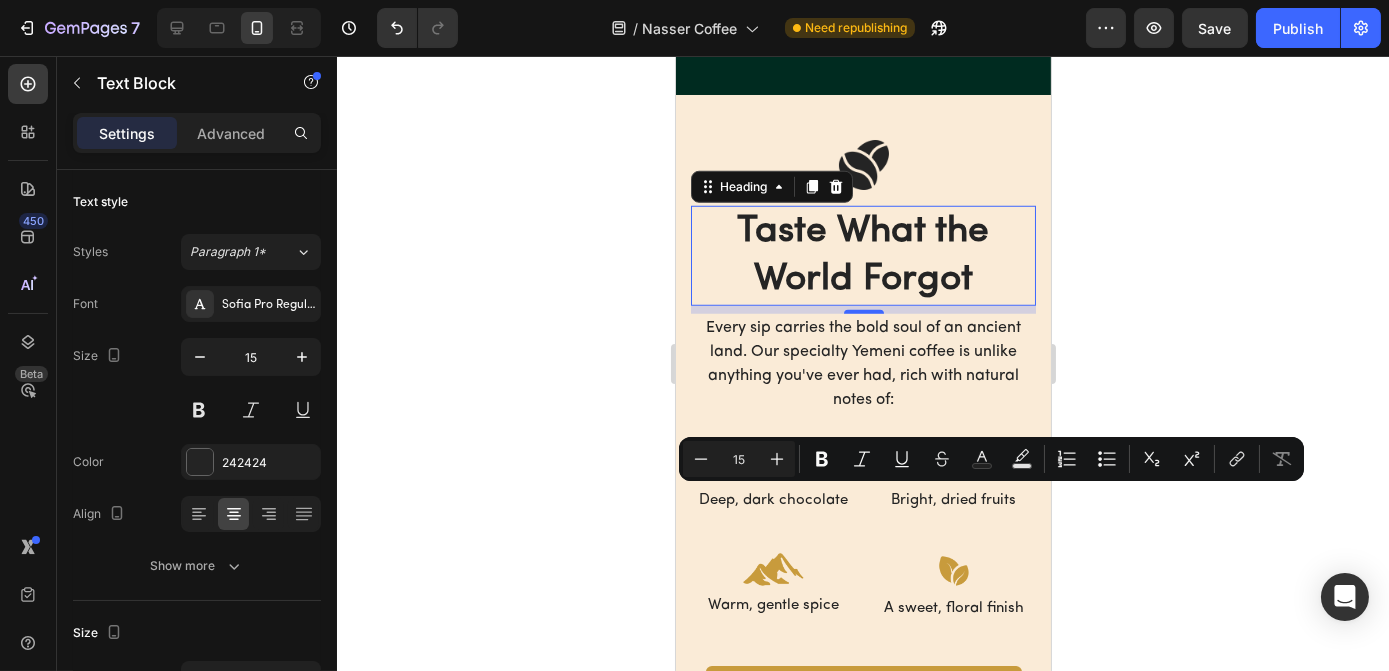 click on "Taste What the World Forgot" at bounding box center (862, 256) 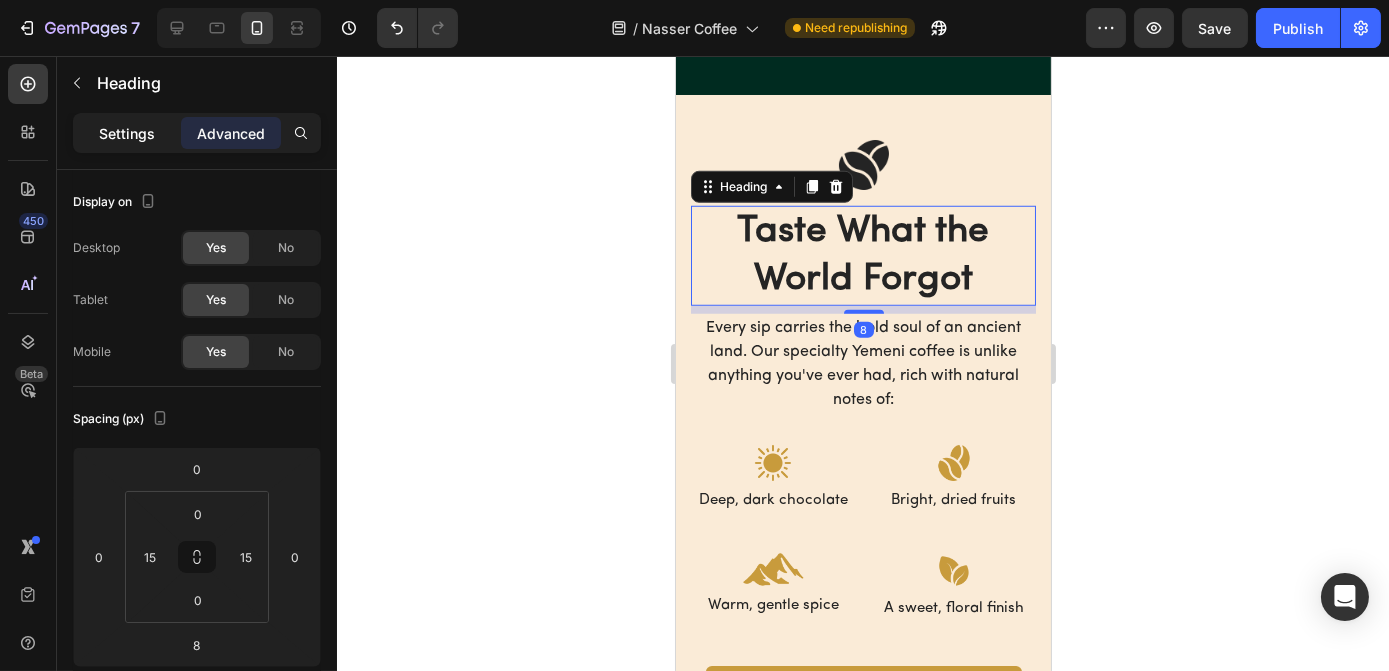 click on "Settings" at bounding box center [127, 133] 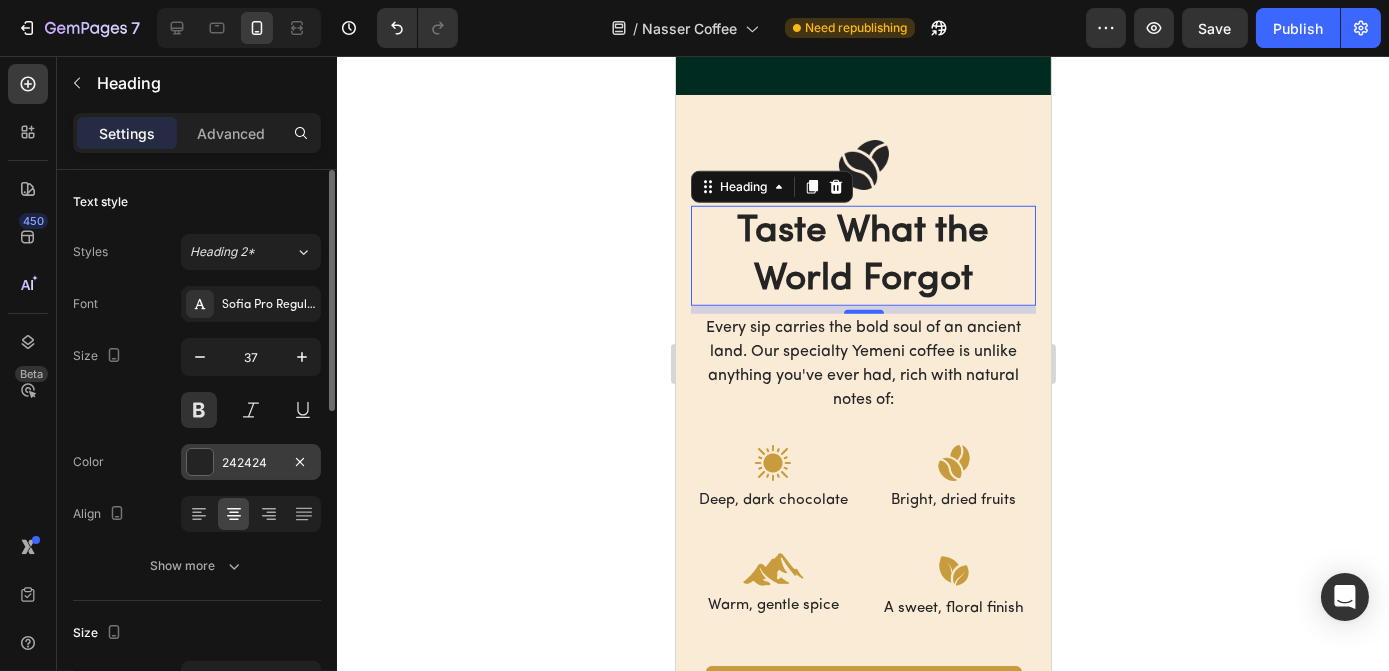 click on "242424" at bounding box center (251, 463) 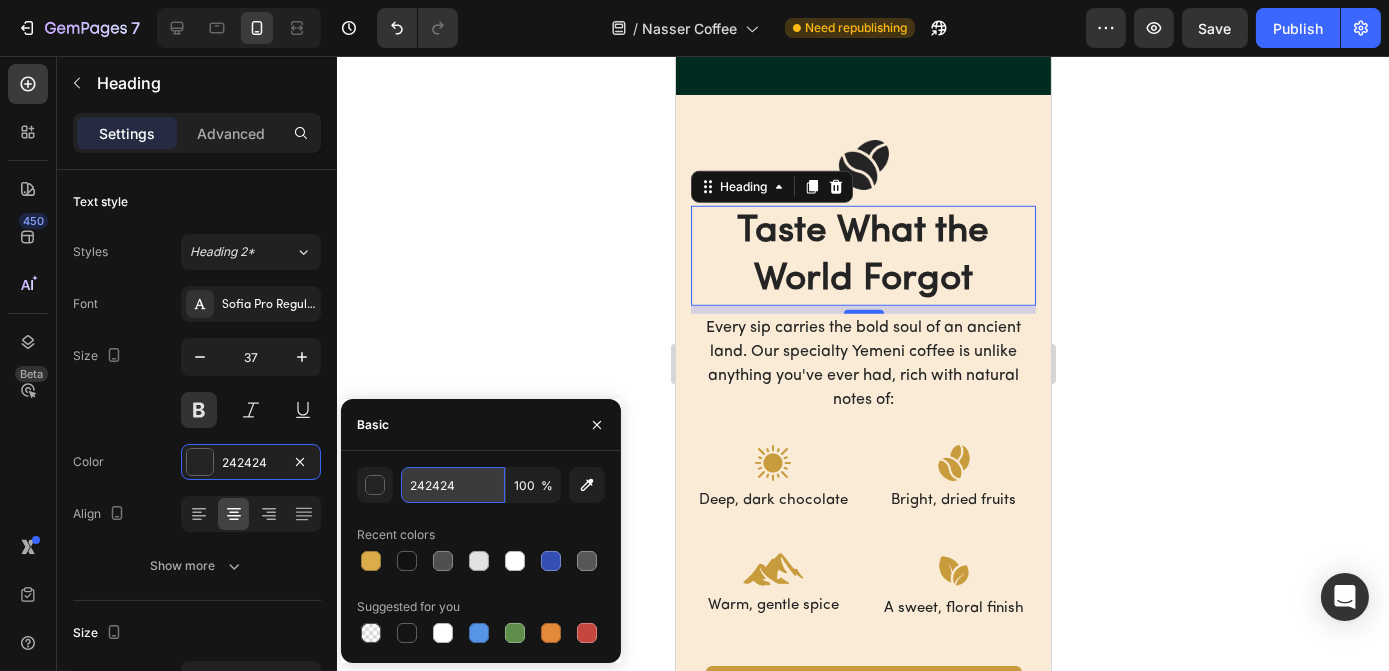click on "242424" at bounding box center [453, 485] 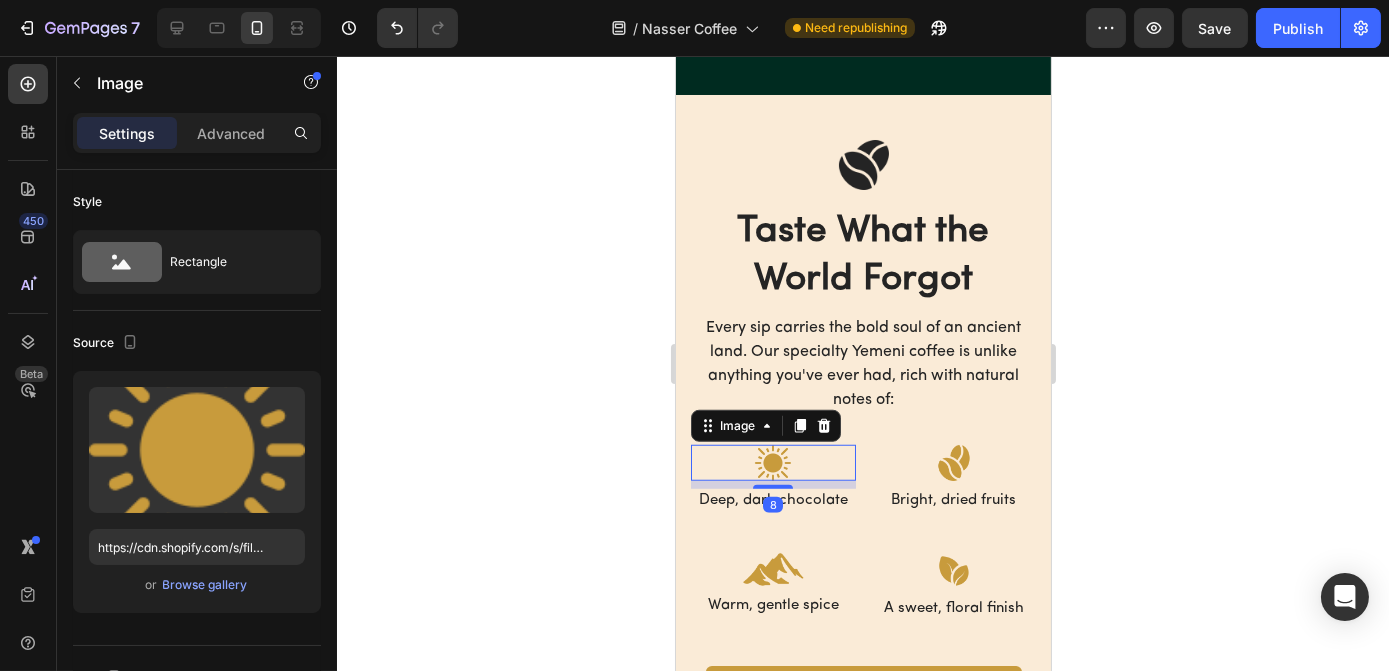 click at bounding box center [772, 463] 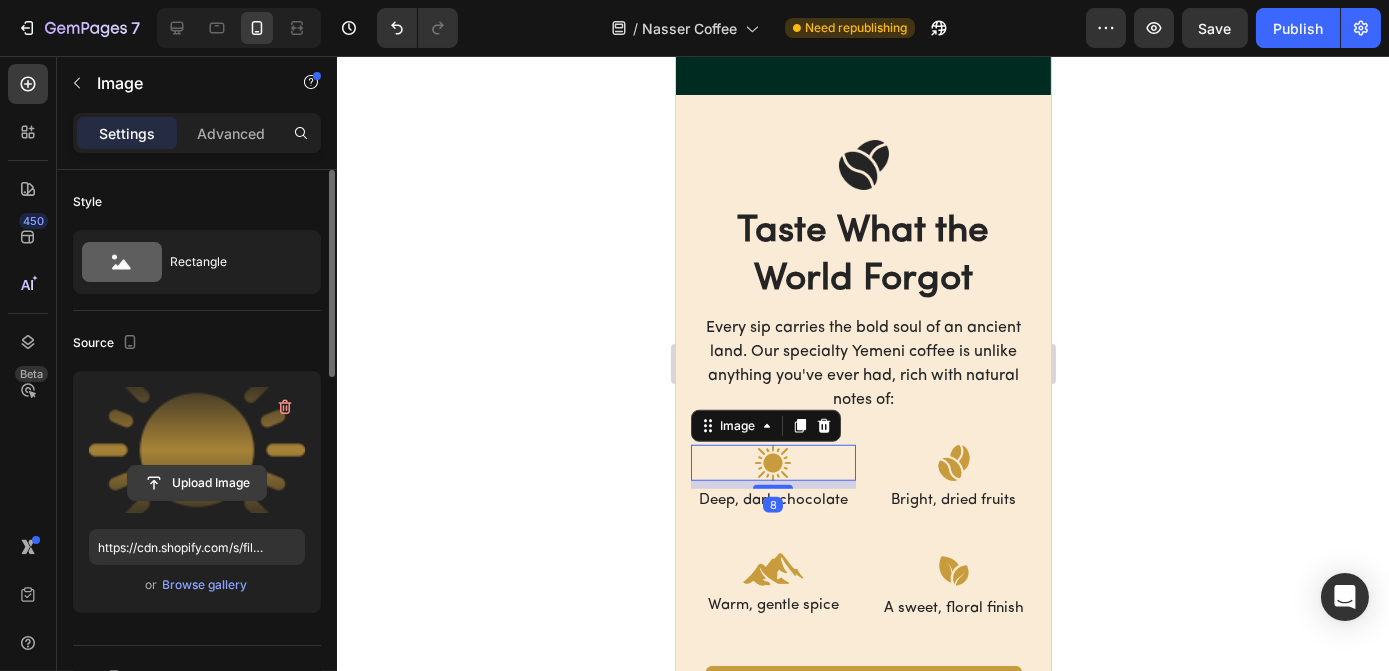 click 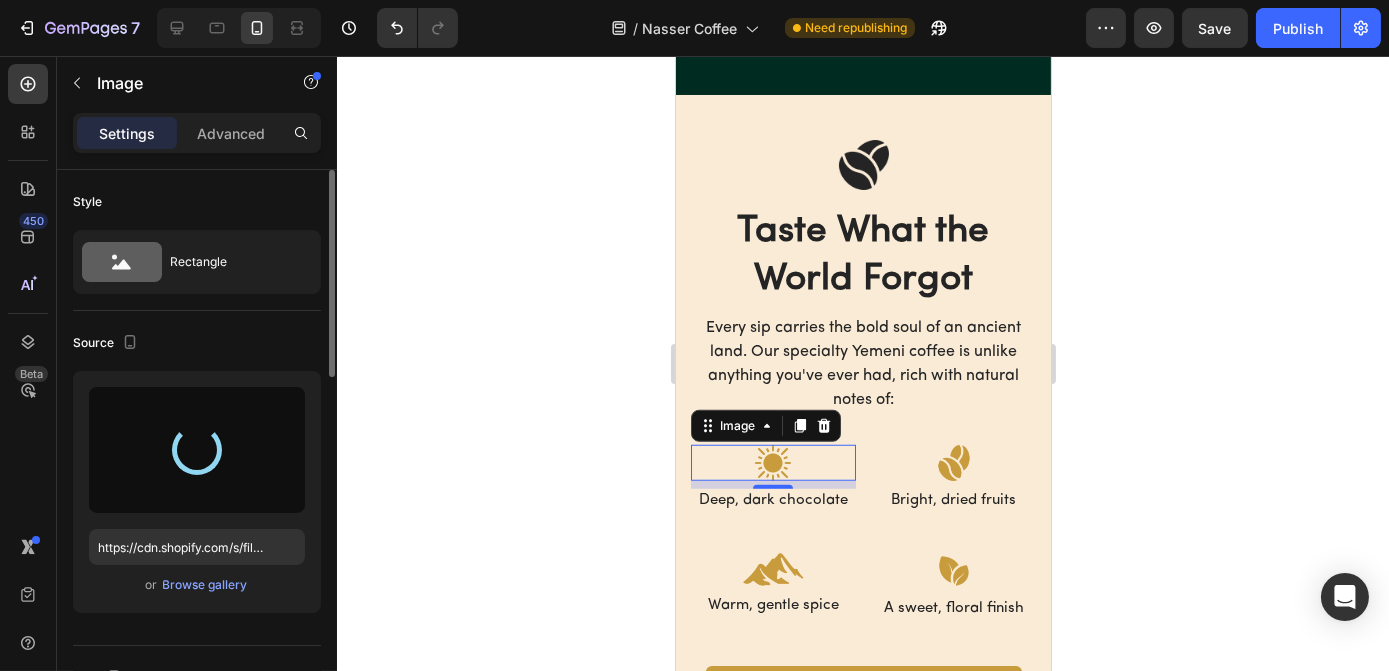 type on "https://cdn.shopify.com/s/files/1/0949/7224/8384/files/gempages_577909792798933778-f125fef5-b038-4bf2-b846-7fa8717e491b.png" 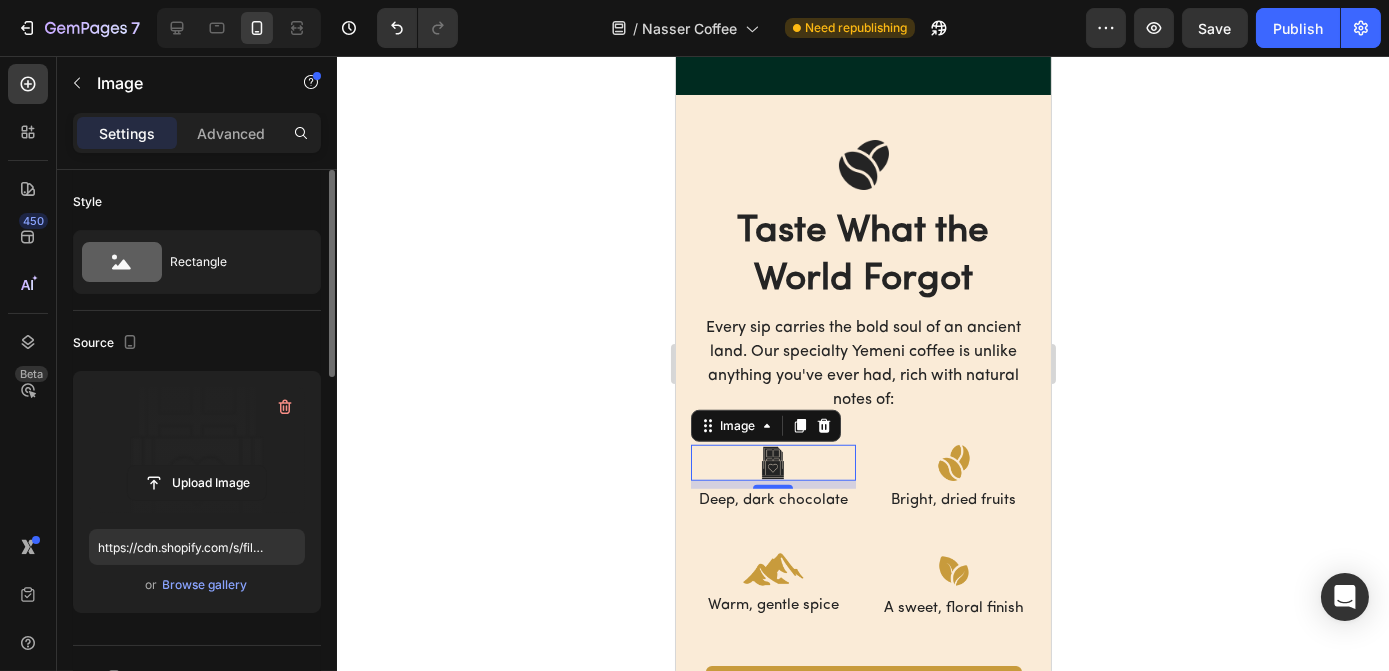 click 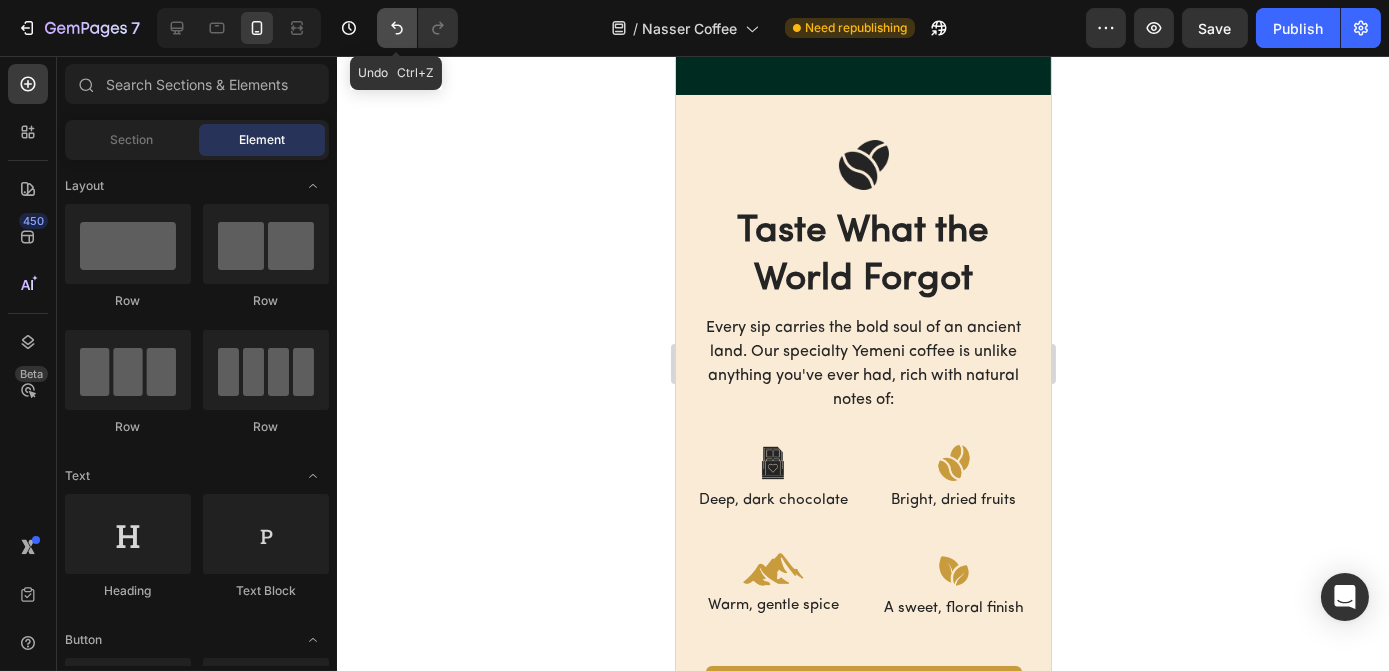 click 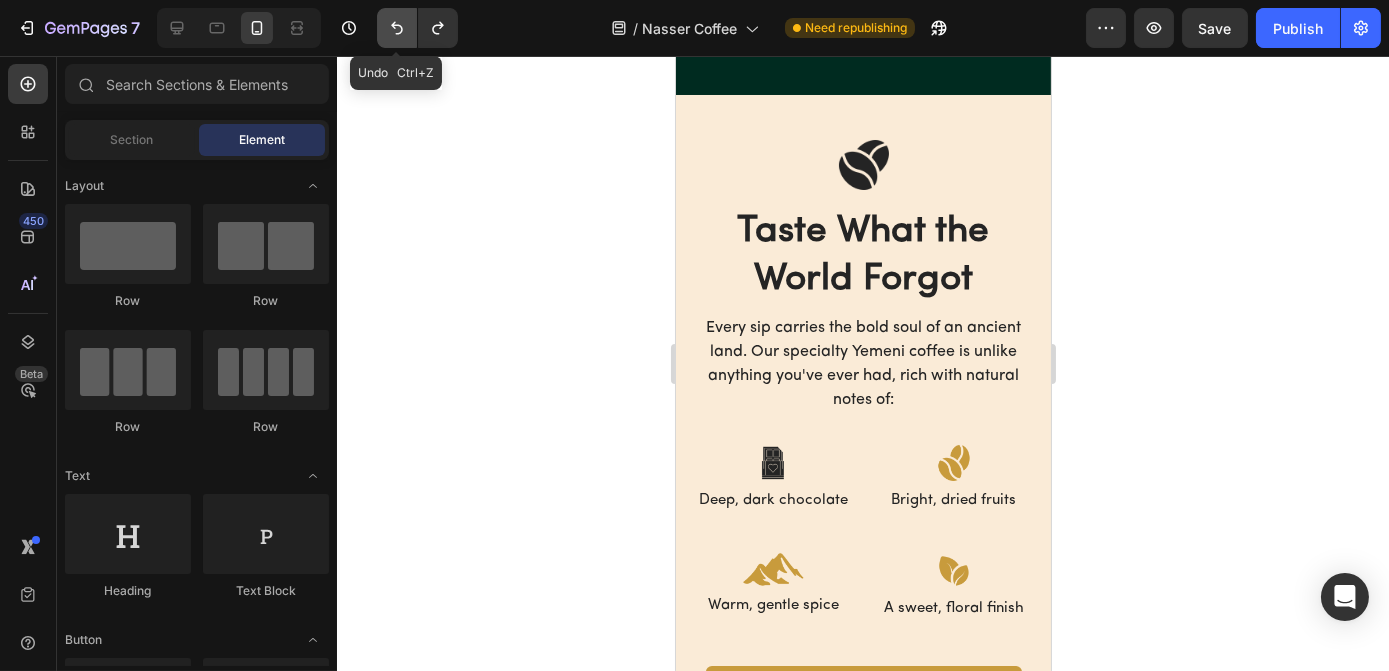 click 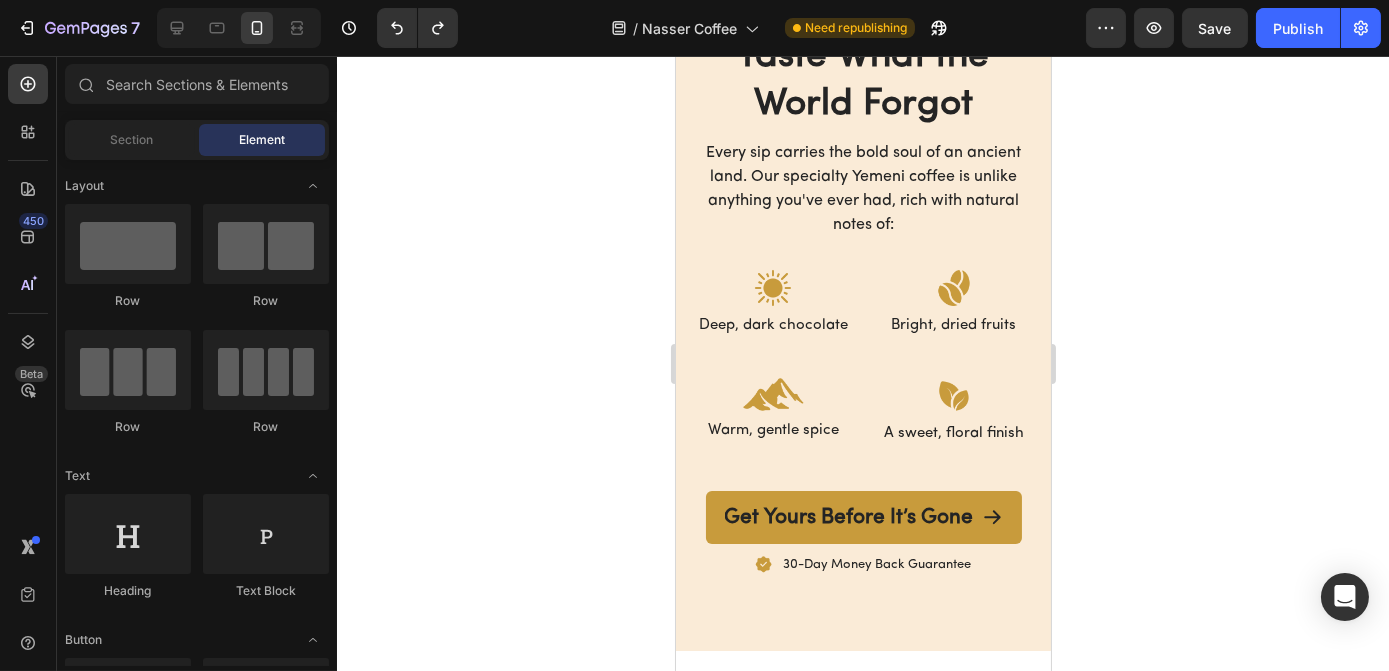 scroll, scrollTop: 3541, scrollLeft: 0, axis: vertical 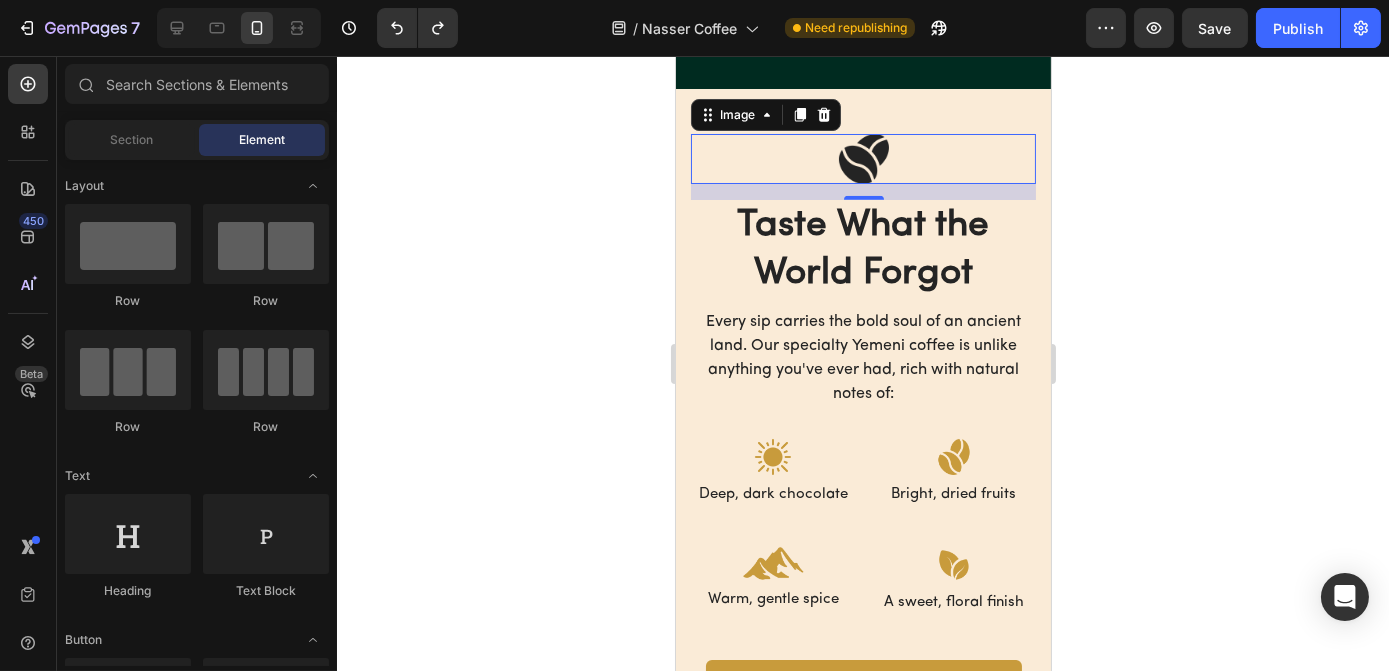 click at bounding box center (863, 159) 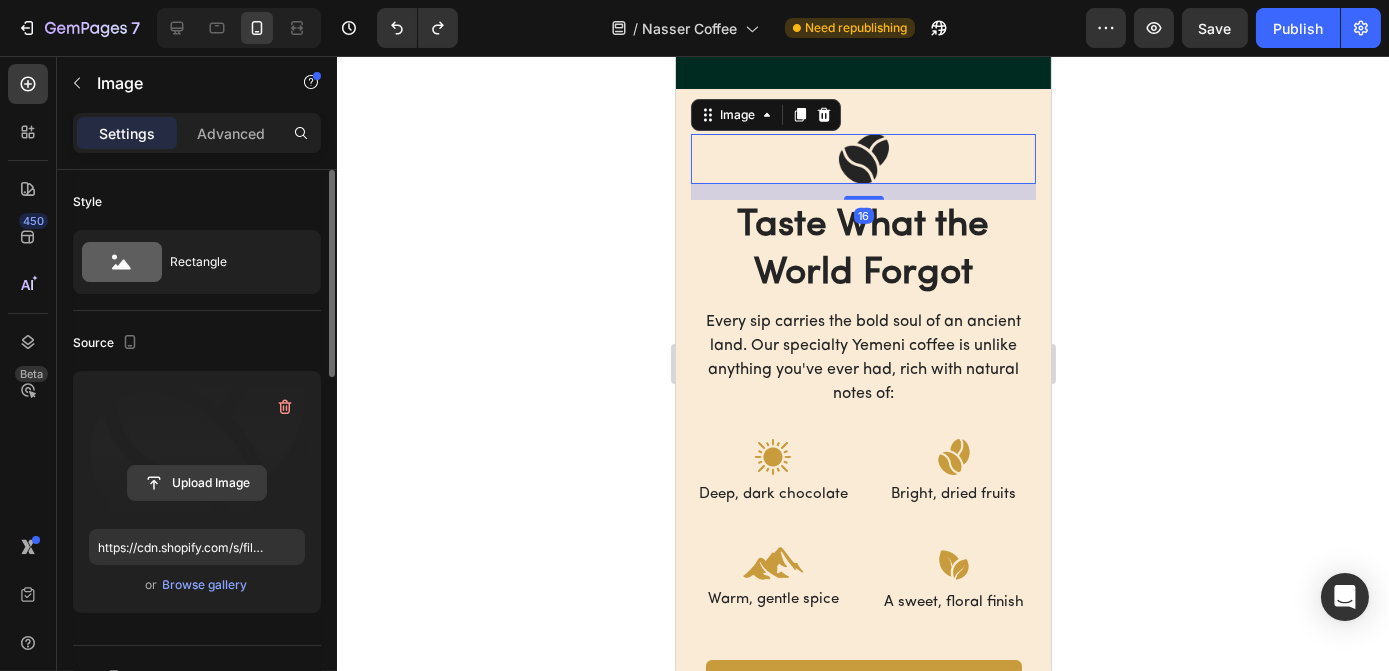click 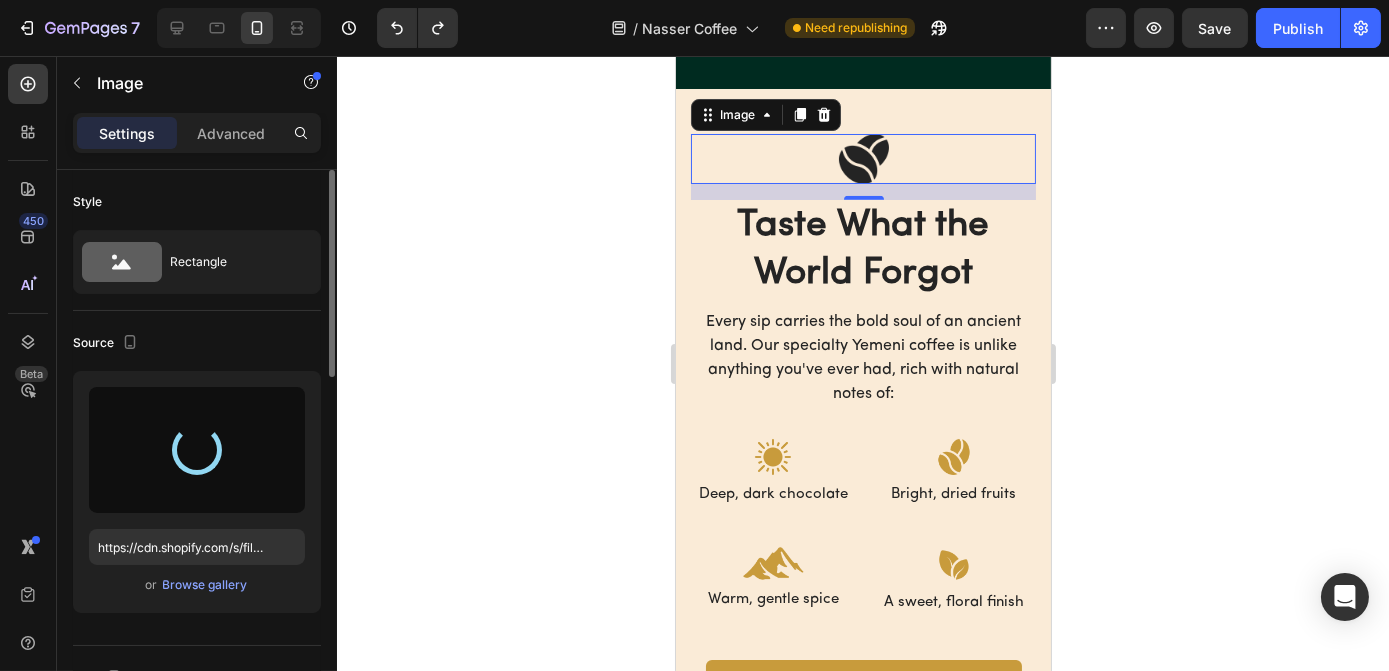 type on "https://cdn.shopify.com/s/files/1/0949/7224/8384/files/gempages_577909792798933778-adef13fb-1813-401c-9a66-ee3b24725f96.png" 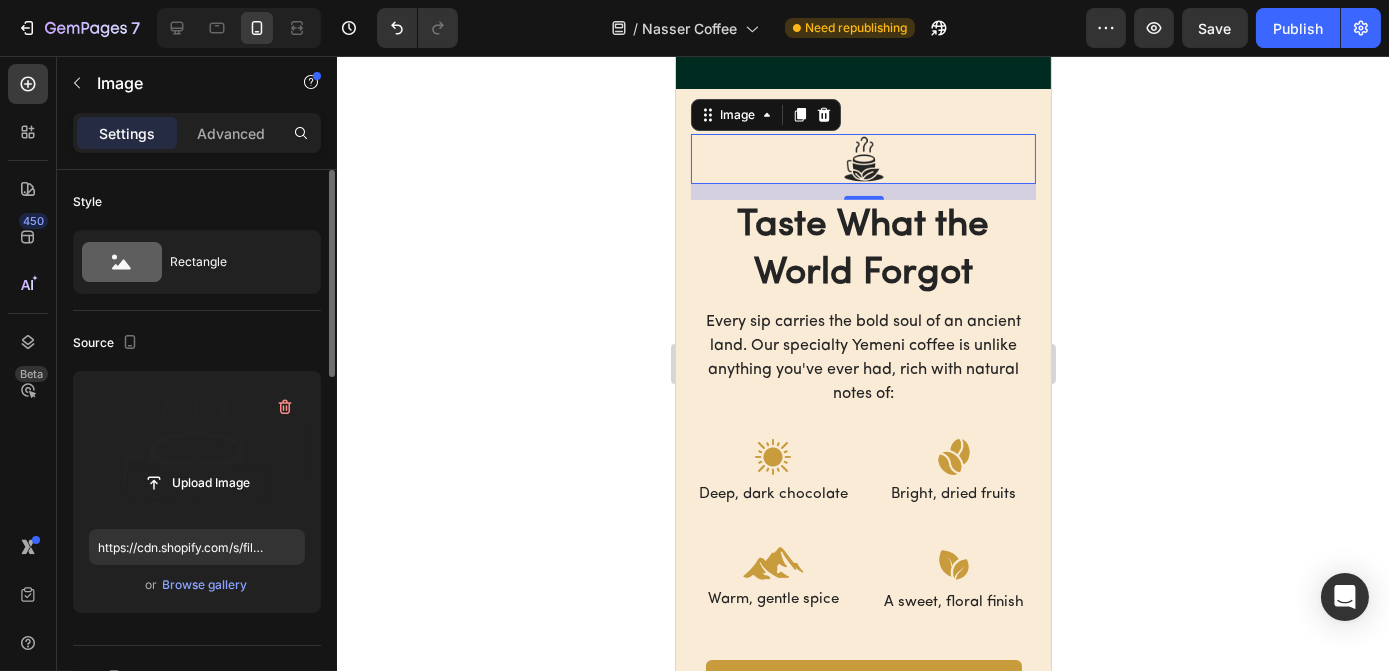 click 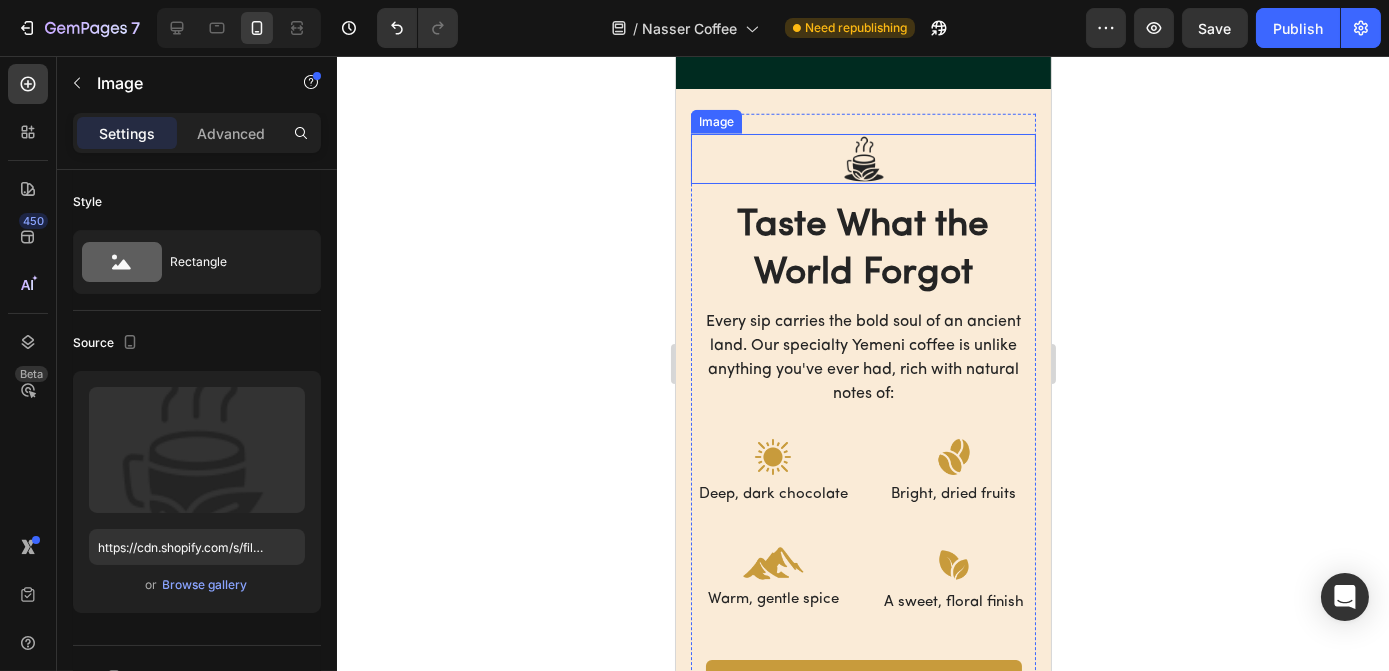 click at bounding box center (863, 159) 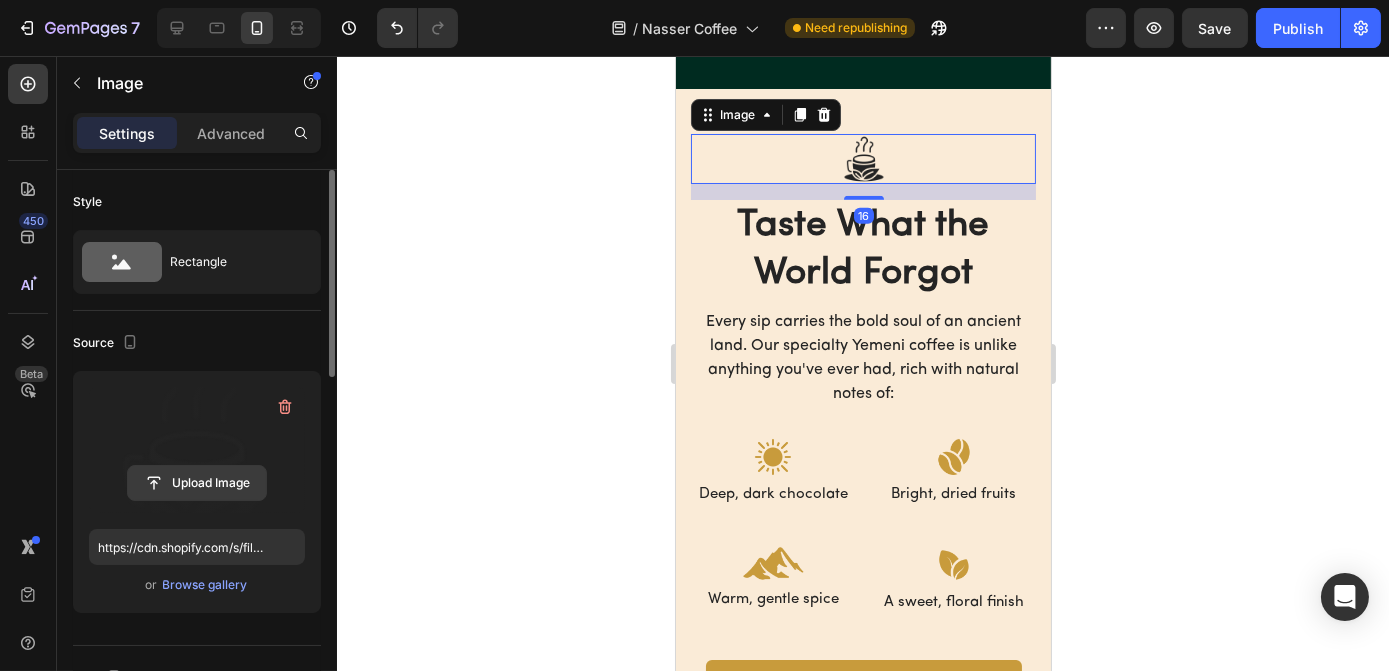 click 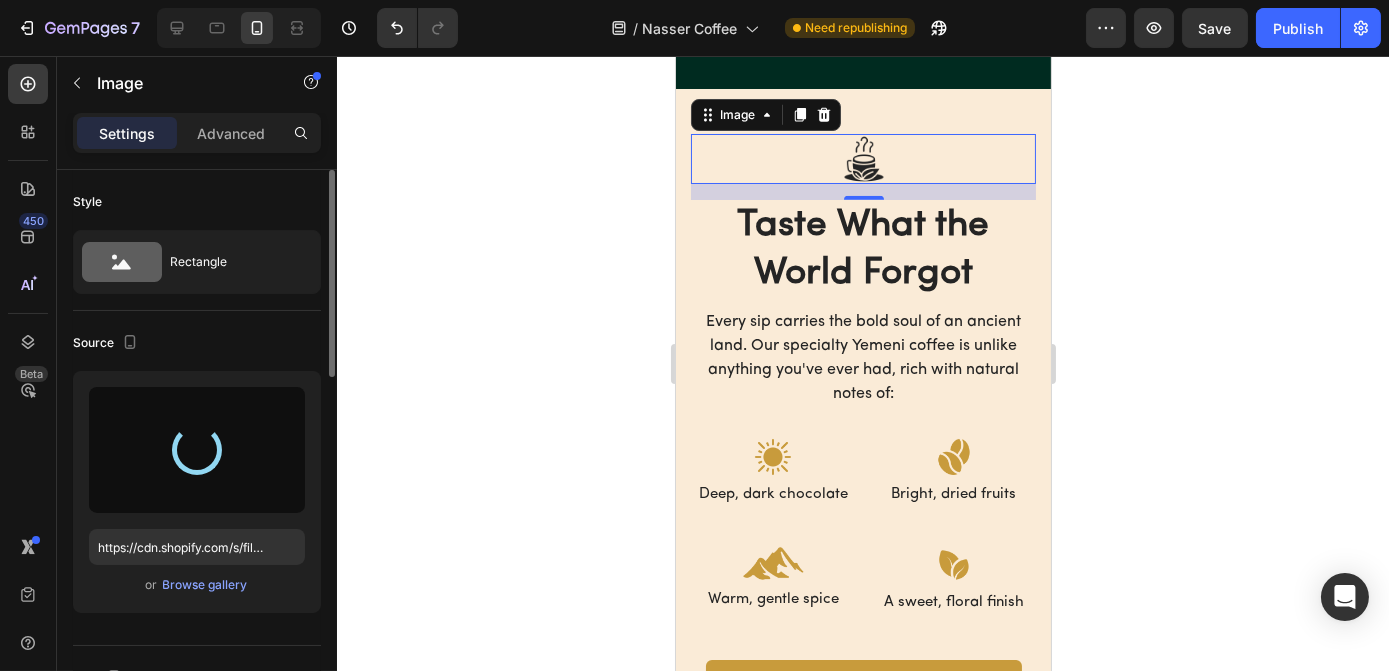 type on "https://cdn.shopify.com/s/files/1/0949/7224/8384/files/gempages_577909792798933778-d4344a75-f114-4fde-b30c-a8c9ed13b885.png" 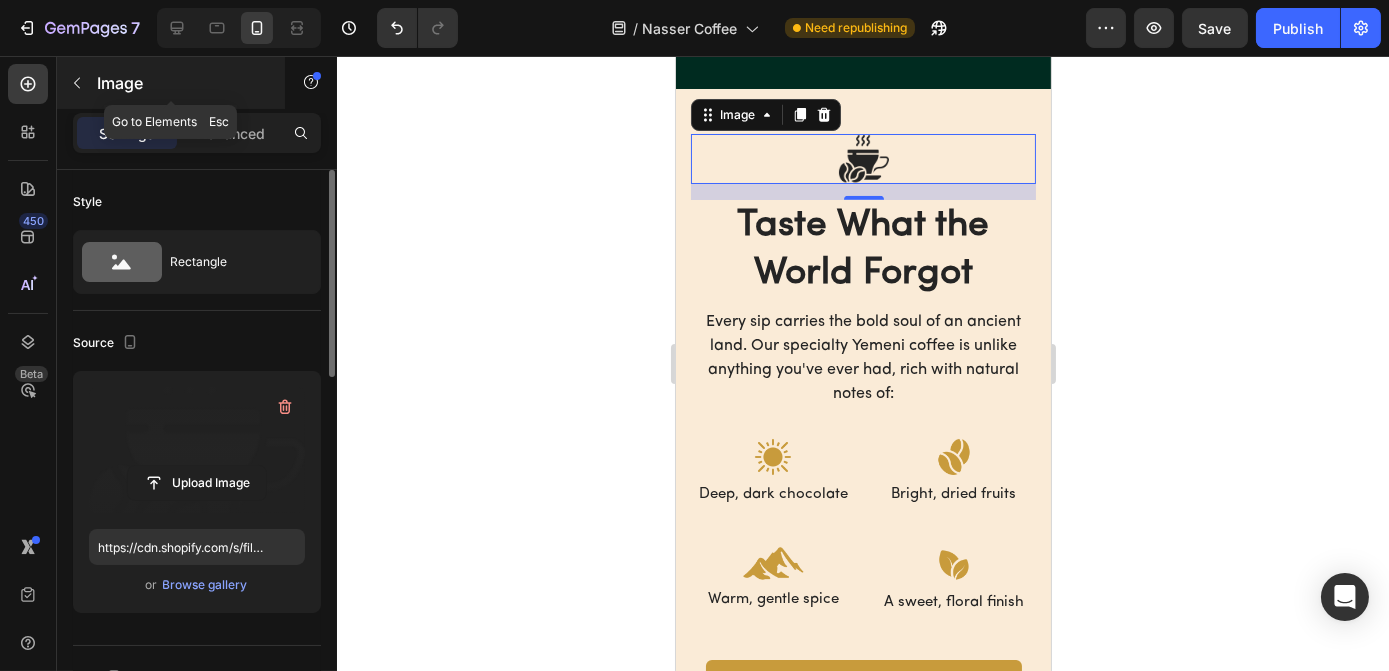 click 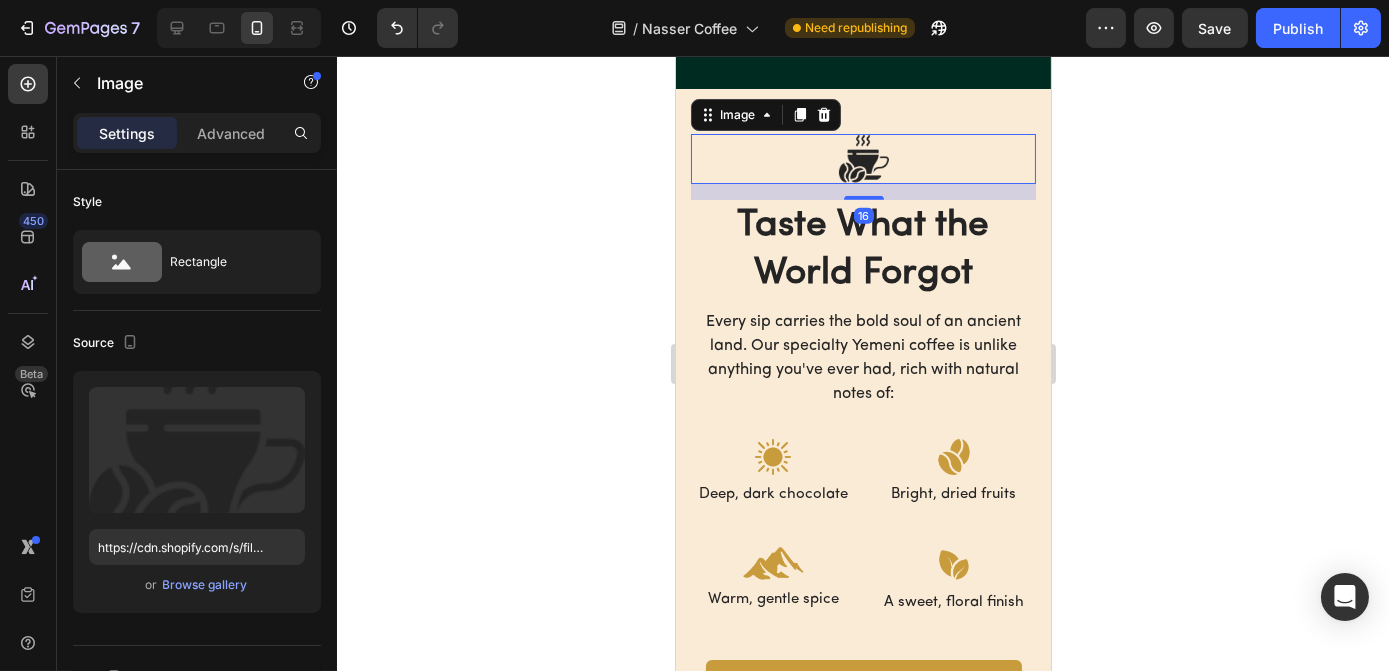 click at bounding box center [863, 159] 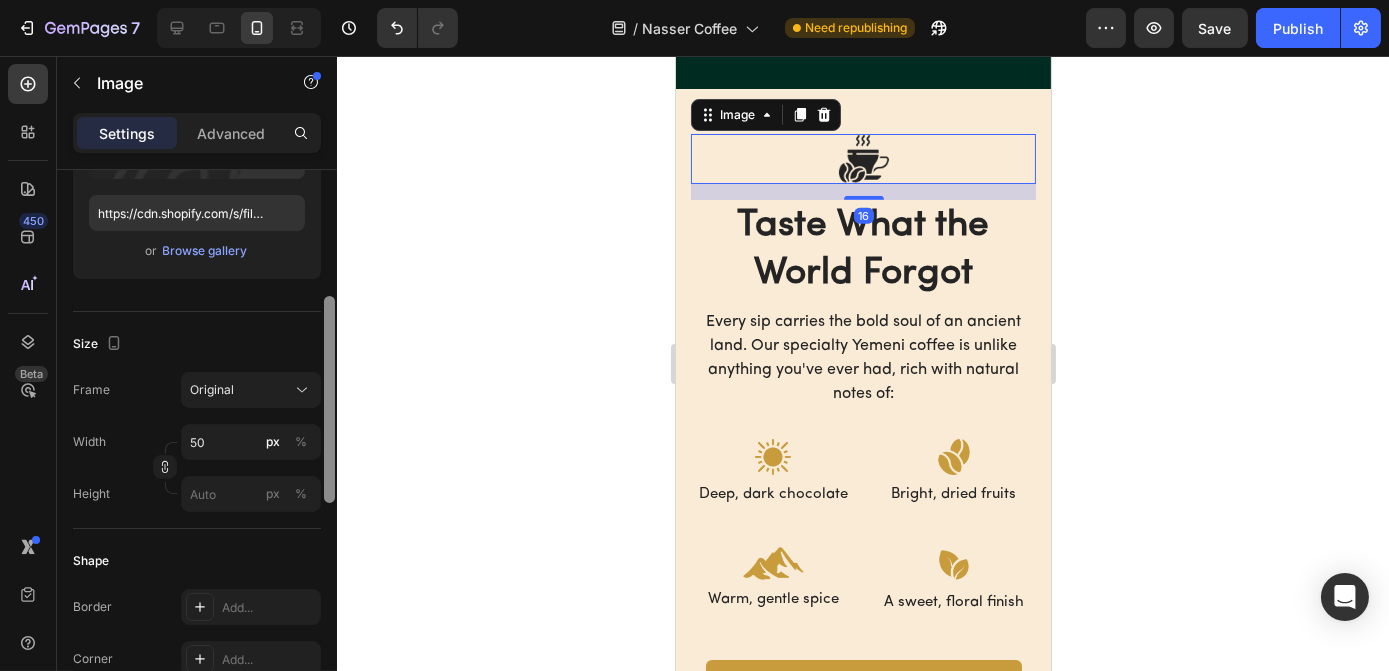 scroll, scrollTop: 336, scrollLeft: 0, axis: vertical 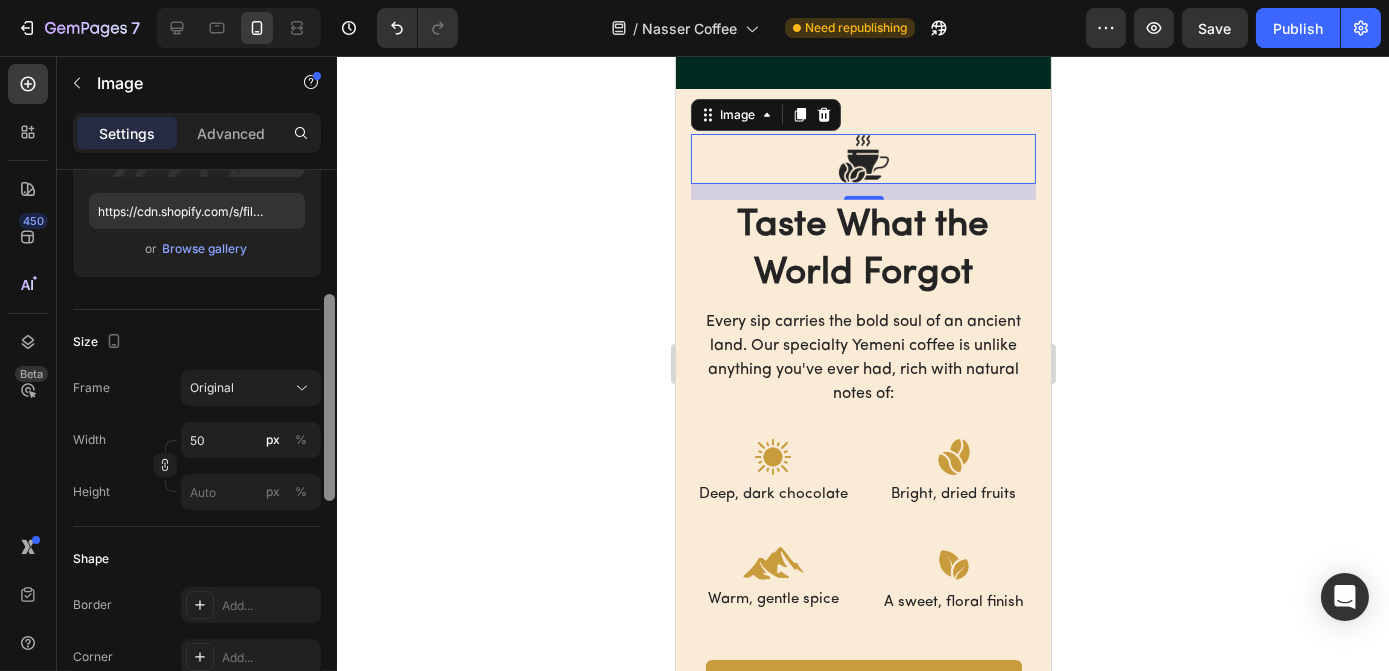 drag, startPoint x: 325, startPoint y: 337, endPoint x: 346, endPoint y: 462, distance: 126.751724 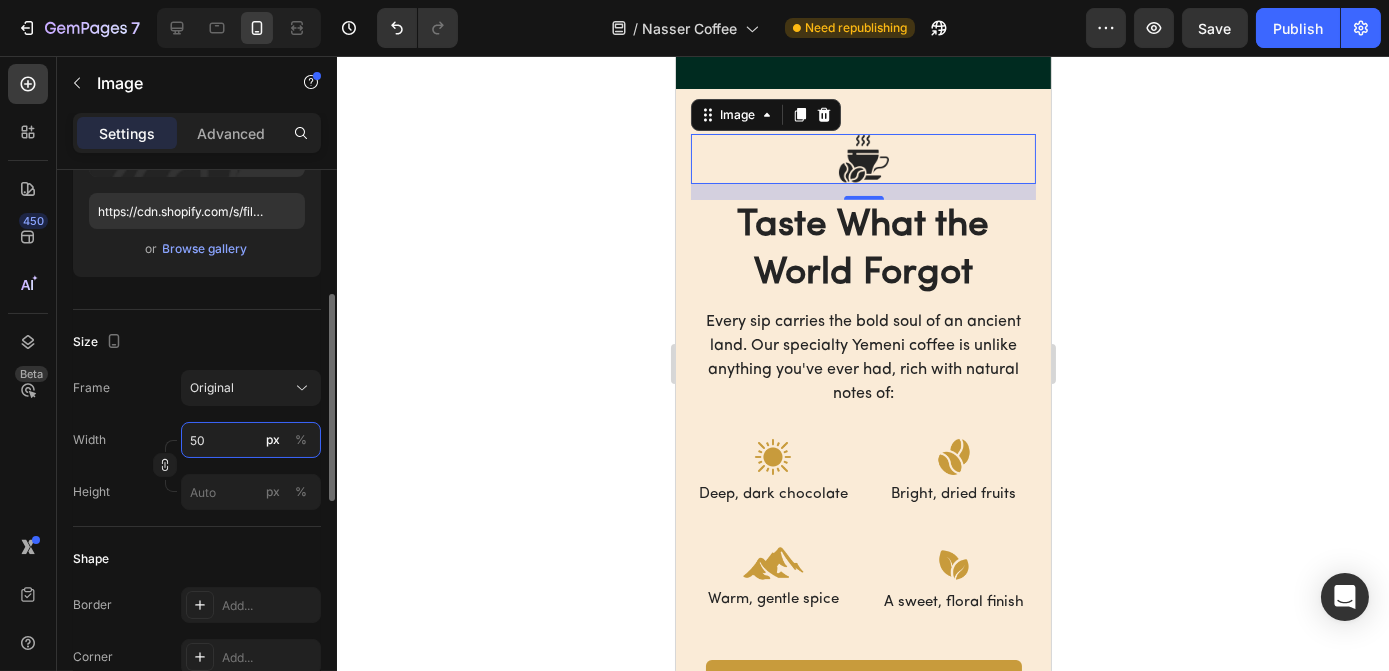 click on "50" at bounding box center (251, 440) 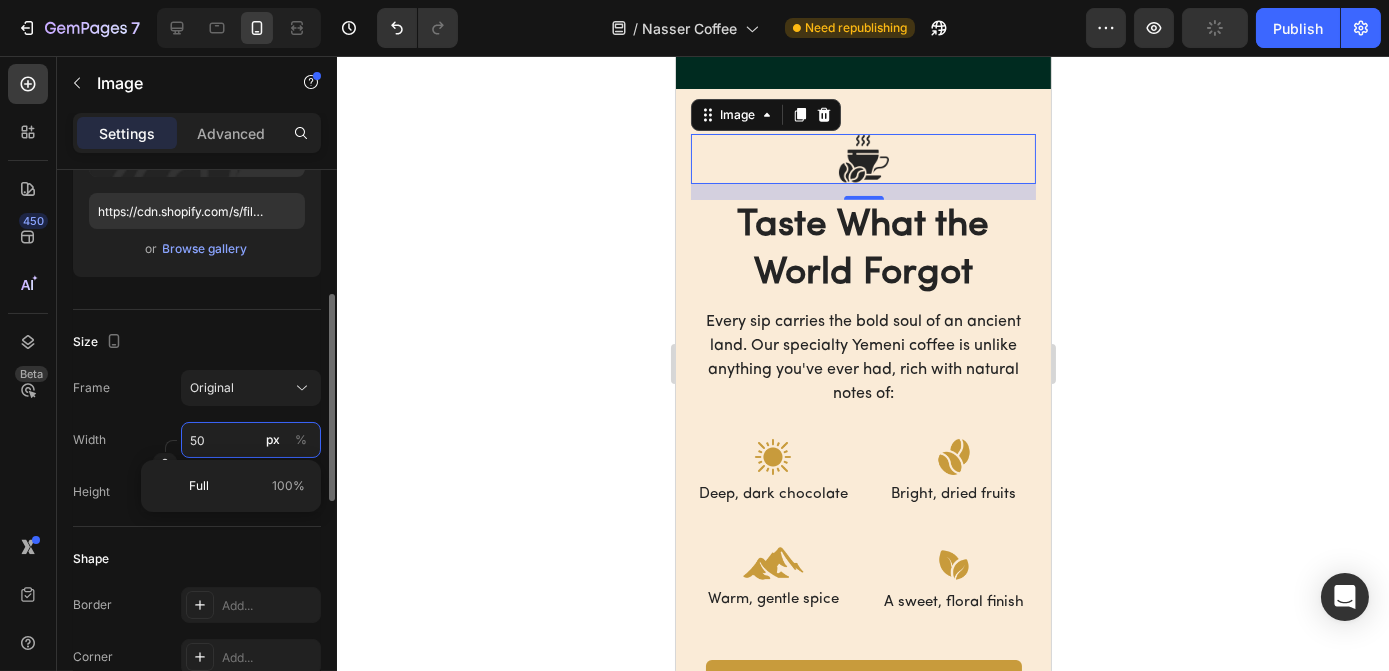 click on "50" at bounding box center [251, 440] 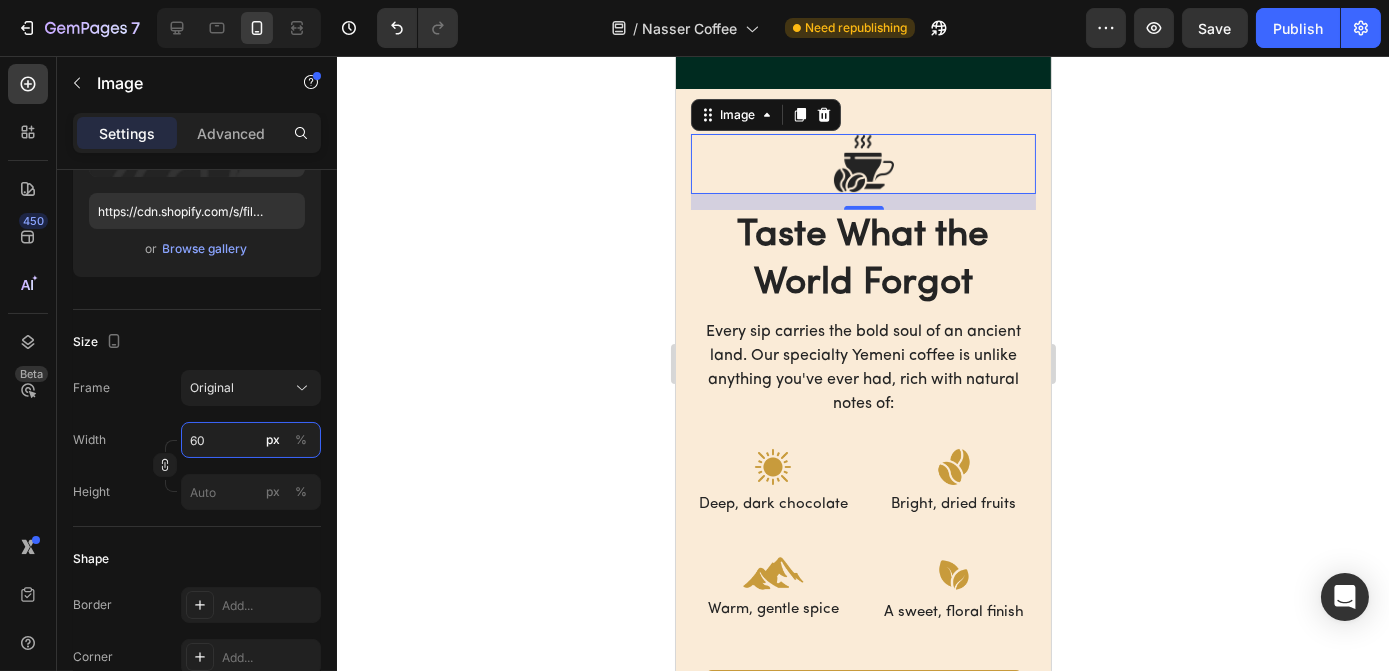 type on "60" 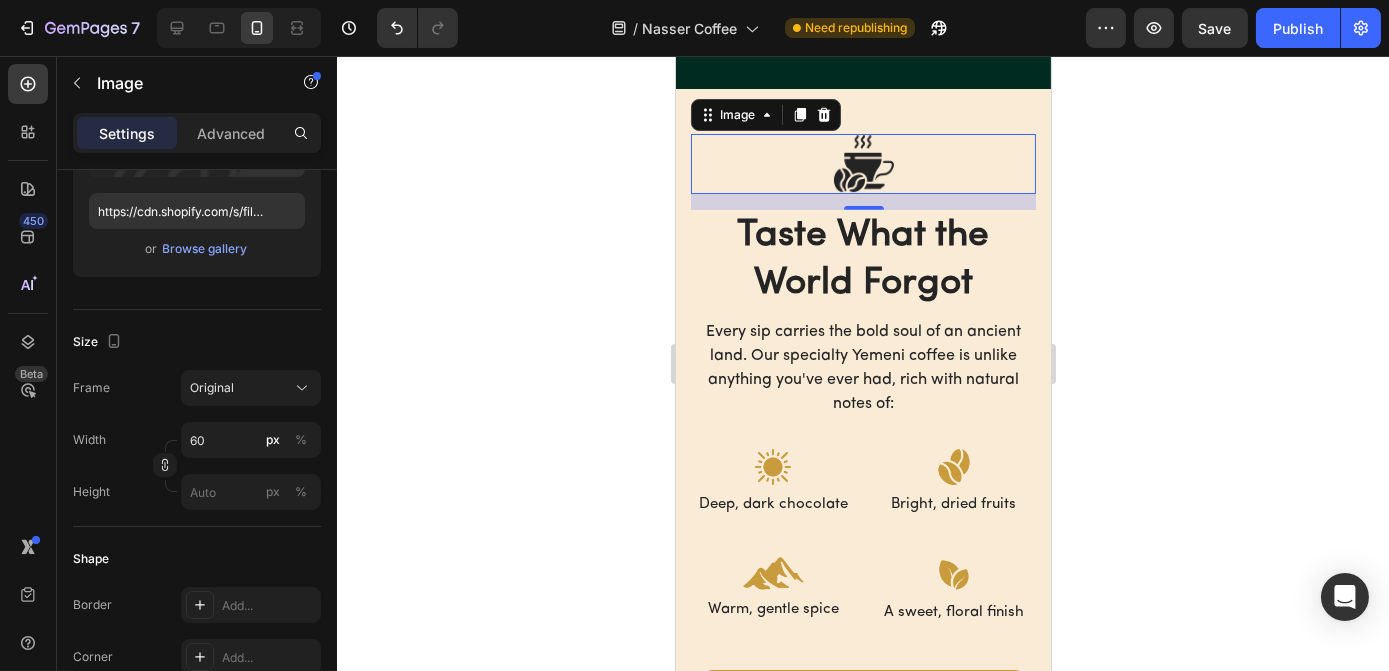 click 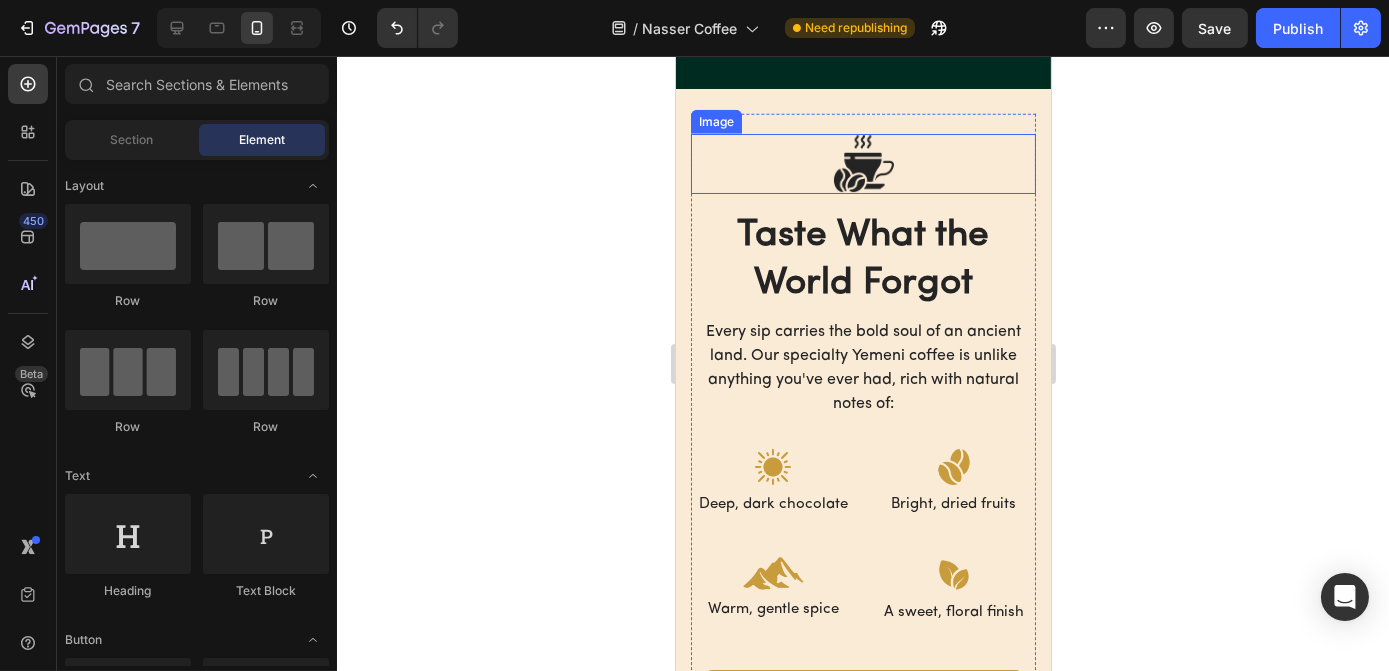 click at bounding box center [862, 164] 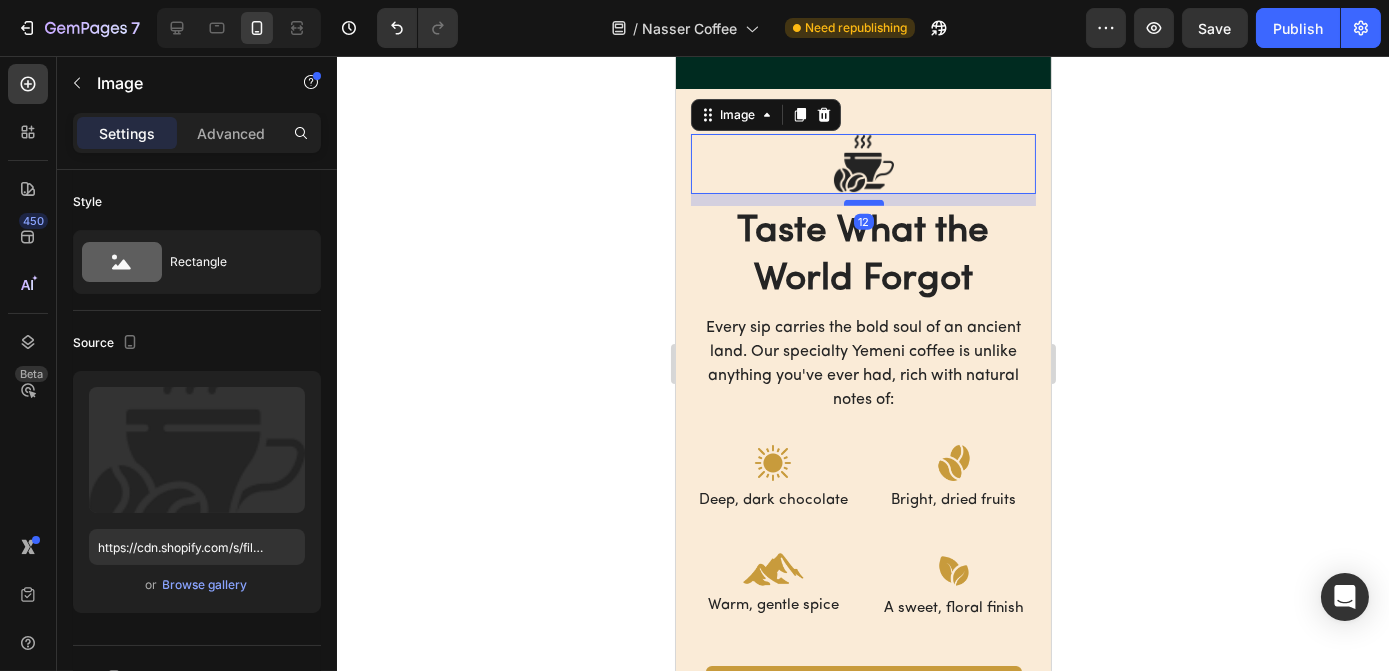 click at bounding box center (863, 203) 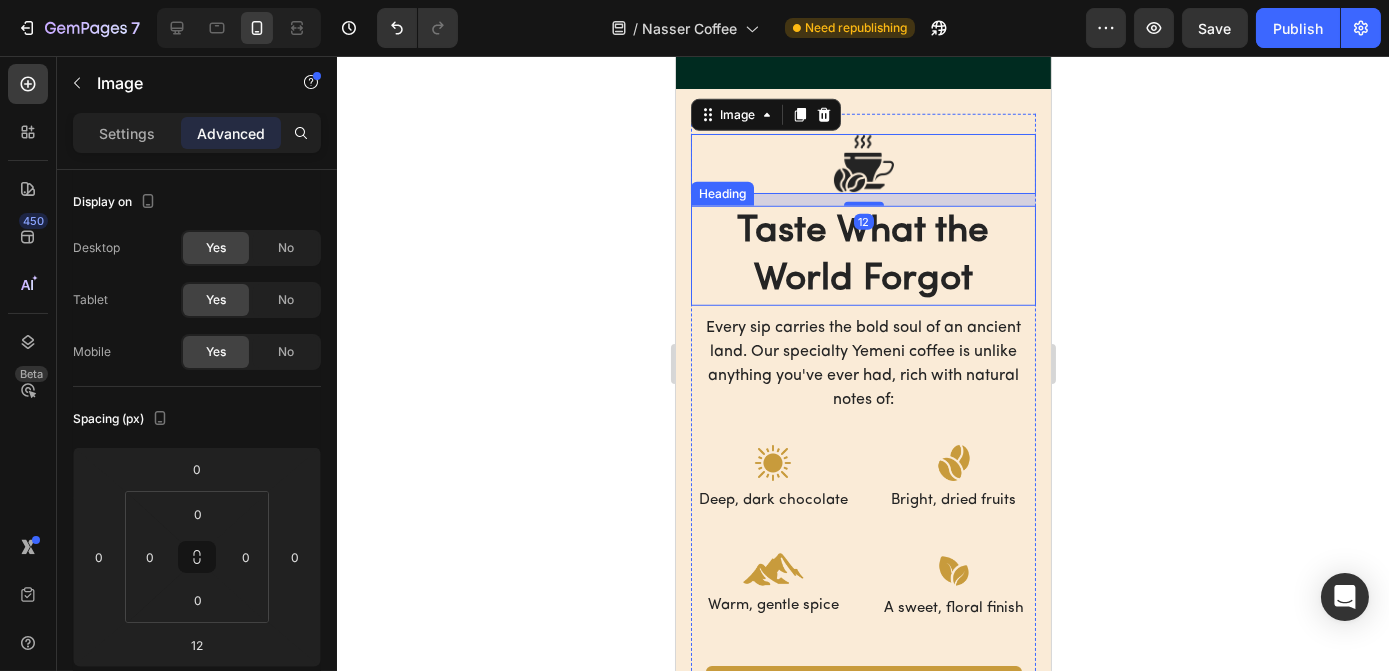 click 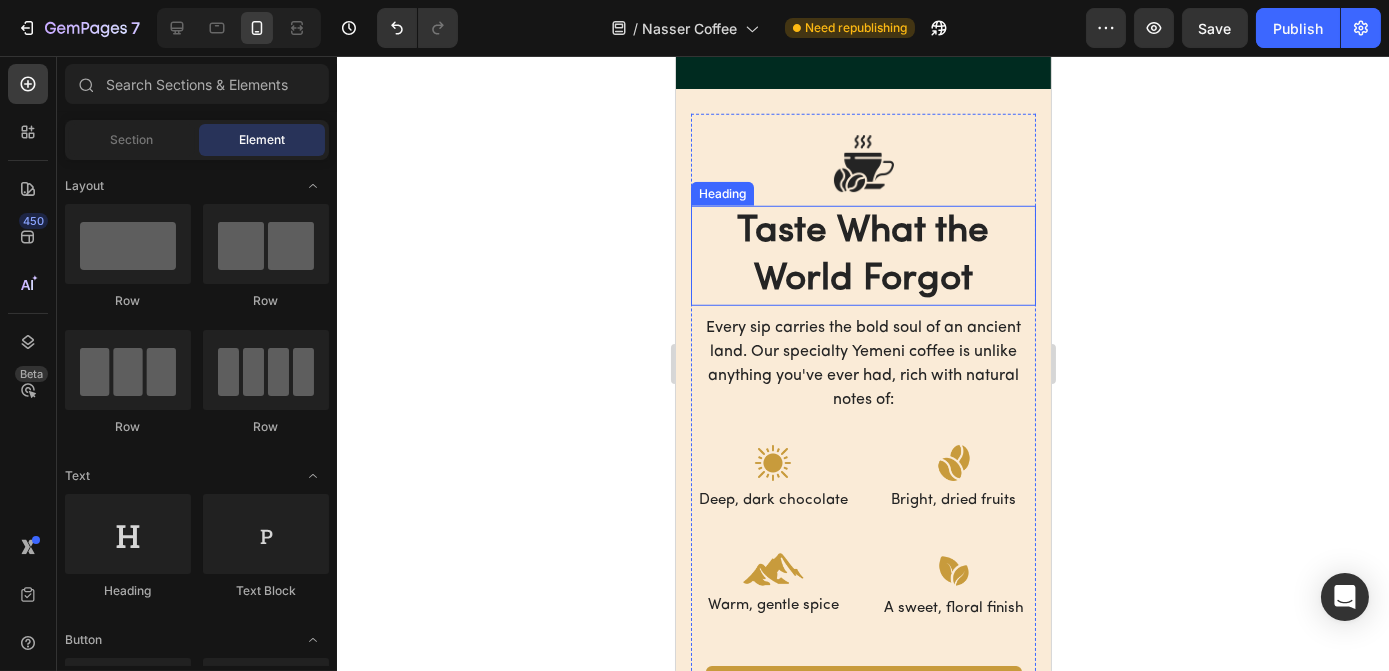 click 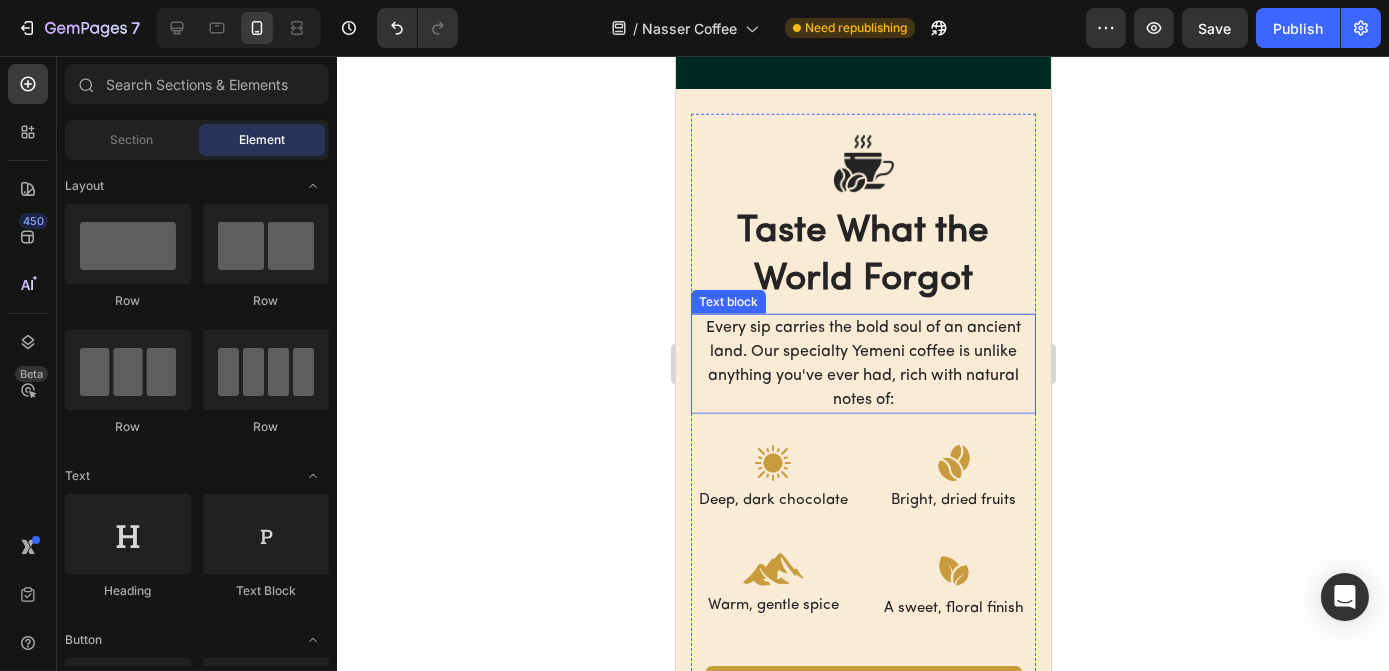 click on "Every sip carries the bold soul of an ancient land. Our specialty Yemeni coffee is unlike anything you've ever had, rich with natural notes of:" at bounding box center (862, 364) 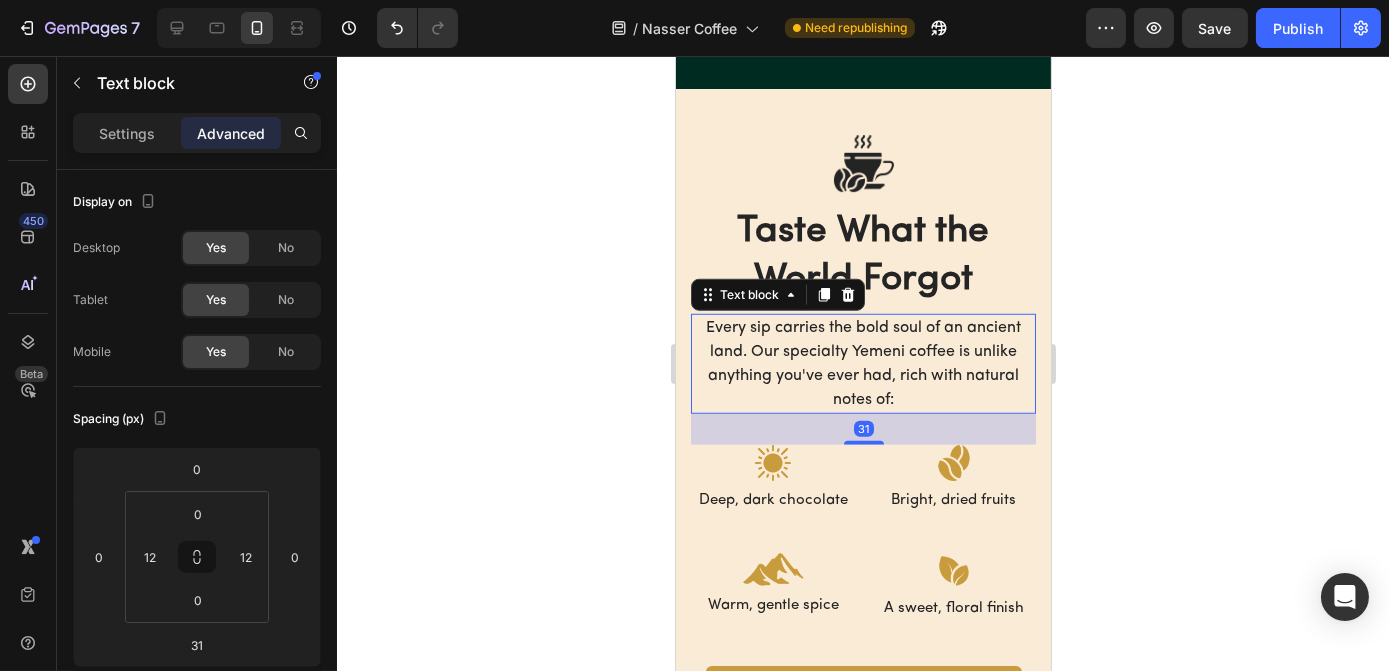 click 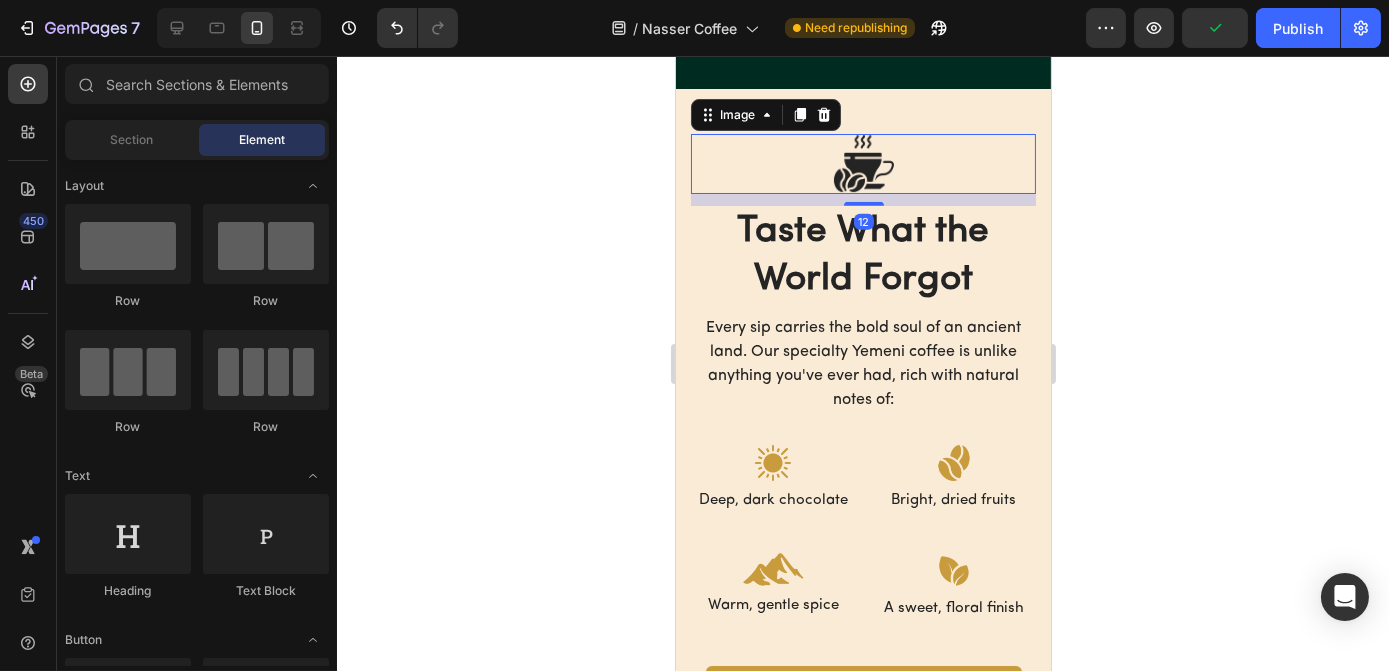 click at bounding box center (862, 164) 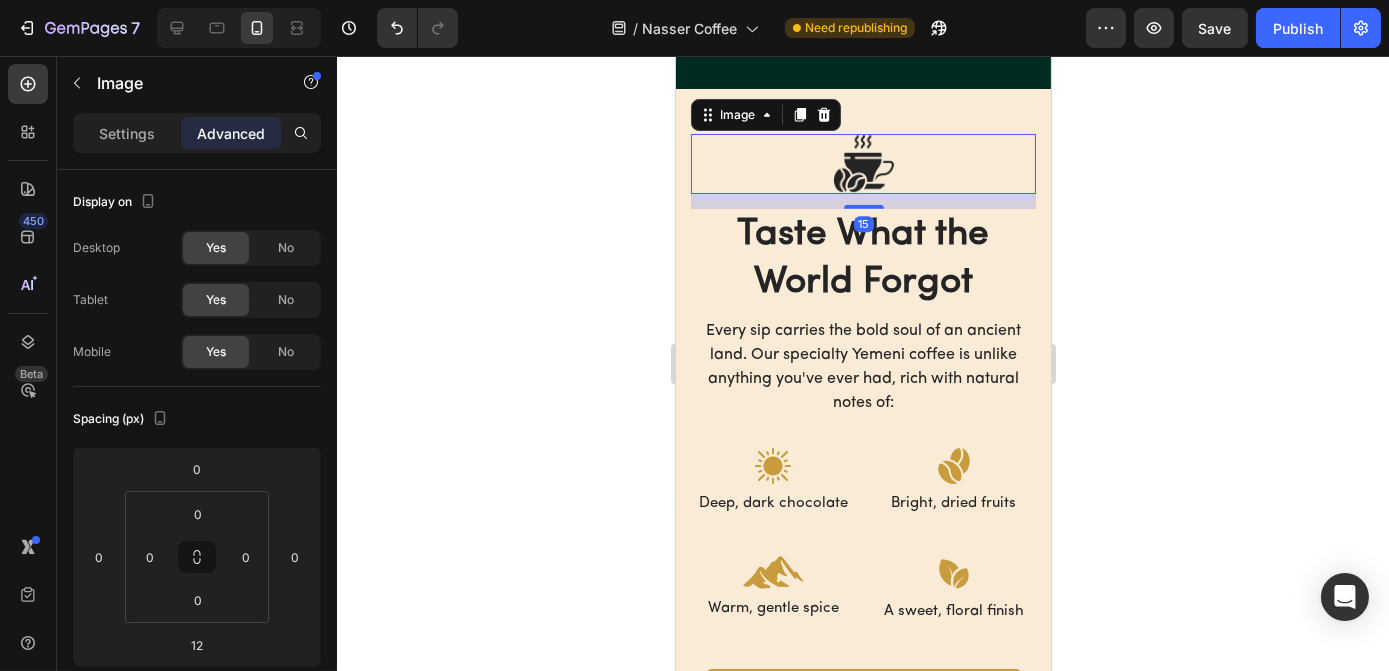 click at bounding box center (863, 207) 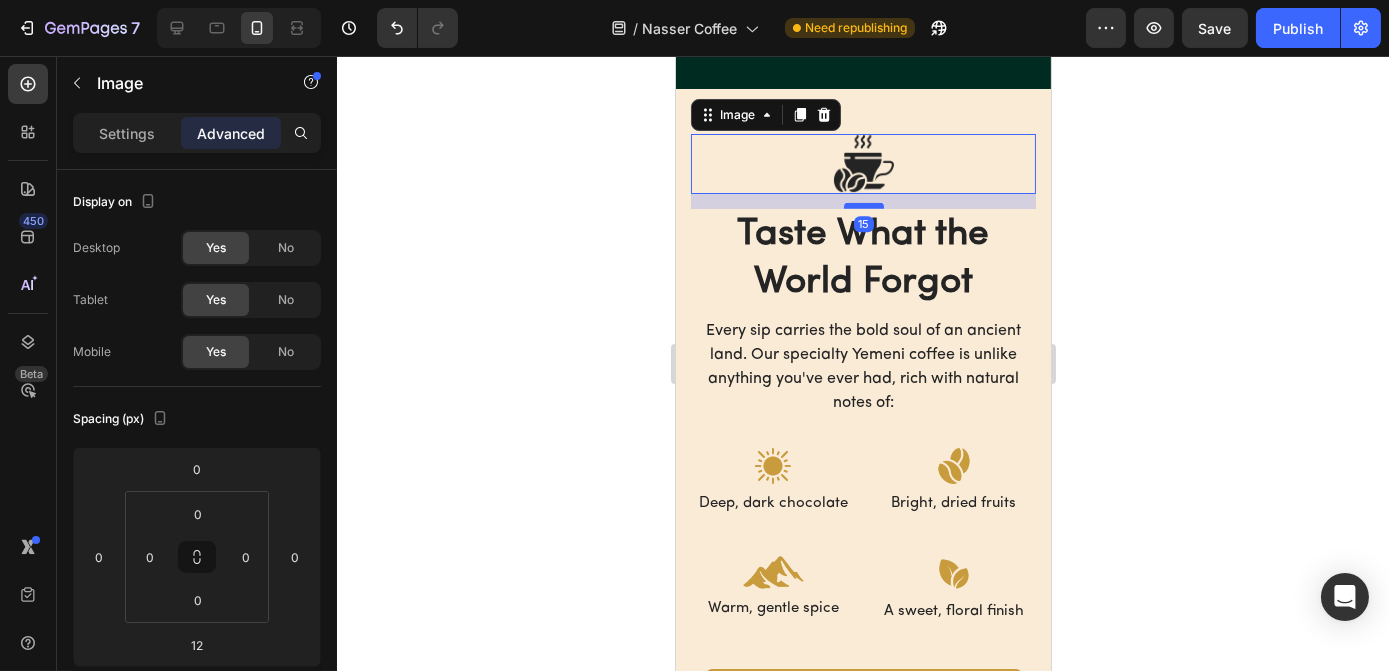 type on "15" 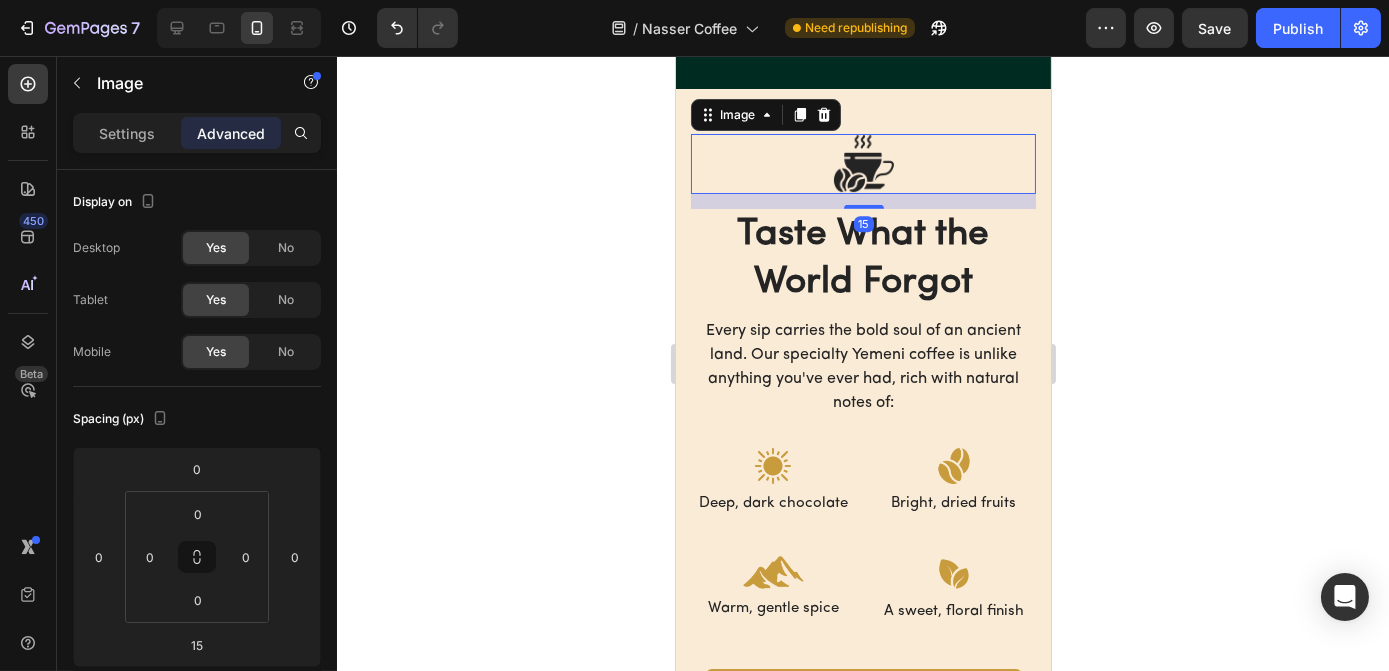 click 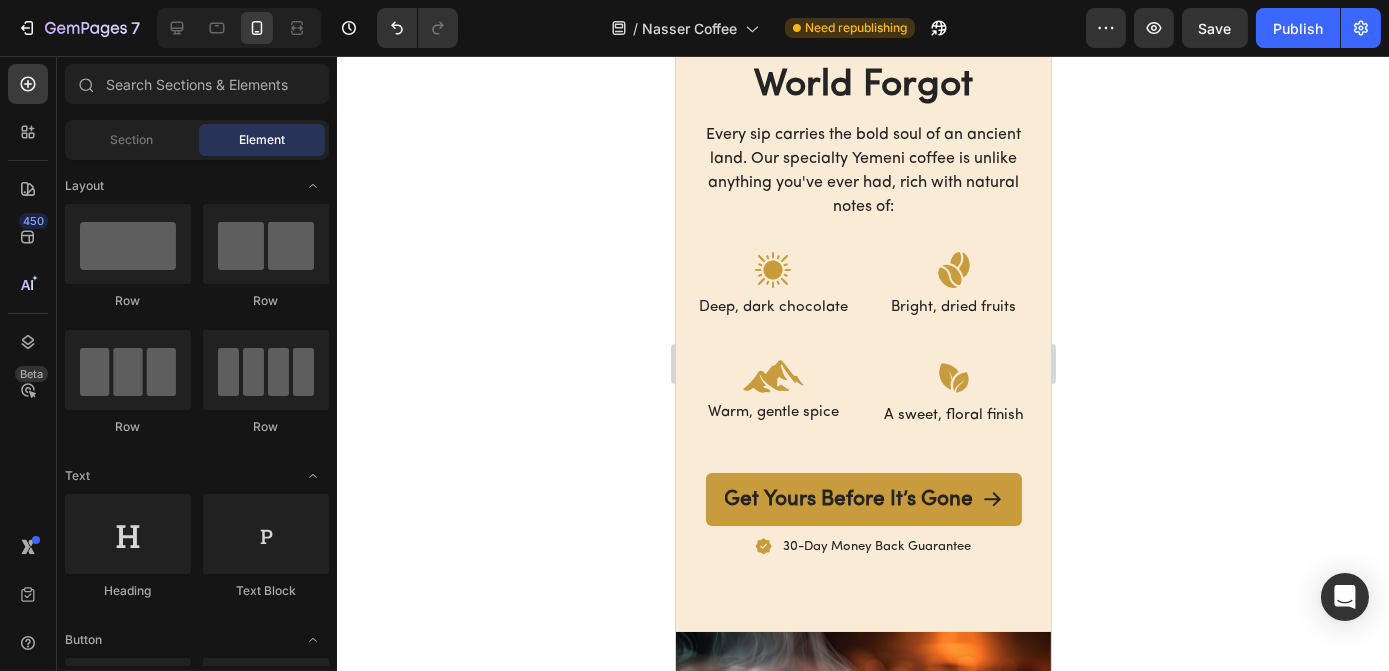 scroll, scrollTop: 3727, scrollLeft: 0, axis: vertical 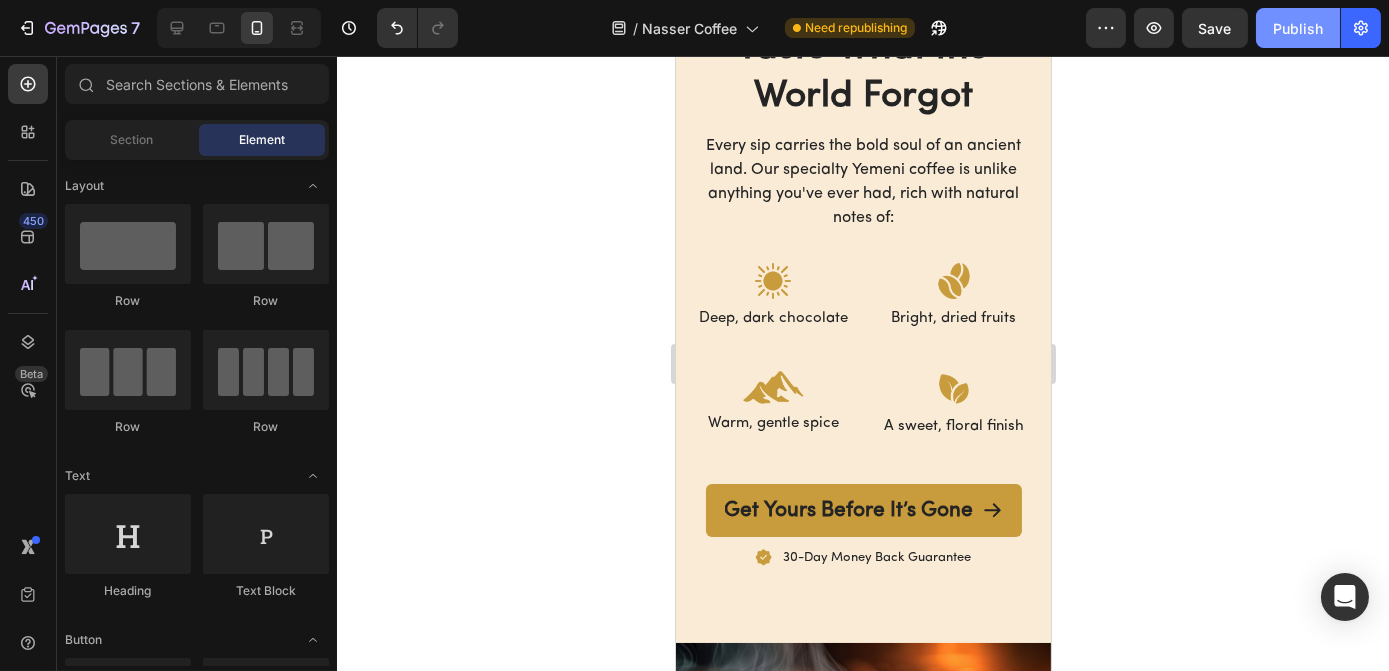 click on "Publish" at bounding box center (1298, 28) 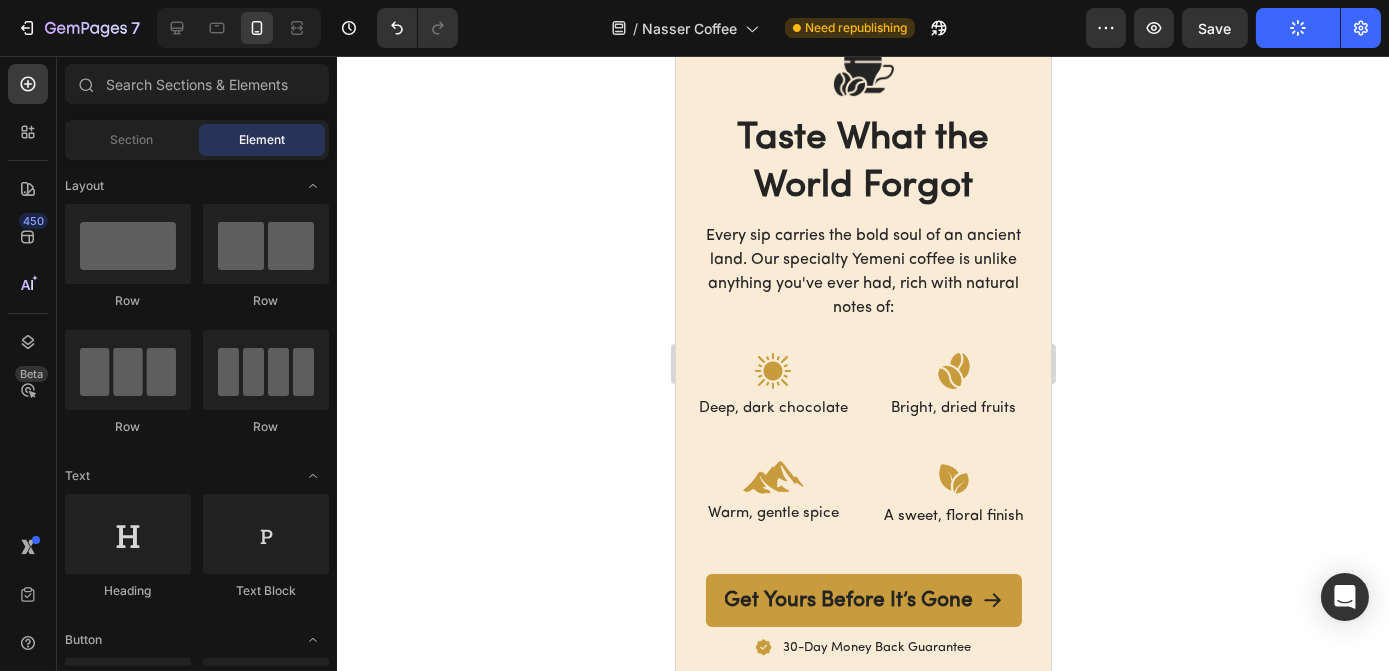 scroll, scrollTop: 3616, scrollLeft: 0, axis: vertical 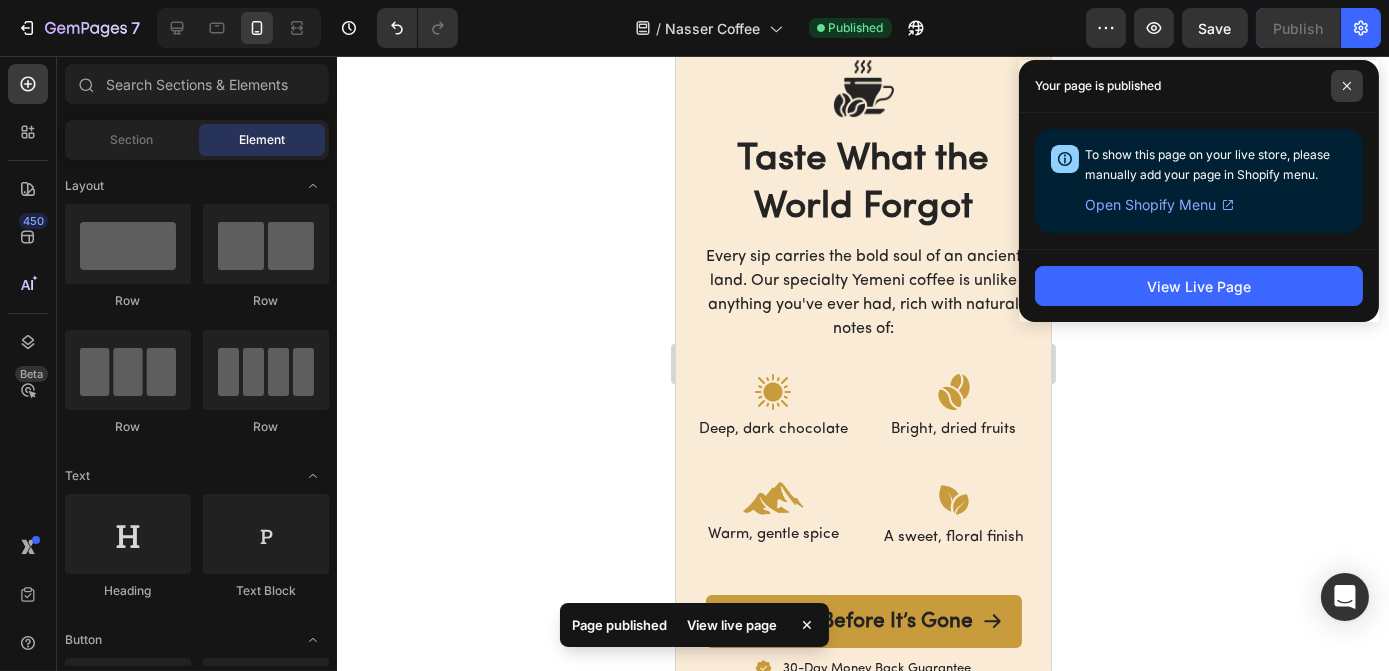 click at bounding box center (1347, 86) 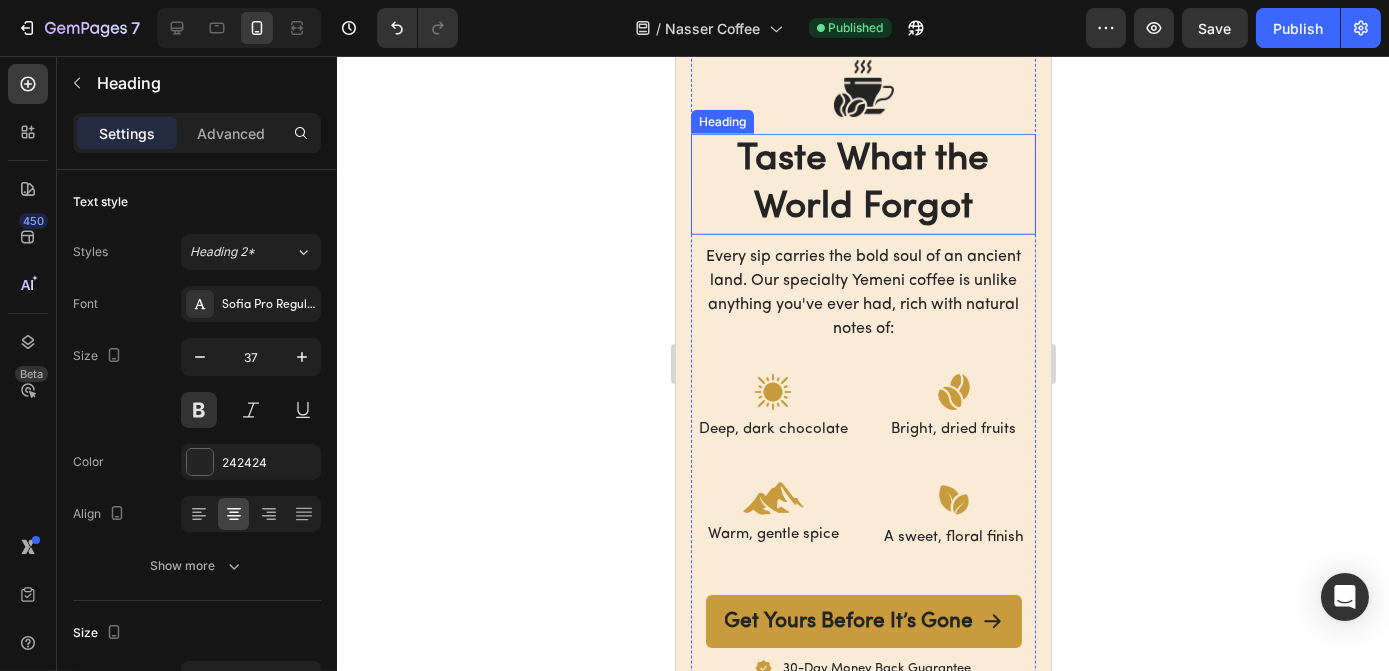 click on "Taste What the World Forgot" at bounding box center (862, 184) 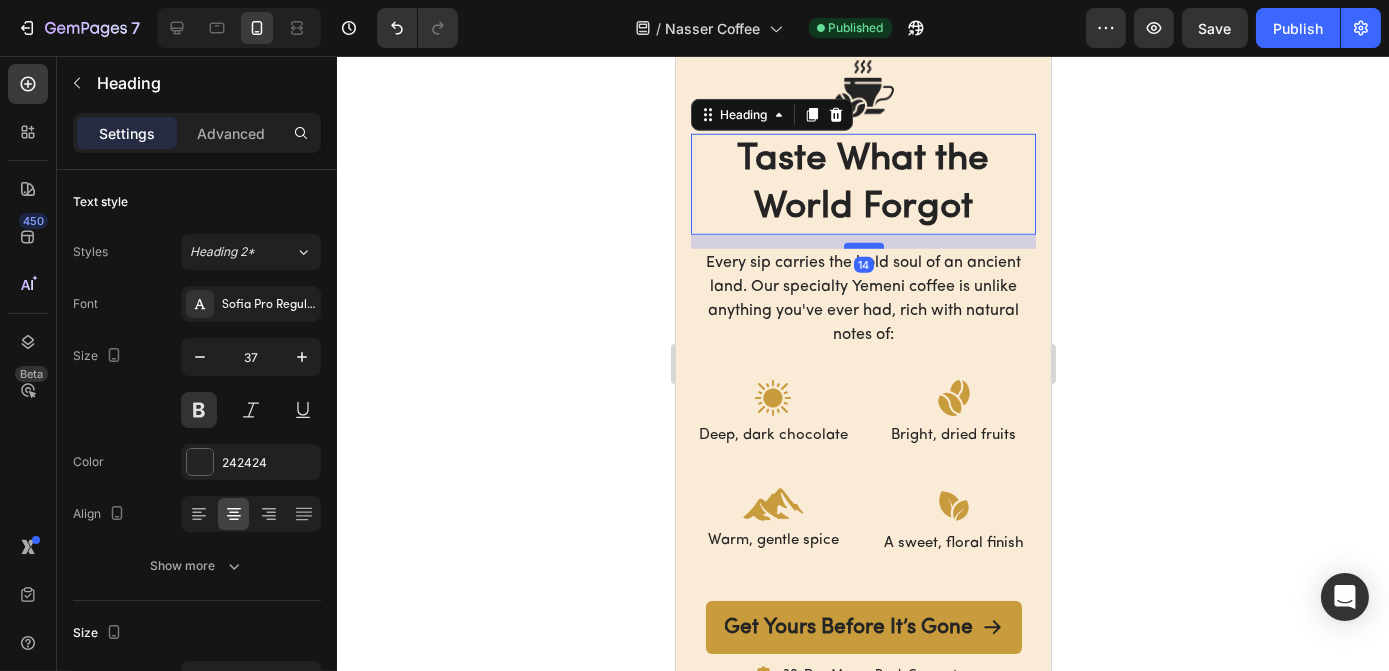 click at bounding box center [863, 246] 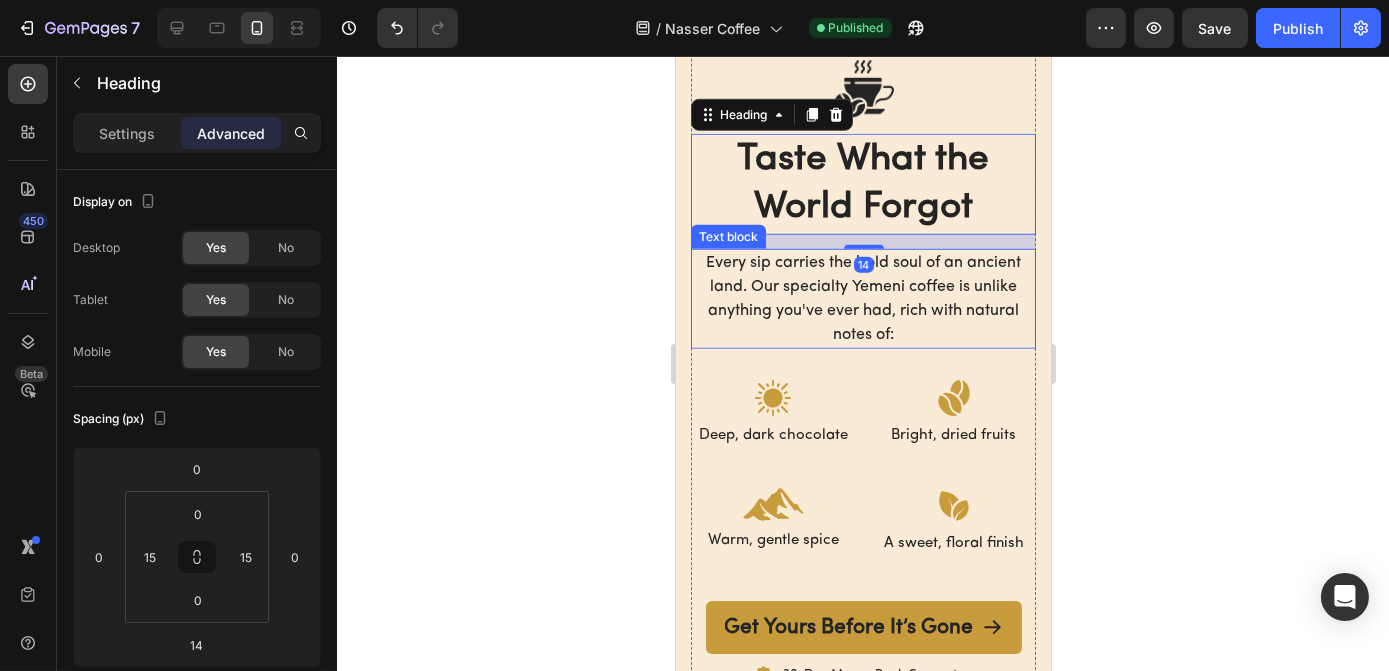 click 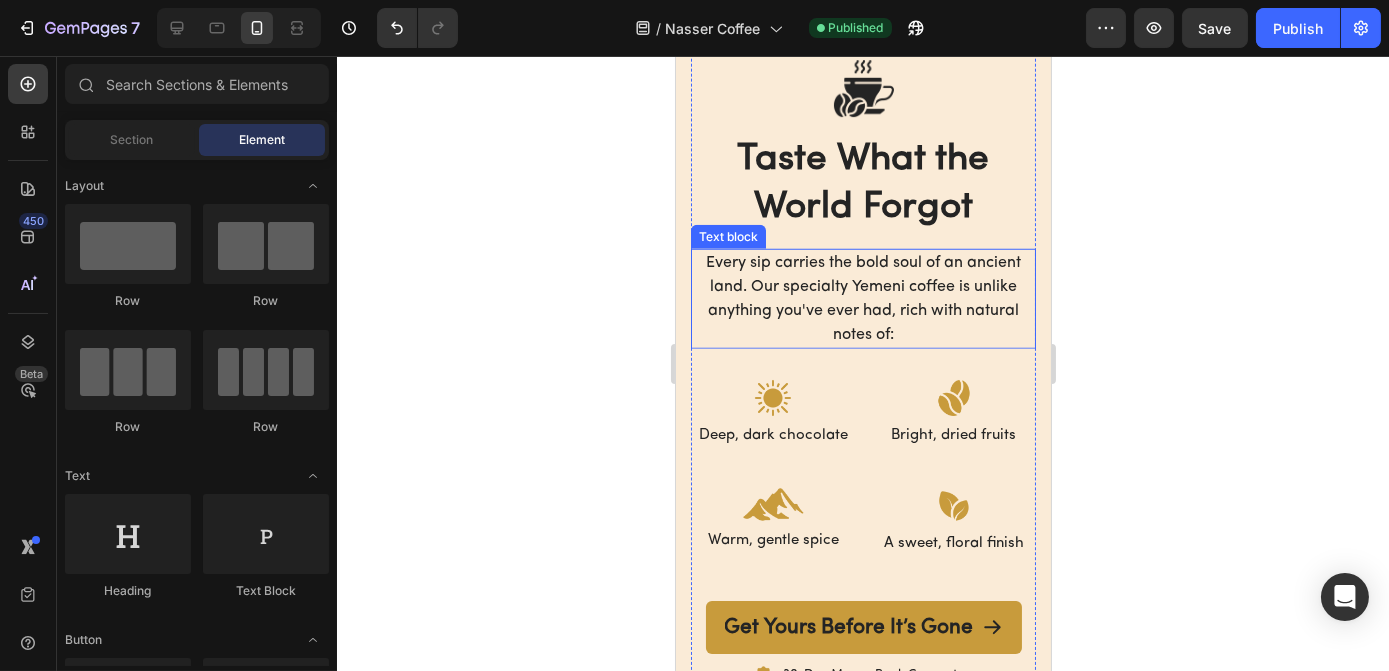 click 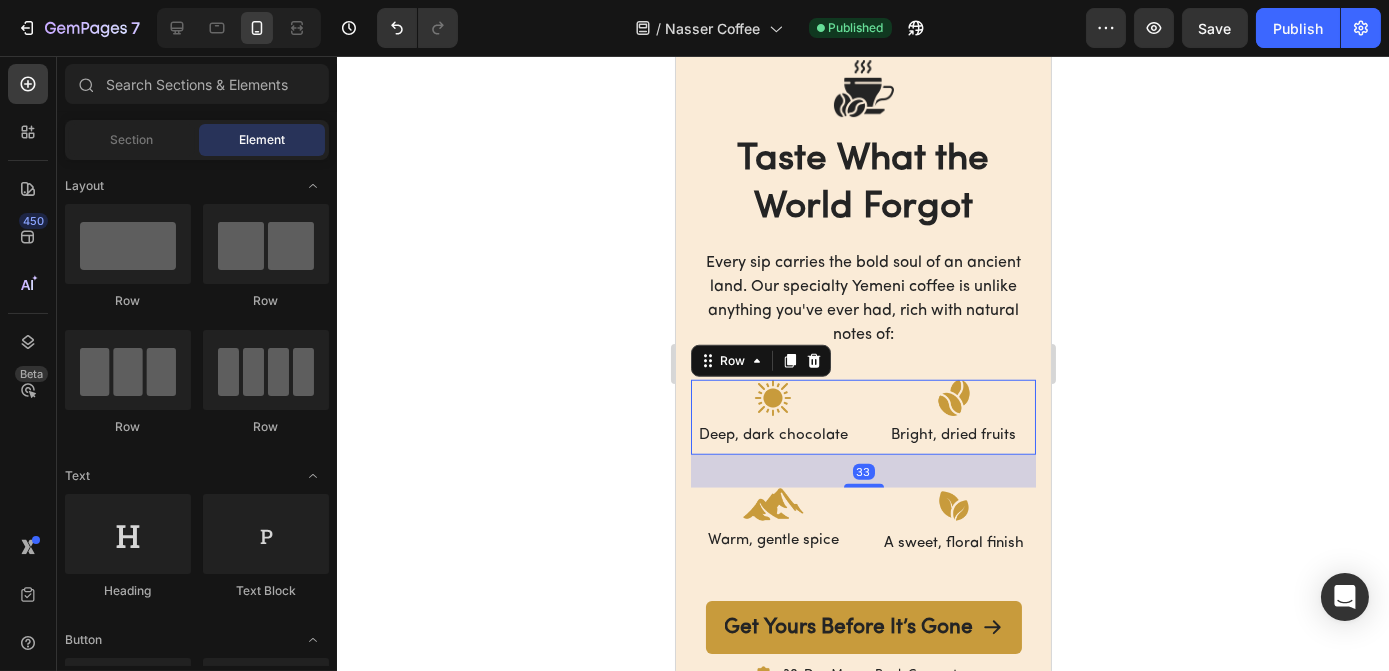 click on "Image Deep, dark chocolate Text Block Image Bright, dried fruits Text Block Row   33" at bounding box center (862, 418) 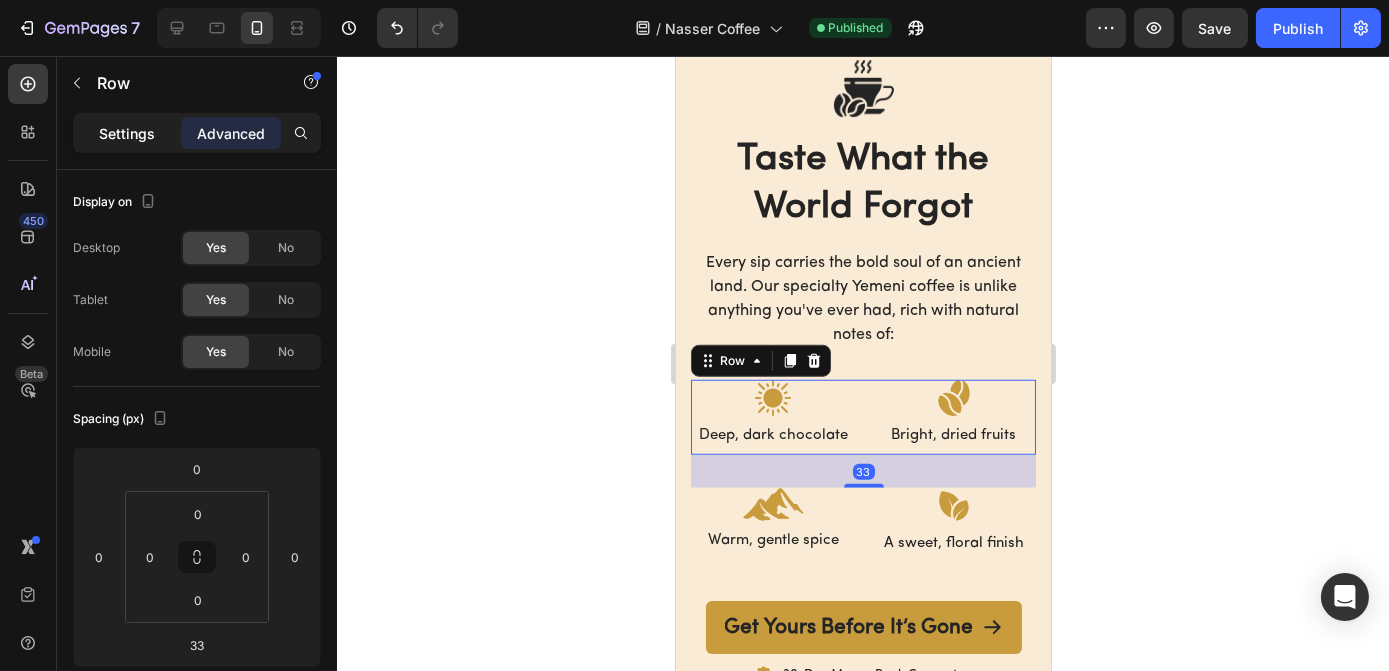 click on "Settings" at bounding box center [127, 133] 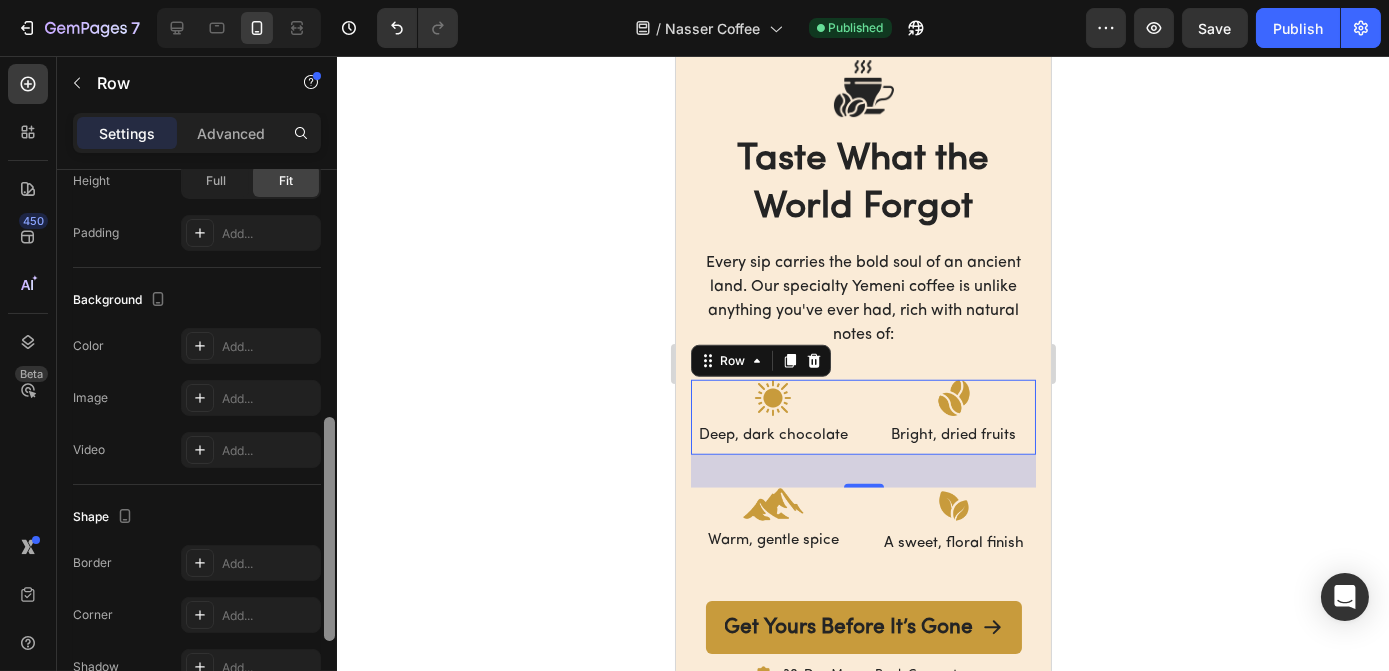 scroll, scrollTop: 834, scrollLeft: 0, axis: vertical 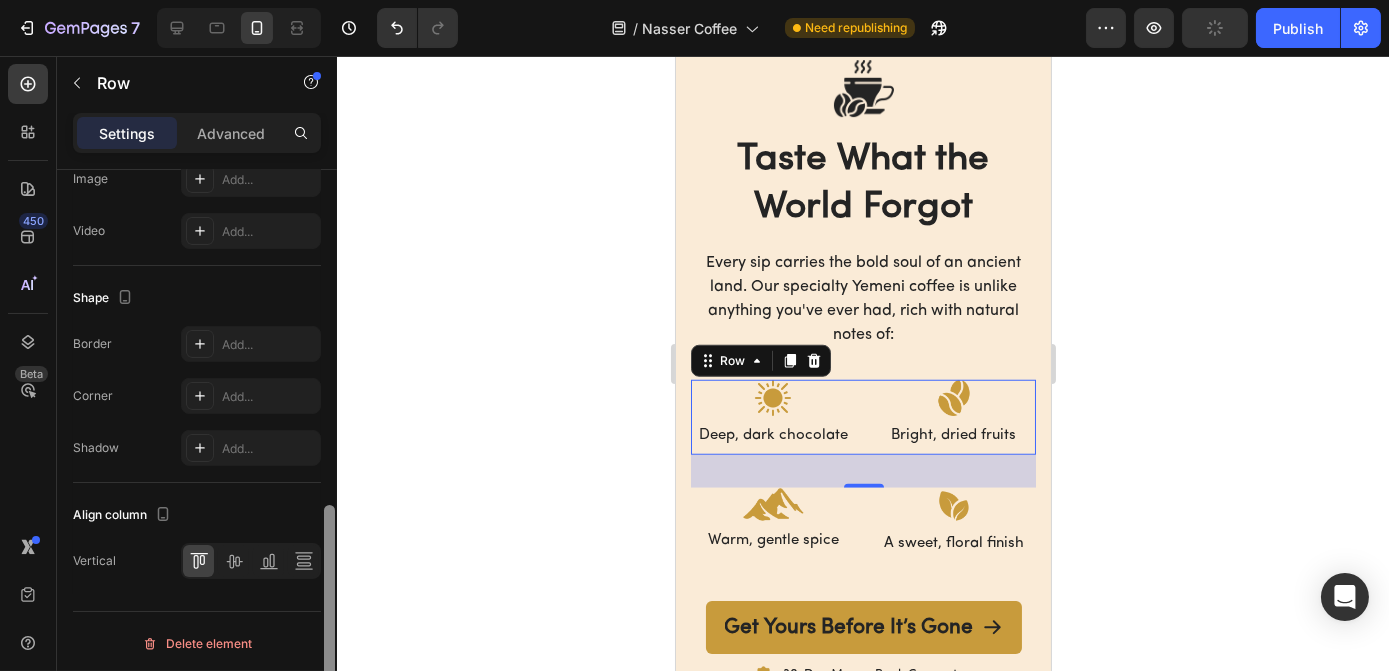 drag, startPoint x: 323, startPoint y: 218, endPoint x: 338, endPoint y: 596, distance: 378.29752 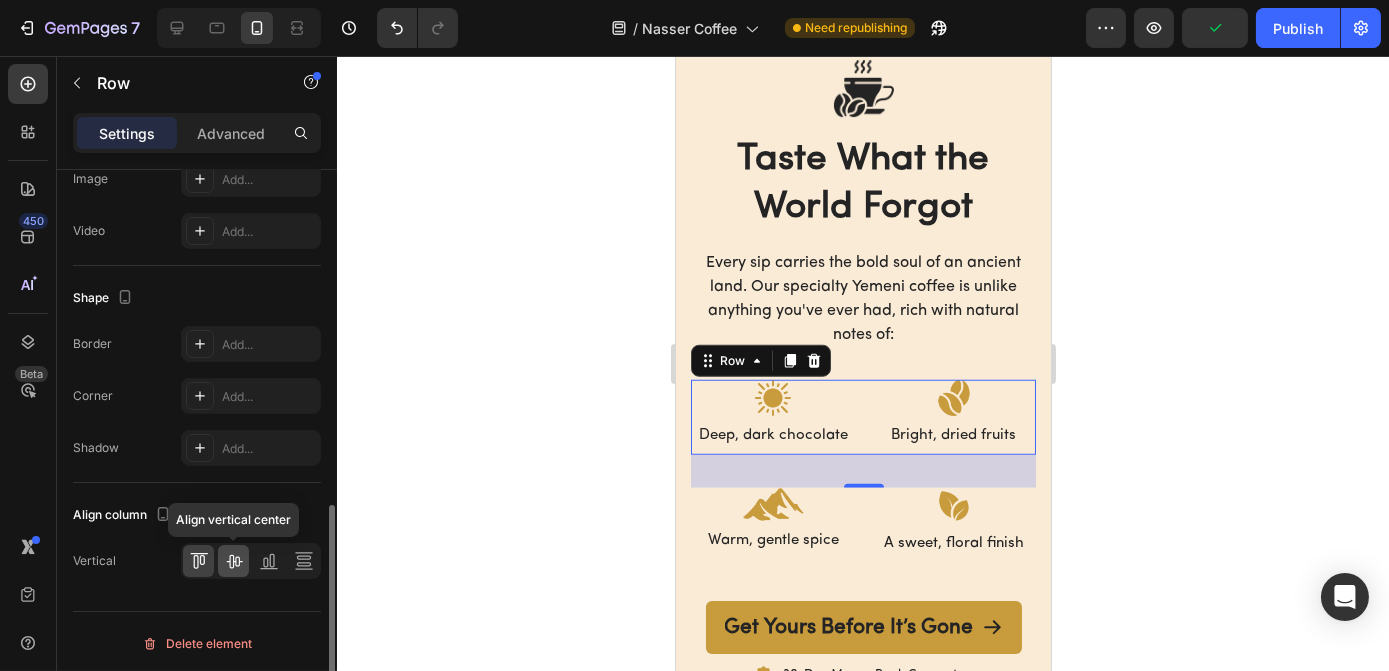 click 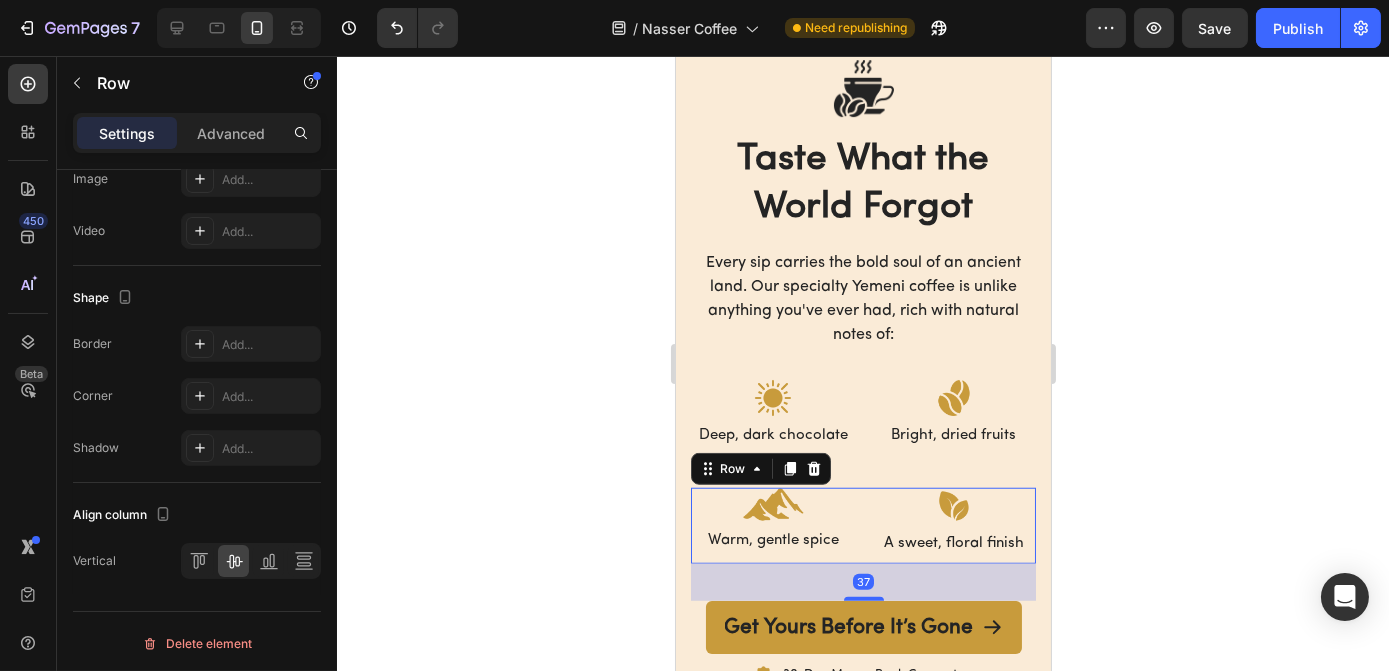 click on "Image Warm, gentle spice Text Block Image A sweet, floral finish Text Block Row   37" at bounding box center (862, 526) 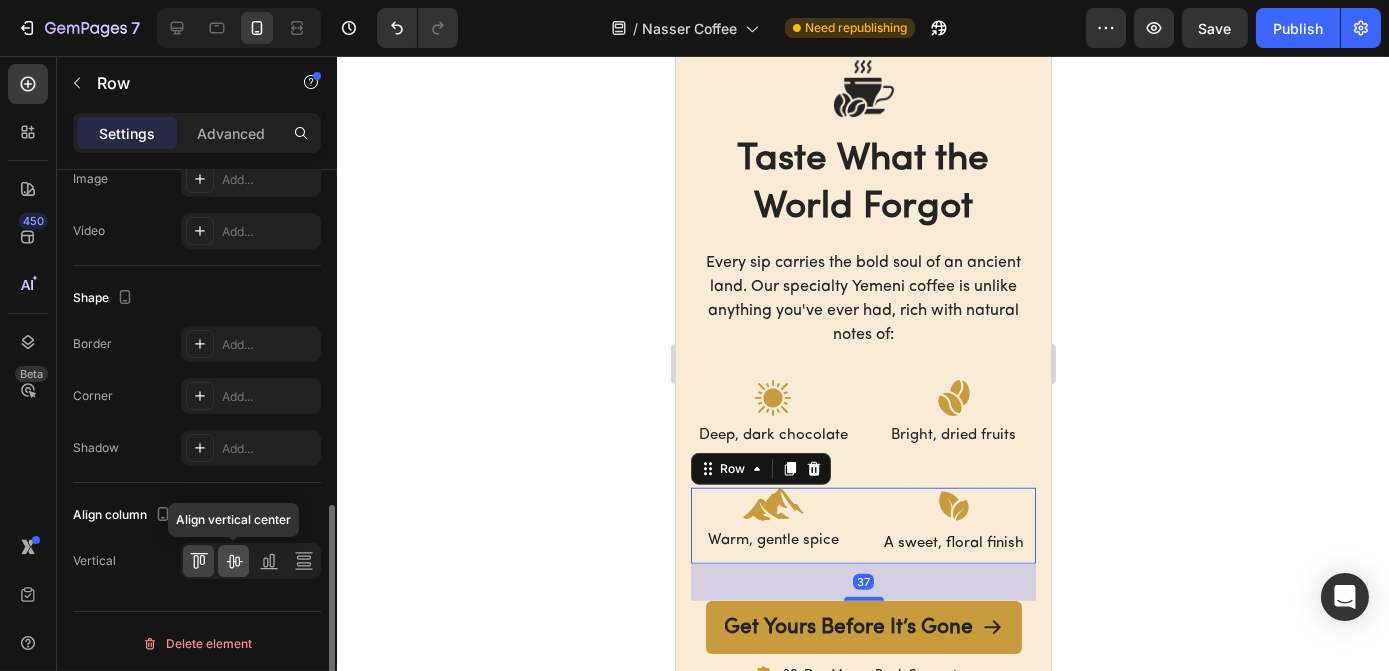 click 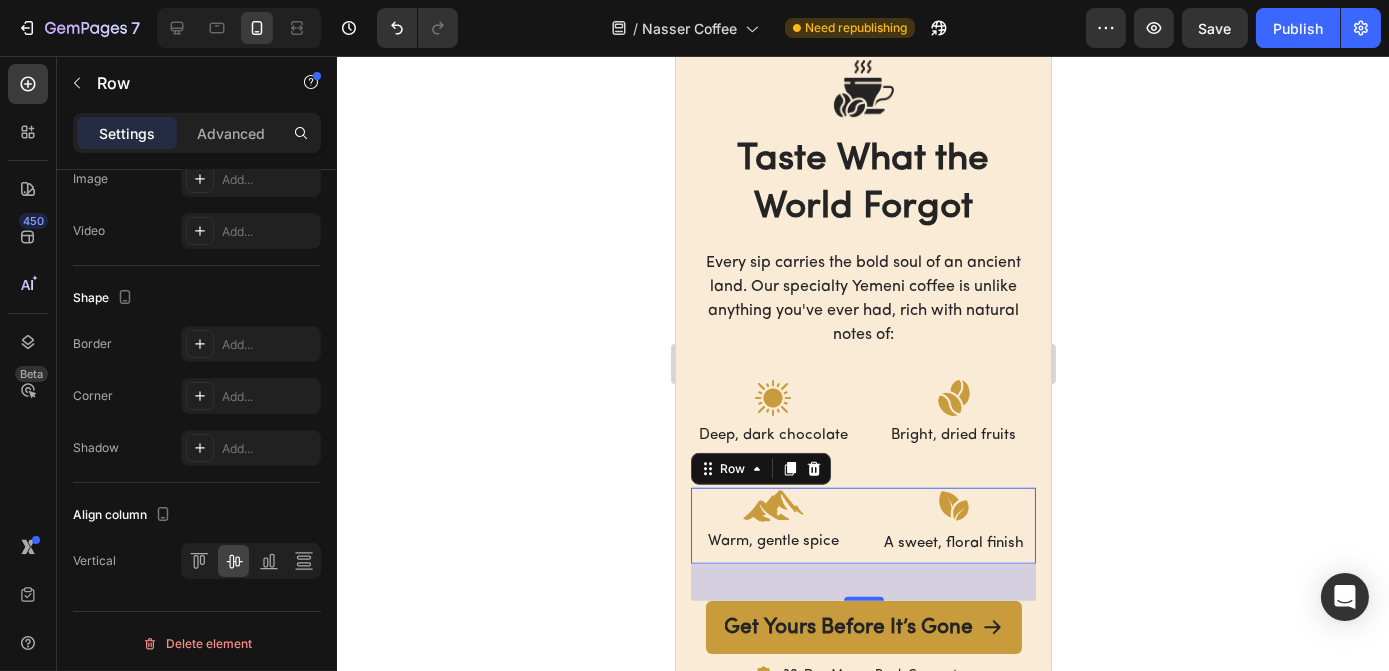 click 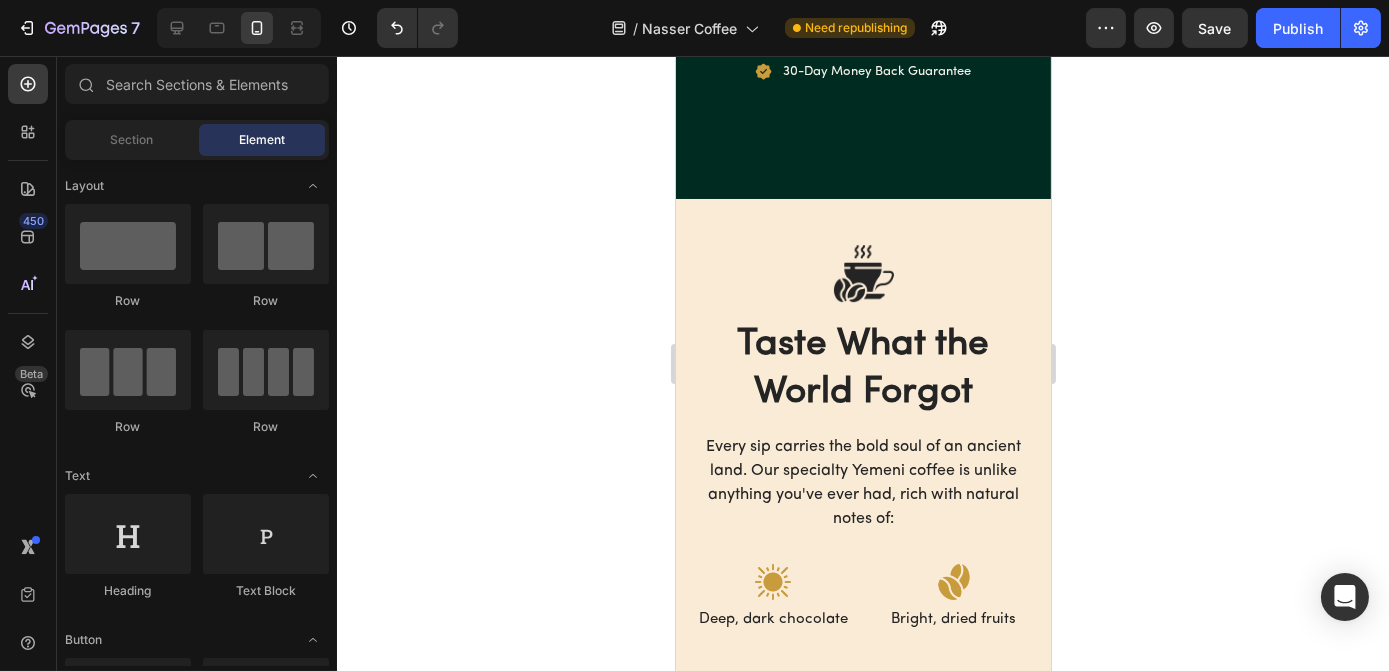 scroll, scrollTop: 3590, scrollLeft: 0, axis: vertical 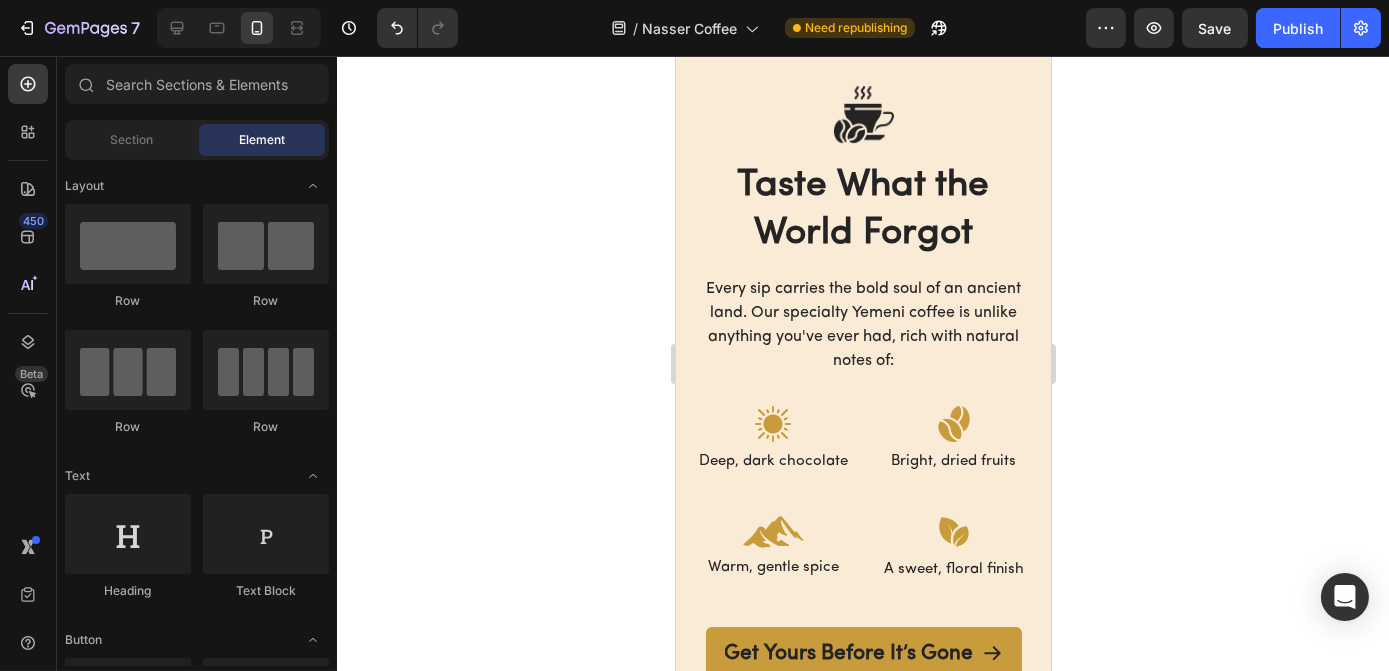 drag, startPoint x: 1041, startPoint y: 346, endPoint x: 1726, endPoint y: 401, distance: 687.20447 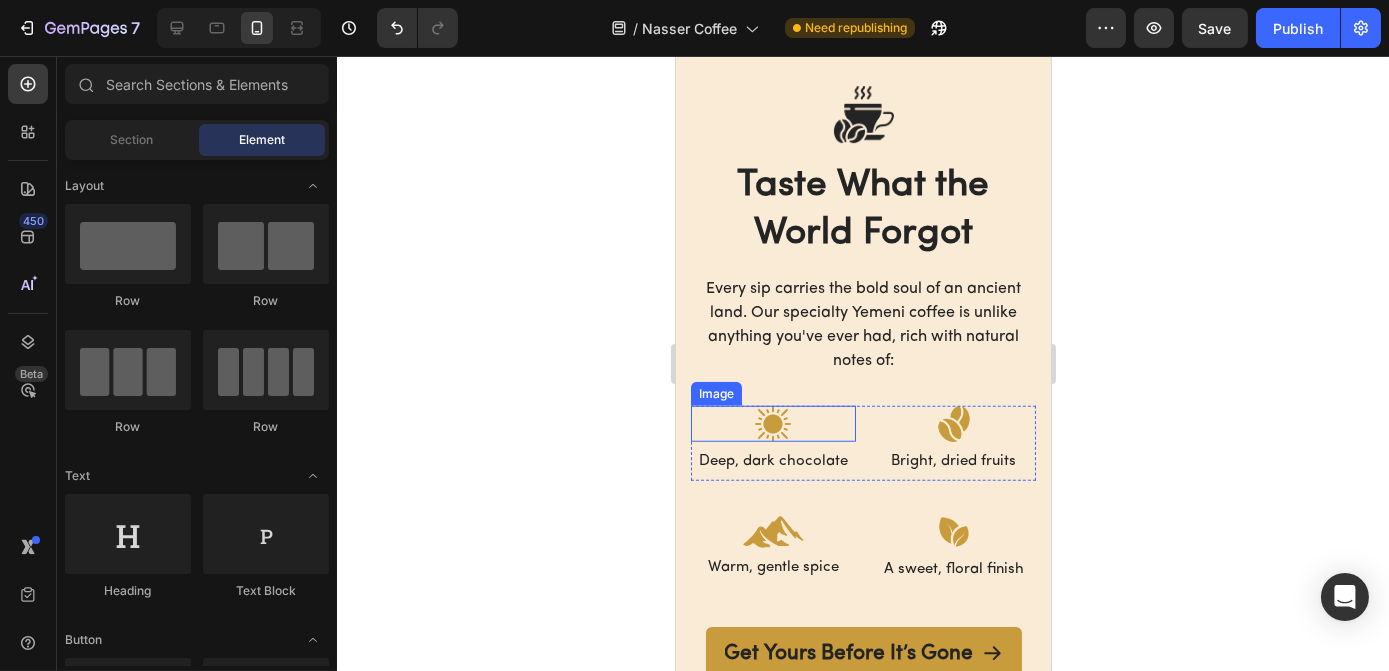 click at bounding box center [772, 424] 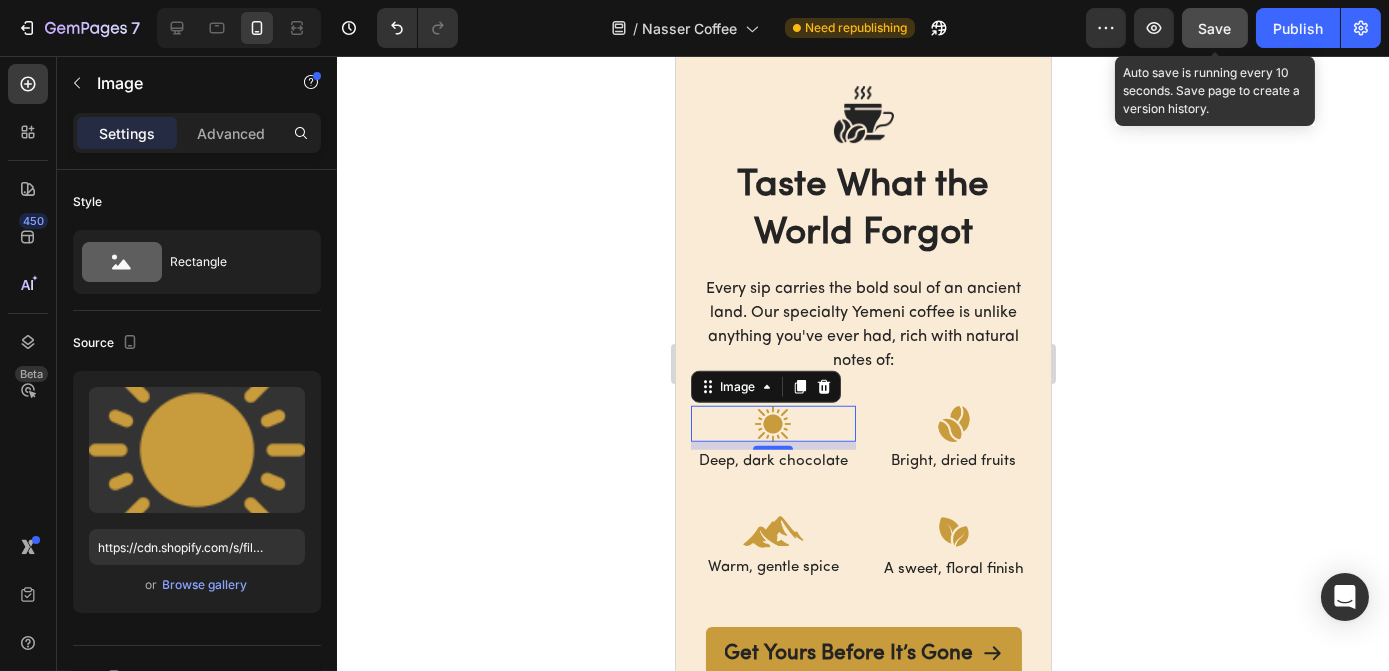 click on "Save" 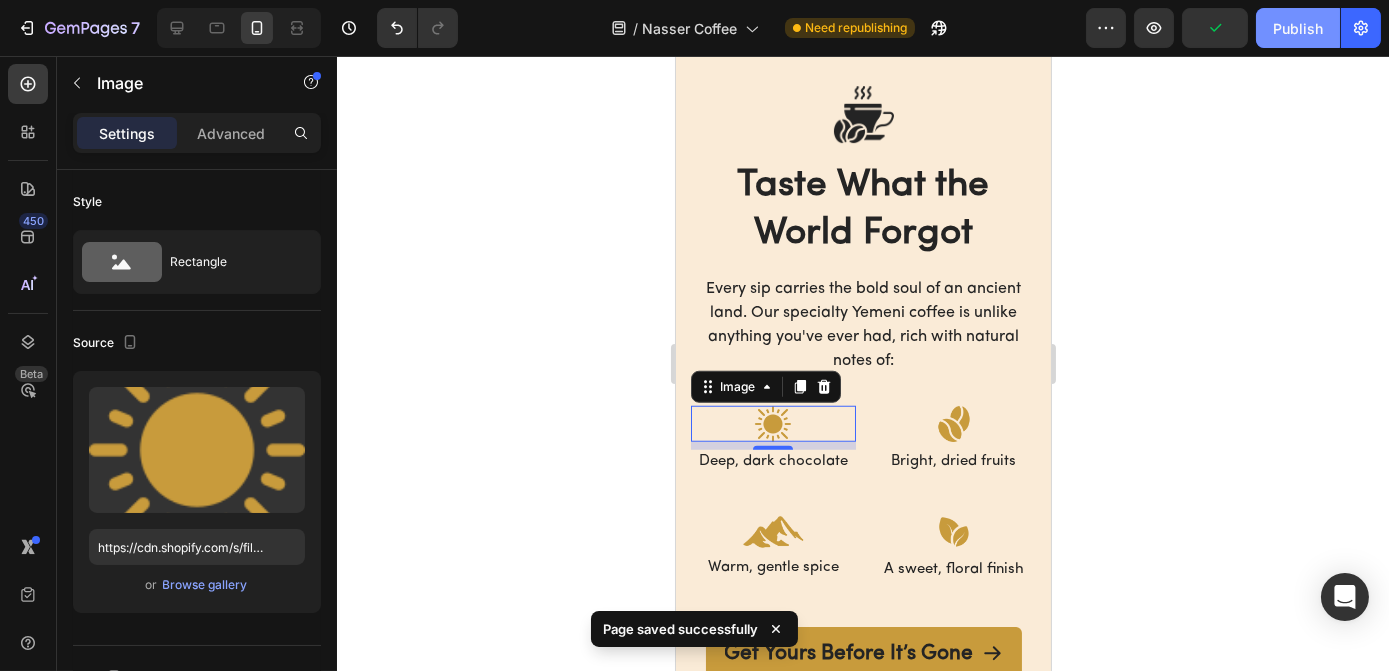 click on "Publish" 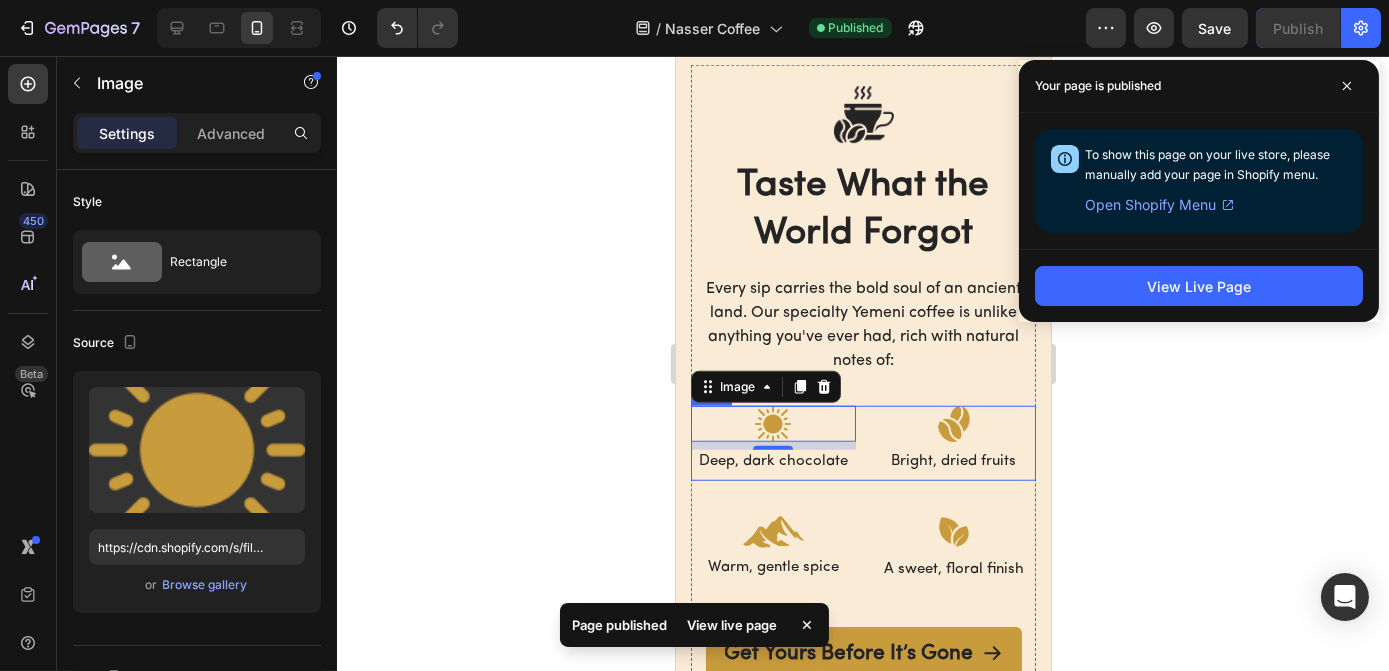 click on "Image   8 Deep, dark chocolate Text Block Image Bright, dried fruits Text Block Row" at bounding box center [862, 444] 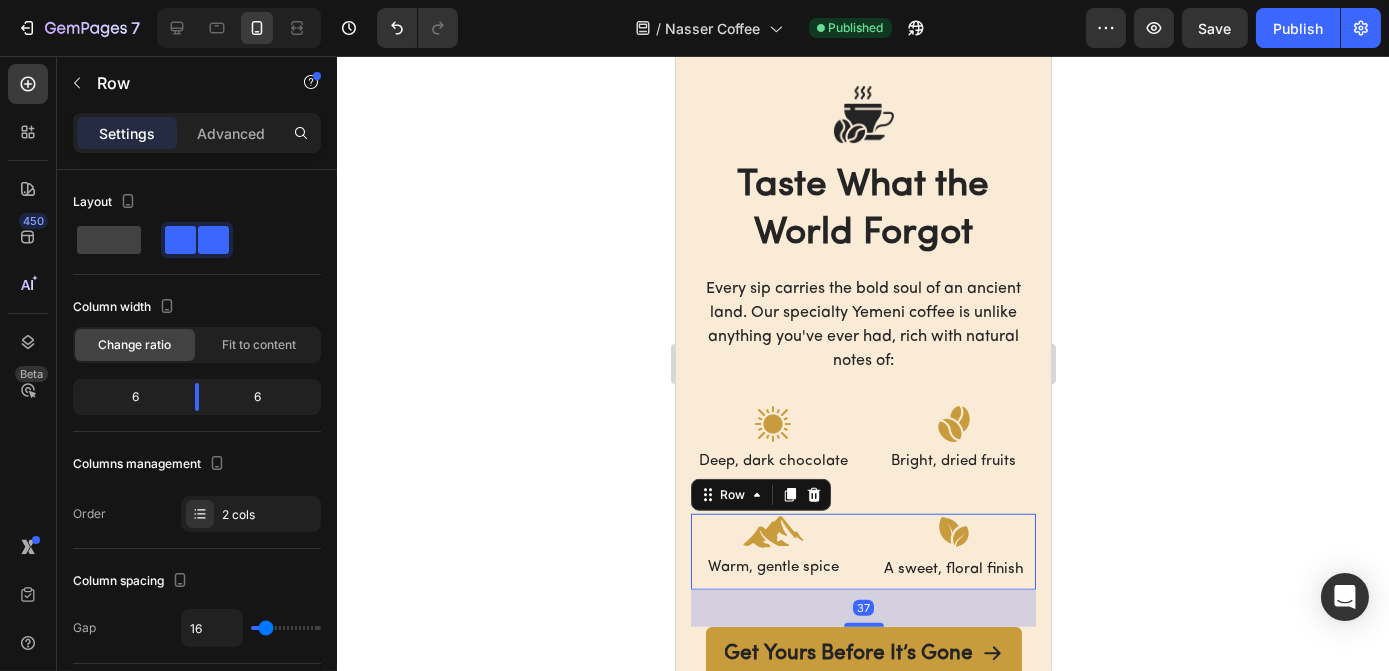 click on "Image Warm, gentle spice Text Block Image A sweet, floral finish Text Block Row   37" at bounding box center (862, 552) 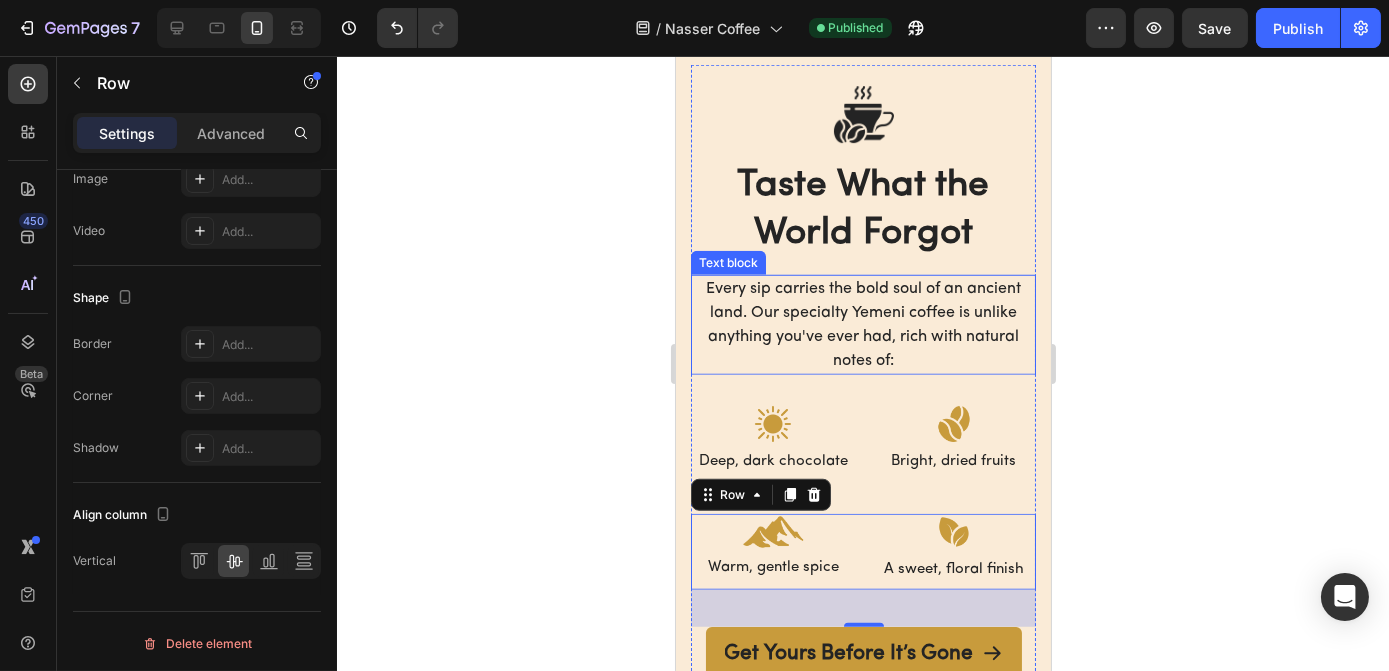 click on "Every sip carries the bold soul of an ancient land. Our specialty Yemeni coffee is unlike anything you've ever had, rich with natural notes of: Text block" at bounding box center (862, 325) 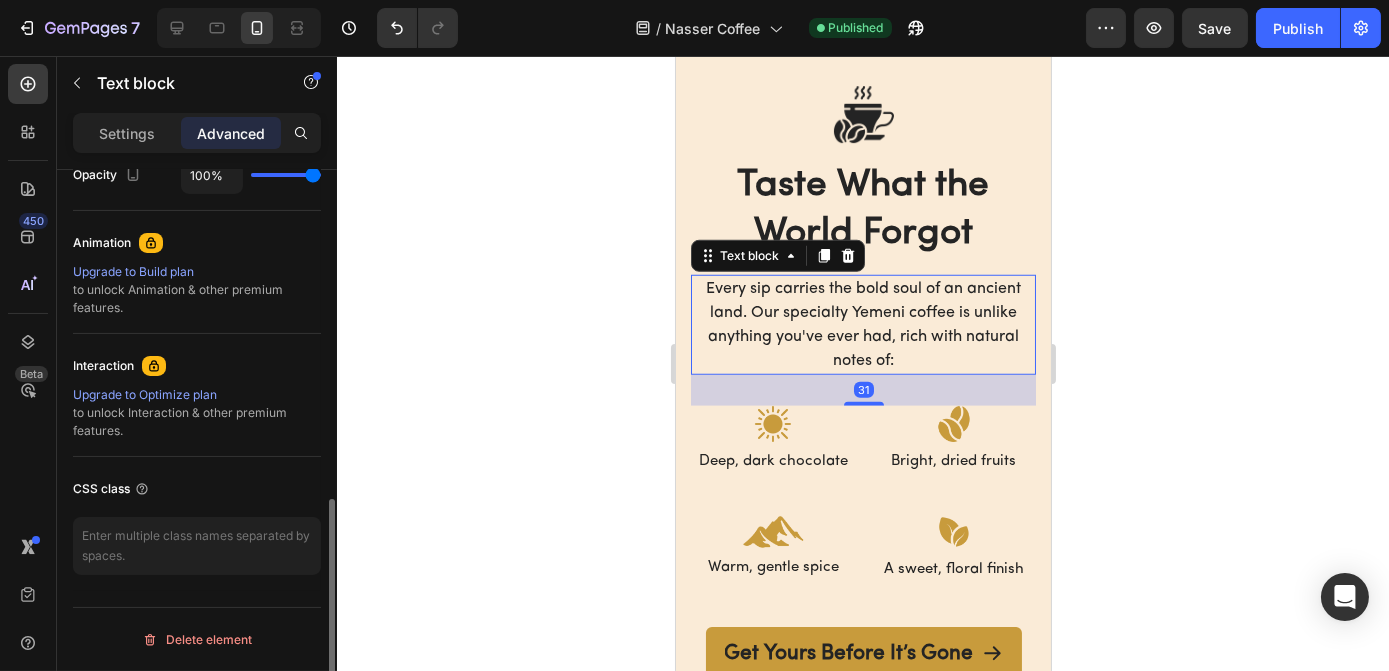 scroll, scrollTop: 0, scrollLeft: 0, axis: both 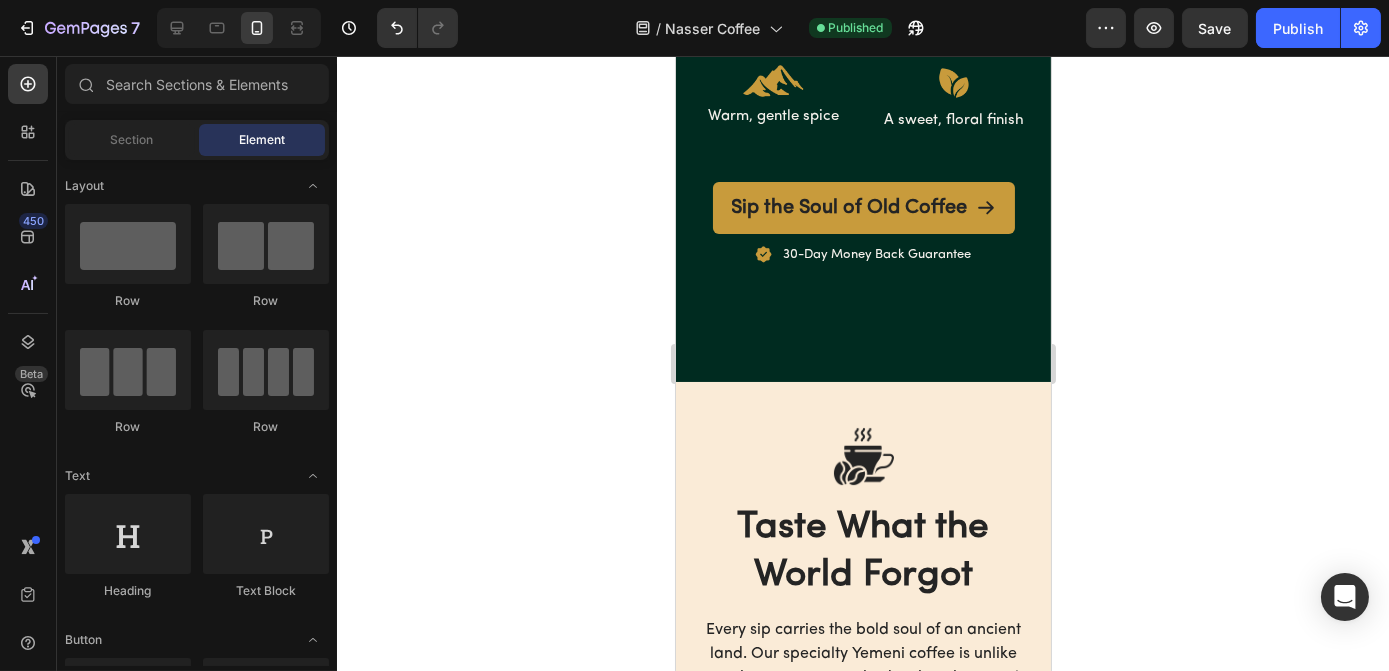 drag, startPoint x: 1039, startPoint y: 333, endPoint x: 1736, endPoint y: 369, distance: 697.9291 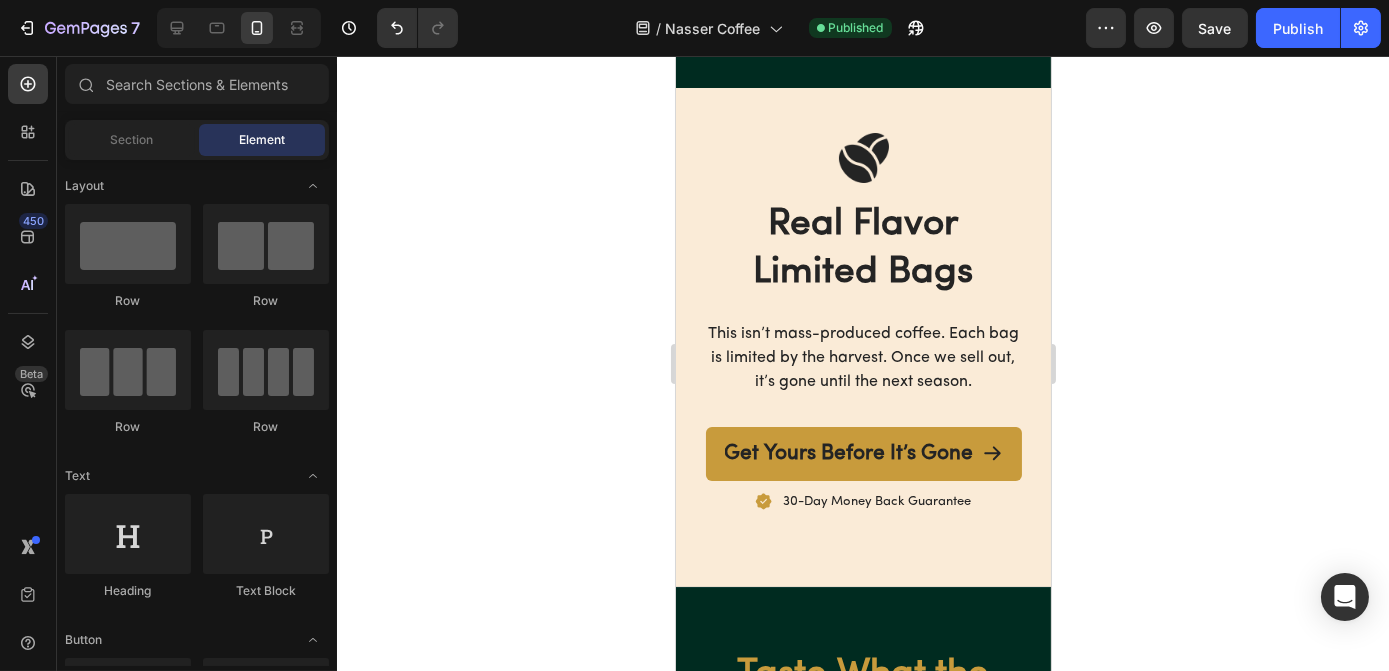 scroll, scrollTop: 2296, scrollLeft: 0, axis: vertical 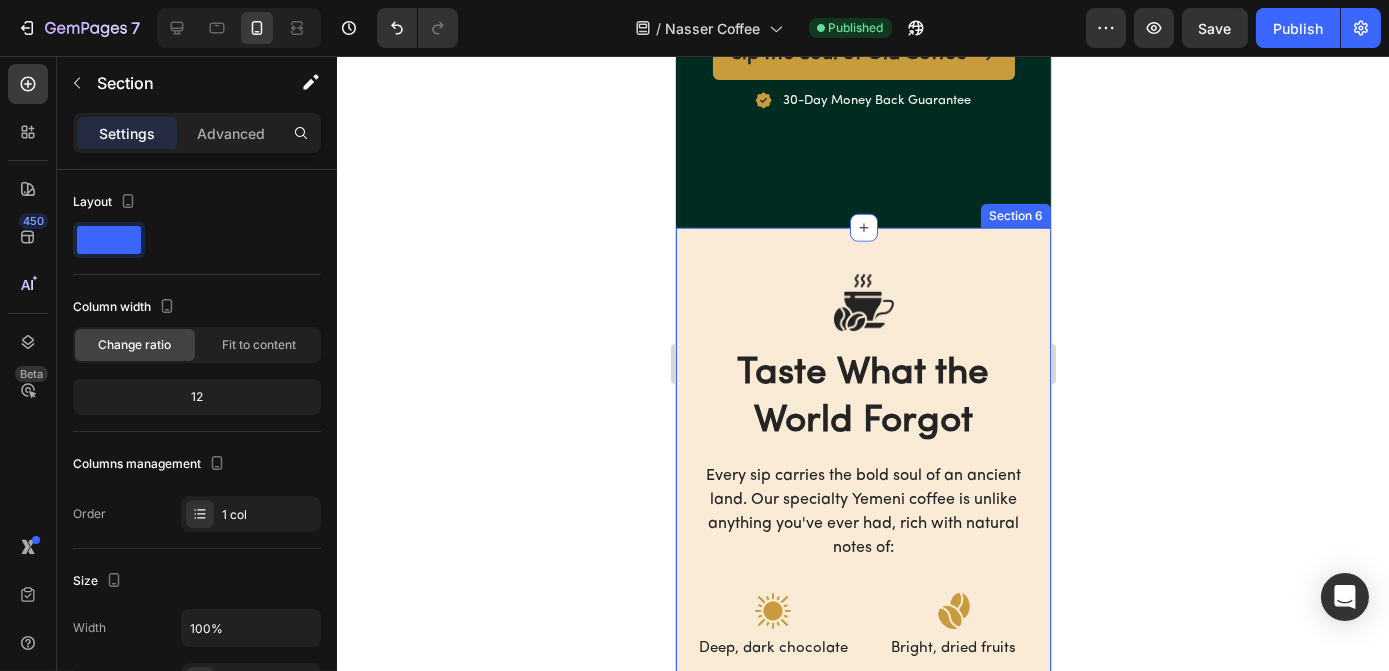 click on "Image Taste What the World Forgot Heading Every sip carries the bold soul of an ancient land. Our specialty Yemeni coffee is unlike anything you've ever had, rich with natural notes of: Text block Image Deep, dark chocolate Text Block Image Bright, dried fruits Text Block Row Image Warm, gentle spice Text Block Image A sweet, floral finish Text Block Row
Get Yours Before It’s Gone Button Image 30-Day Money Back Guarantee Text Block Row Row Section 6" at bounding box center [862, 601] 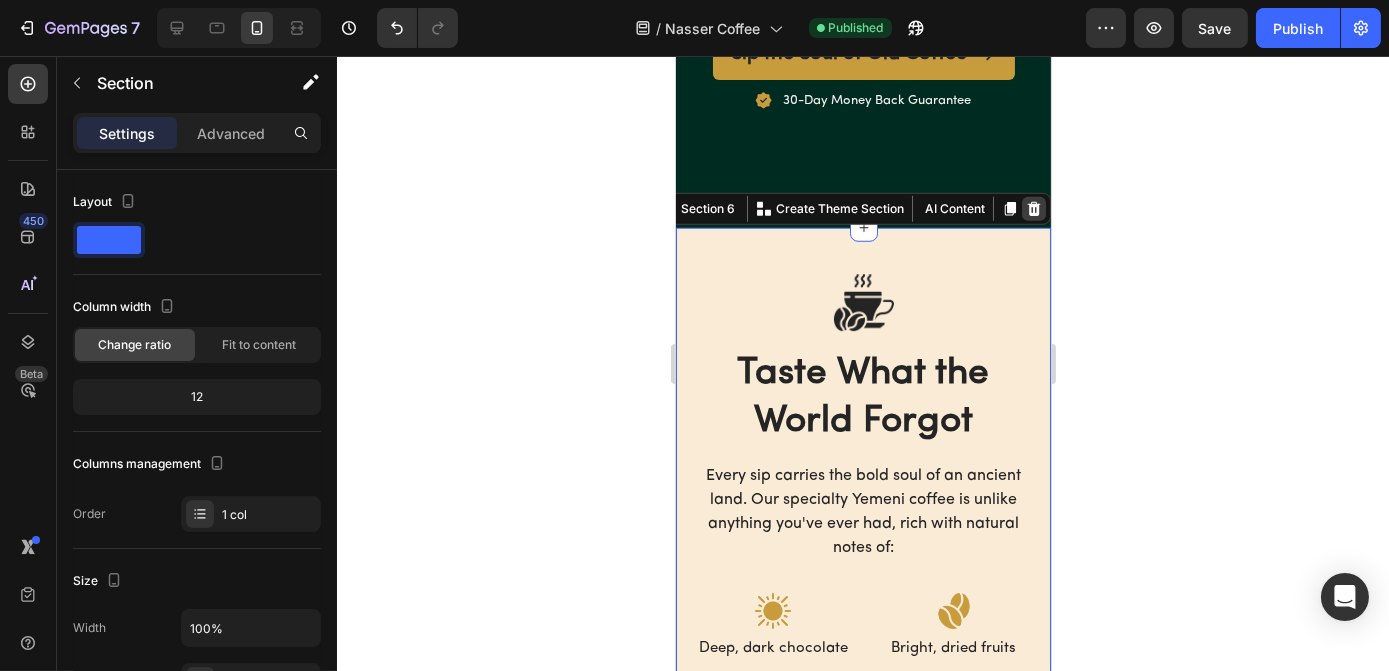 click 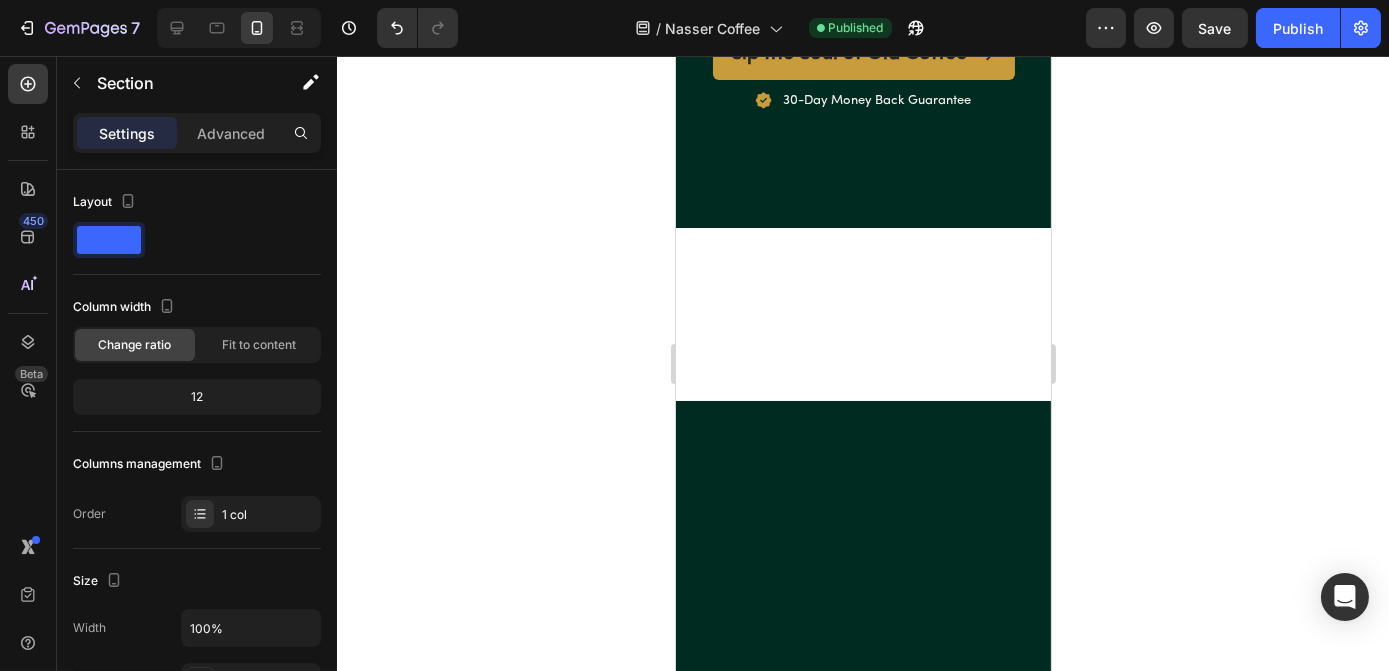 click at bounding box center [862, 314] 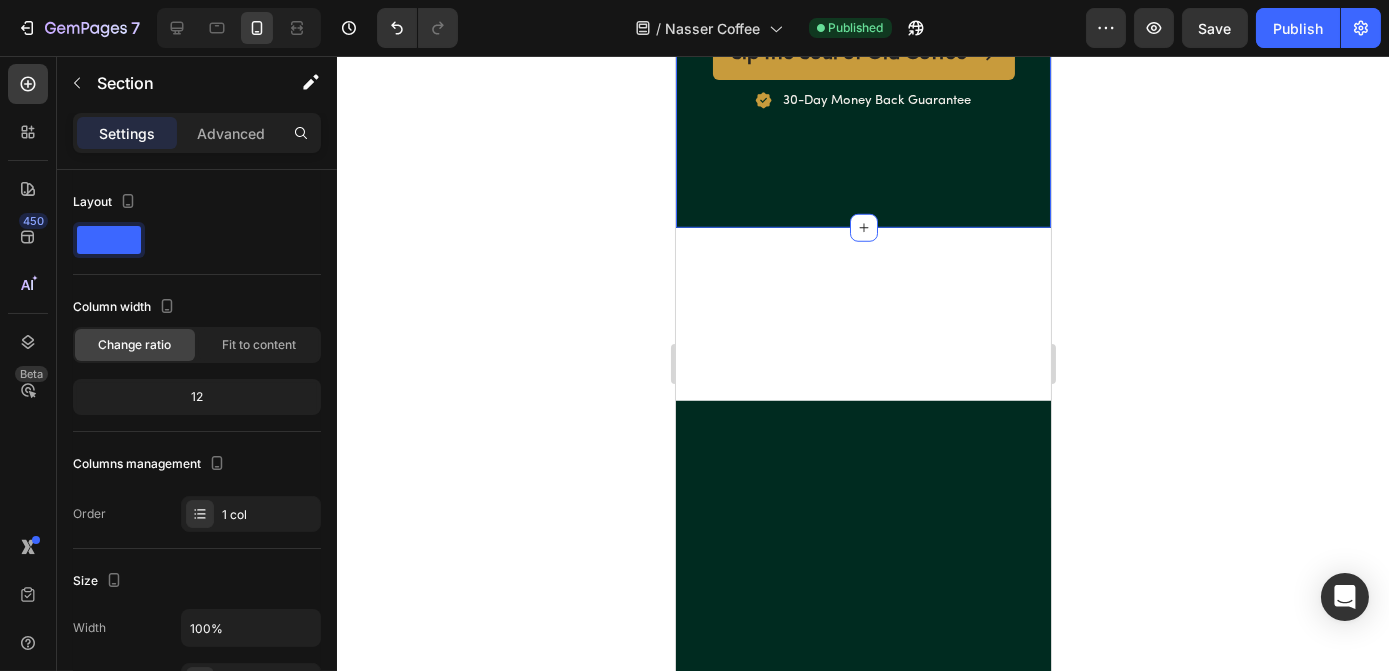 click on "Taste What the World Forgot Heading Every sip carries the bold soul of an ancient land. Our specialty Yemeni coffee is unlike anything you've ever had, rich with natural notes of: Text Block Image Deep, dark chocolate Text Block Image Bright, dried fruits Text Block Row Image Warm, gentle spice Text Block Image A sweet, floral finish Text Block Row Row
Sip the Soul of Old Coffee Button Image 30-Day Money Back Guarantee Text Block Row Section 5" at bounding box center (862, -140) 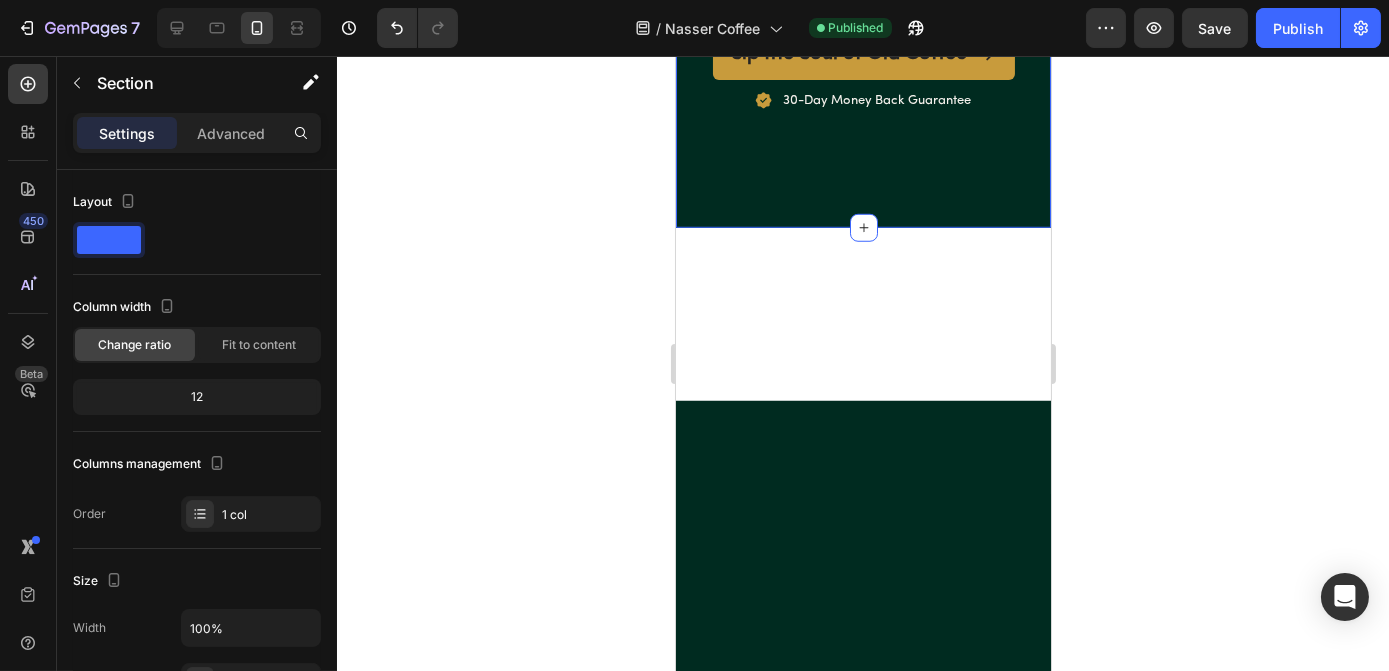 click on "Taste What the World Forgot Heading Every sip carries the bold soul of an ancient land. Our specialty Yemeni coffee is unlike anything you've ever had, rich with natural notes of: Text Block Image Deep, dark chocolate Text Block Image Bright, dried fruits Text Block Row Image Warm, gentle spice Text Block Image A sweet, floral finish Text Block Row Row
Sip the Soul of Old Coffee Button Image 30-Day Money Back Guarantee Text Block Row Section 5   You can create reusable sections Create Theme Section AI Content Write with GemAI What would you like to describe here? Tone and Voice Persuasive Product Specialty Yemeni Coffee Show more Generate" at bounding box center [862, -140] 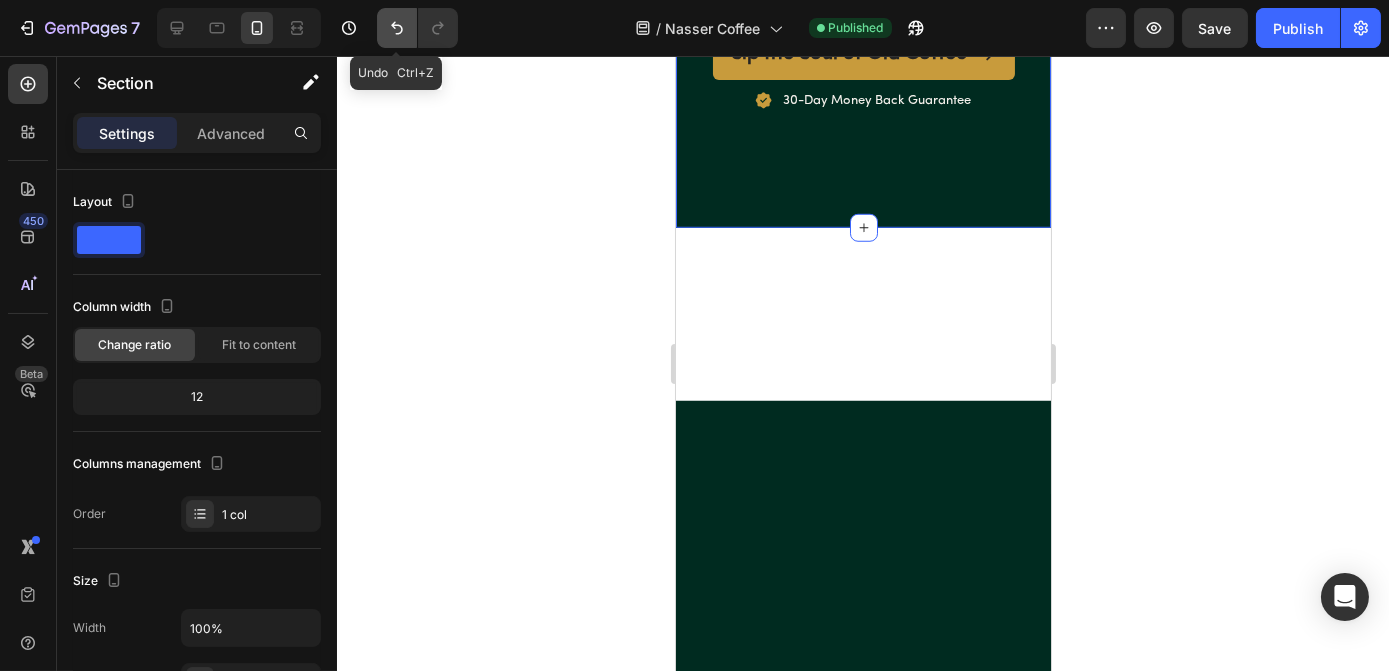 click 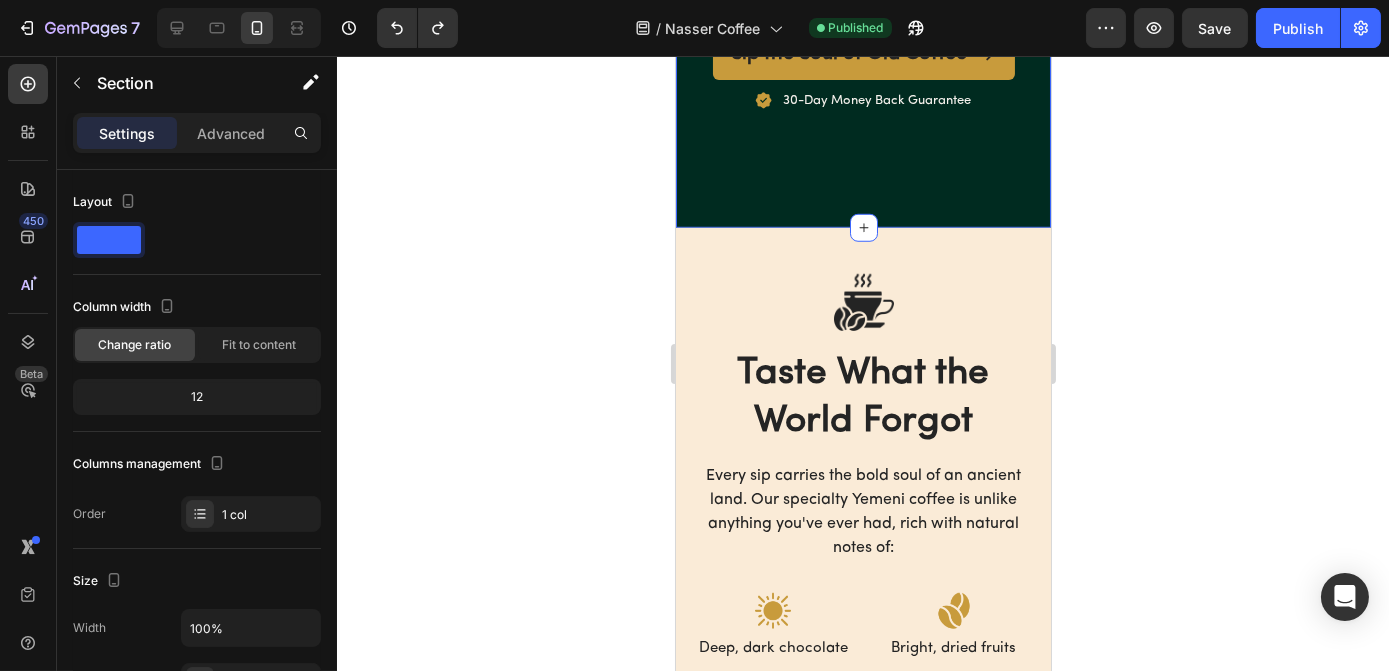 click on "Taste What the World Forgot Heading Every sip carries the bold soul of an ancient land. Our specialty Yemeni coffee is unlike anything you've ever had, rich with natural notes of: Text Block Image Deep, dark chocolate Text Block Image Bright, dried fruits Text Block Row Image Warm, gentle spice Text Block Image A sweet, floral finish Text Block Row Row
Sip the Soul of Old Coffee Button Image 30-Day Money Back Guarantee Text Block Row Section 5   You can create reusable sections Create Theme Section AI Content Write with GemAI What would you like to describe here? Tone and Voice Persuasive Product Specialty Yemeni Coffee Show more Generate" at bounding box center [862, -140] 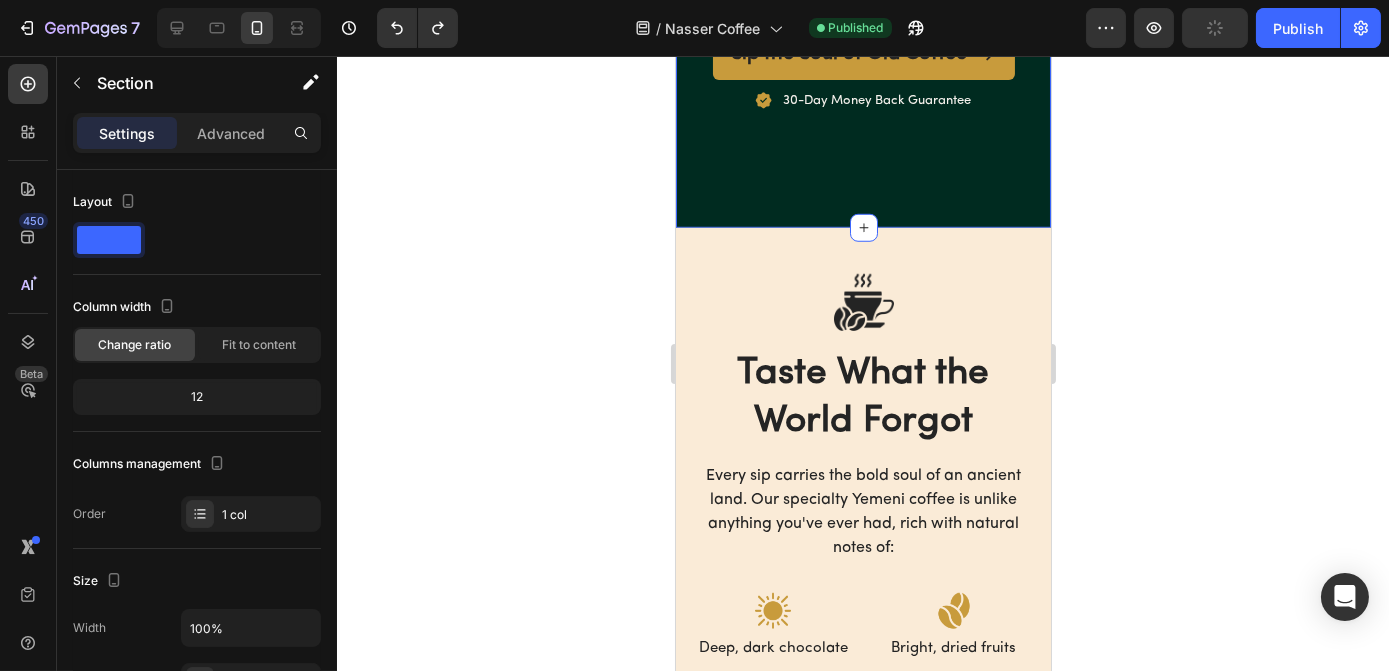 click on "Taste What the World Forgot Heading Every sip carries the bold soul of an ancient land. Our specialty Yemeni coffee is unlike anything you've ever had, rich with natural notes of: Text Block Image Deep, dark chocolate Text Block Image Bright, dried fruits Text Block Row Image Warm, gentle spice Text Block Image A sweet, floral finish Text Block Row Row
Sip the Soul of Old Coffee Button Image 30-Day Money Back Guarantee Text Block Row Section 5   You can create reusable sections Create Theme Section AI Content Write with GemAI What would you like to describe here? Tone and Voice Persuasive Product Specialty Yemeni Coffee Show more Generate" at bounding box center (862, -140) 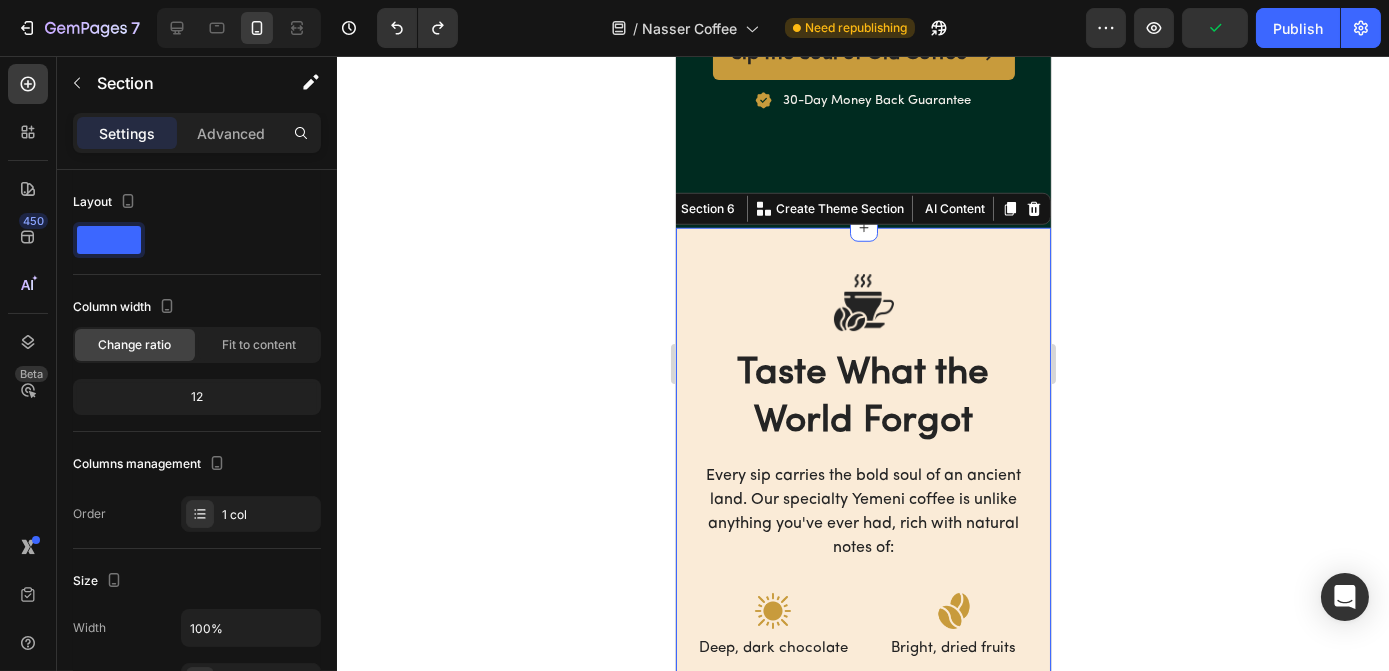 click on "Image Taste What the World Forgot Heading Every sip carries the bold soul of an ancient land. Our specialty Yemeni coffee is unlike anything you've ever had, rich with natural notes of: Text block Image Deep, dark chocolate Text Block Image Bright, dried fruits Text Block Row Image Warm, gentle spice Text Block Image A sweet, floral finish Text Block Row
Get Yours Before It’s Gone Button Image 30-Day Money Back Guarantee Text Block Row Row Section 6   You can create reusable sections Create Theme Section AI Content Write with GemAI What would you like to describe here? Tone and Voice Persuasive Product Specialty Yemeni Coffee Show more Generate" at bounding box center [862, 601] 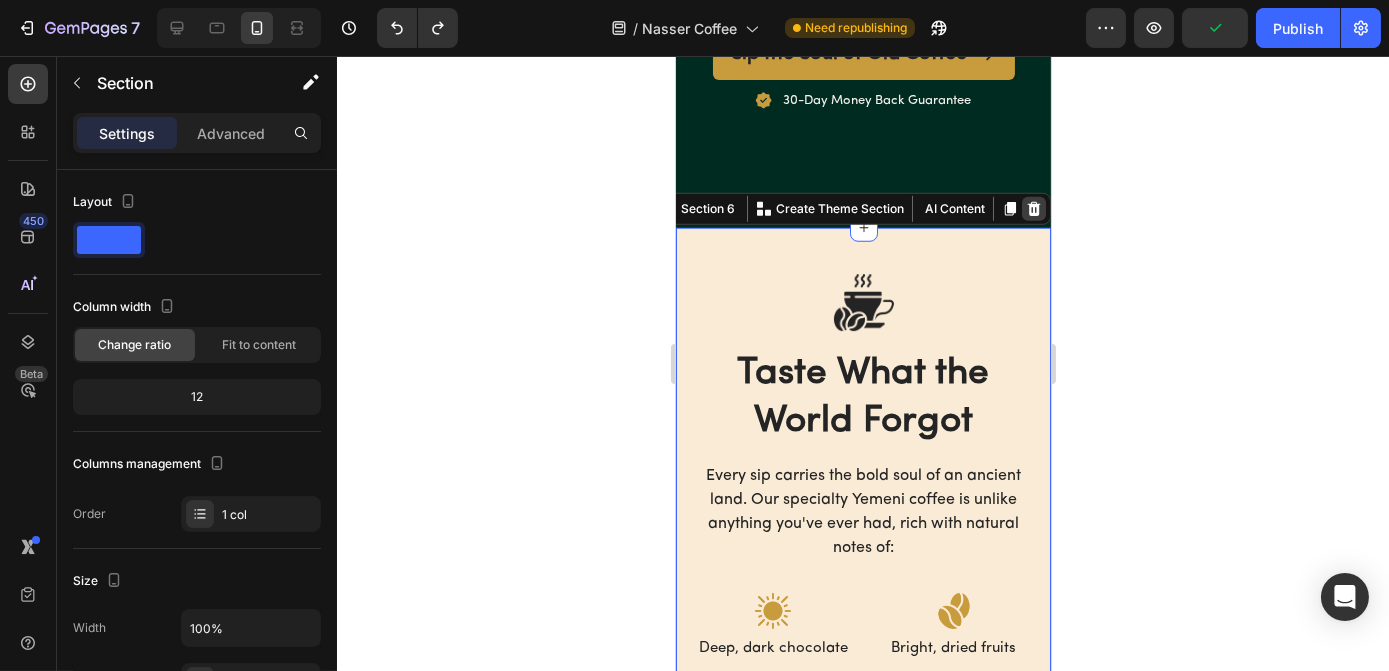 click 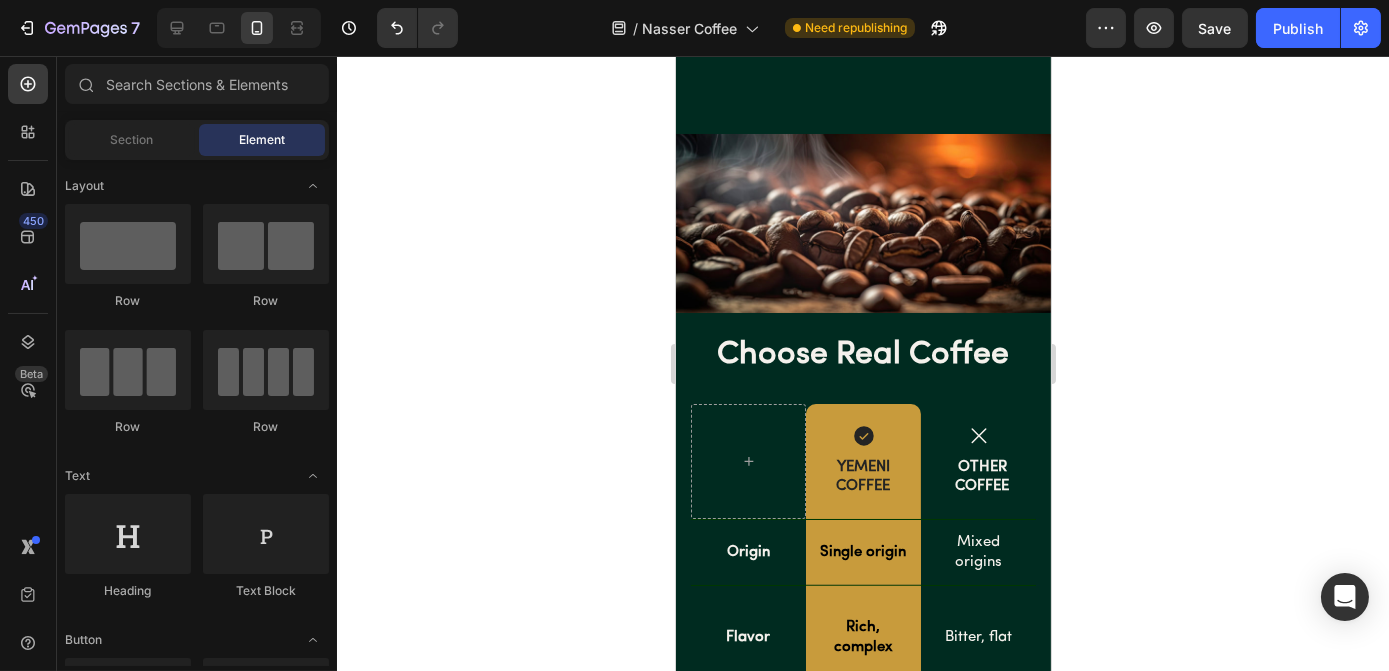 scroll, scrollTop: 3534, scrollLeft: 0, axis: vertical 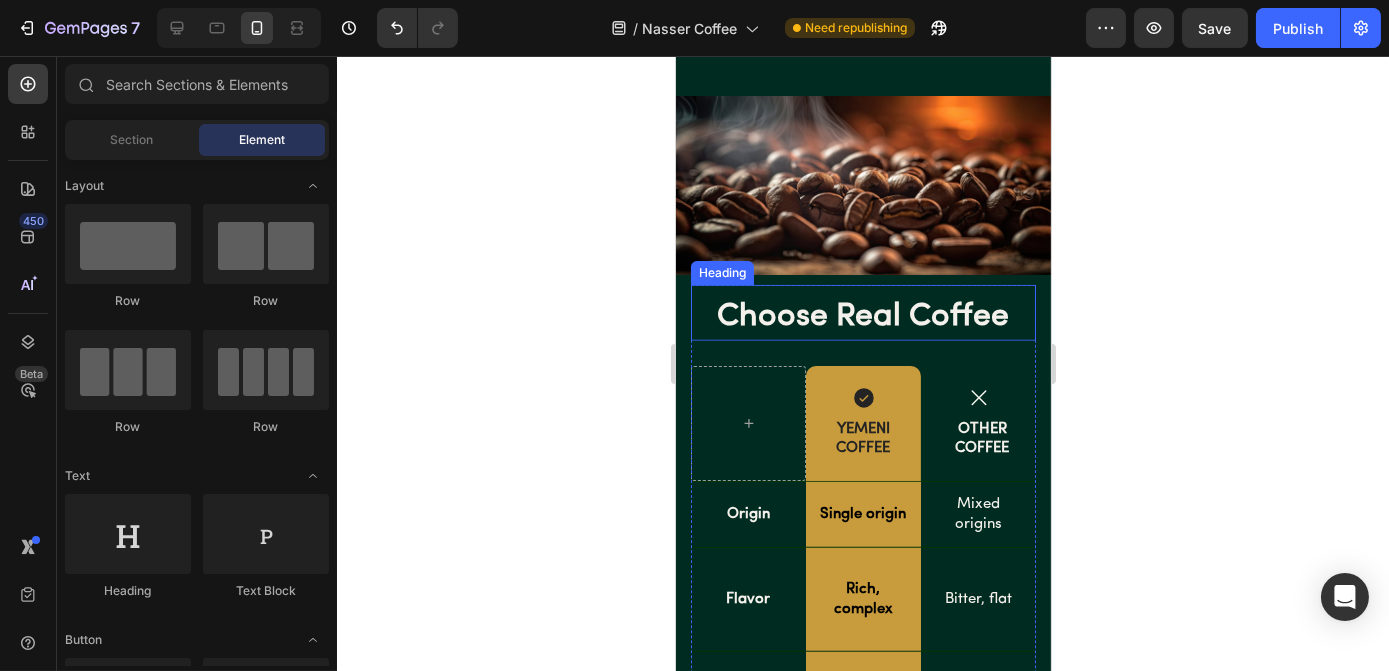 click on "Choose Real Coffee" at bounding box center (862, 318) 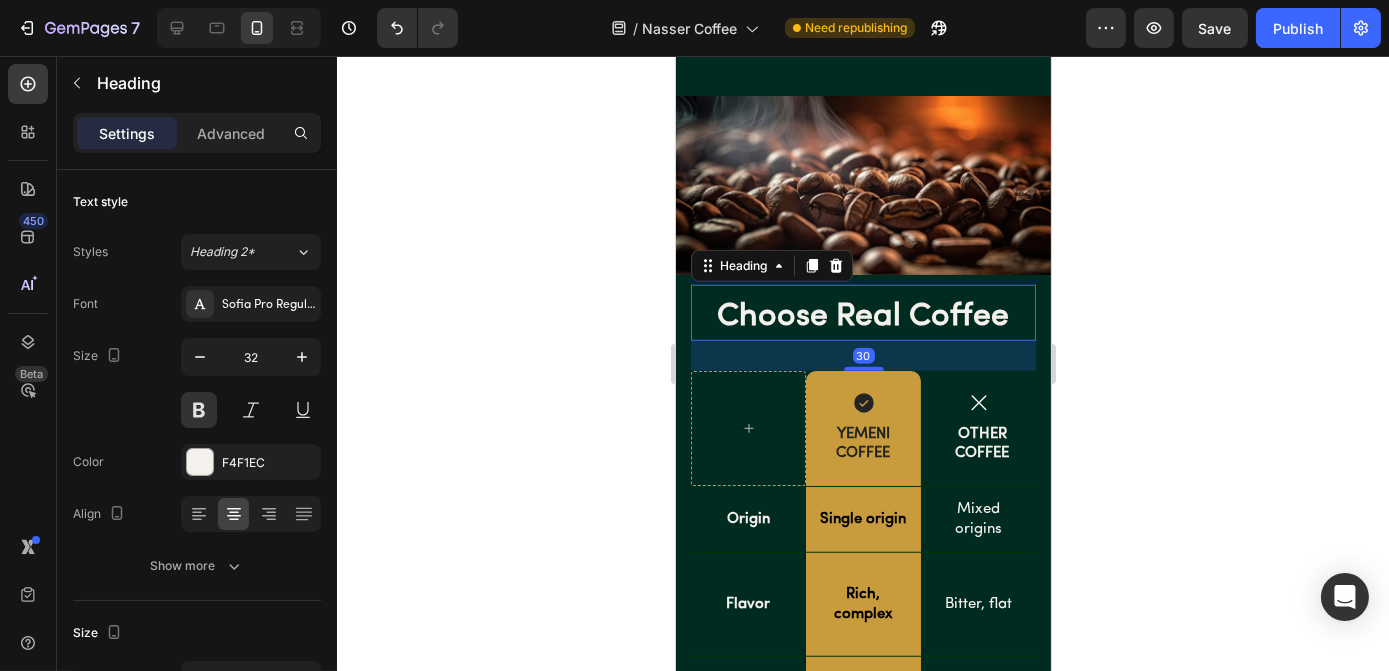 drag, startPoint x: 854, startPoint y: 355, endPoint x: 900, endPoint y: 351, distance: 46.173584 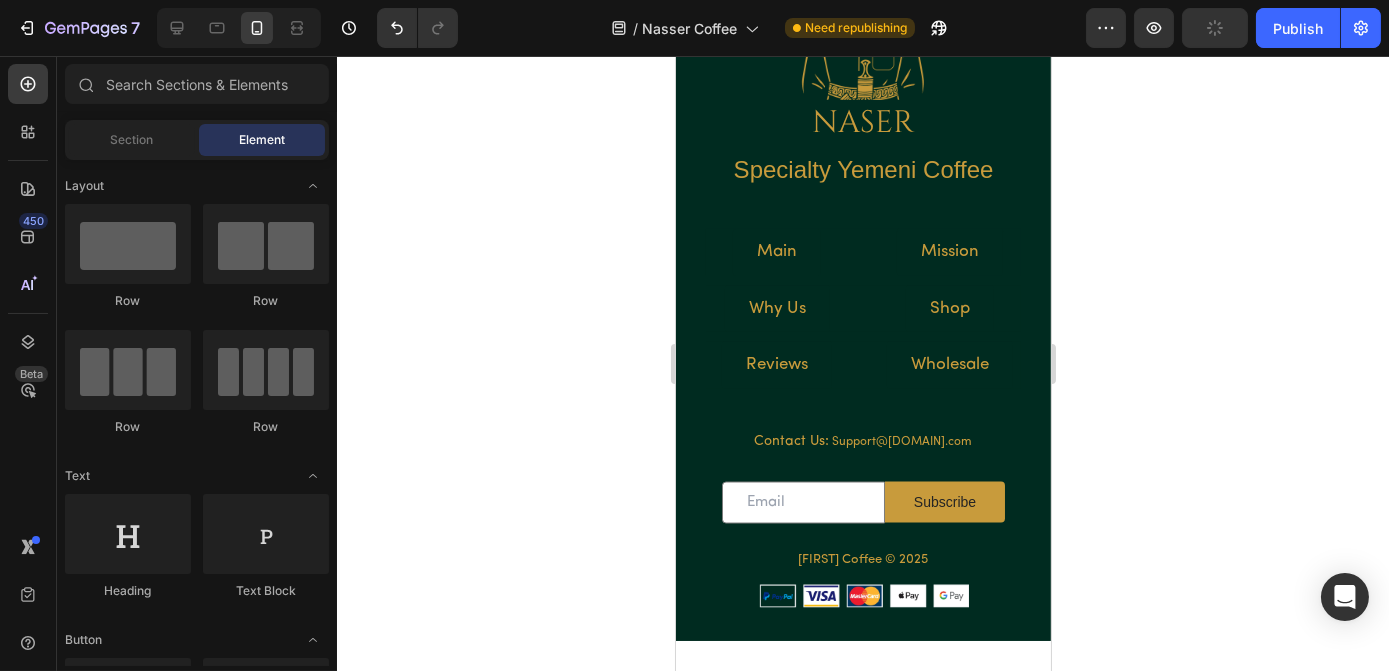 scroll, scrollTop: 6782, scrollLeft: 0, axis: vertical 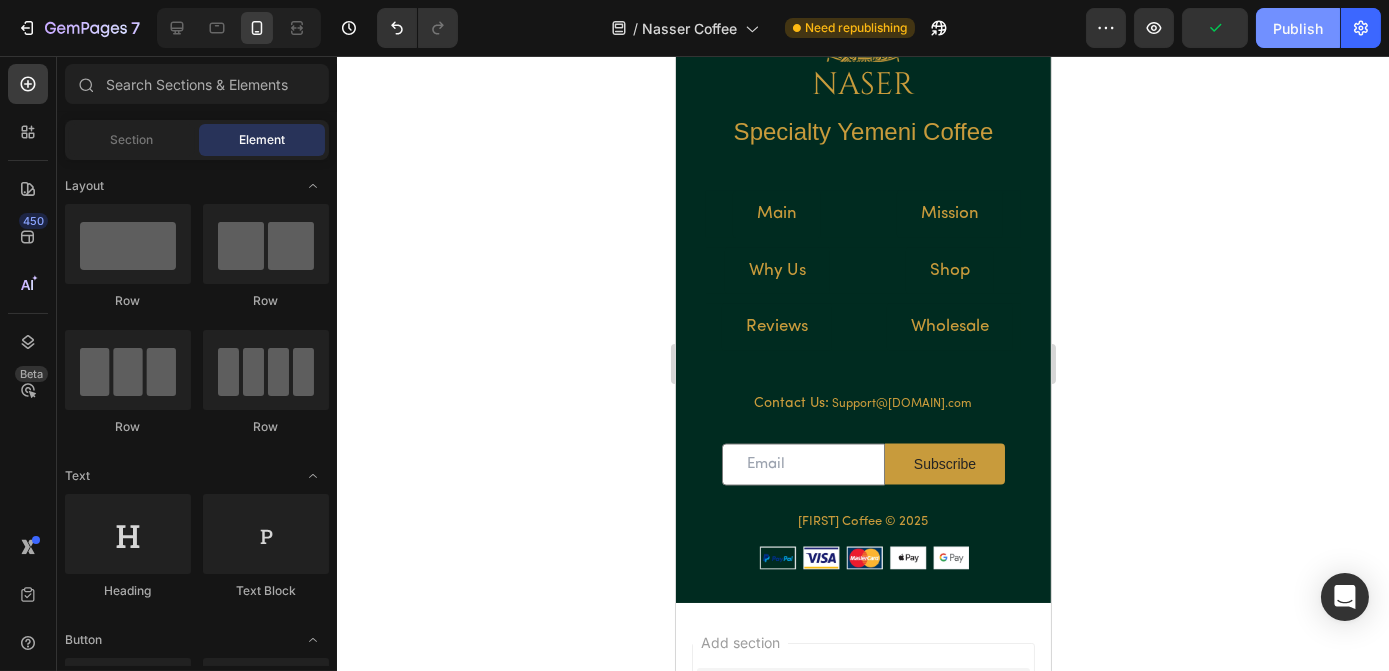 click on "Publish" at bounding box center [1298, 28] 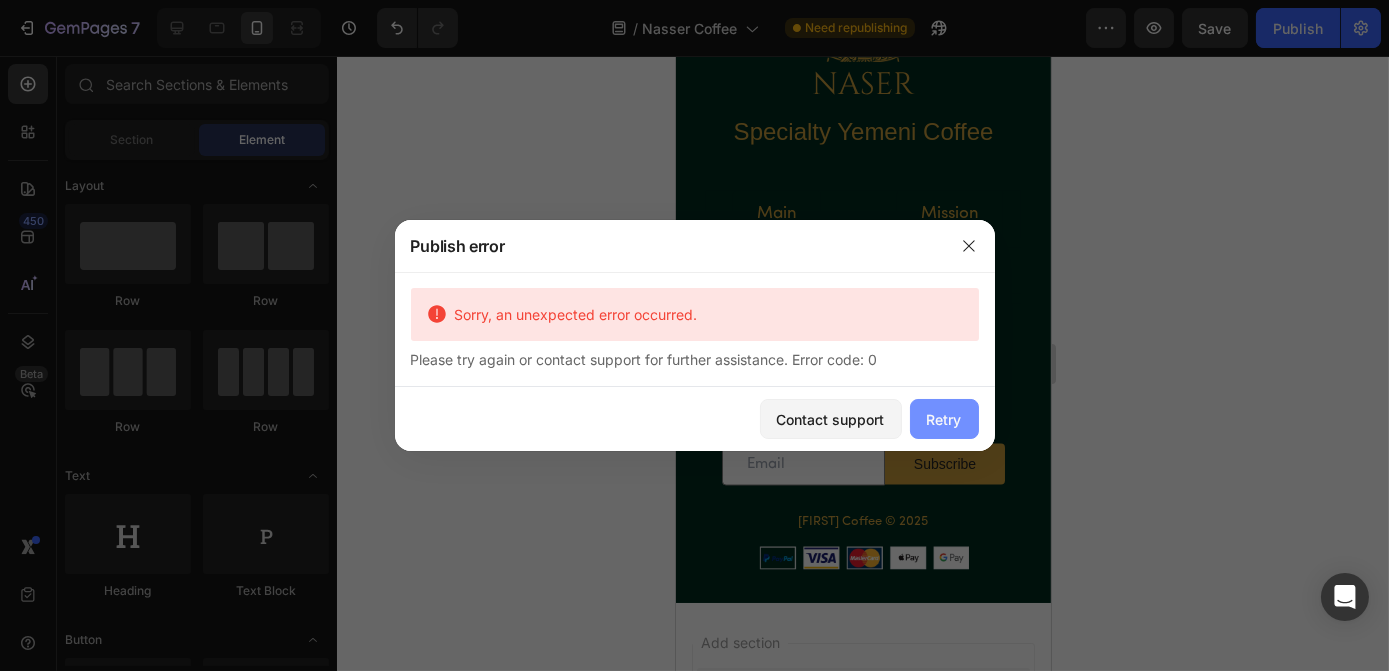 click on "Retry" at bounding box center (944, 419) 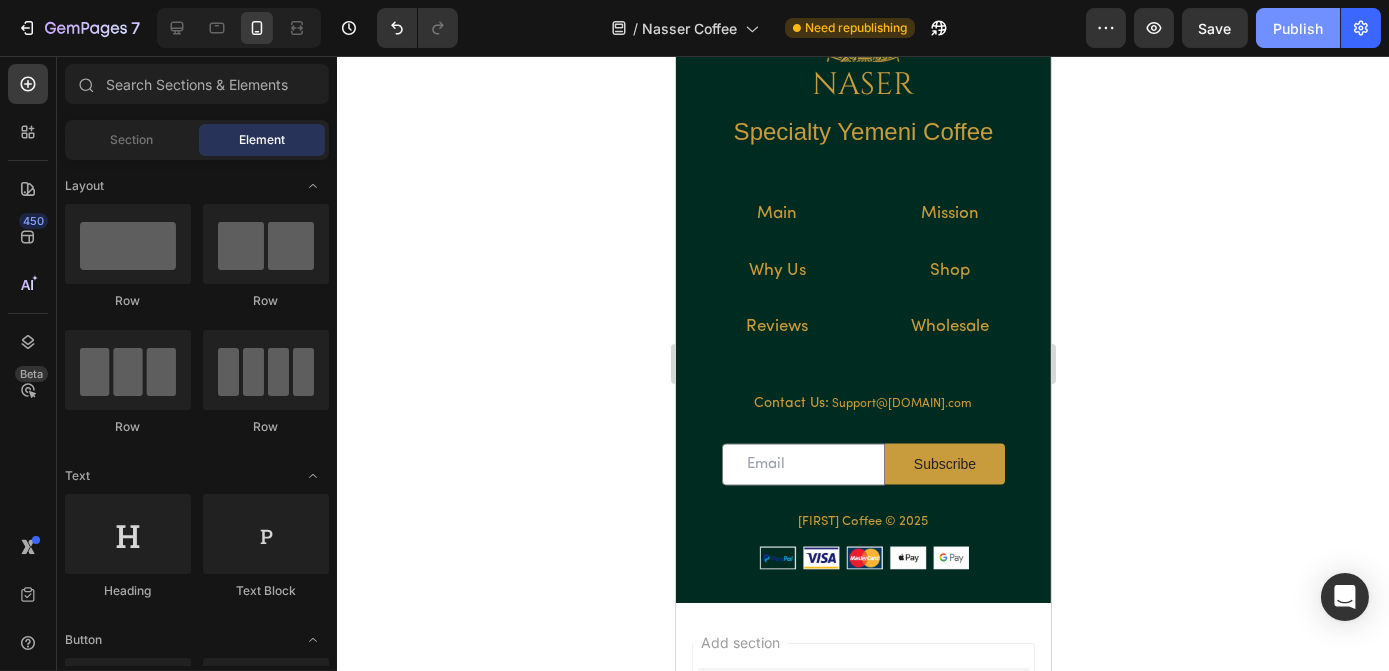 click on "Publish" at bounding box center [1298, 28] 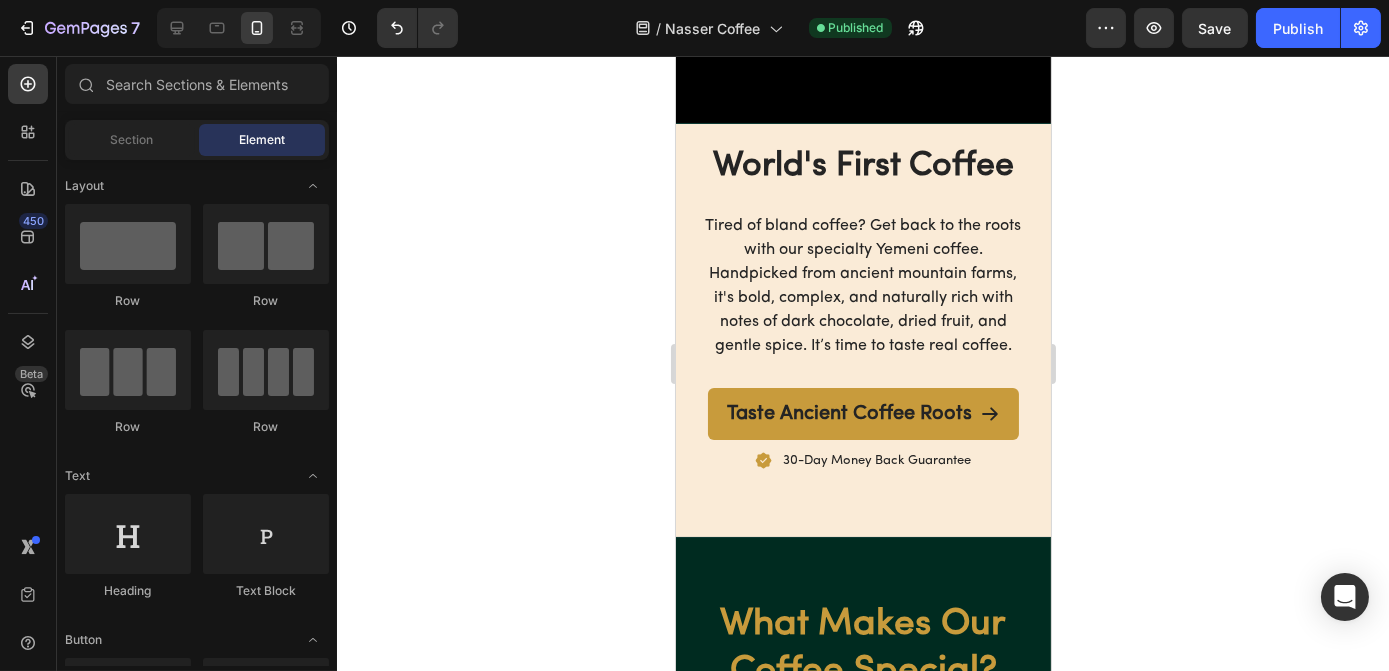 scroll, scrollTop: 1011, scrollLeft: 0, axis: vertical 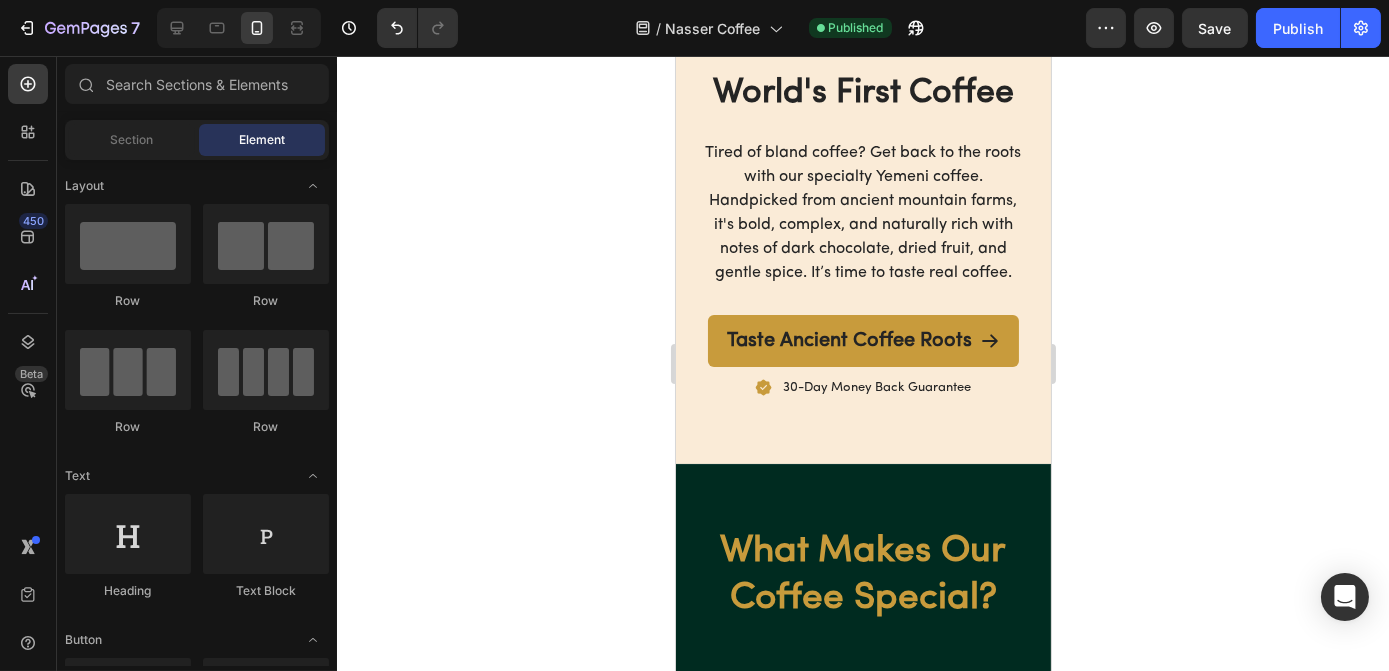 drag, startPoint x: 1045, startPoint y: 604, endPoint x: 1764, endPoint y: 184, distance: 832.683 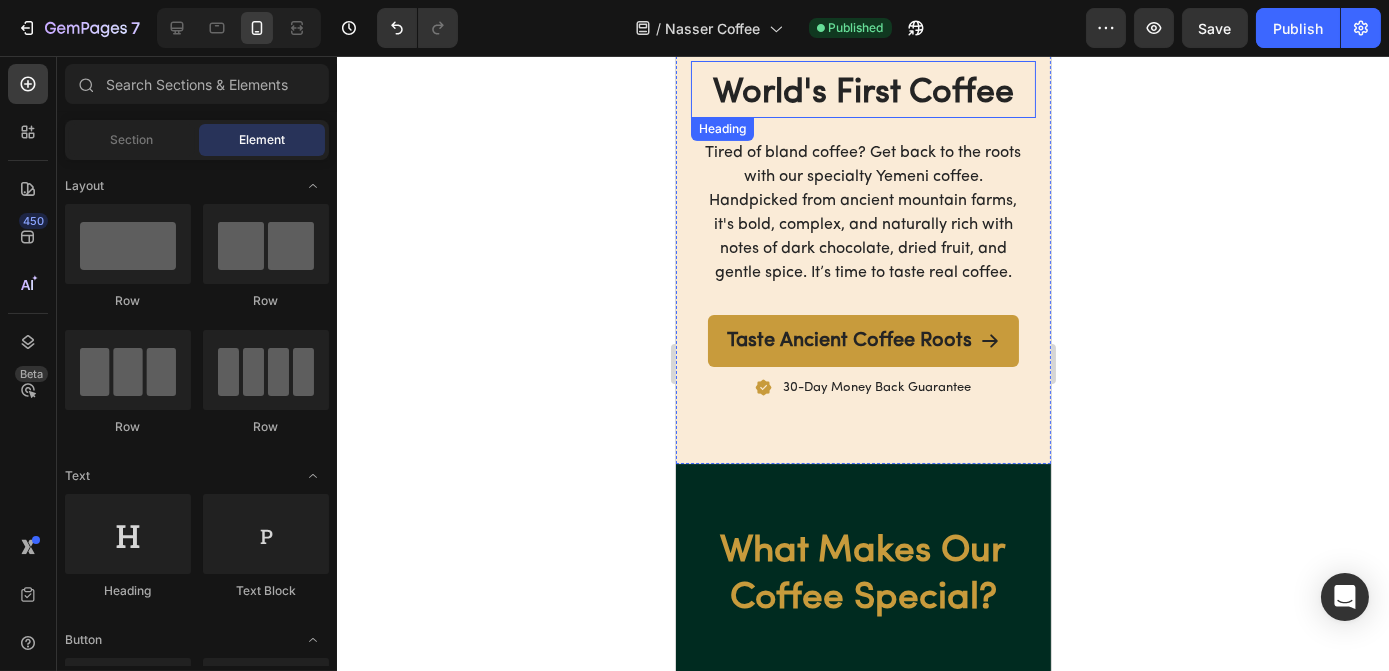 click on "World's First Coffee" at bounding box center [862, 94] 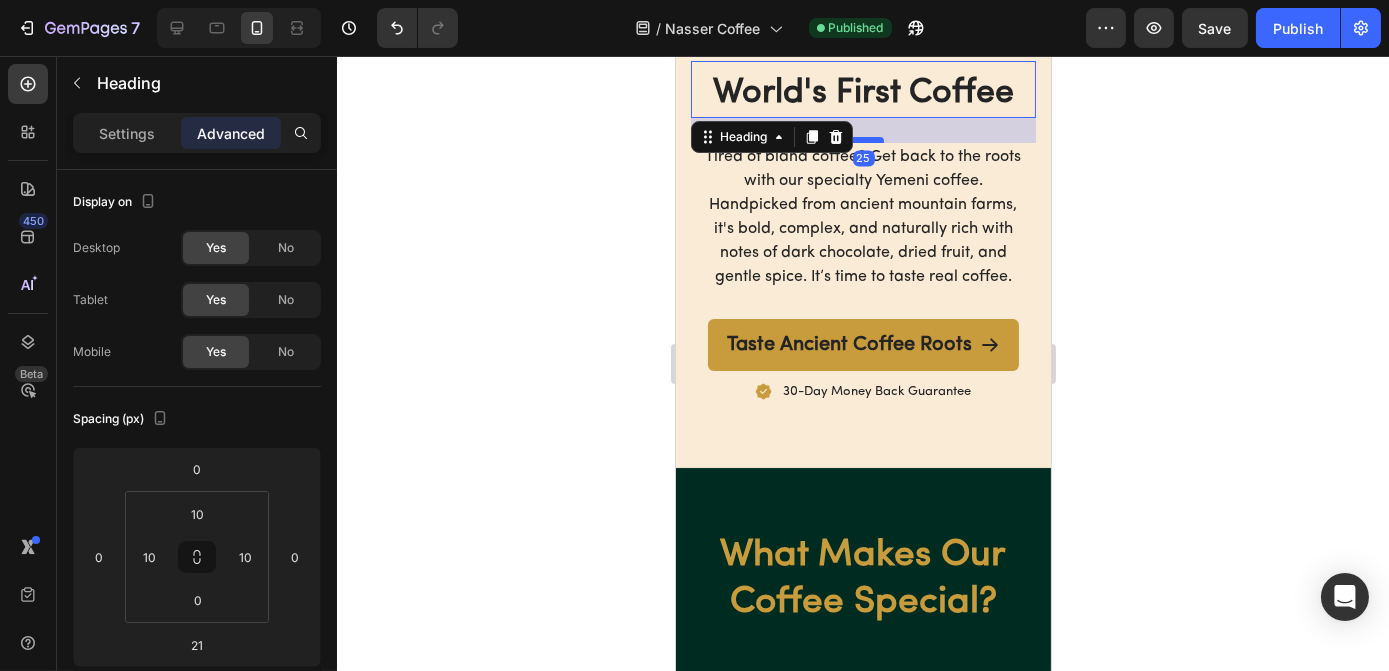 click at bounding box center [863, 140] 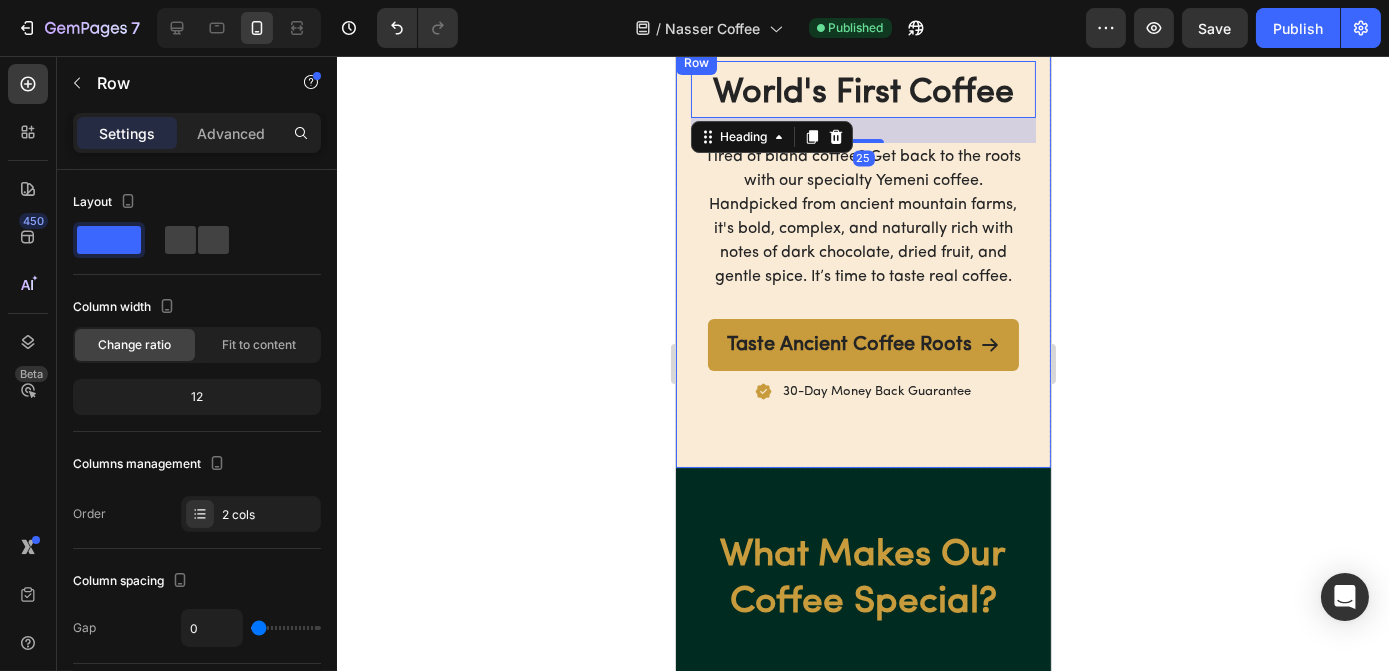 click on "World's First Coffee Heading   25 Tired of bland coffee? Get back to the roots with our specialty Yemeni coffee. Handpicked from ancient mountain farms, it's bold, complex, and naturally rich with notes of dark chocolate, dried fruit, and gentle spice. It’s time to taste real coffee. Text block
Taste Ancient Coffee Roots Button Image 30-Day Money Back Guarantee Text Block Row Row Row" at bounding box center (862, 259) 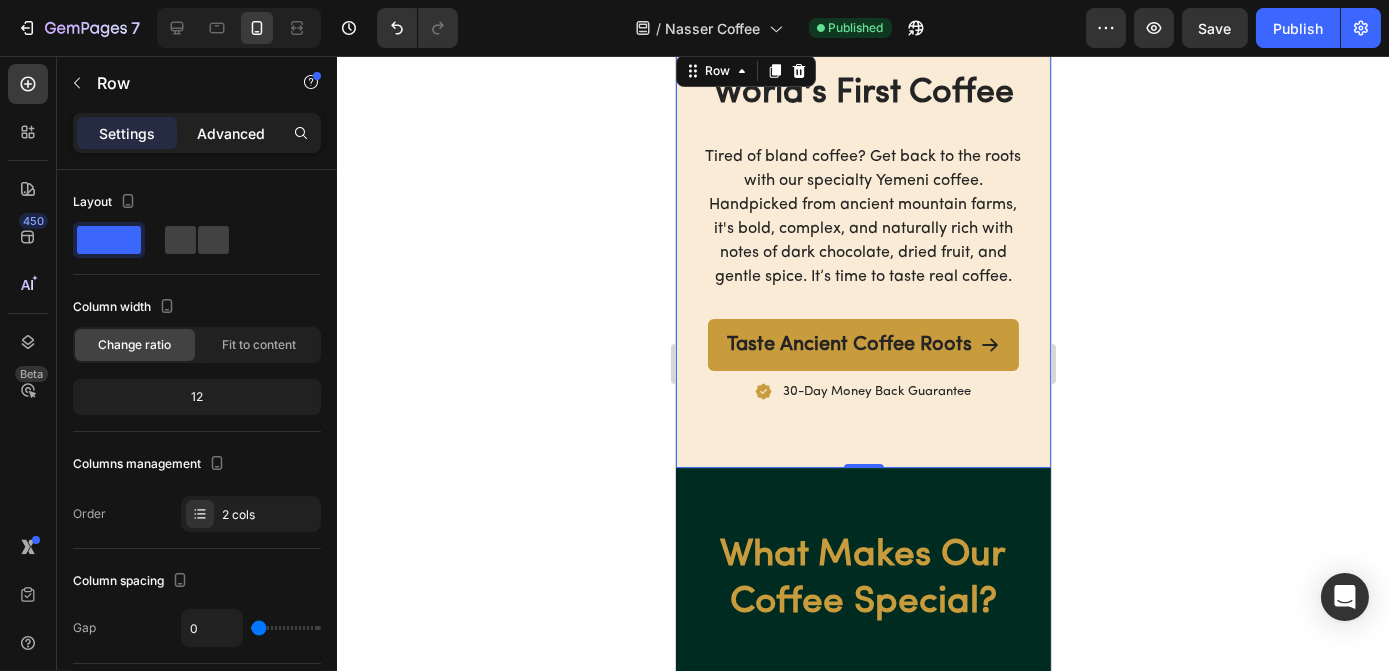click on "Advanced" at bounding box center (231, 133) 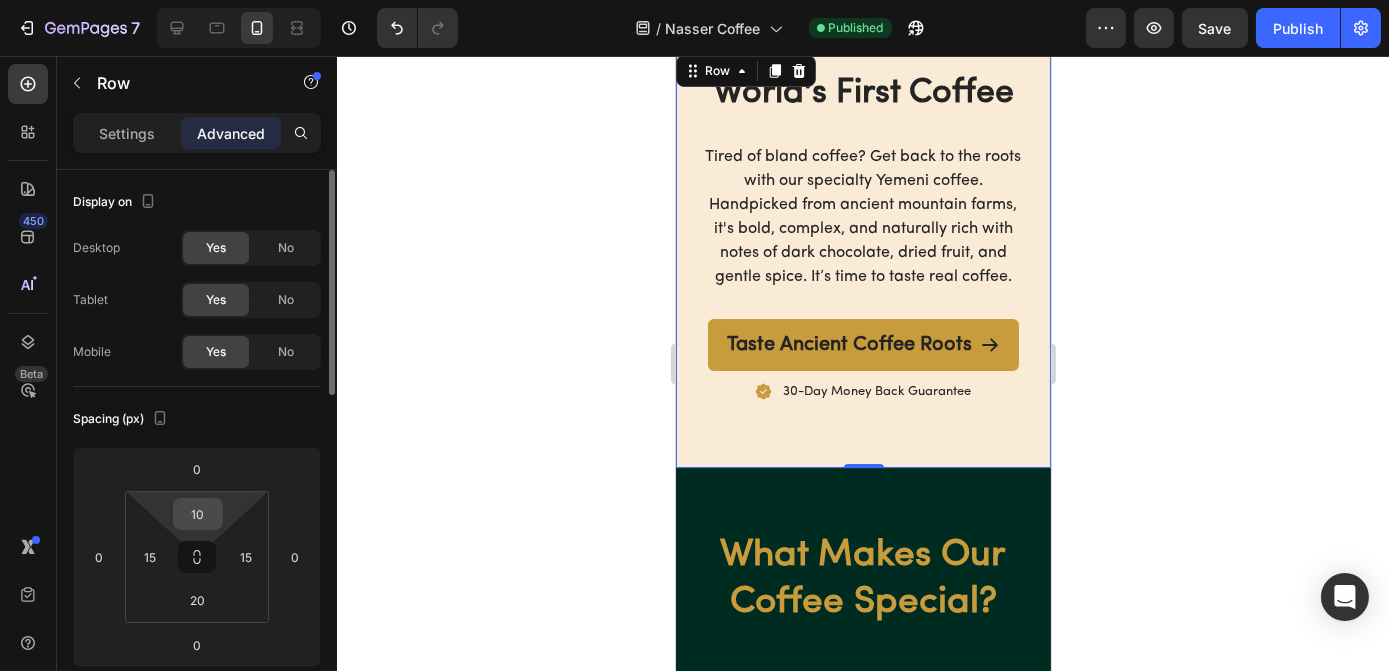 click on "10" at bounding box center (198, 514) 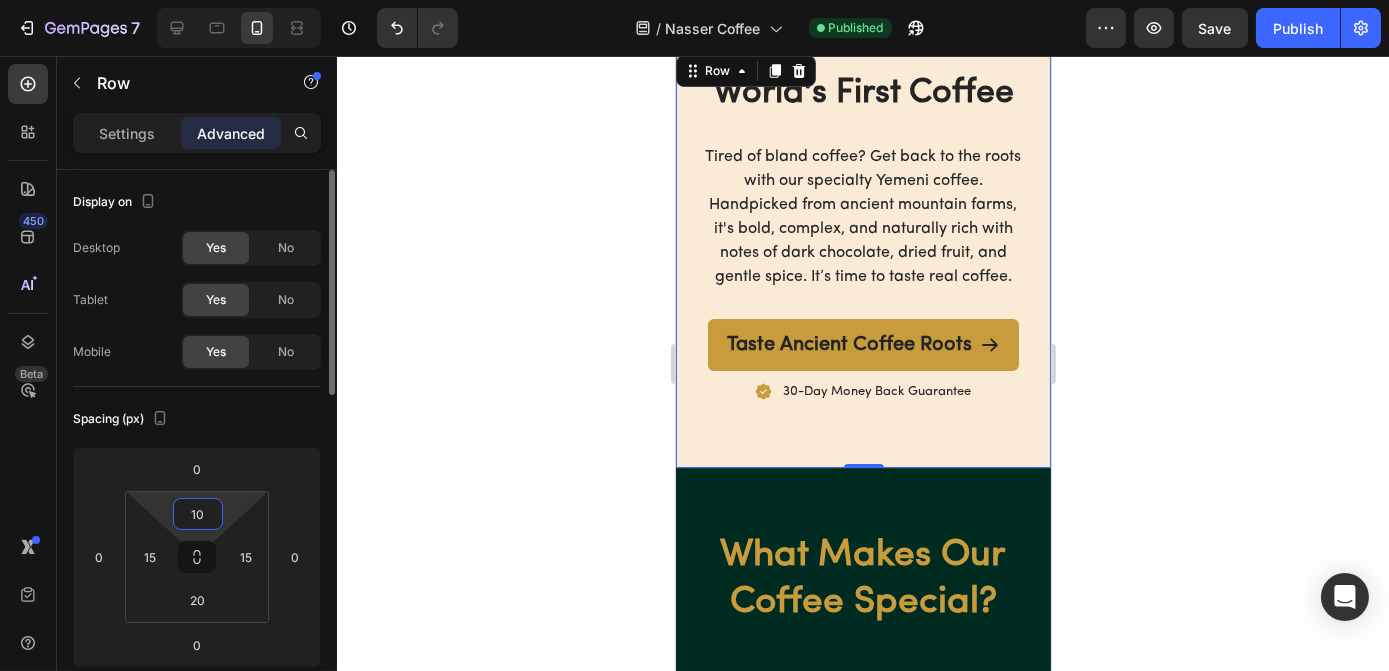 click on "10" at bounding box center [198, 514] 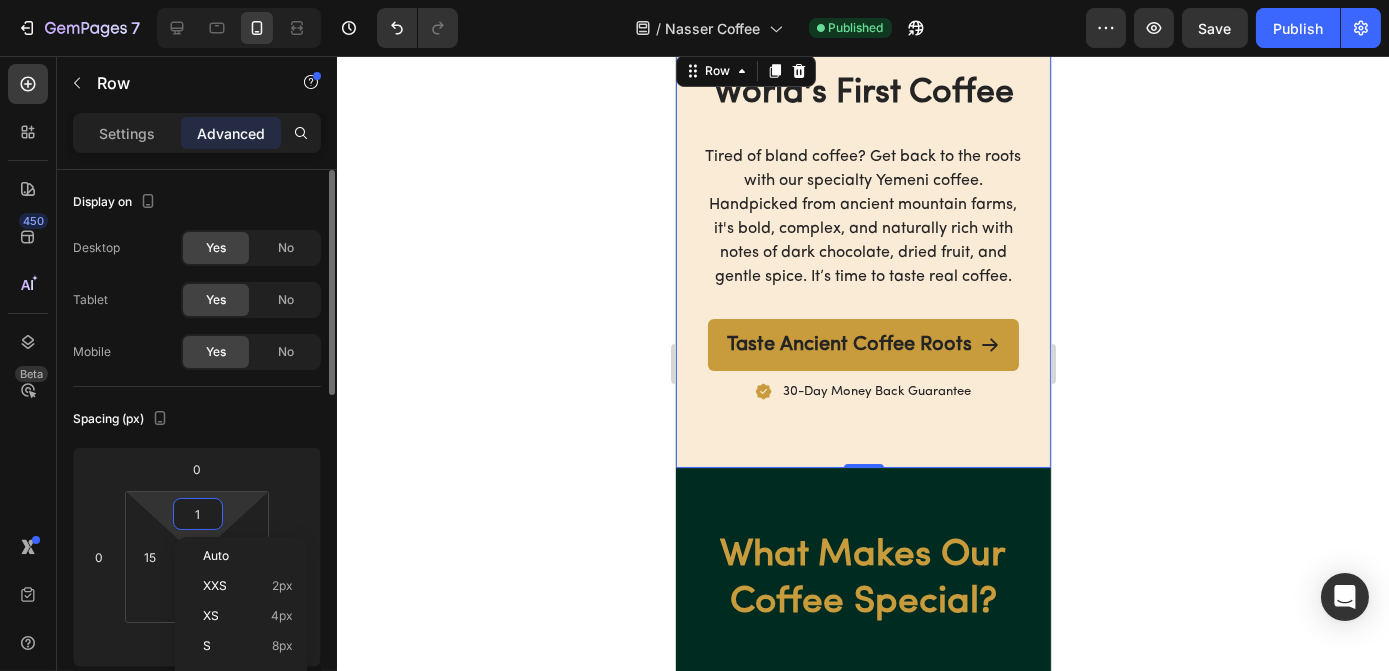 type on "15" 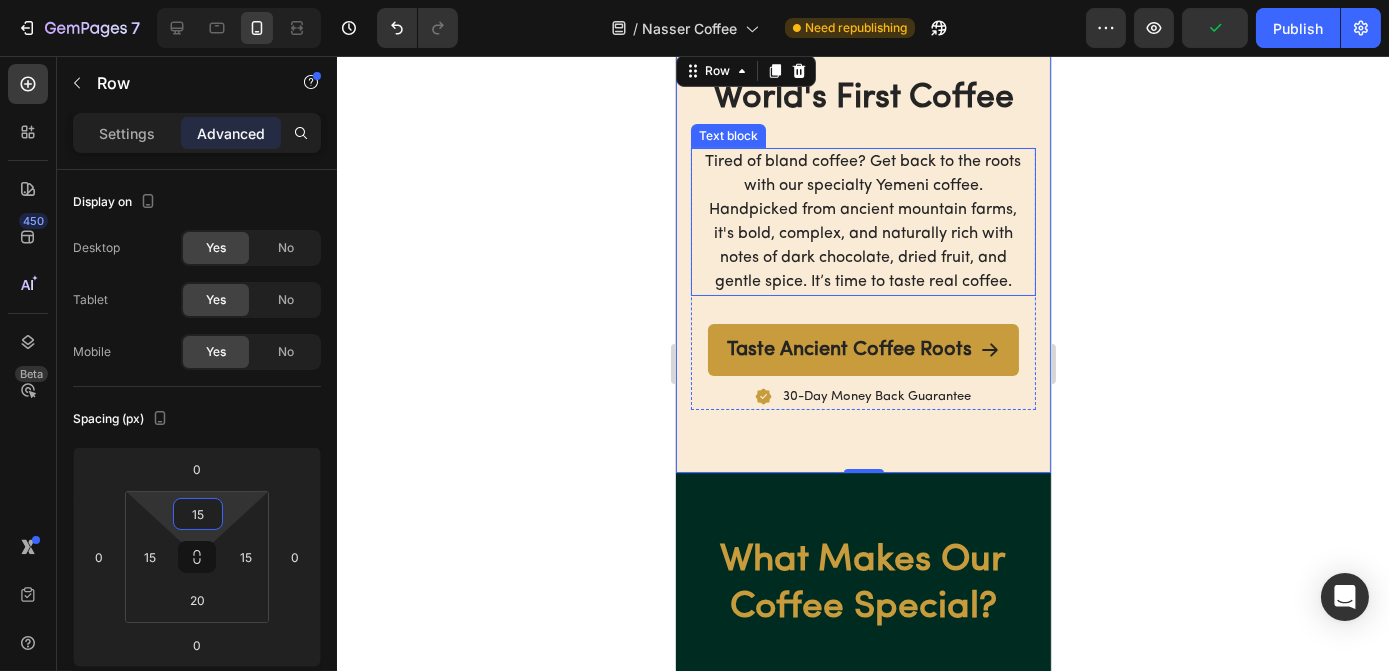 click on "Tired of bland coffee? Get back to the roots with our specialty Yemeni coffee. Handpicked from ancient mountain farms, it's bold, complex, and naturally rich with notes of dark chocolate, dried fruit, and gentle spice. It’s time to taste real coffee." at bounding box center (862, 222) 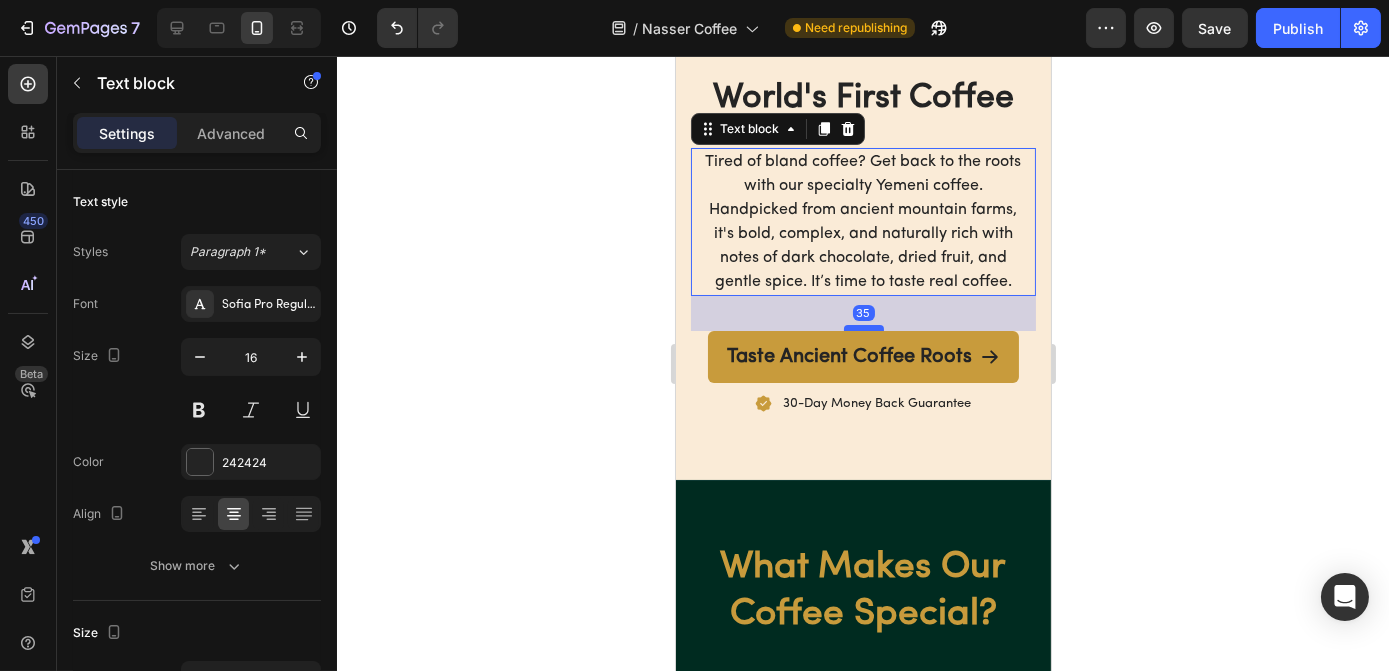 click at bounding box center (863, 328) 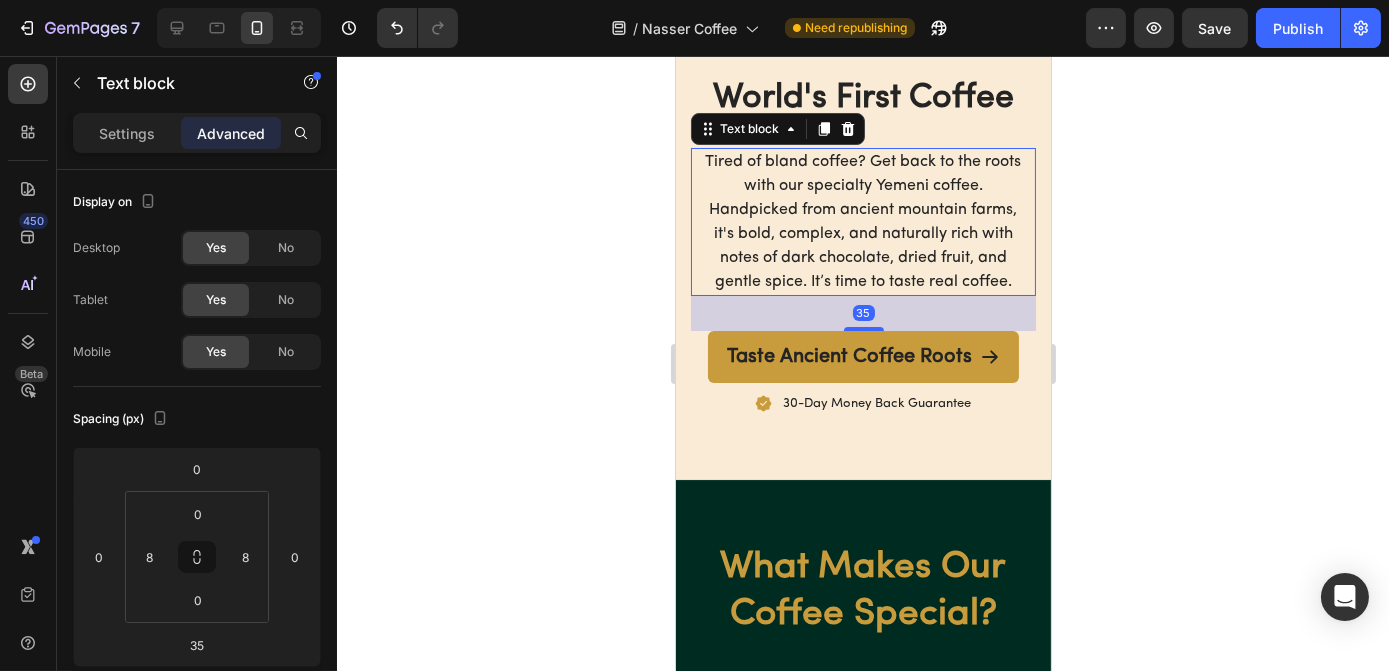 click 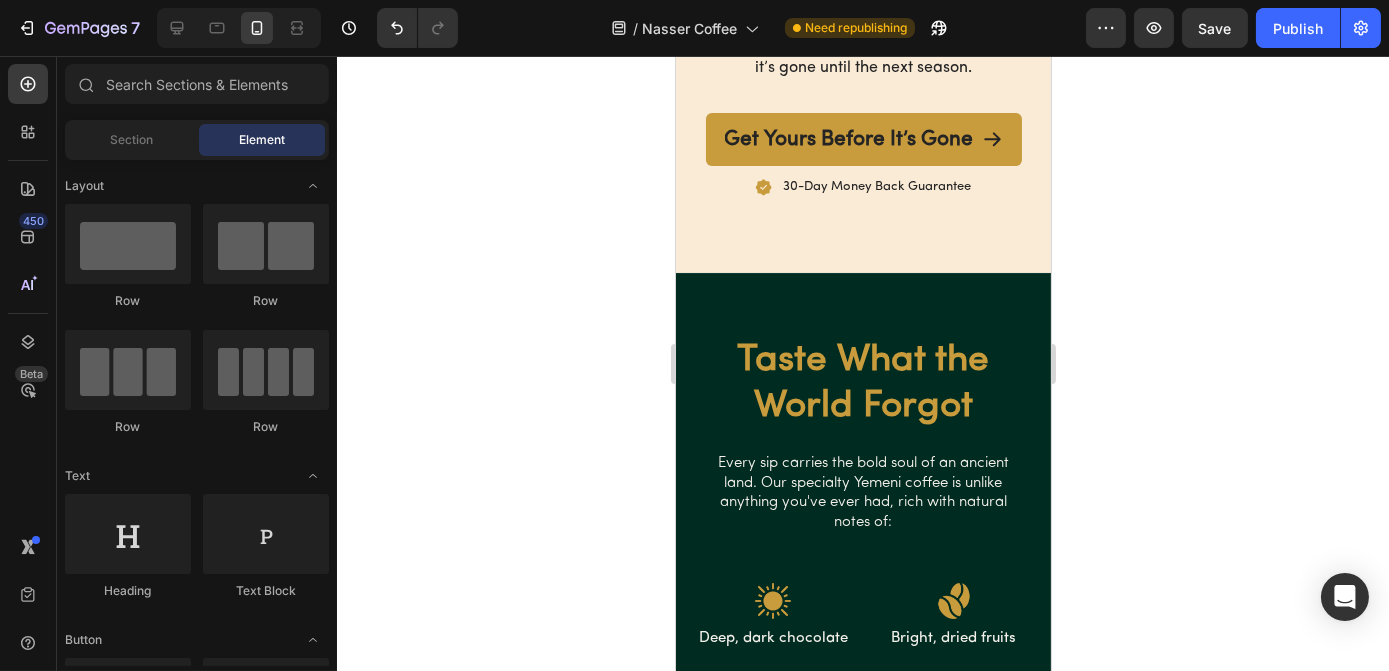 scroll, scrollTop: 2739, scrollLeft: 0, axis: vertical 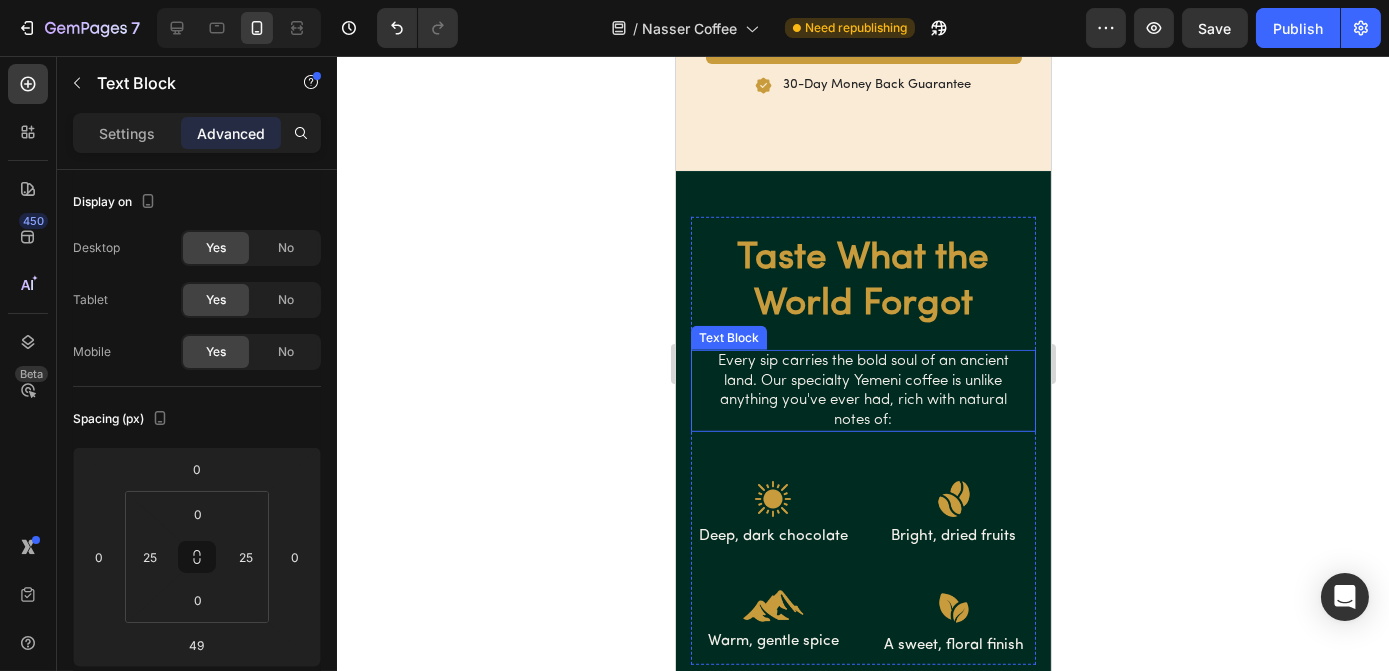 click on "Every sip carries the bold soul of an ancient land. Our specialty Yemeni coffee is unlike anything you've ever had, rich with natural notes of:" at bounding box center [862, 391] 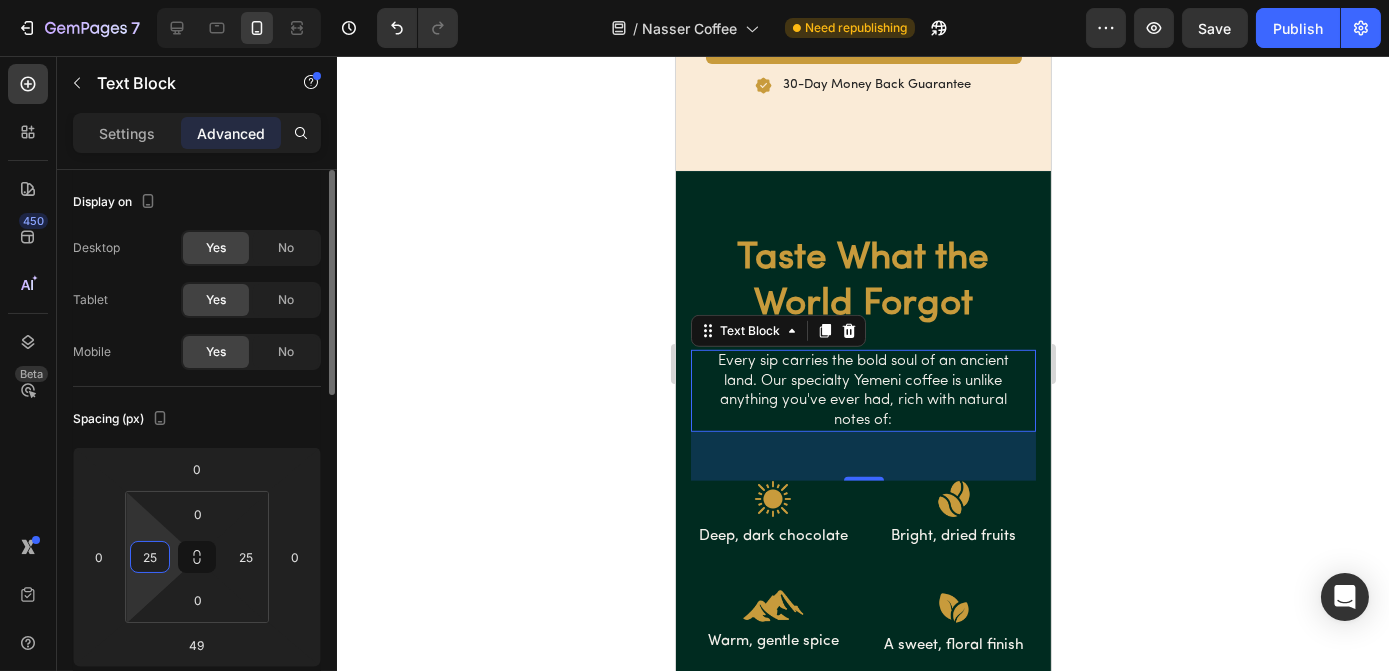 click on "25" at bounding box center (150, 557) 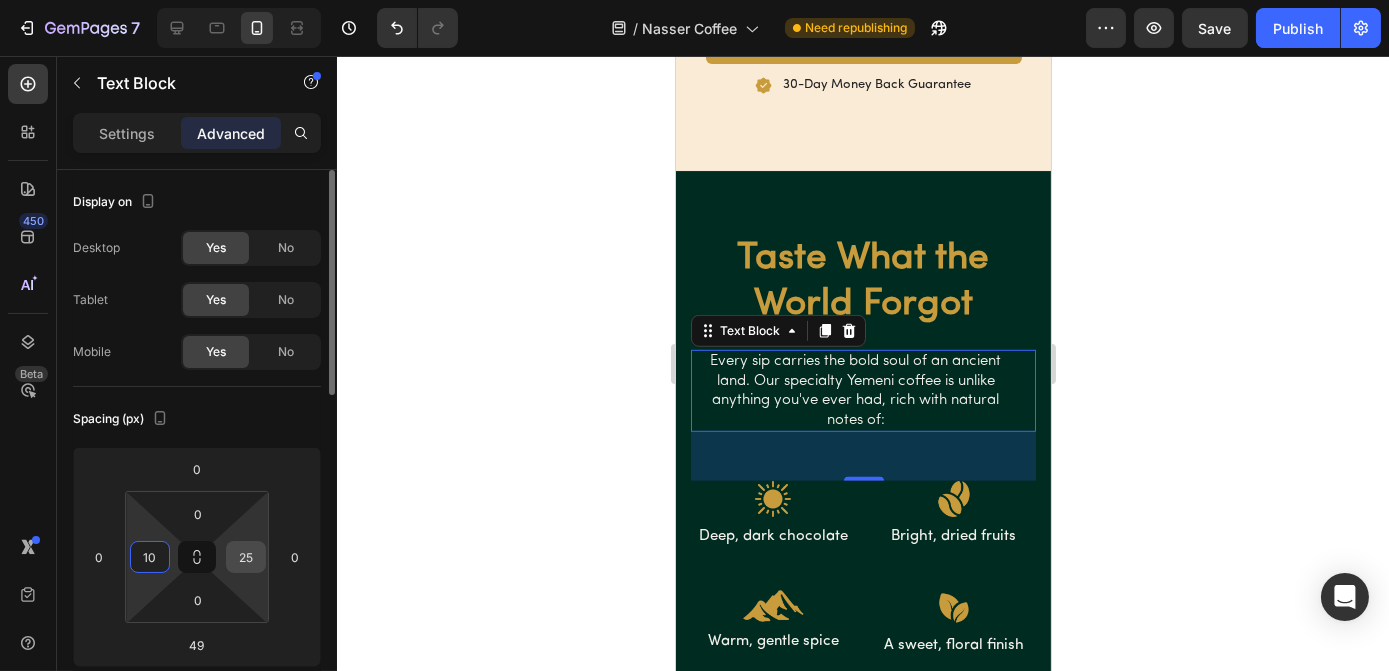 type on "10" 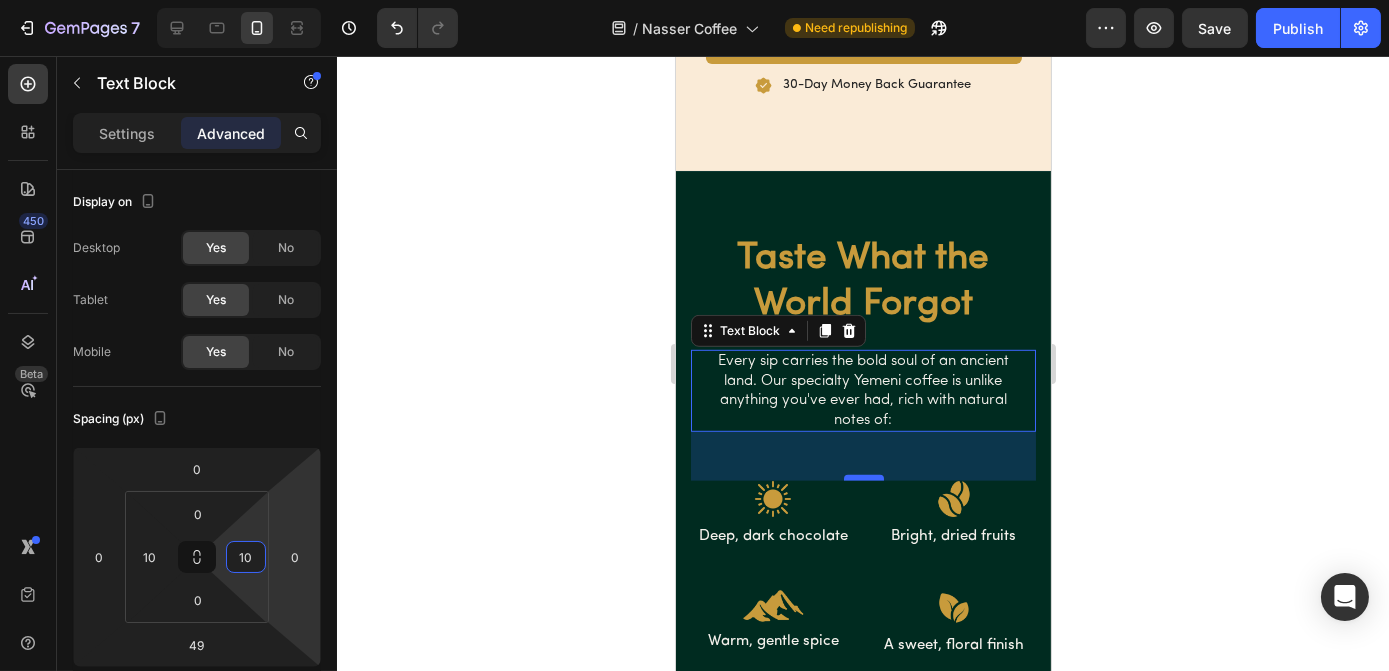 type on "10" 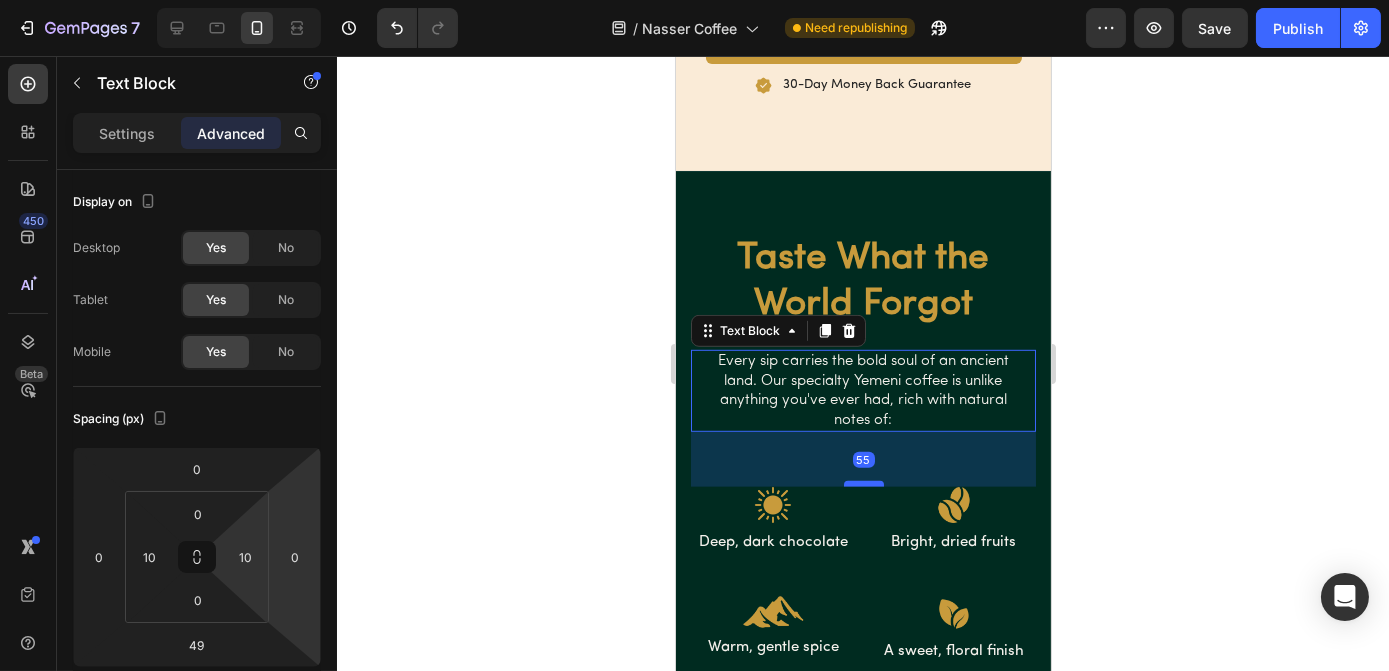 click at bounding box center (863, 484) 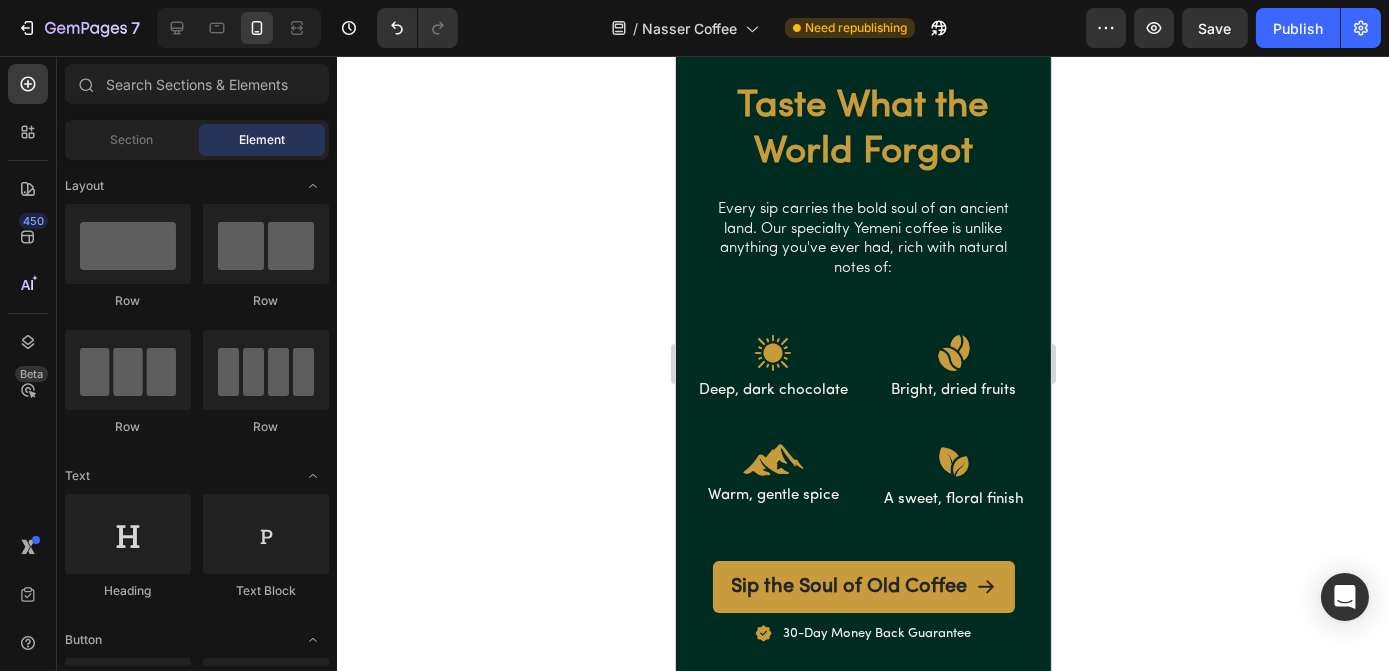 scroll, scrollTop: 3039, scrollLeft: 0, axis: vertical 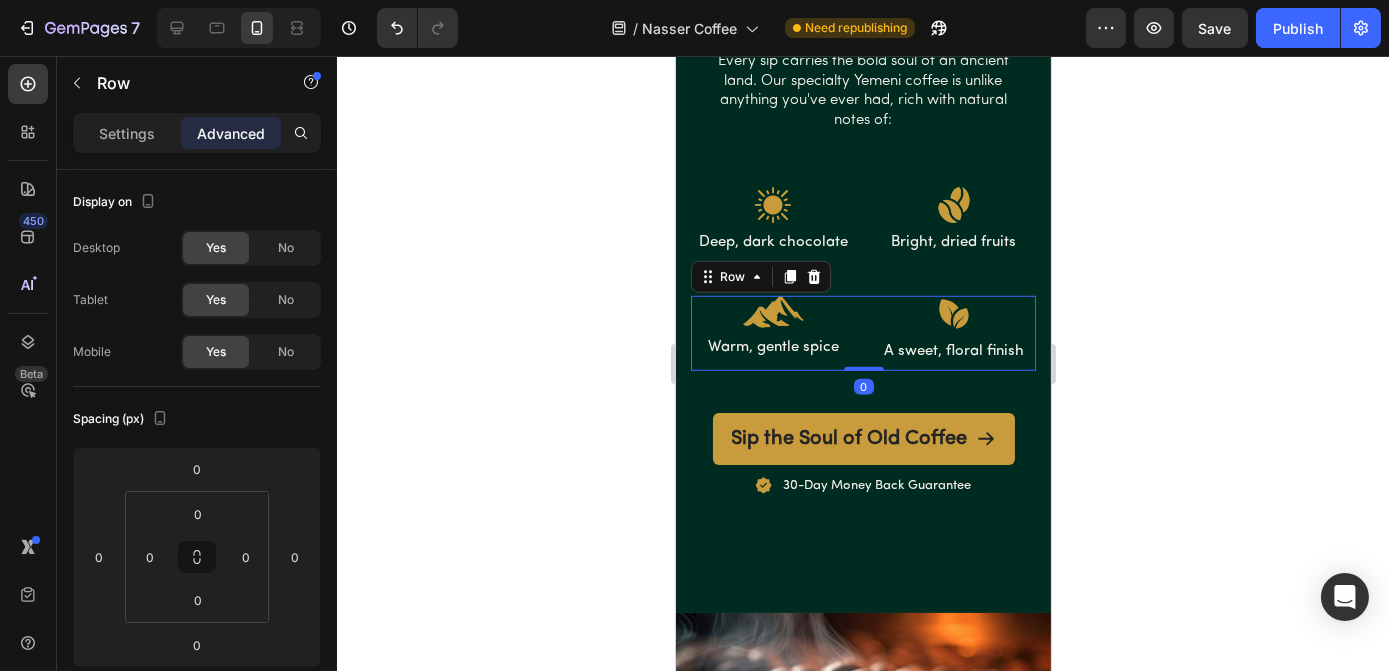 click on "Image Warm, gentle spice Text Block Image A sweet, floral finish Text Block Row   0" at bounding box center [862, 334] 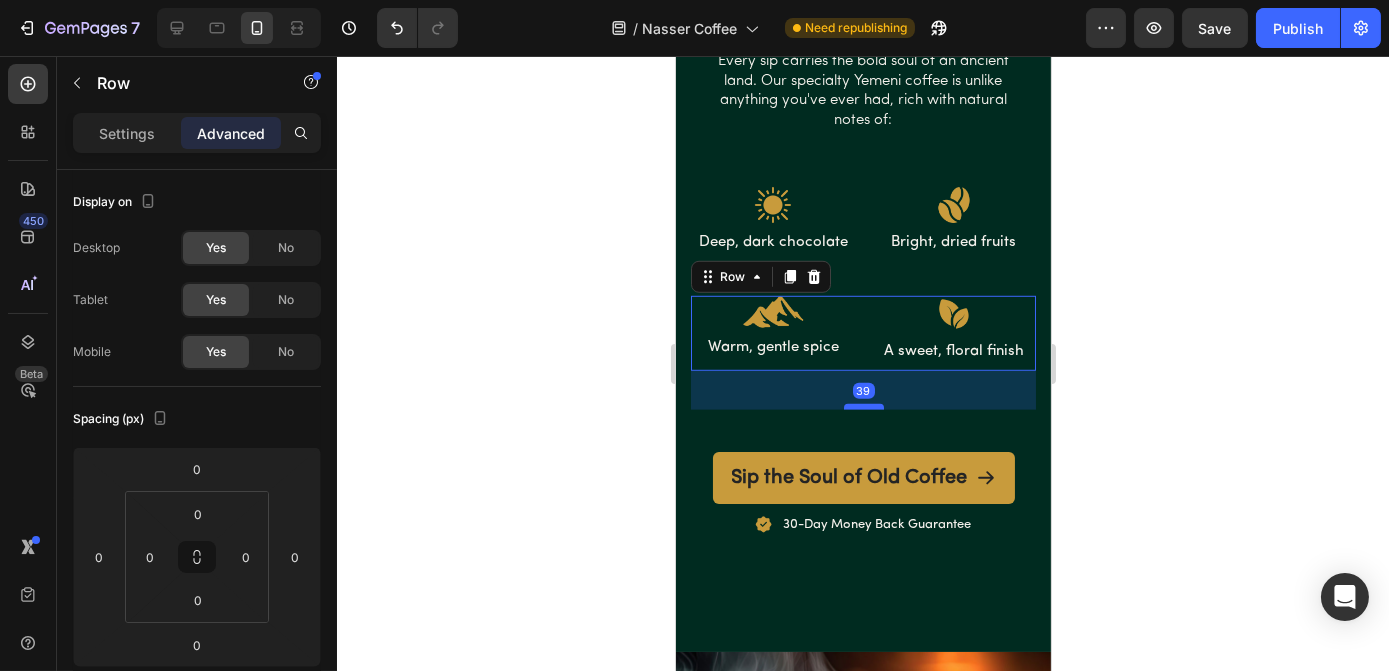 drag, startPoint x: 854, startPoint y: 367, endPoint x: 856, endPoint y: 406, distance: 39.051247 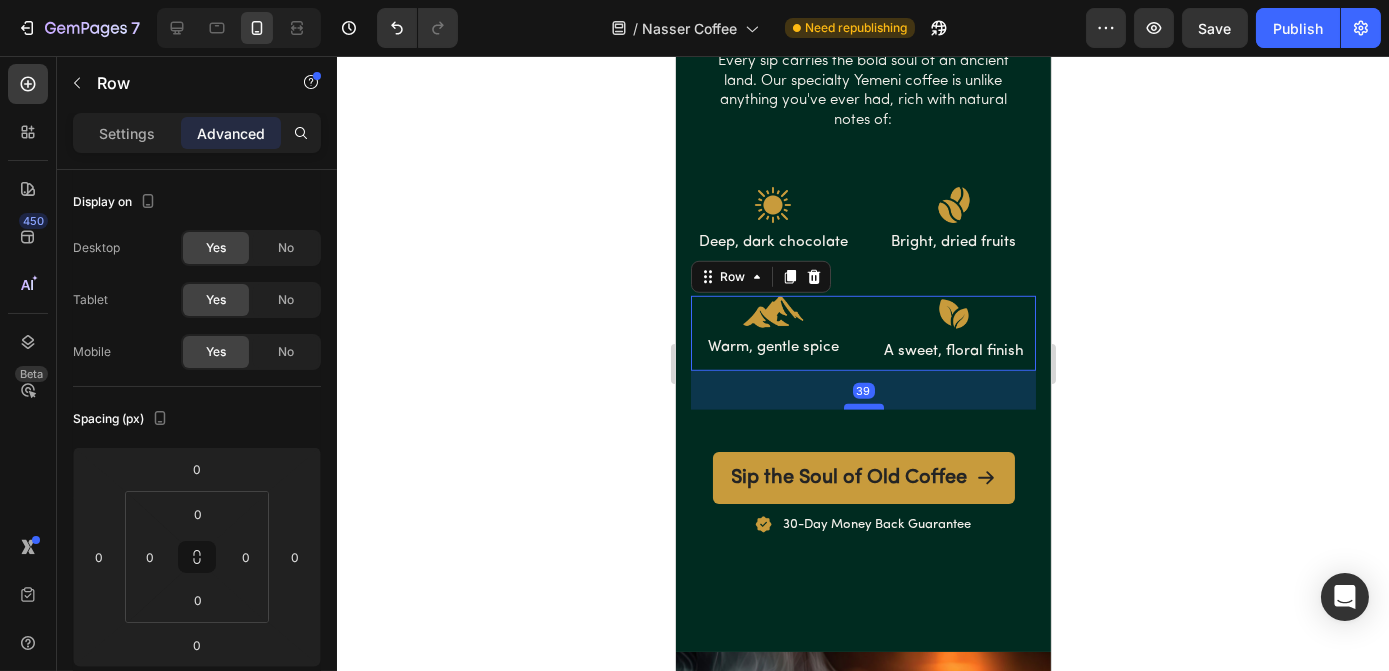 click at bounding box center (863, 407) 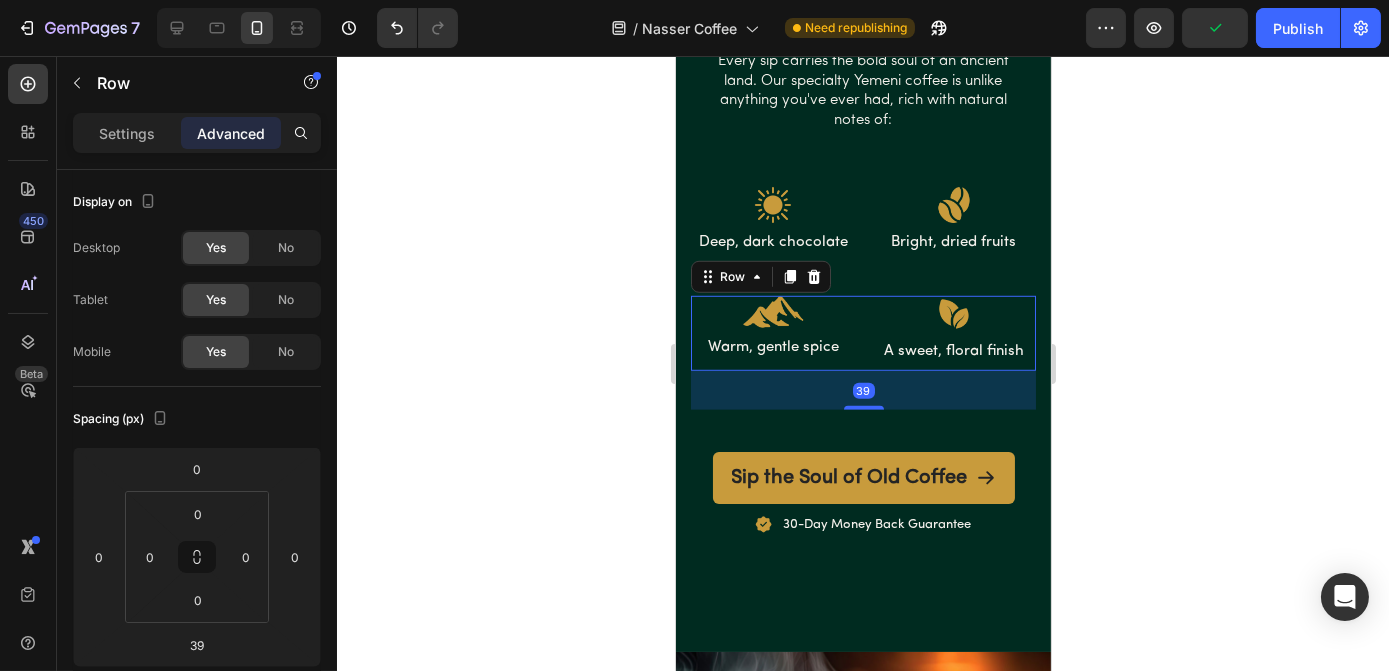click 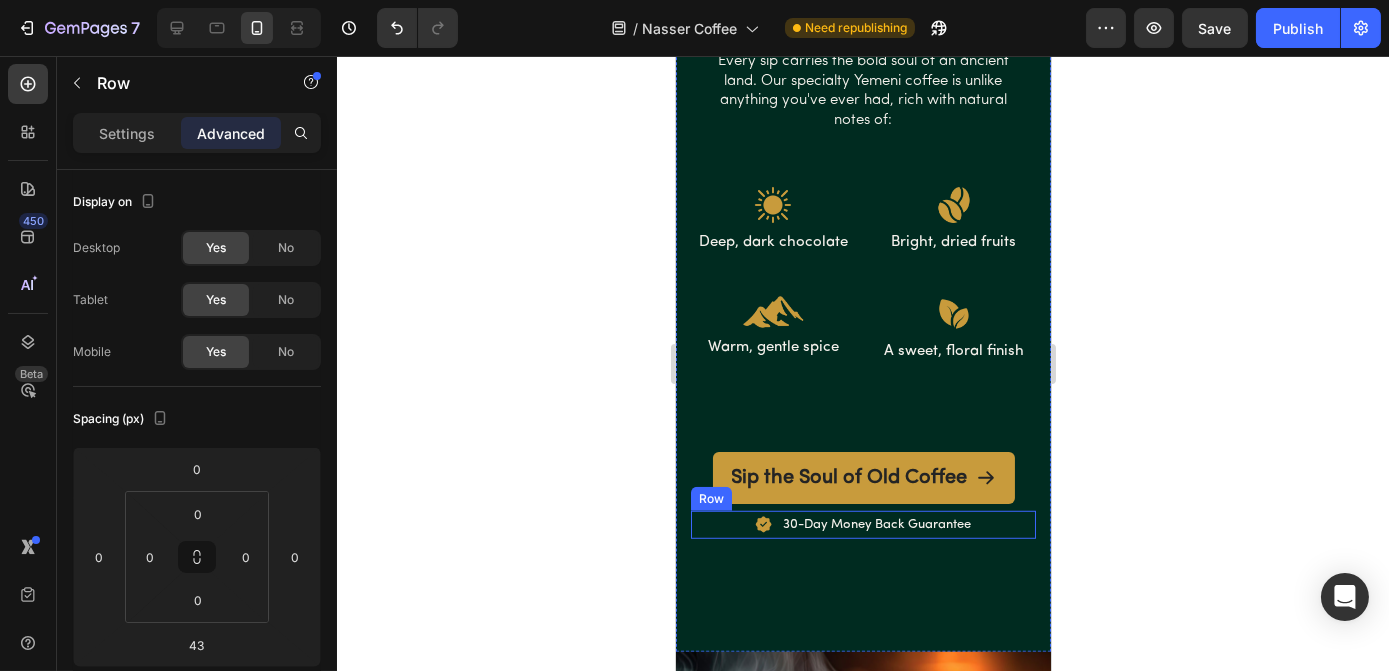 click on "Image 30-Day Money Back Guarantee Text Block Row" at bounding box center [862, 524] 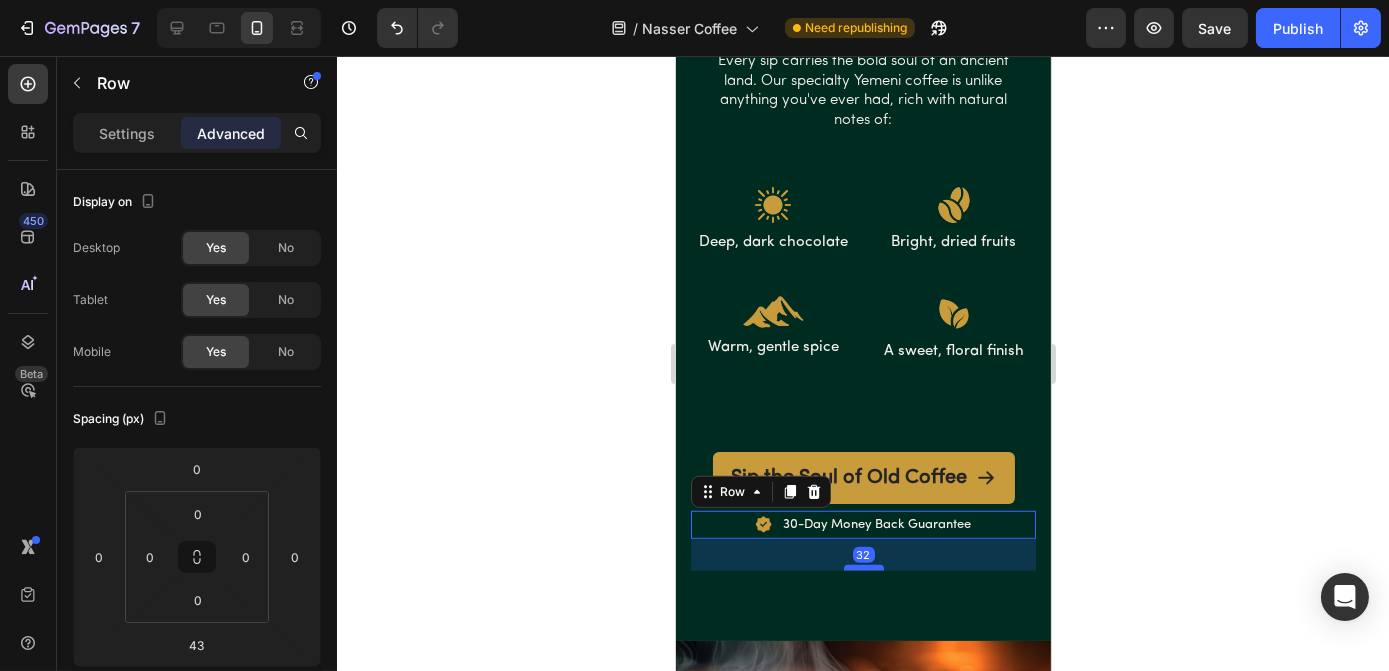 drag, startPoint x: 857, startPoint y: 577, endPoint x: 858, endPoint y: 566, distance: 11.045361 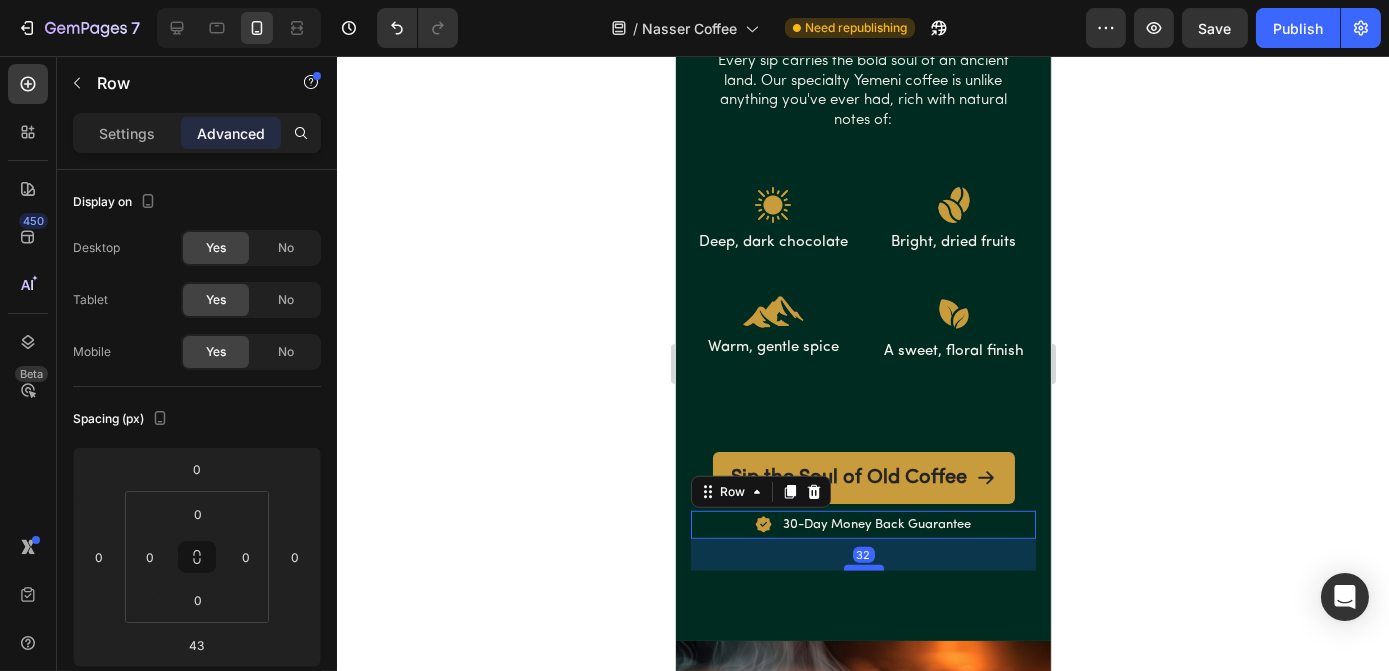 click at bounding box center [863, 568] 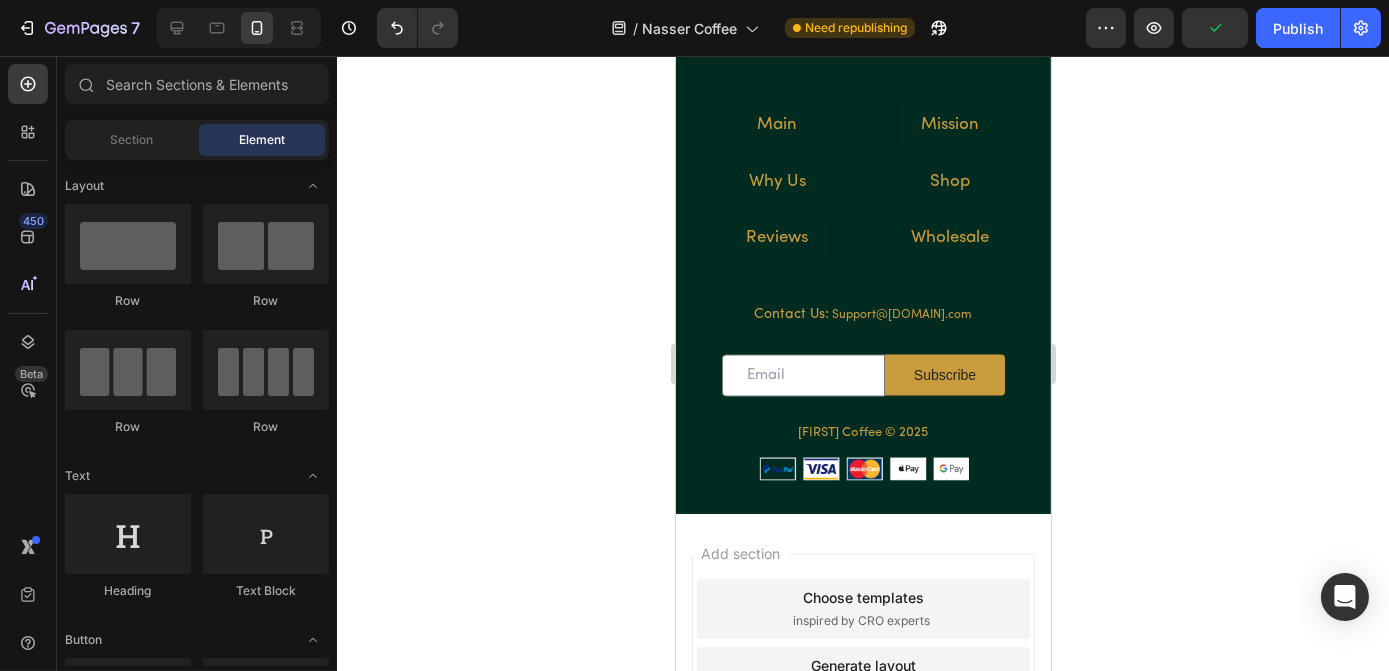 scroll, scrollTop: 7037, scrollLeft: 0, axis: vertical 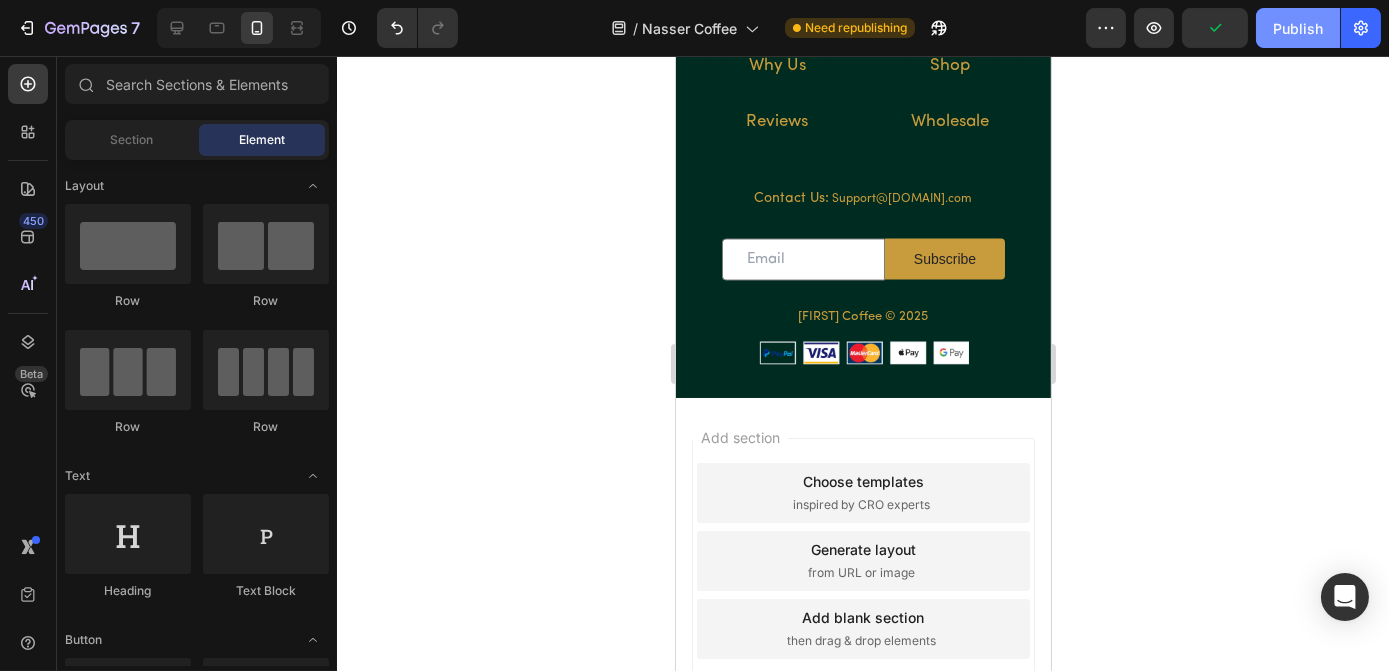 click on "Publish" at bounding box center [1298, 28] 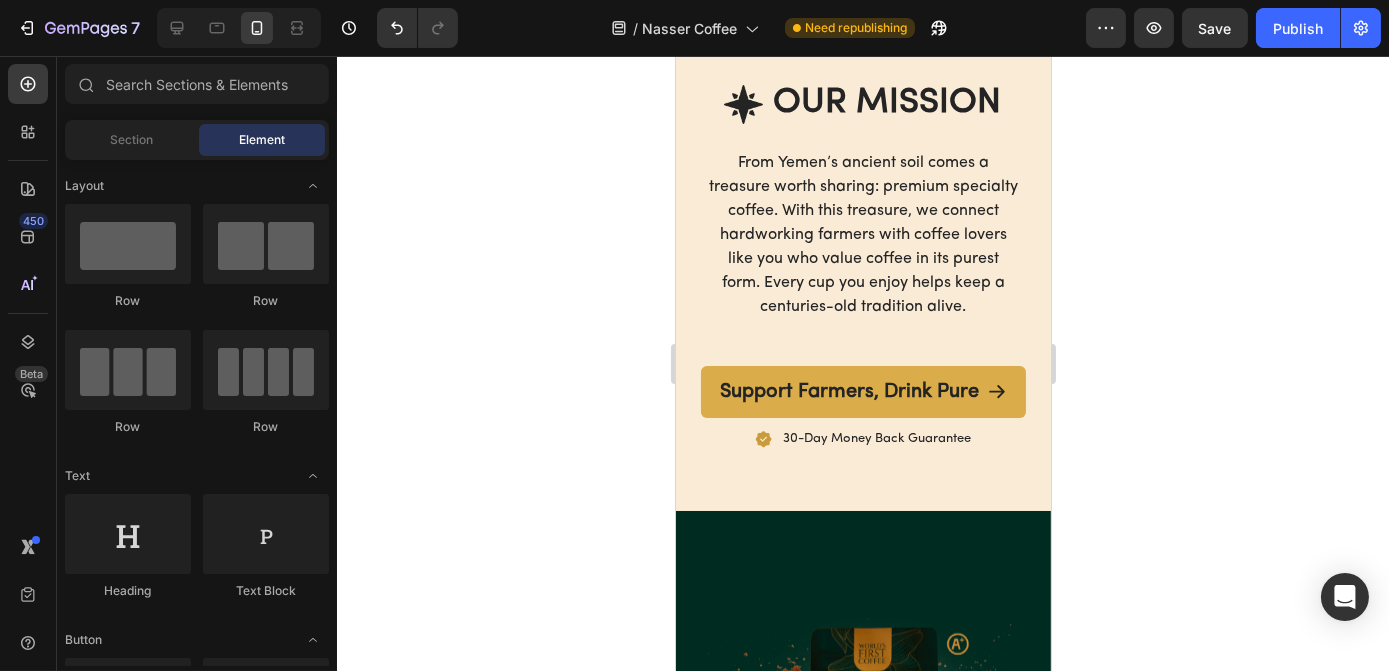 scroll, scrollTop: 4615, scrollLeft: 0, axis: vertical 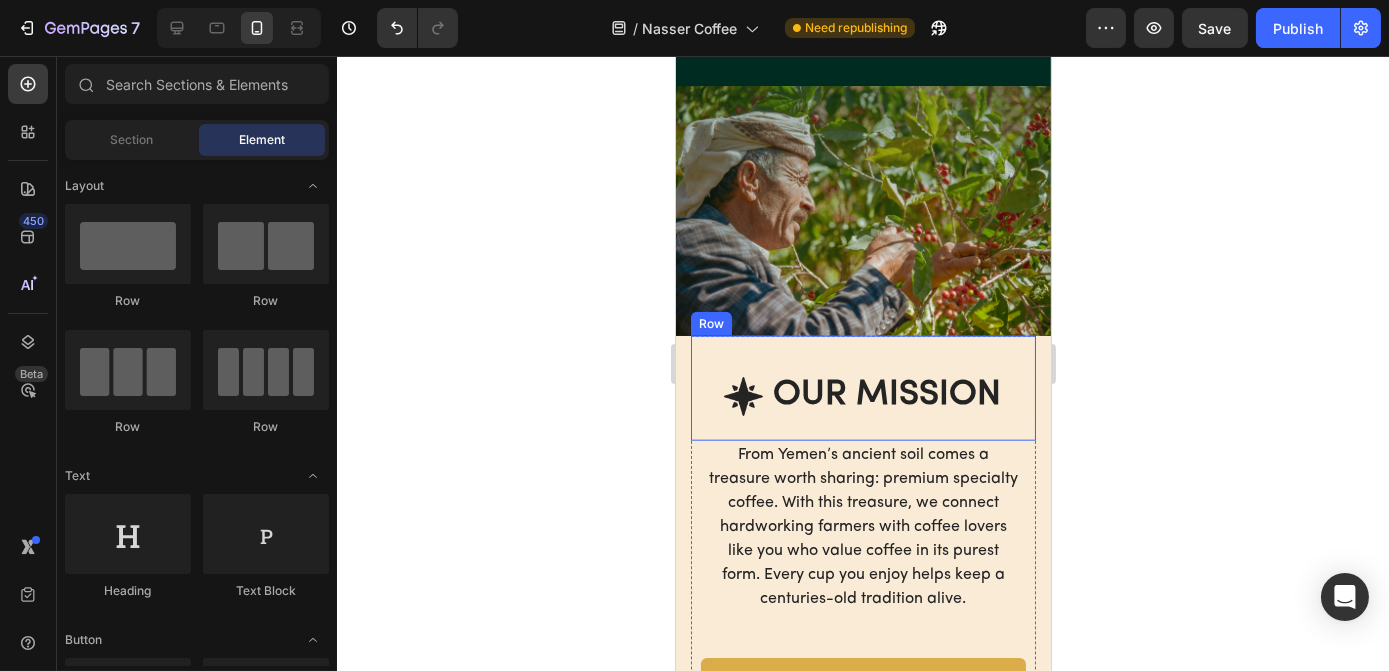 click on "Image OUR MISSION Heading Row" at bounding box center [862, 389] 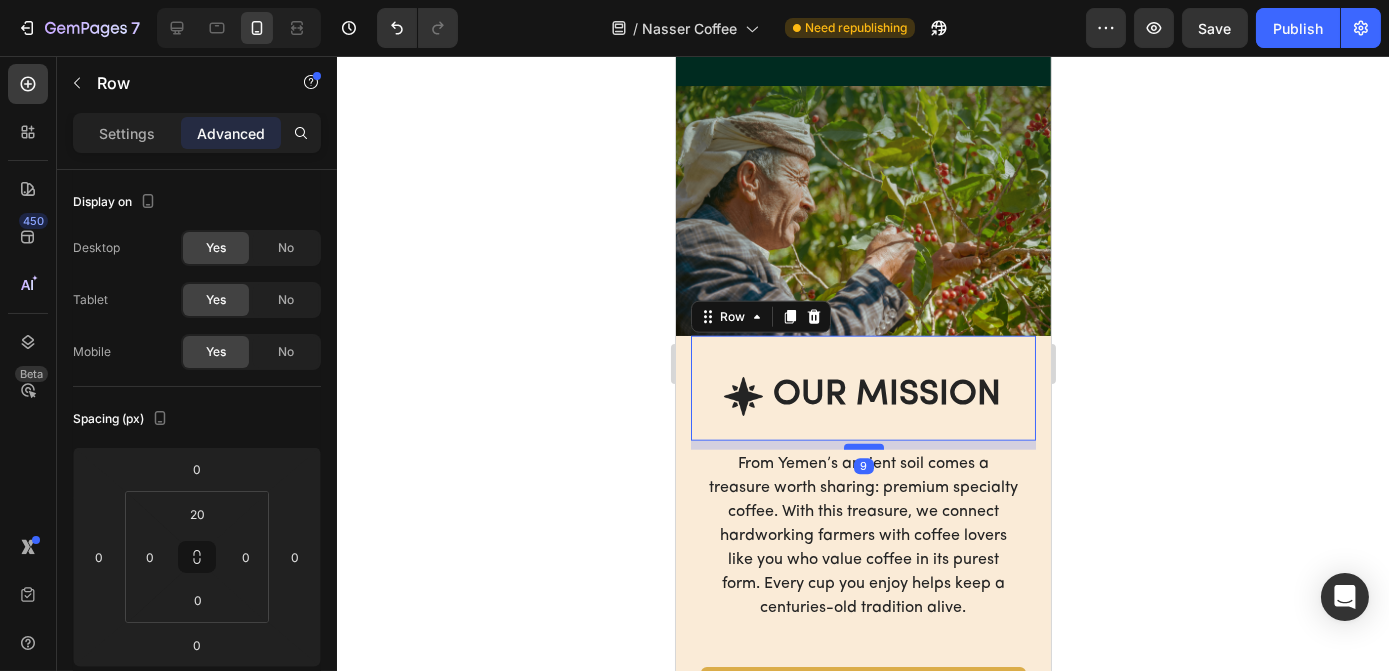 click at bounding box center (863, 447) 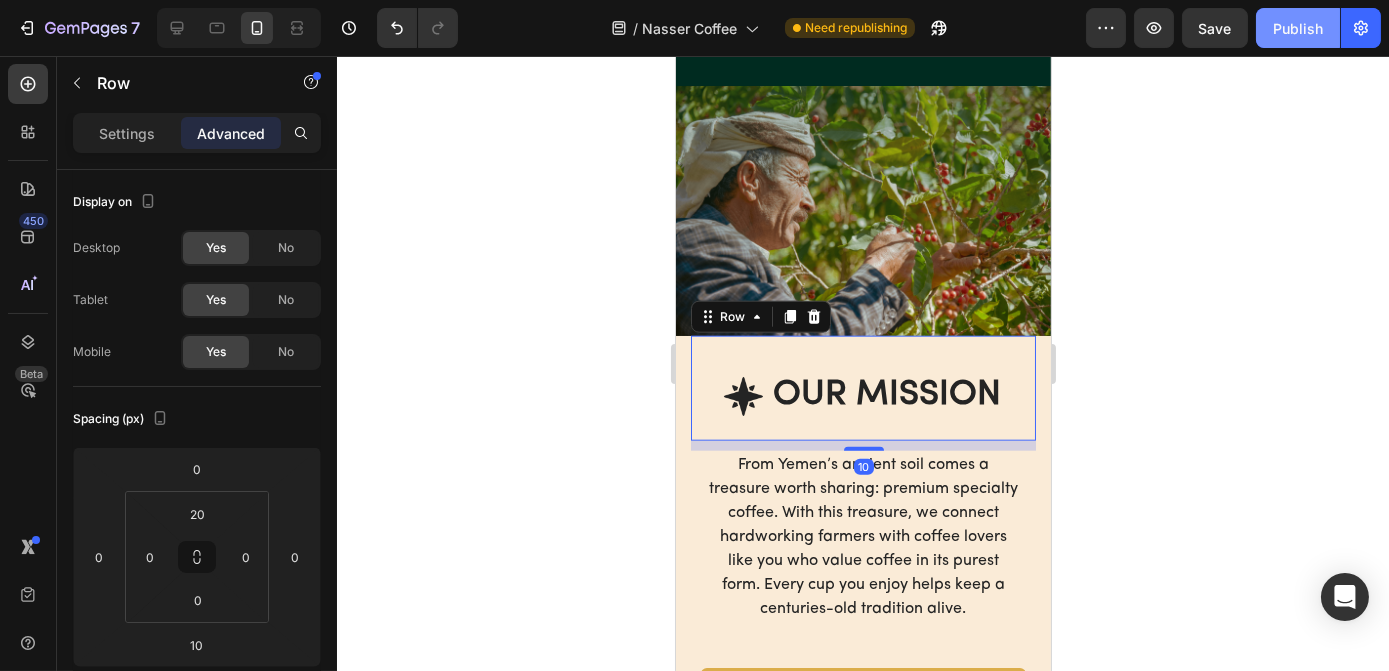 click on "Publish" 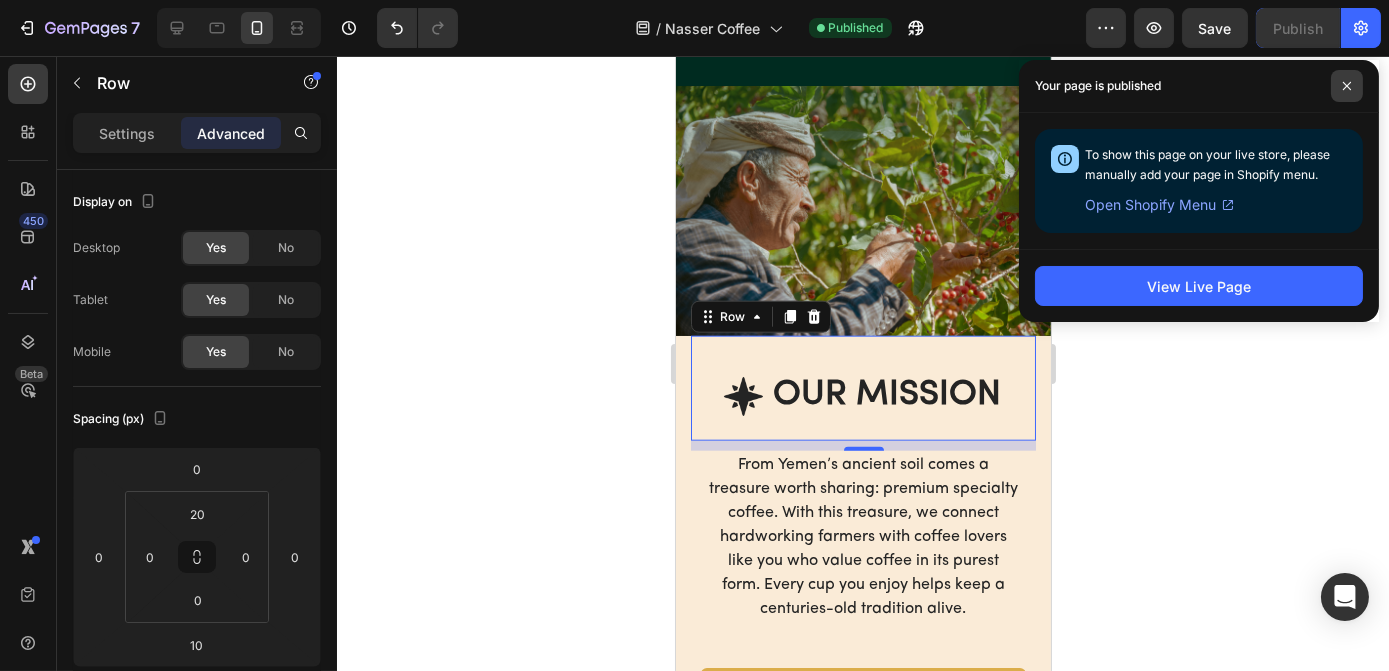 click 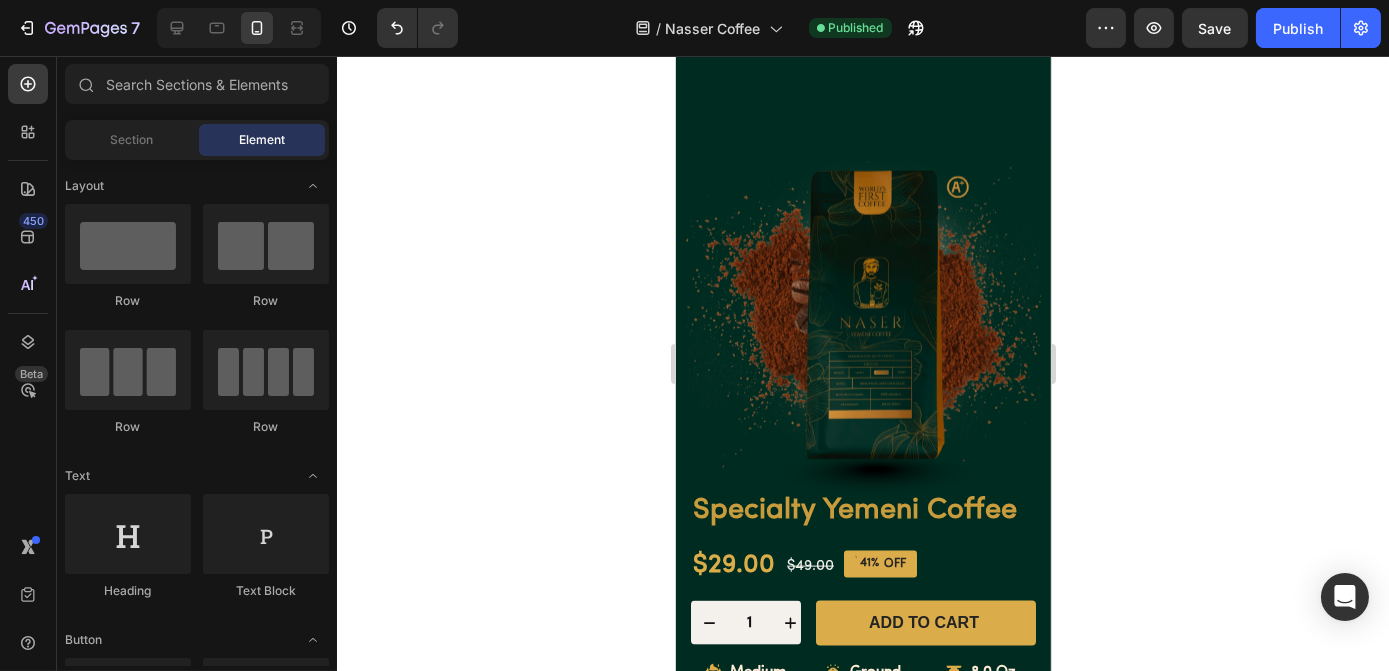scroll, scrollTop: 5388, scrollLeft: 0, axis: vertical 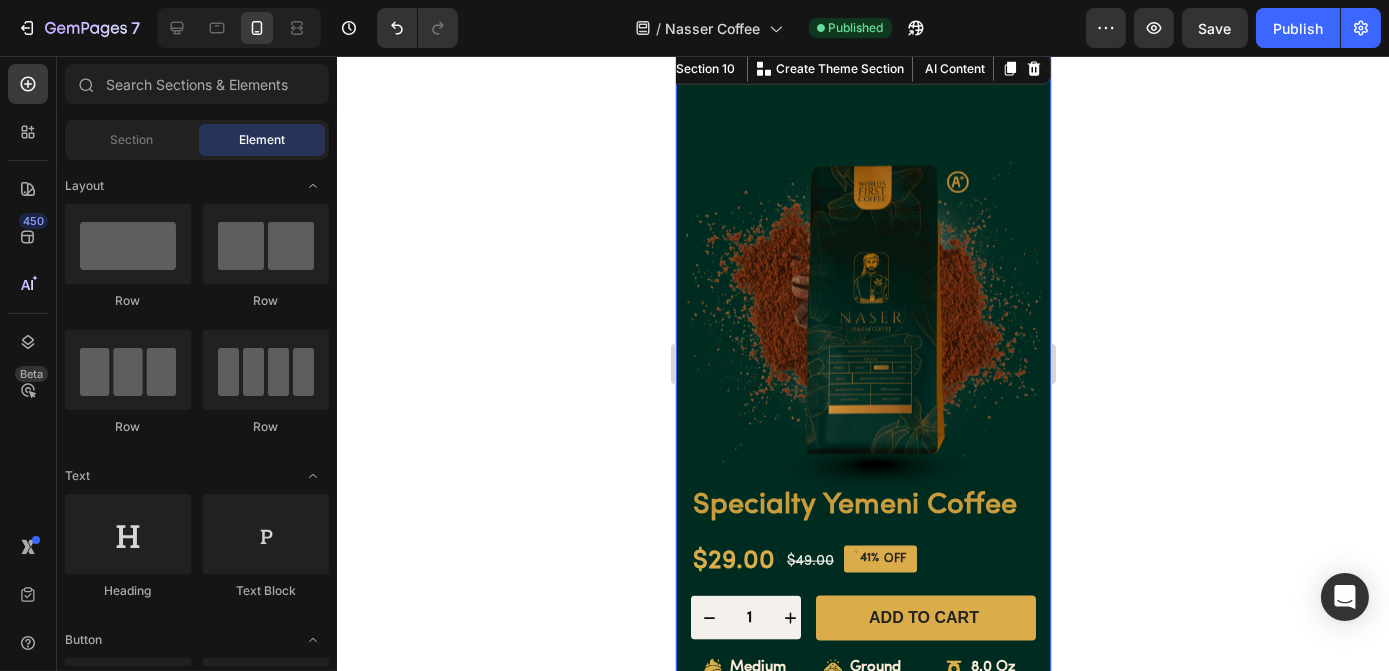 click on "Product Images Row Sale Text Block Specialty Yemeni Coffee Product Title Sed do eiusmod tempor Text Block Sed do eiusmod tempor Text Block Row $29.00 Product Price Product Price $49.00 Product Price Product Price 41% OFF Discount Tag Row
1
Product Quantity Row Add to cart Add to Cart Row Image Medium Text Block Row Image Ground Text Block Row Image 8.0 Oz Text Block Row Row                Title Line “Lorem ipsum dolor sit amet, consectetur Text Block [FIRST] [LAST]  / Customer Text Block Icon Icon Icon Icon Icon Icon List 289 Reviews! Text Block Row Row Product Image PURE Text Block Image PURE Text Block Image PURE Text Block Image PURE Text Block Row Section 10   You can create reusable sections Create Theme Section AI Content Write with GemAI What would you like to describe here? Tone and Voice Persuasive Product Show more Generate" at bounding box center [862, 453] 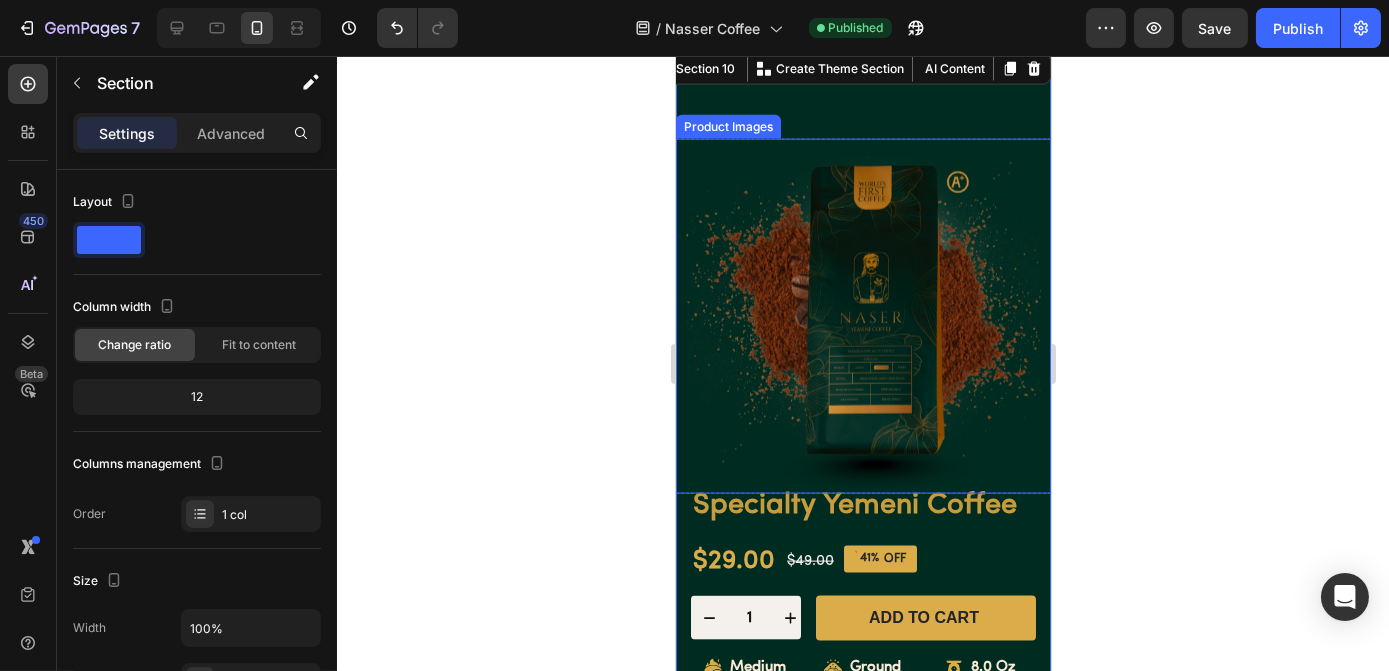 click at bounding box center (862, 316) 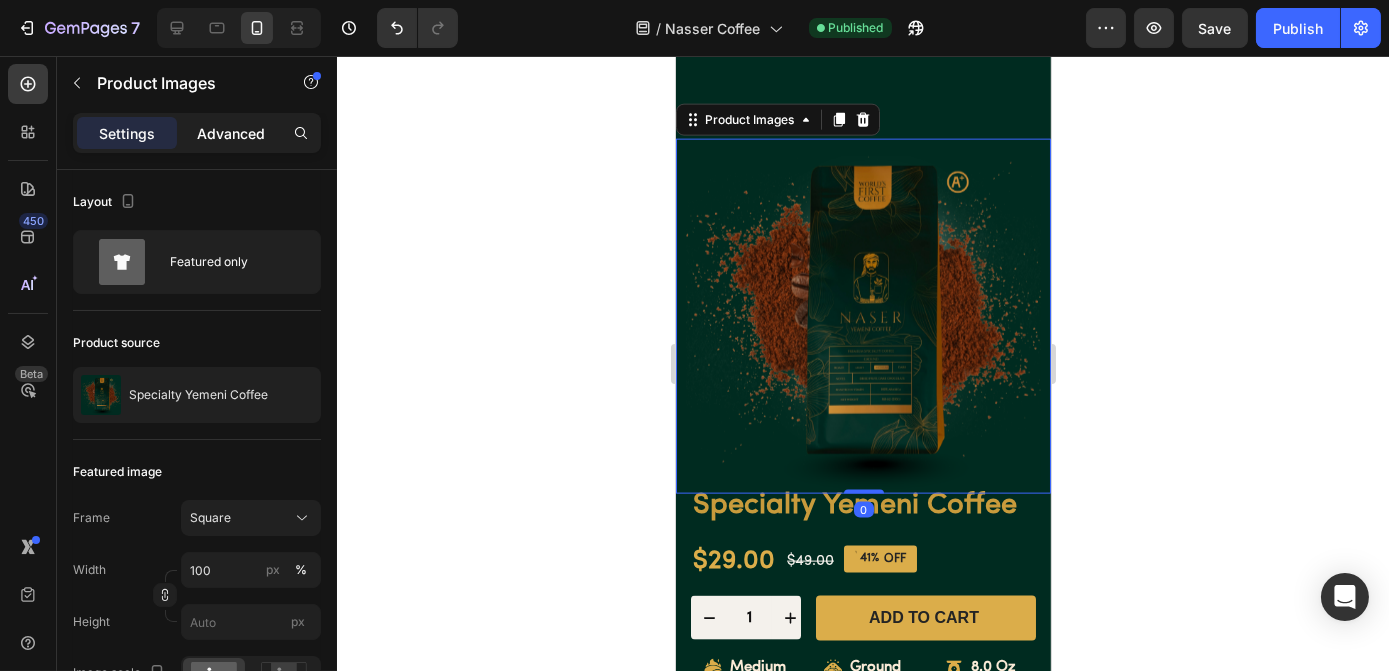 click on "Advanced" at bounding box center [231, 133] 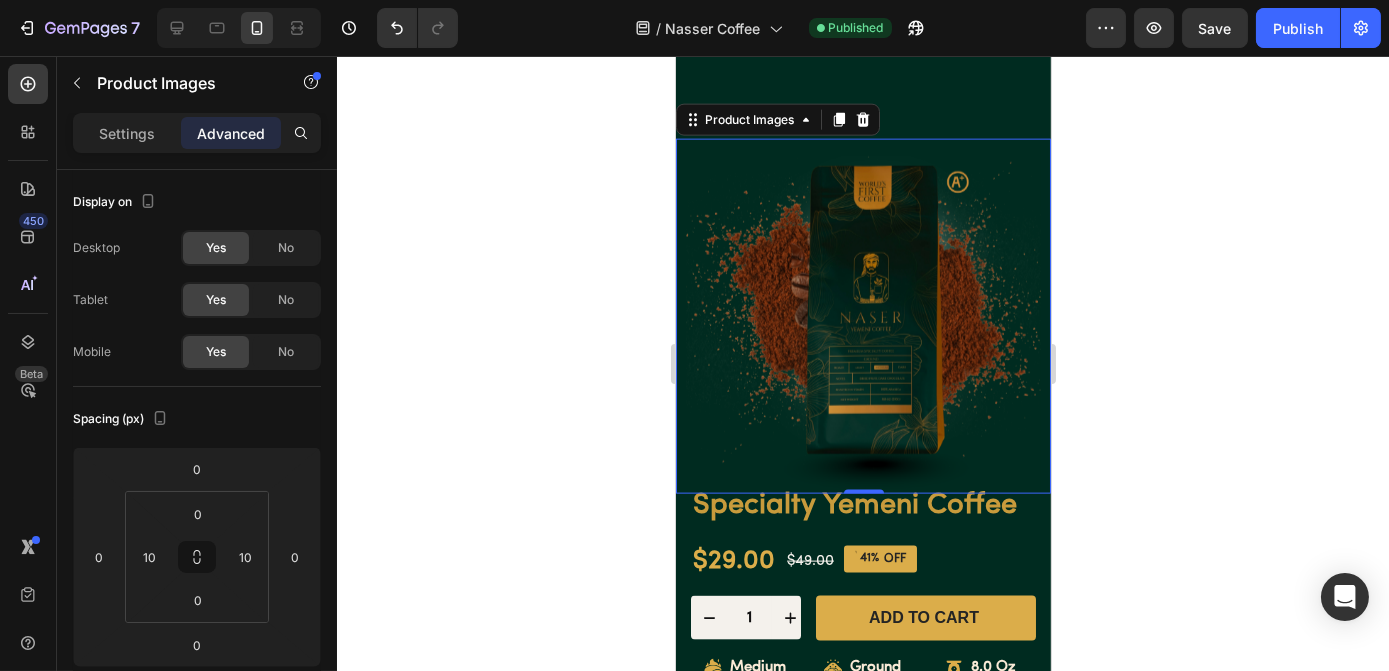 click at bounding box center [862, 316] 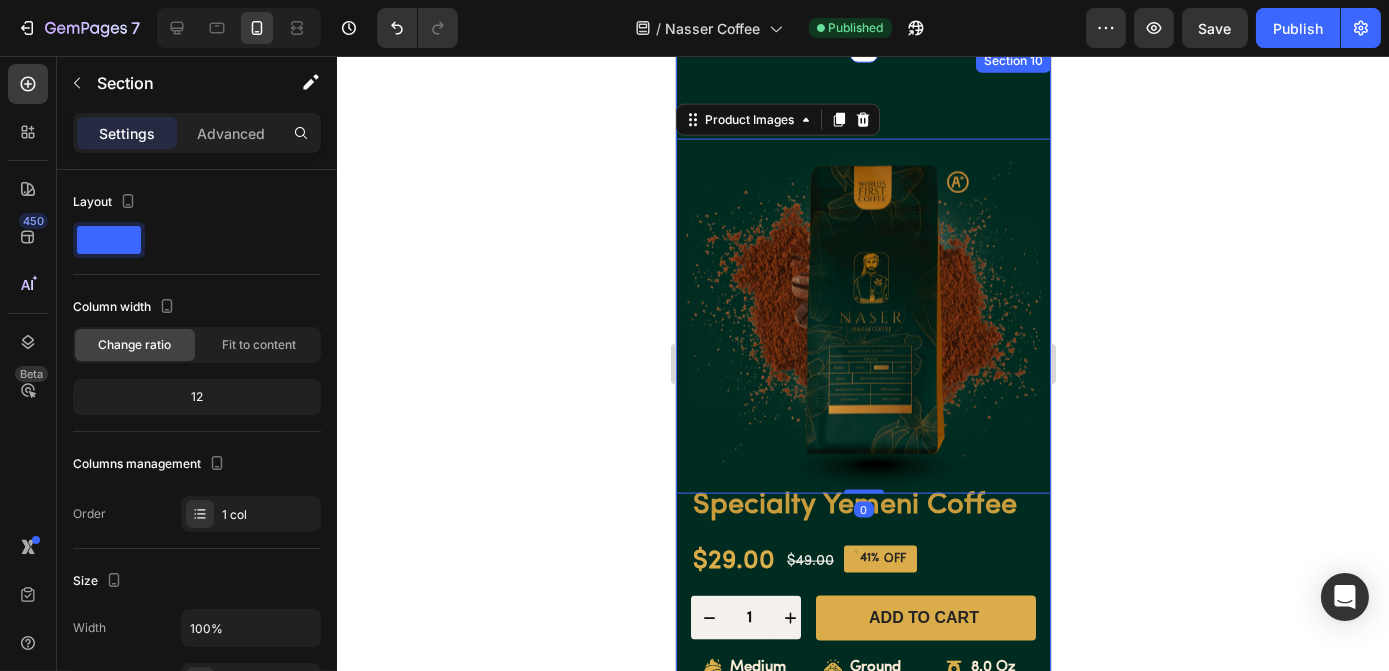 click on "Product Images   0 Row Sale Text Block Specialty Yemeni Coffee Product Title Sed do eiusmod tempor Text Block Sed do eiusmod tempor Text Block Row $29.00 Product Price Product Price $49.00 Product Price Product Price 41% OFF Discount Tag Row
1
Product Quantity Row Add to cart Add to Cart Row Image Medium Text Block Row Image Ground Text Block Row Image 8.0 Oz Text Block Row Row                Title Line “Lorem ipsum dolor sit amet, consectetur Text Block [FIRST] [LAST]  / Customer Text Block Icon Icon Icon Icon Icon Icon List 289 Reviews! Text Block Row Row Product Image PURE Text Block Image PURE Text Block Image PURE Text Block Image PURE Text Block Row Section 10" at bounding box center [862, 453] 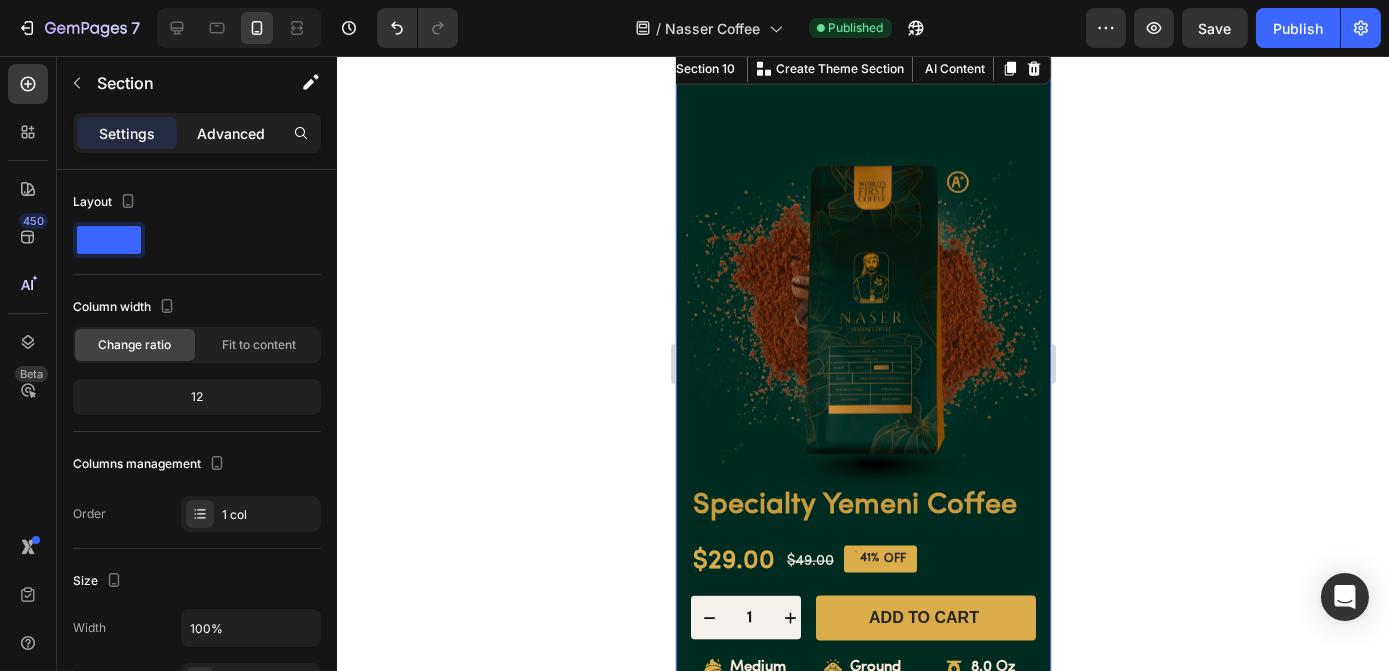 click on "Advanced" at bounding box center (231, 133) 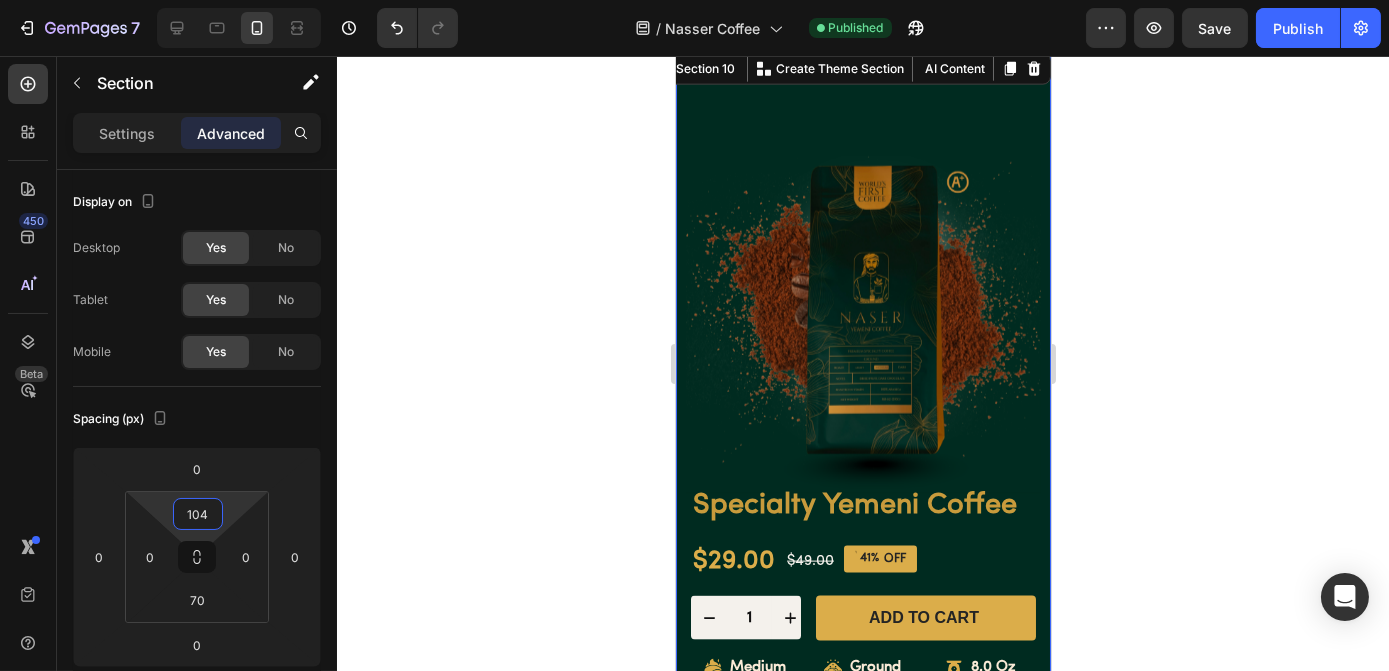 type on "110" 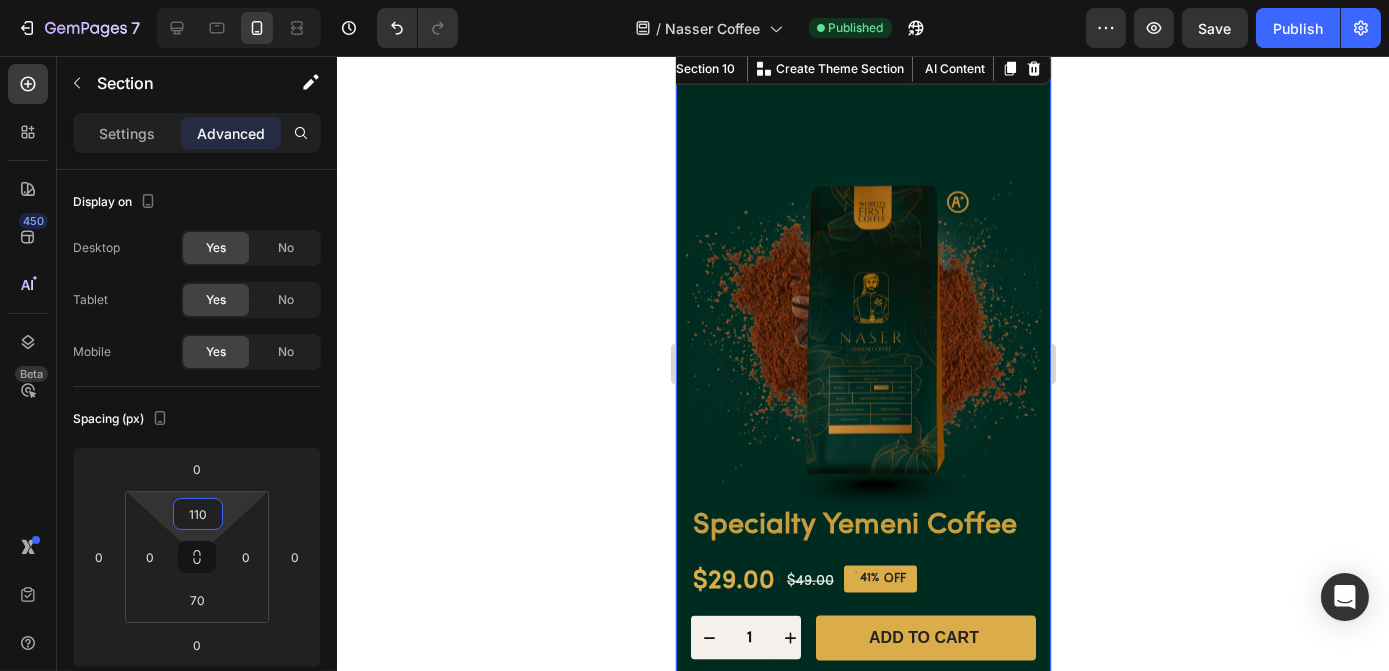 click on "7   /  Nasser Coffee Published Preview  Save   Publish  450 Beta Sections(18) Elements(83) Section Element Browse Library 450 Layout
Row
Row
Row
Row Text
Heading
Text Block Button
Button
Button Media
Image
Image
Video
Video Banner" at bounding box center [694, 0] 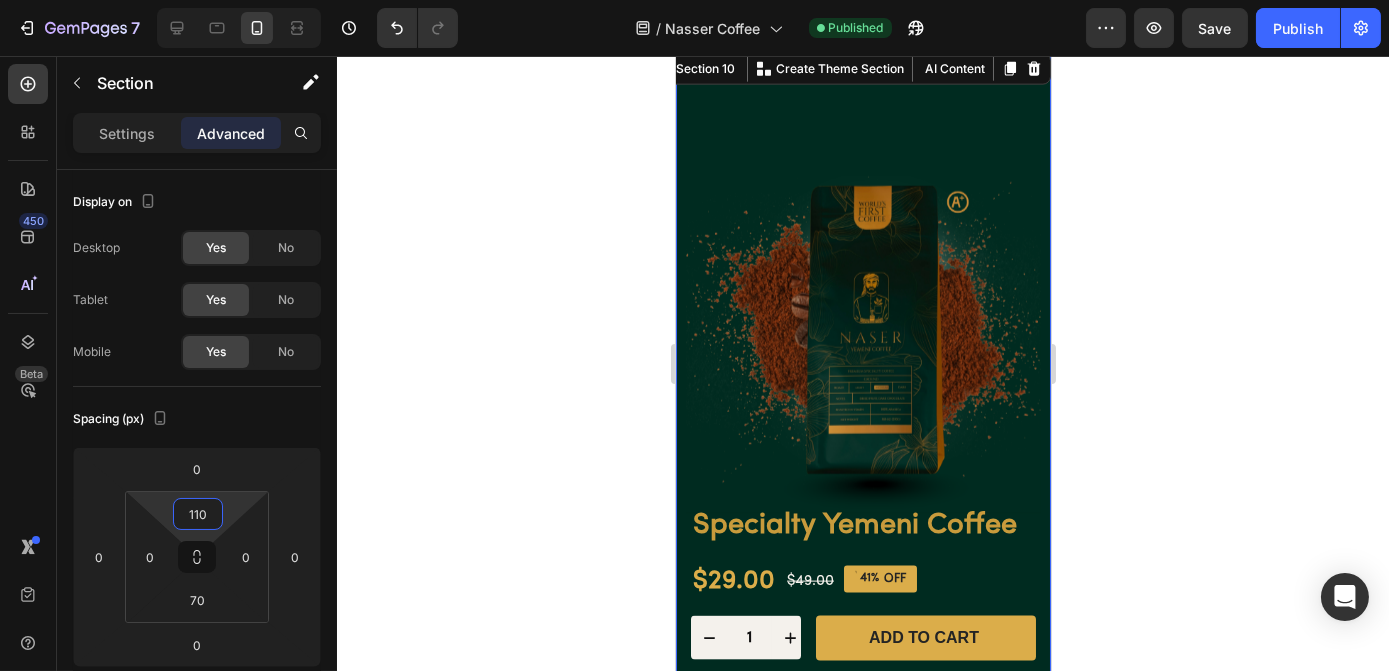 click 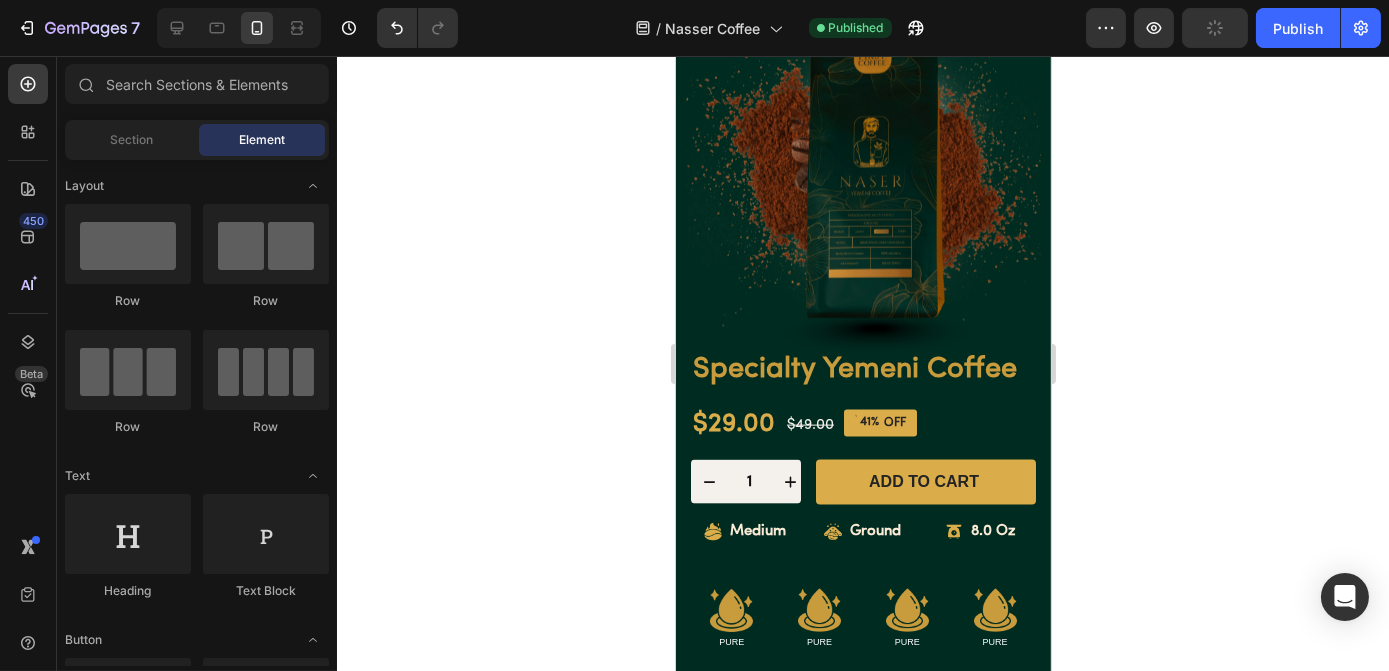 scroll, scrollTop: 5646, scrollLeft: 0, axis: vertical 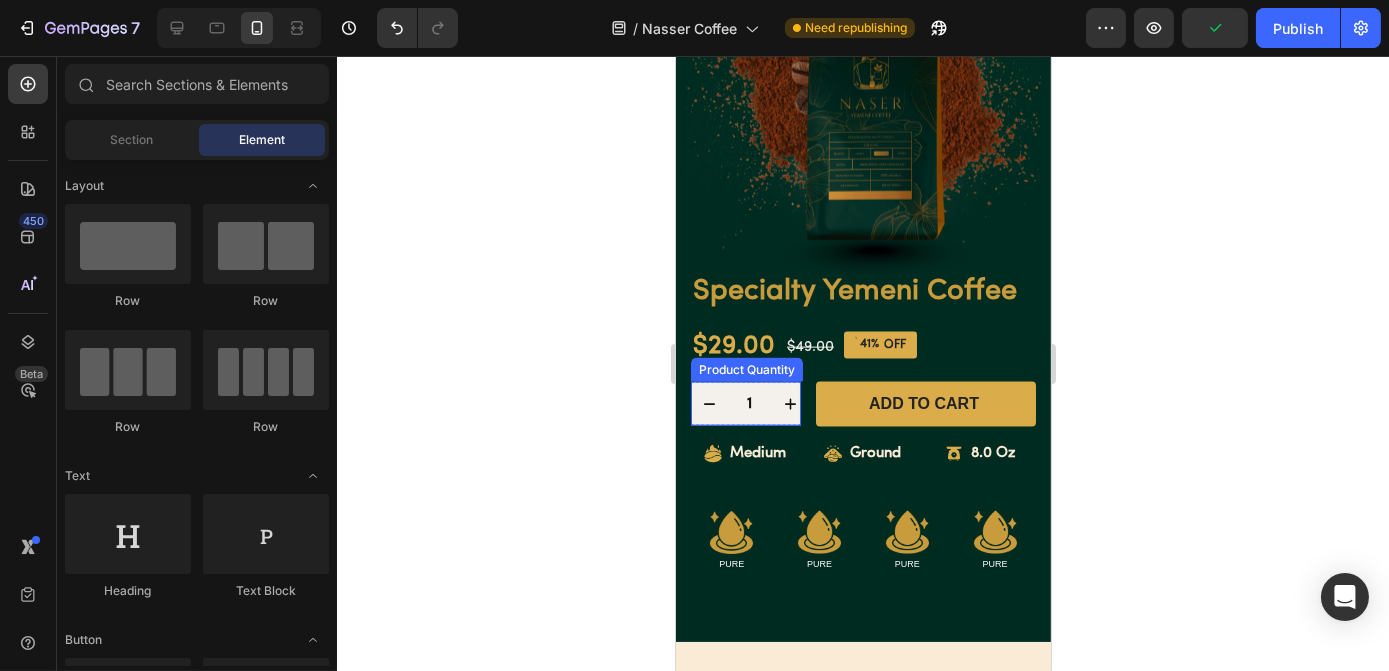click 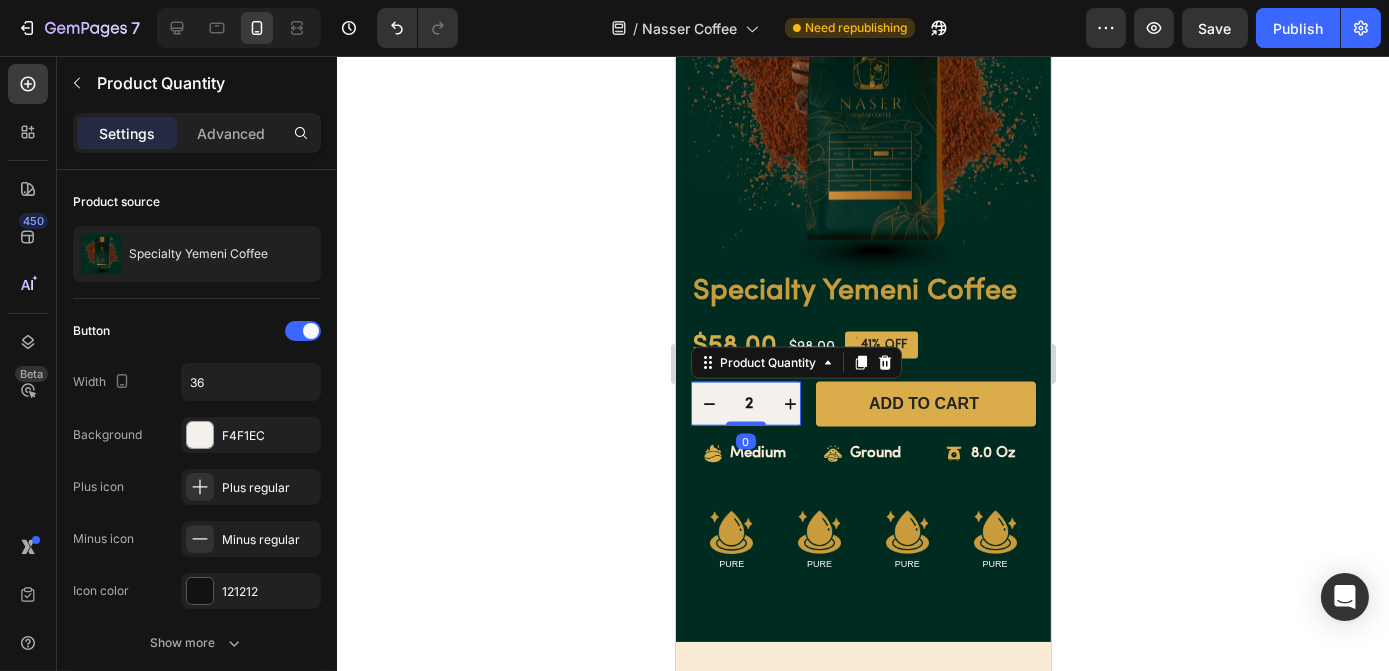 click 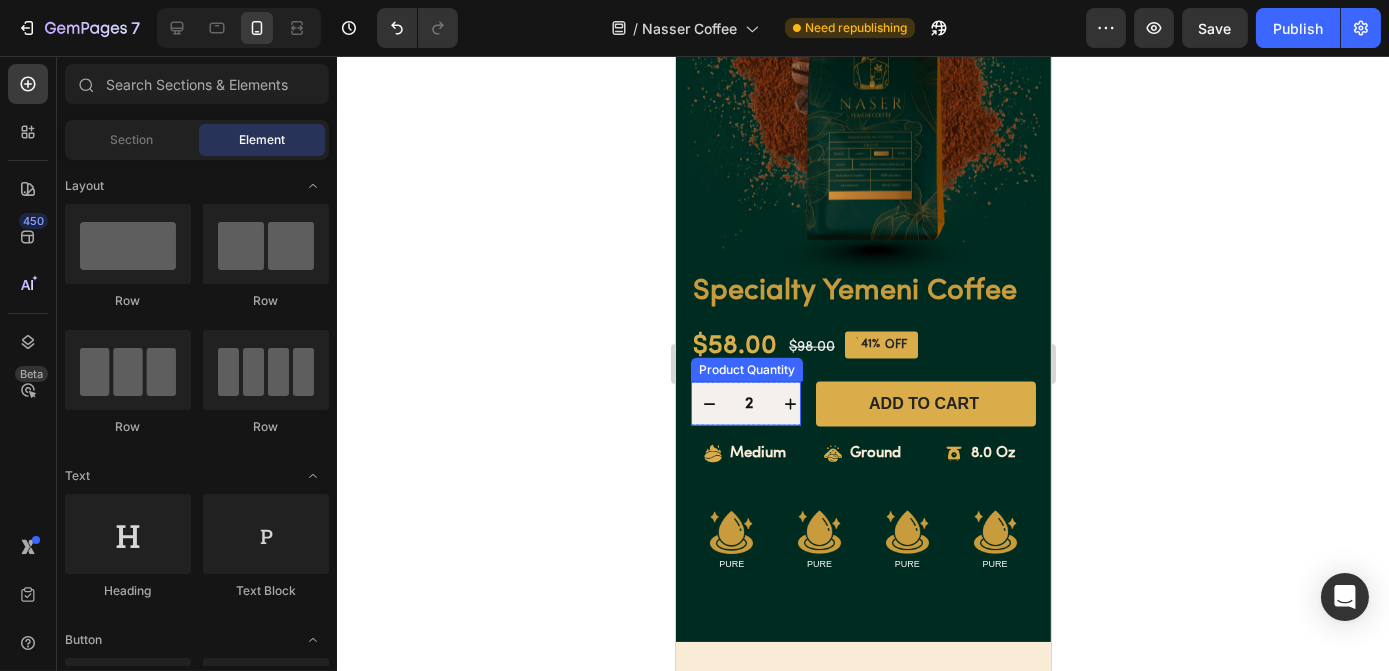 click 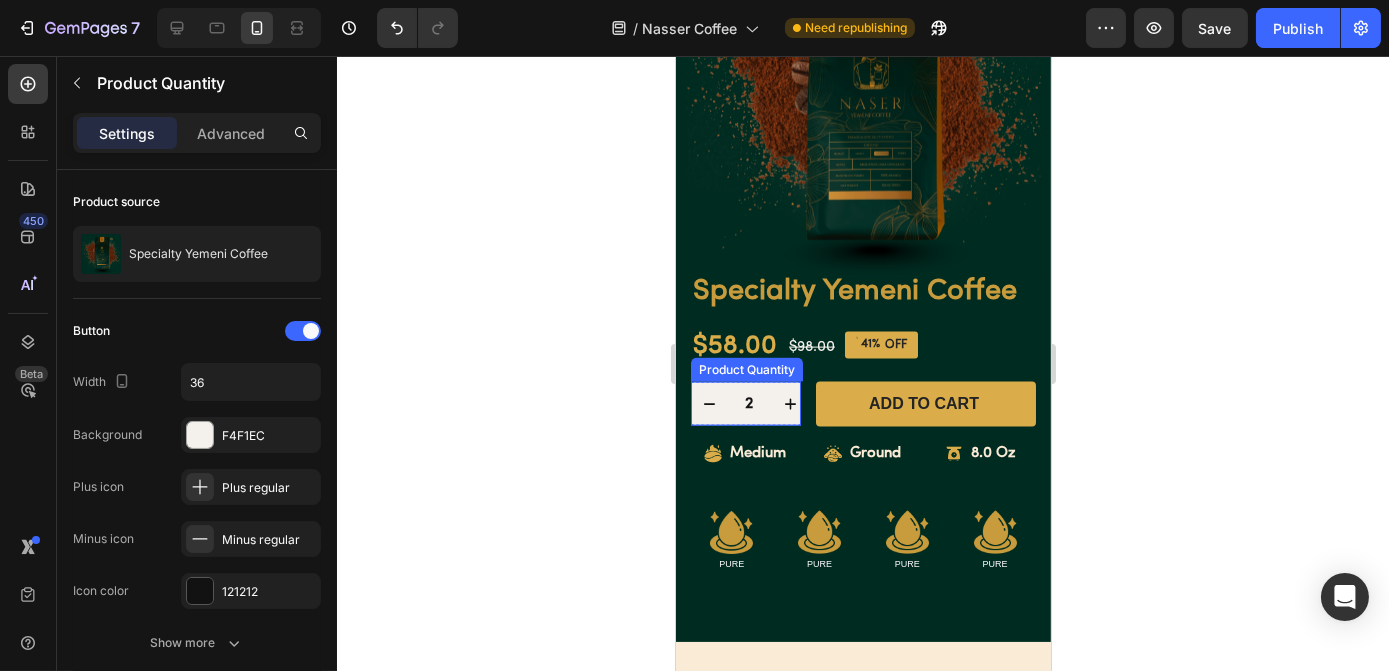 type on "1" 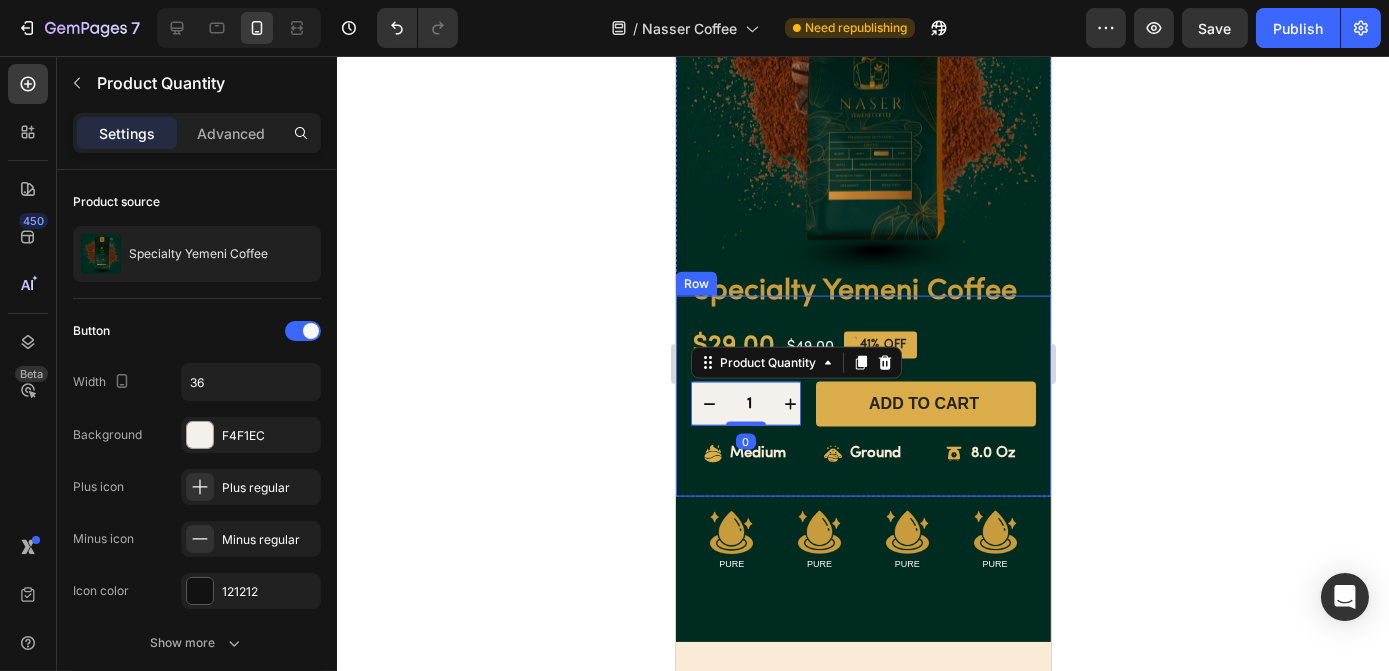 click 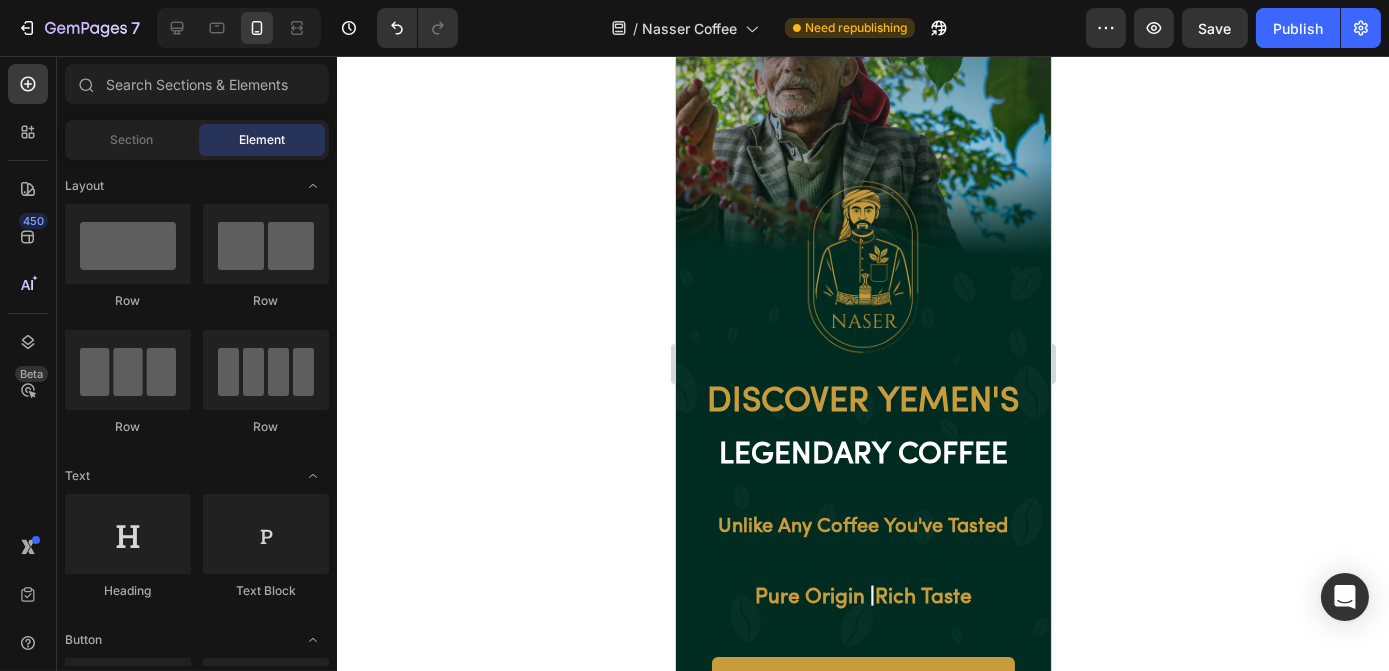 scroll, scrollTop: 0, scrollLeft: 0, axis: both 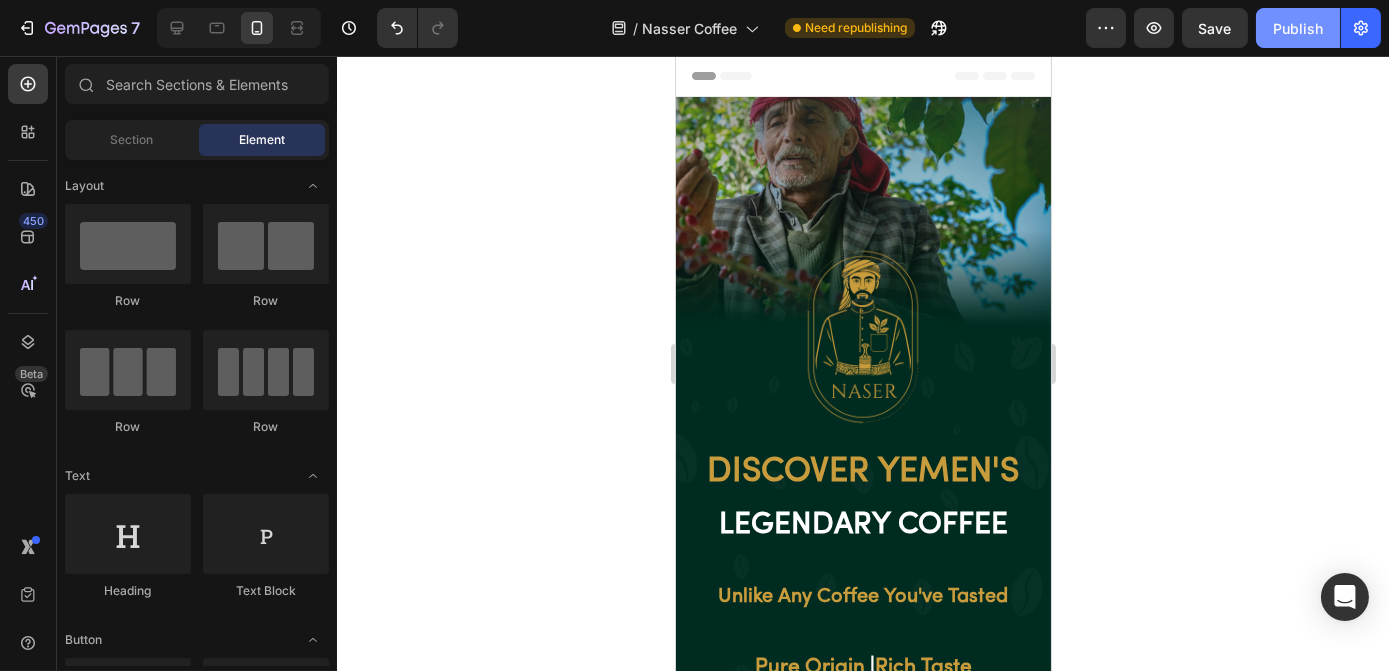 click on "Publish" at bounding box center [1298, 28] 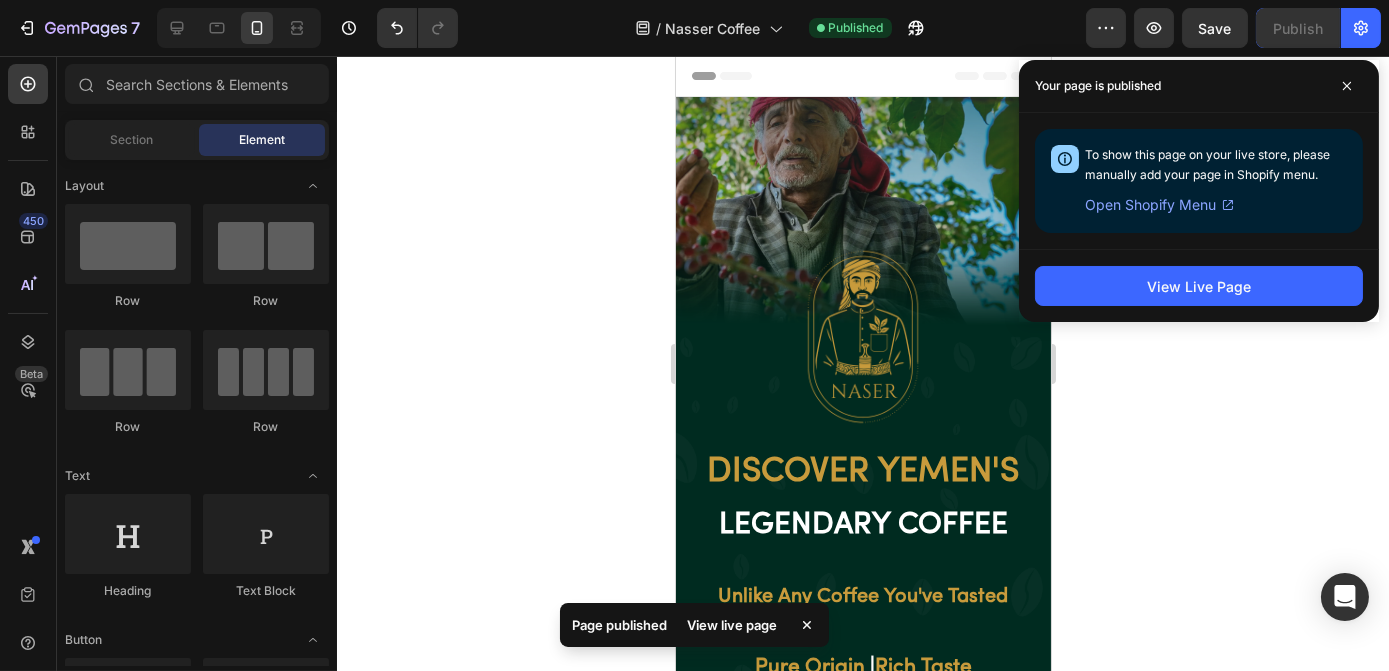 click on "Your page is published" at bounding box center [1098, 86] 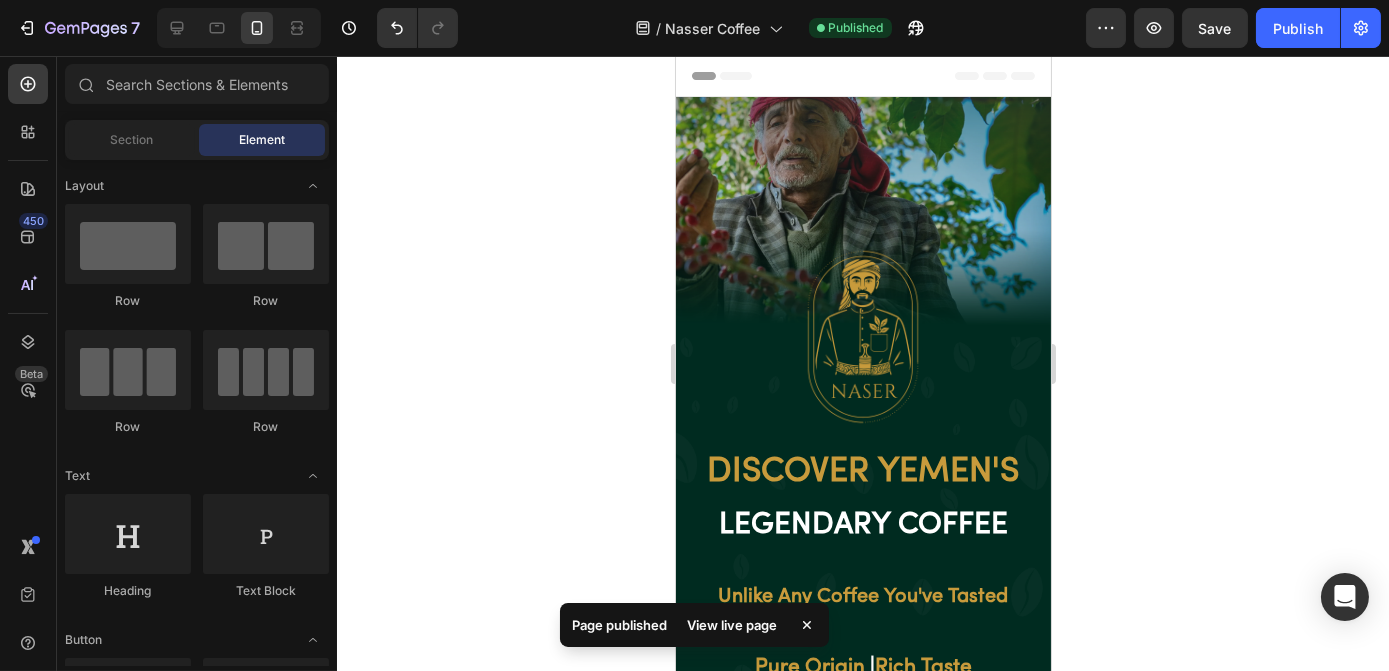click 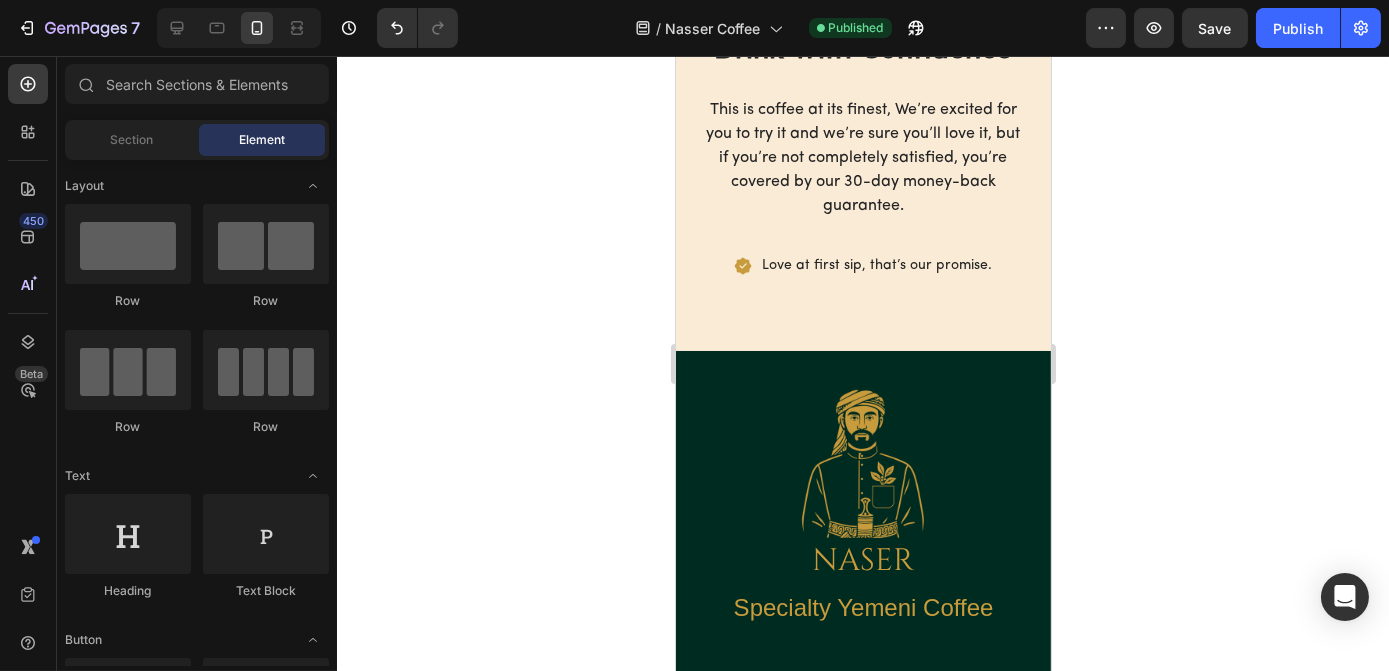 scroll, scrollTop: 6395, scrollLeft: 0, axis: vertical 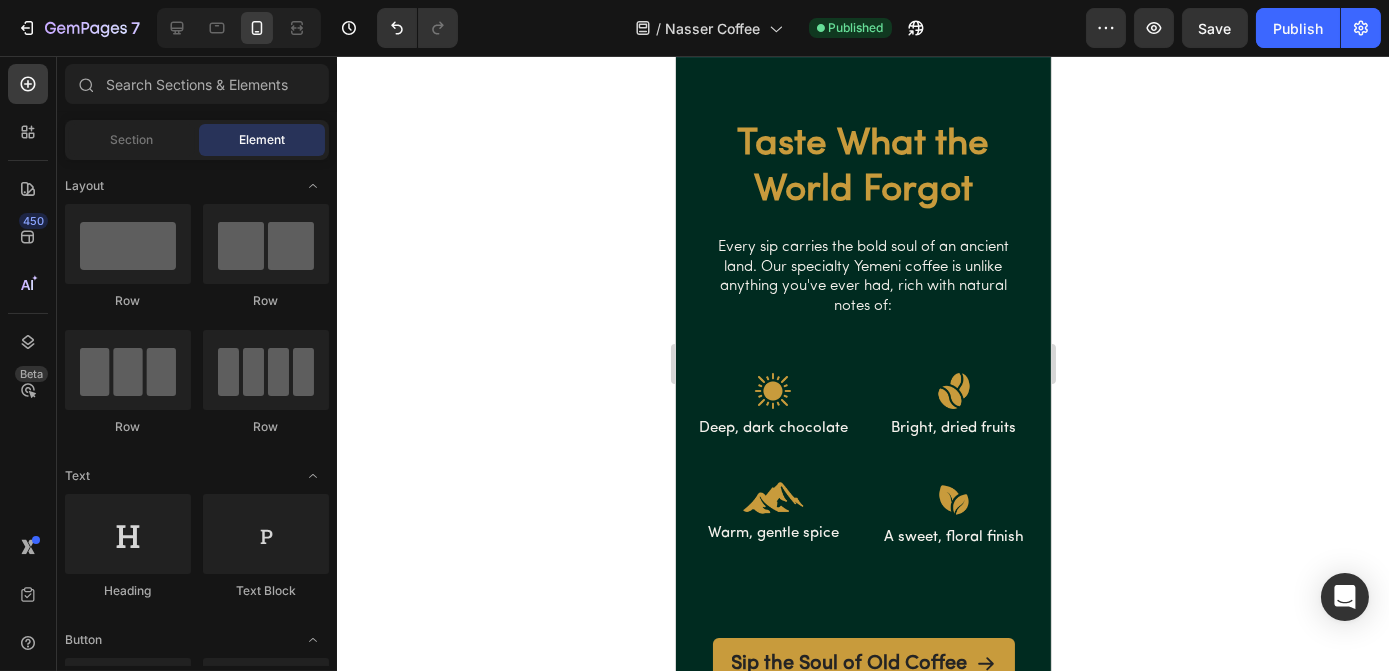 drag, startPoint x: 1043, startPoint y: 580, endPoint x: 1755, endPoint y: 362, distance: 744.6261 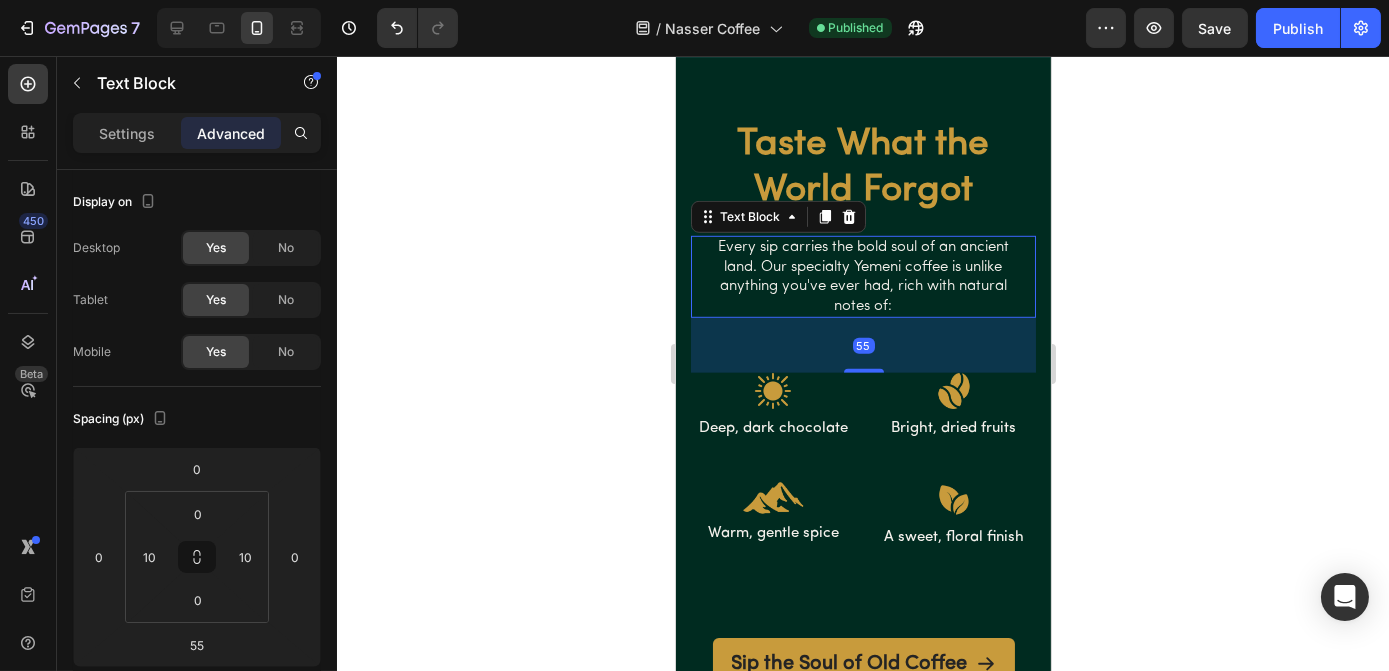 click on "Every sip carries the bold soul of an ancient land. Our specialty Yemeni coffee is unlike anything you've ever had, rich with natural notes of:" at bounding box center (862, 277) 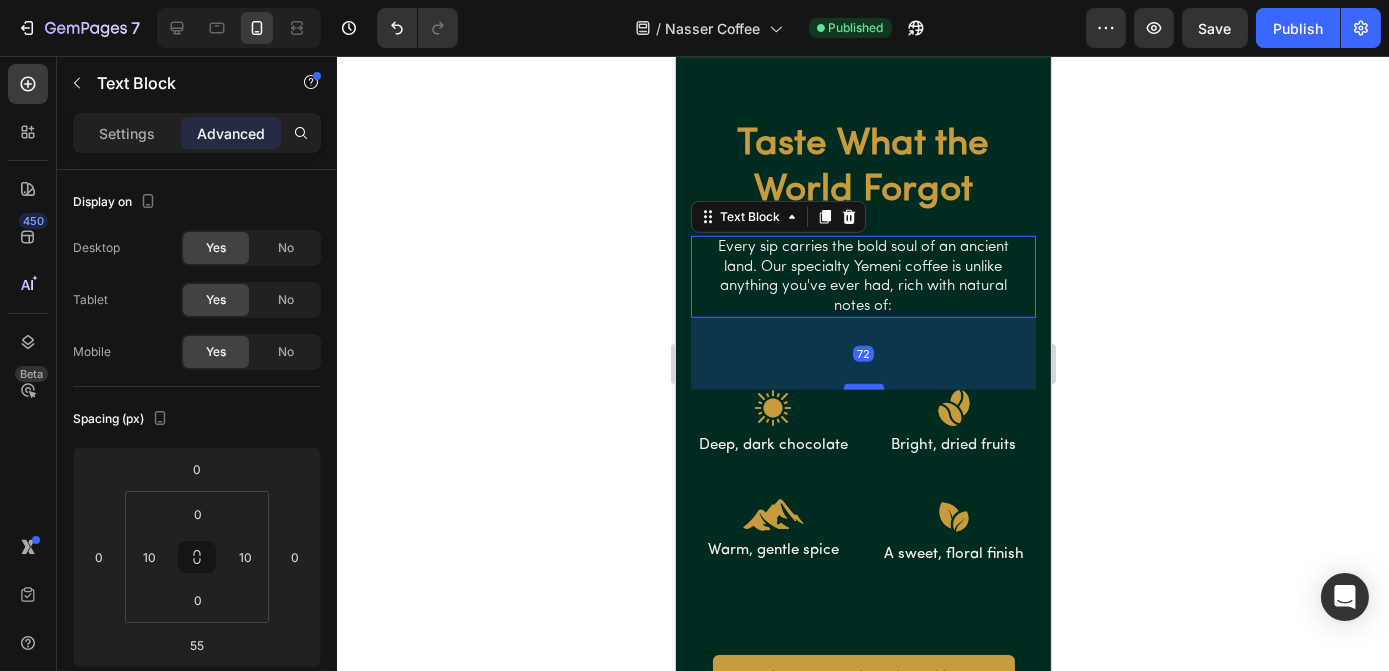 drag, startPoint x: 849, startPoint y: 369, endPoint x: 852, endPoint y: 386, distance: 17.262676 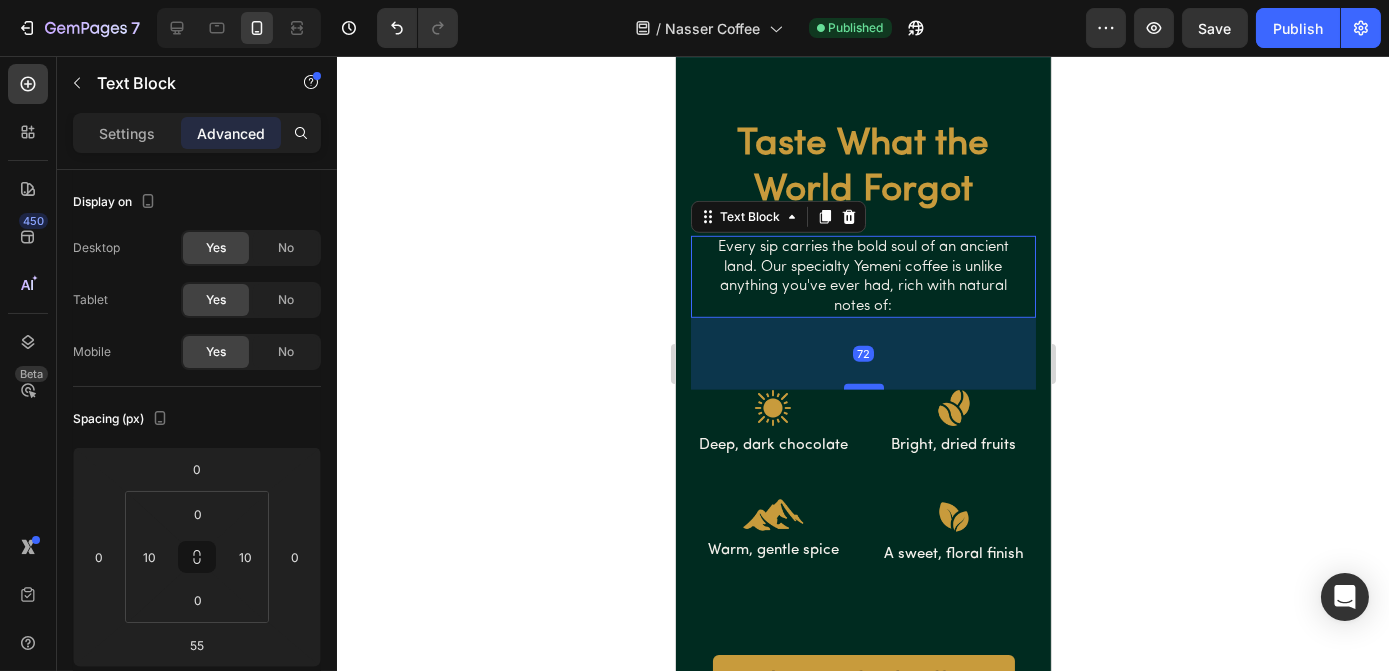 click at bounding box center [863, 387] 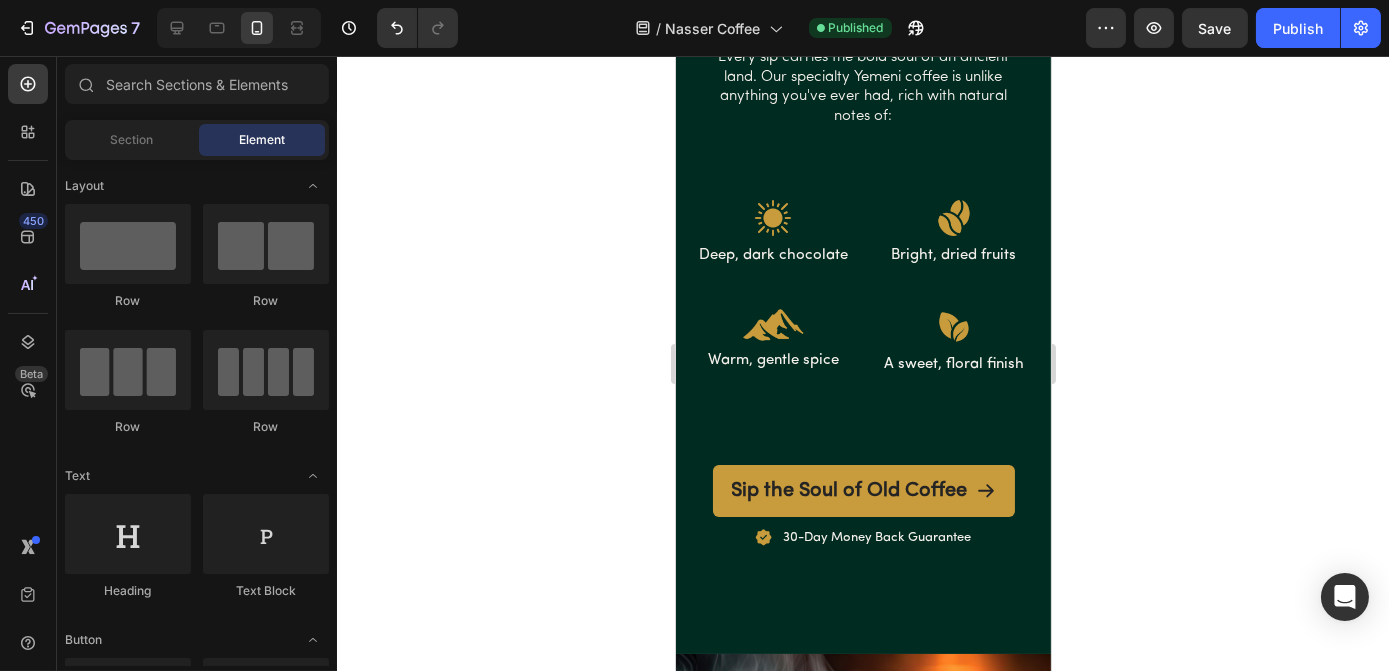 scroll, scrollTop: 3150, scrollLeft: 0, axis: vertical 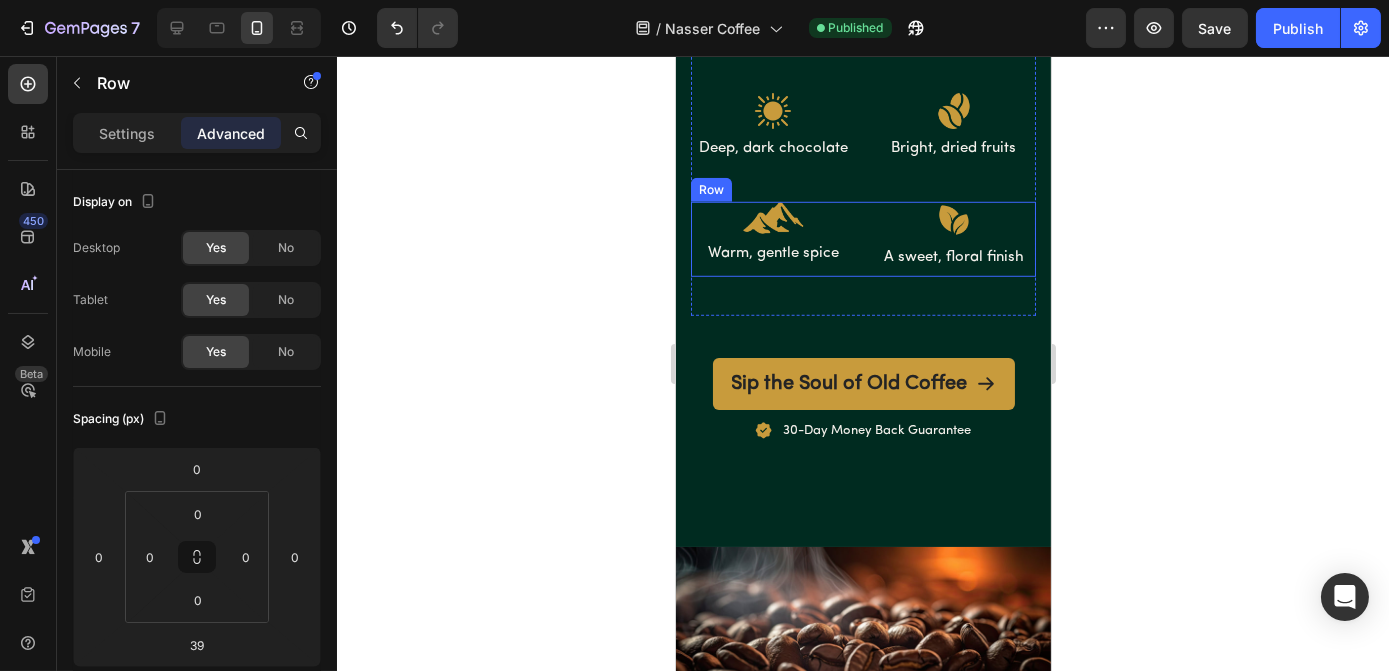 click on "Image Warm, gentle spice Text Block Image A sweet, floral finish Text Block Row" at bounding box center (862, 240) 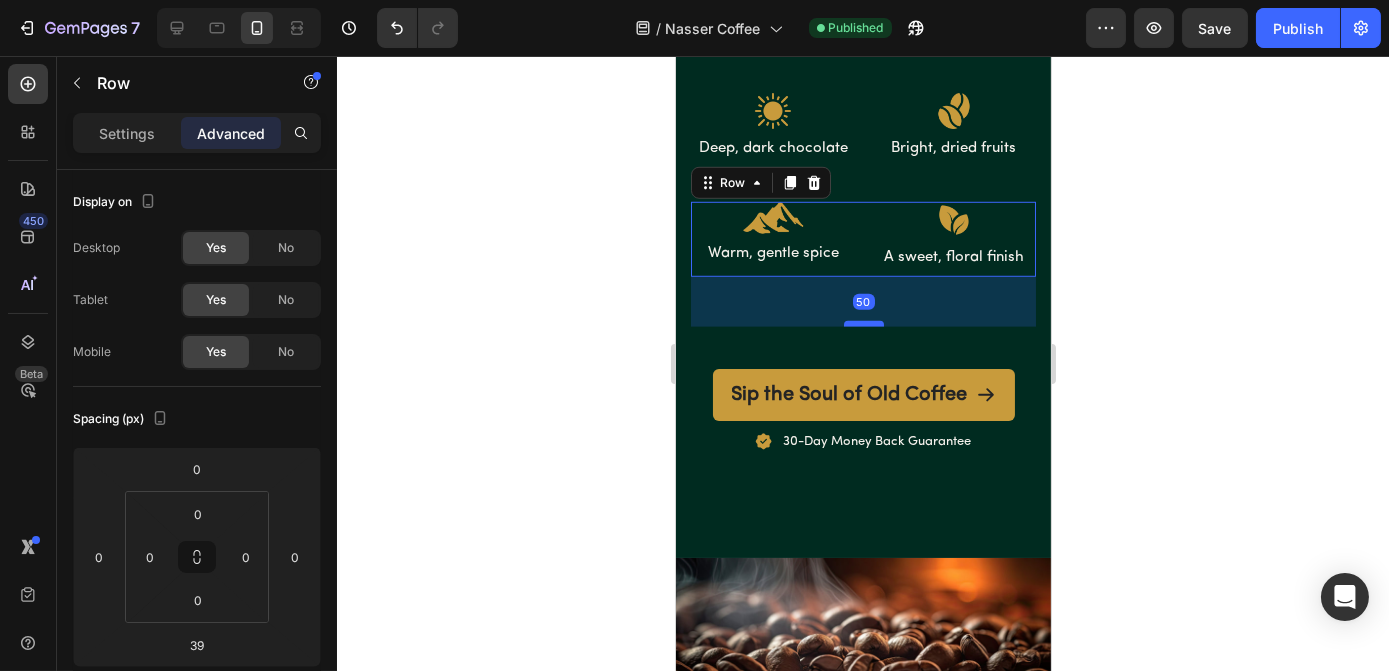 drag, startPoint x: 850, startPoint y: 310, endPoint x: 850, endPoint y: 321, distance: 11 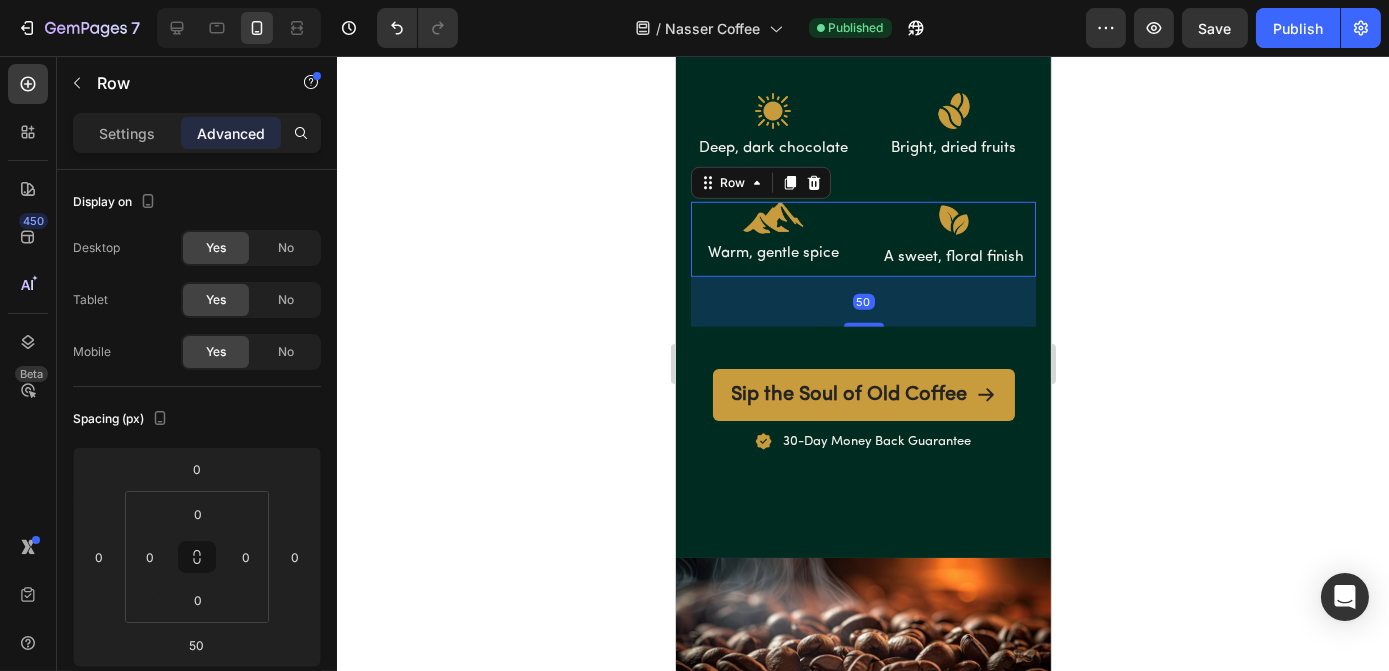 click 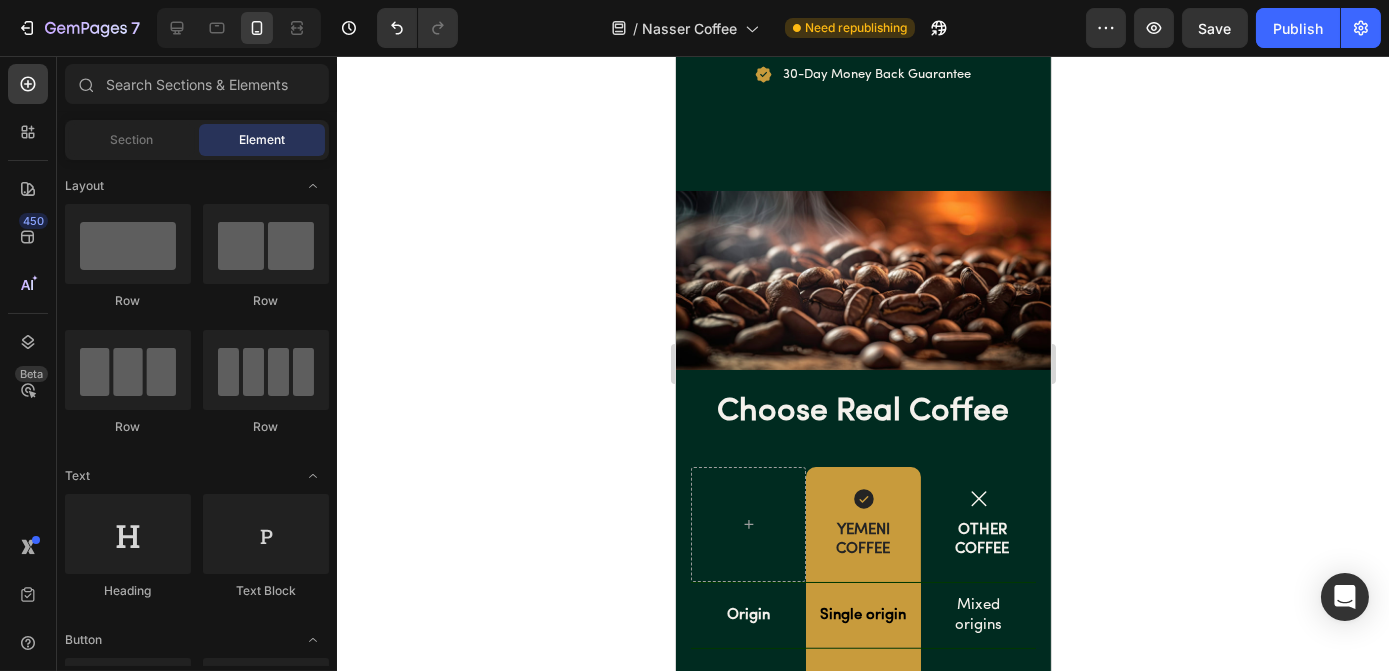 scroll, scrollTop: 3546, scrollLeft: 0, axis: vertical 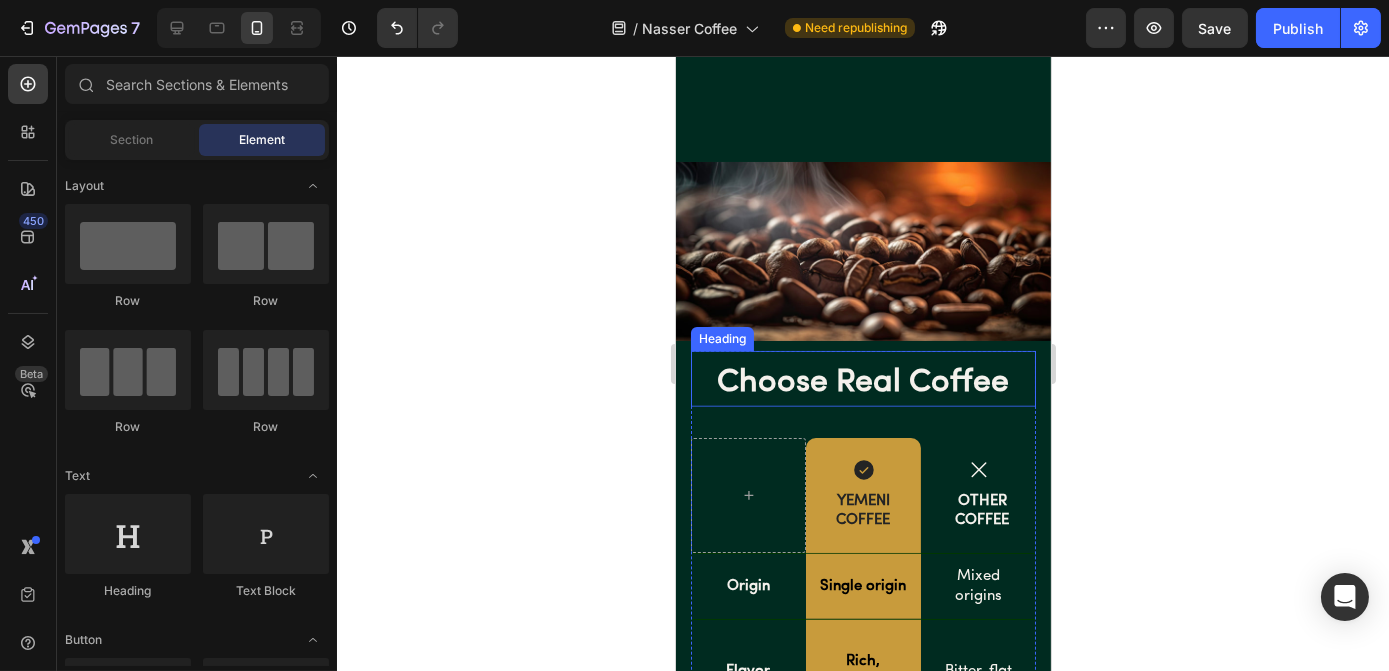 click on "Choose Real Coffee" at bounding box center [862, 384] 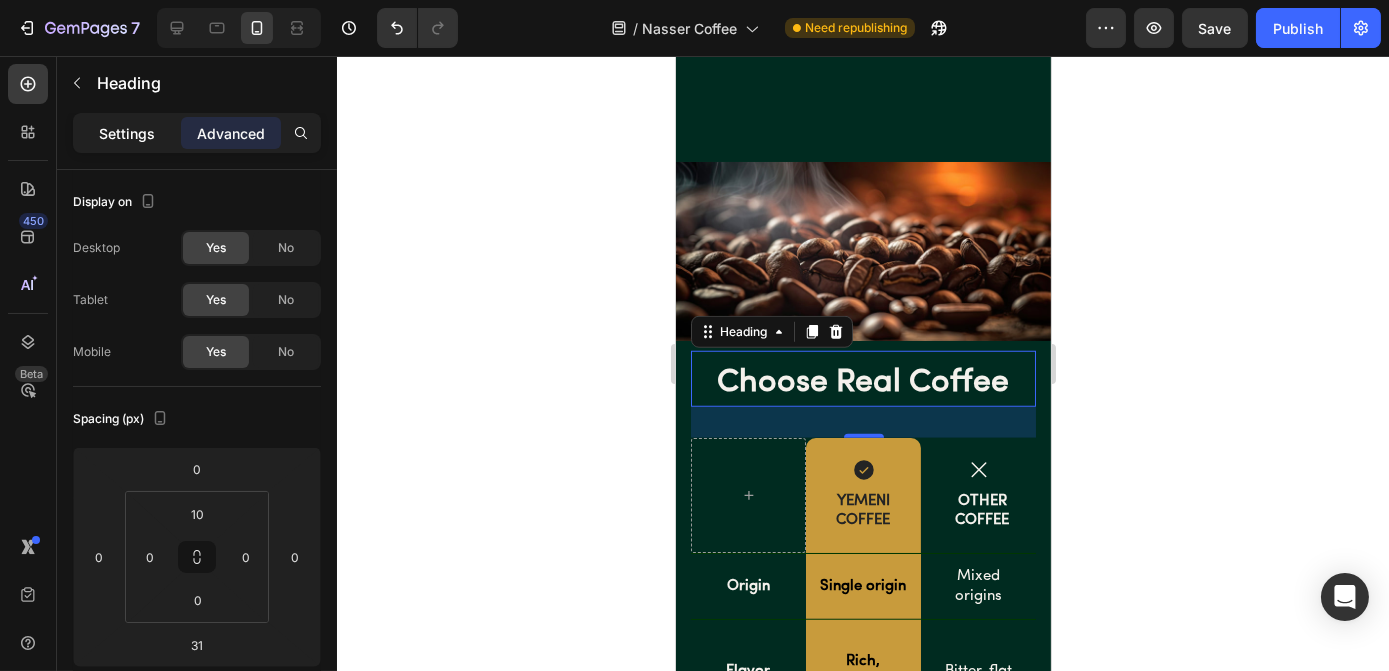 click on "Settings" 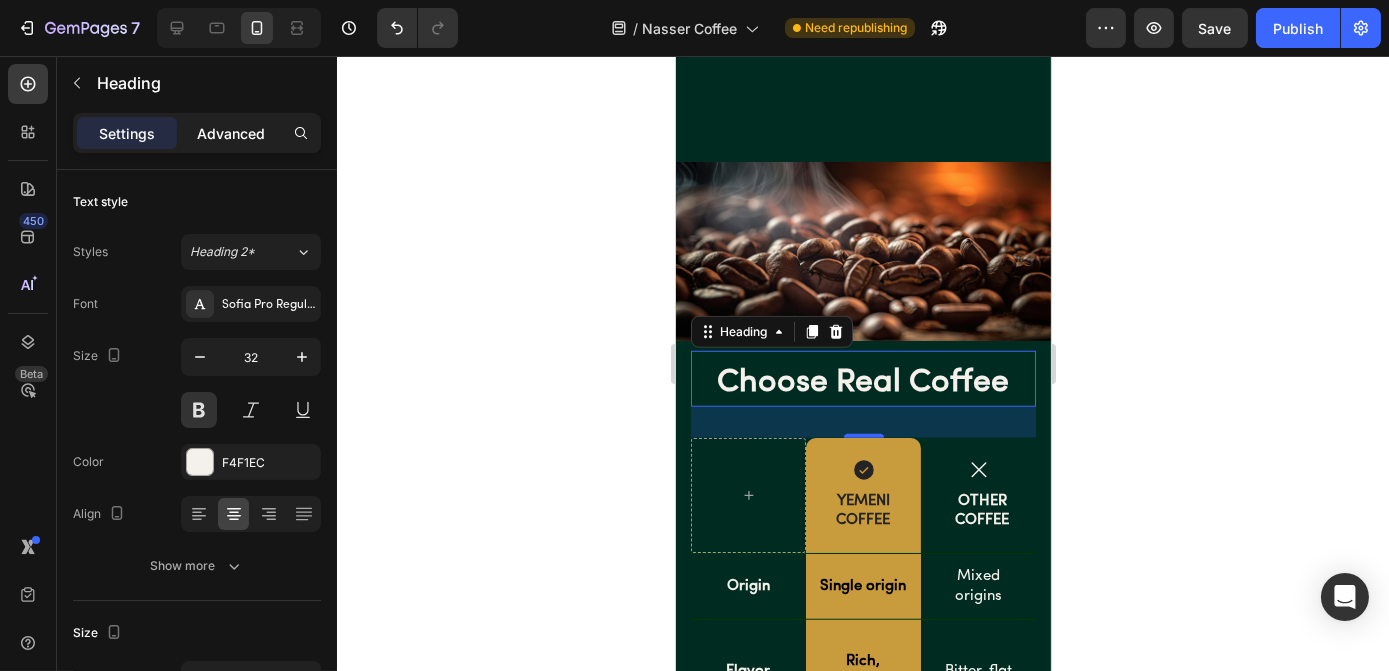 click on "Advanced" 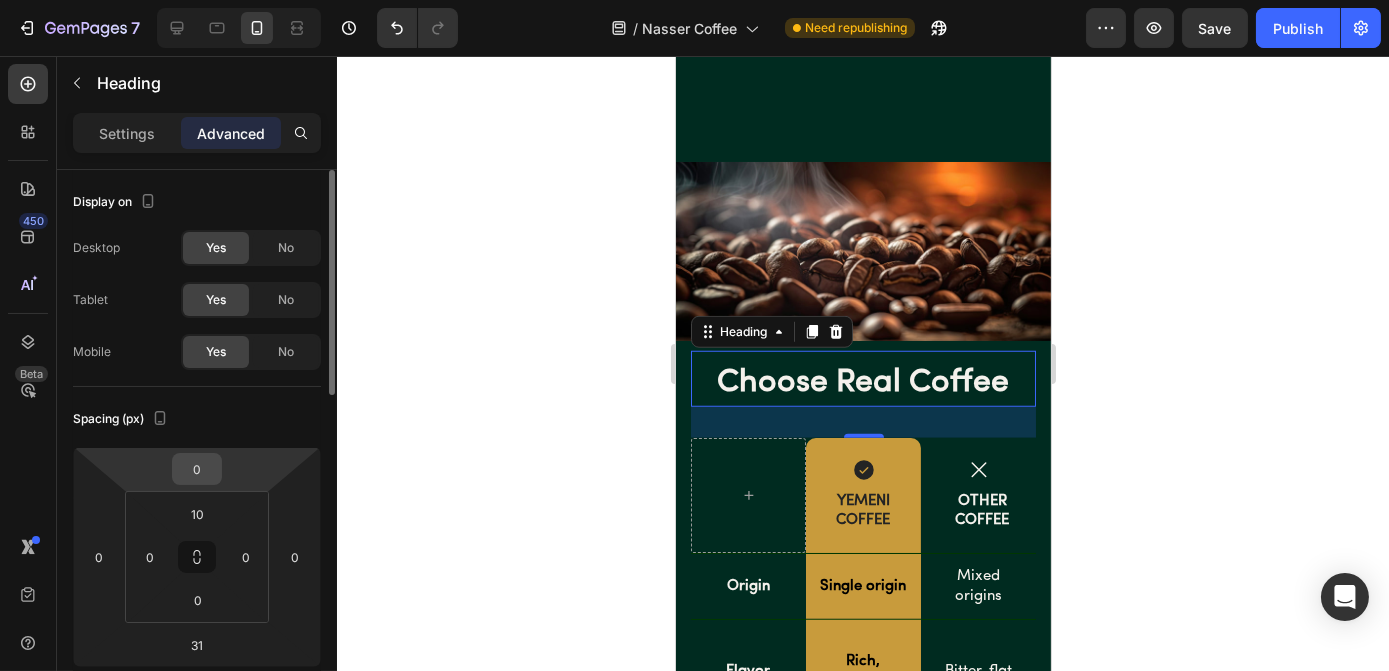click on "0" at bounding box center [197, 469] 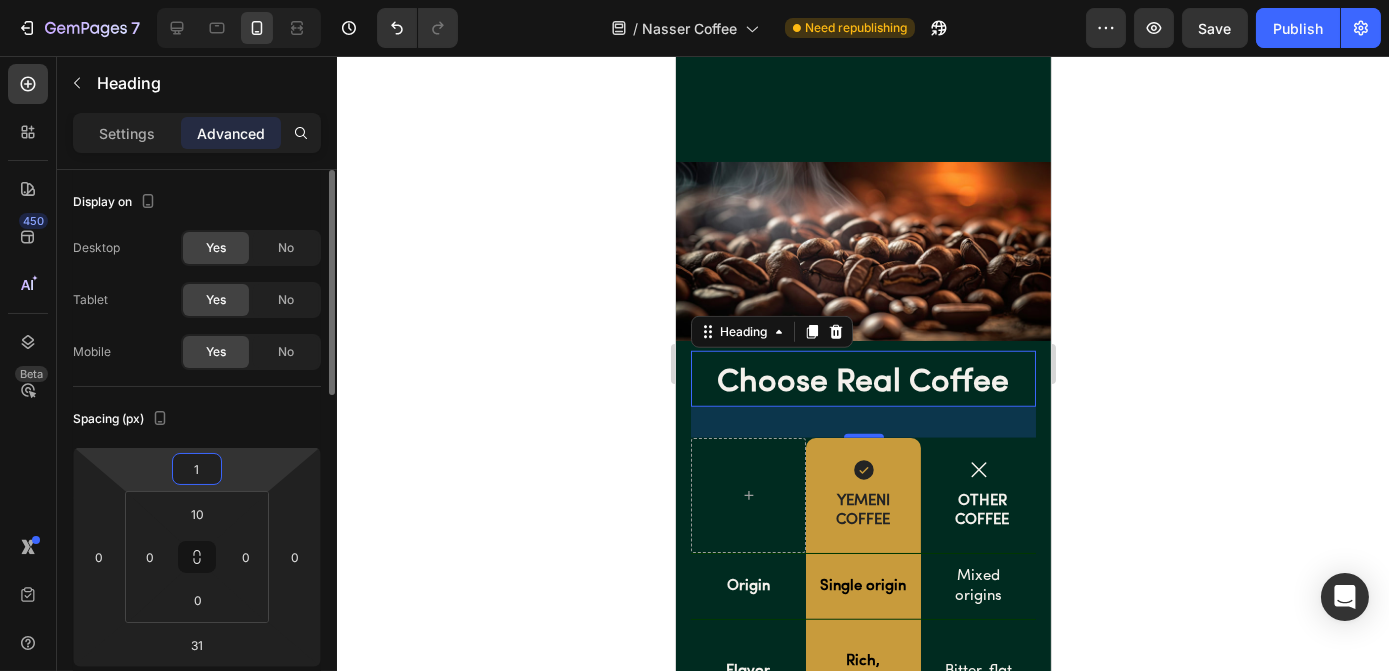 type on "15" 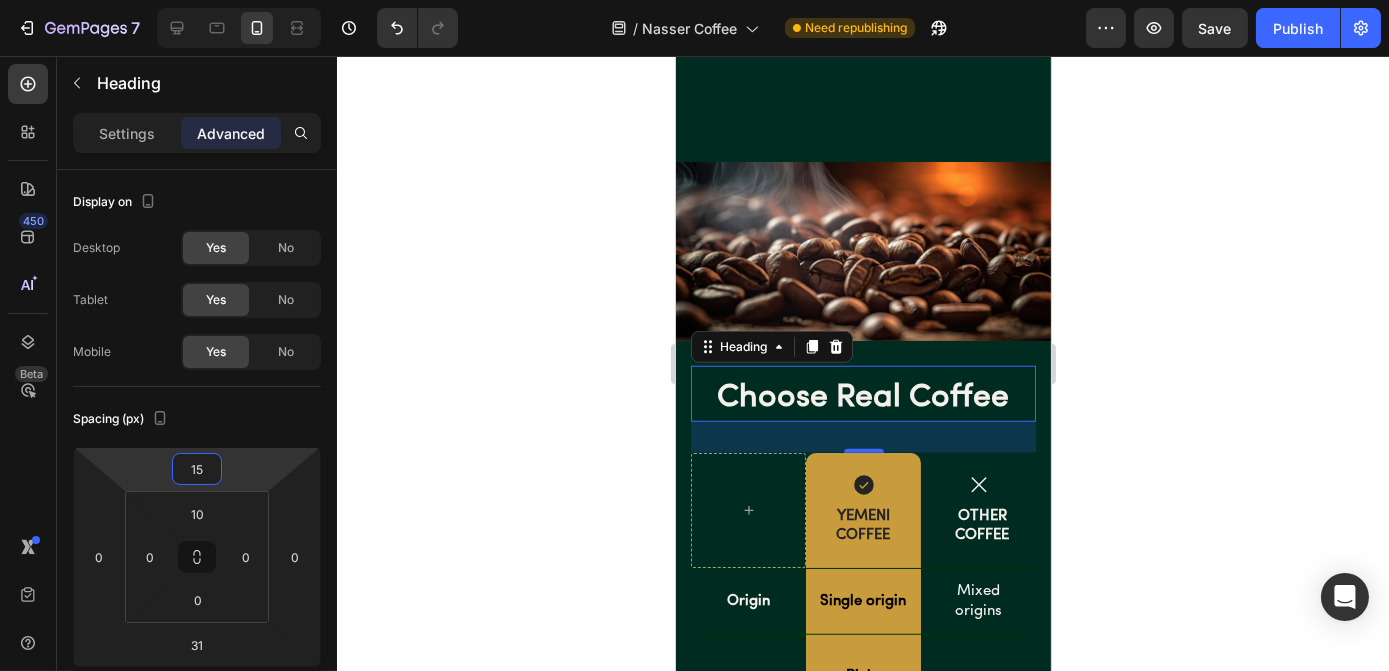 click 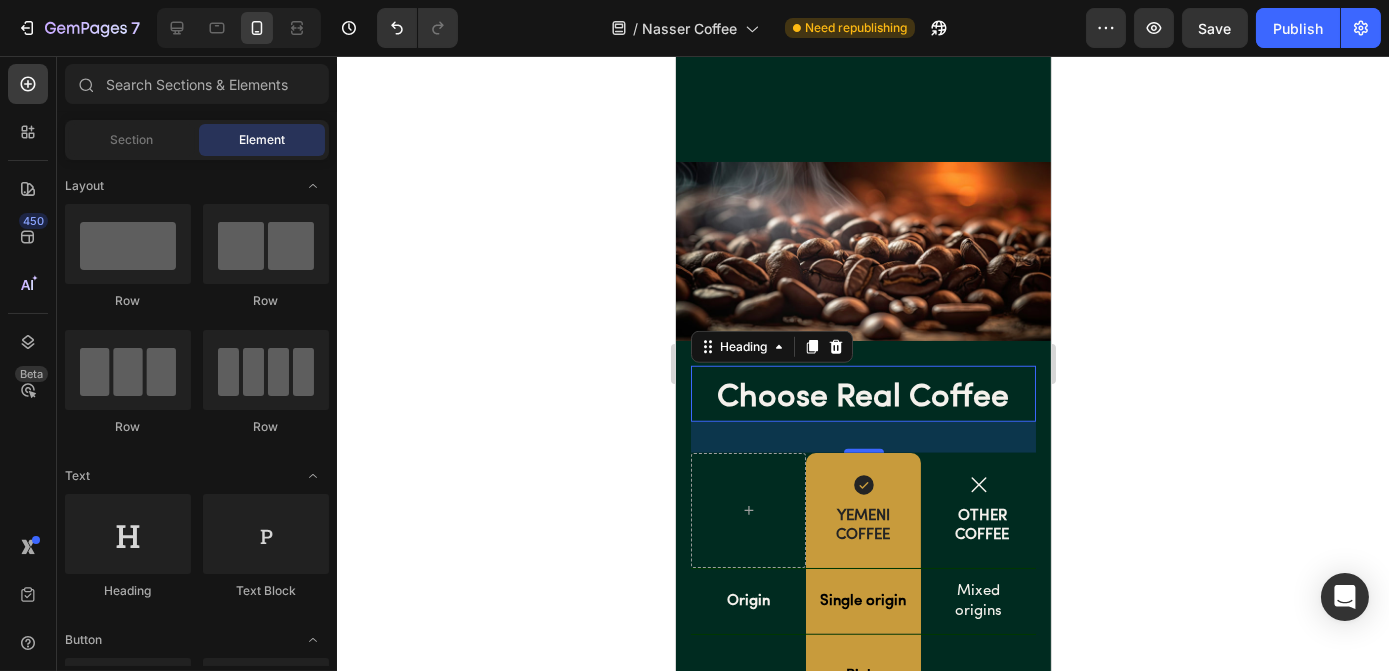 click on "Choose Real Coffee" at bounding box center (862, 399) 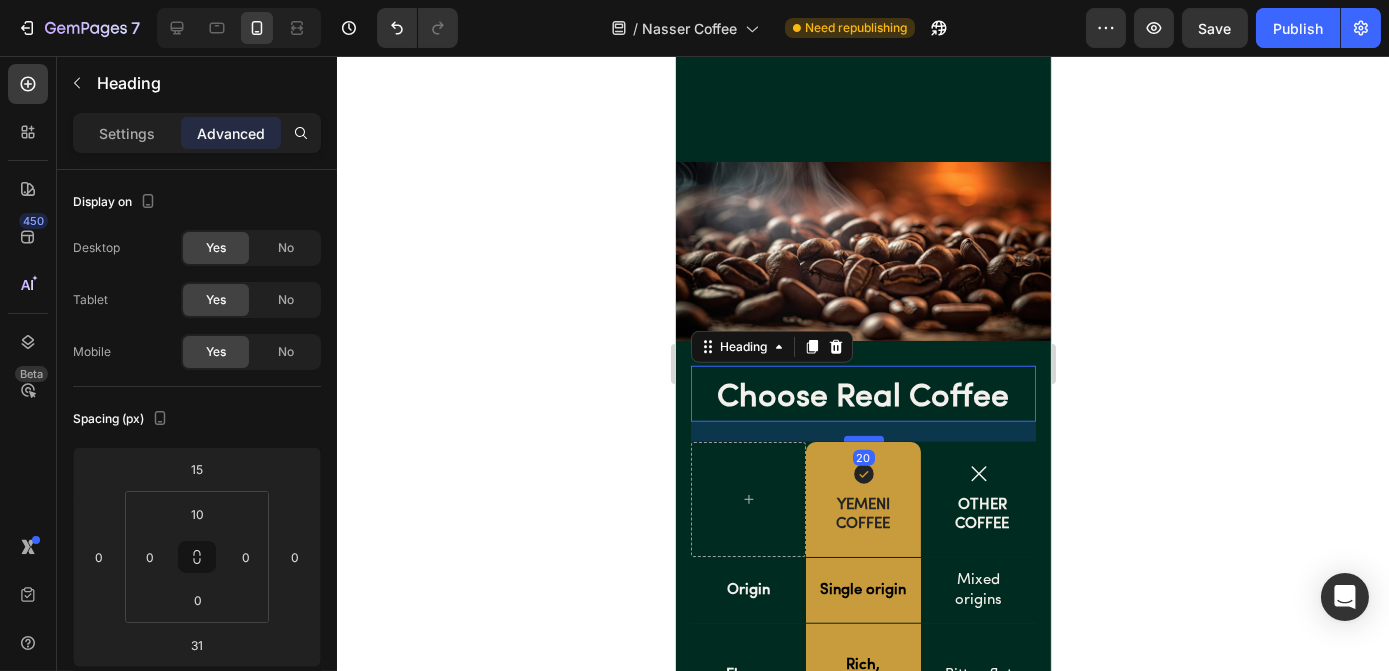 drag, startPoint x: 851, startPoint y: 441, endPoint x: 852, endPoint y: 430, distance: 11.045361 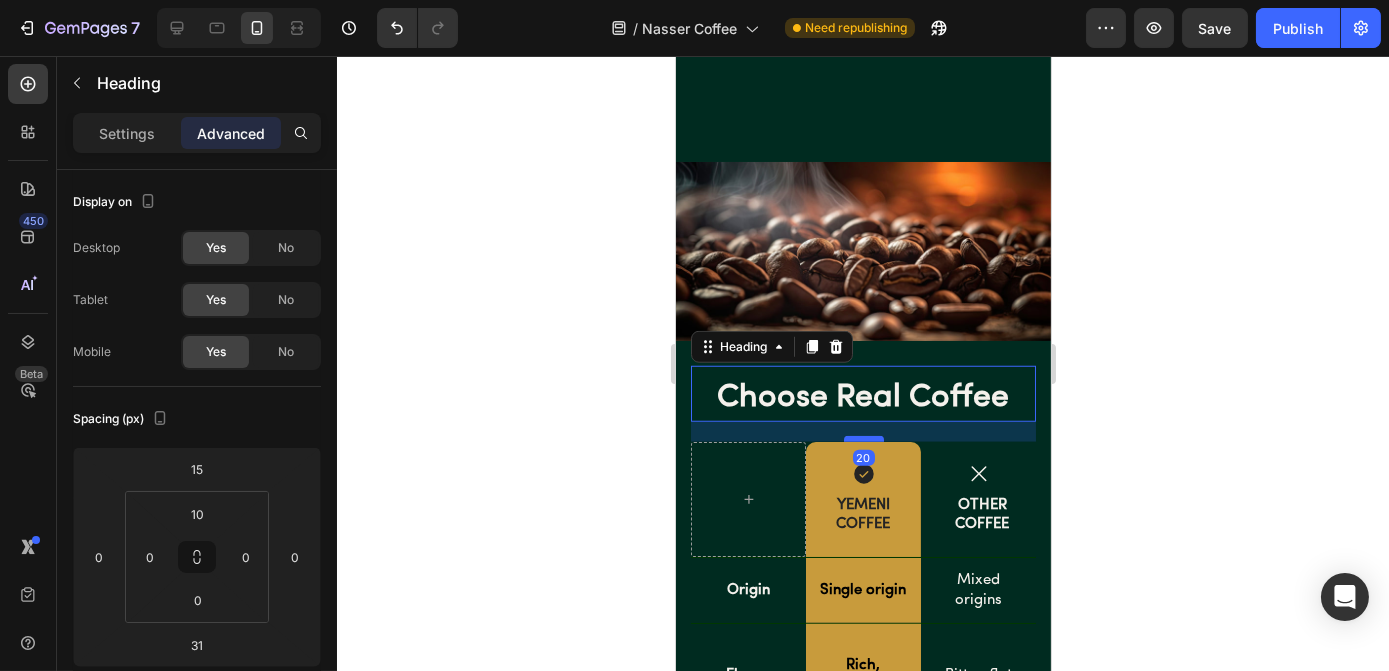 click at bounding box center [863, 439] 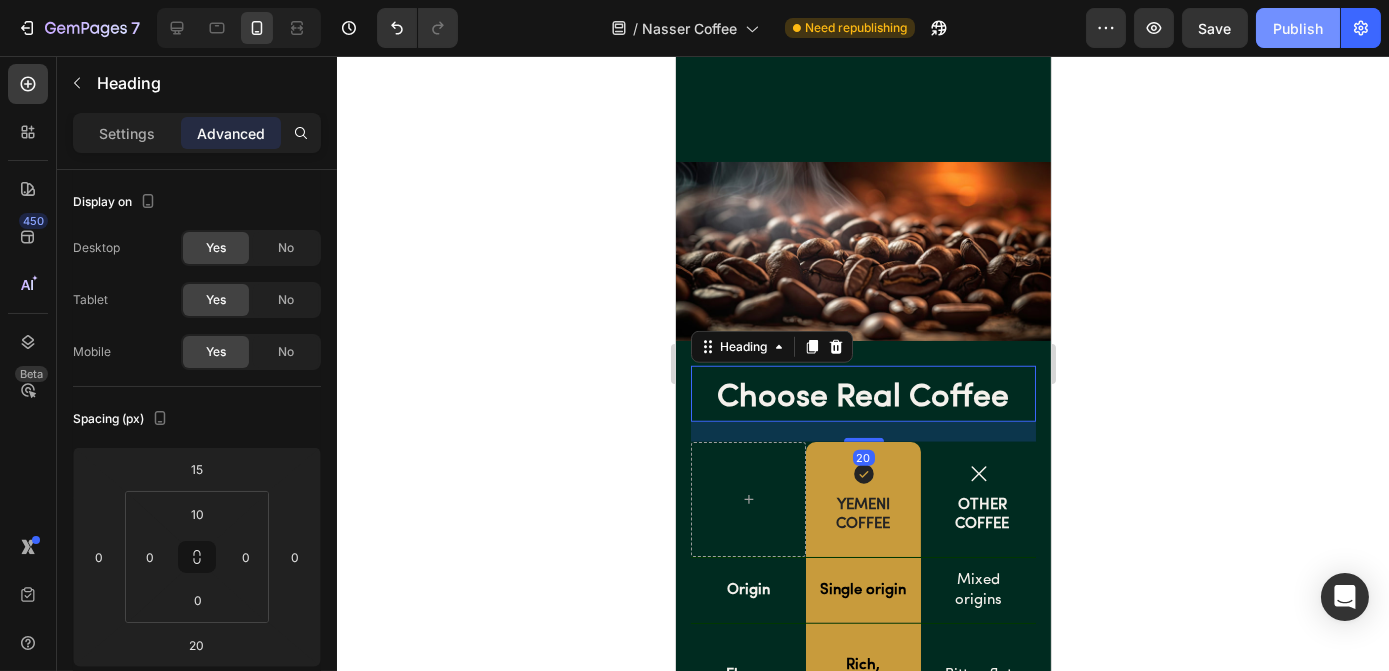 click on "Publish" 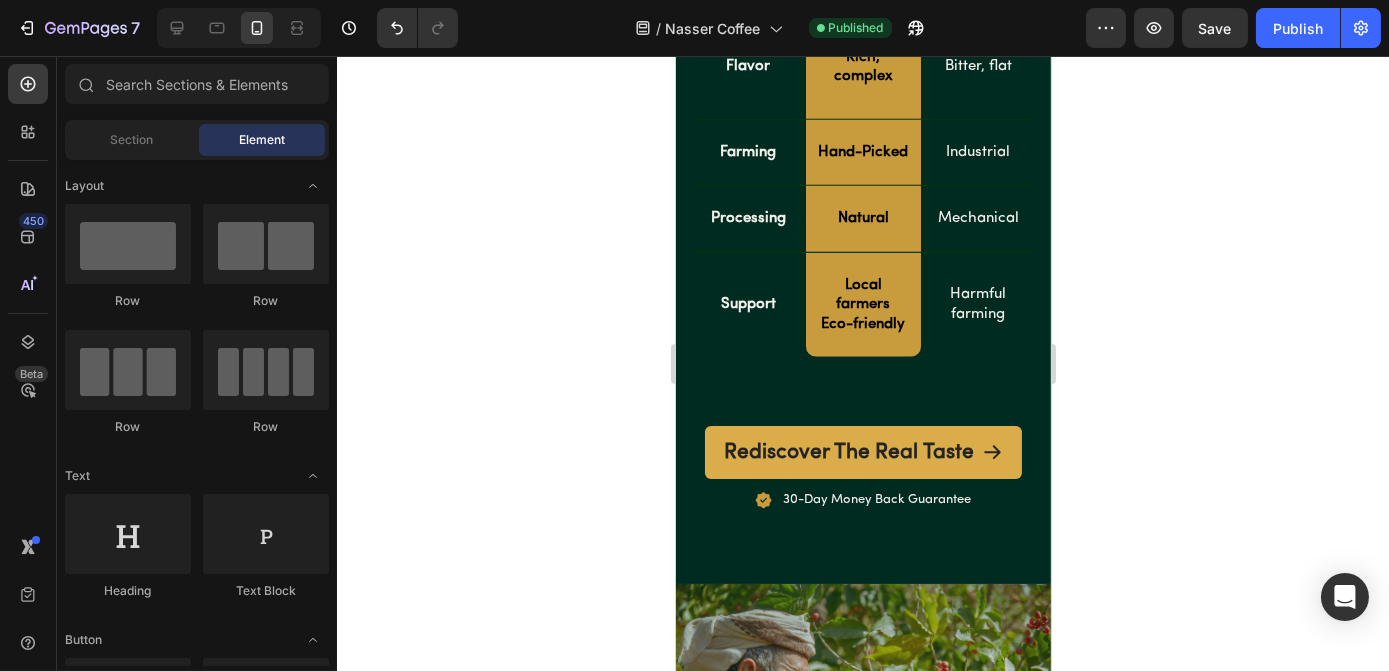 scroll, scrollTop: 4364, scrollLeft: 0, axis: vertical 